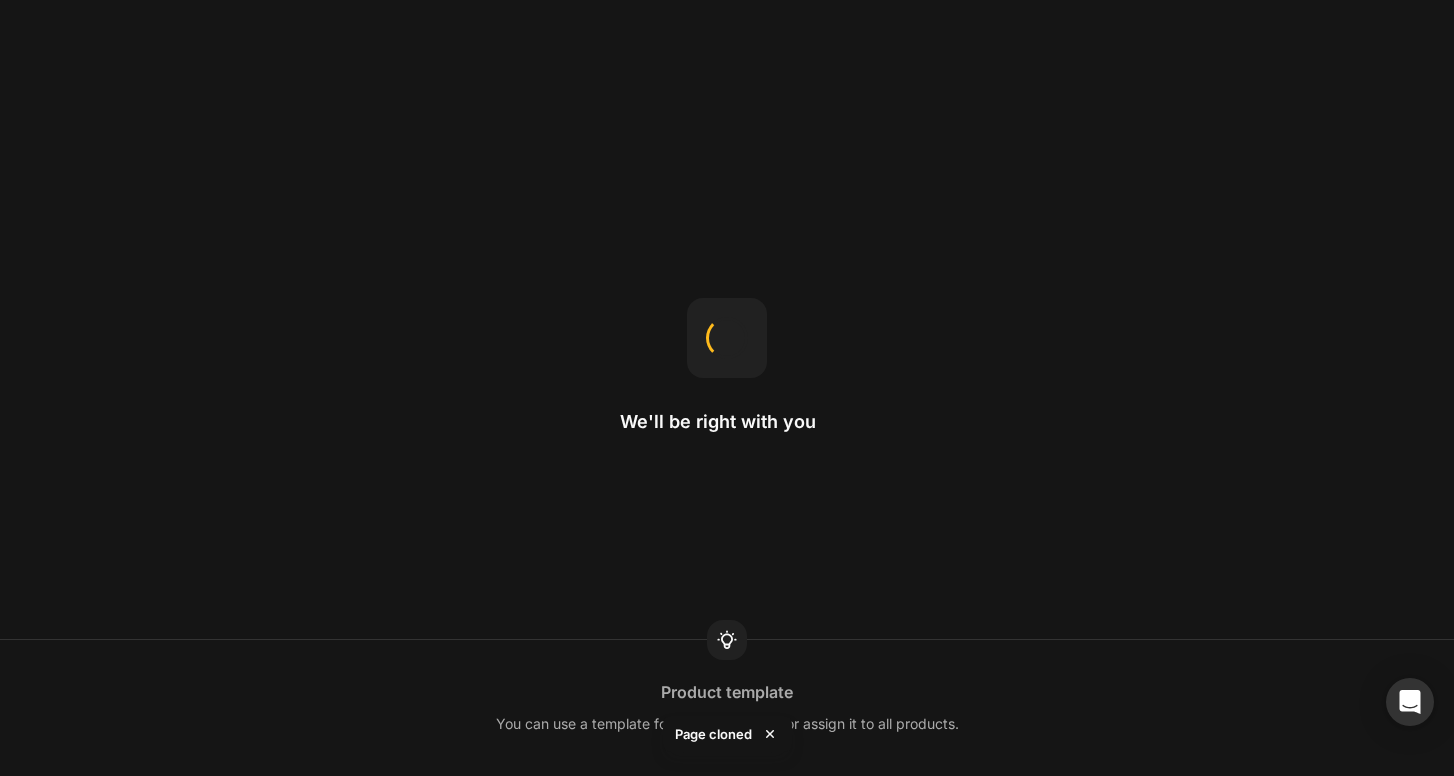 scroll, scrollTop: 0, scrollLeft: 0, axis: both 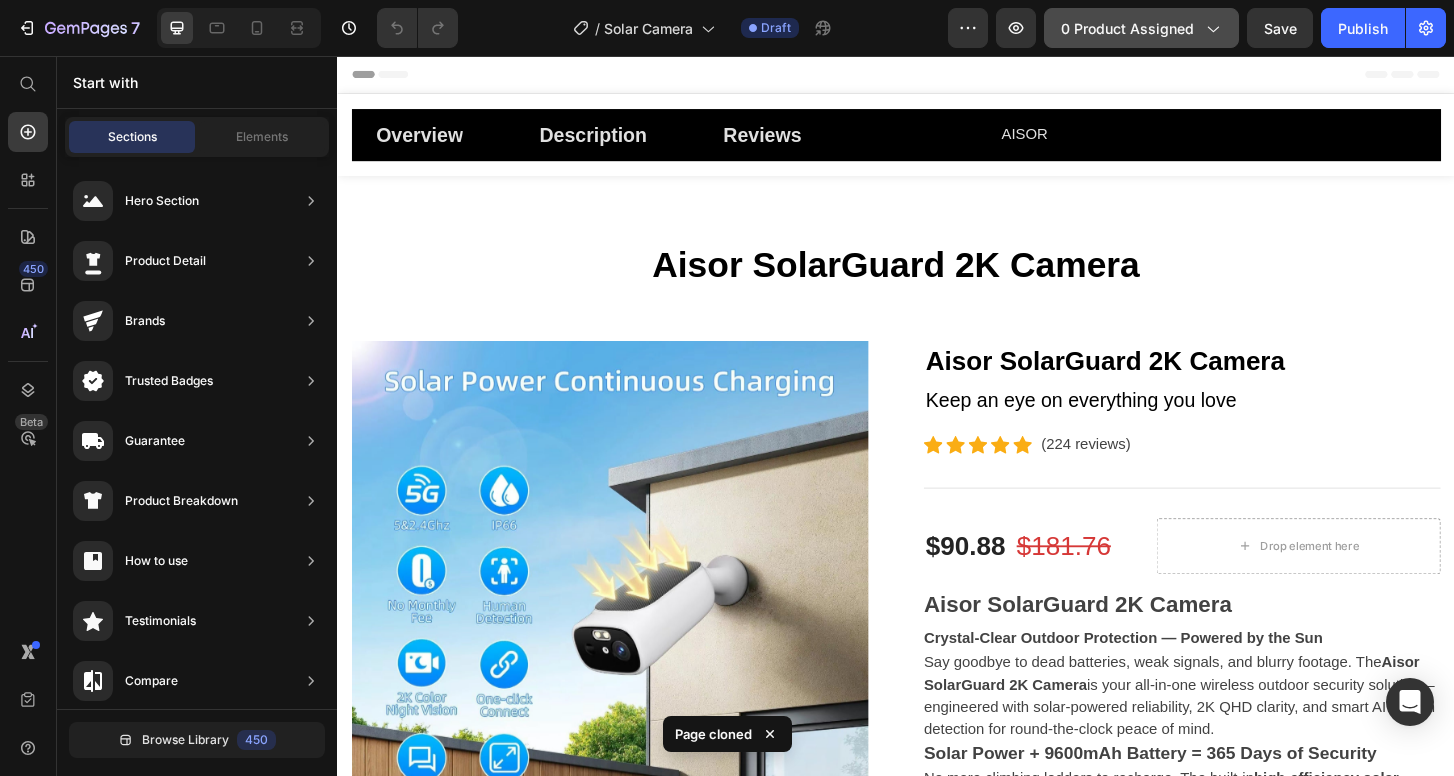 click on "0 product assigned" 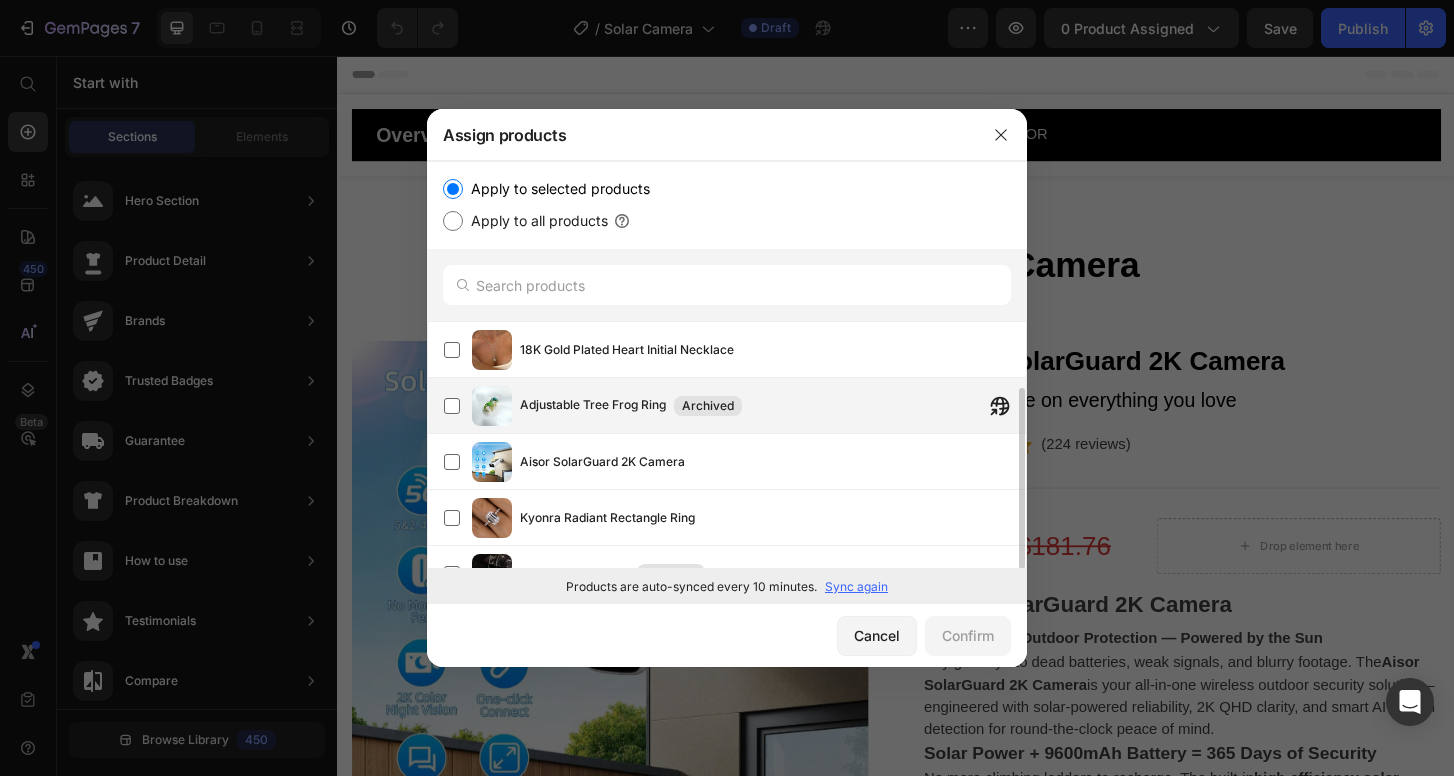 scroll, scrollTop: 89, scrollLeft: 0, axis: vertical 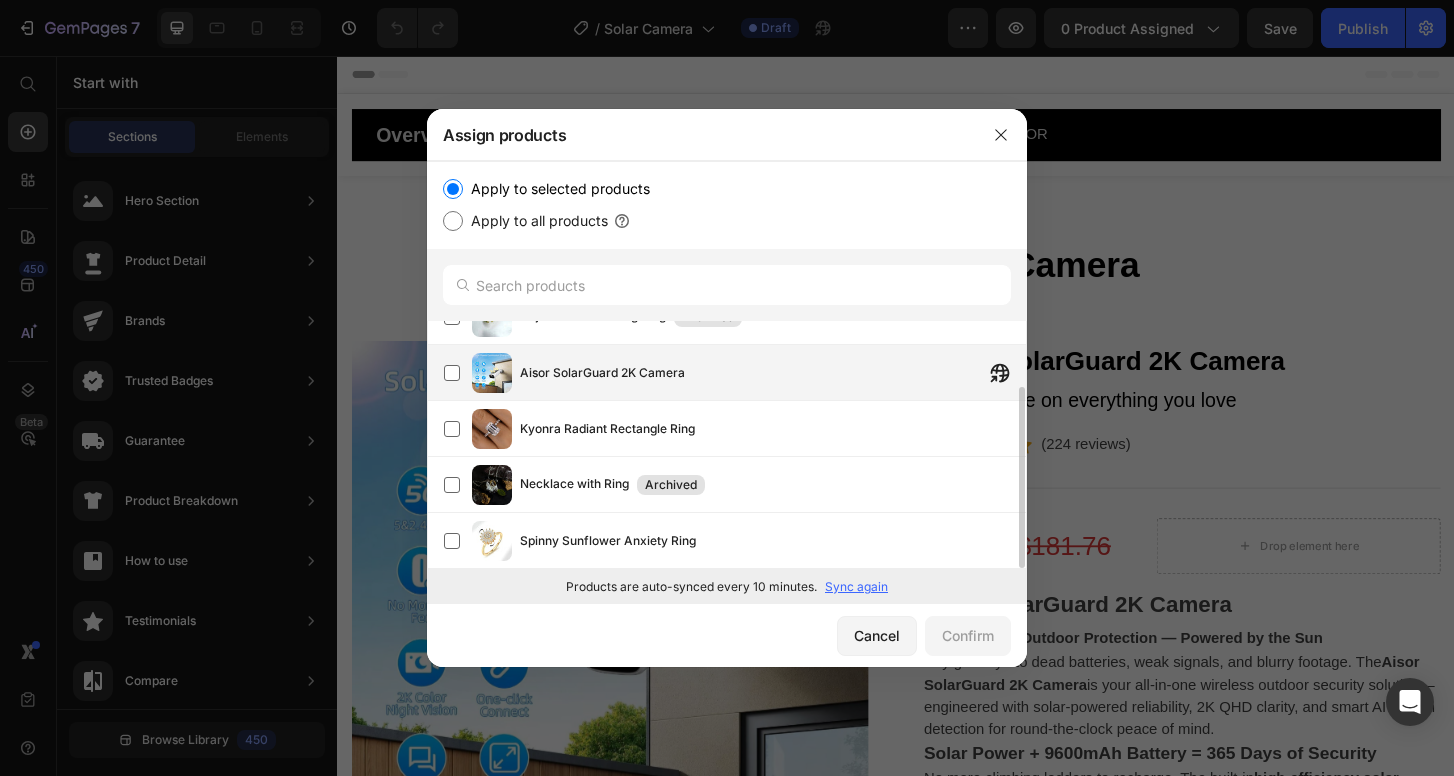 click on "Aisor SolarGuard 2K Camera" at bounding box center [773, 373] 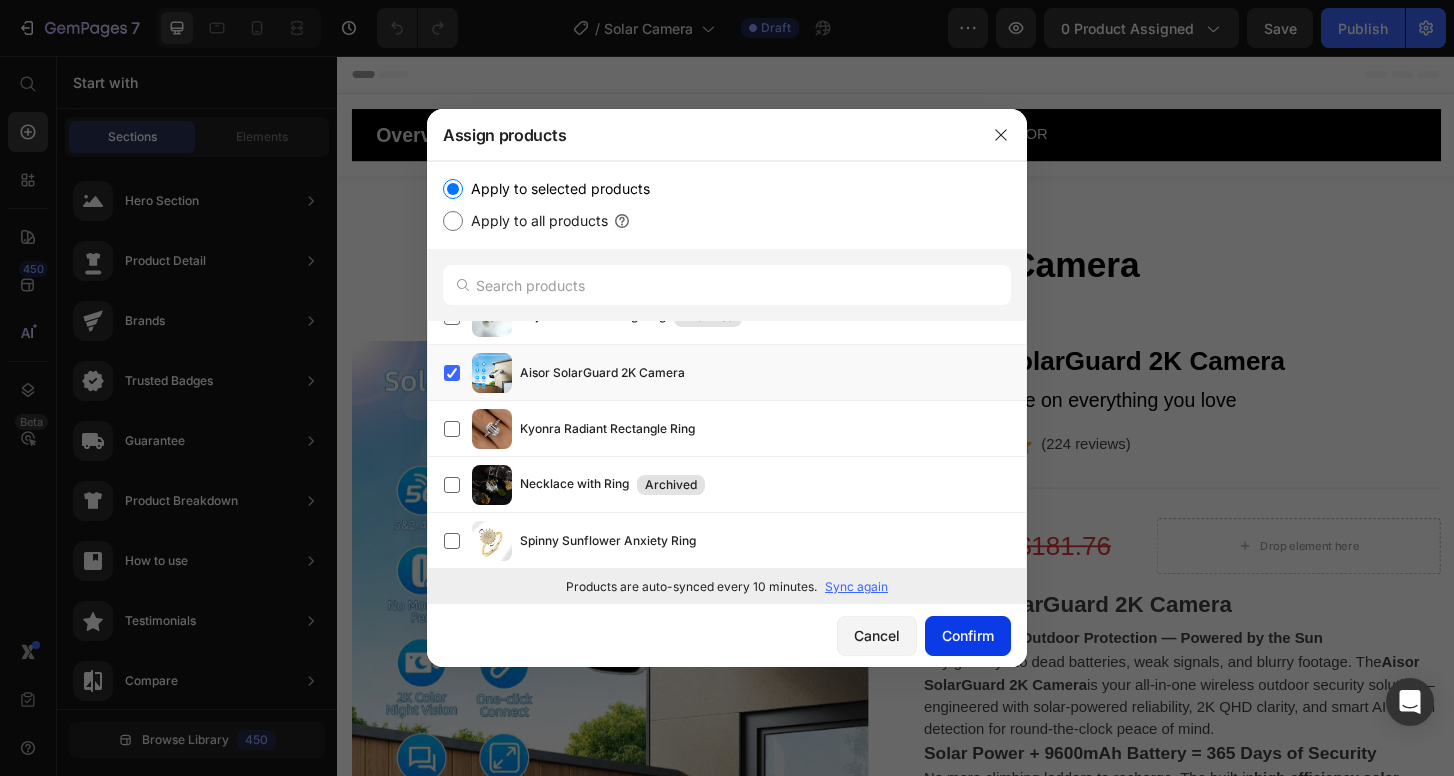 click on "Confirm" at bounding box center (968, 635) 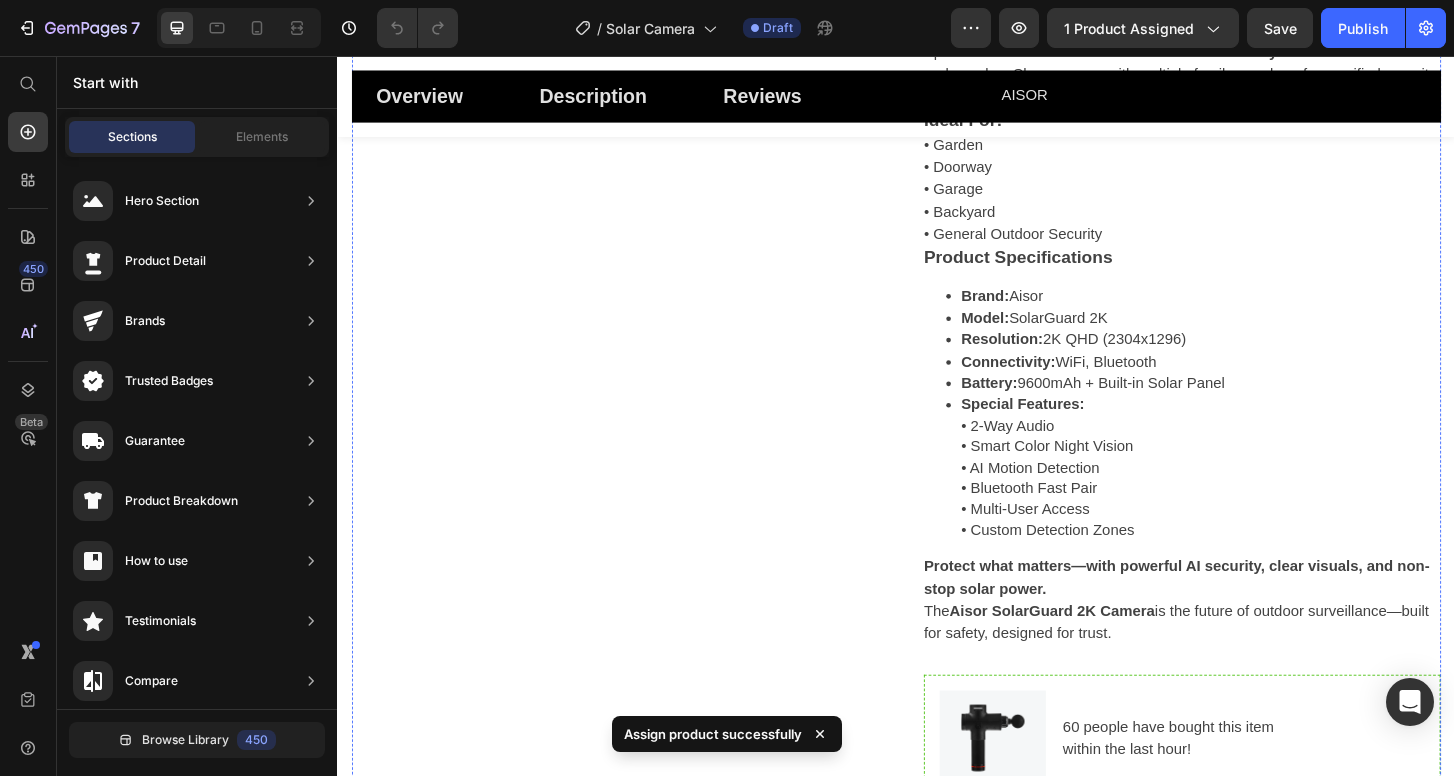 scroll, scrollTop: 1568, scrollLeft: 0, axis: vertical 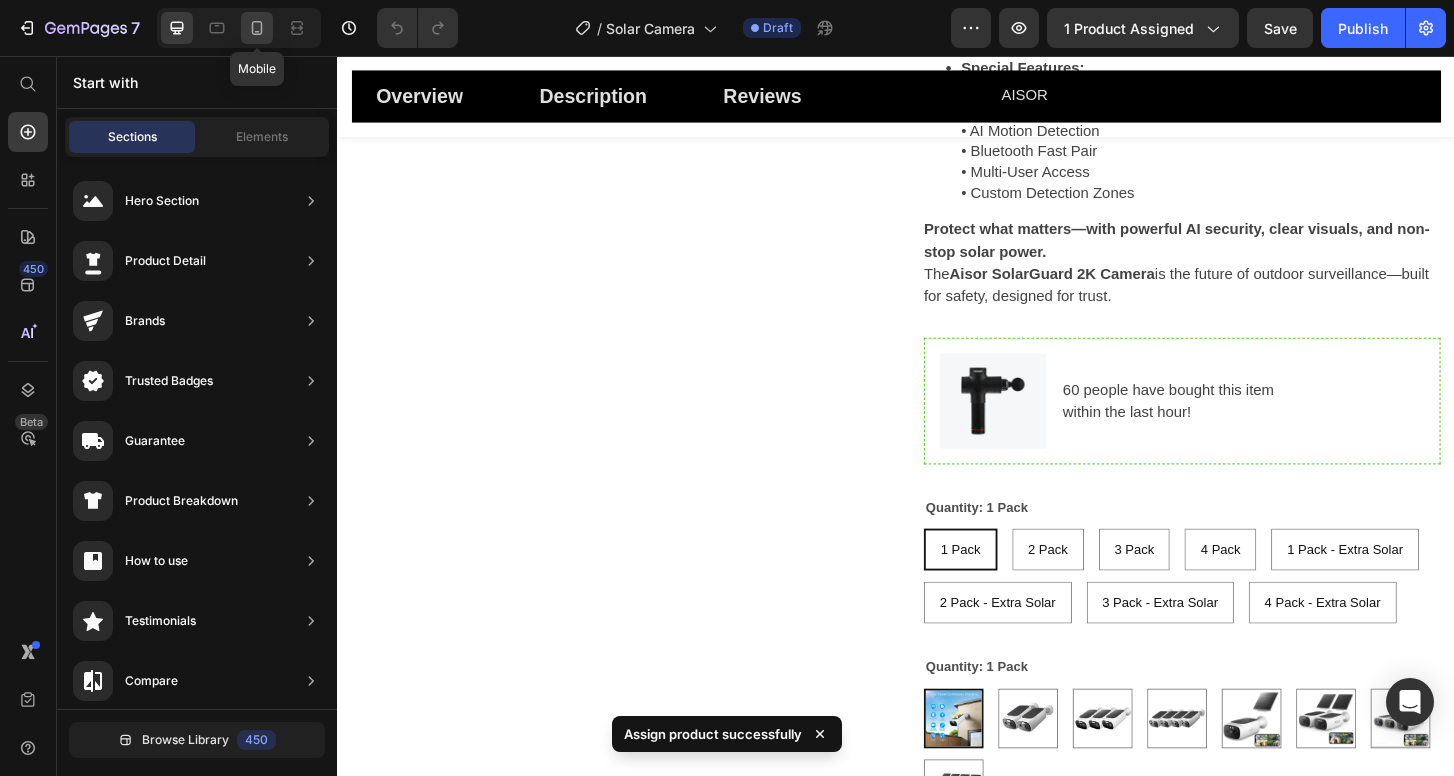 click 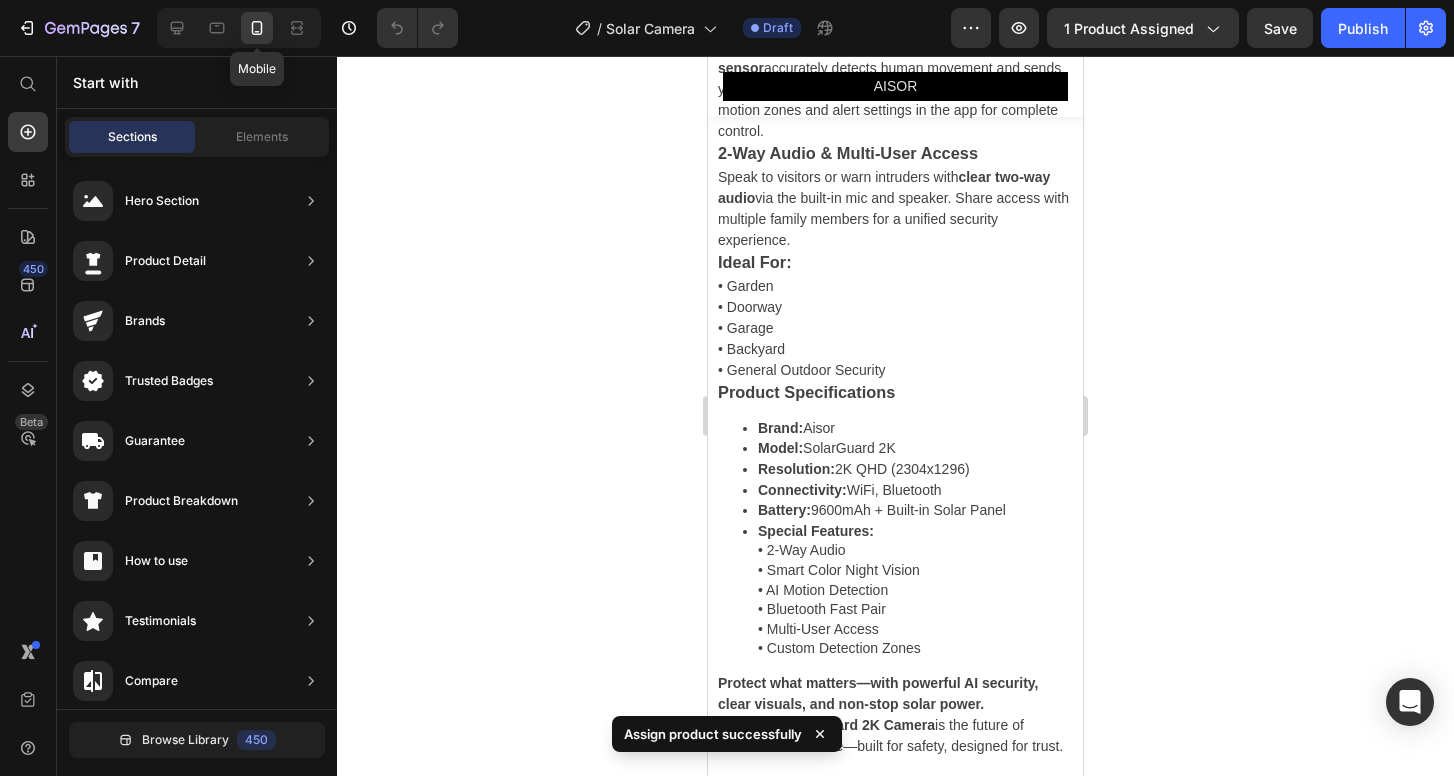 scroll, scrollTop: 1355, scrollLeft: 0, axis: vertical 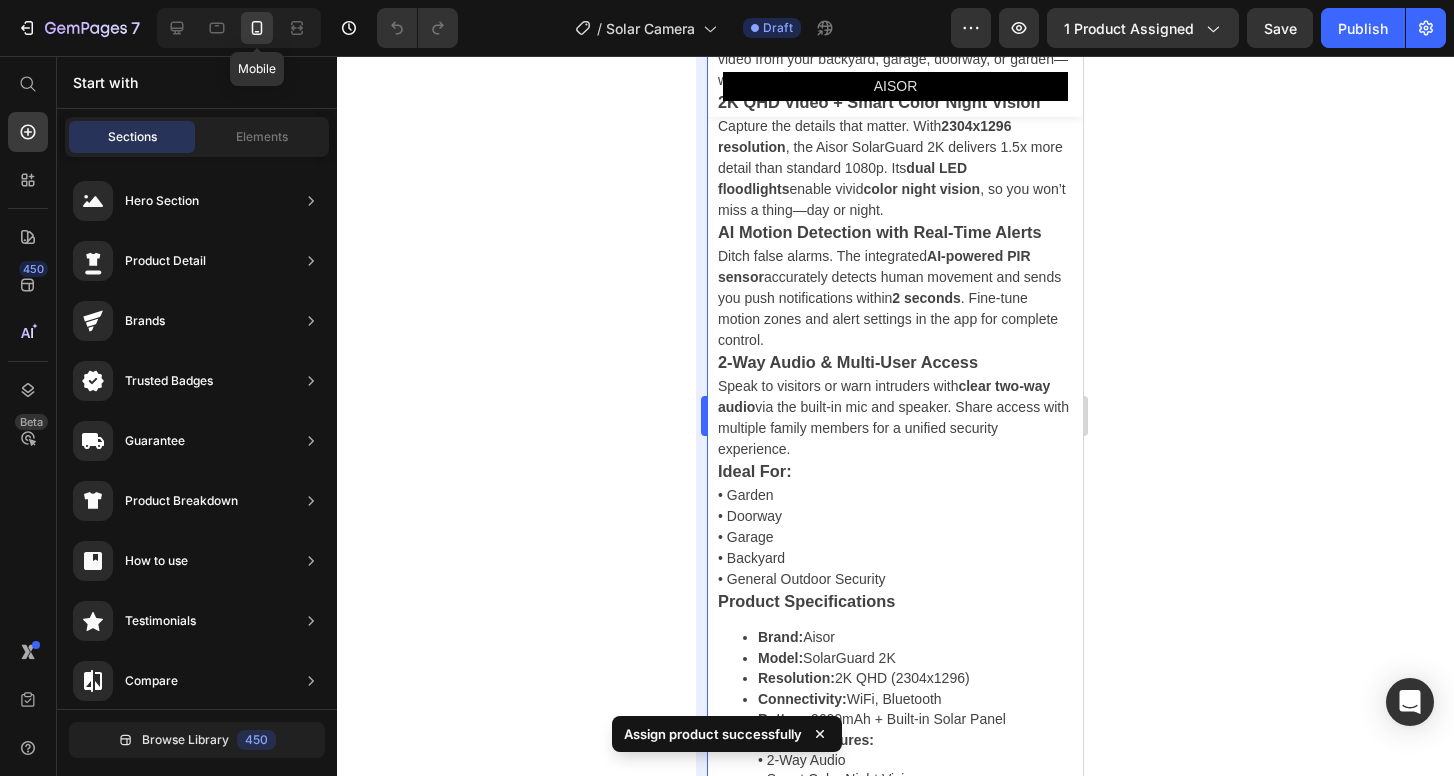 radio on "false" 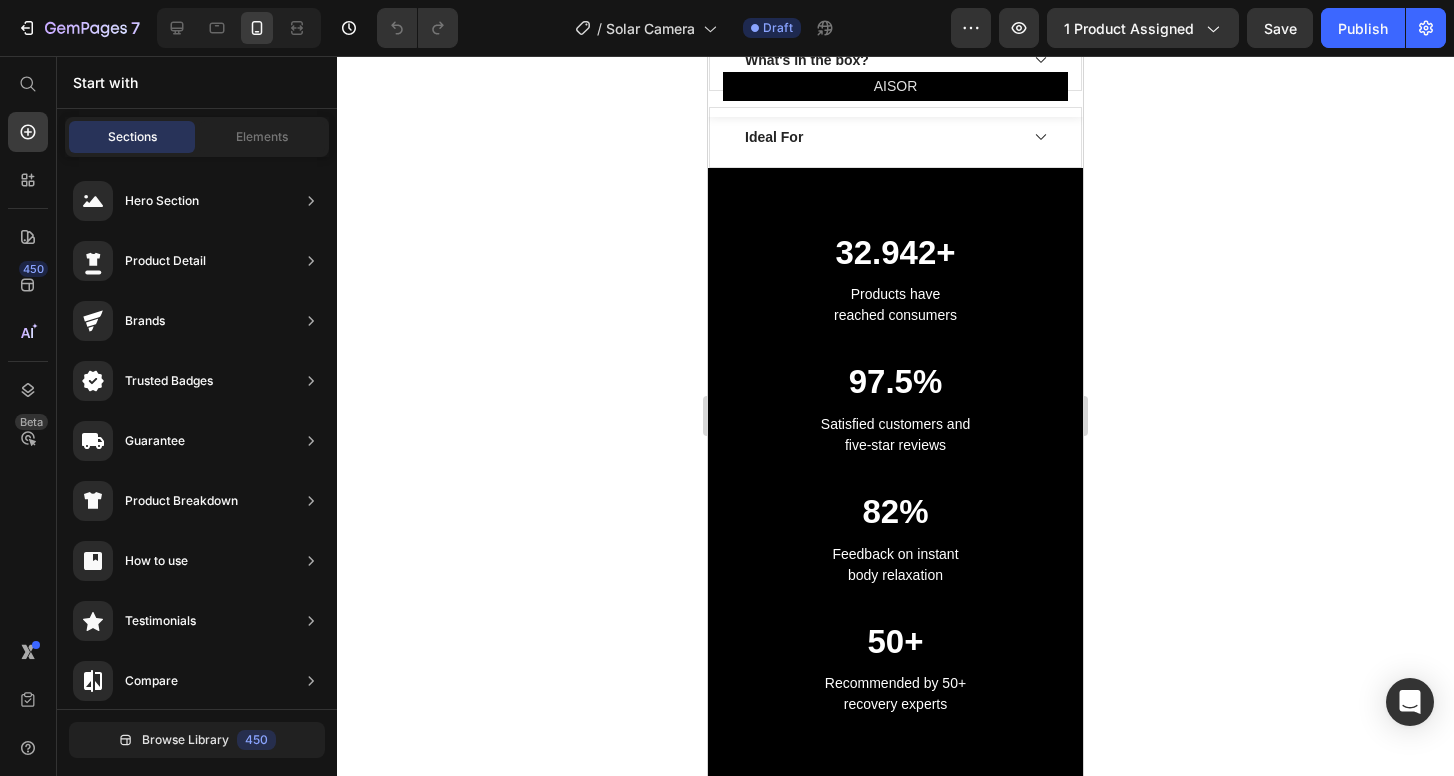 scroll, scrollTop: 2126, scrollLeft: 0, axis: vertical 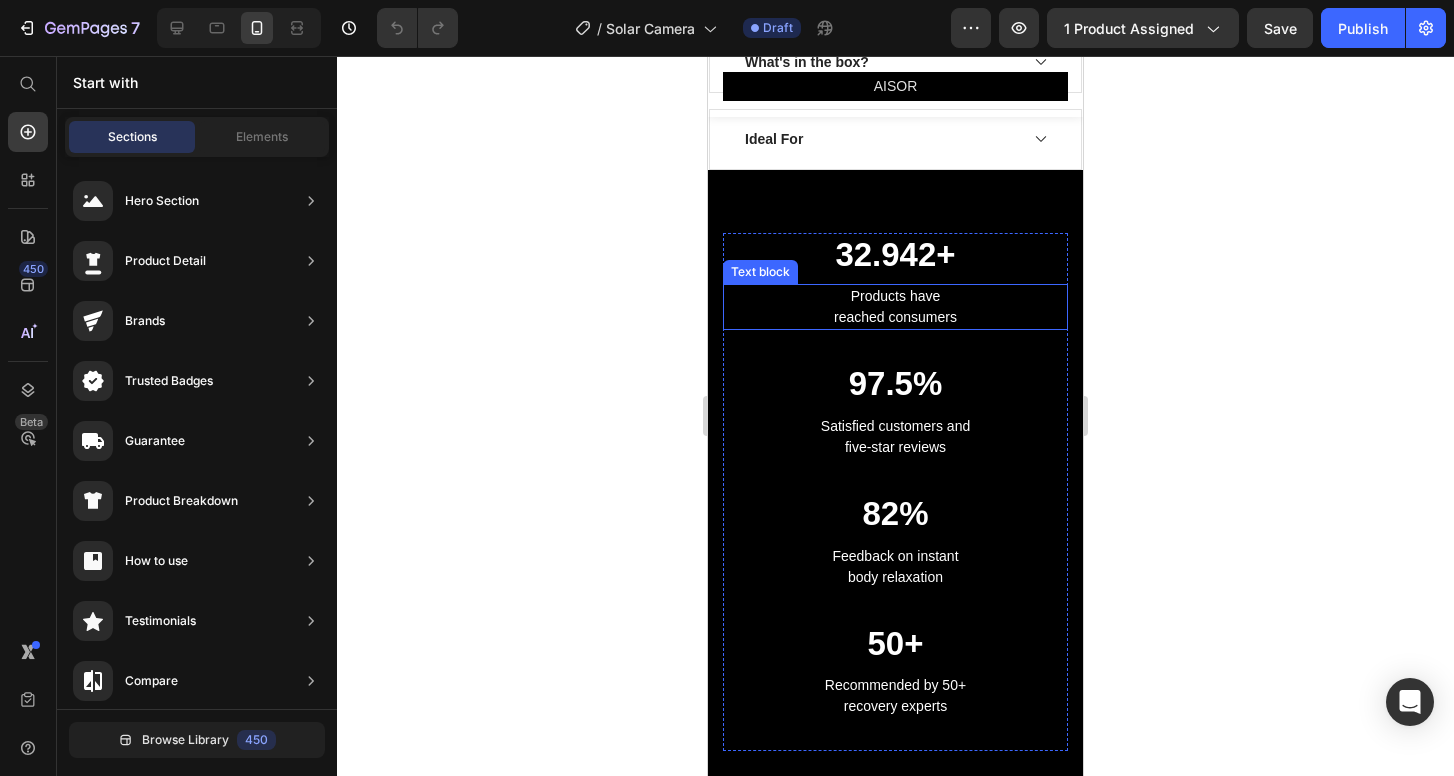 click on "Products have reached consumers" at bounding box center [895, 307] 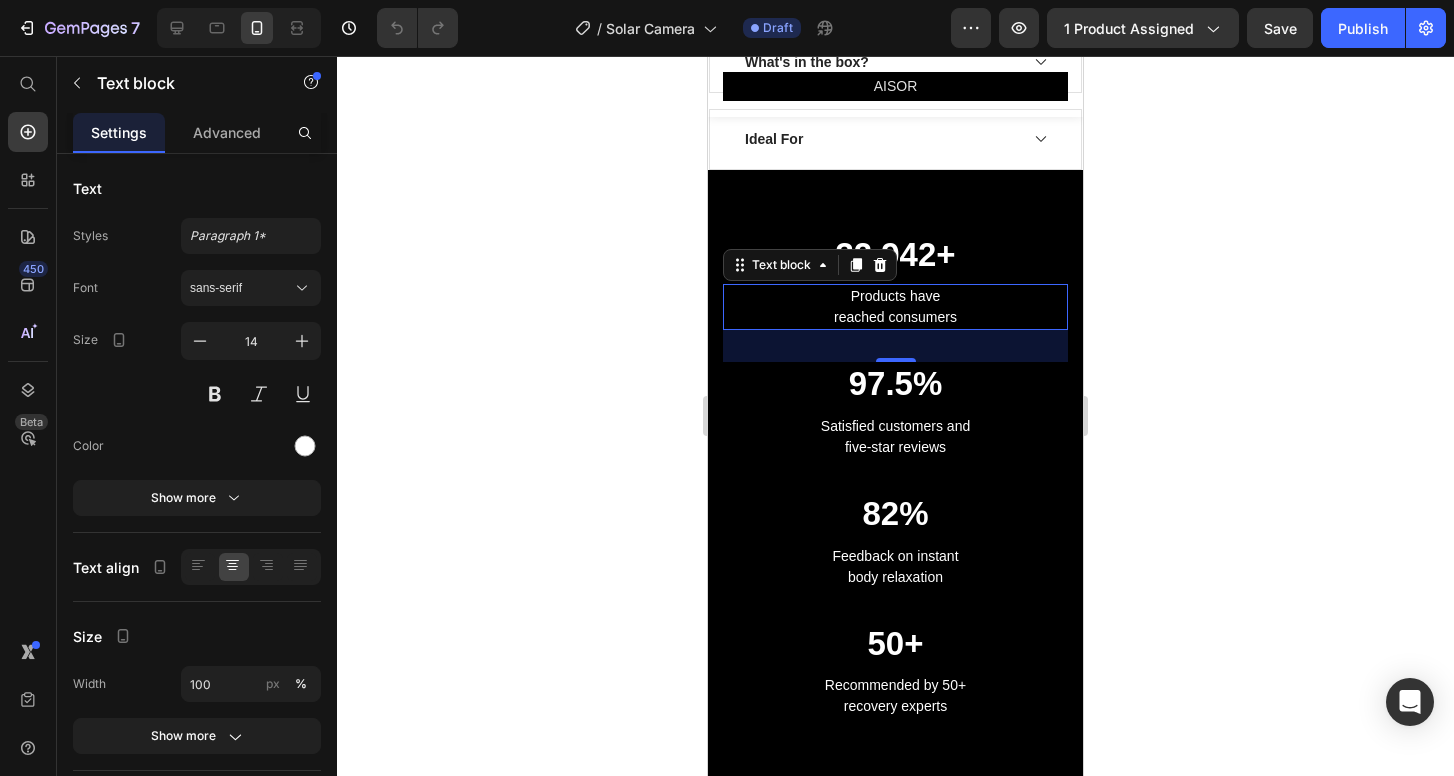 click on "Products have reached consumers" at bounding box center (895, 307) 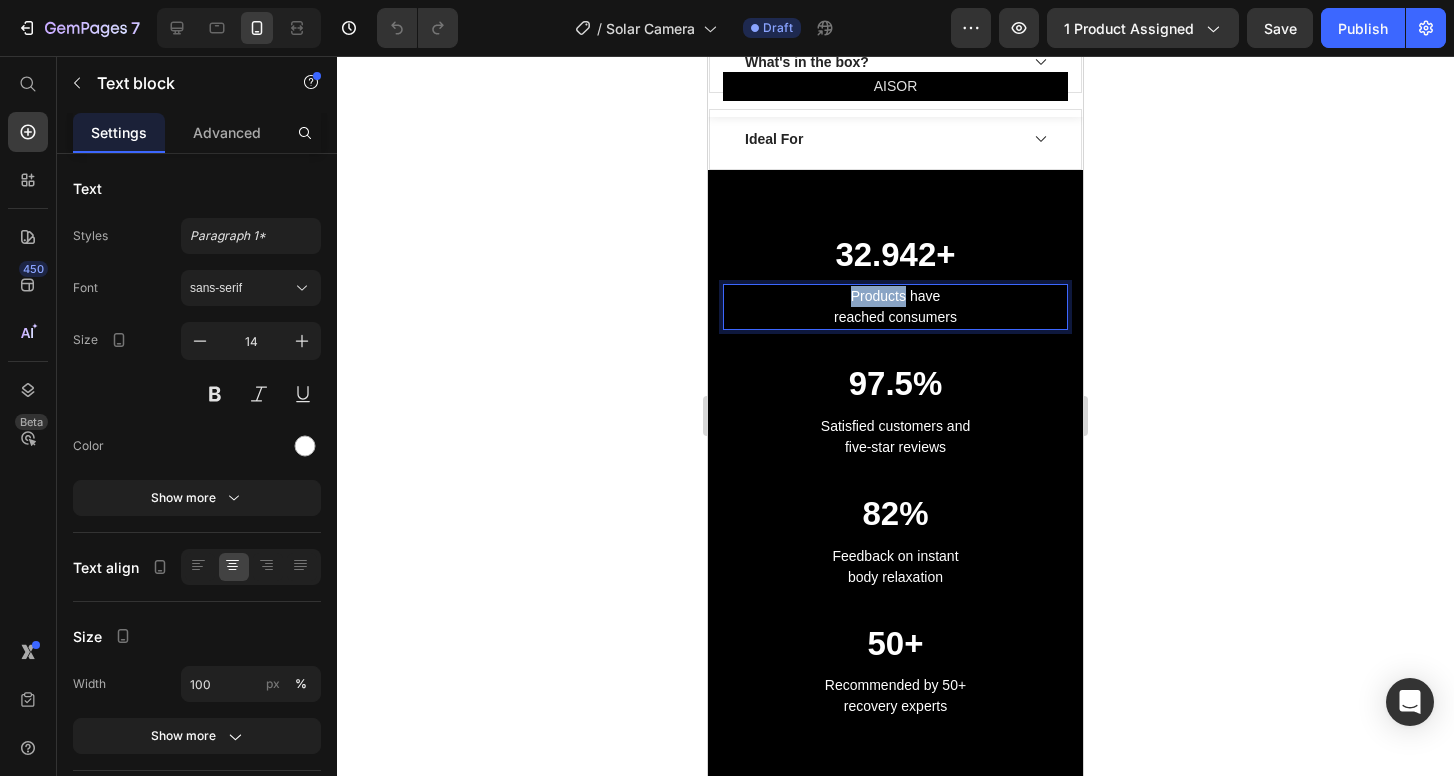click on "Products have reached consumers" at bounding box center [895, 307] 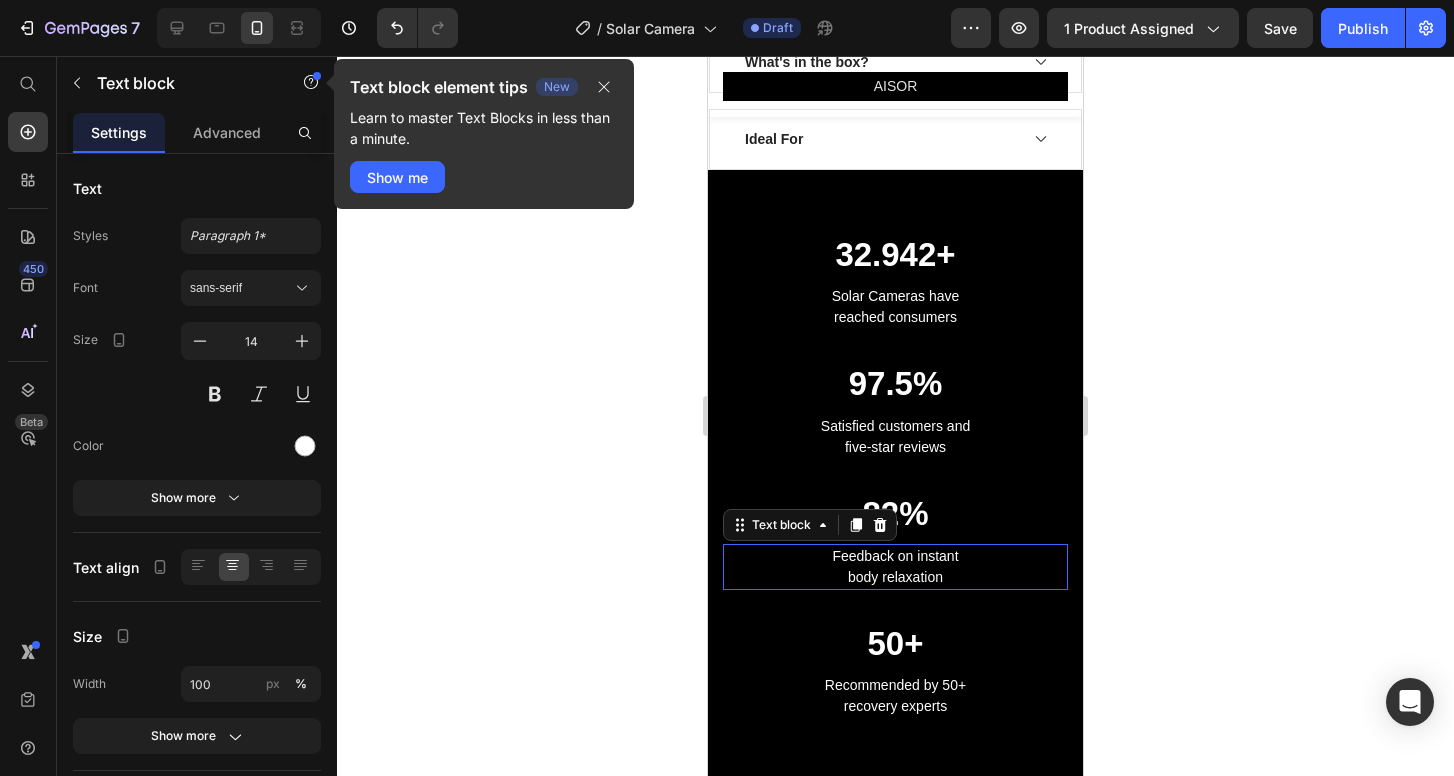 click on "Feedback on instant body relaxation" at bounding box center (895, 567) 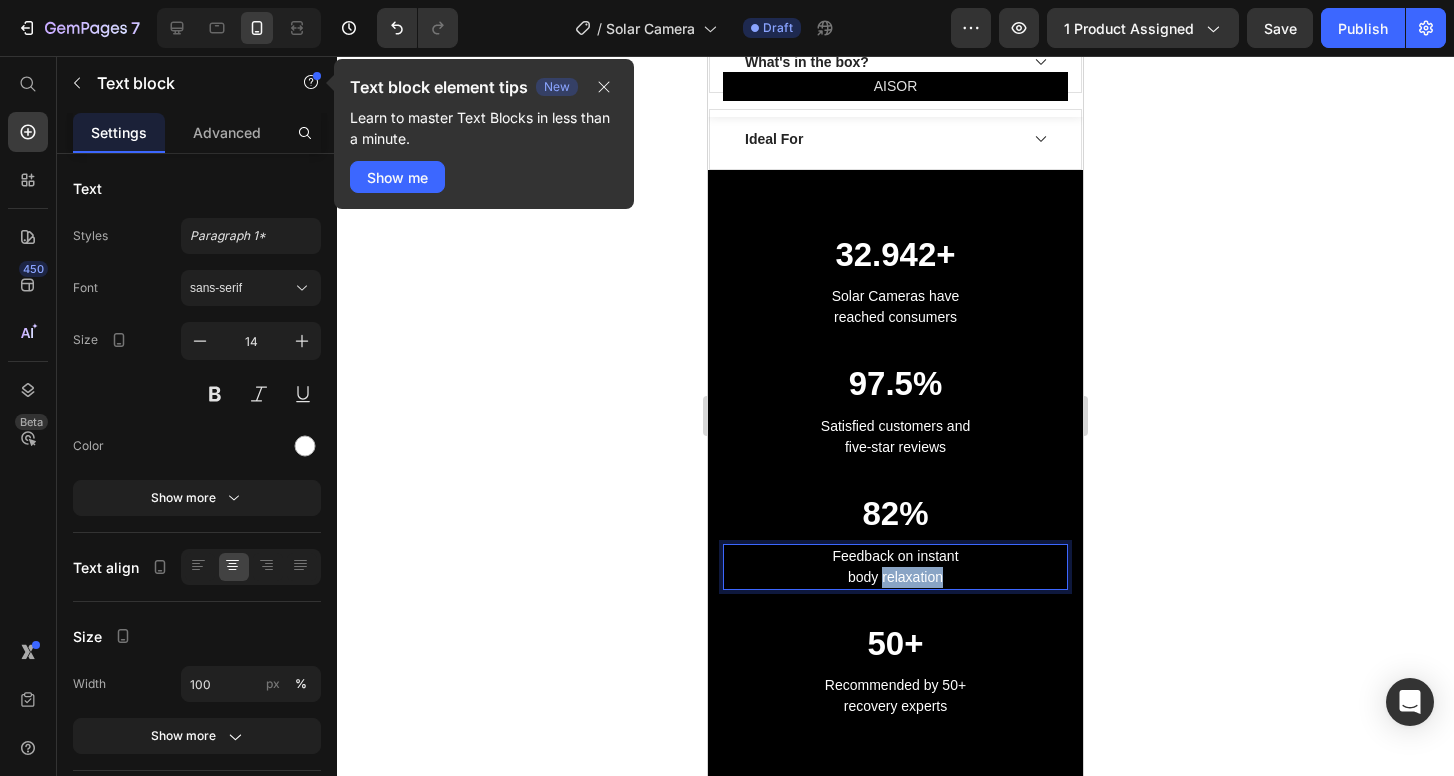 click on "Feedback on instant body relaxation" at bounding box center [895, 567] 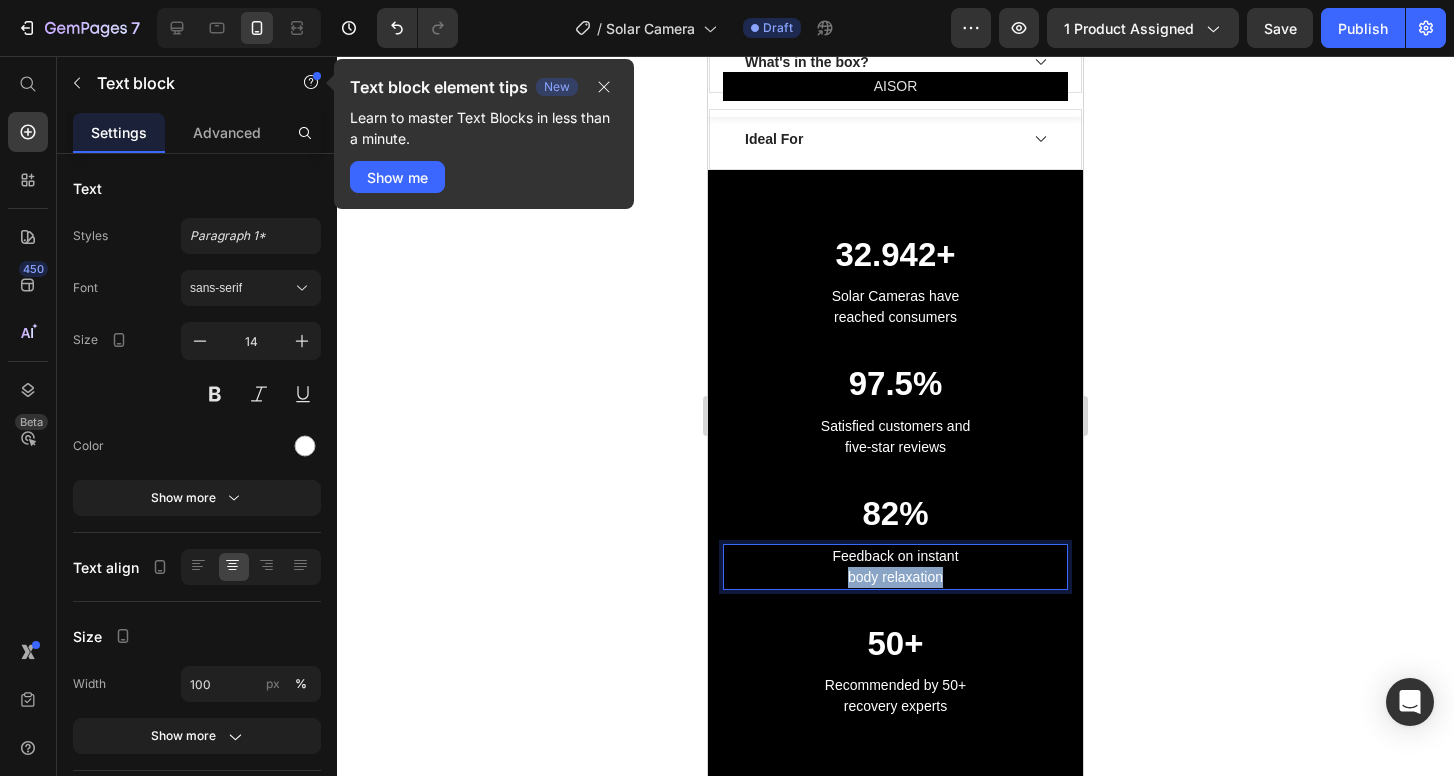 click on "Feedback on instant body relaxation" at bounding box center [895, 567] 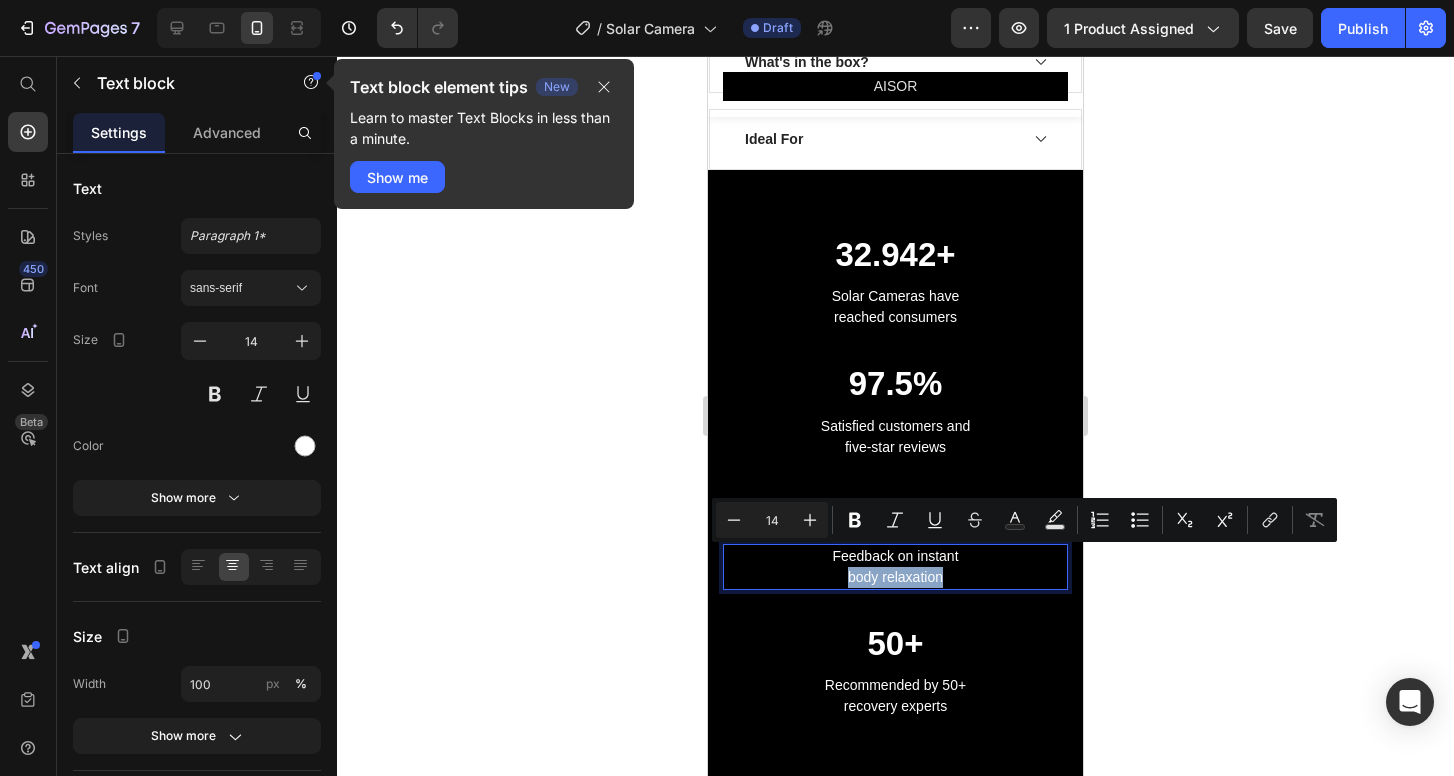 click on "Feedback on instant body relaxation" at bounding box center (895, 567) 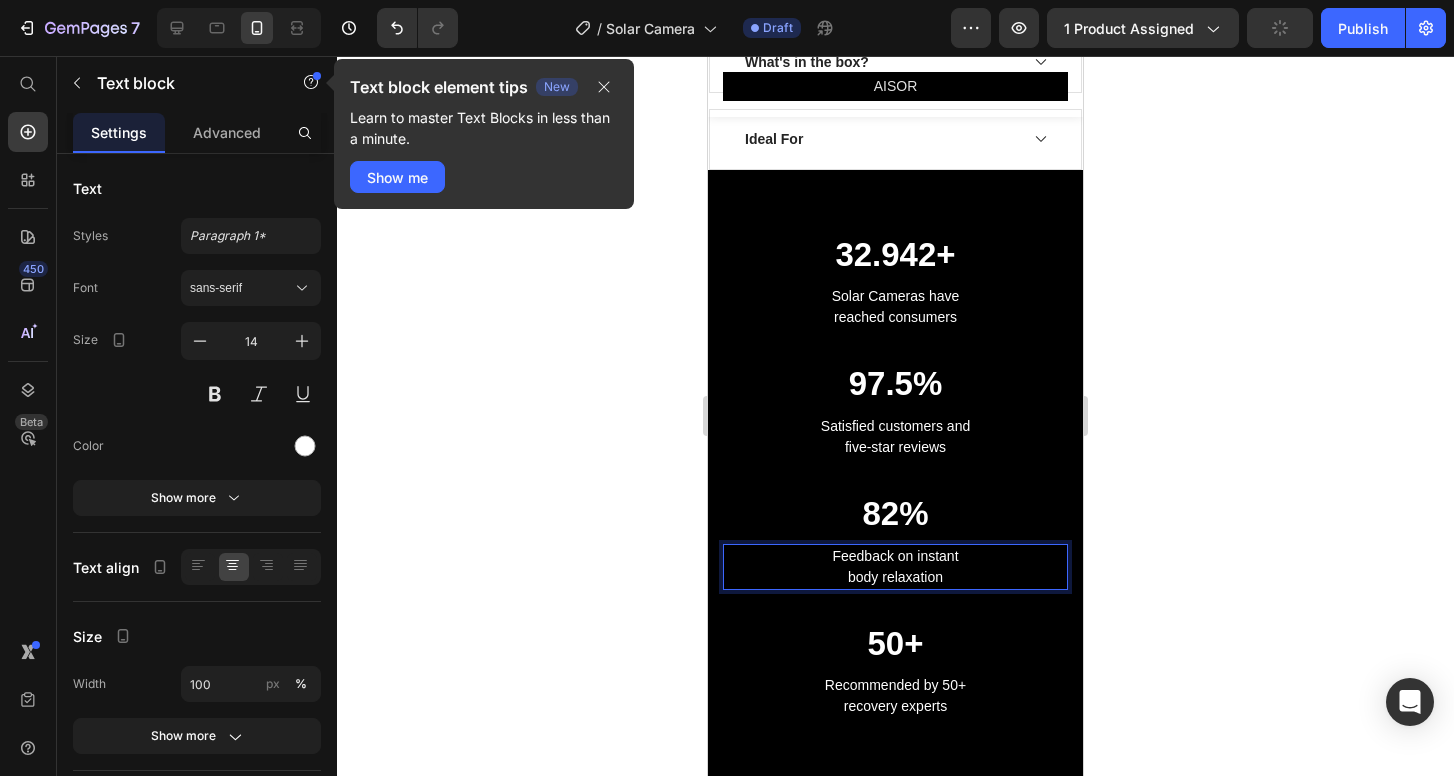 click on "Feedback on instant body relaxation" at bounding box center (895, 567) 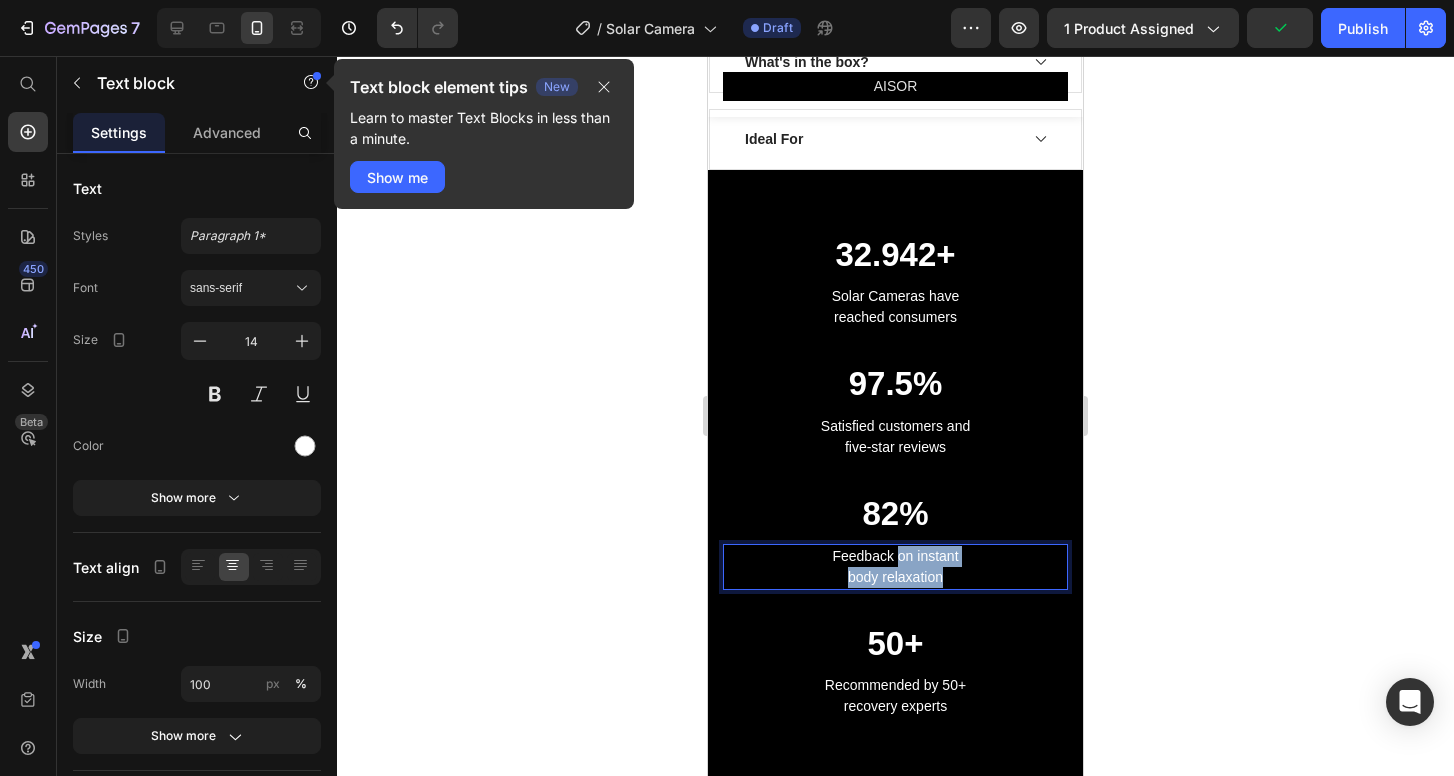 drag, startPoint x: 892, startPoint y: 544, endPoint x: 939, endPoint y: 561, distance: 49.979996 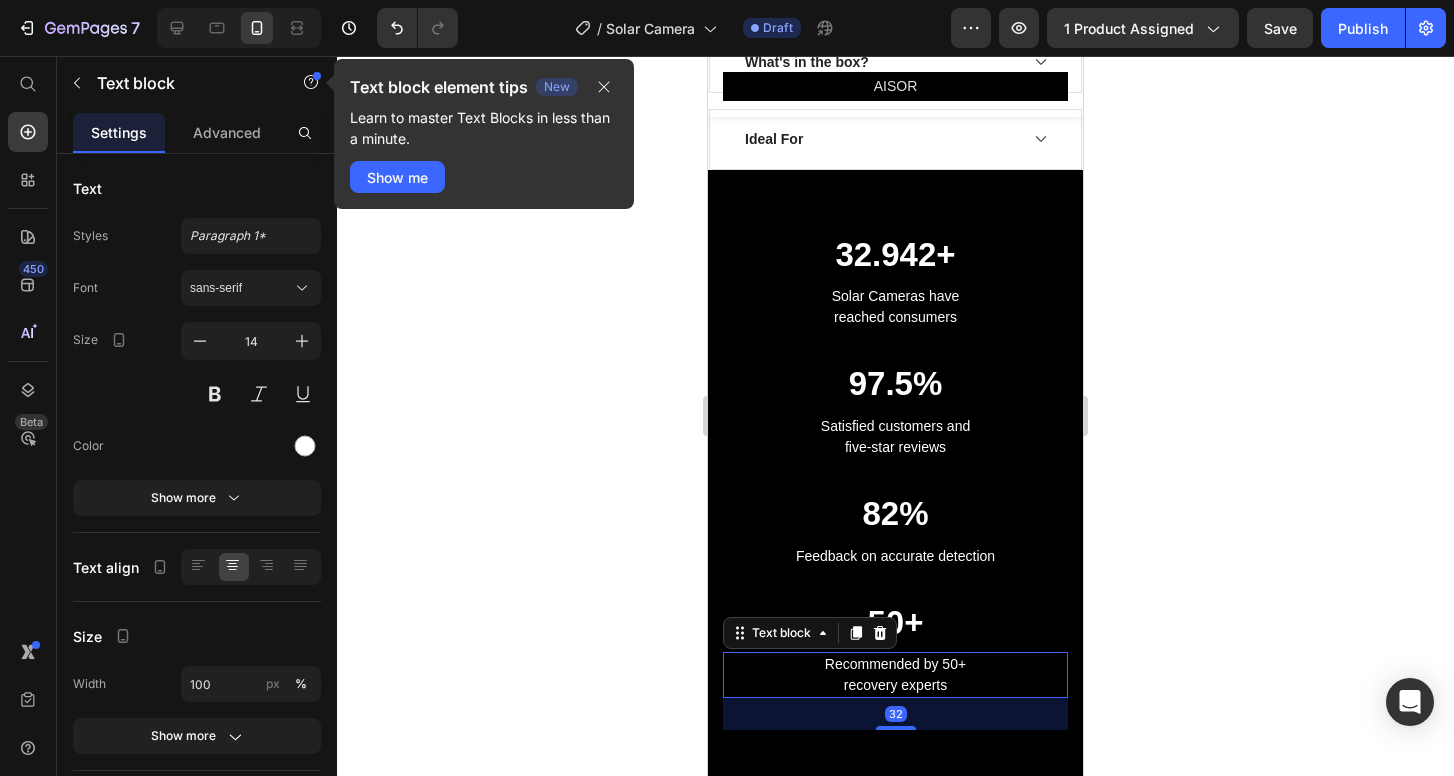click on "Recommended by 50+ recovery experts" at bounding box center [895, 675] 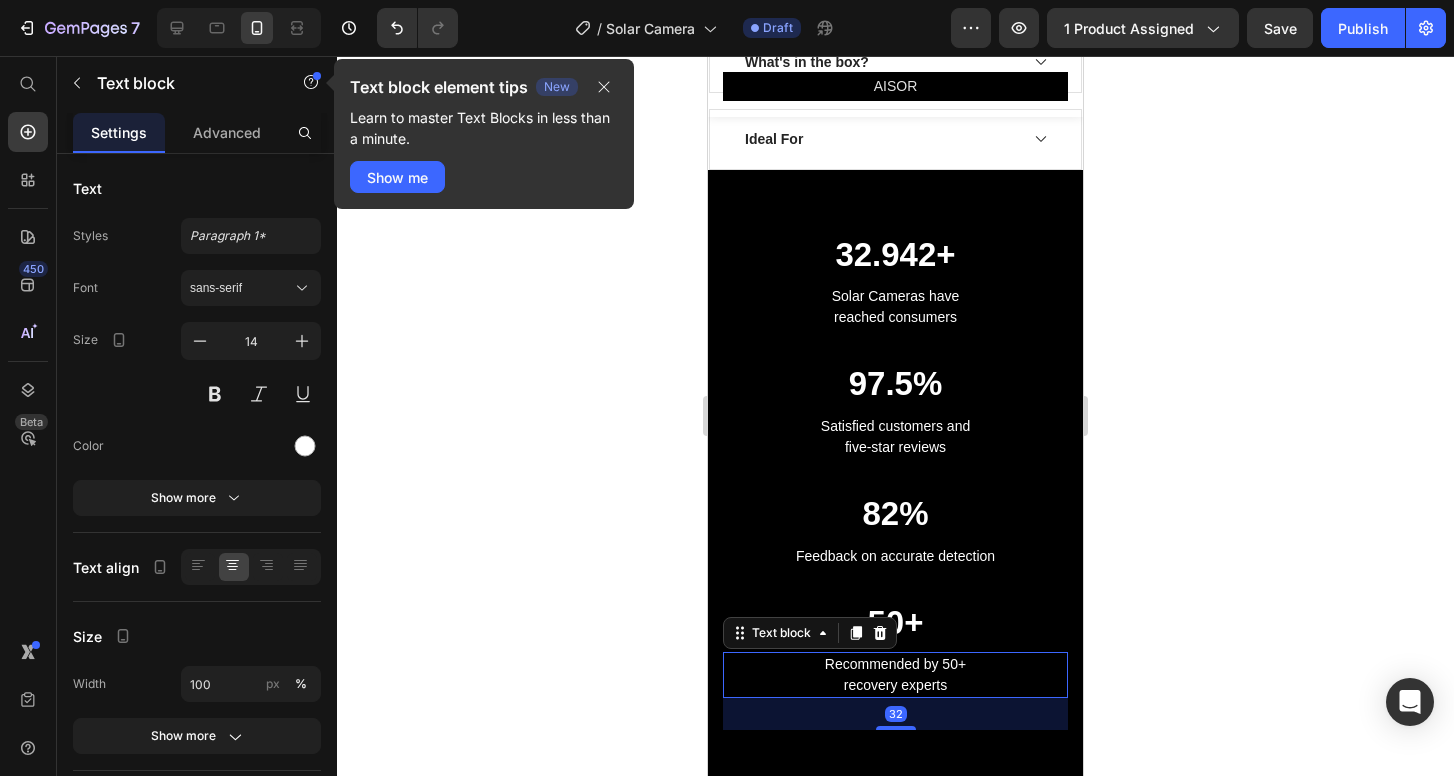 click on "Recommended by 50+ recovery experts" at bounding box center [895, 675] 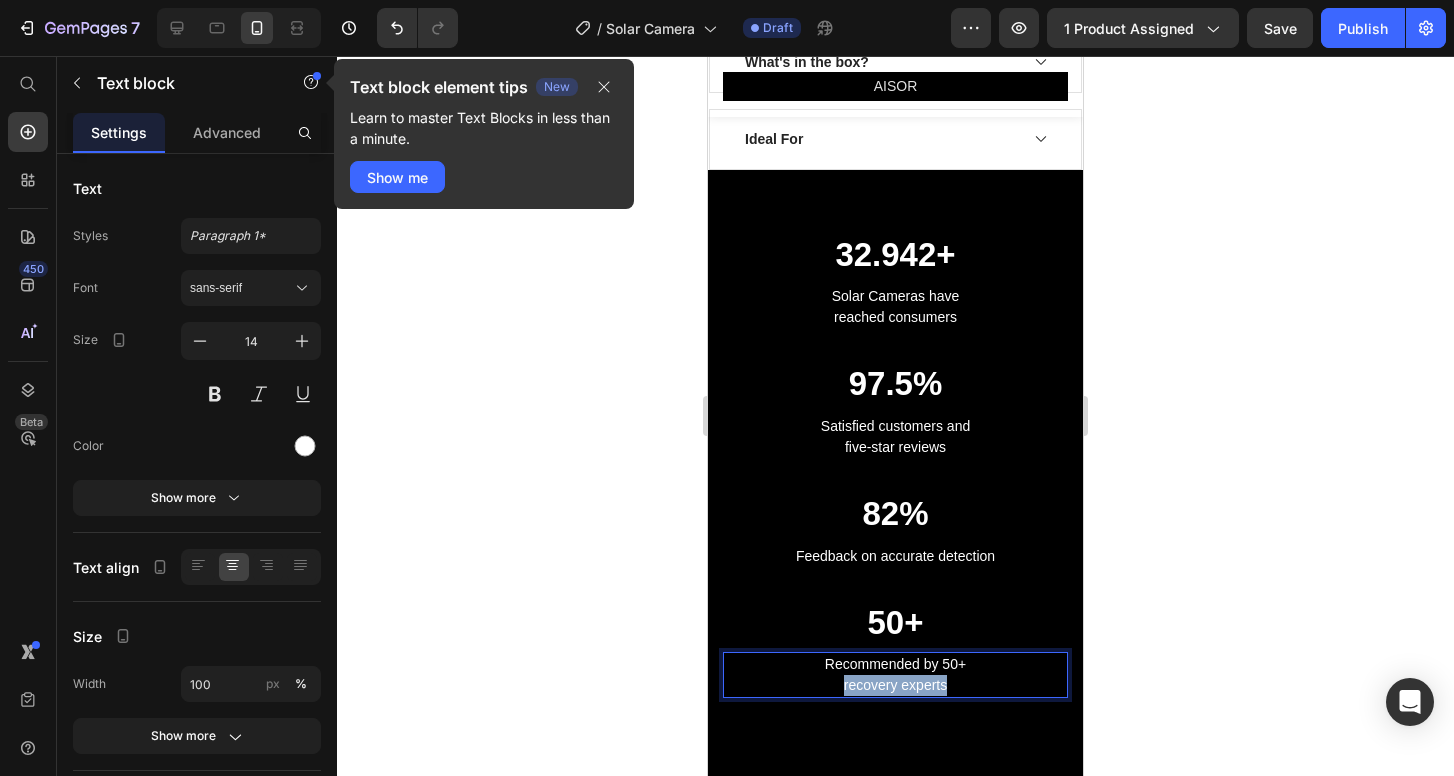 click on "Recommended by 50+ recovery experts" at bounding box center [895, 675] 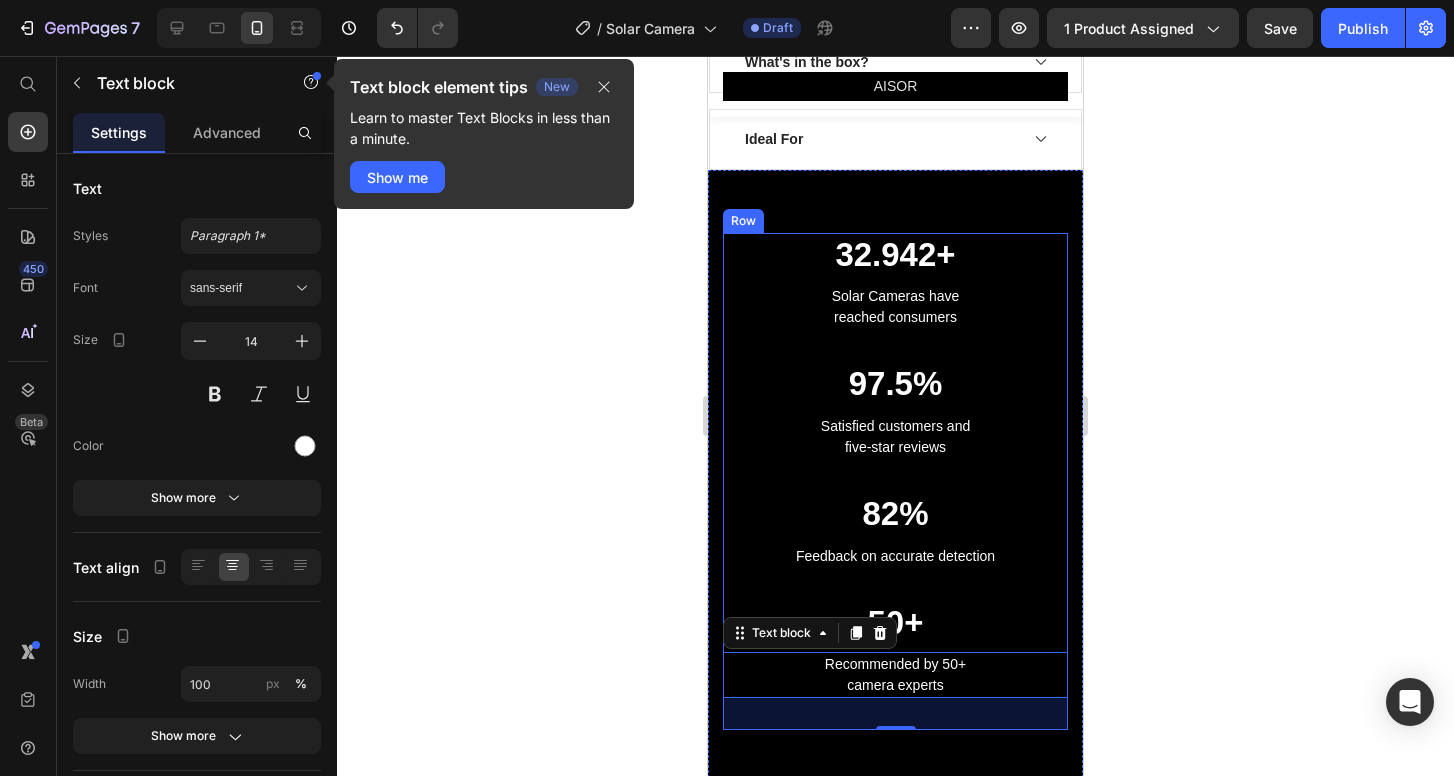 click 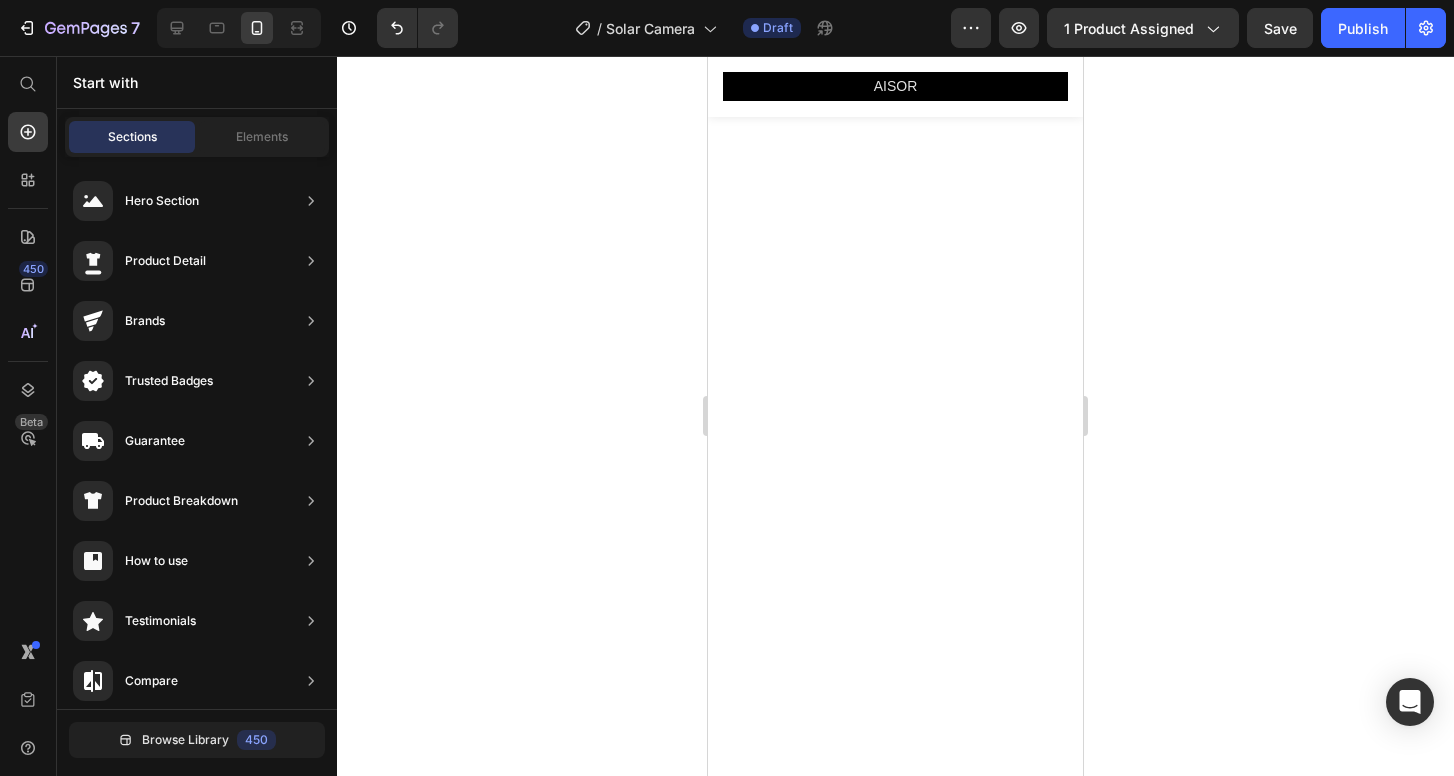 scroll, scrollTop: 4451, scrollLeft: 0, axis: vertical 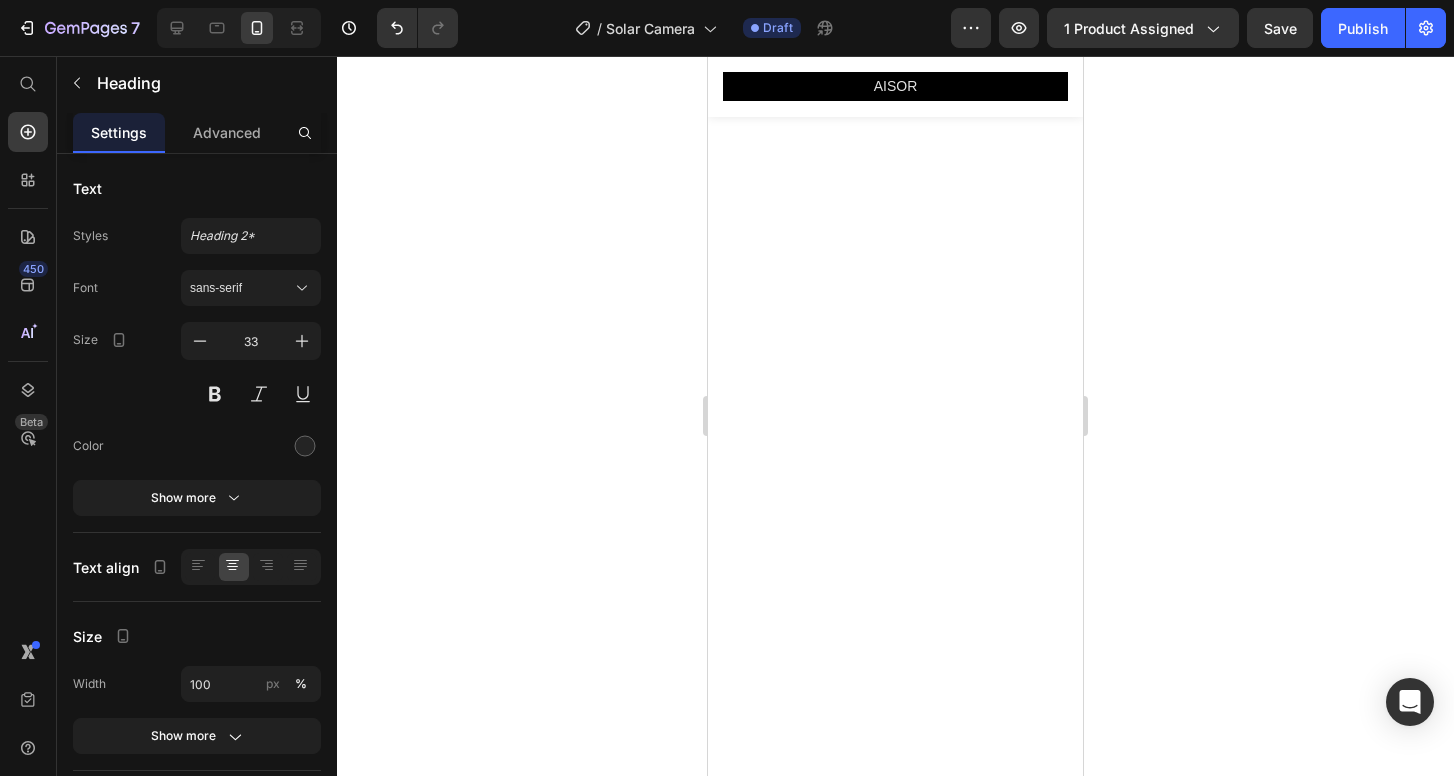 click on "Choose The Perfect Relaxing Gift To Pamper Your Family" at bounding box center [895, -573] 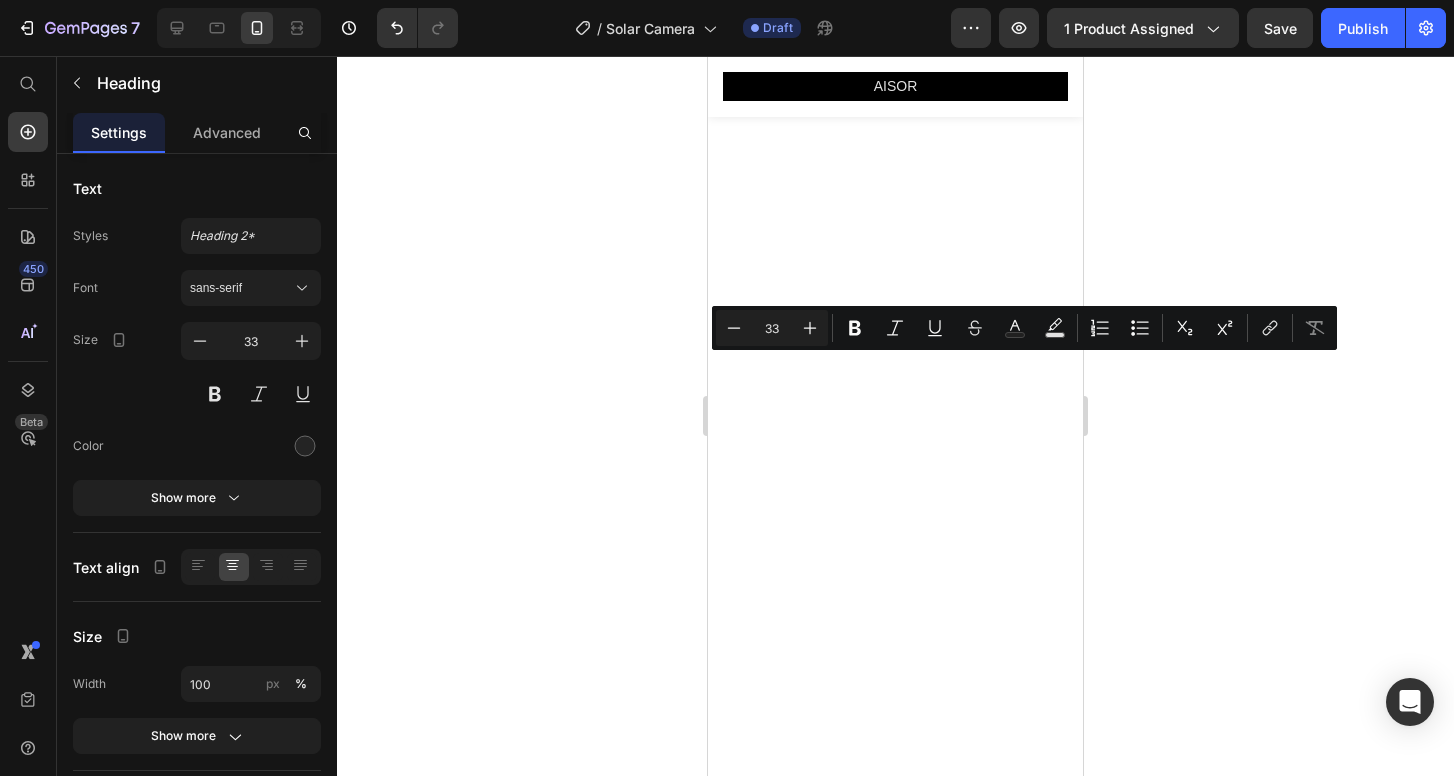 click on "Choose The Perfect Relaxing Gift To Pamper Your Family" at bounding box center (895, -573) 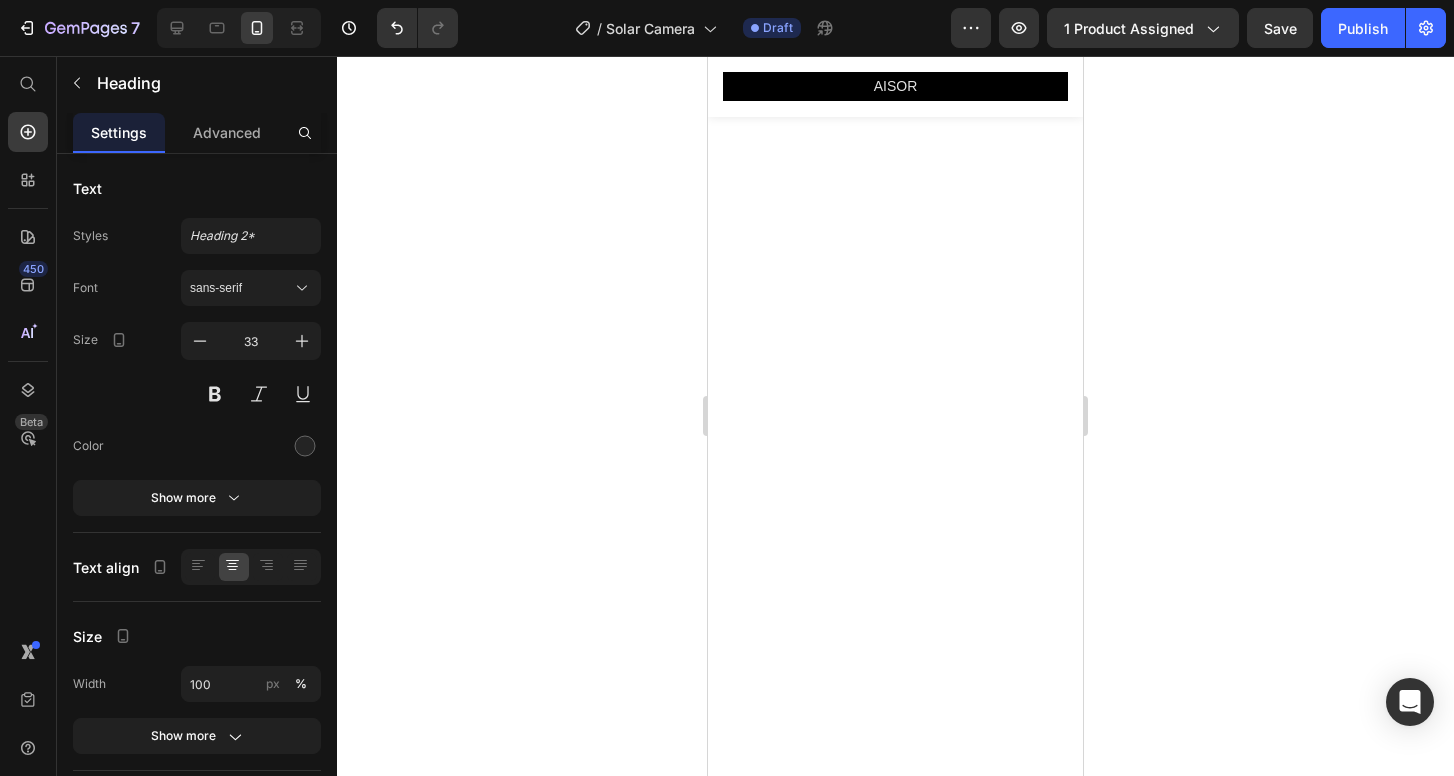 click on "Choose The Perfect Relaxing Gift To Pamper Your Family" at bounding box center [895, -573] 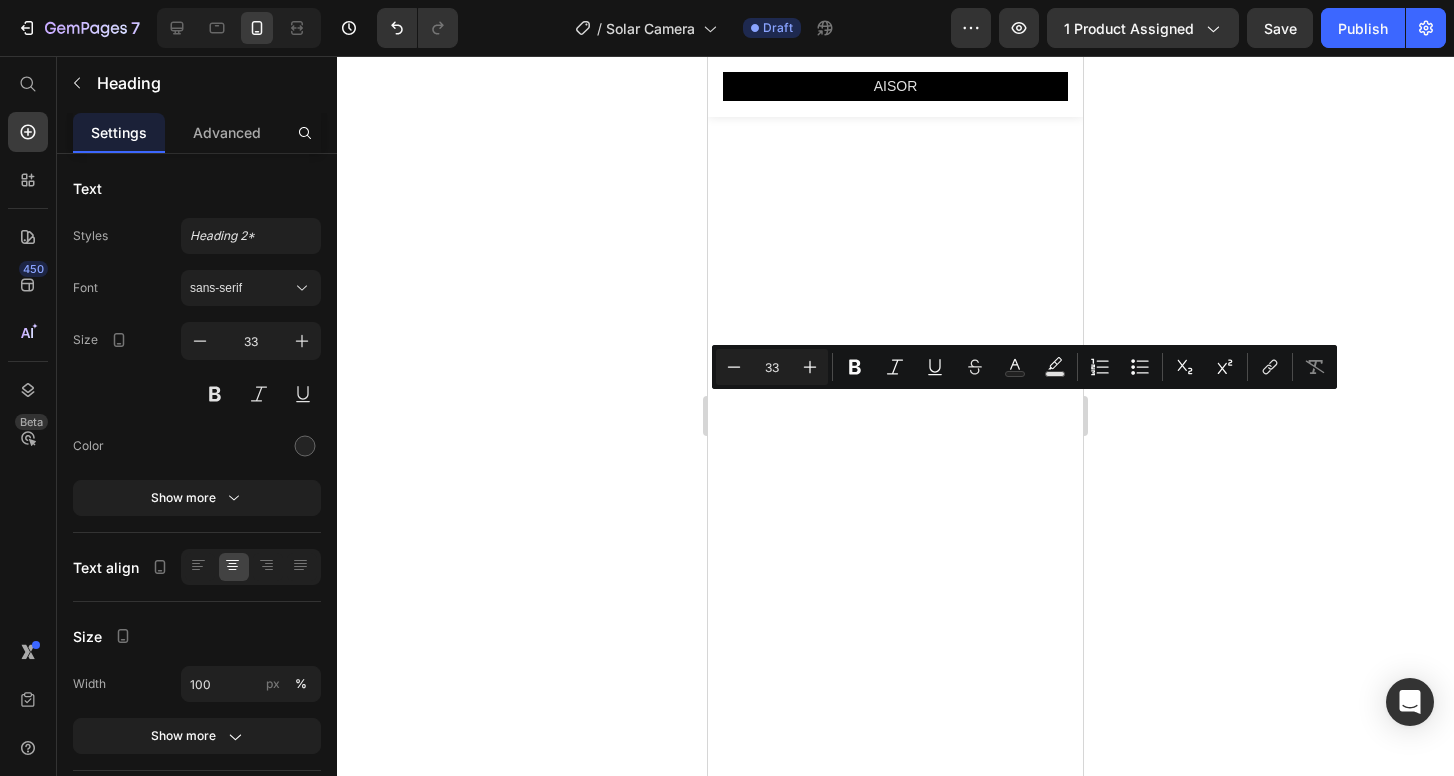 drag, startPoint x: 767, startPoint y: 418, endPoint x: 1041, endPoint y: 465, distance: 278.0018 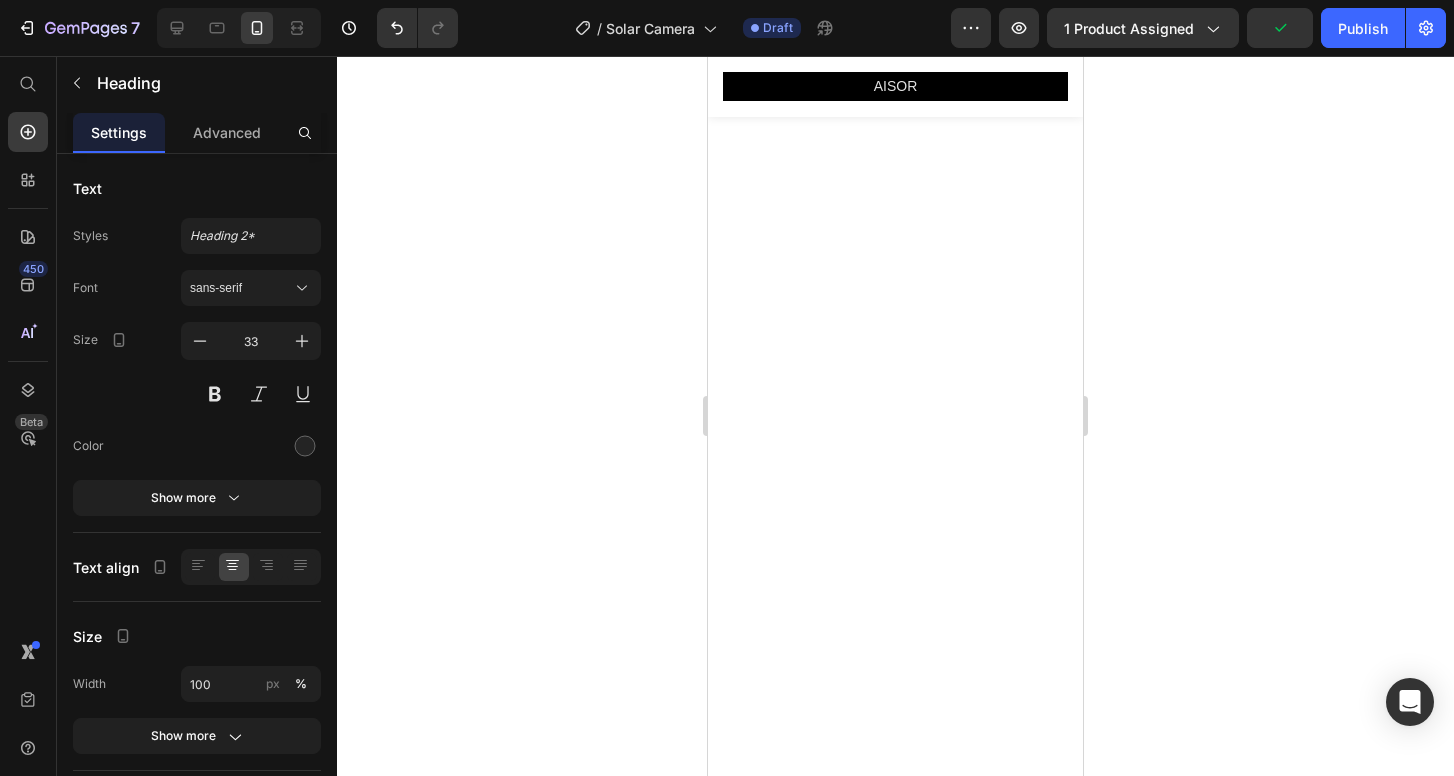 click on "Choose The Perfect Camera for your surrendinds" at bounding box center (895, -573) 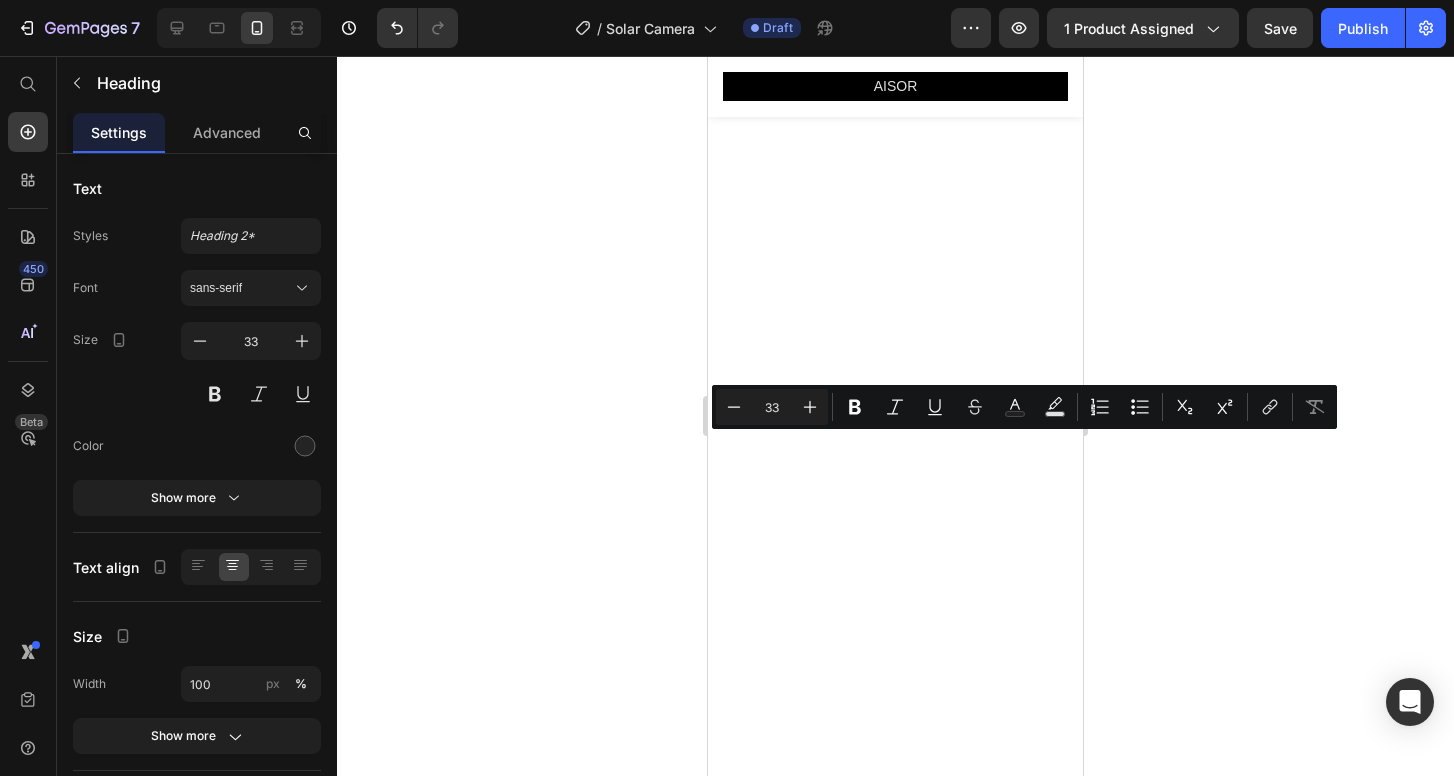 click on "Choose The Perfect Camera for your surrendinds" at bounding box center [895, -573] 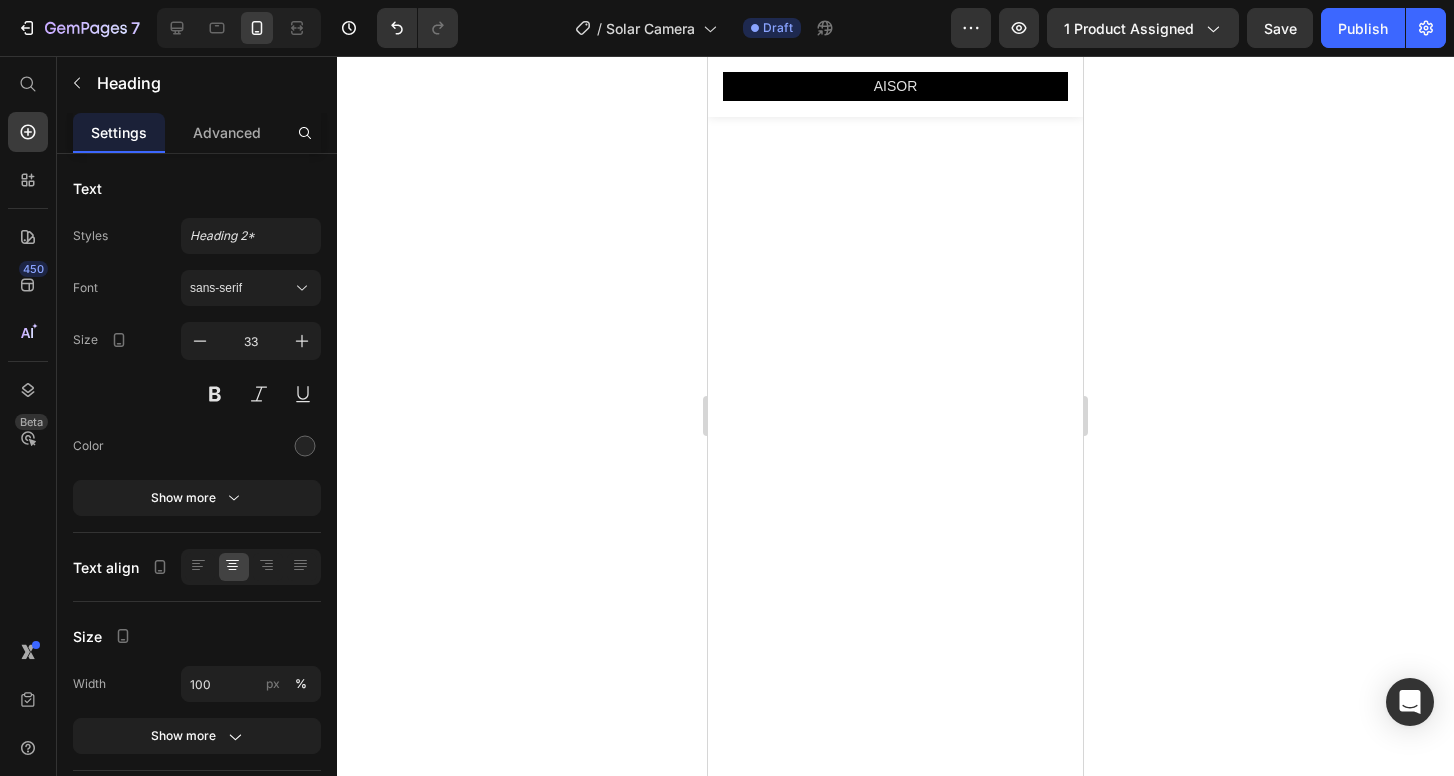 click on "Choose The Perfect Camera for your surrendinds" at bounding box center (895, -573) 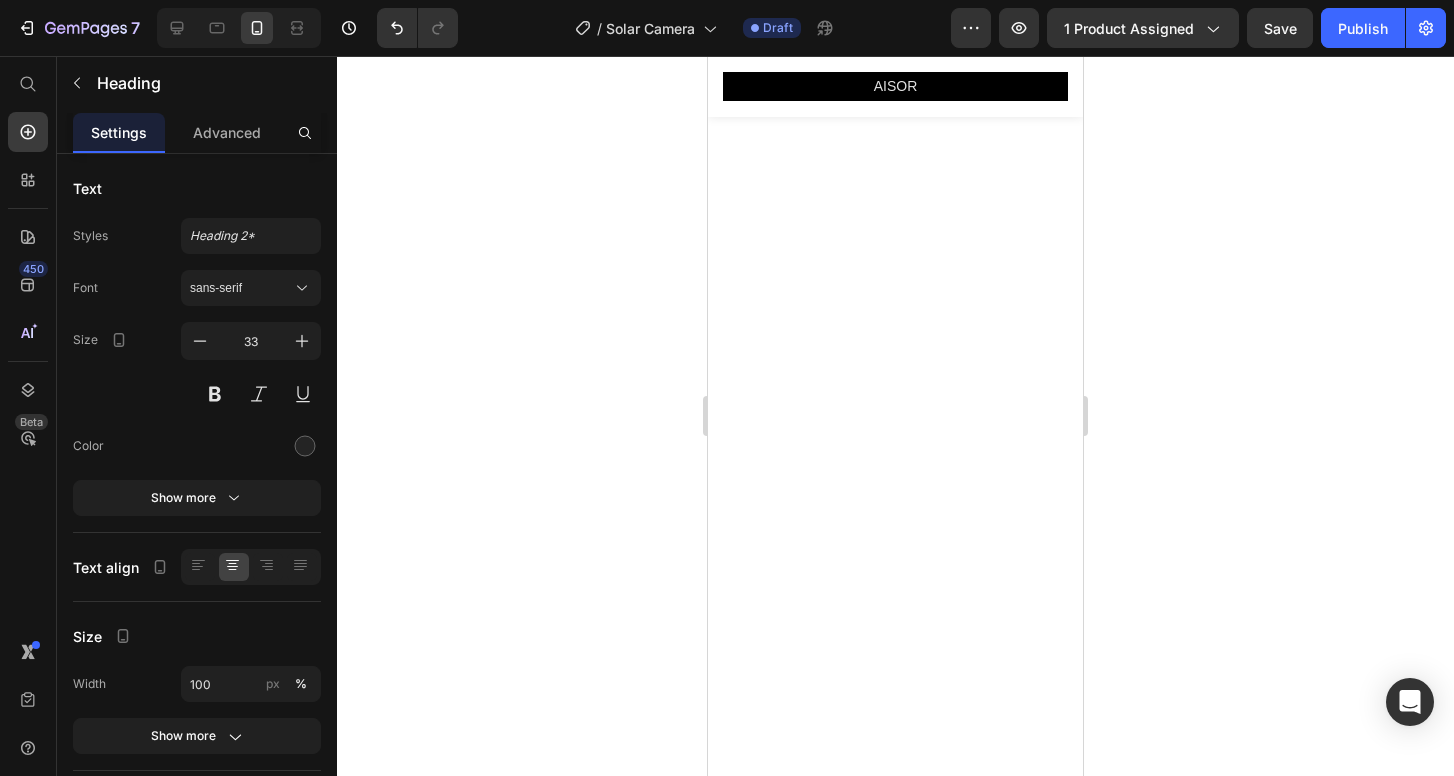 click 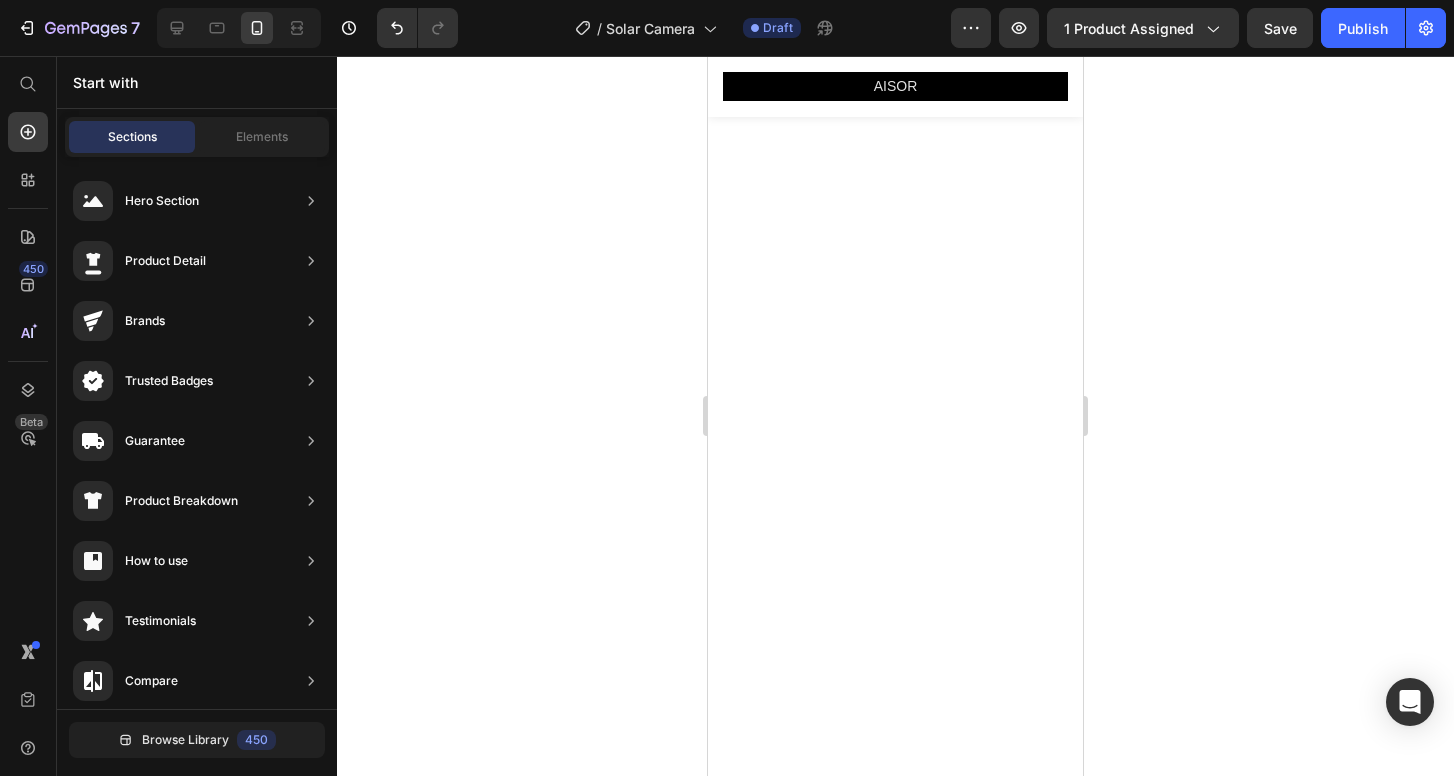 click on "Choose The Perfect Camera for your surrendings" at bounding box center (895, -573) 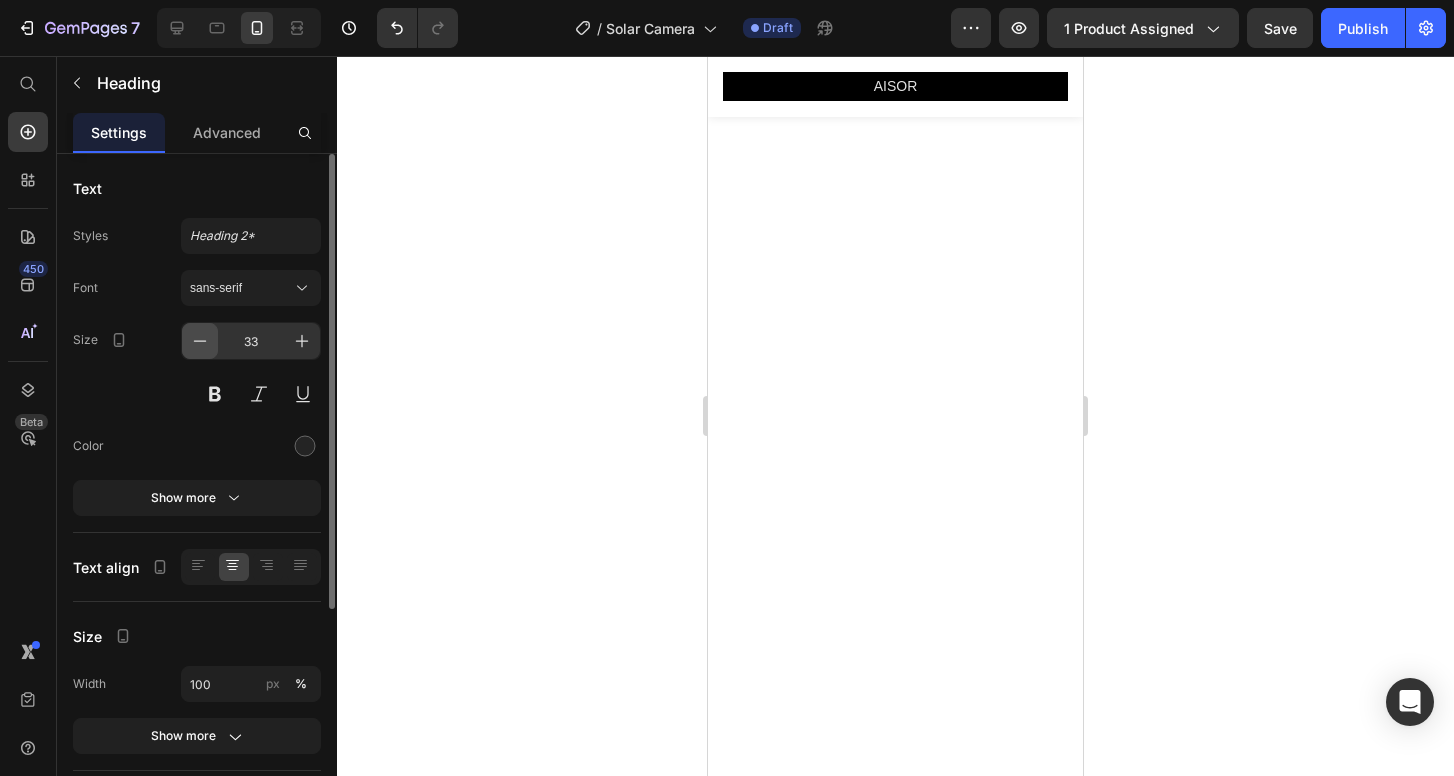 click 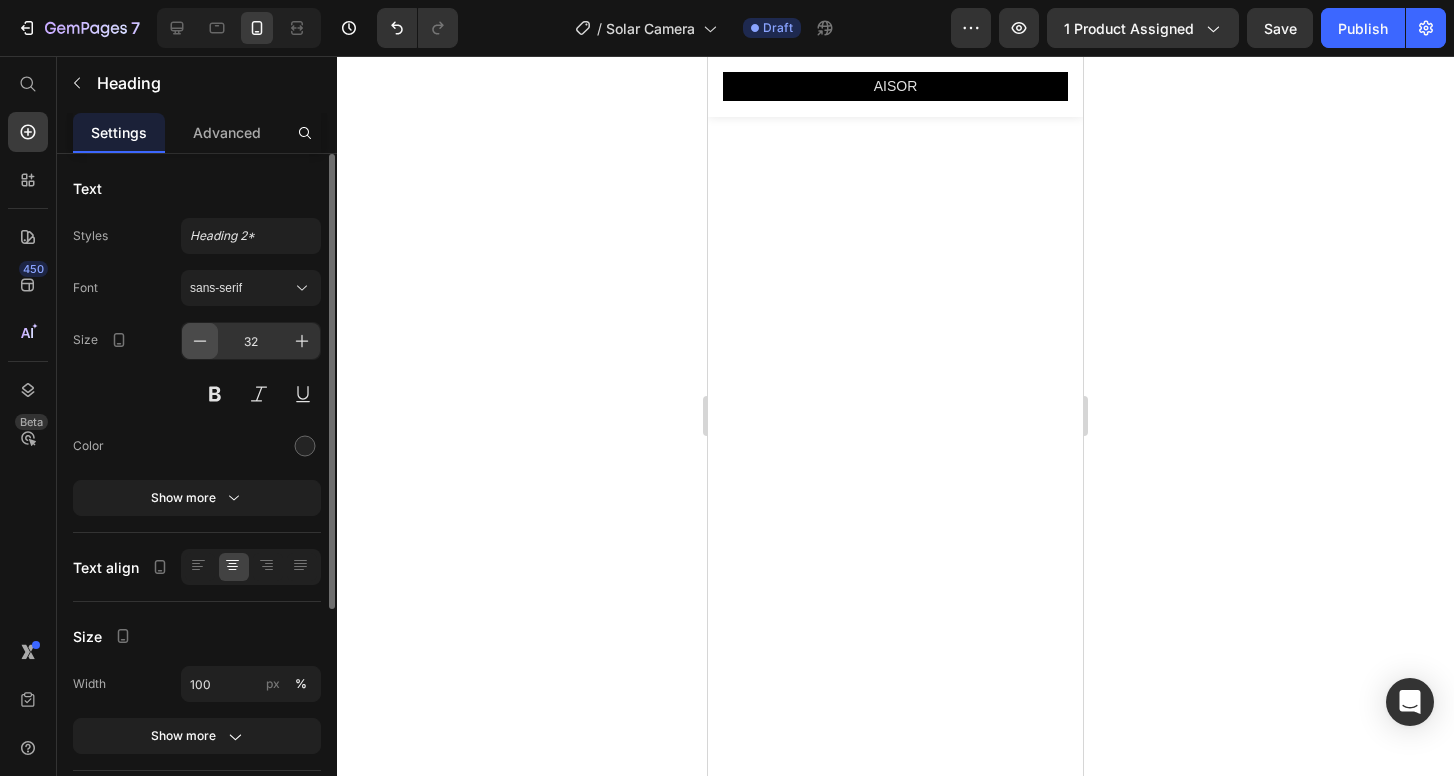 click 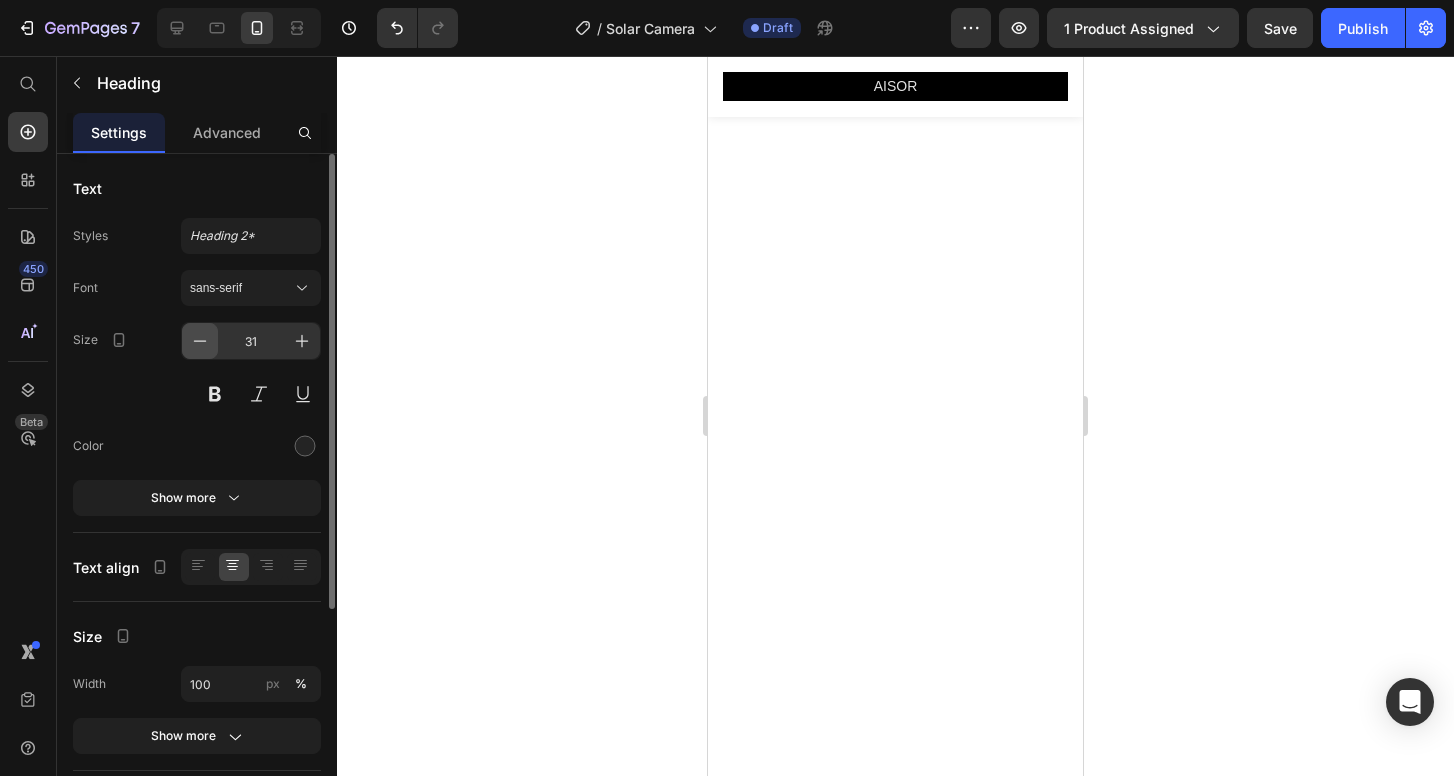 click 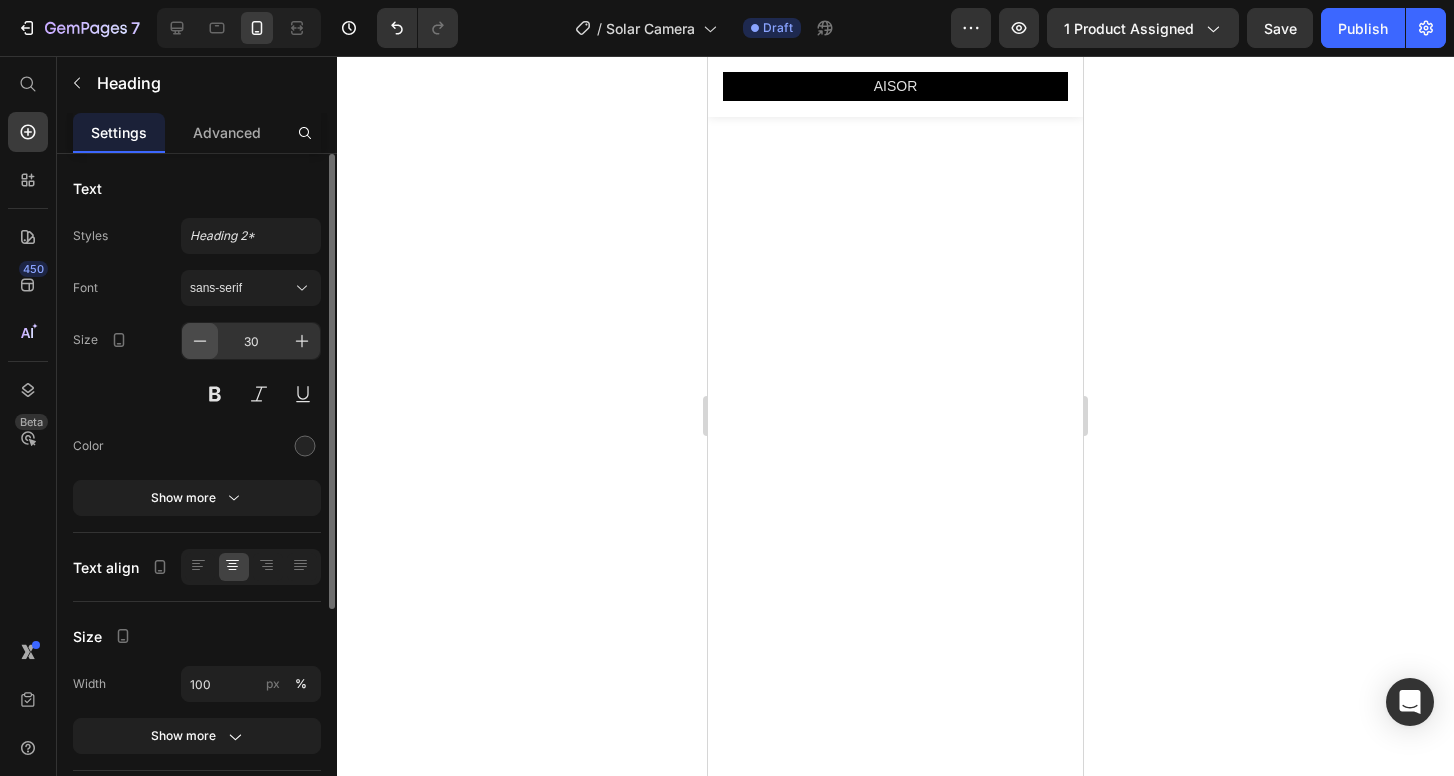 click 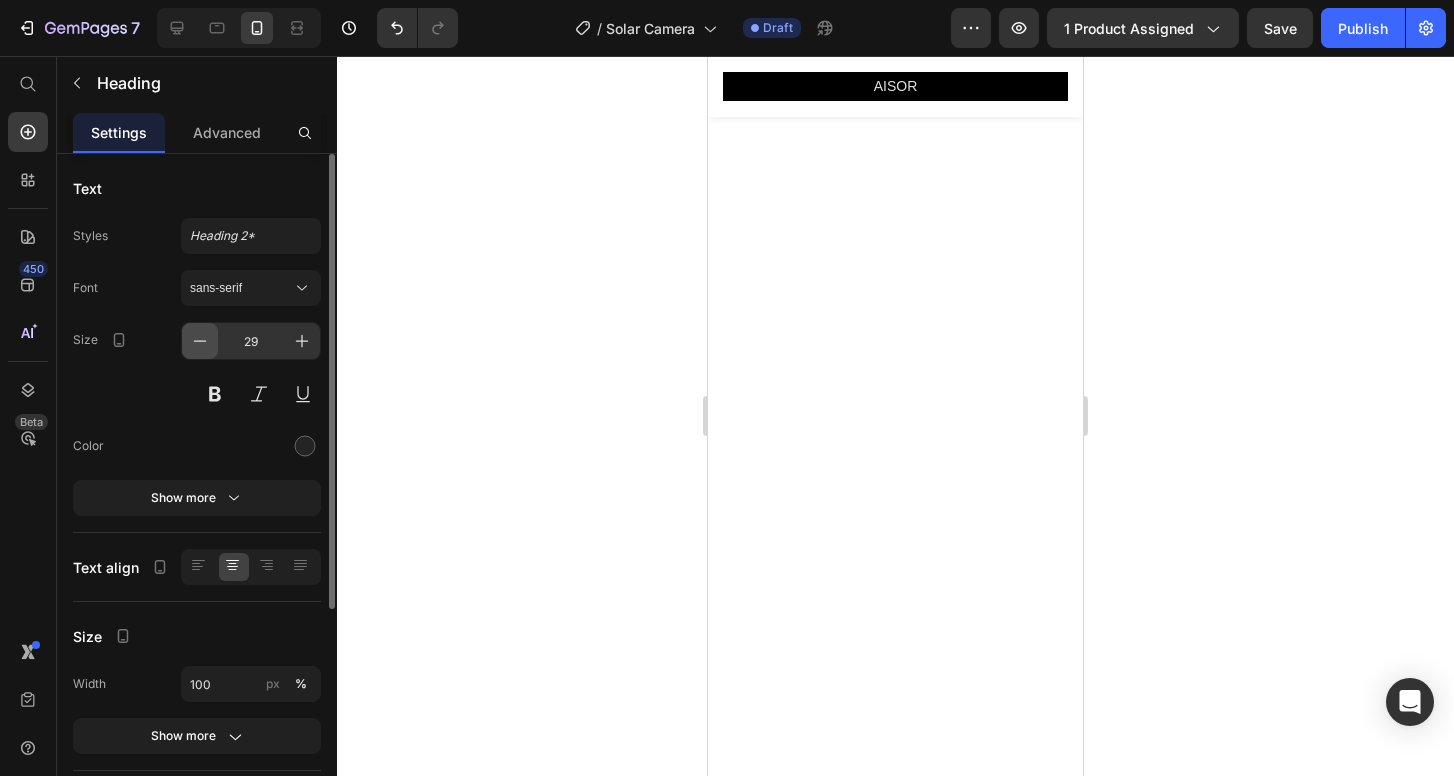 click 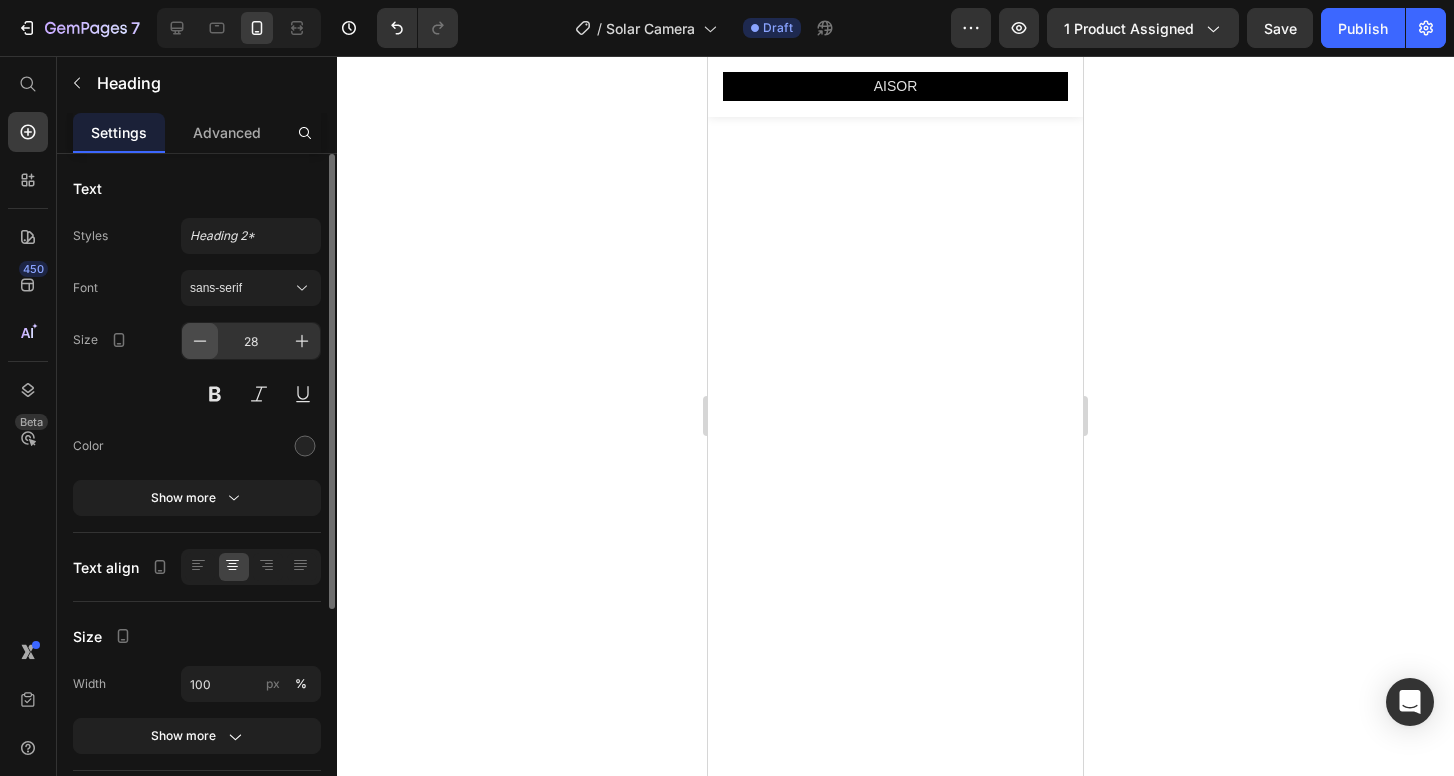 click 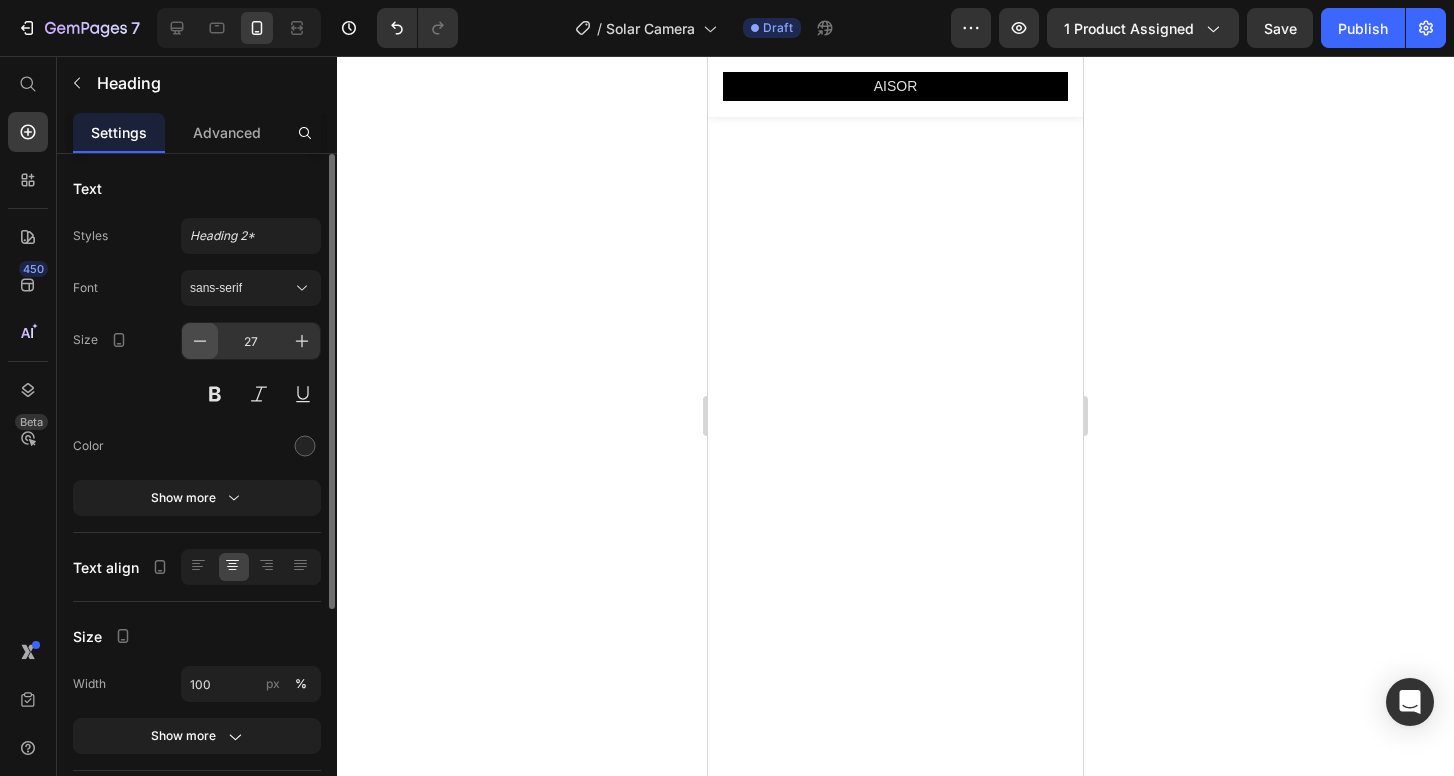 click 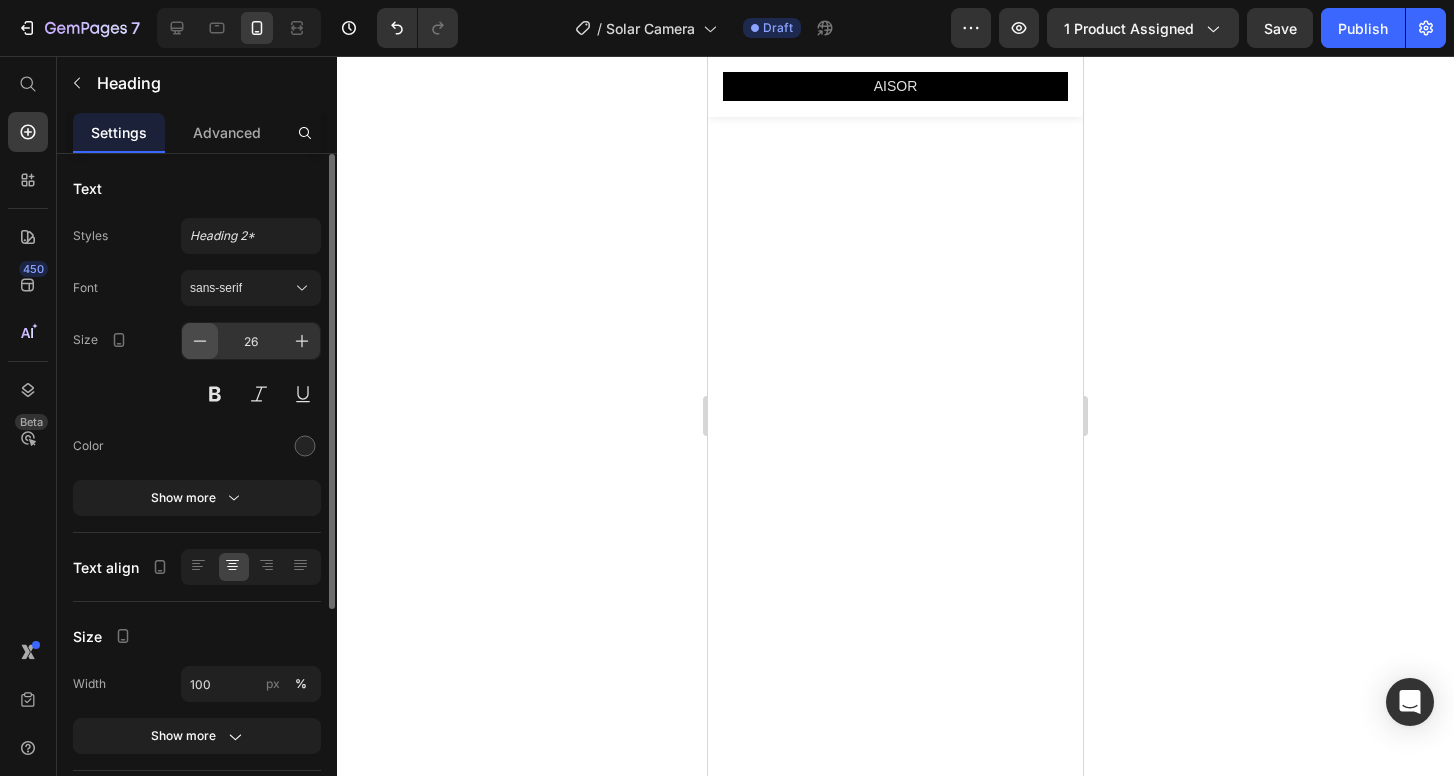 click 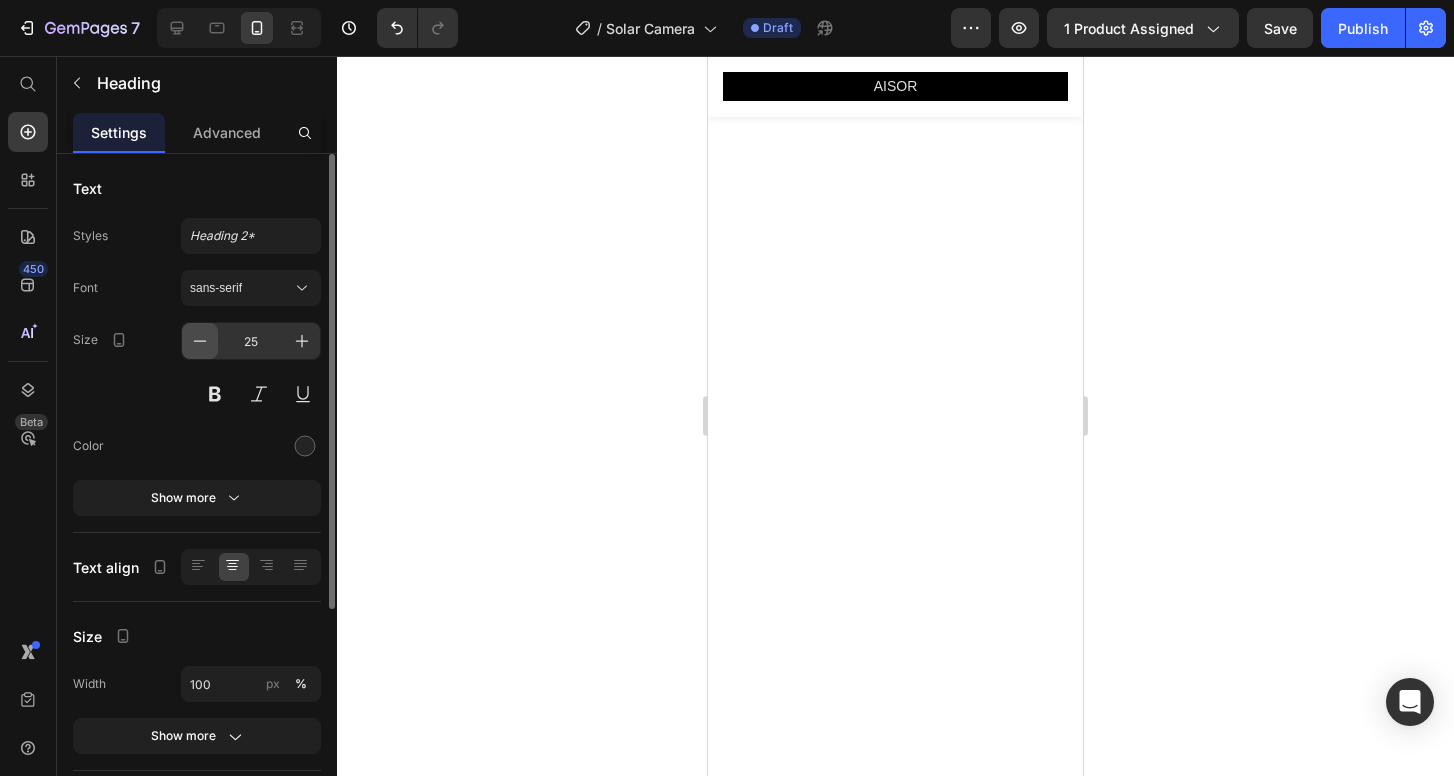 click 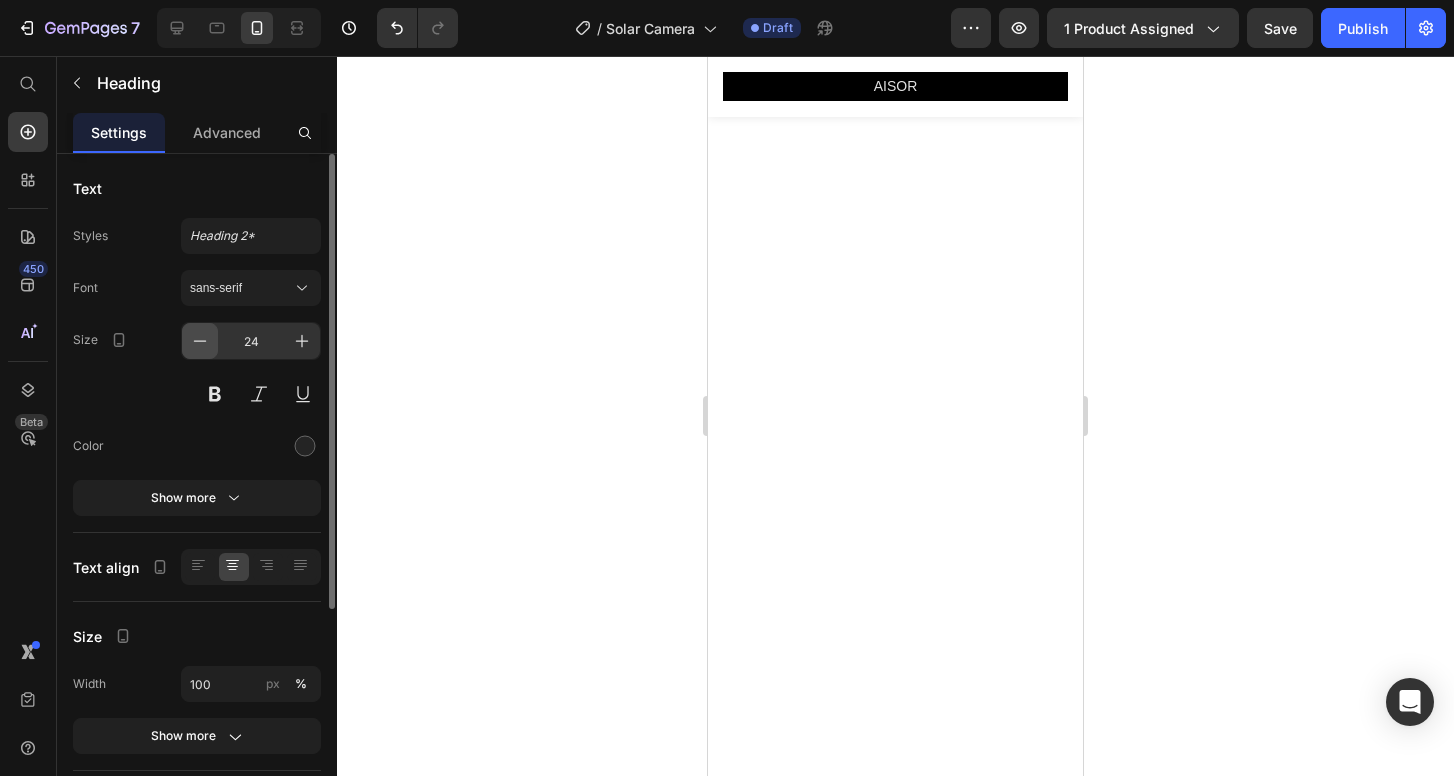 click 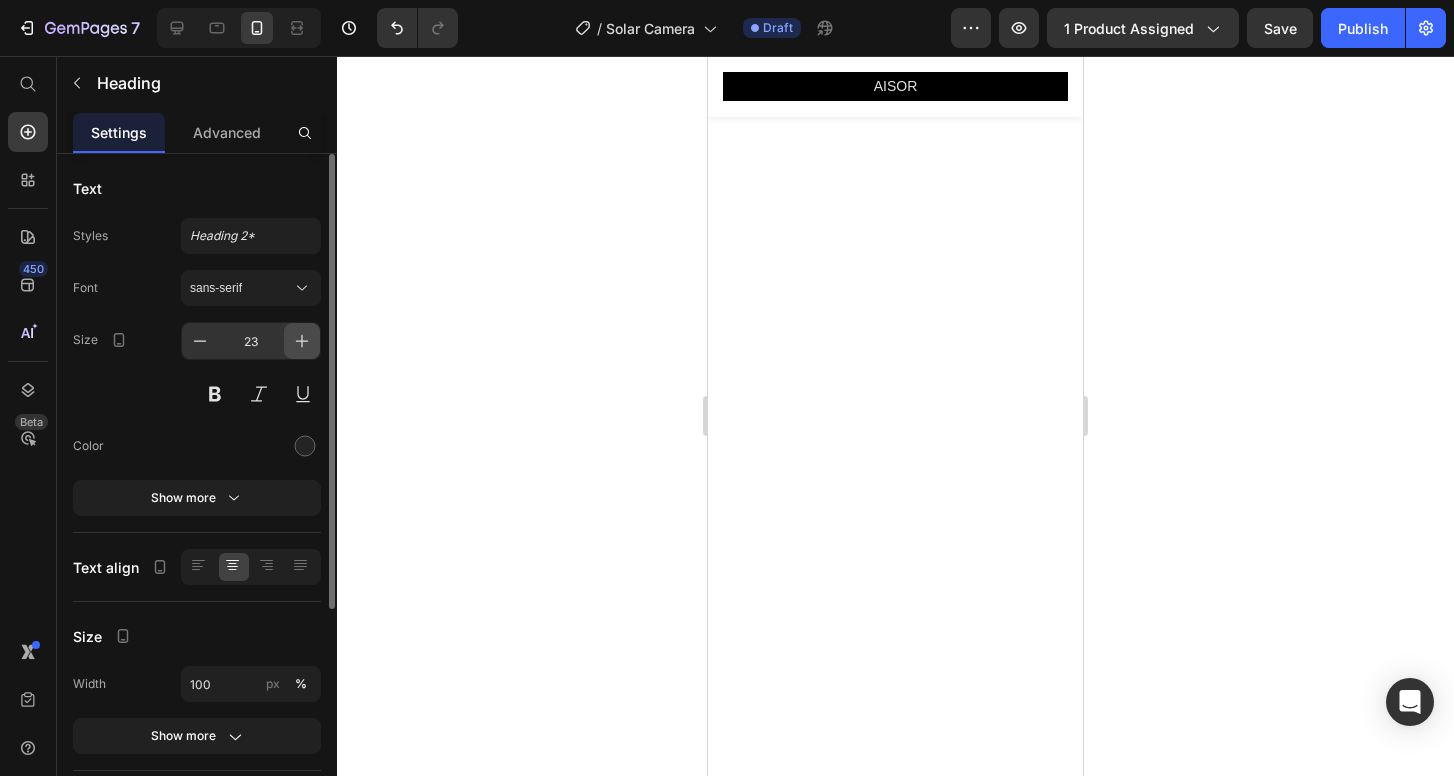 click 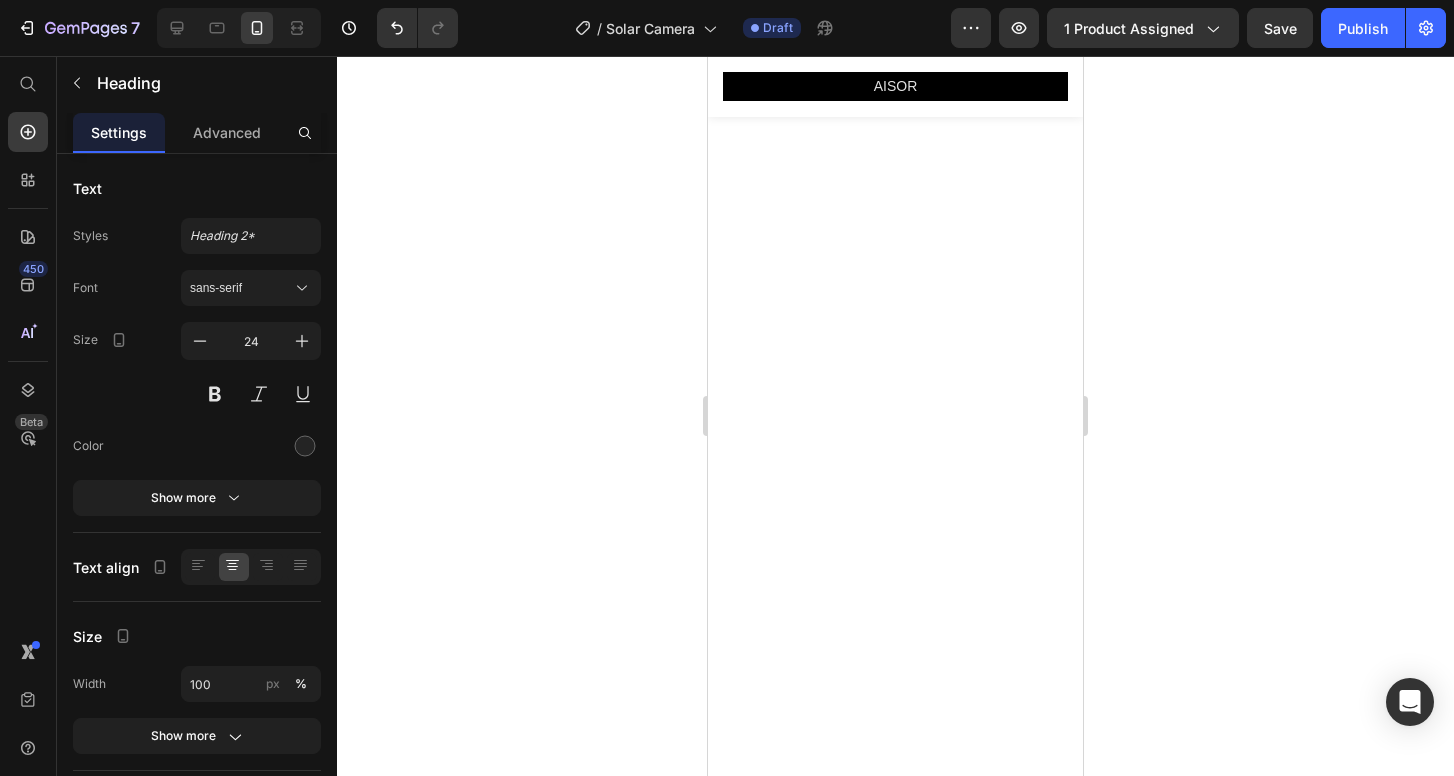 click 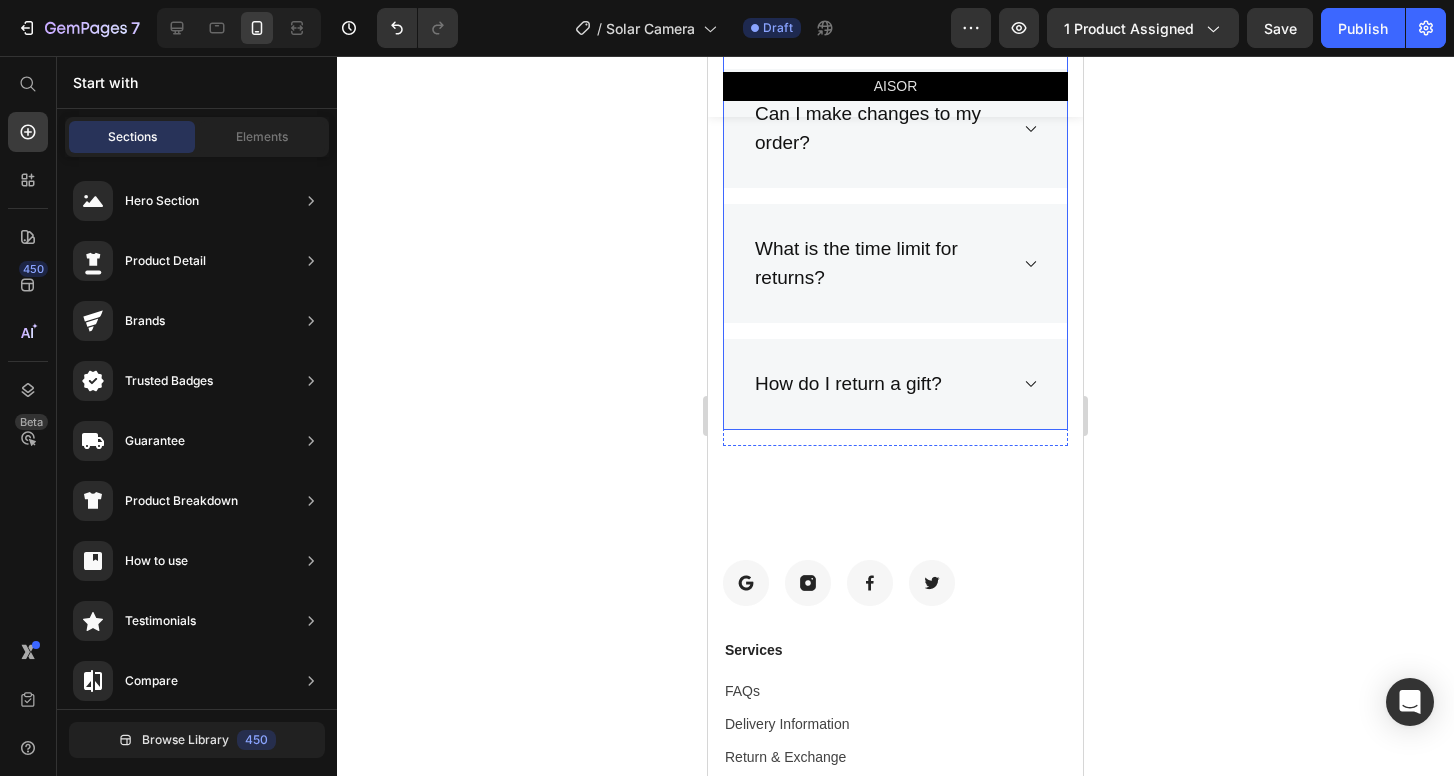 scroll, scrollTop: 9030, scrollLeft: 0, axis: vertical 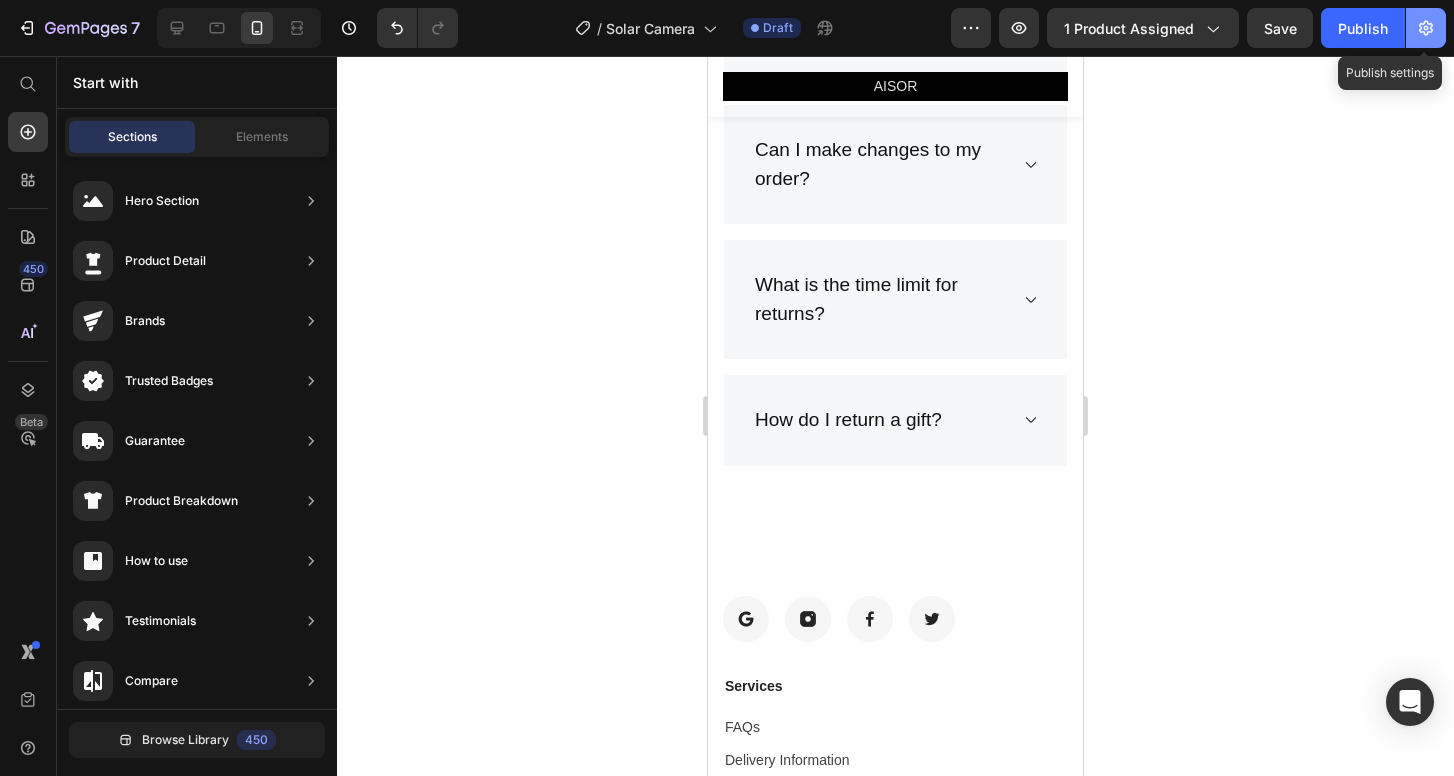 click 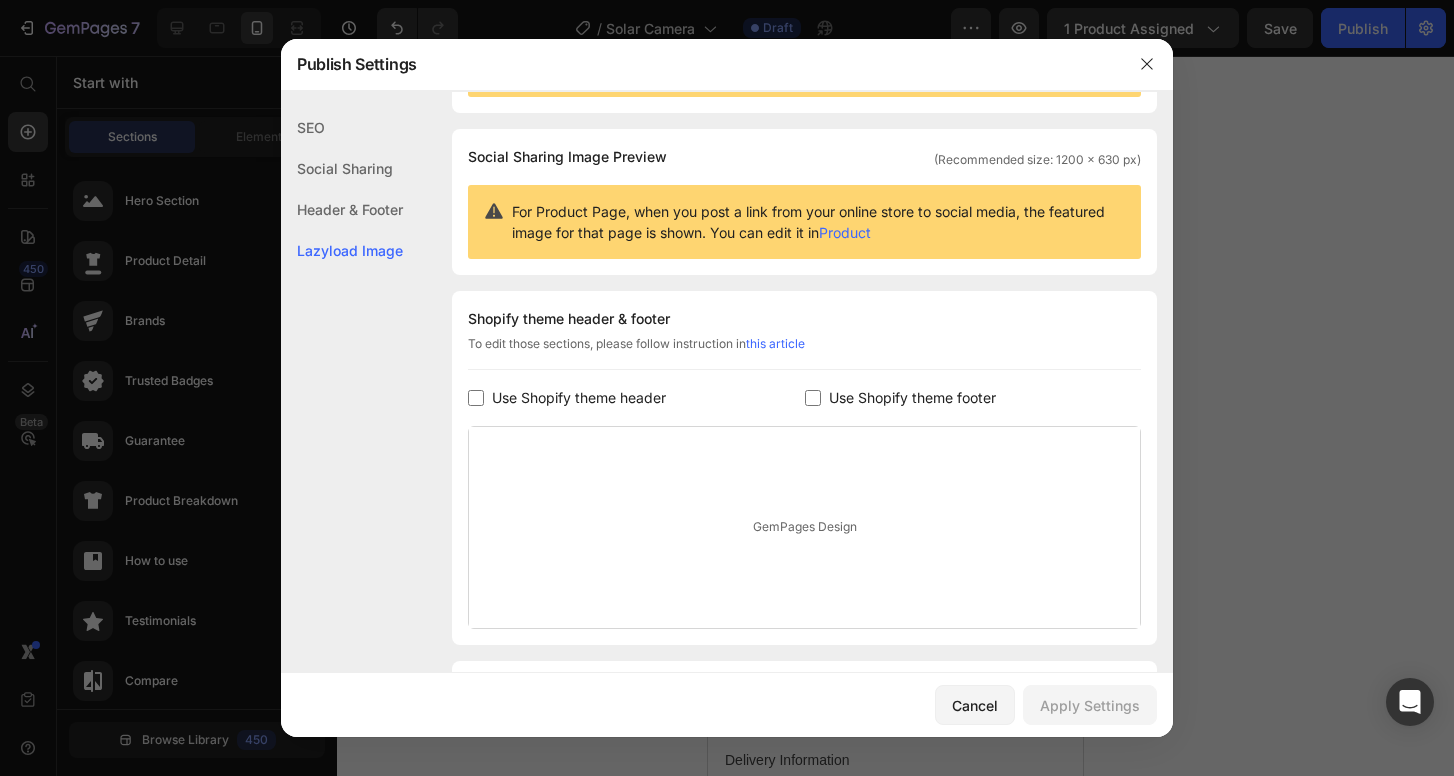 scroll, scrollTop: 230, scrollLeft: 0, axis: vertical 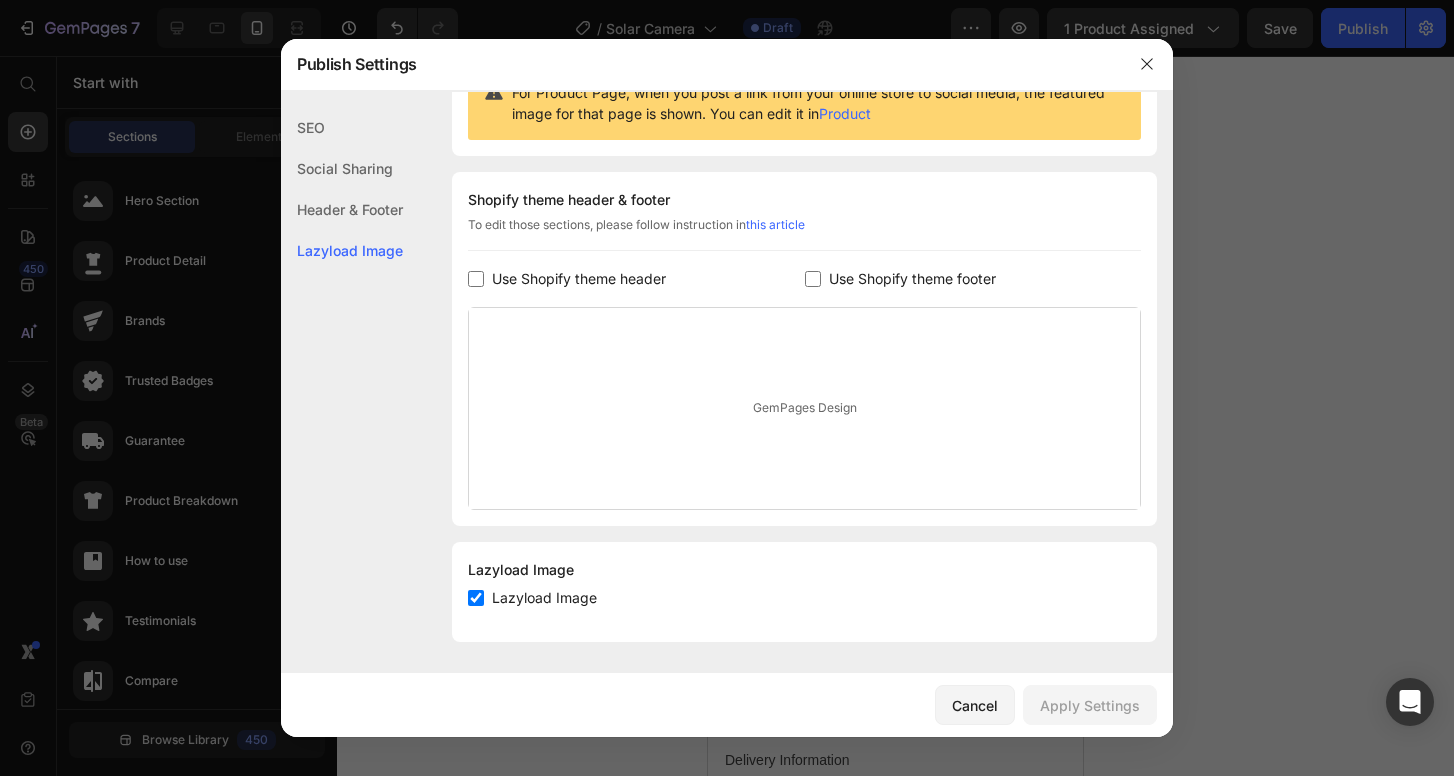 click at bounding box center (476, 279) 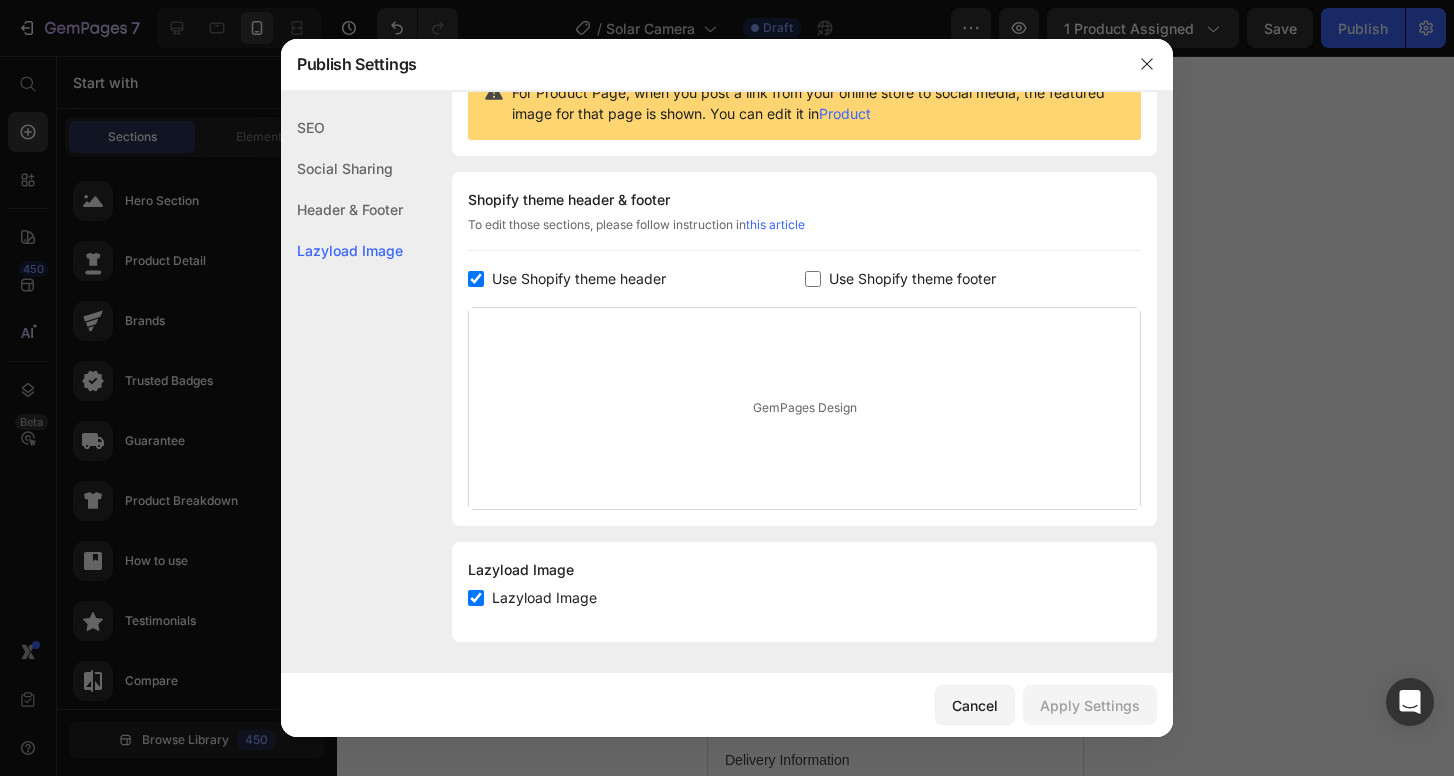 checkbox on "true" 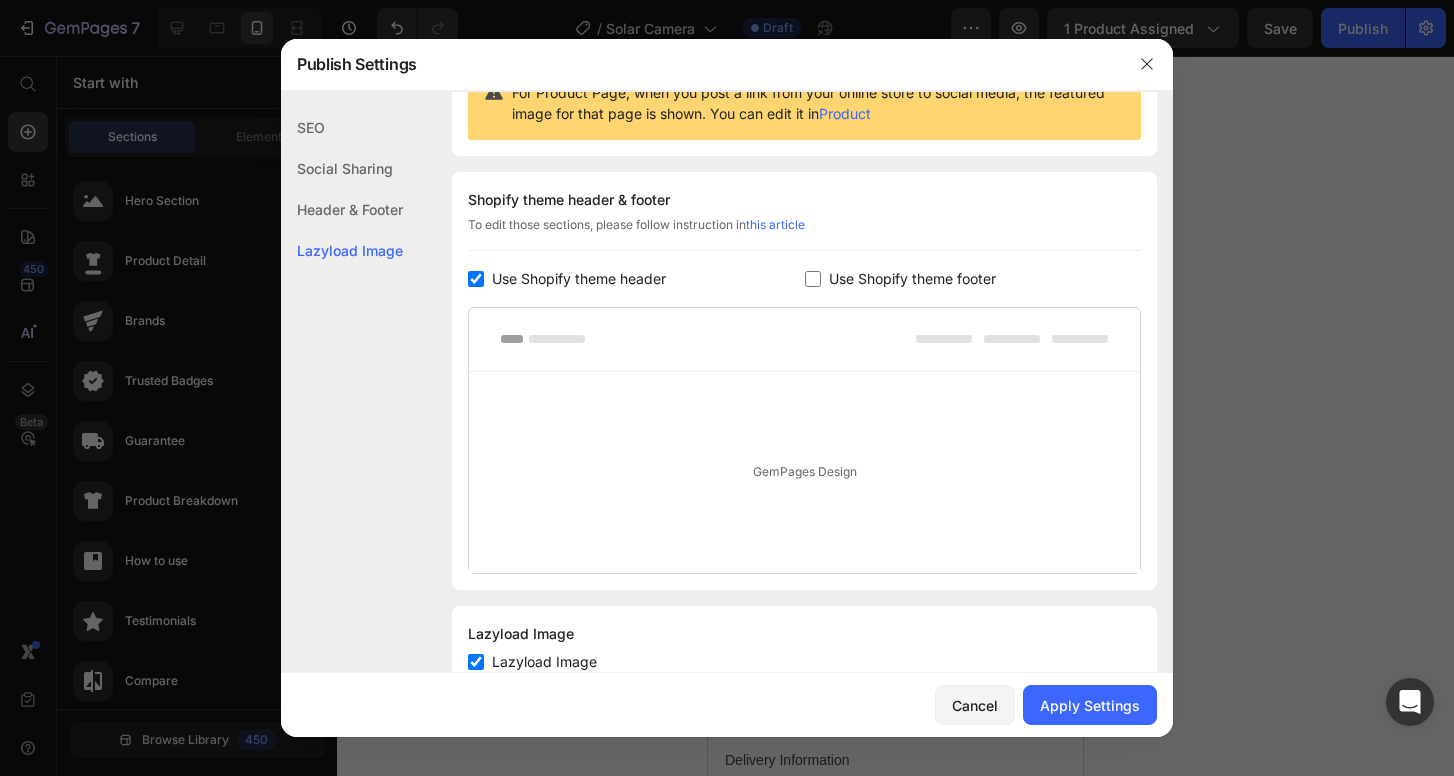 click at bounding box center [813, 279] 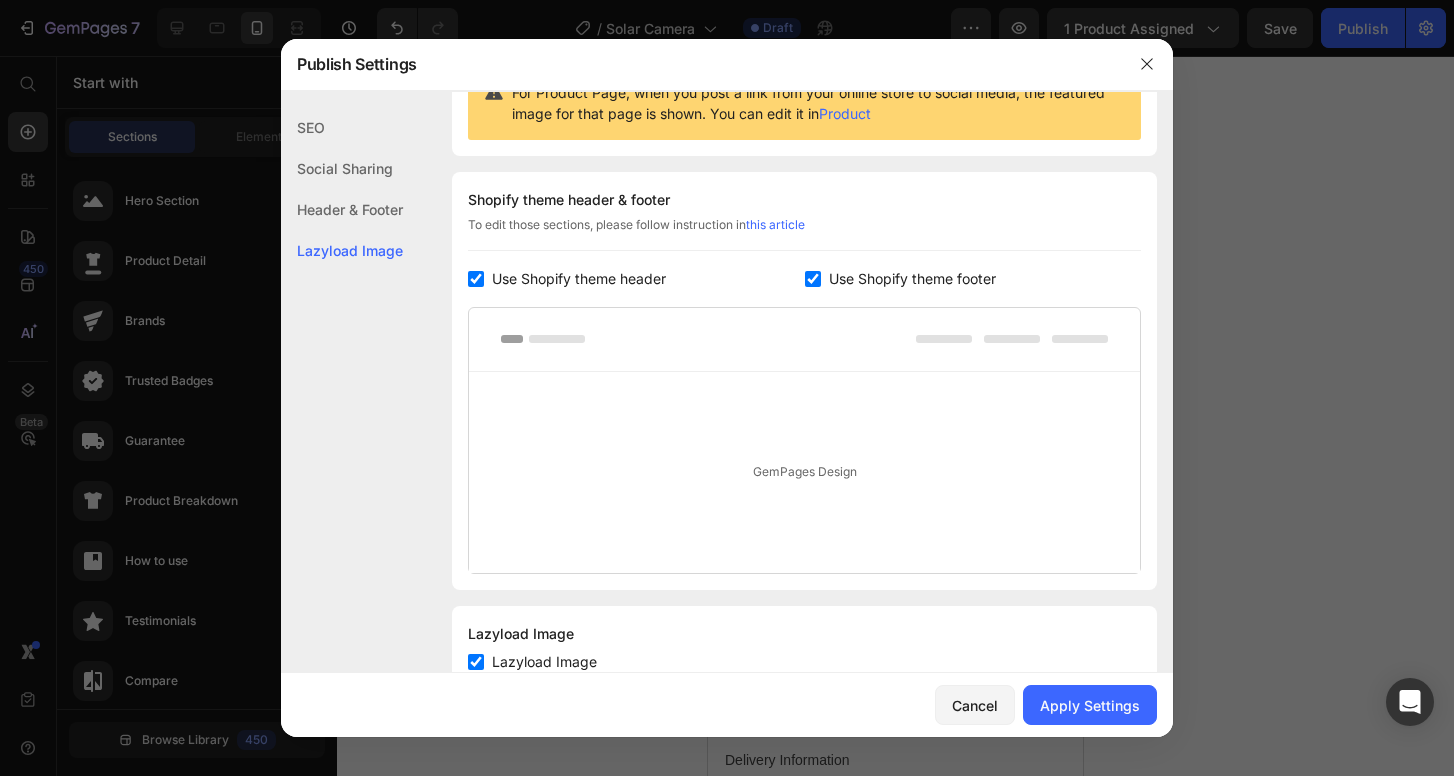checkbox on "true" 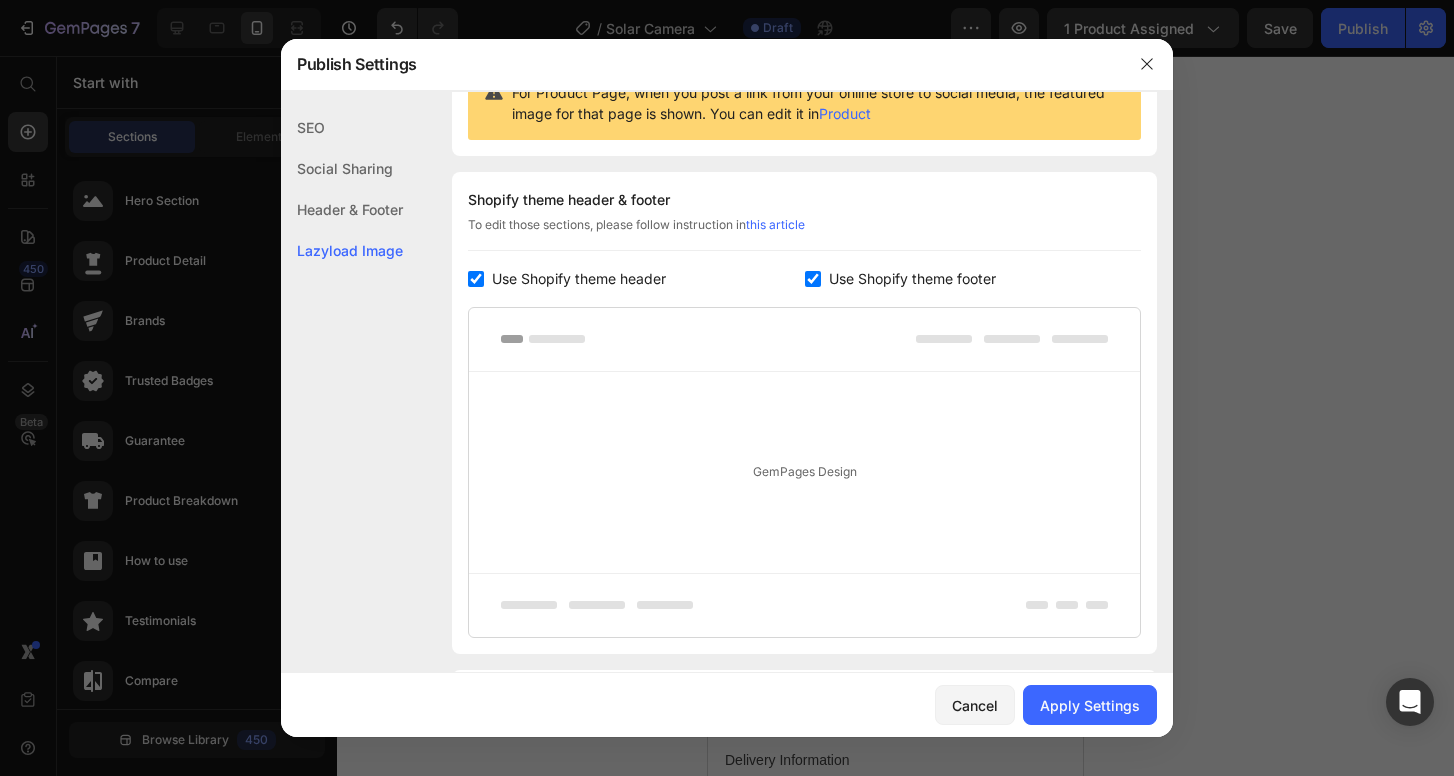 scroll, scrollTop: 358, scrollLeft: 0, axis: vertical 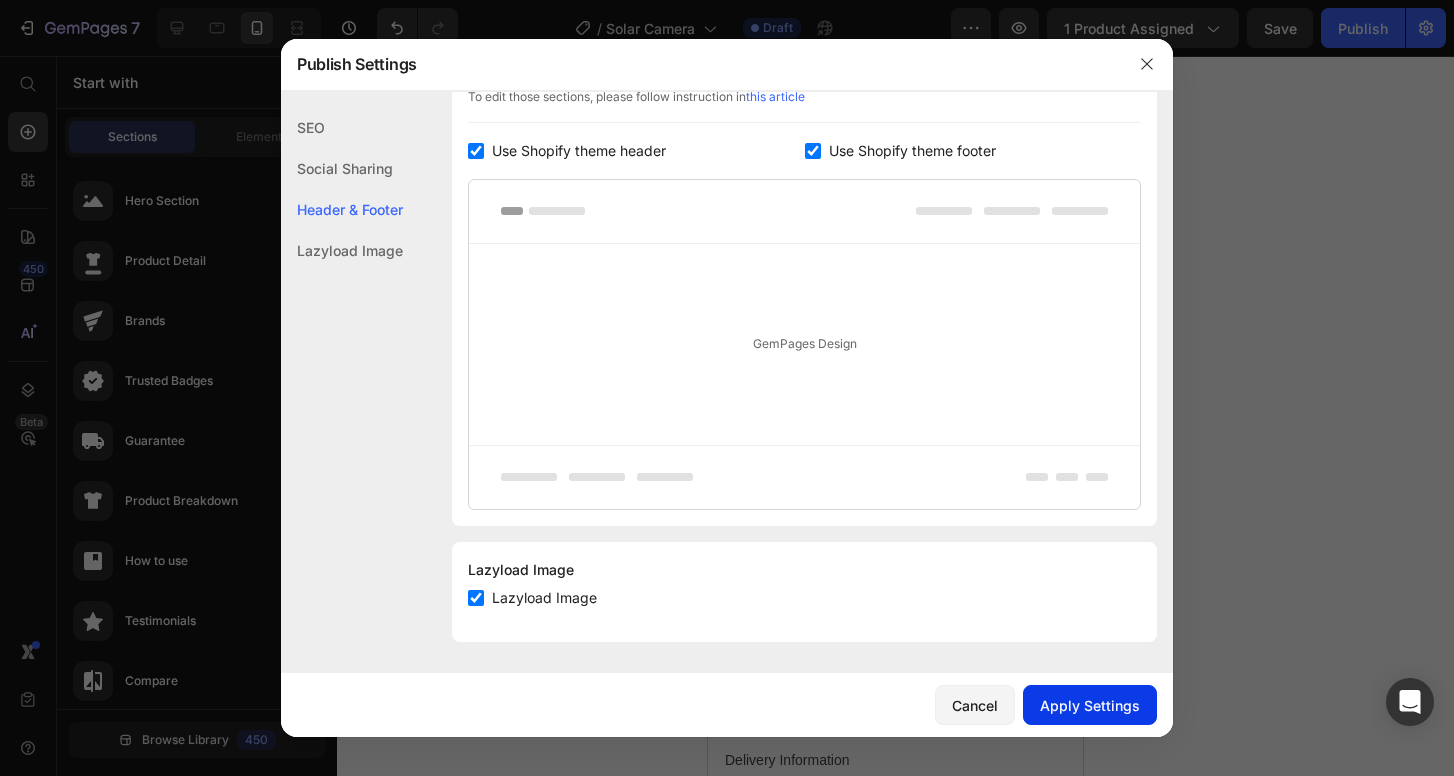 click on "Apply Settings" at bounding box center [1090, 705] 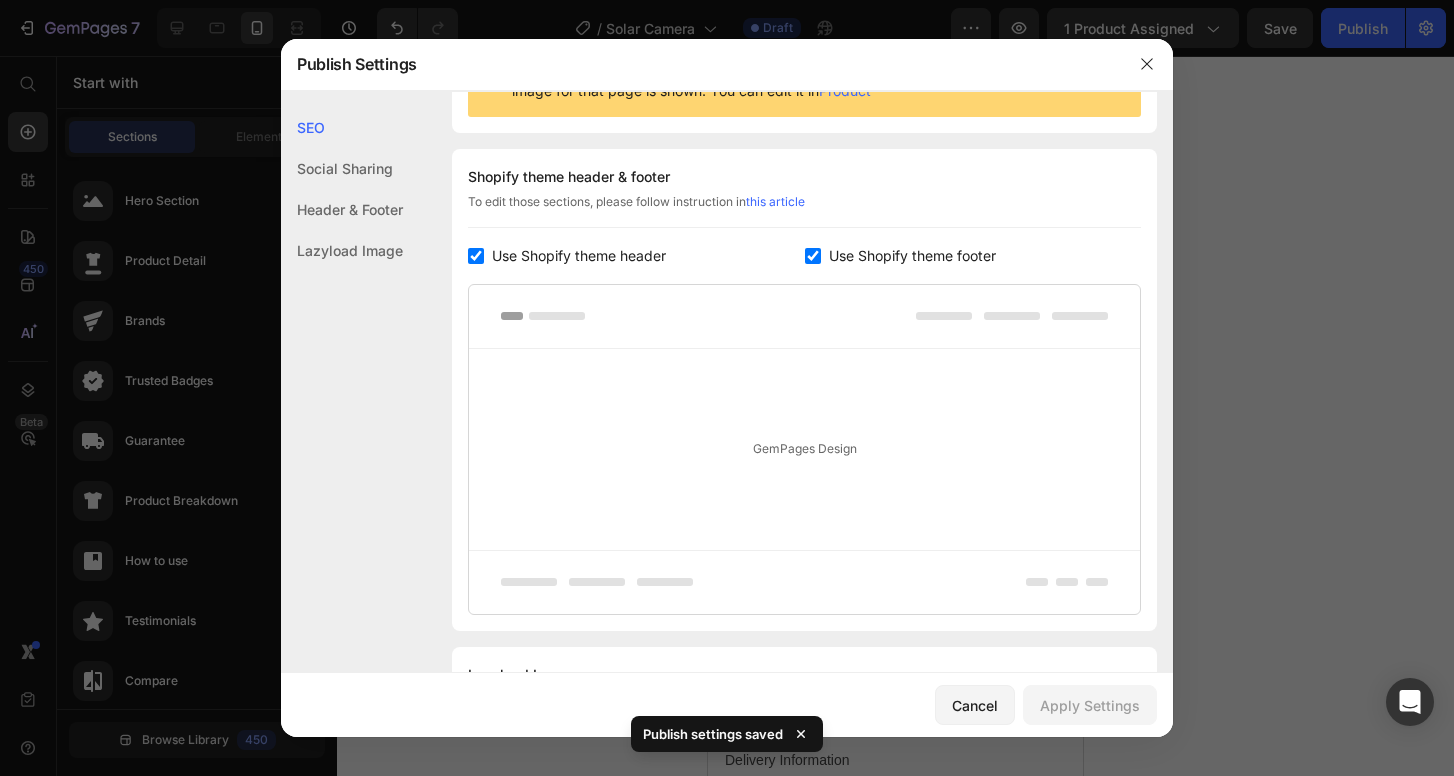 scroll, scrollTop: 0, scrollLeft: 0, axis: both 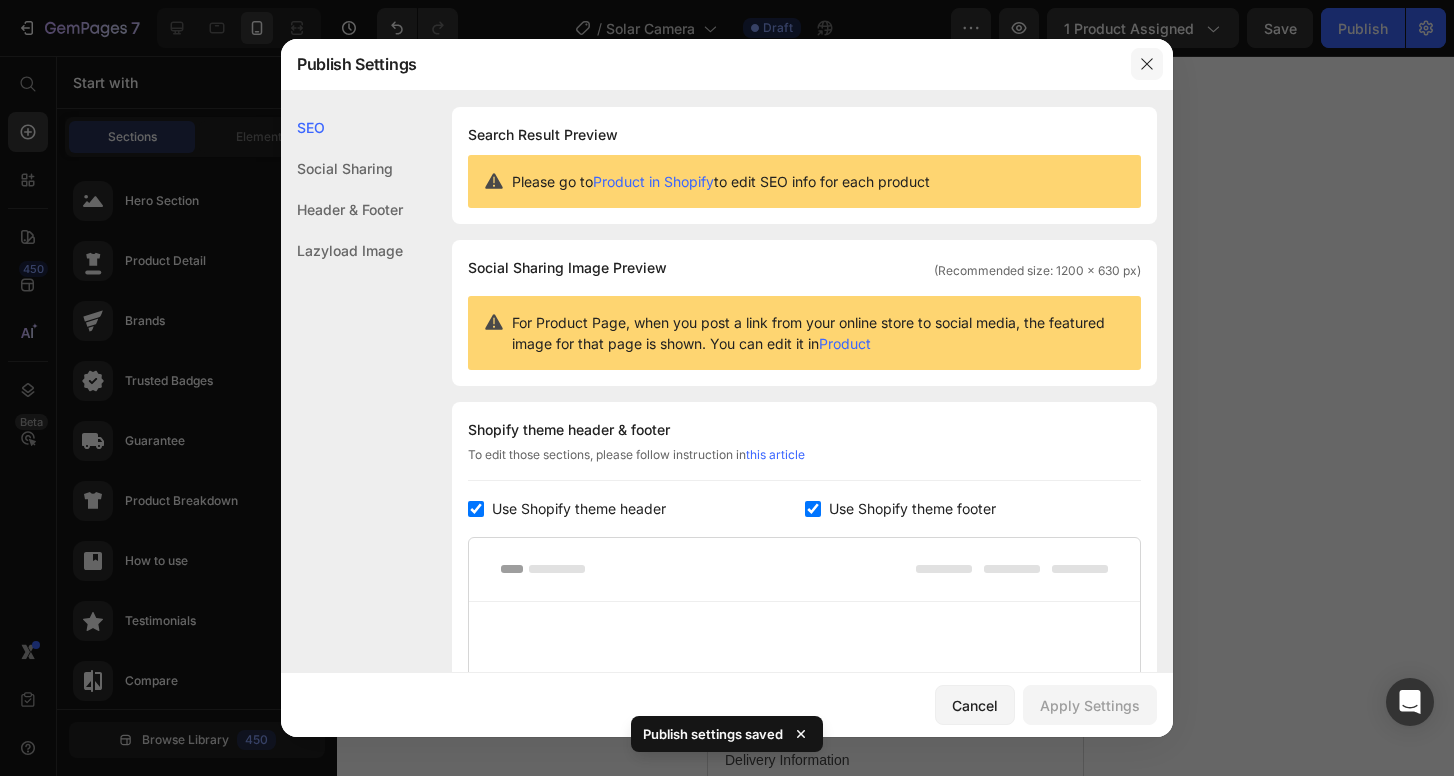 click at bounding box center (1147, 64) 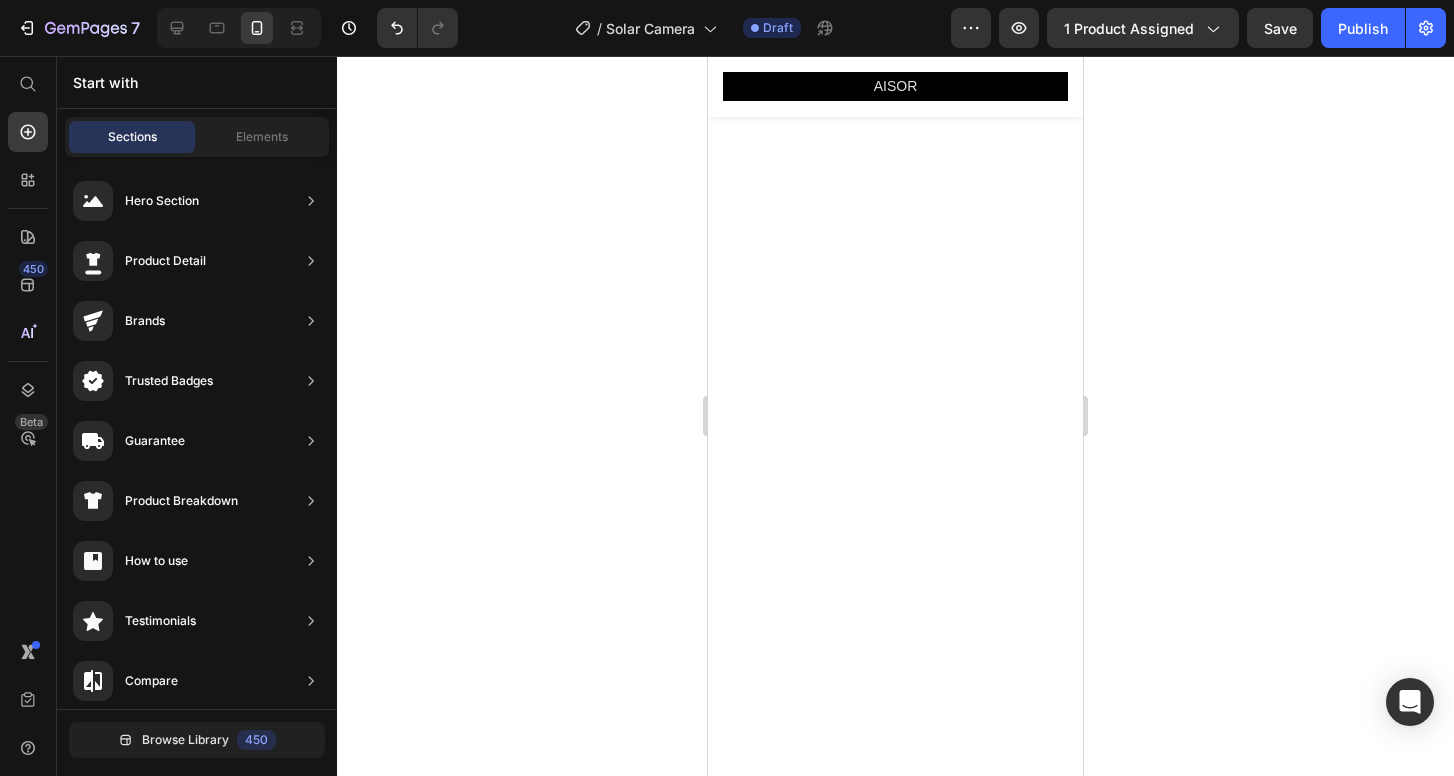 scroll, scrollTop: 0, scrollLeft: 0, axis: both 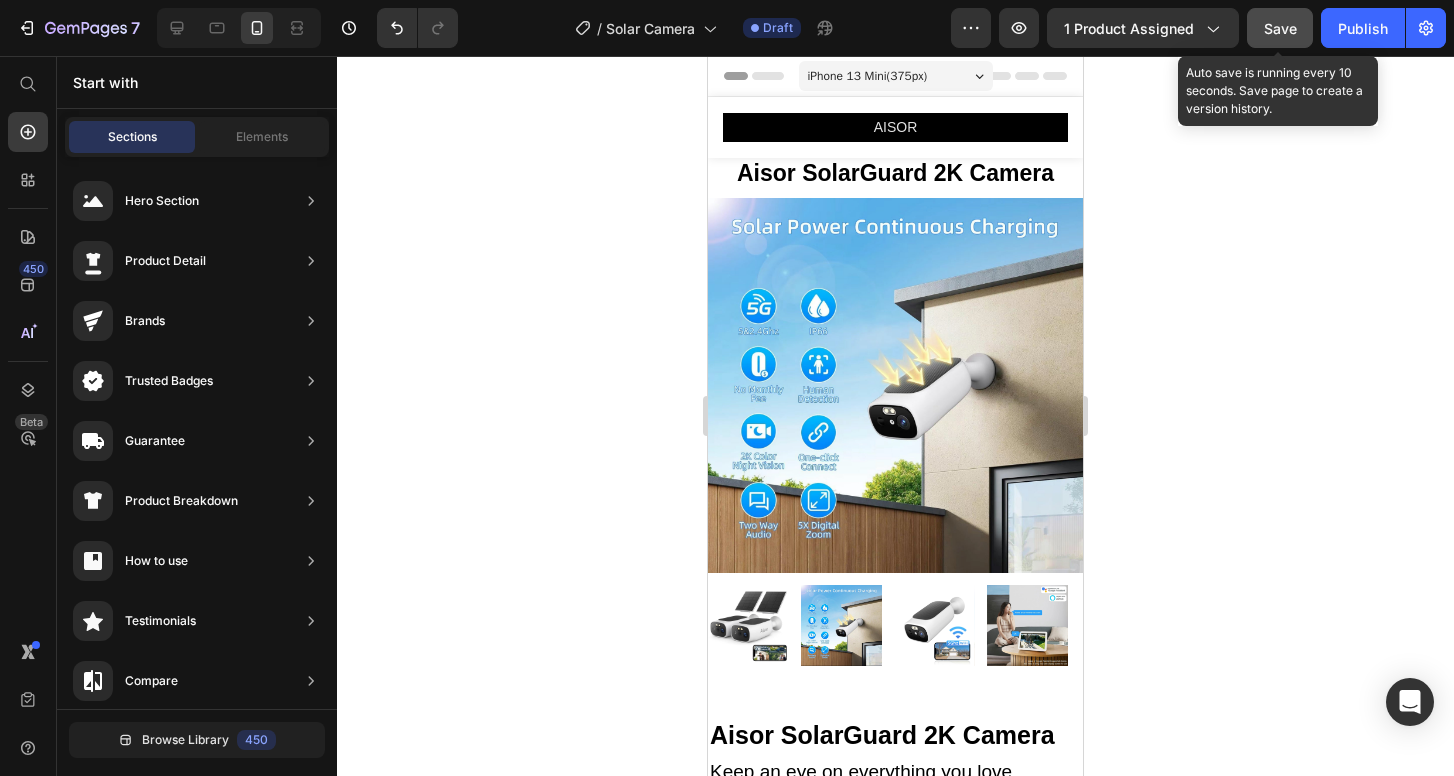 click on "Save" at bounding box center (1280, 28) 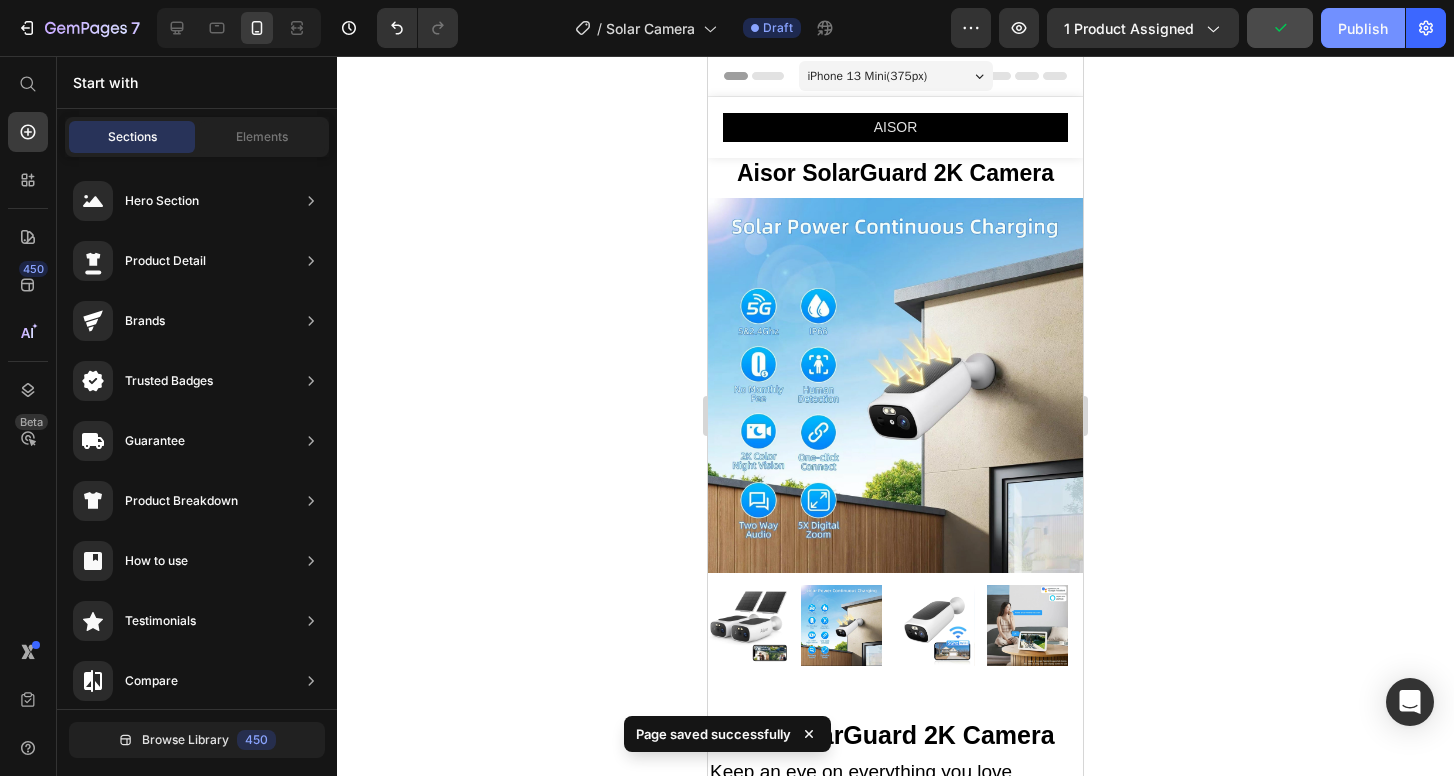 click on "Publish" at bounding box center [1363, 28] 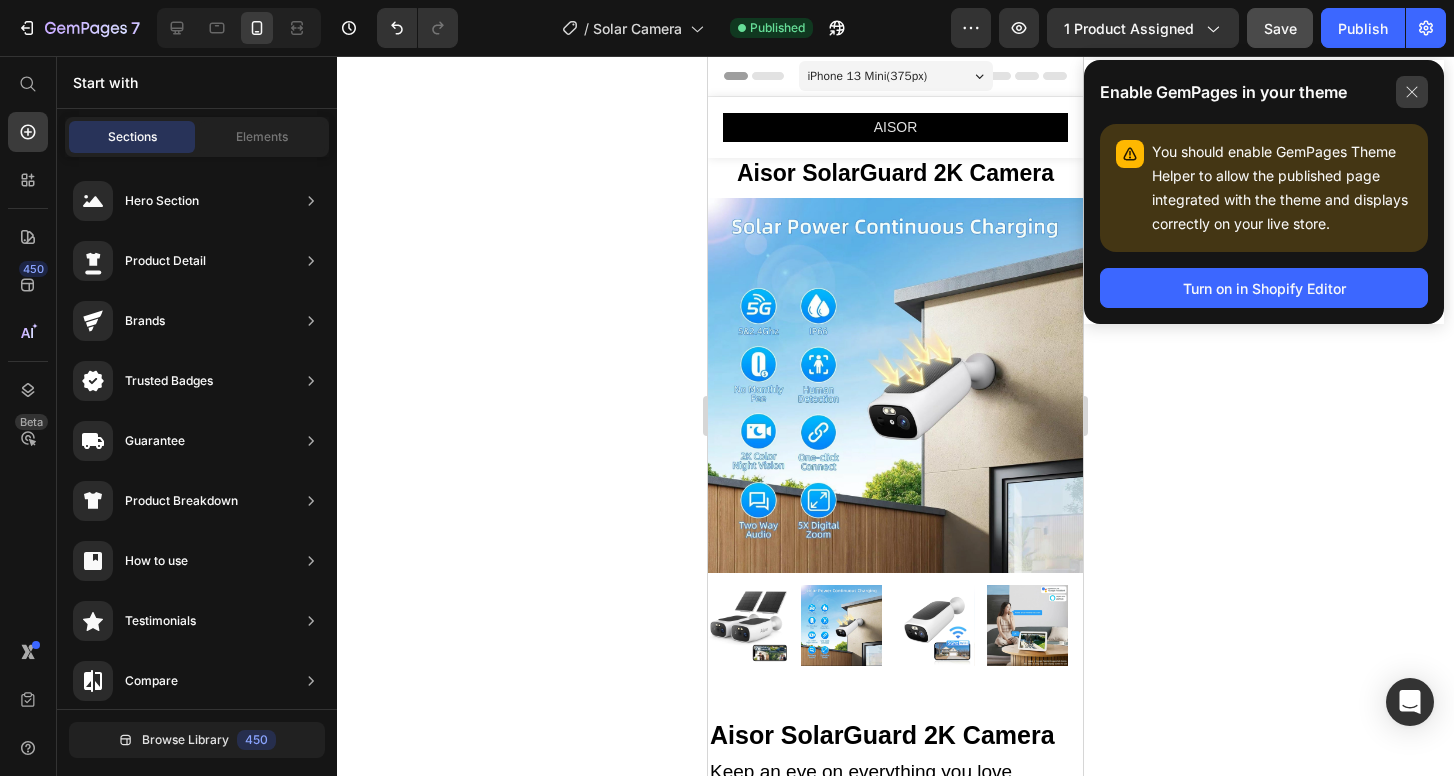 click 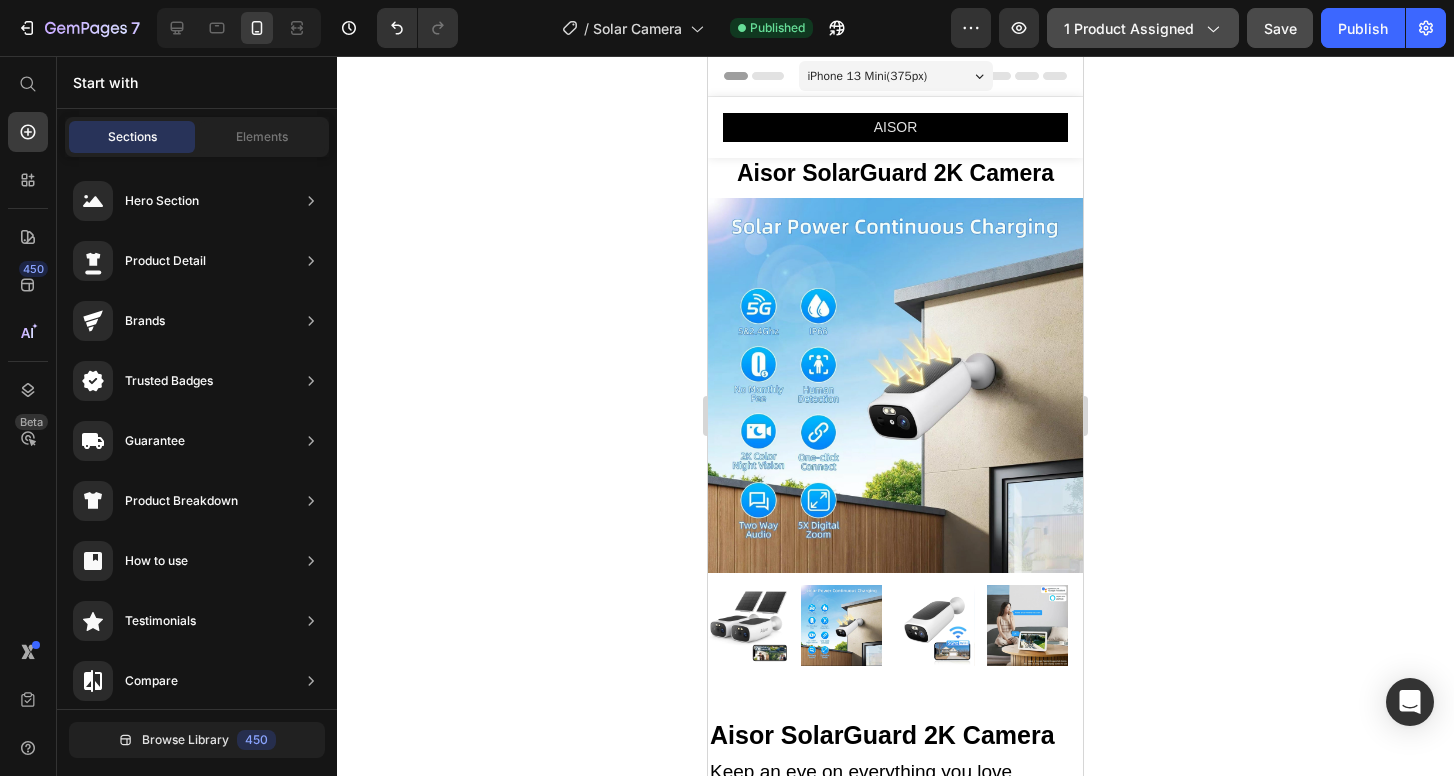 click on "1 product assigned" 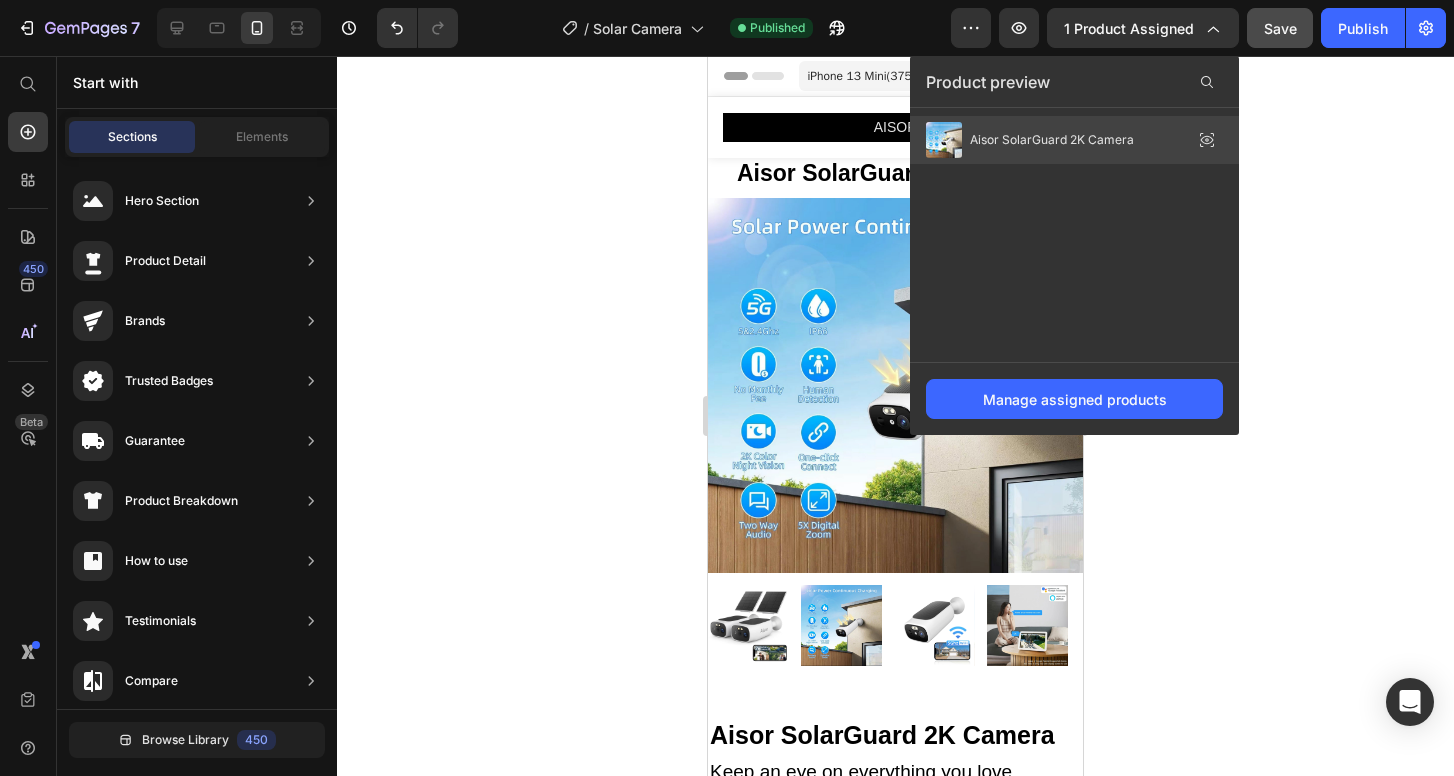 click on "Aisor SolarGuard 2K Camera" at bounding box center [1052, 140] 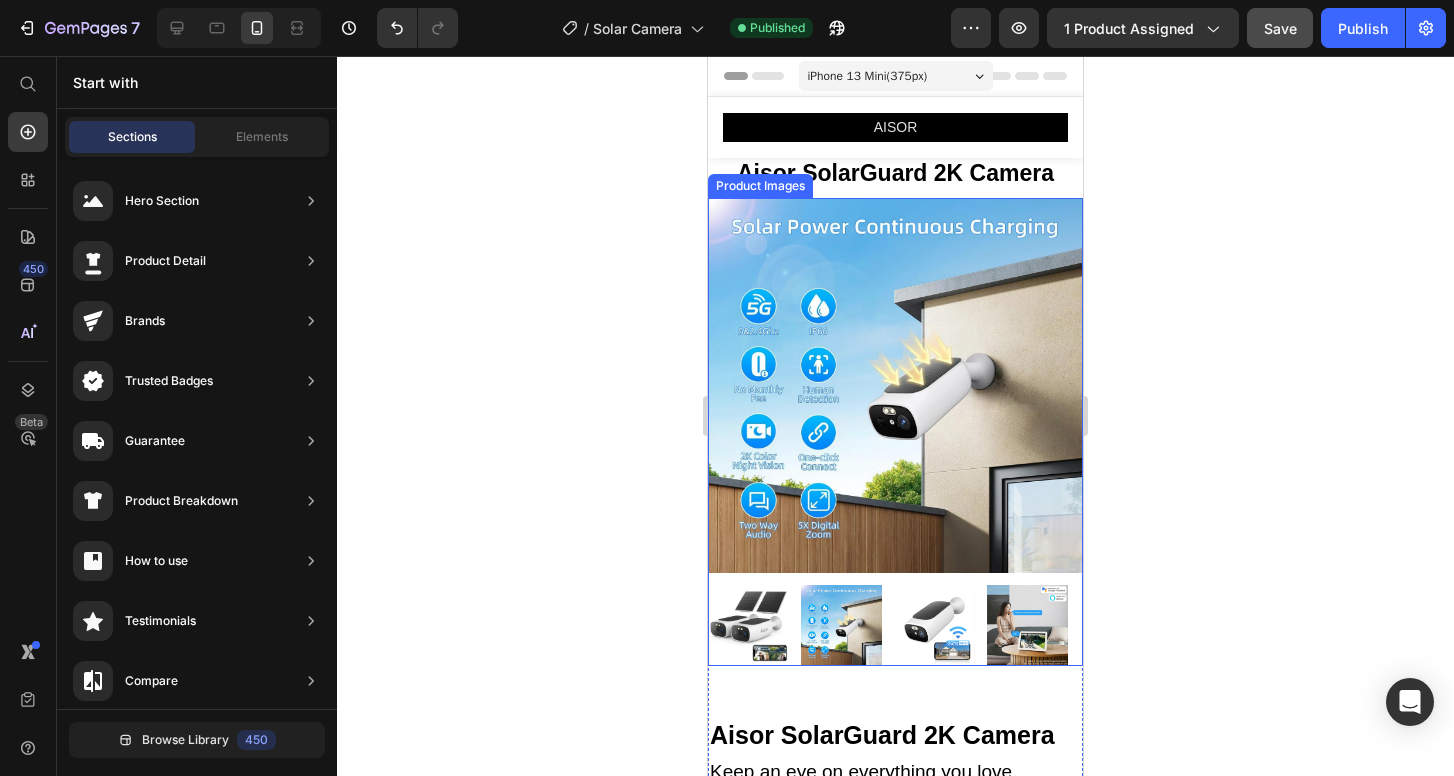 click at bounding box center (895, 385) 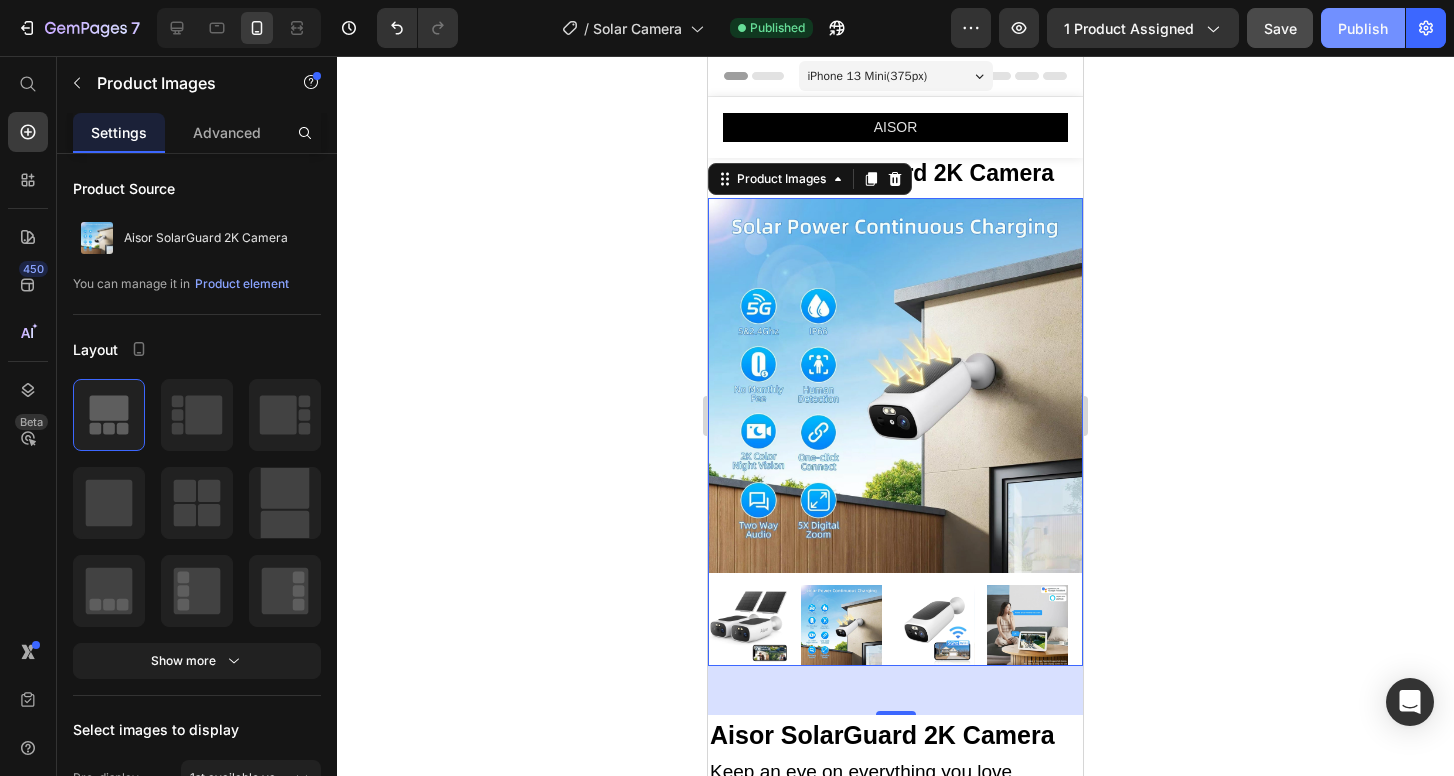 click on "Publish" at bounding box center (1363, 28) 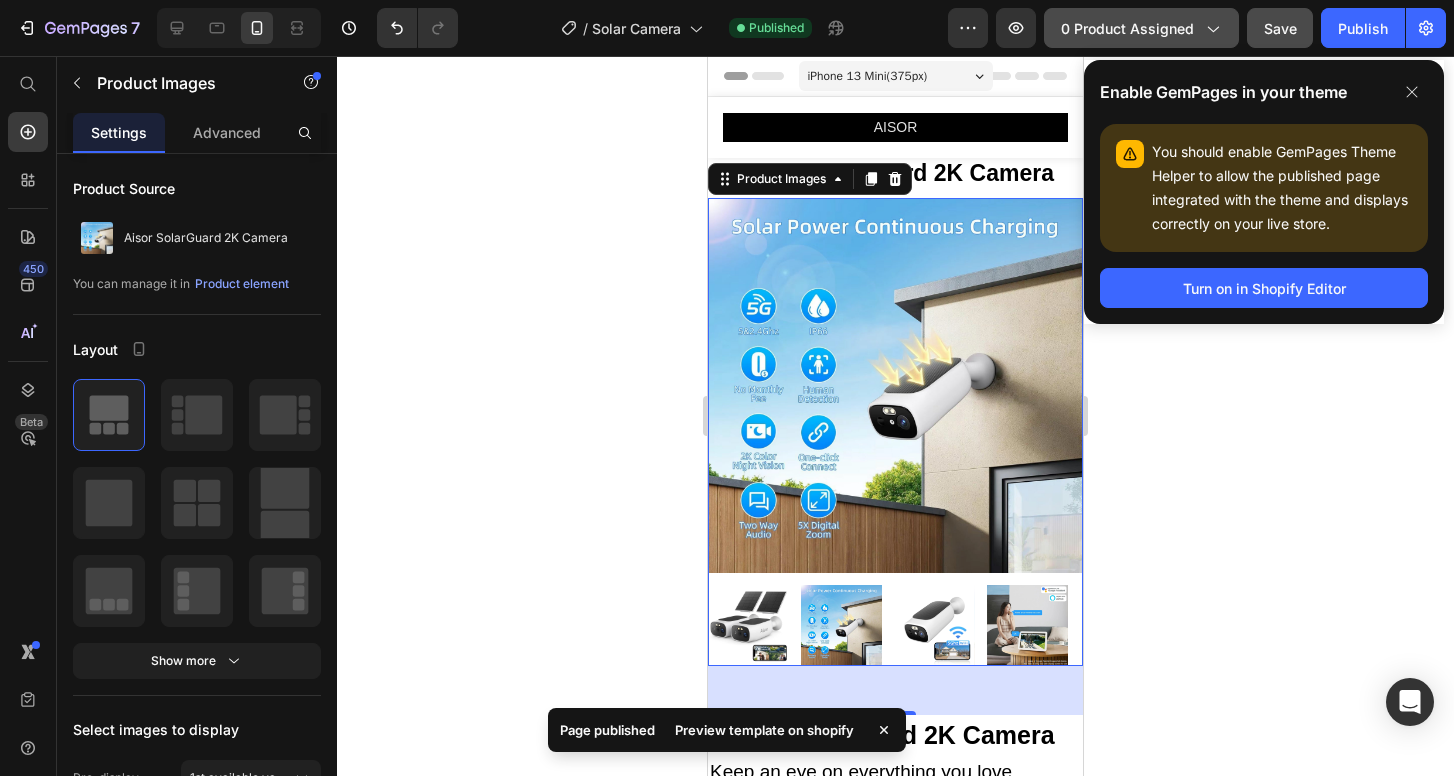 click on "0 product assigned" 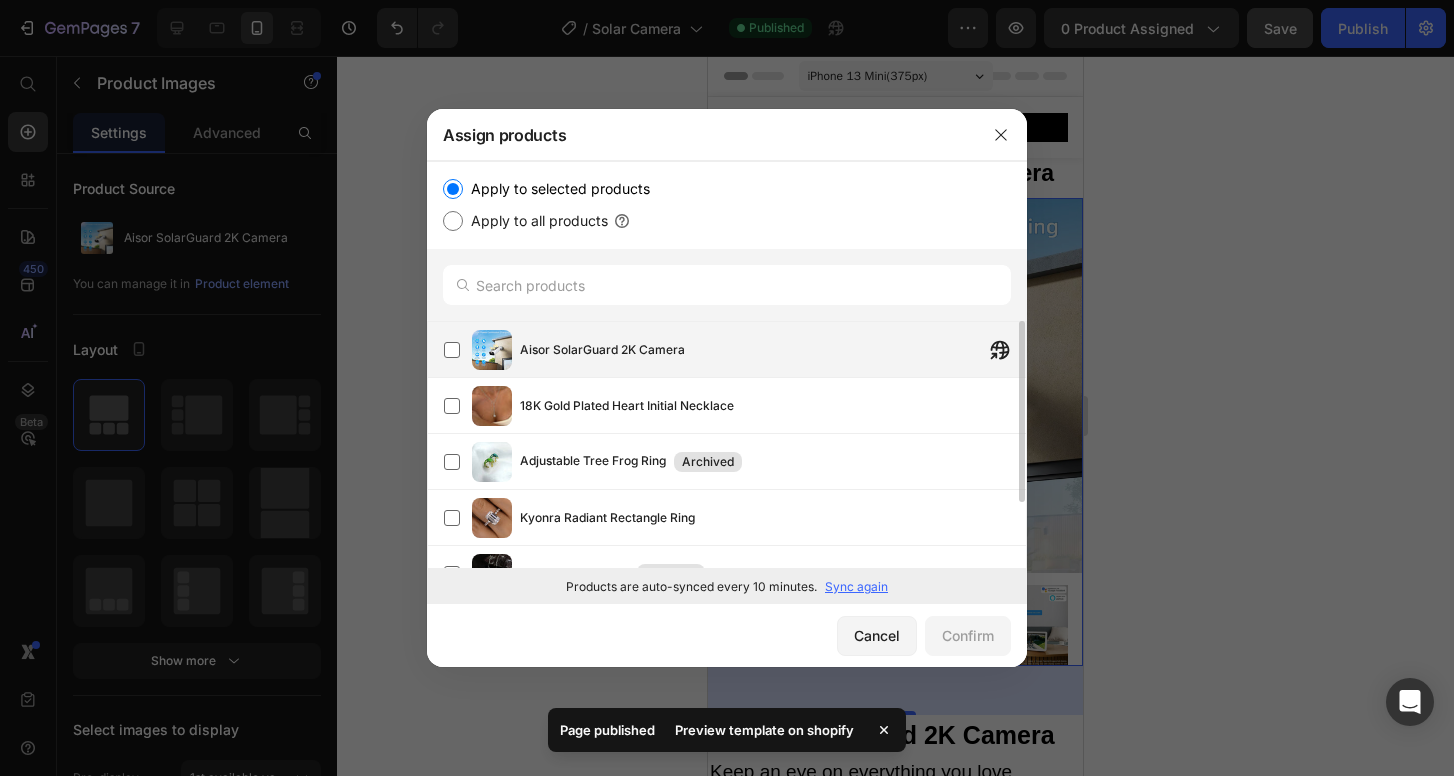 click on "Aisor SolarGuard 2K Camera" at bounding box center [602, 350] 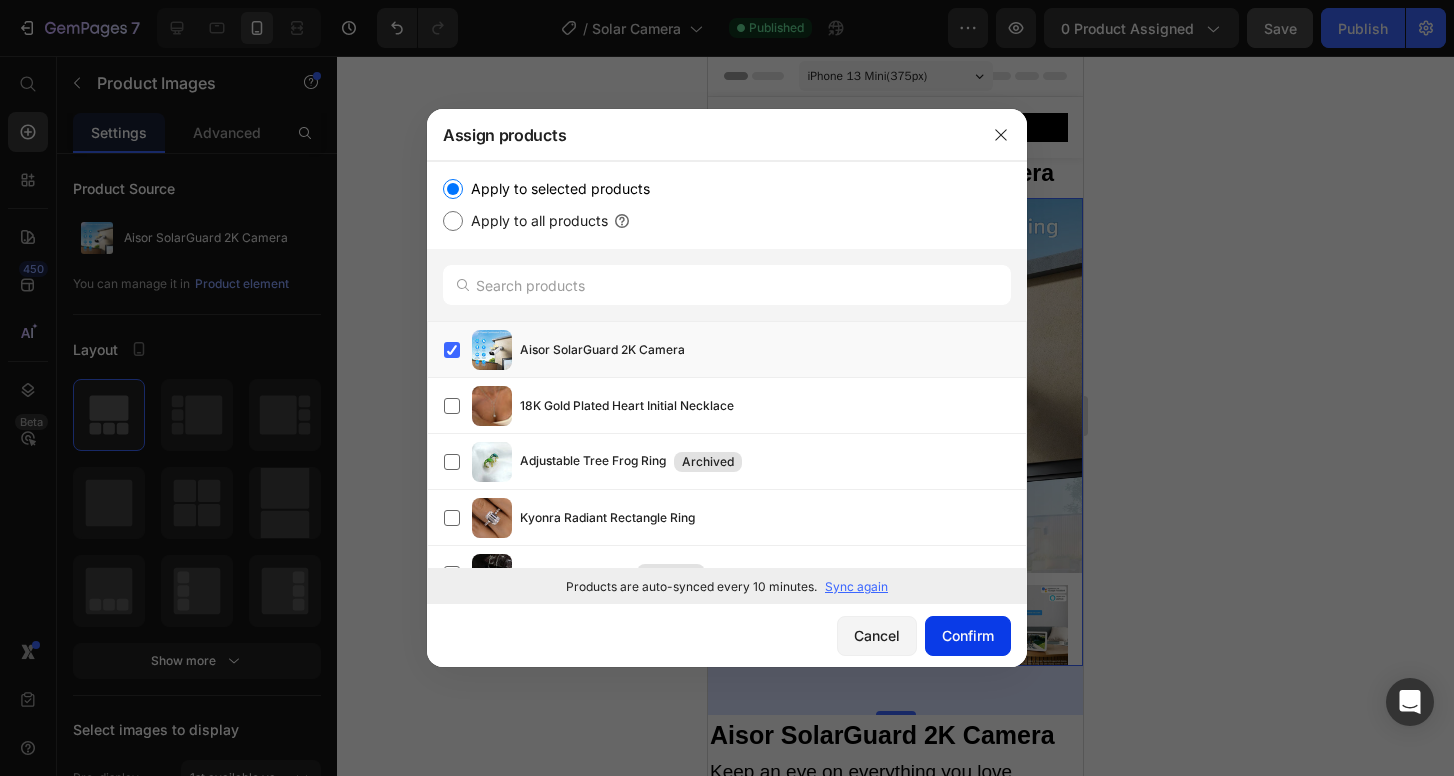 click on "Confirm" at bounding box center (968, 635) 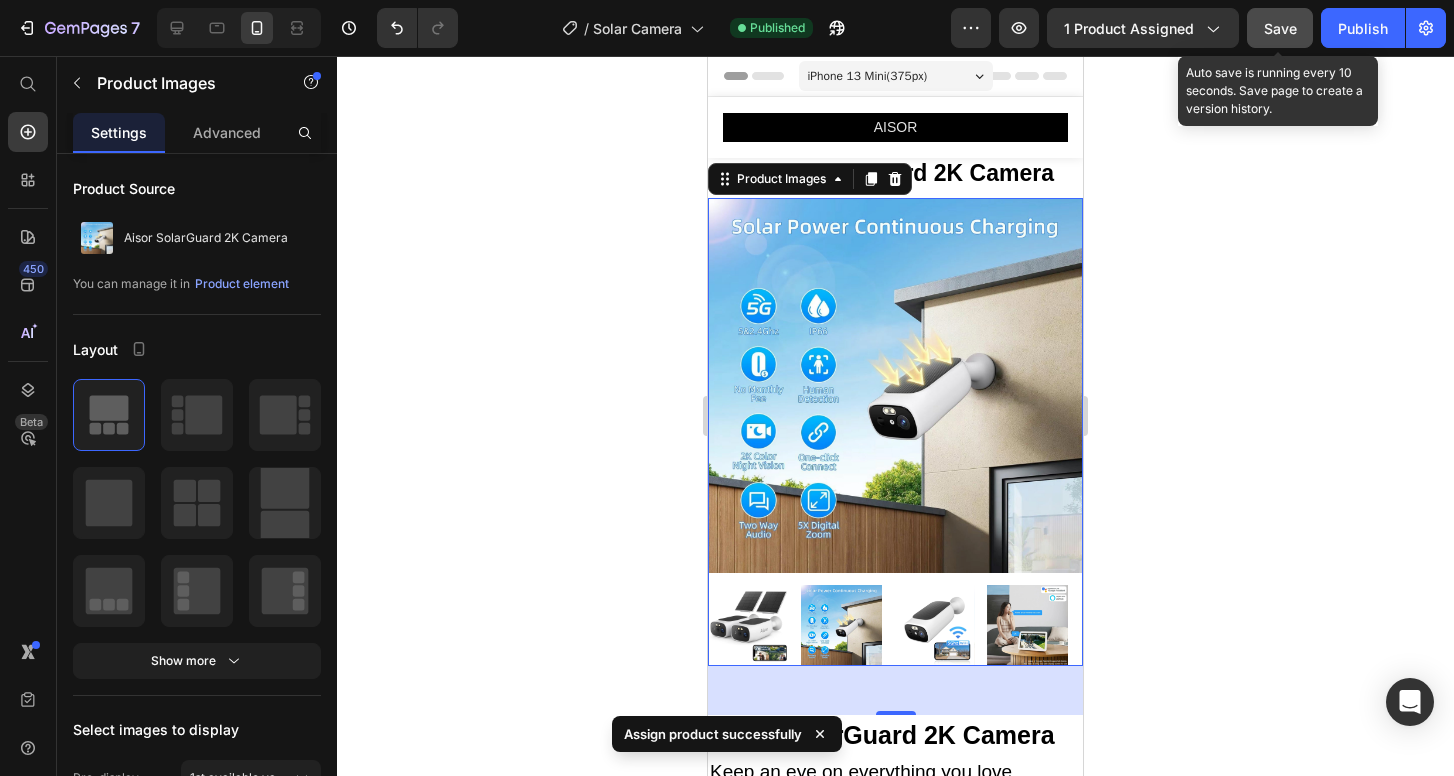 click on "Save" at bounding box center [1280, 28] 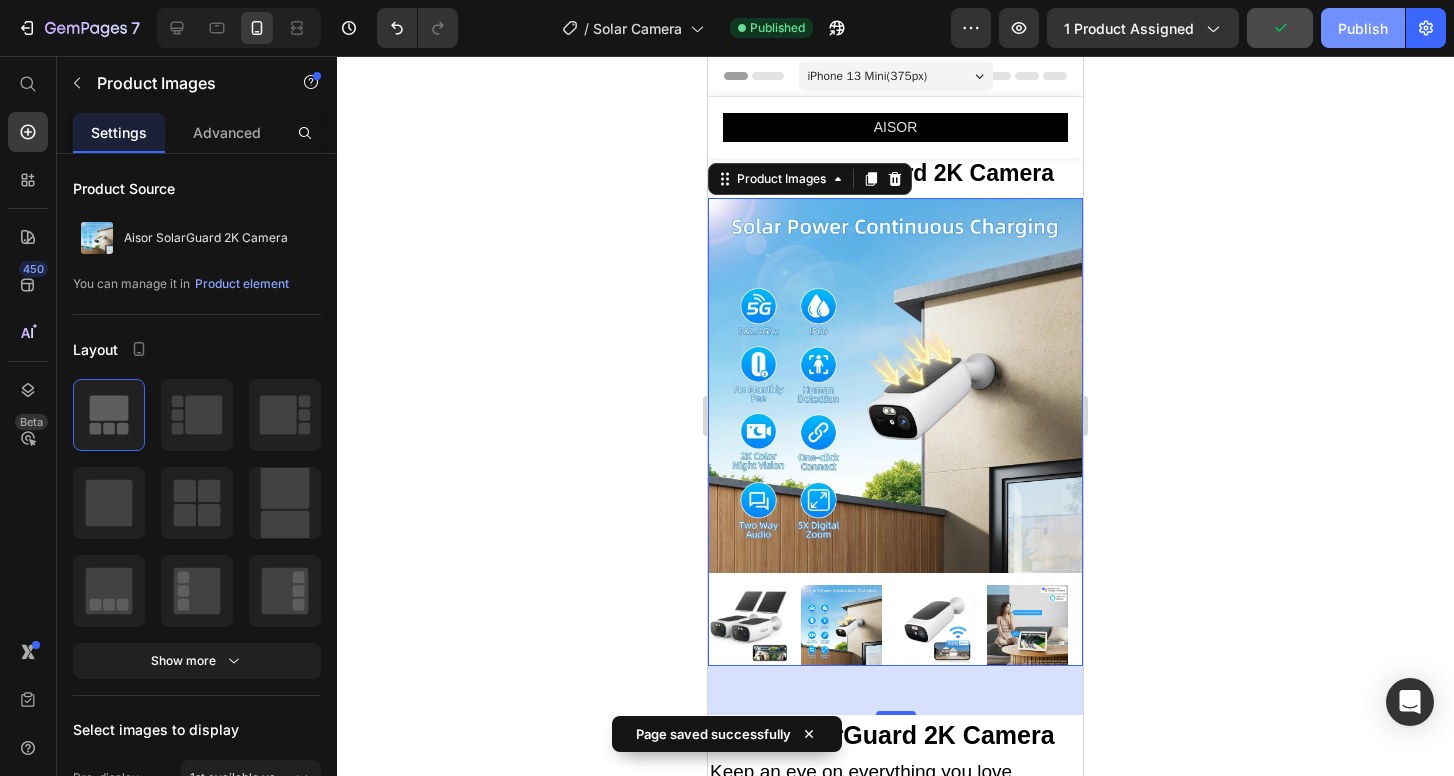click on "Publish" at bounding box center (1363, 28) 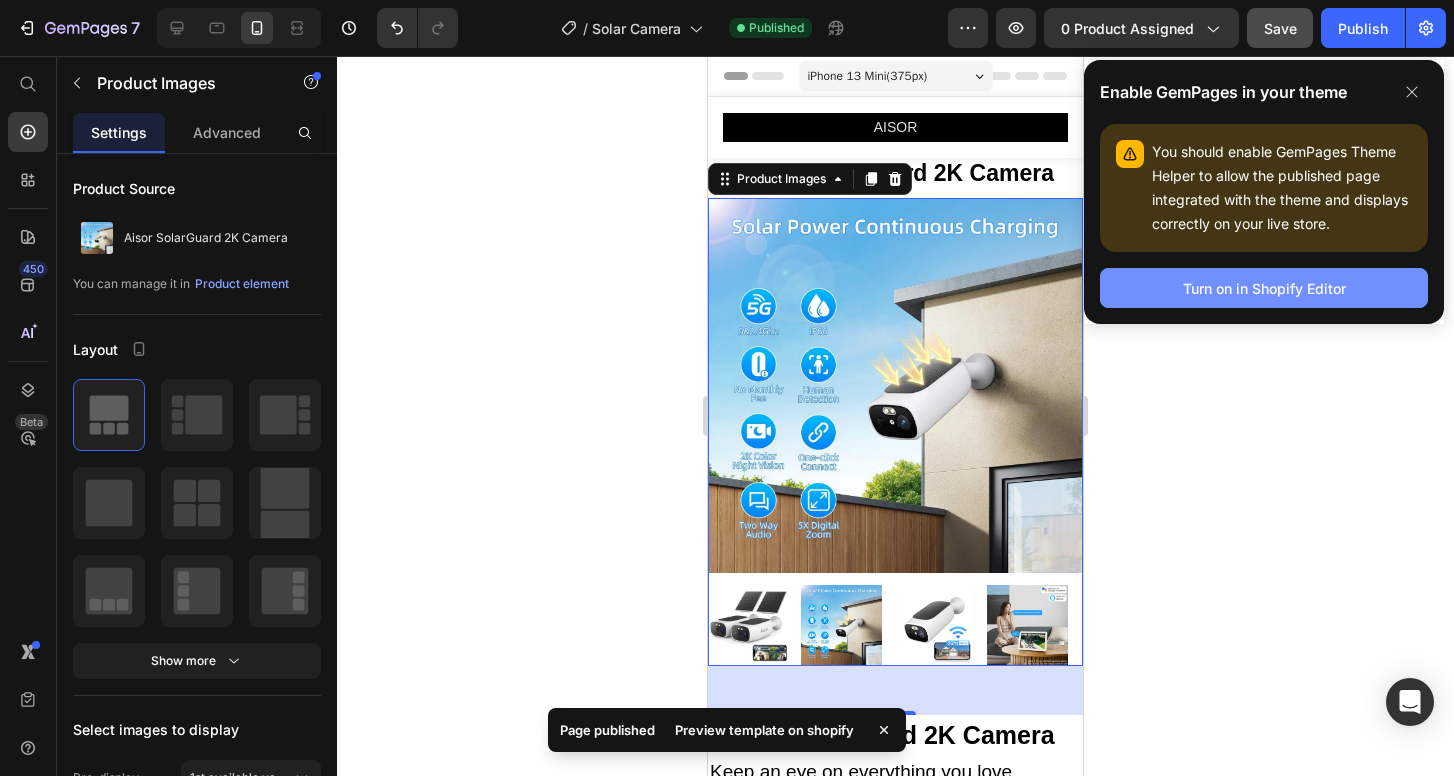 click on "Turn on in Shopify Editor" at bounding box center (1264, 288) 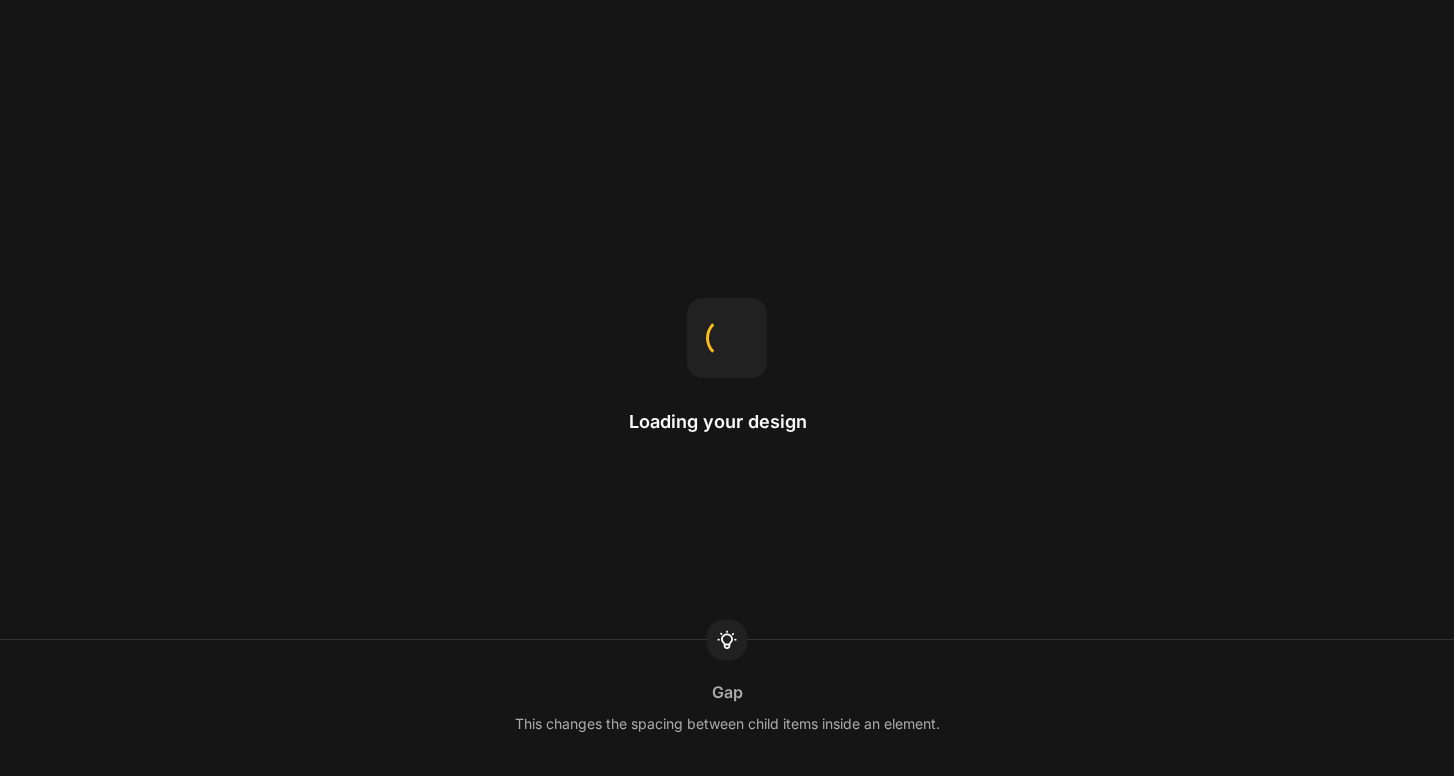 scroll, scrollTop: 0, scrollLeft: 0, axis: both 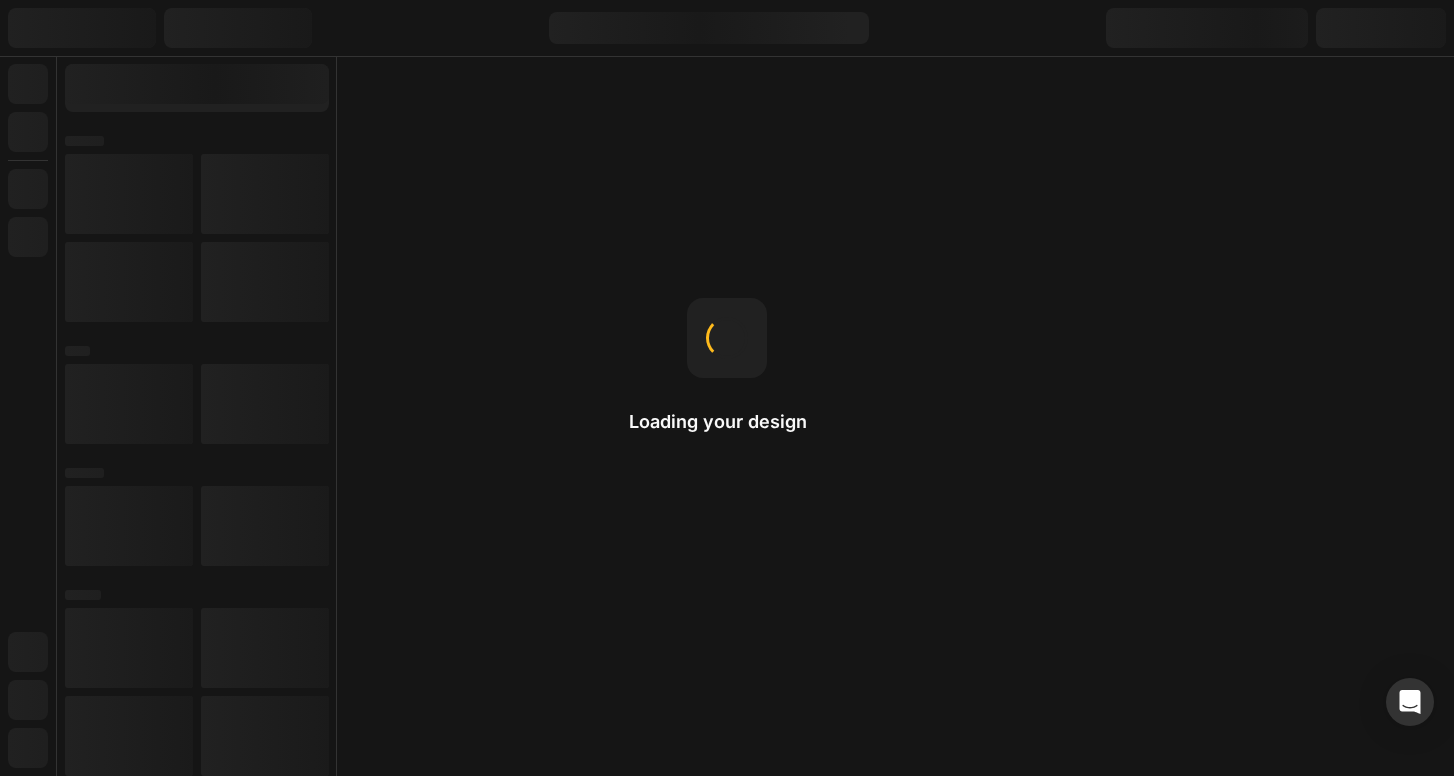 radio on "false" 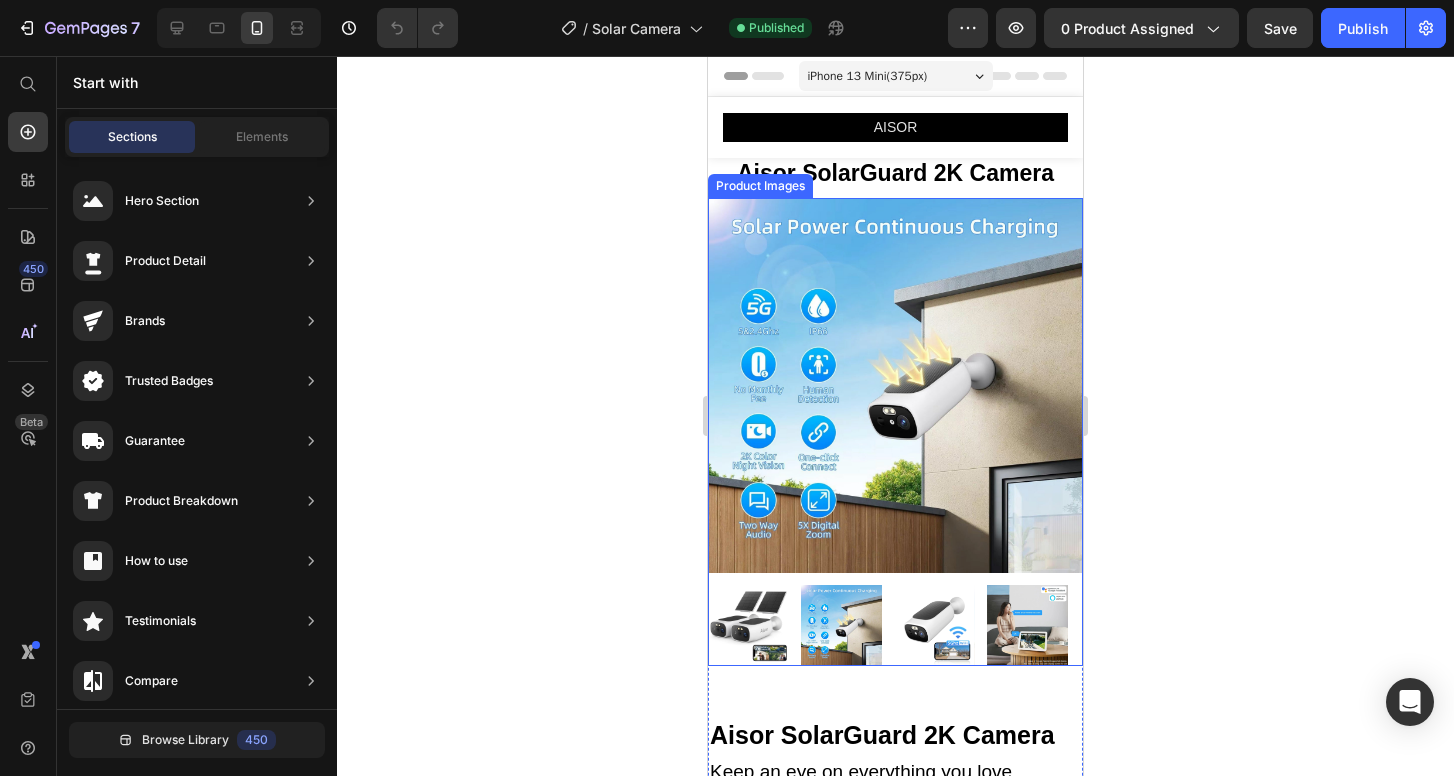 click at bounding box center [895, 385] 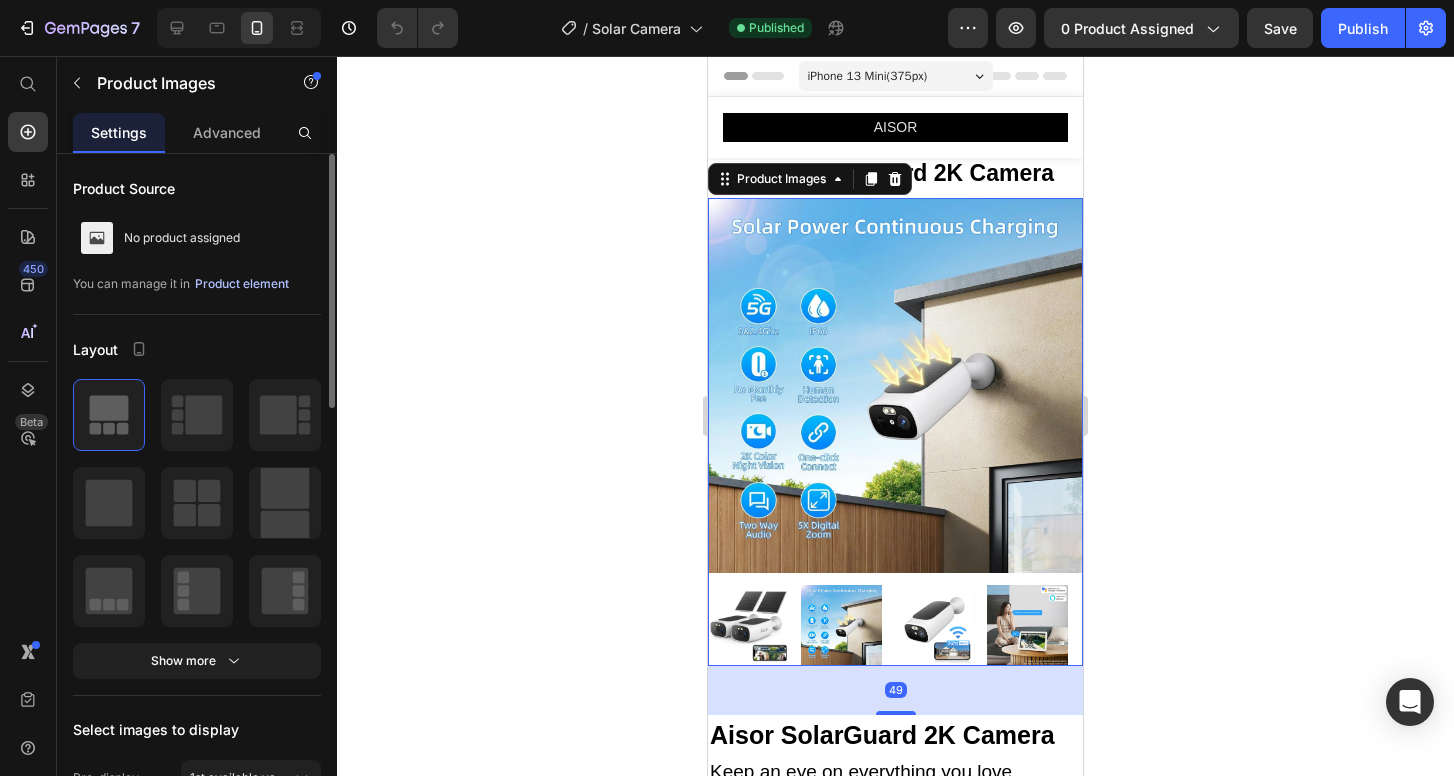 click on "Product element" at bounding box center [242, 284] 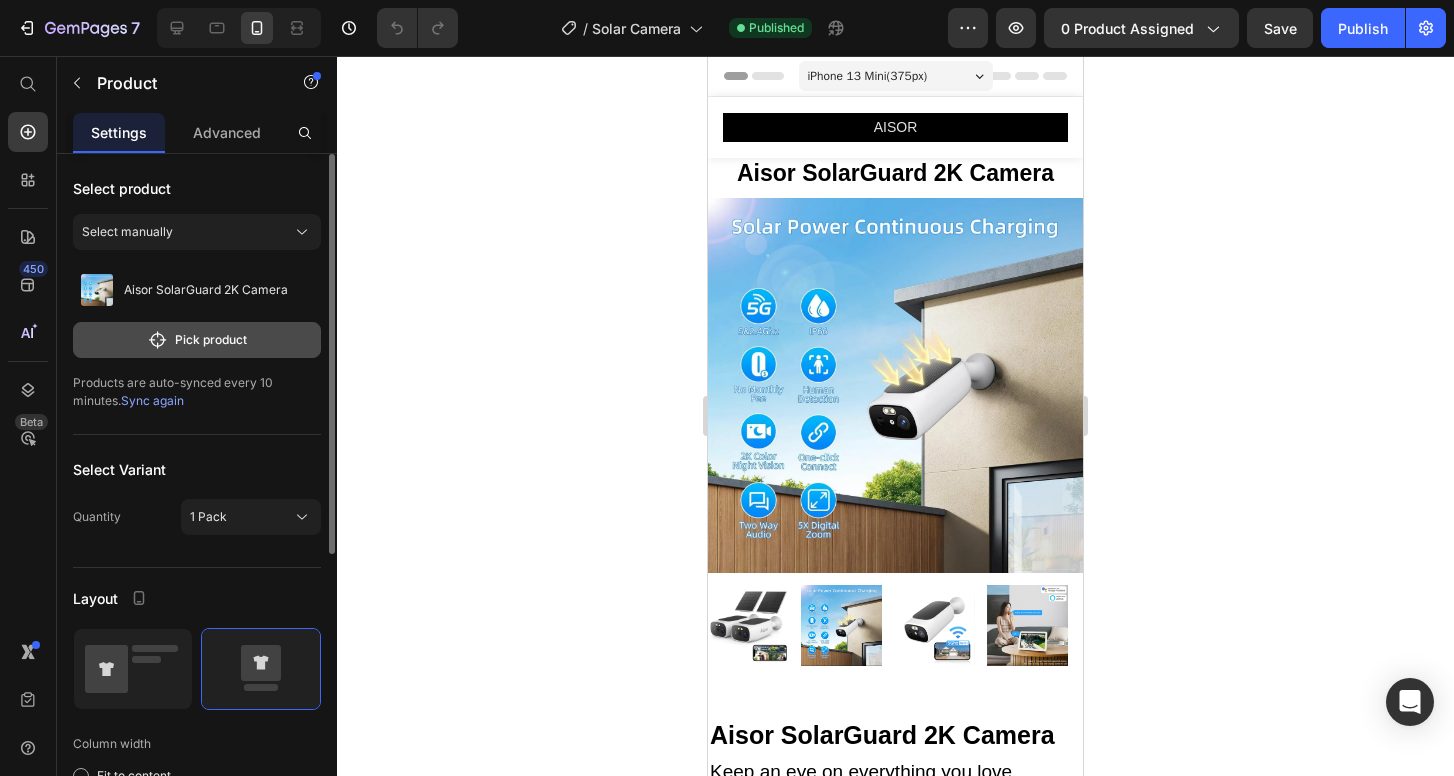 click on "Pick product" at bounding box center (197, 340) 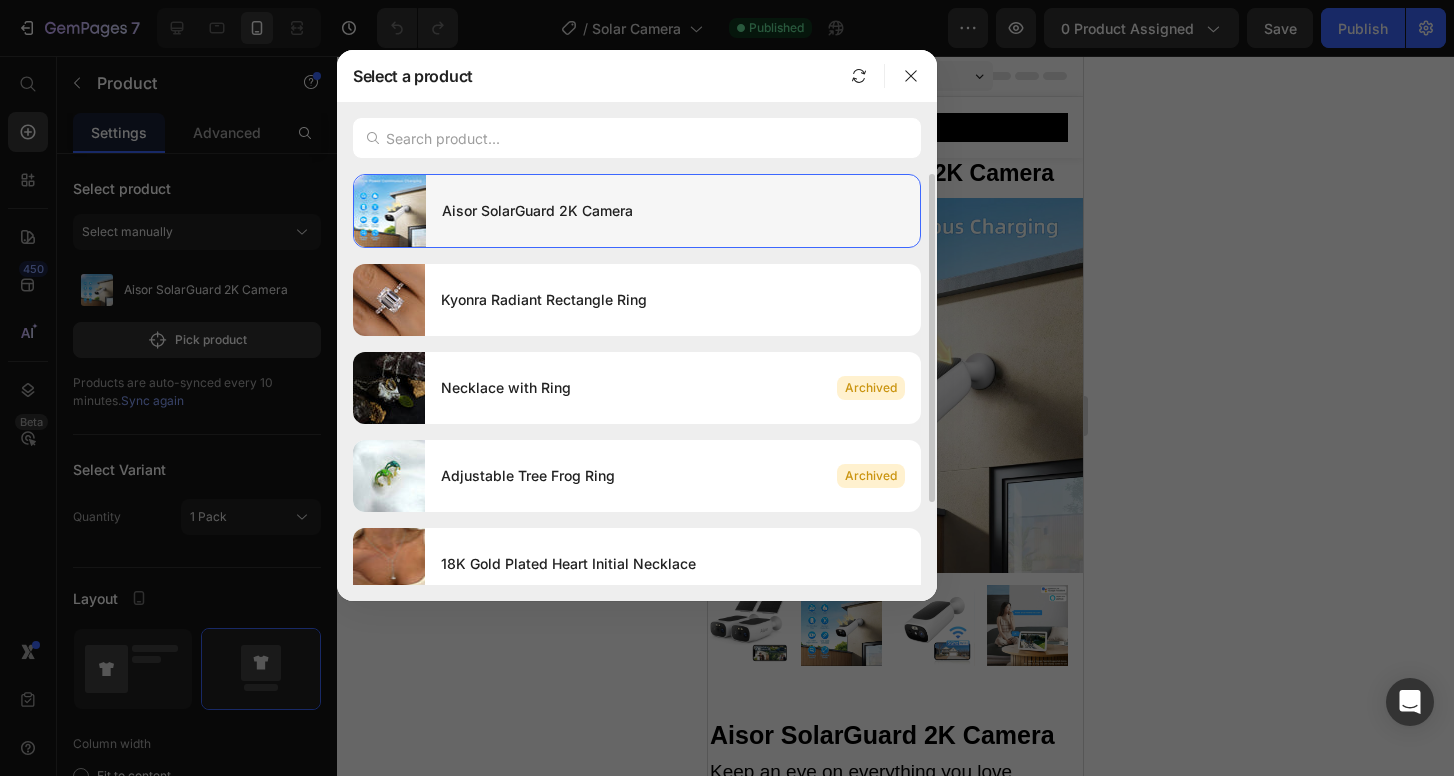 click on "Aisor SolarGuard 2K Camera" at bounding box center (673, 211) 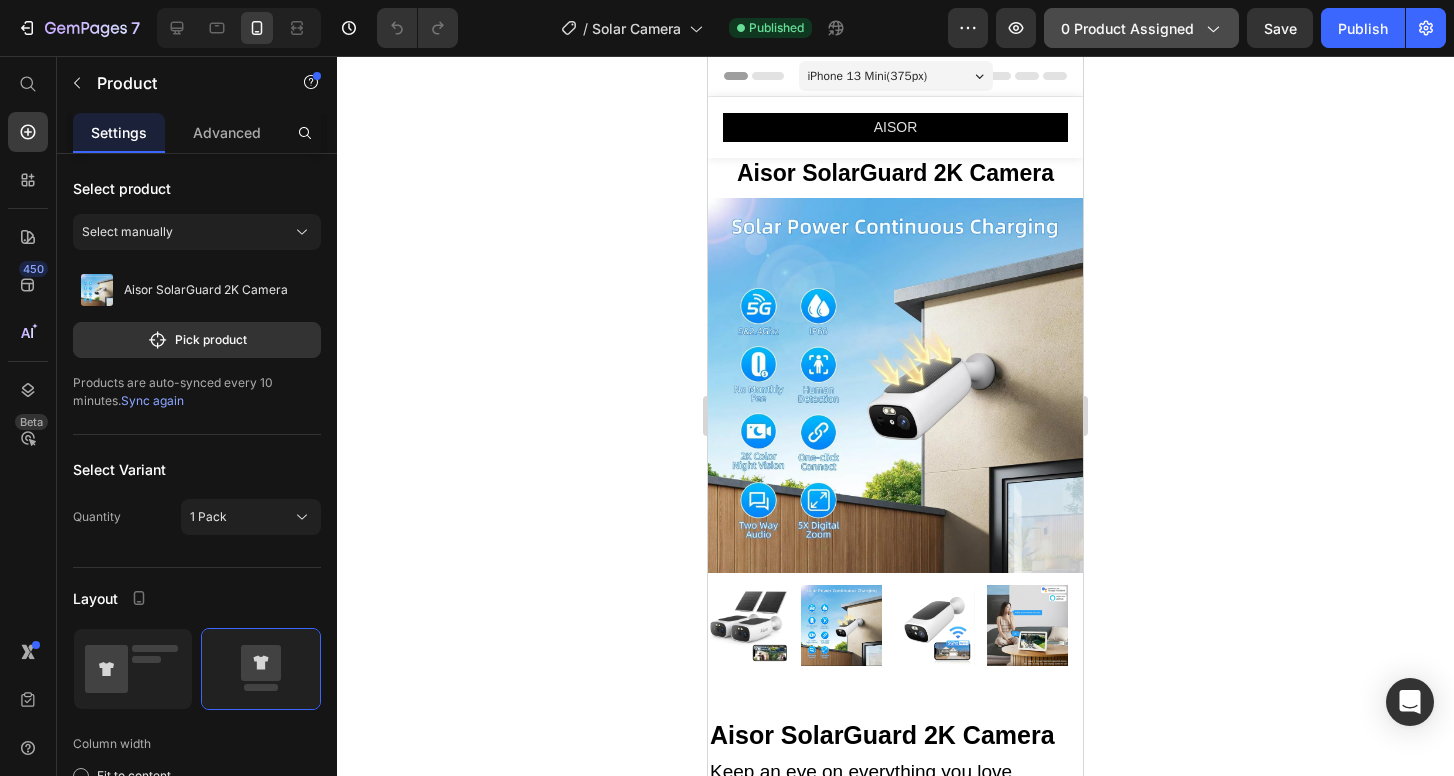 click on "0 product assigned" 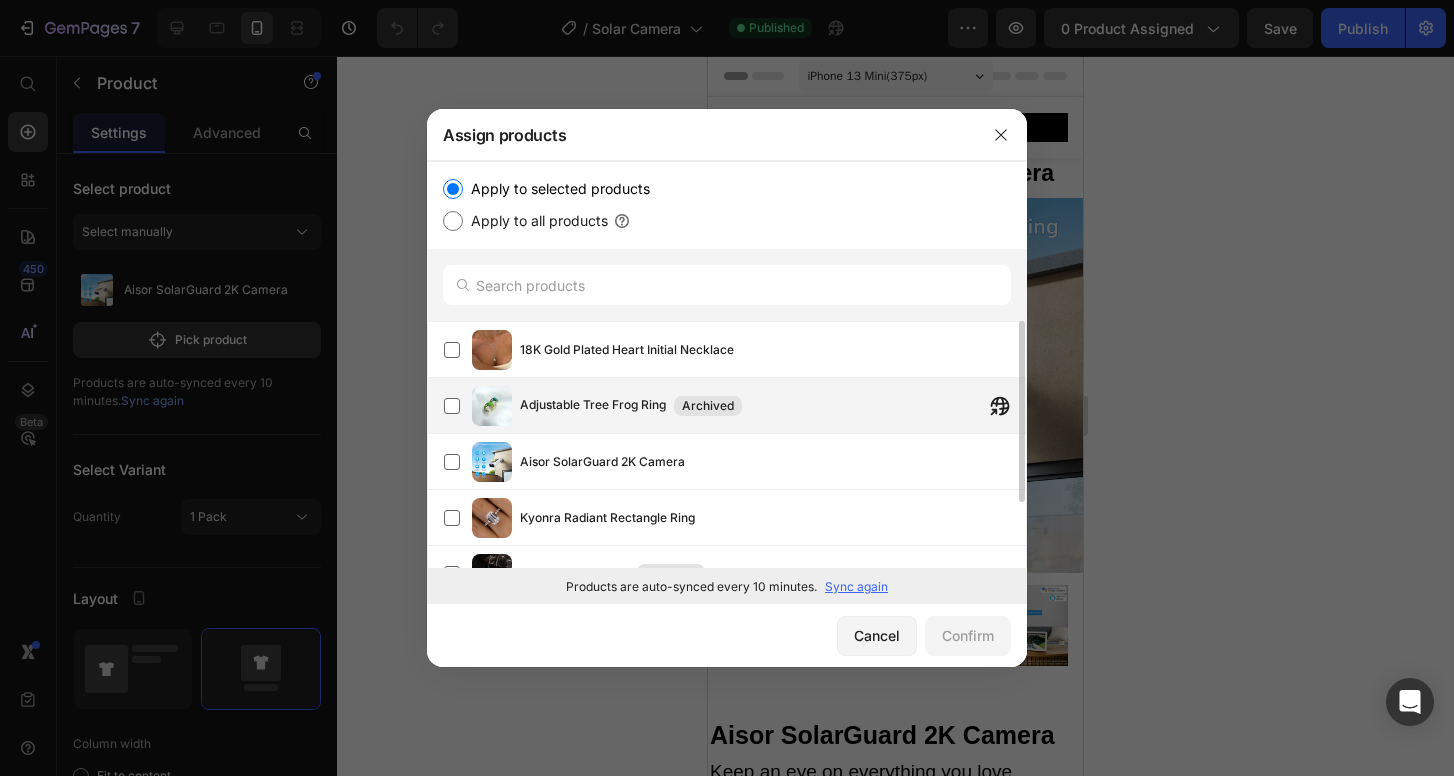 click on "Adjustable Tree Frog Ring" at bounding box center (593, 406) 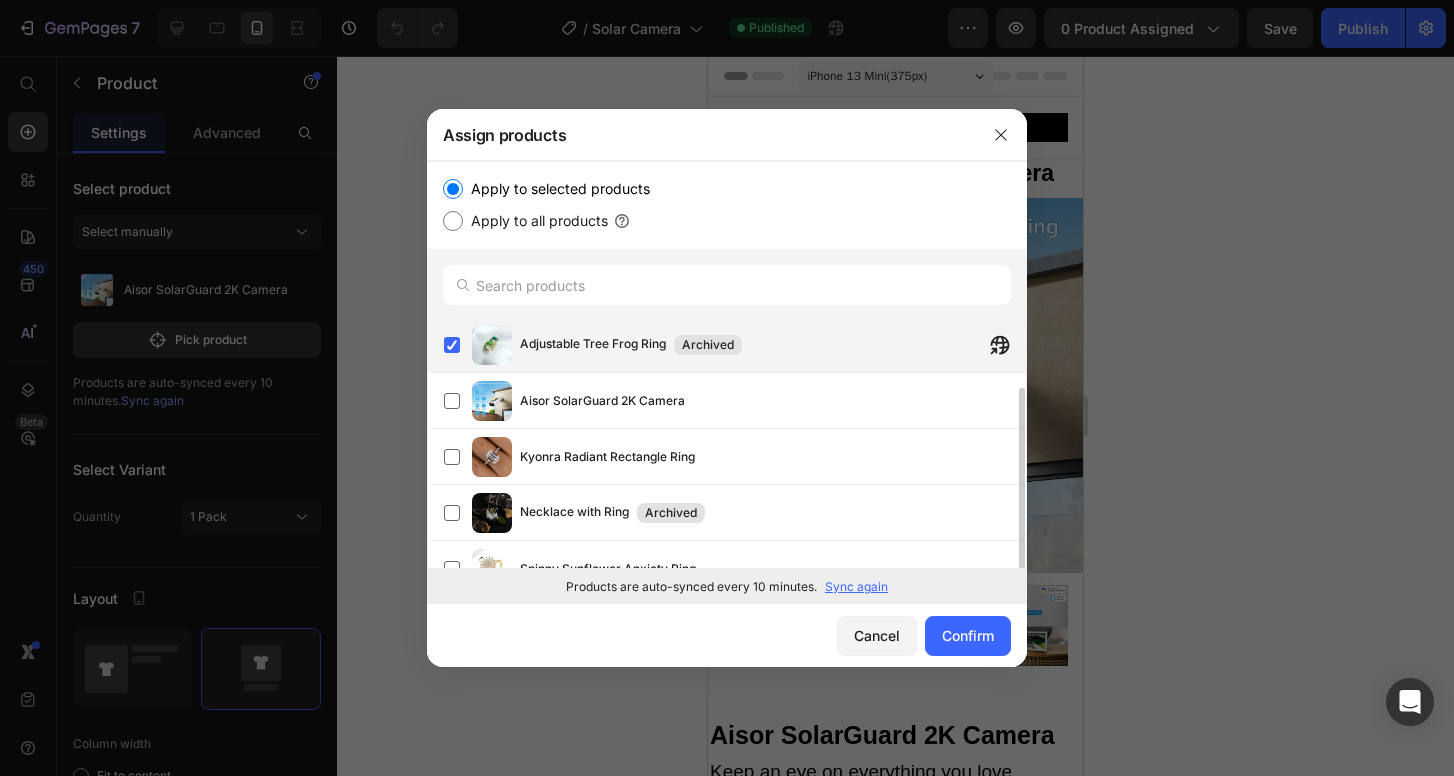 scroll, scrollTop: 74, scrollLeft: 0, axis: vertical 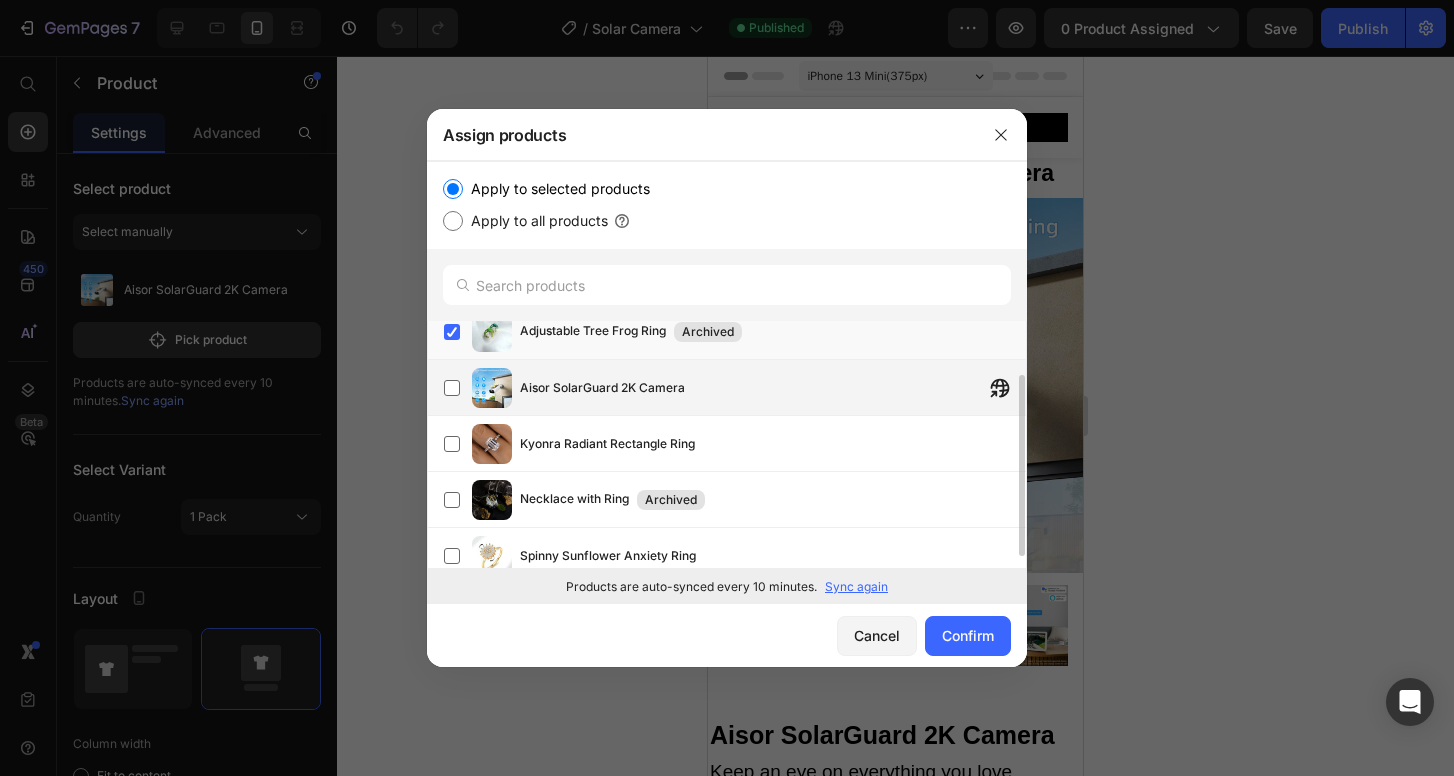 click on "Aisor SolarGuard 2K Camera" at bounding box center [602, 388] 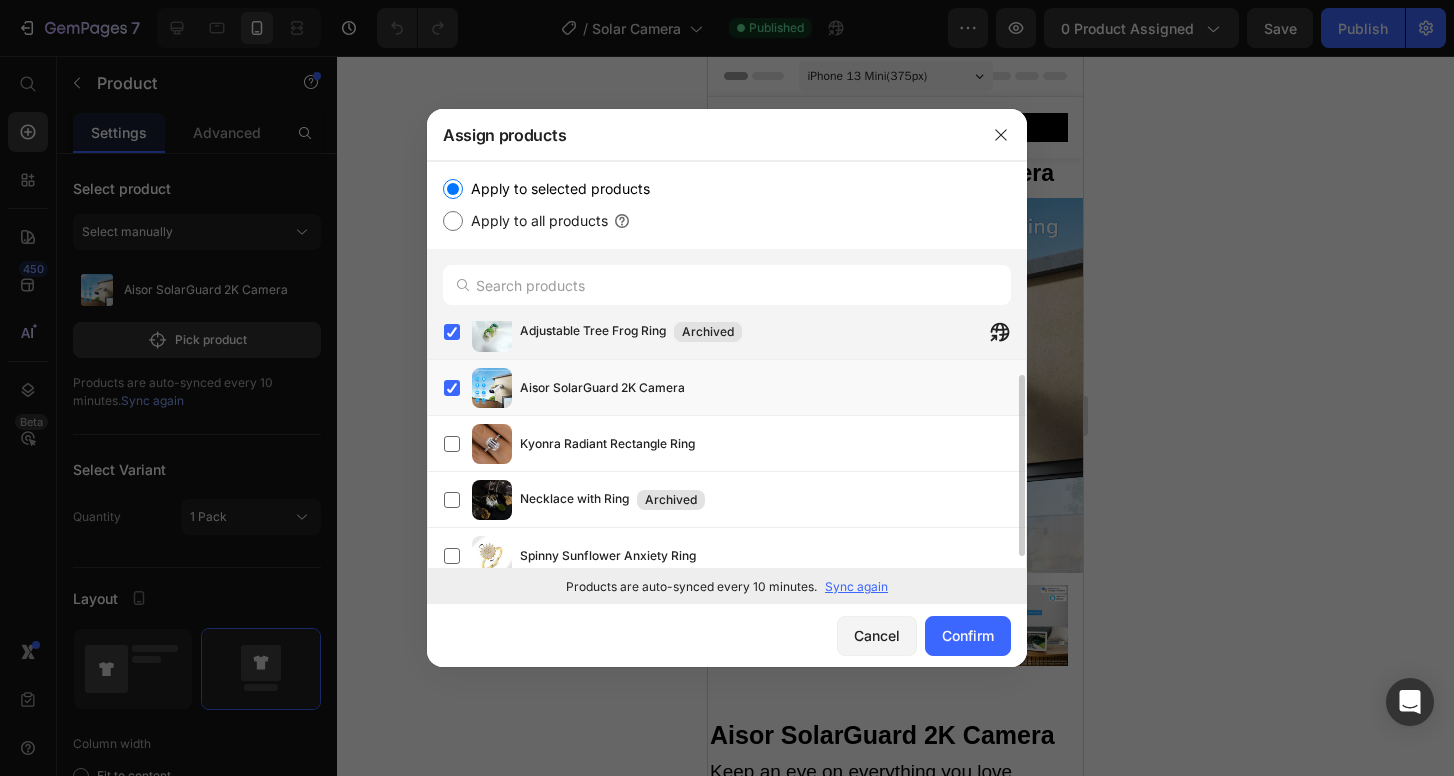 click on "Adjustable Tree Frog Ring Archived" at bounding box center (773, 332) 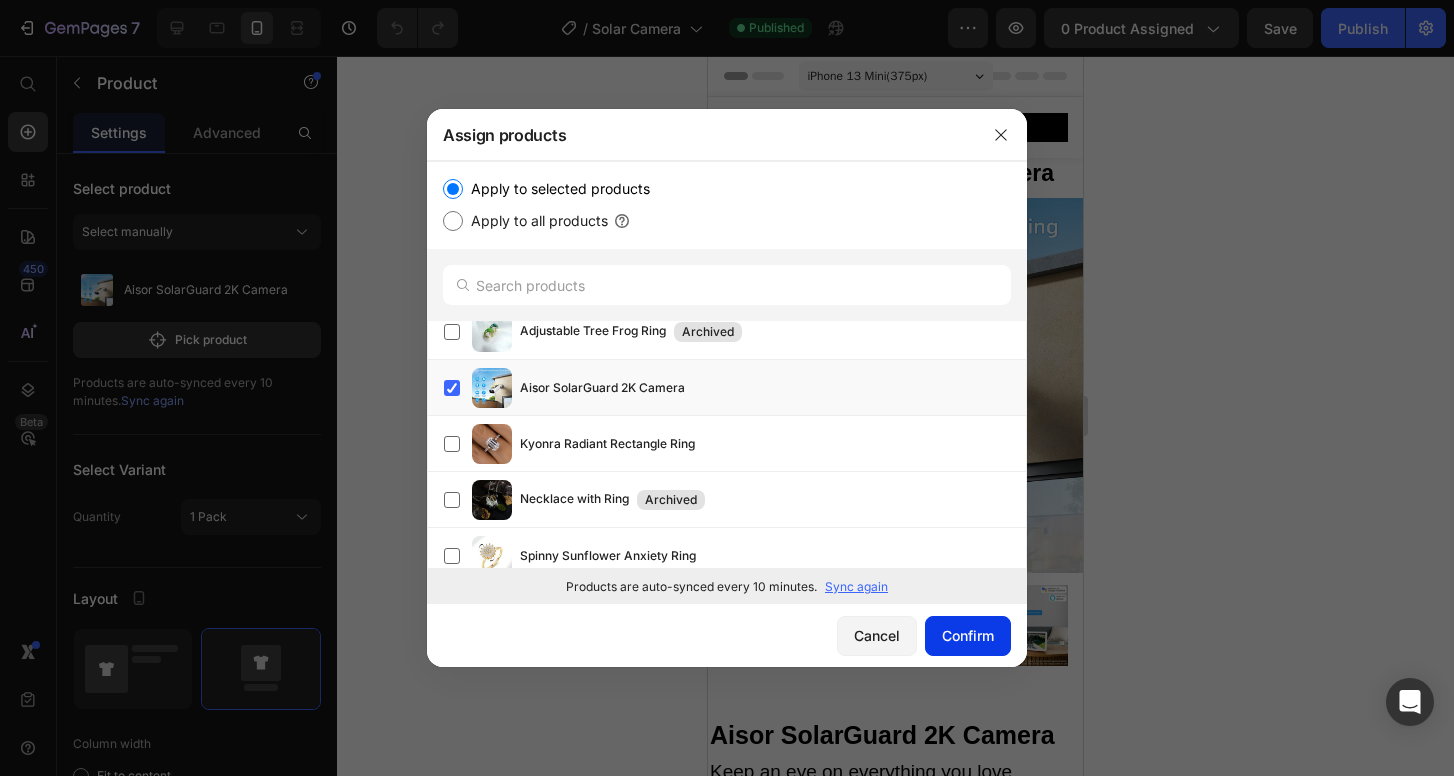 click on "Confirm" at bounding box center [968, 635] 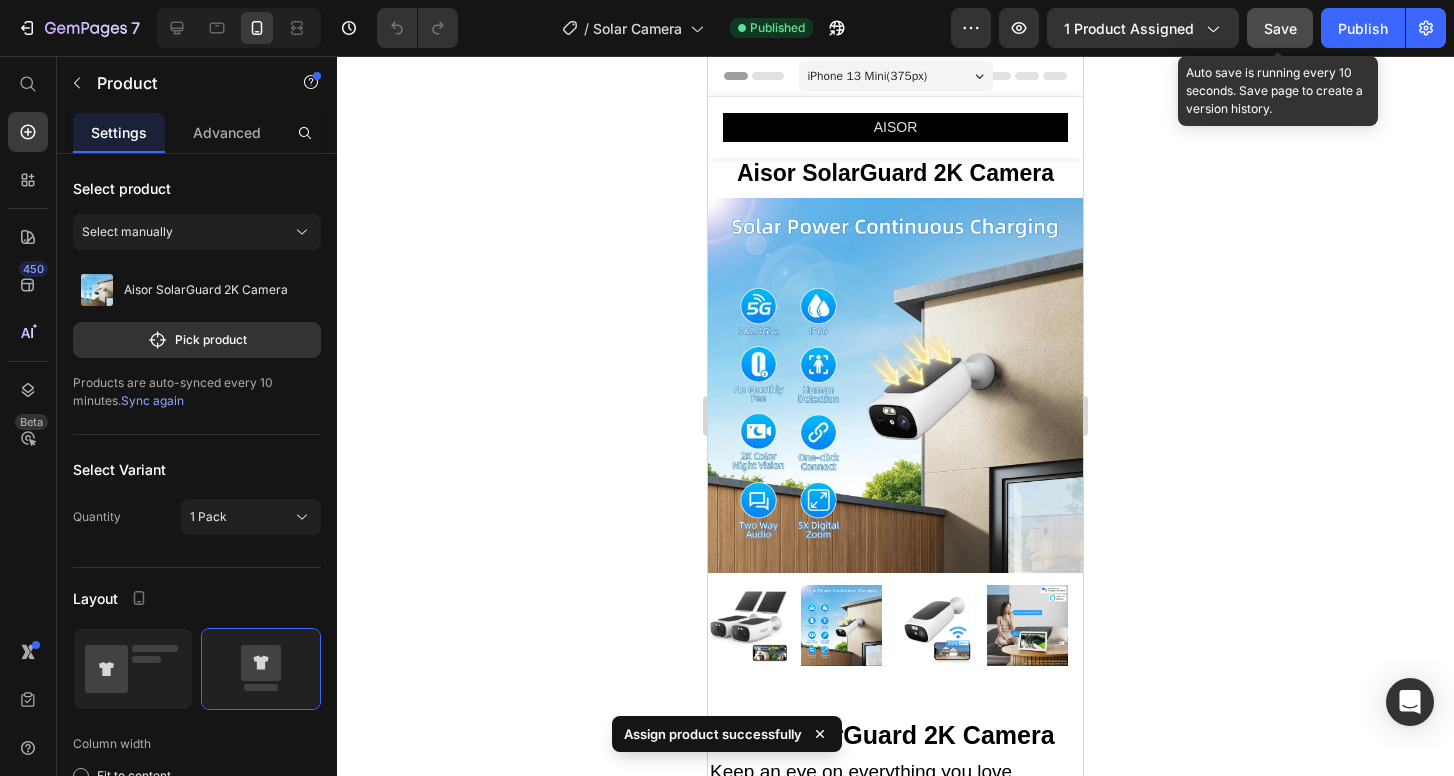 click on "Save" 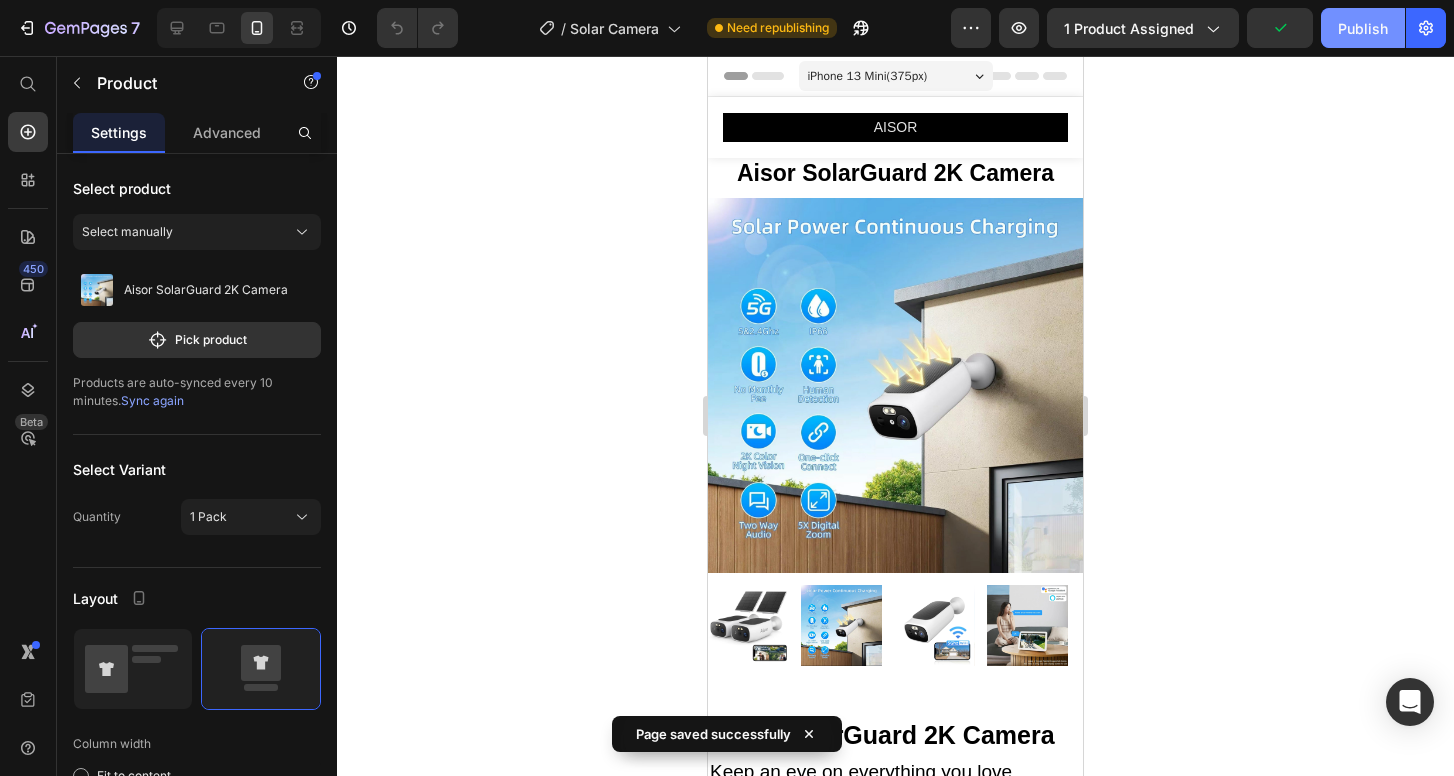 click on "Publish" 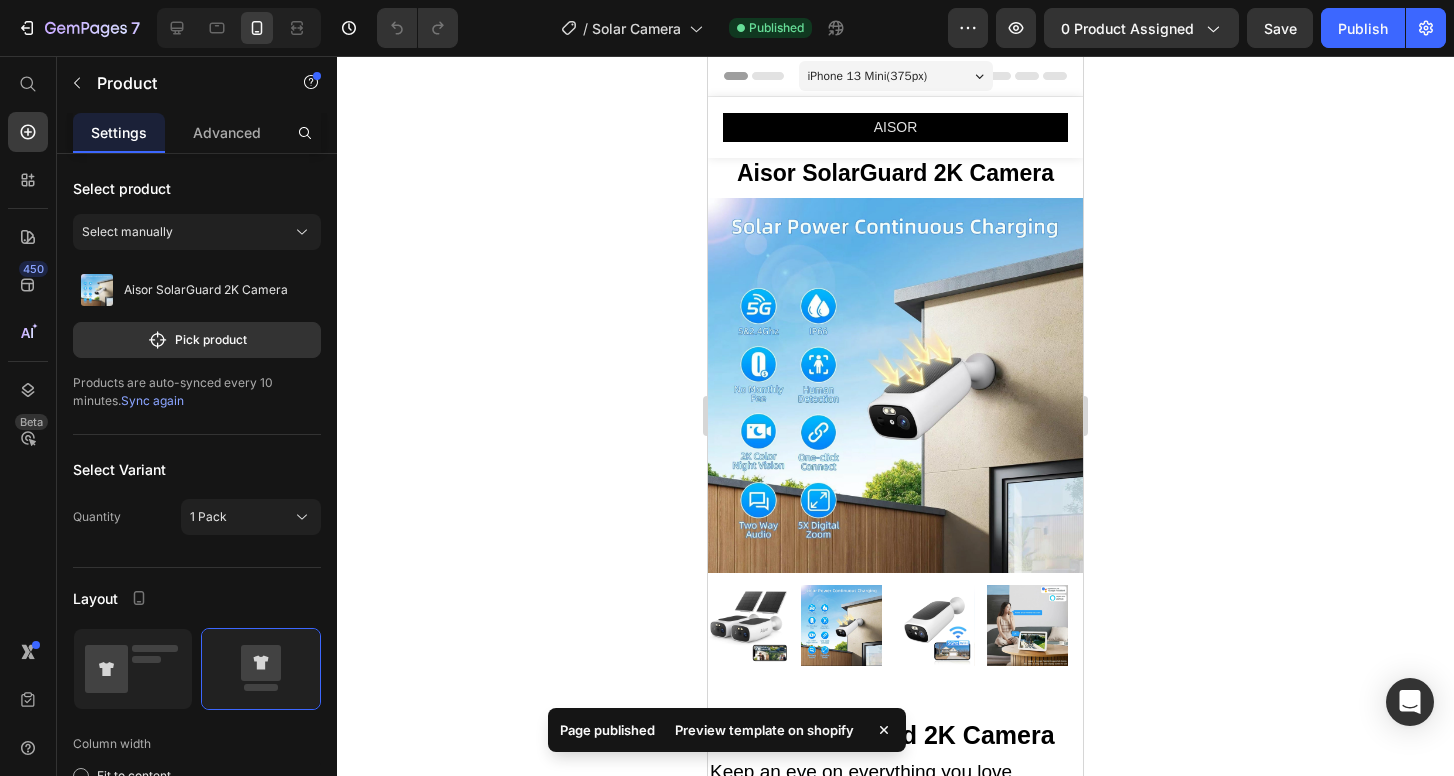 click 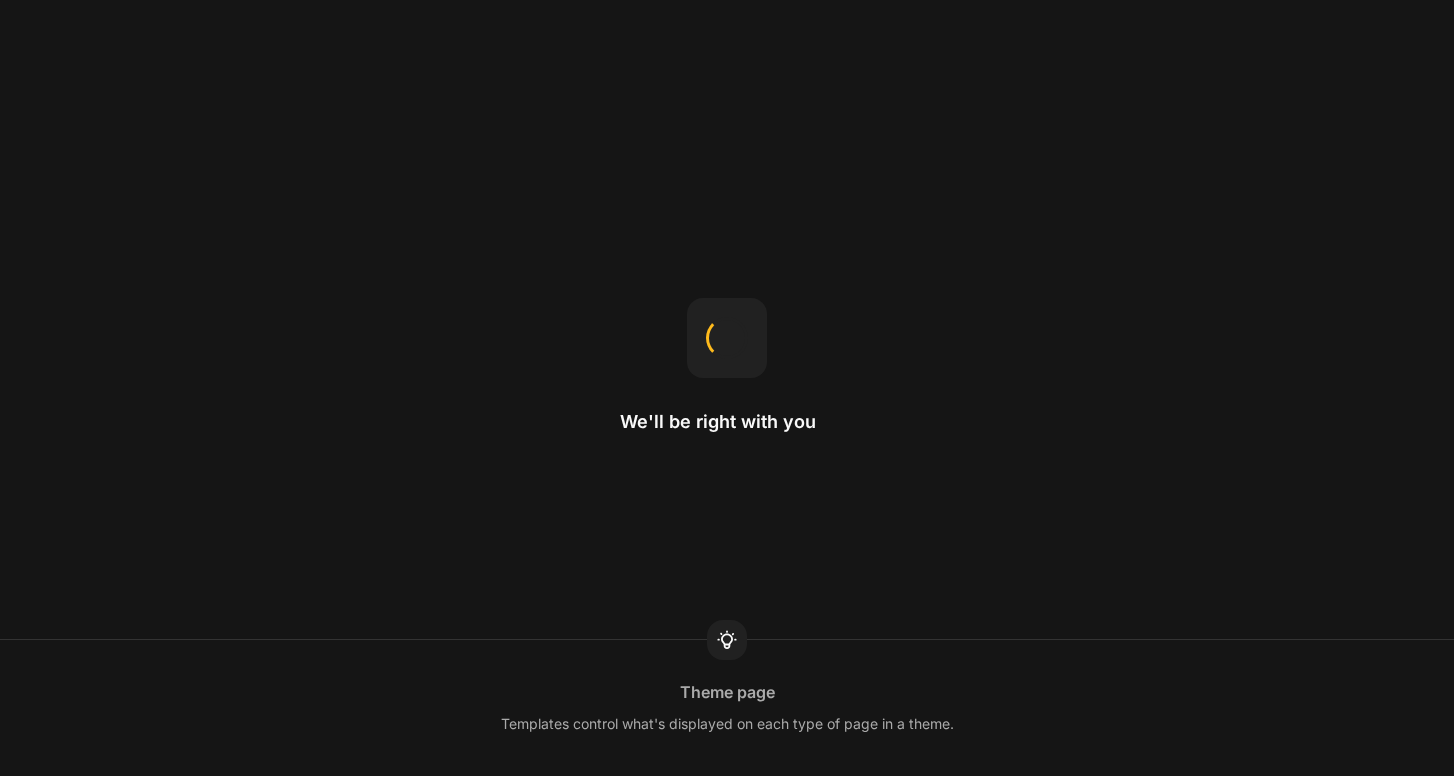 scroll, scrollTop: 0, scrollLeft: 0, axis: both 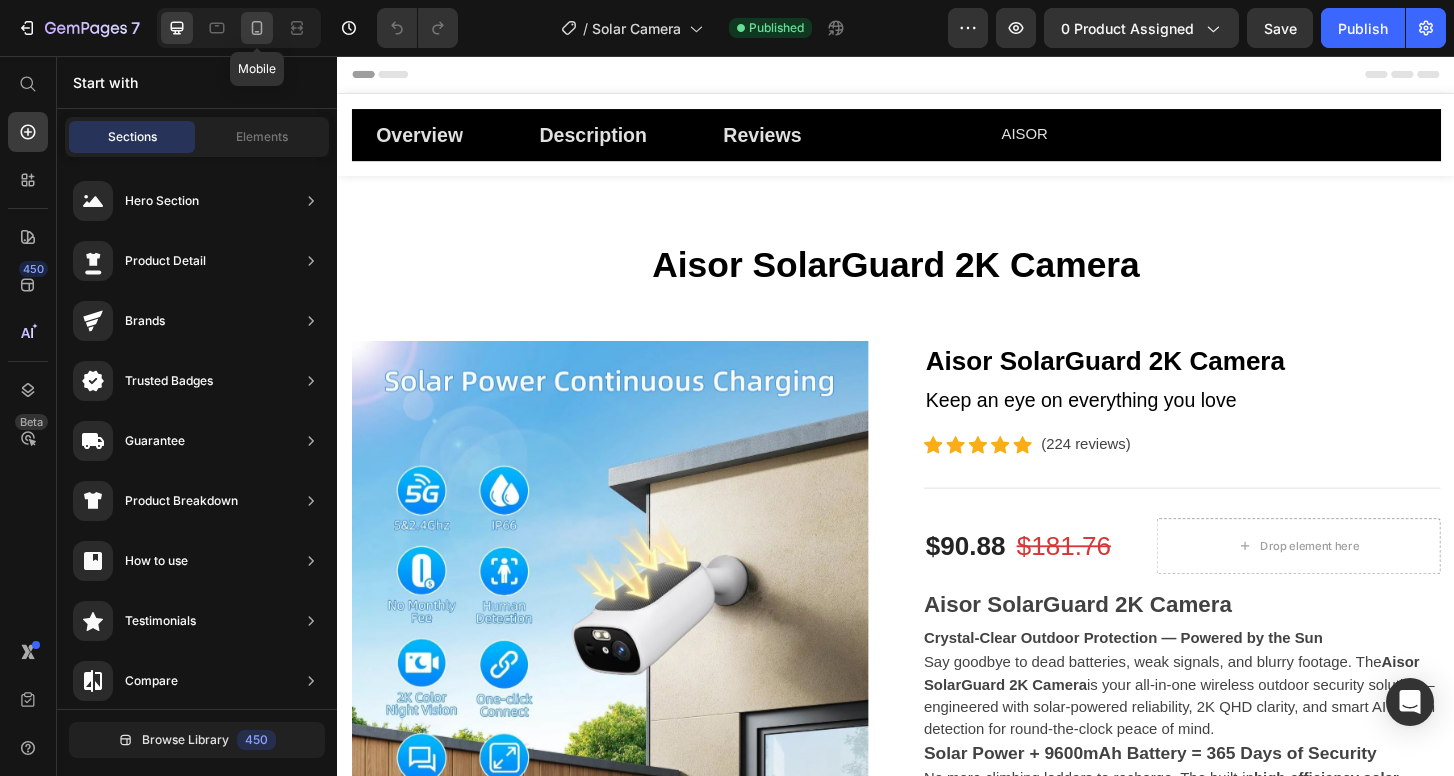 click 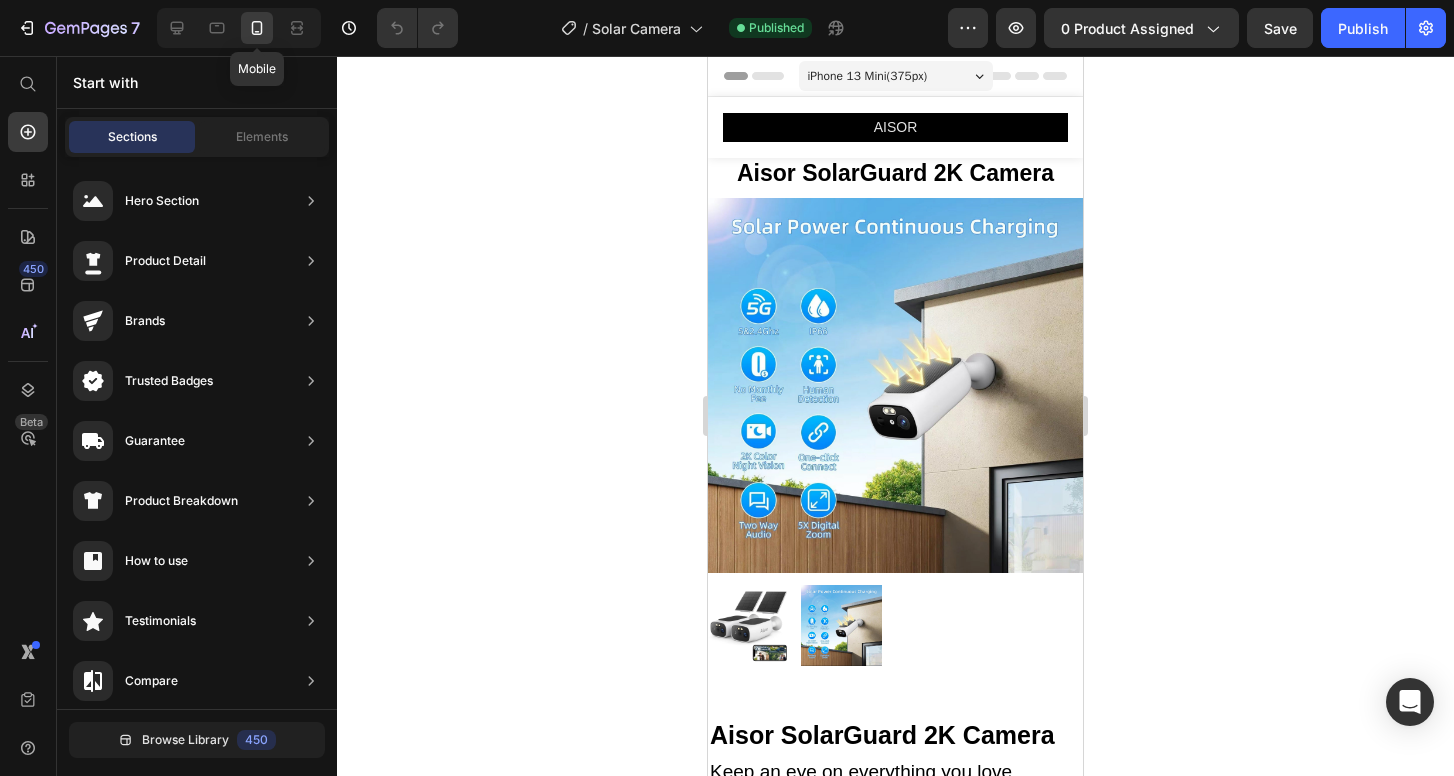 radio on "false" 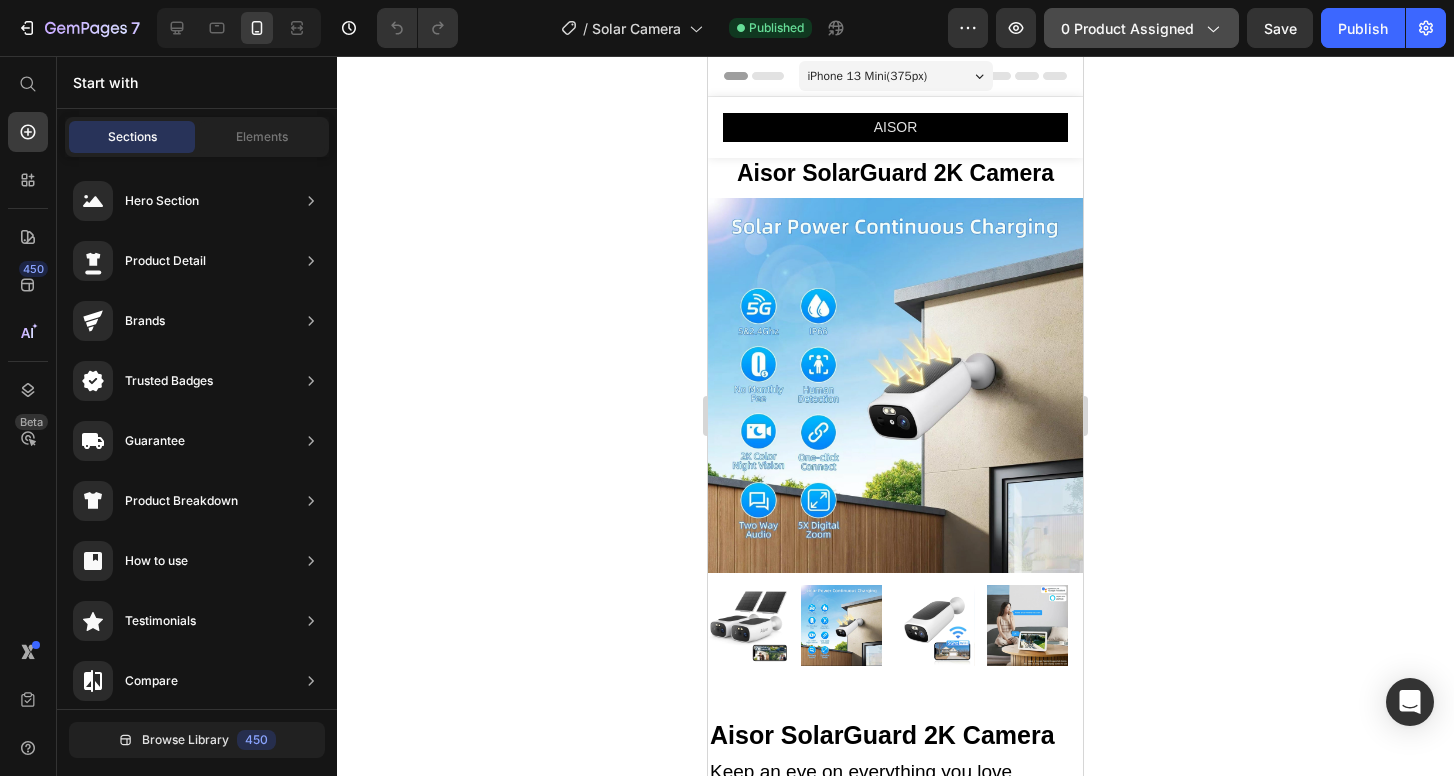 click on "0 product assigned" 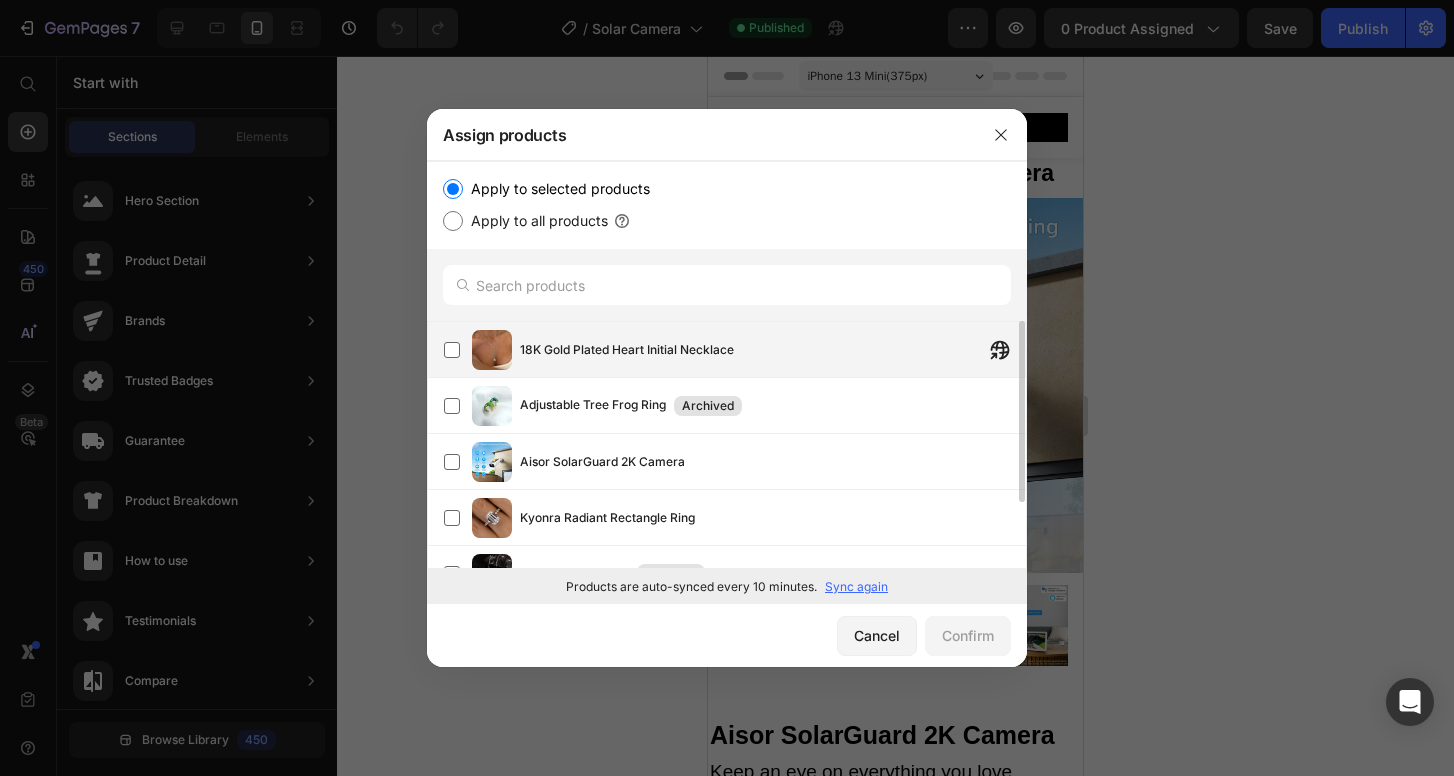 click on "18K Gold Plated Heart Initial Necklace" at bounding box center (627, 350) 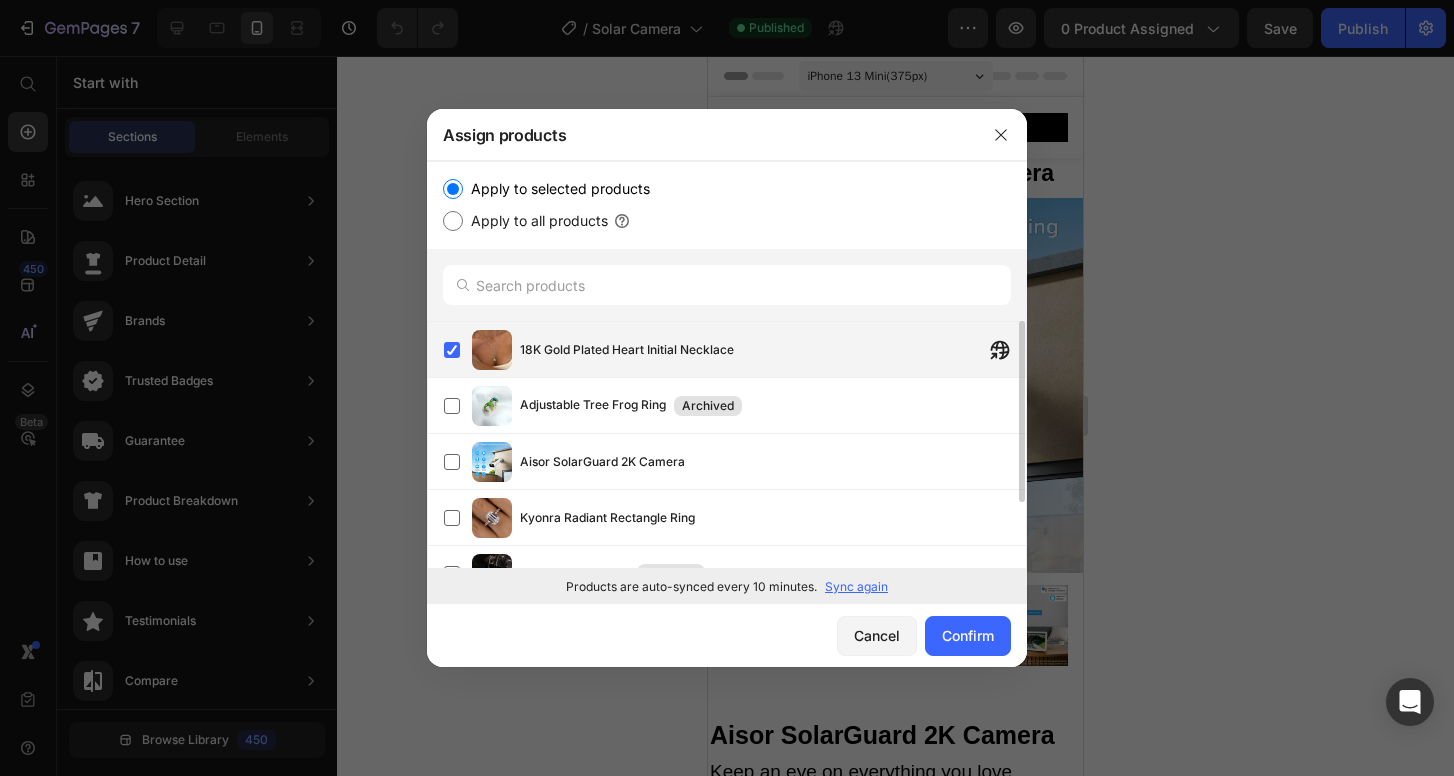 click on "18K Gold Plated Heart Initial Necklace" at bounding box center [627, 350] 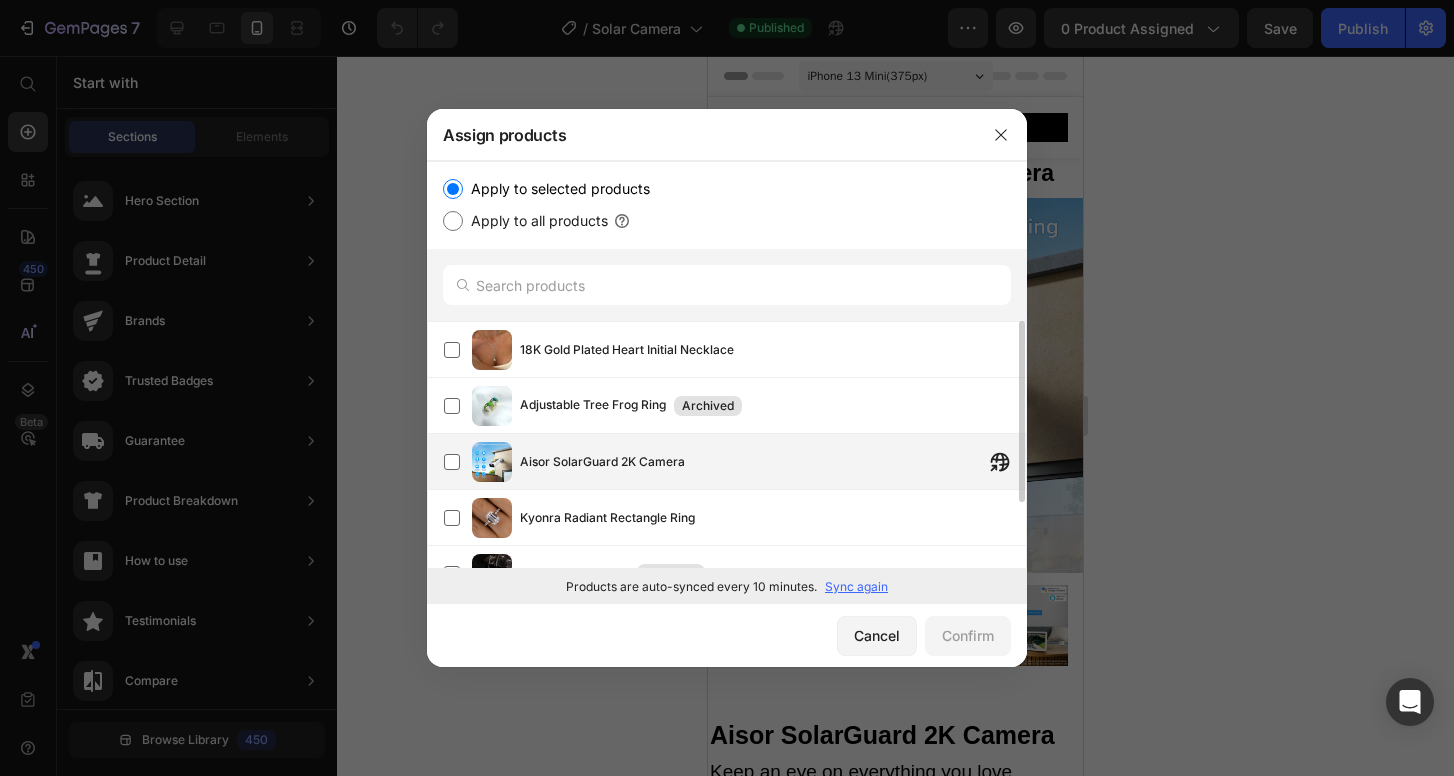 click on "Aisor SolarGuard 2K Camera" at bounding box center (602, 462) 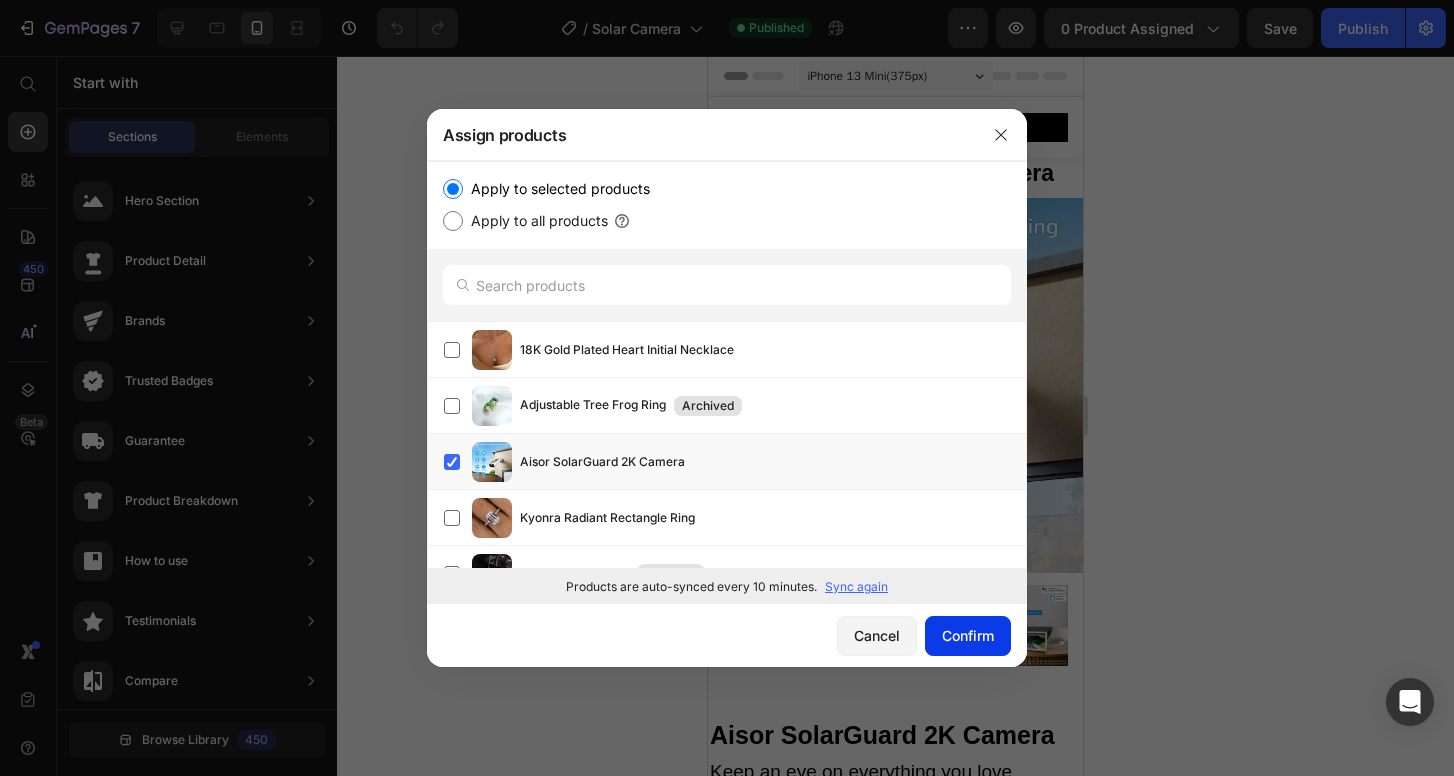 click on "Confirm" at bounding box center (968, 635) 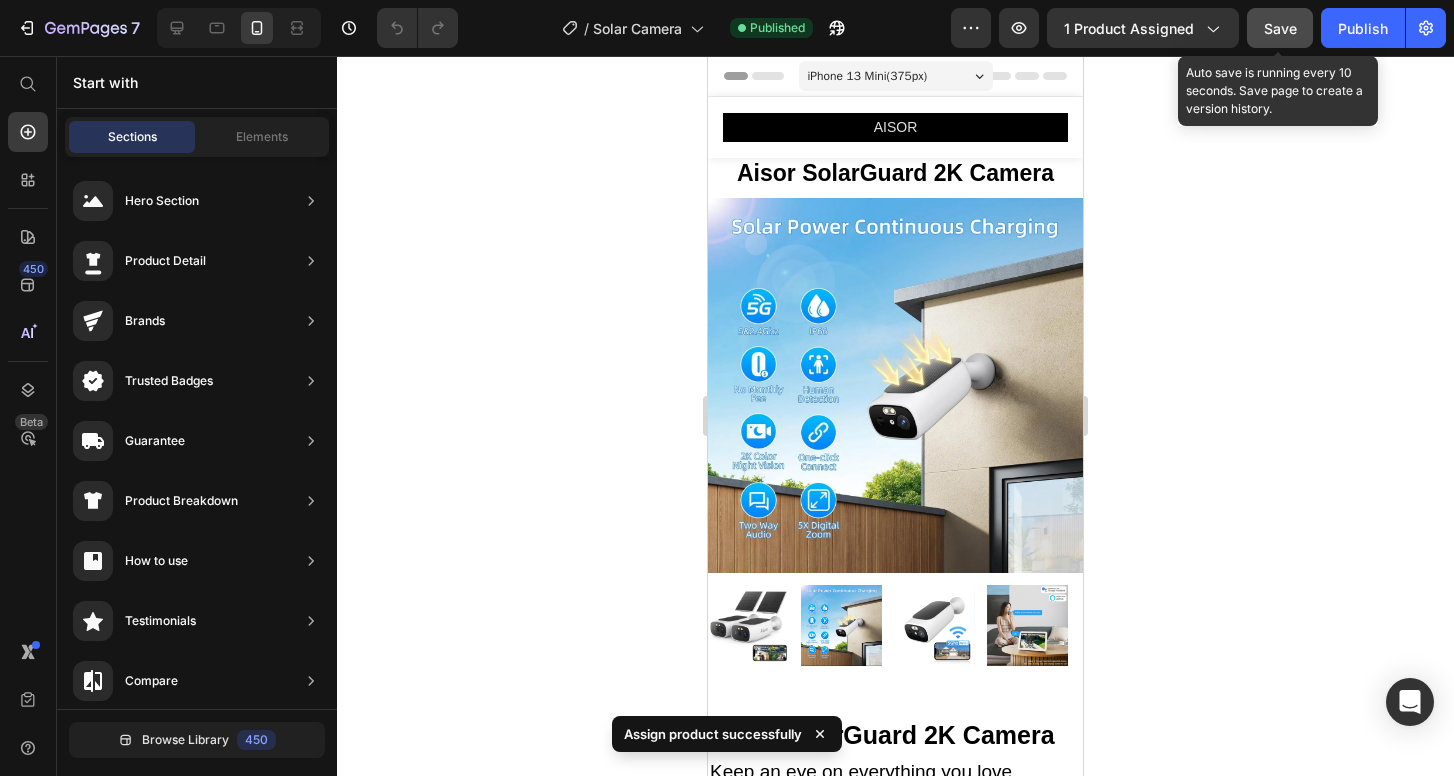 click on "Save" at bounding box center (1280, 28) 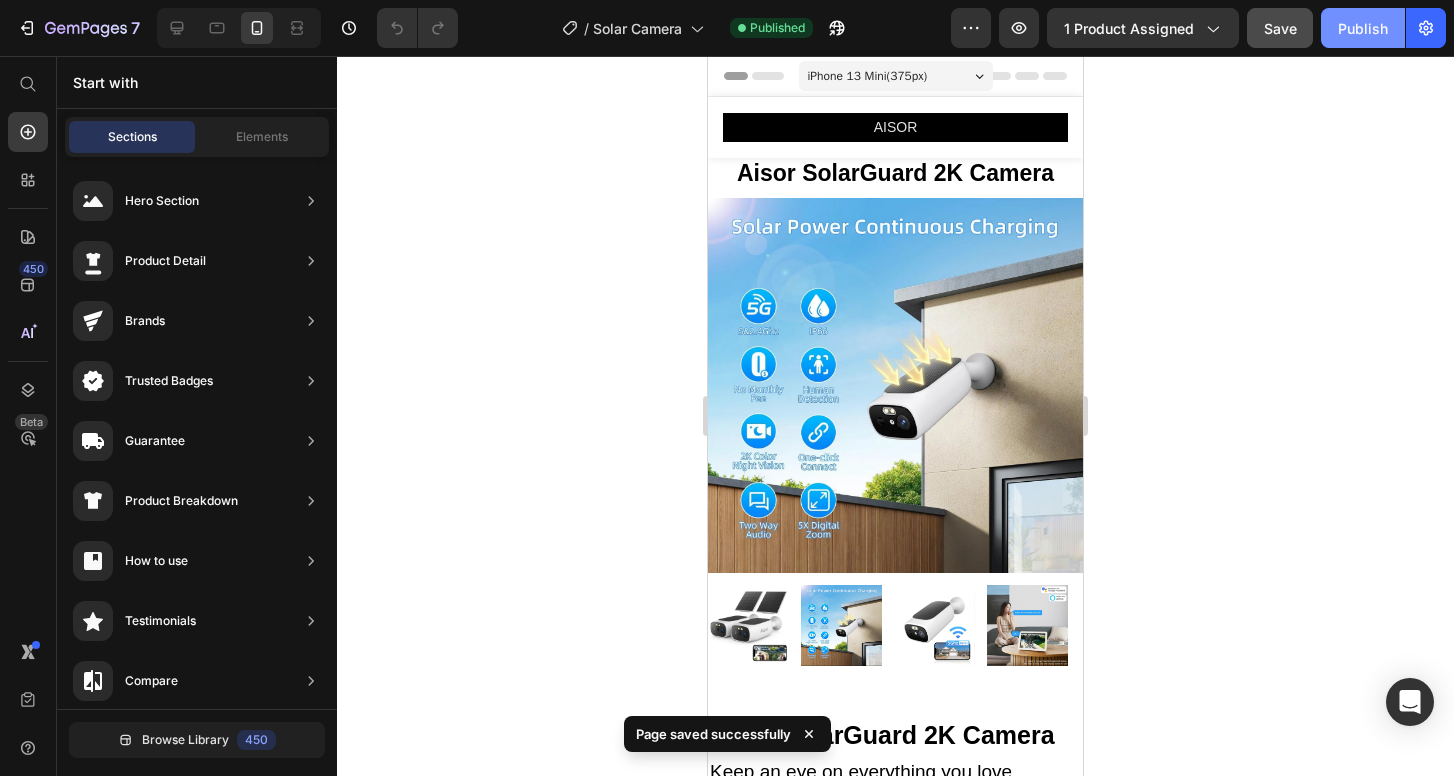click on "Publish" at bounding box center (1363, 28) 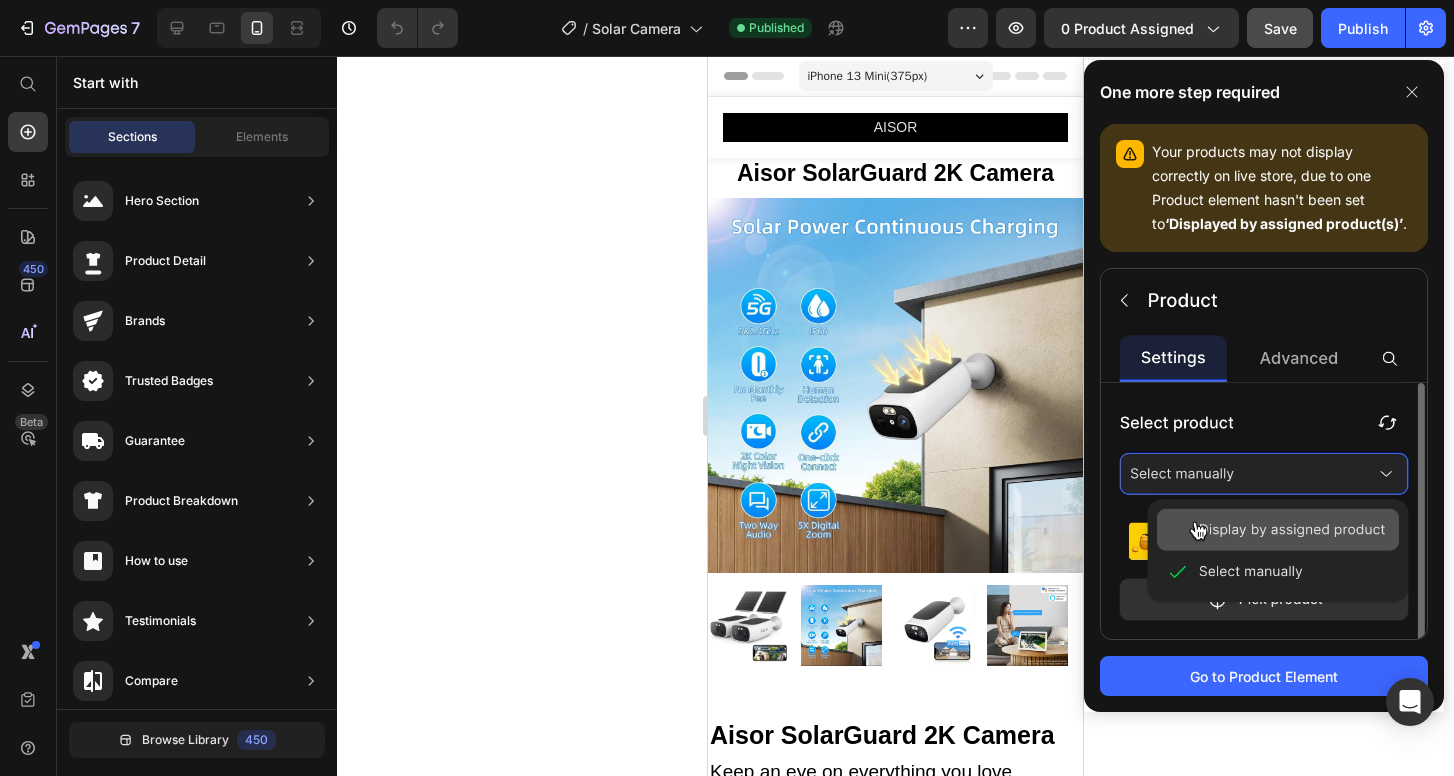 click on "‘Displayed by assigned product(s)’" at bounding box center [1284, 223] 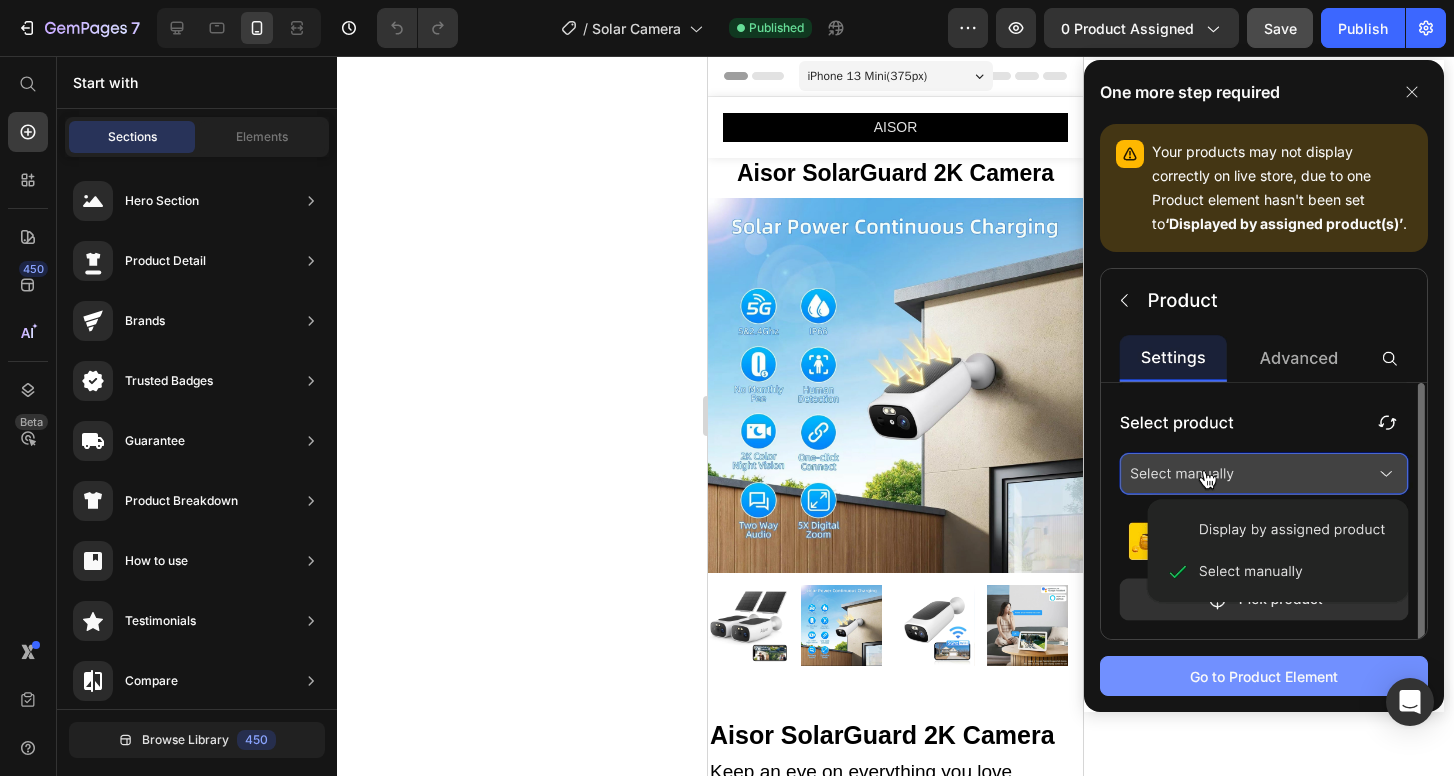 click on "Go to Product Element" at bounding box center (1264, 676) 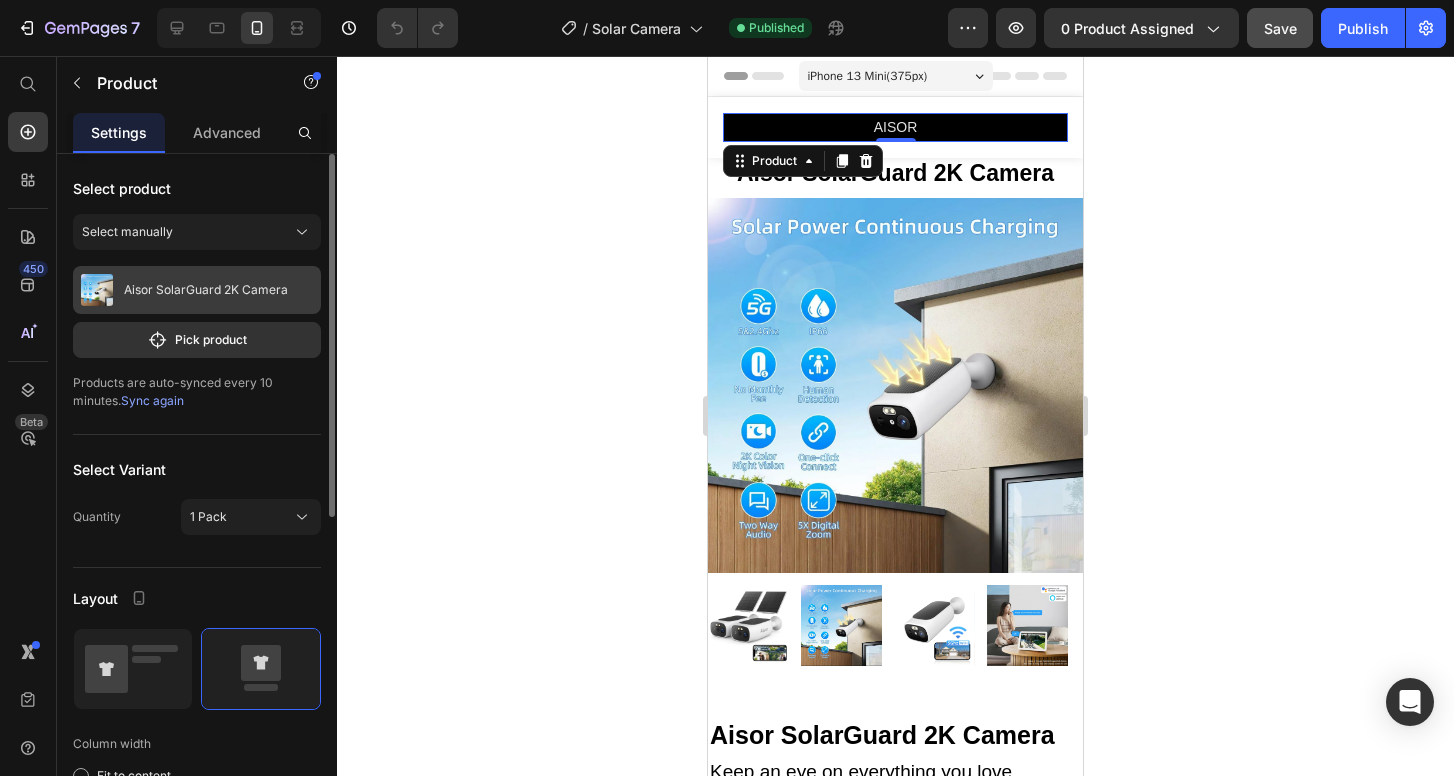 click on "Aisor SolarGuard 2K Camera" at bounding box center [197, 290] 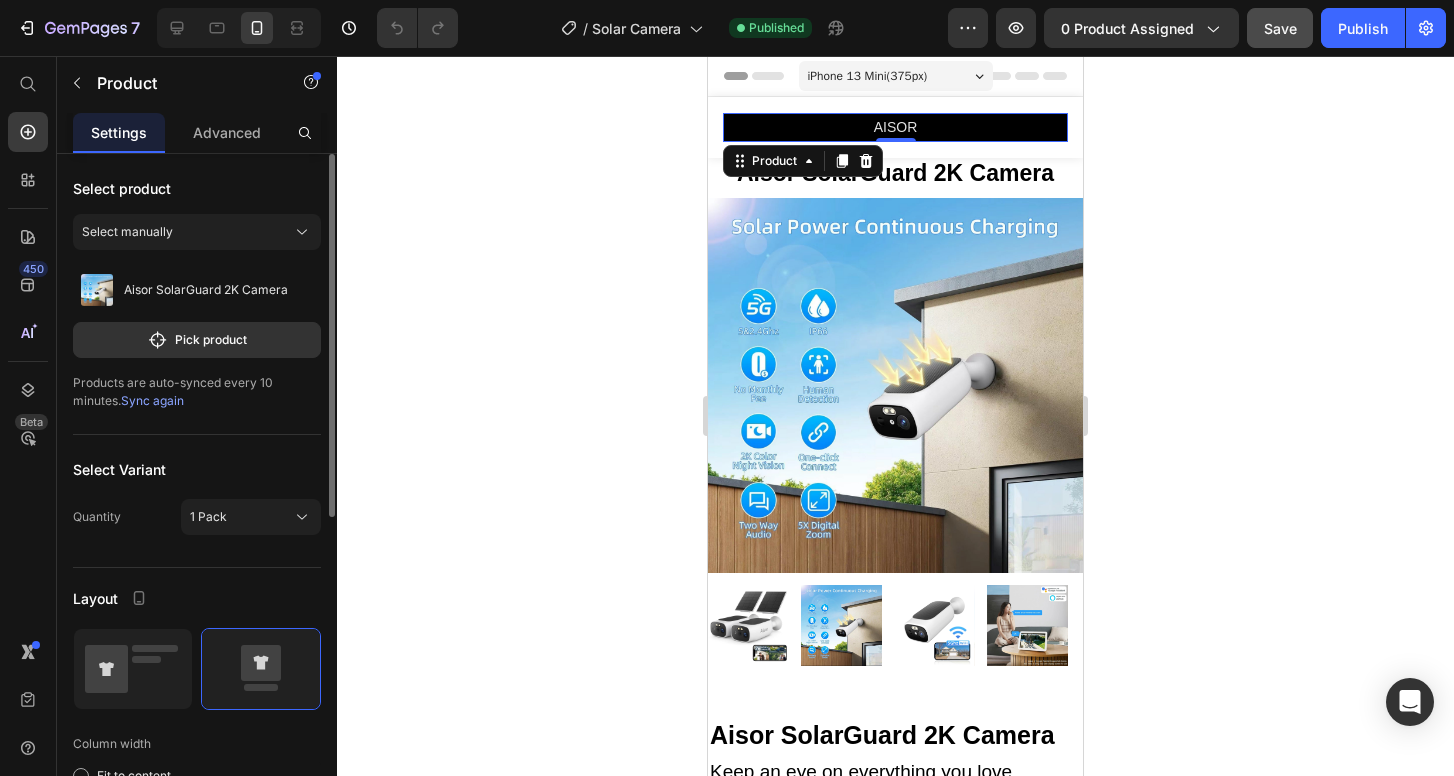 click on "Sync again" at bounding box center (152, 400) 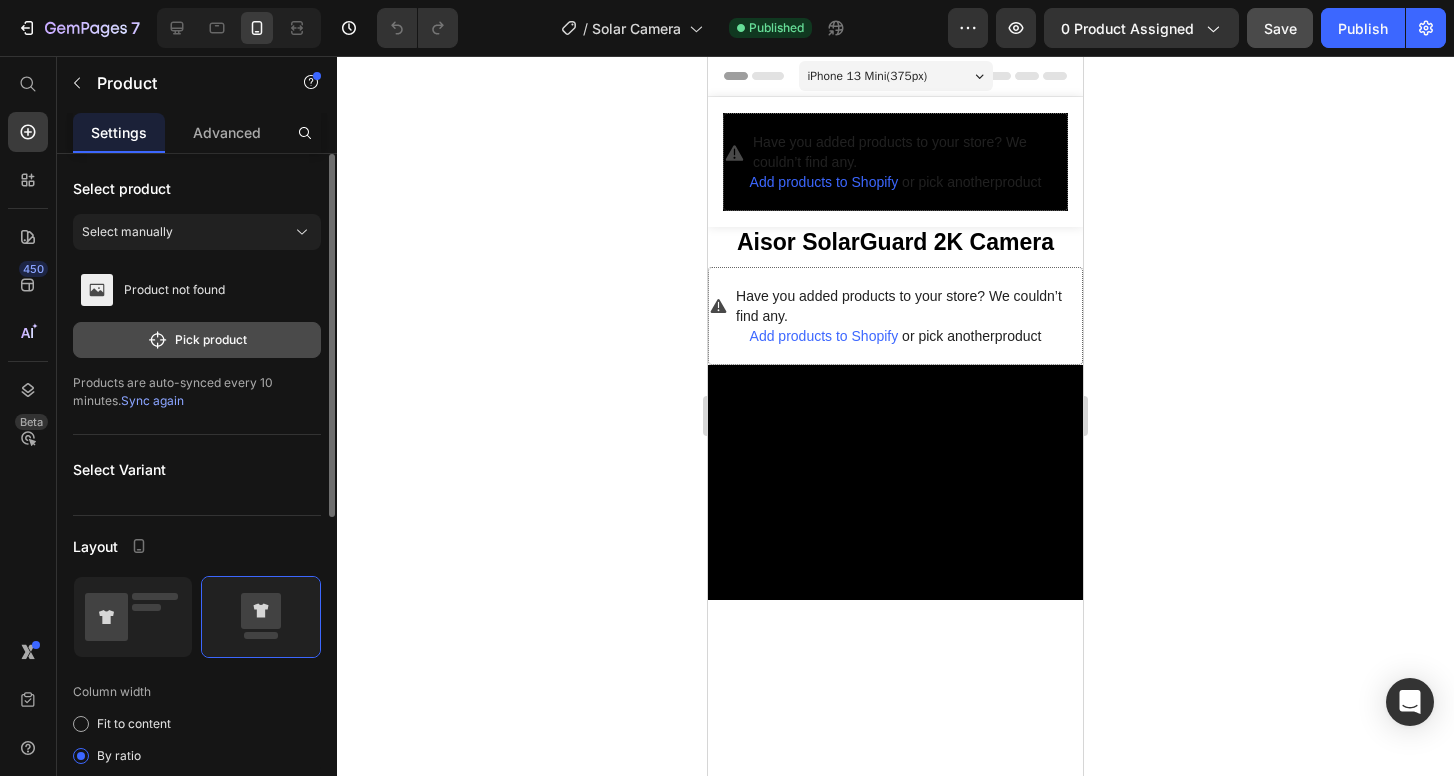 click on "Pick product" at bounding box center [197, 340] 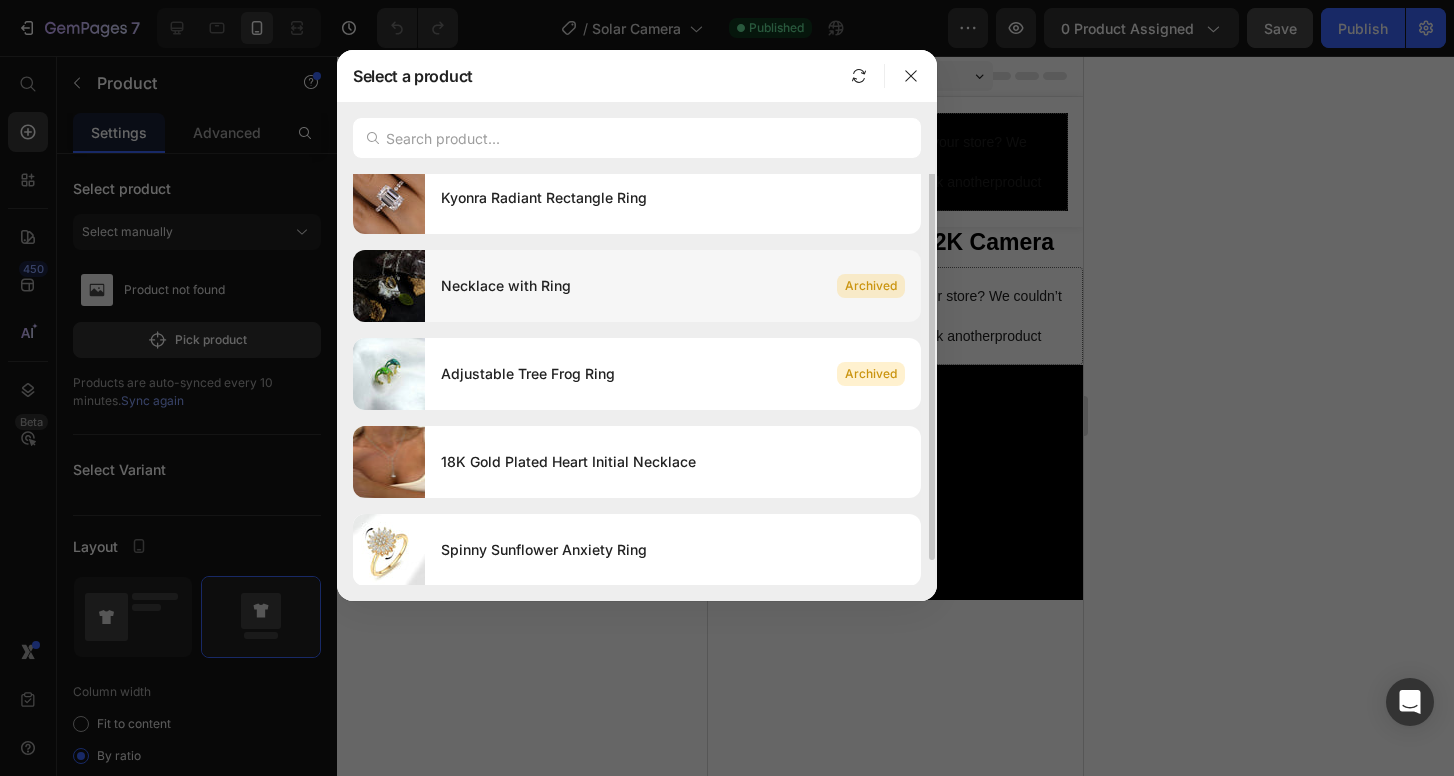 scroll, scrollTop: 0, scrollLeft: 0, axis: both 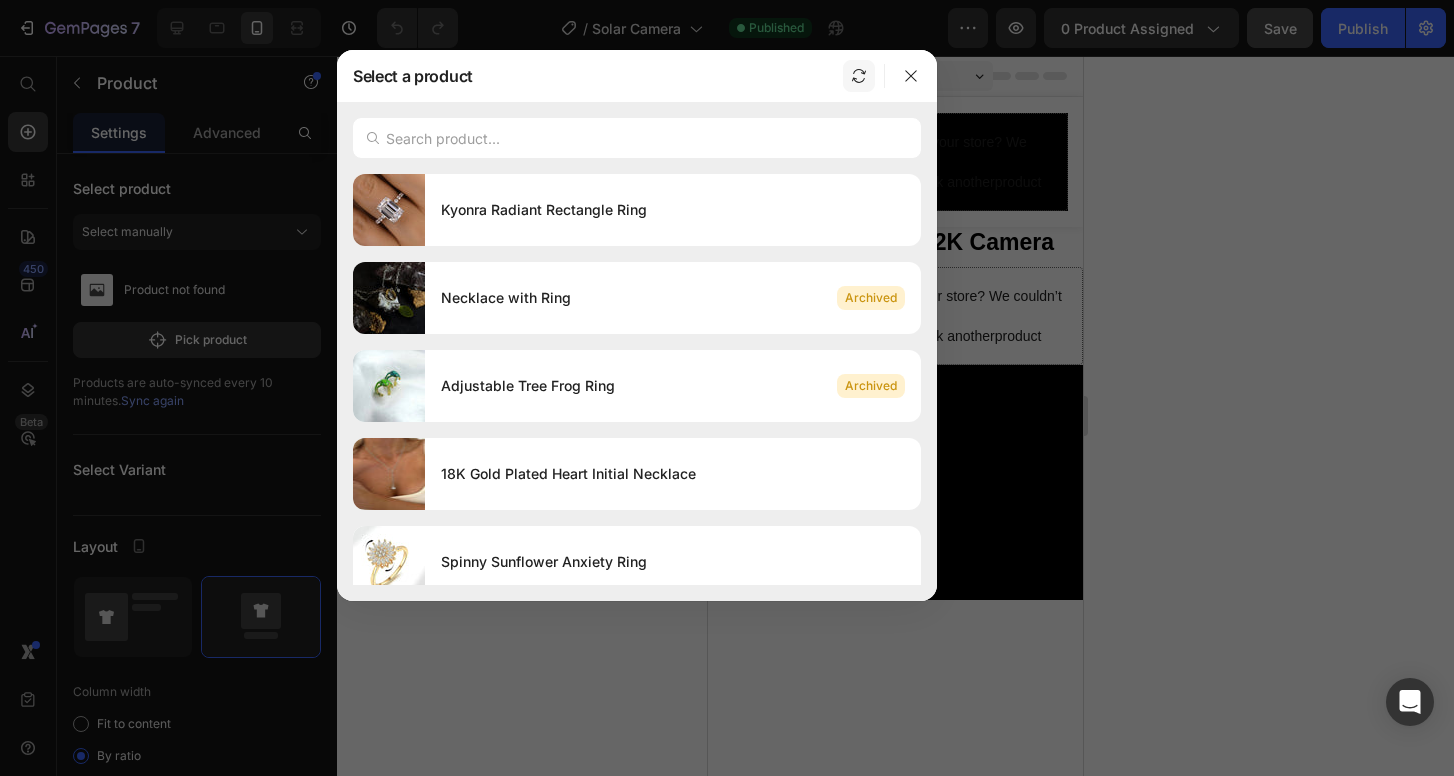 click at bounding box center [859, 76] 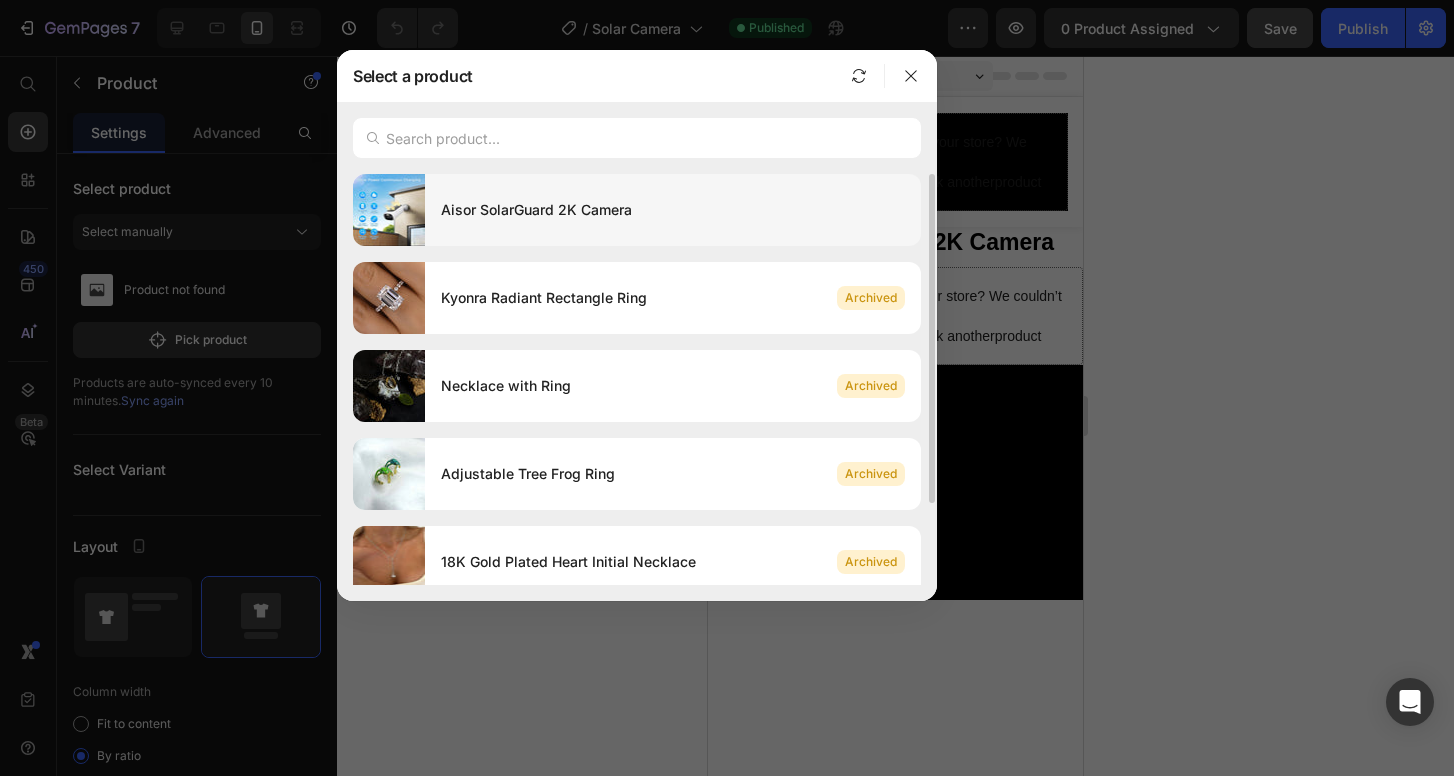 click on "Aisor SolarGuard 2K Camera" at bounding box center [673, 210] 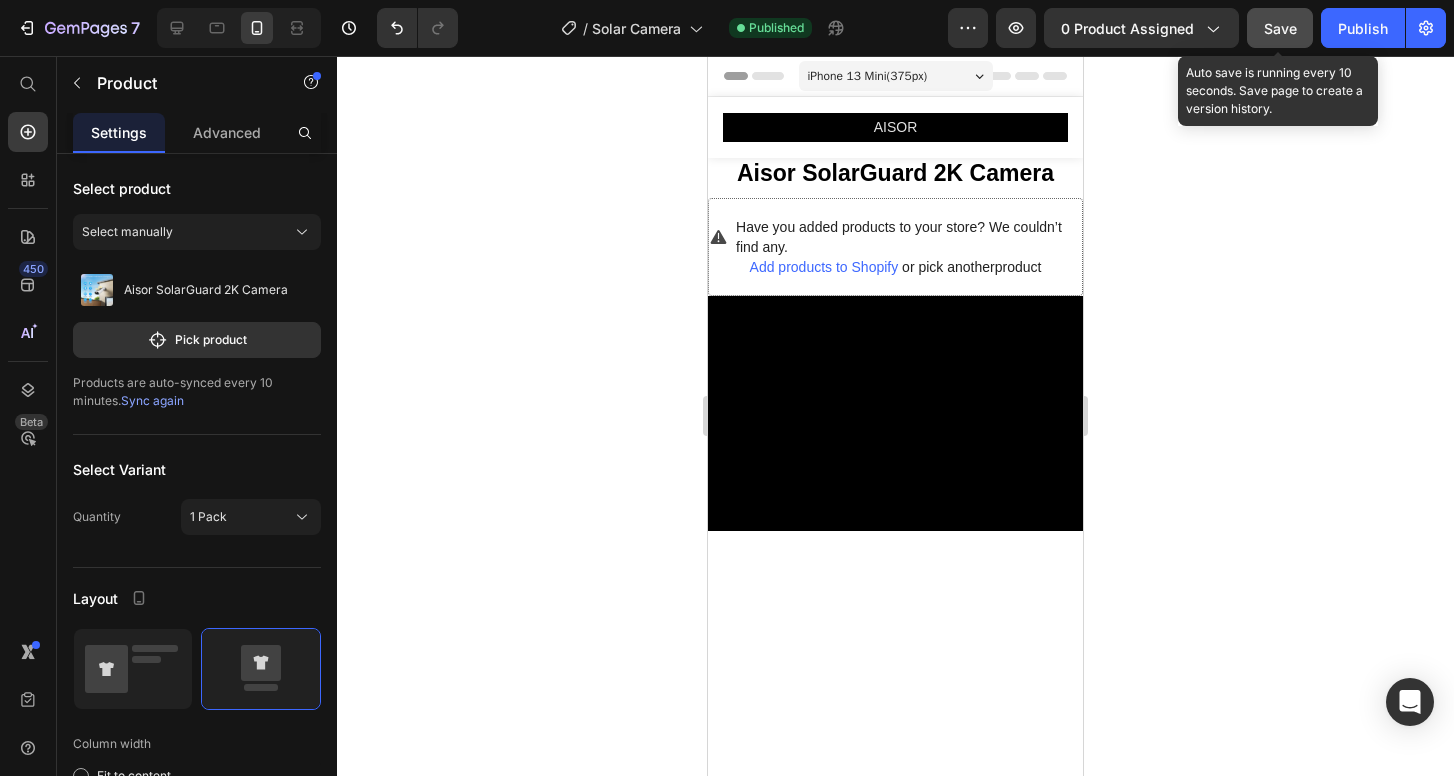 click on "Save" 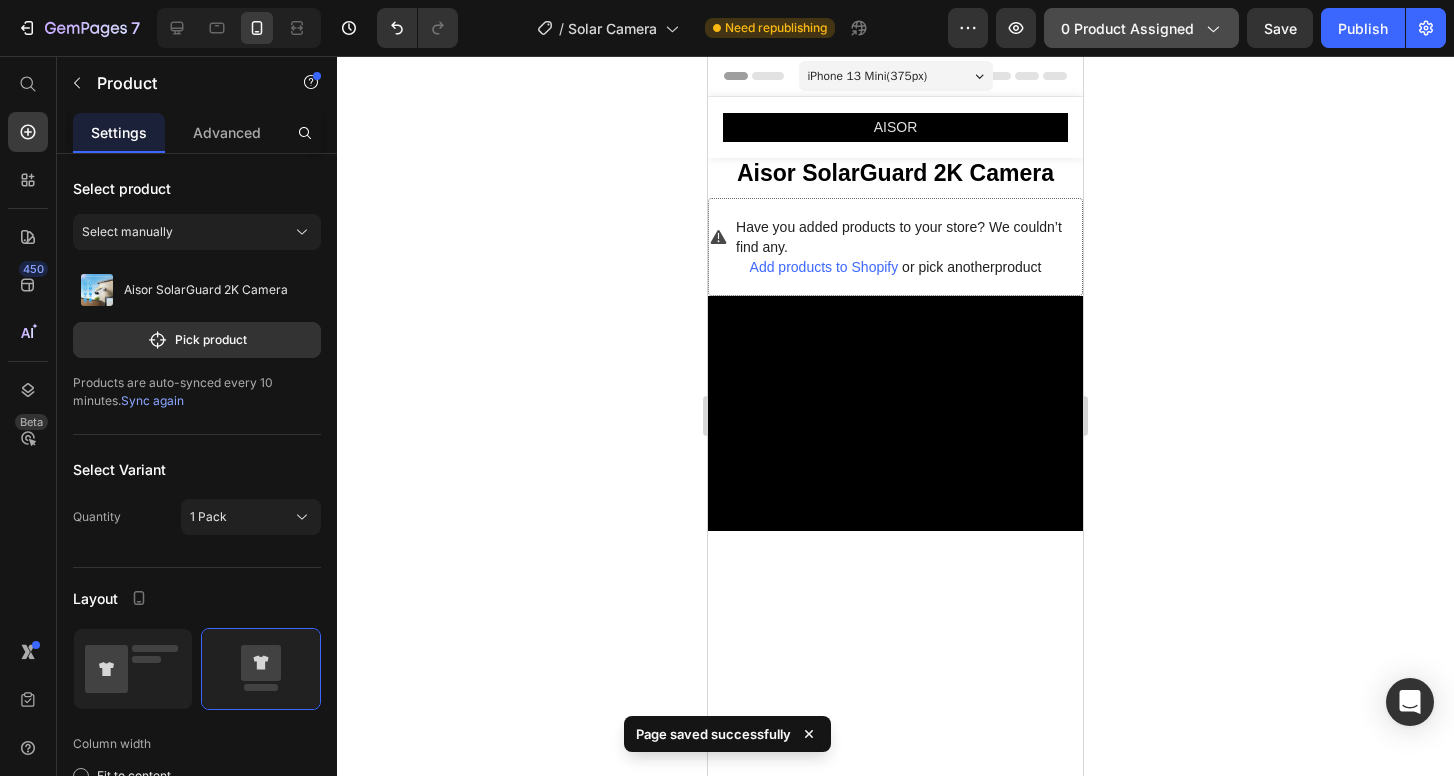 click on "0 product assigned" 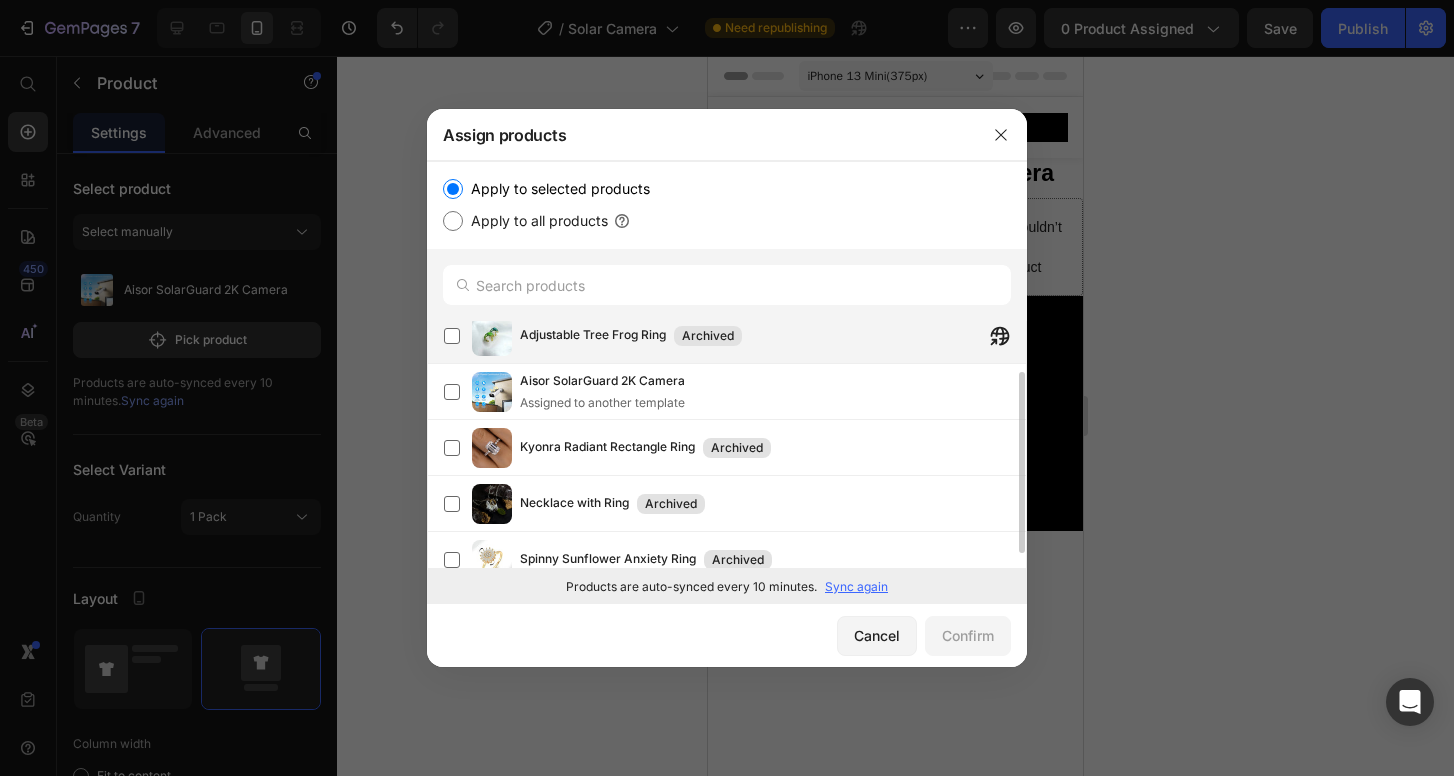scroll, scrollTop: 88, scrollLeft: 0, axis: vertical 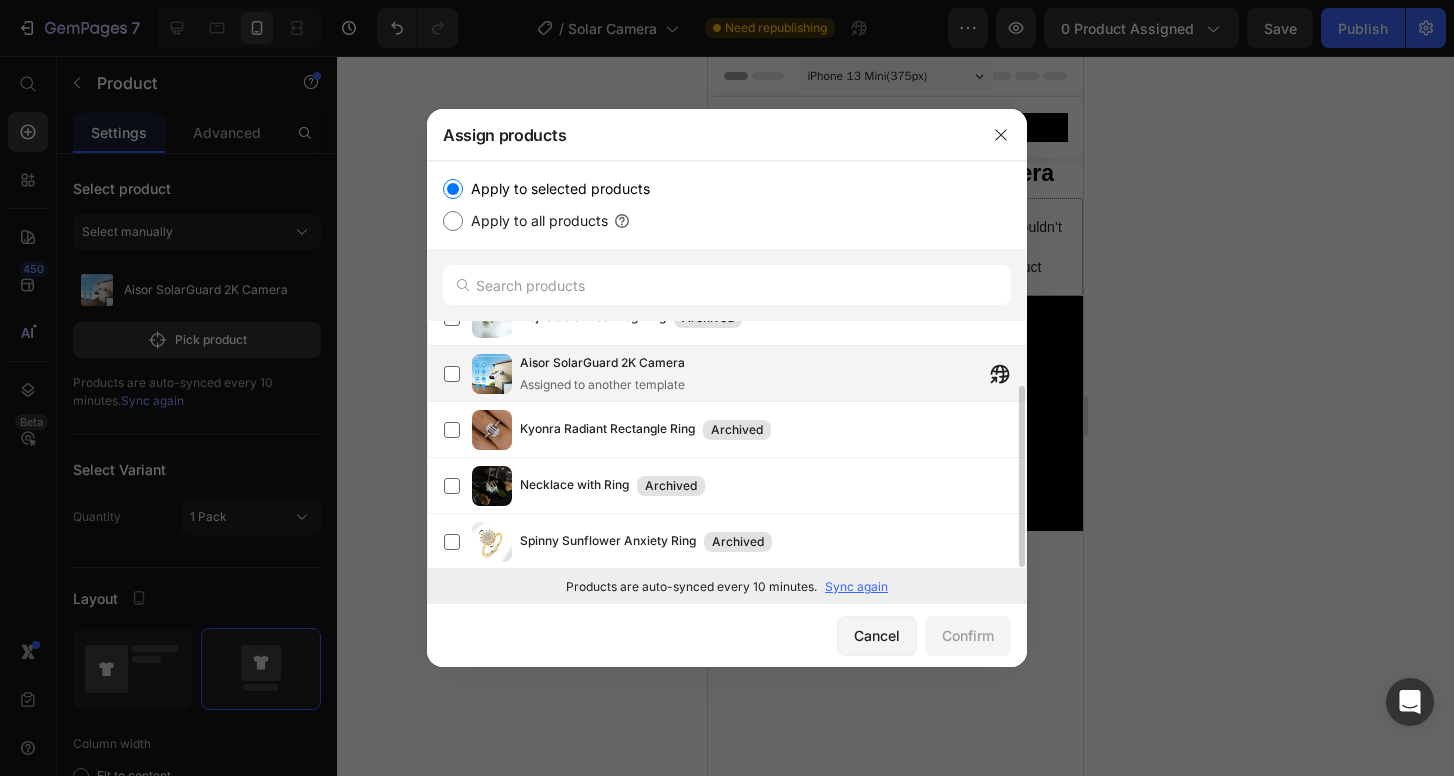click on "Aisor SolarGuard 2K Camera  Assigned to another template" at bounding box center [602, 374] 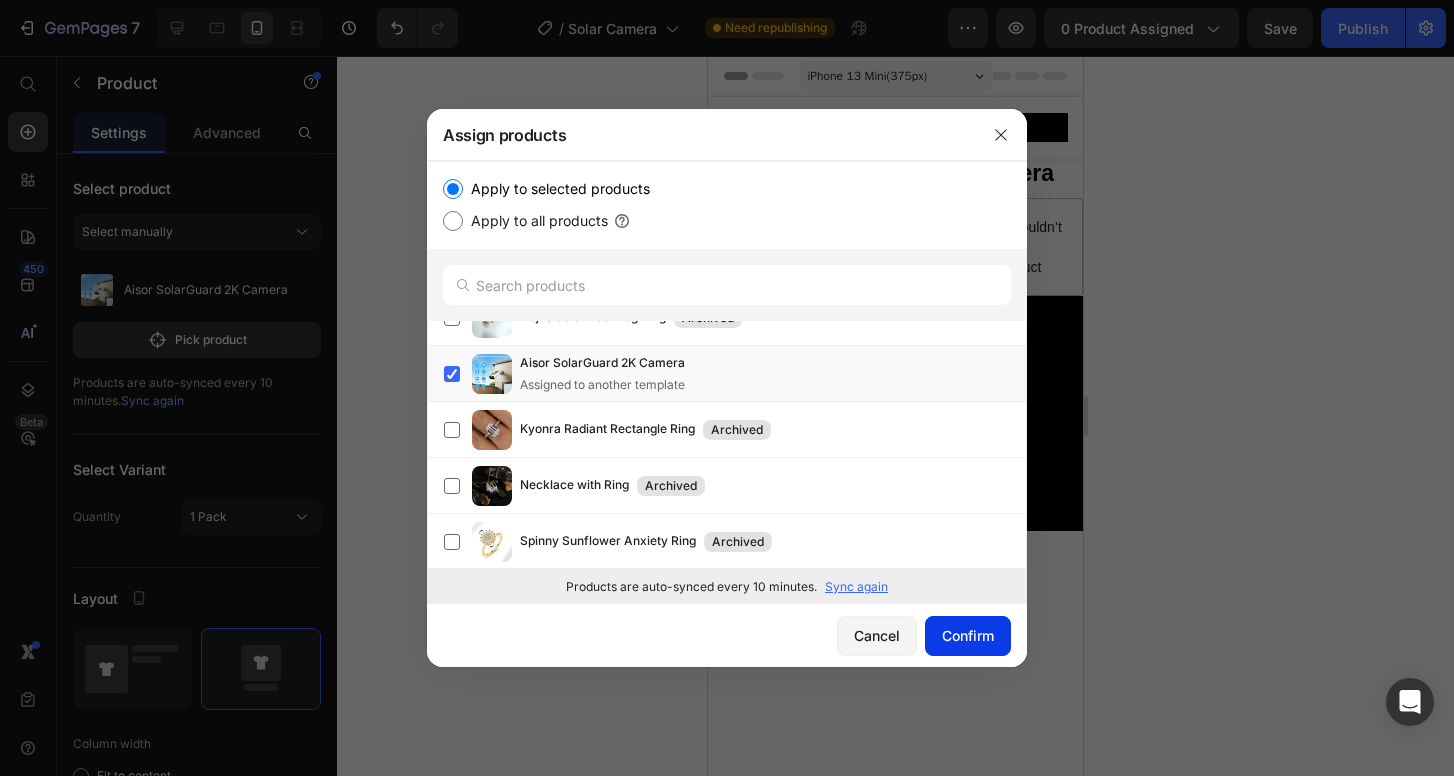 click on "Confirm" at bounding box center [968, 635] 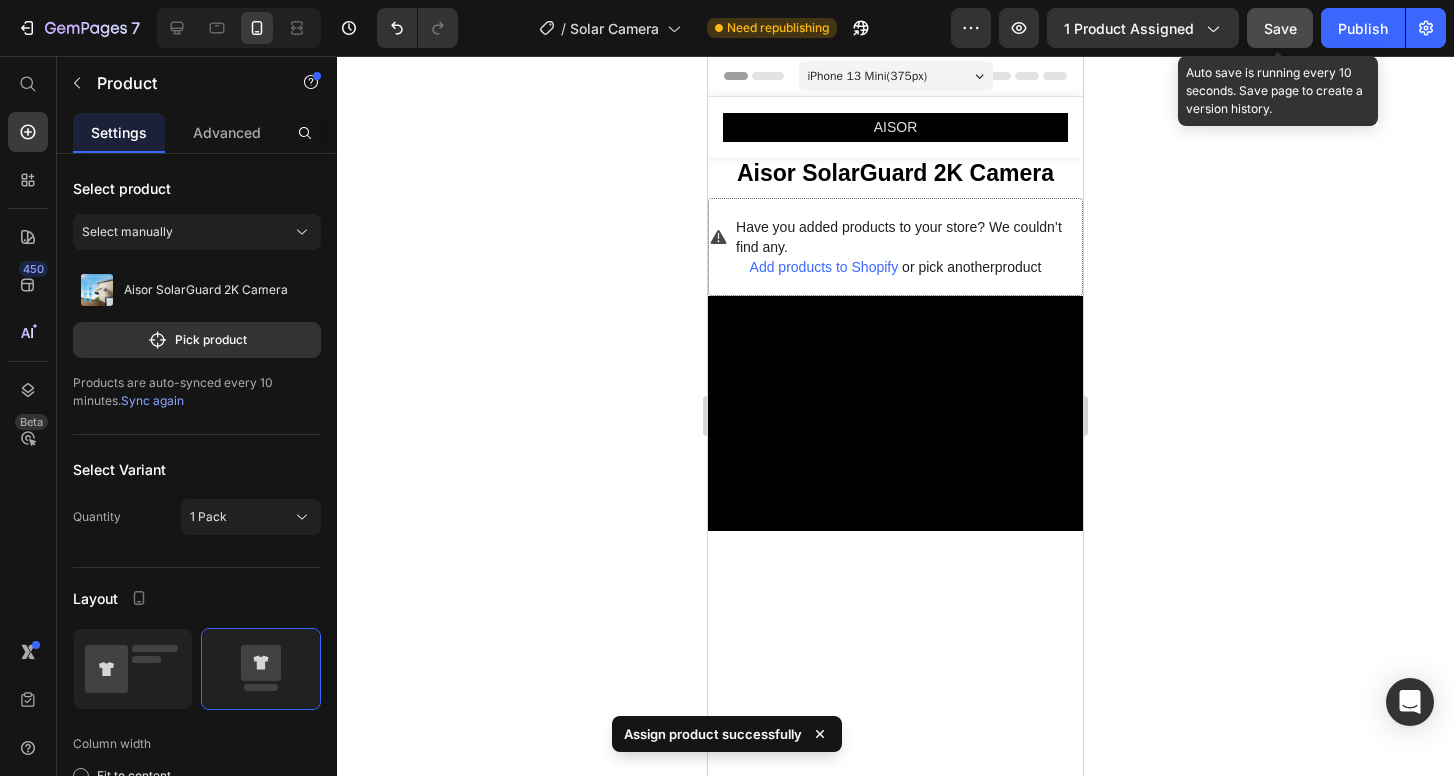 click on "Save" 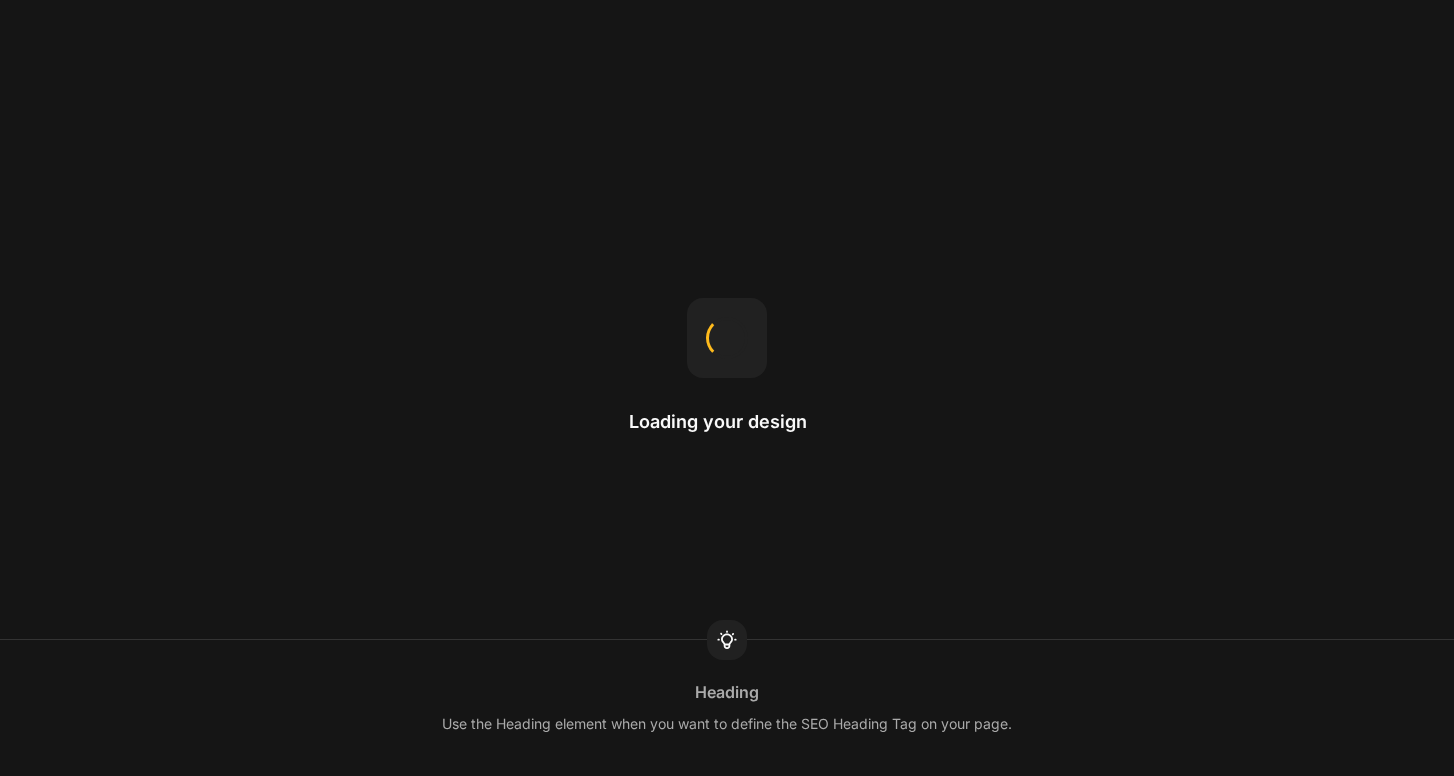 scroll, scrollTop: 0, scrollLeft: 0, axis: both 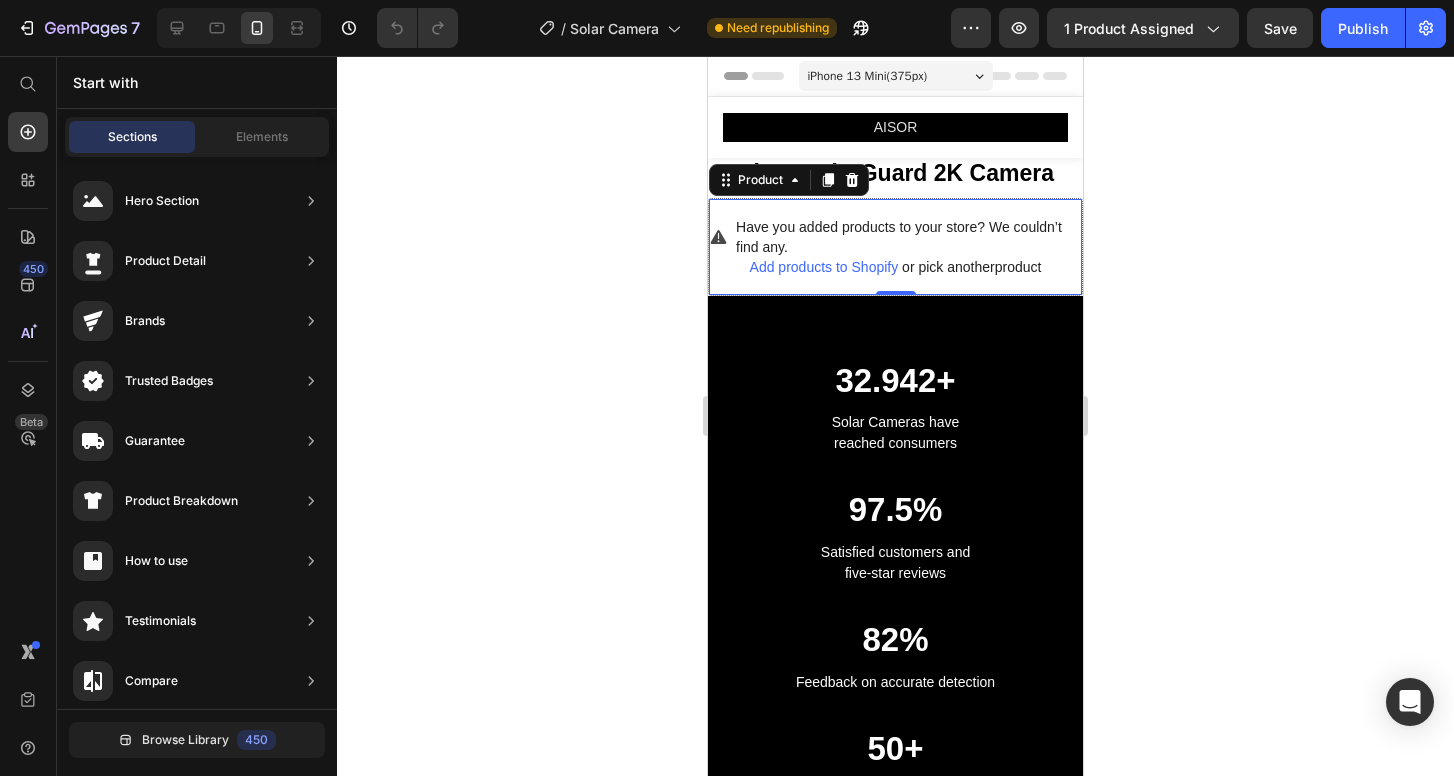 click on "Add products to Shopify" at bounding box center [824, 267] 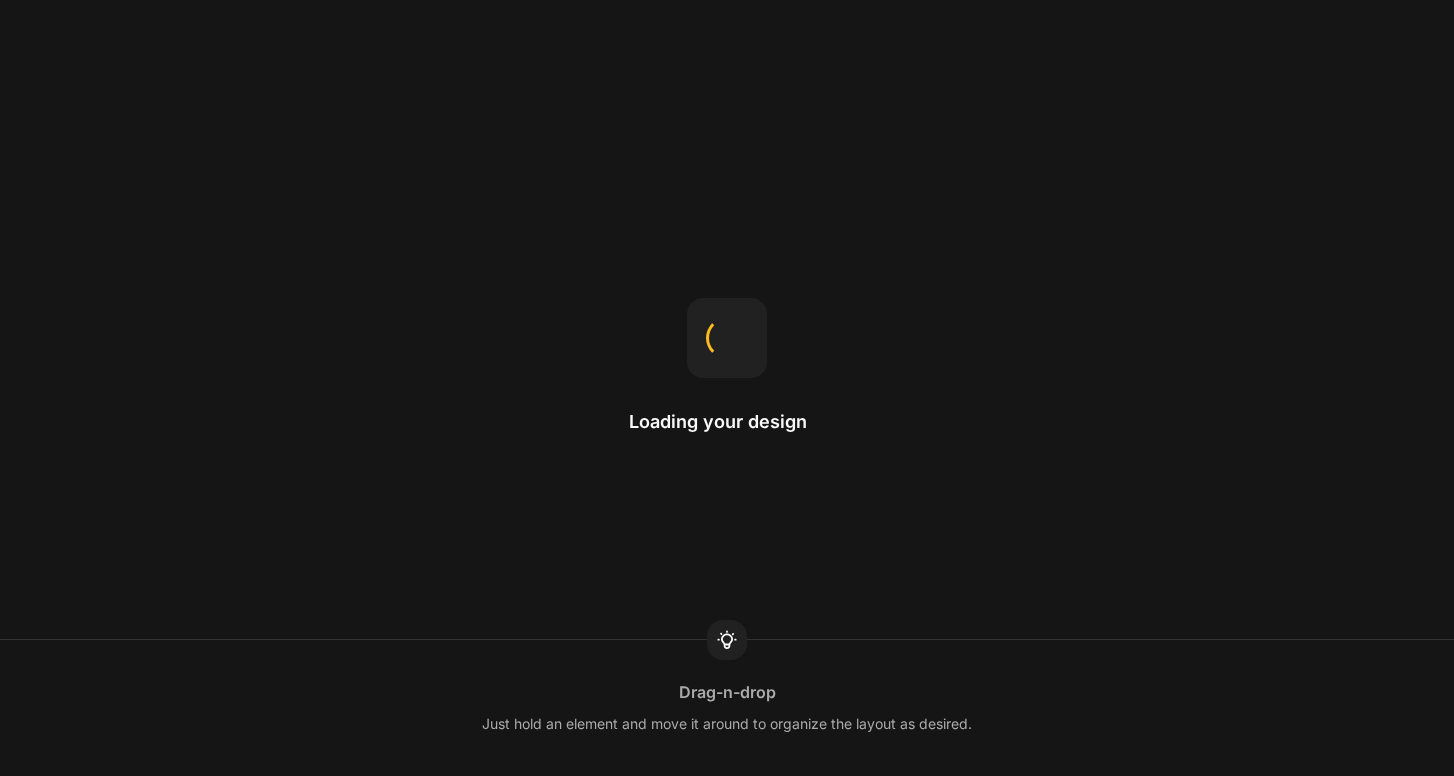 scroll, scrollTop: 0, scrollLeft: 0, axis: both 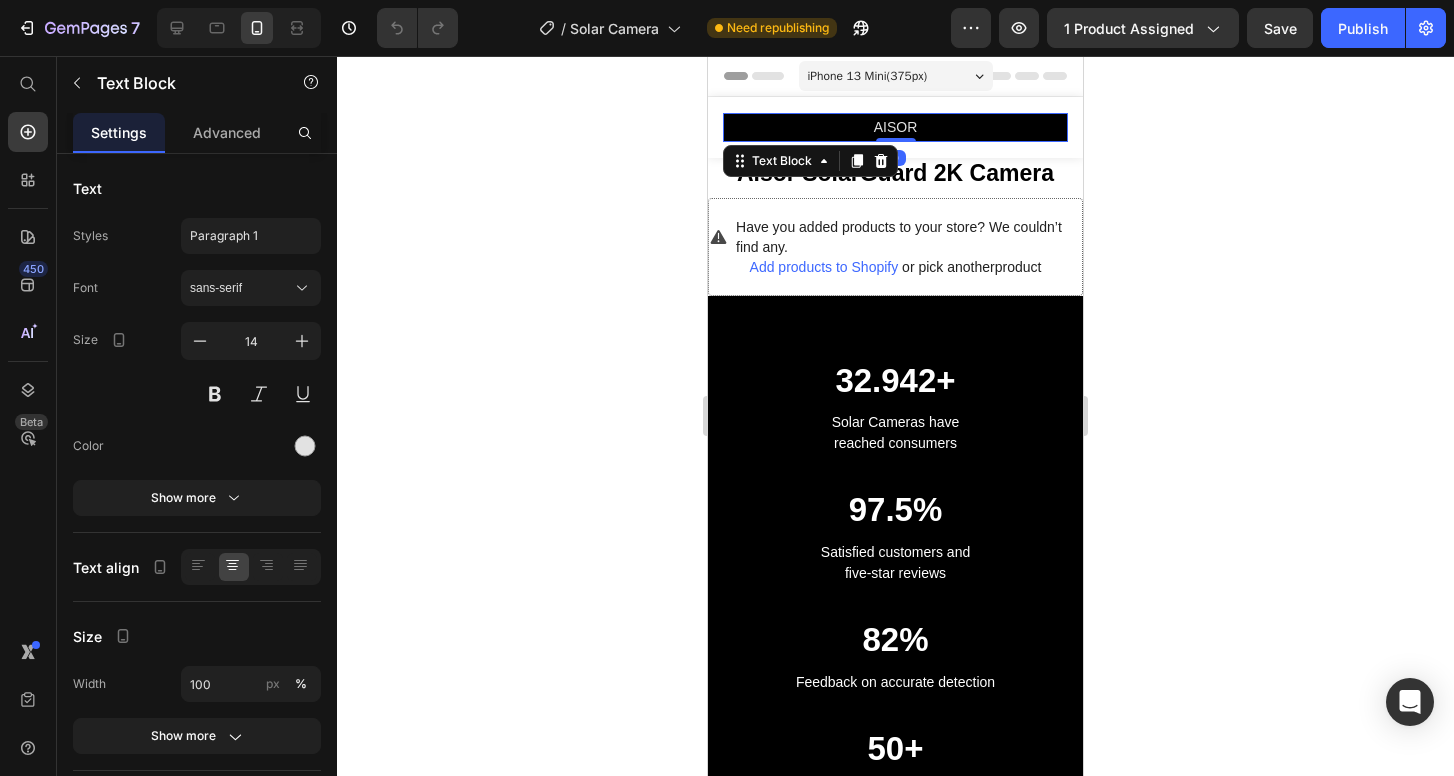 click on "AISOR" at bounding box center (895, 127) 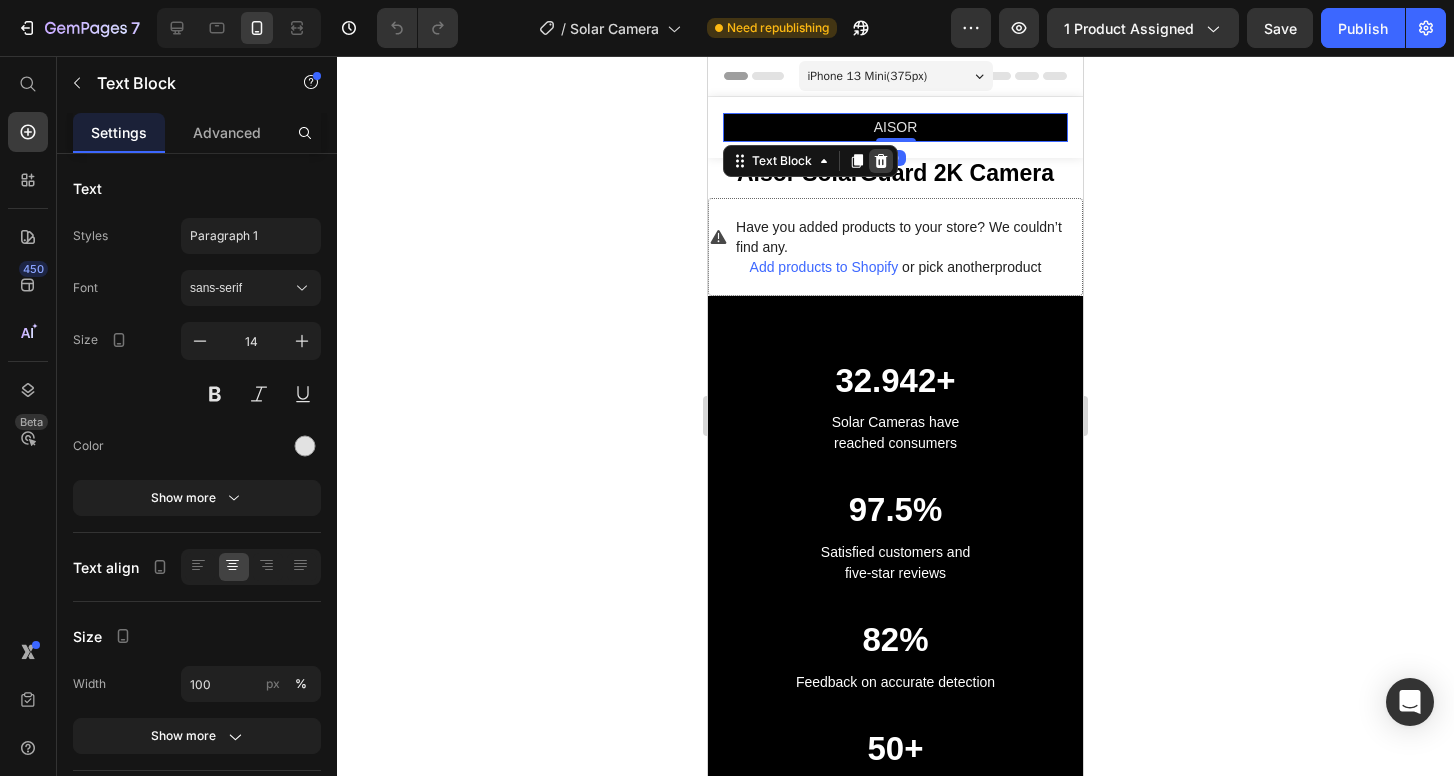 click 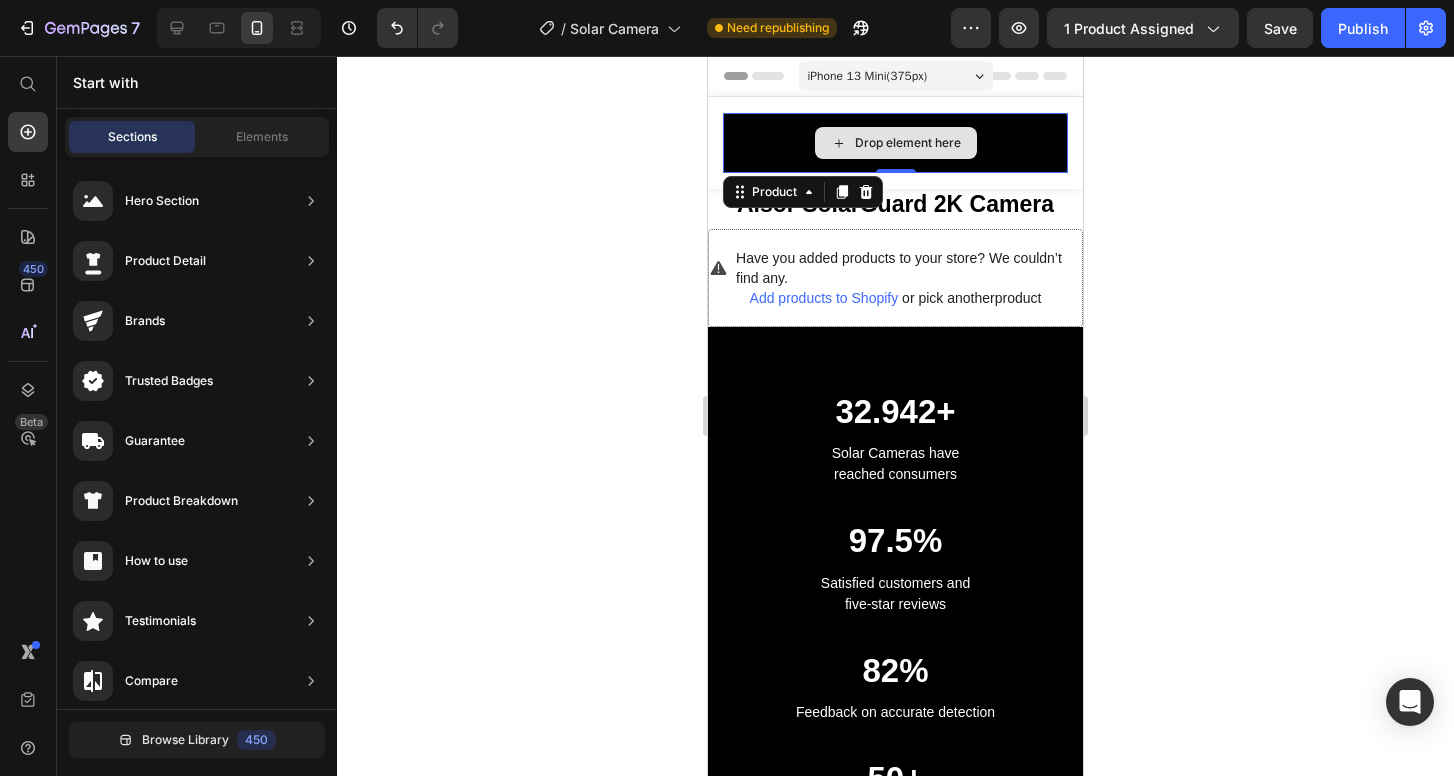 click on "Drop element here" at bounding box center [895, 143] 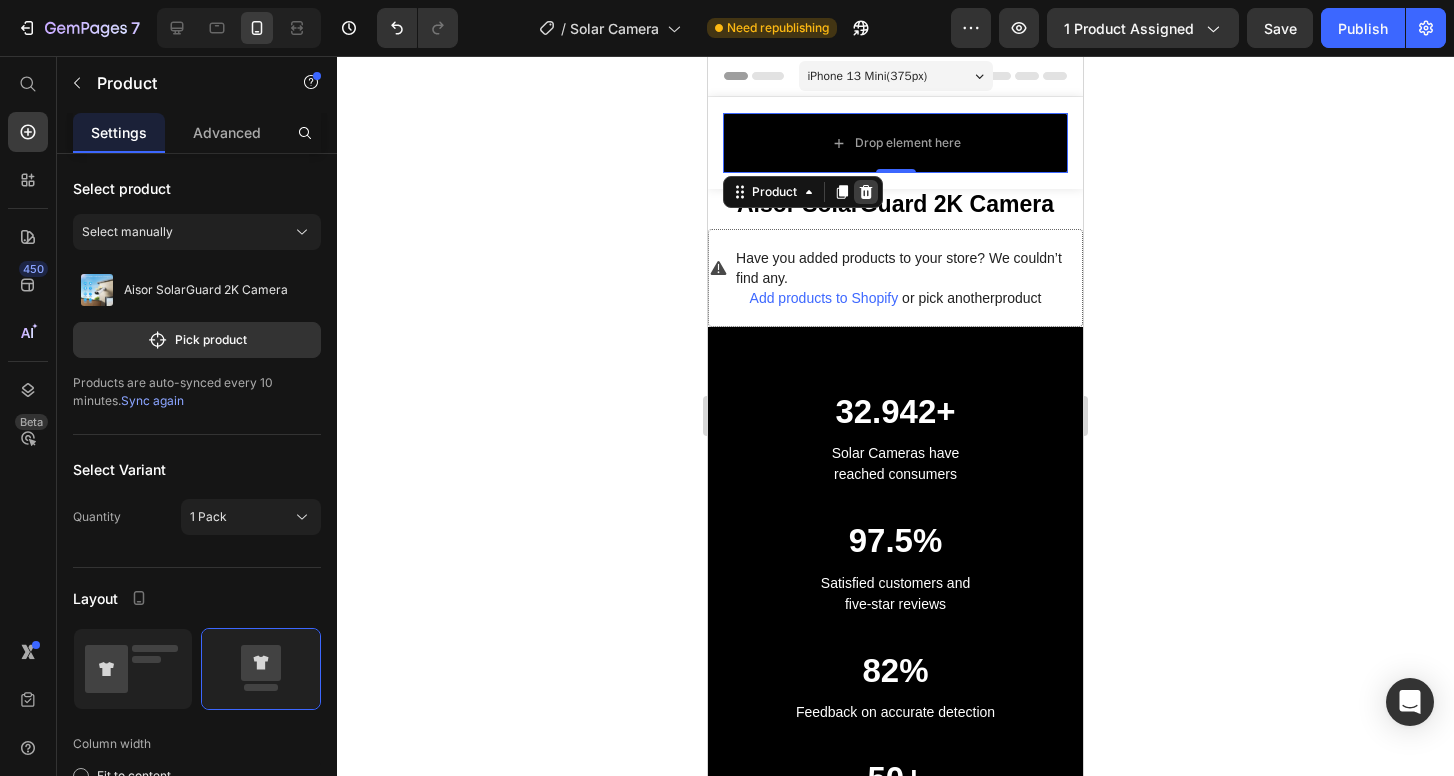 click 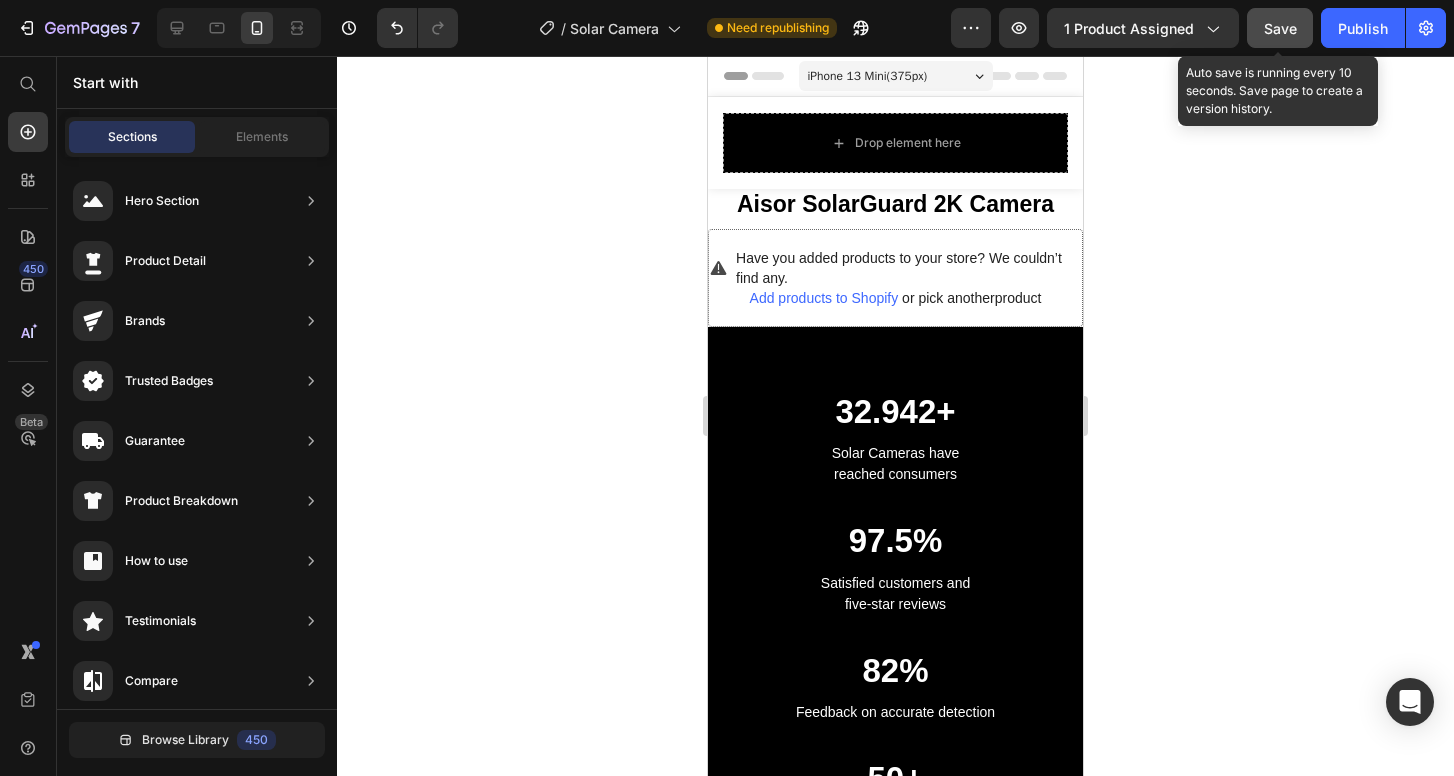 click on "Save" at bounding box center [1280, 28] 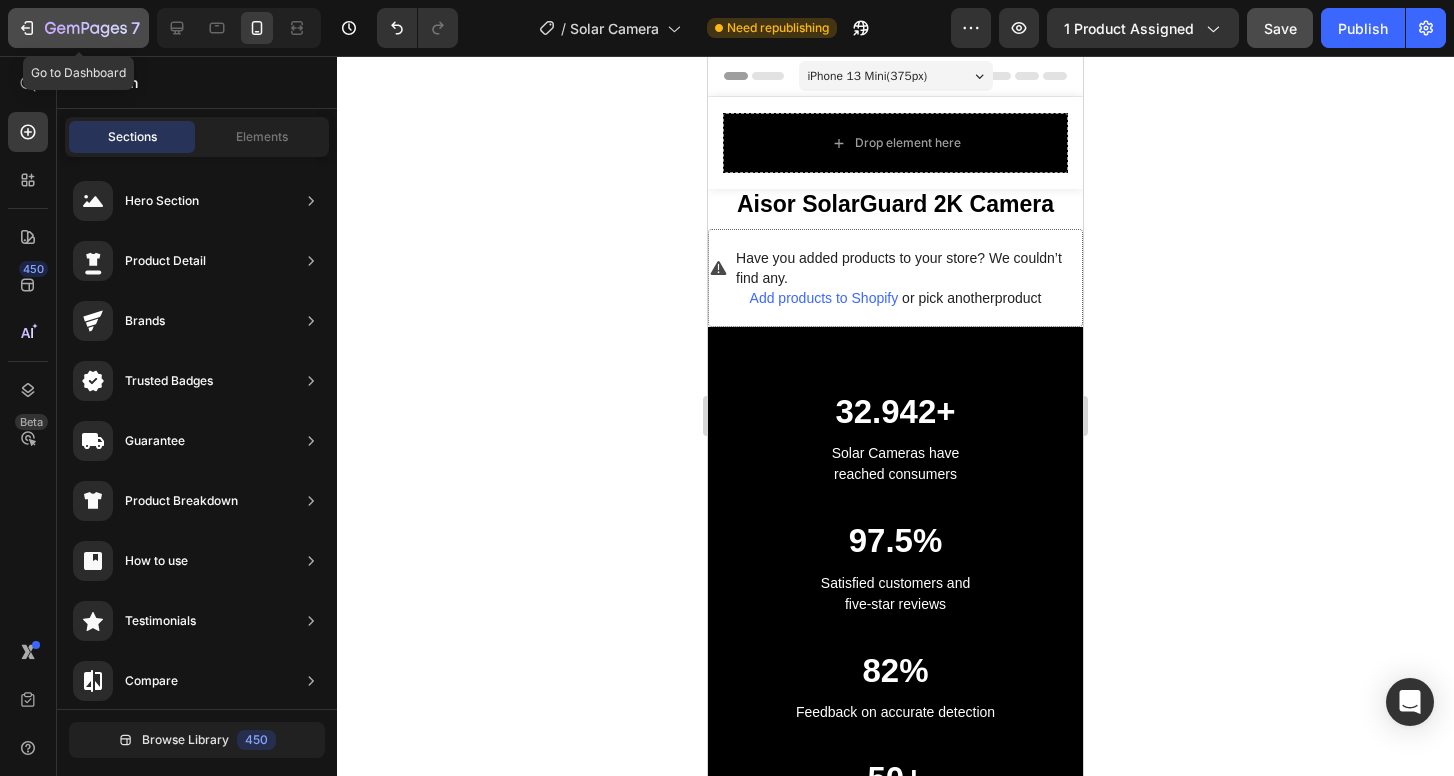 click 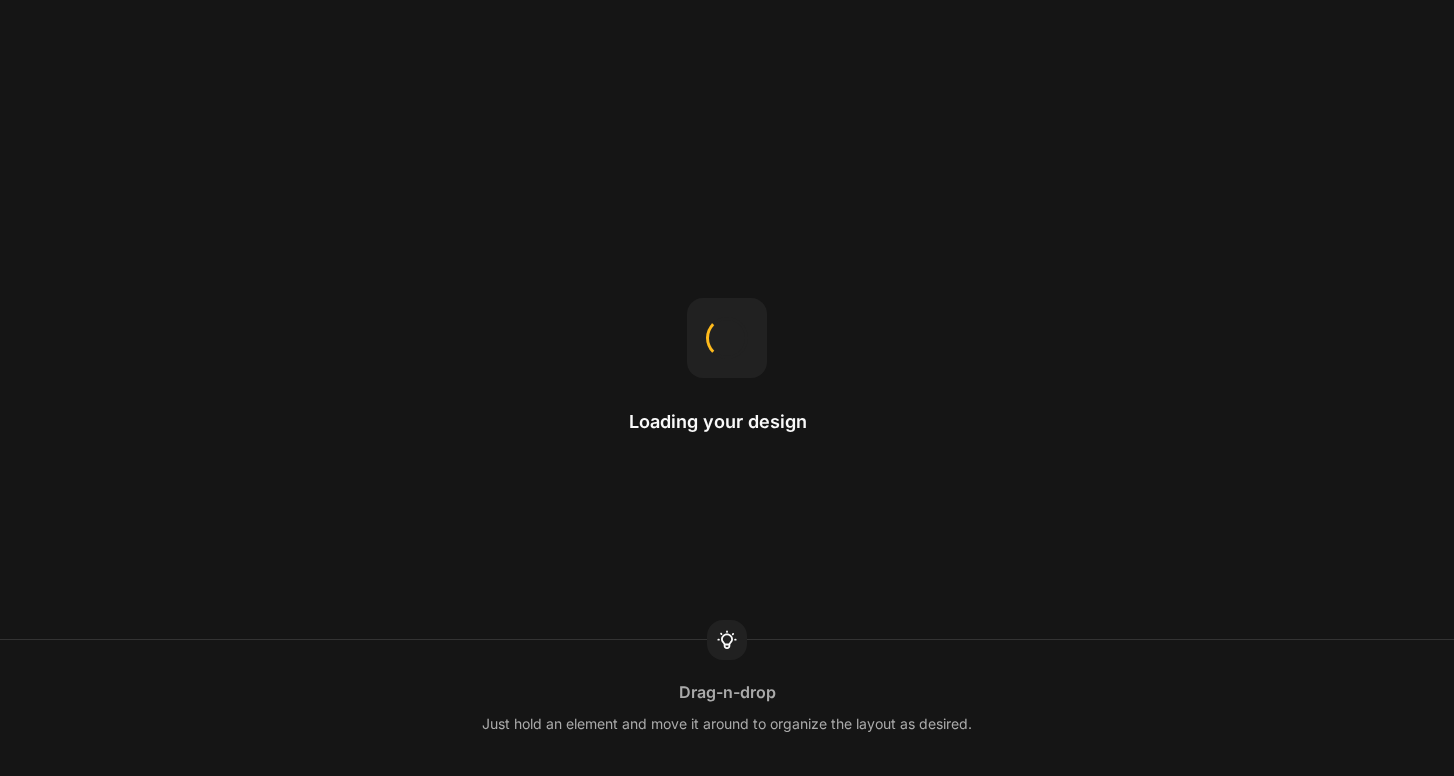 scroll, scrollTop: 0, scrollLeft: 0, axis: both 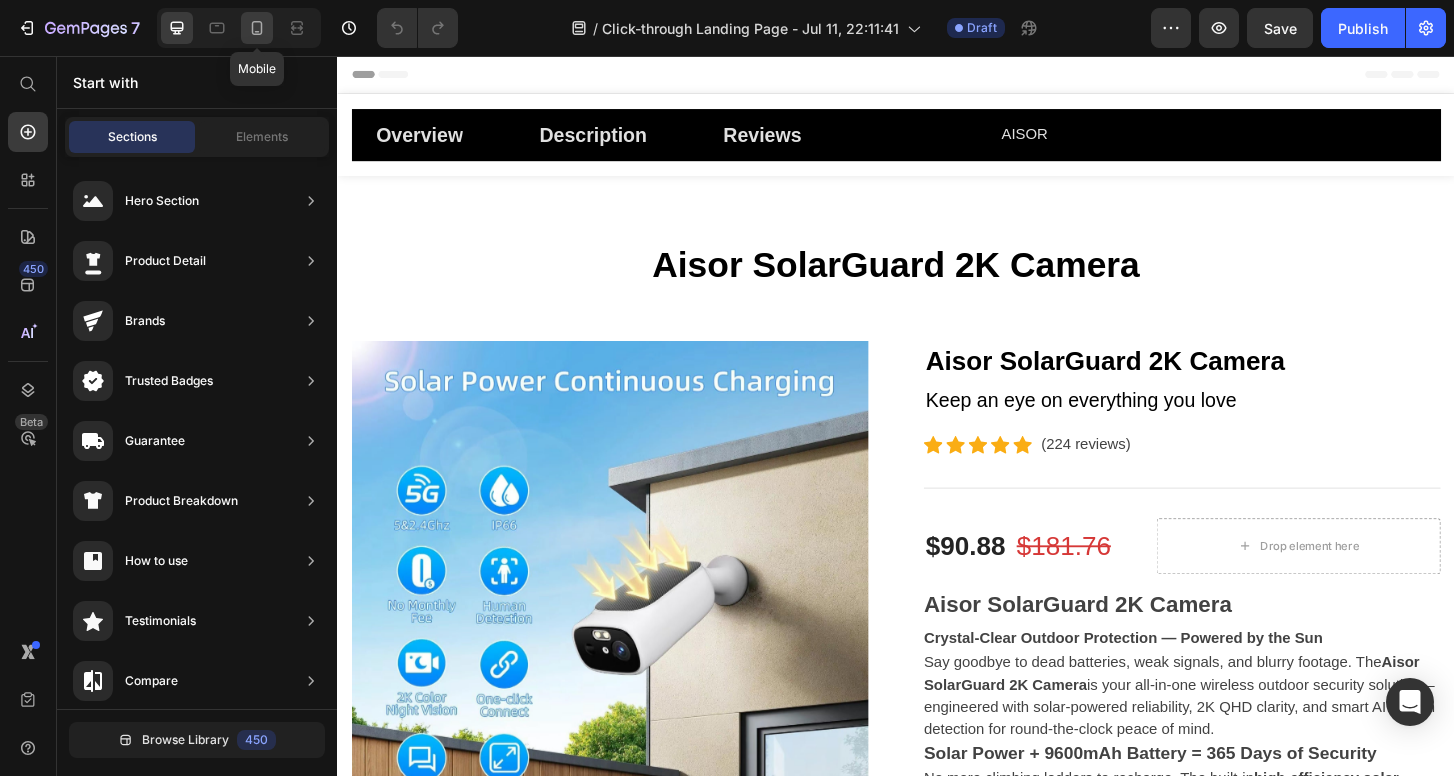 click 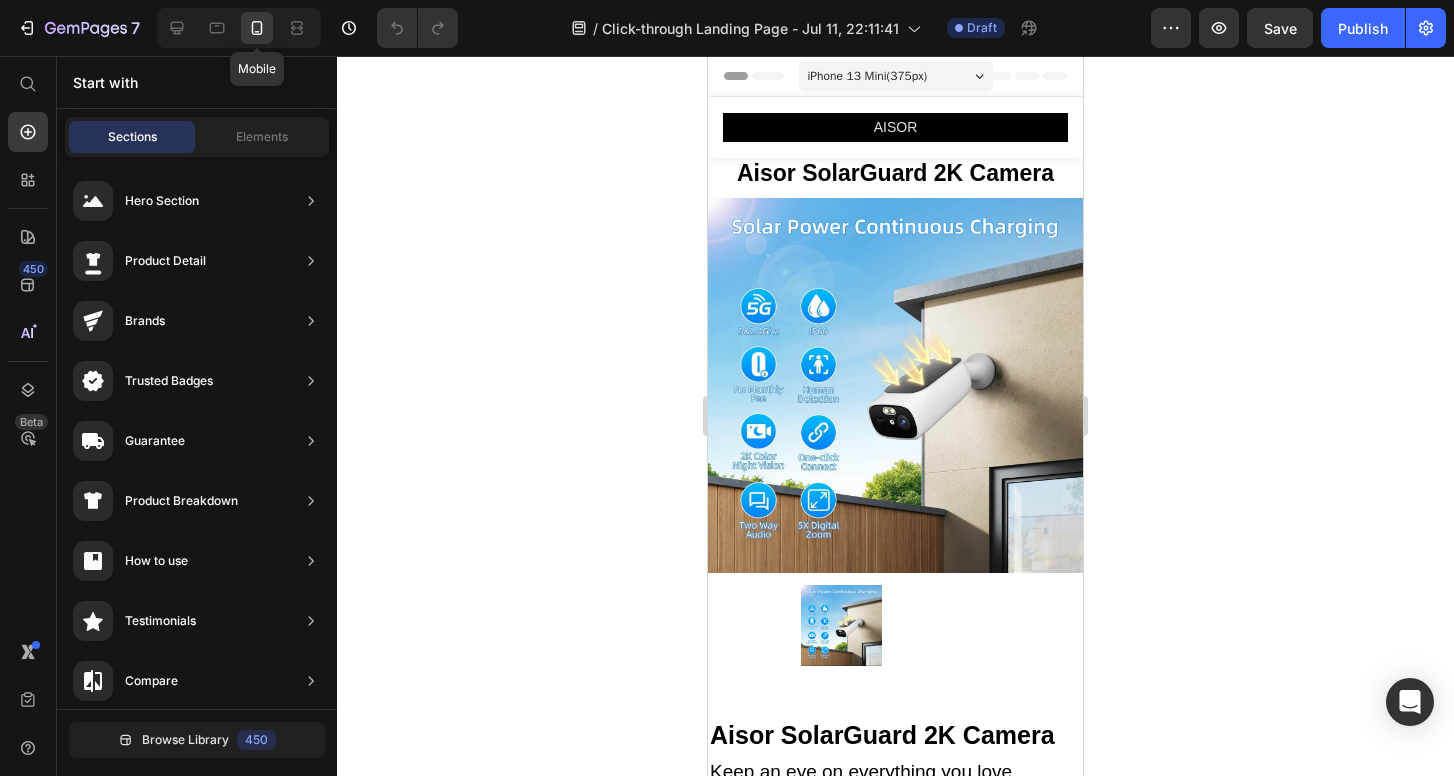 radio on "false" 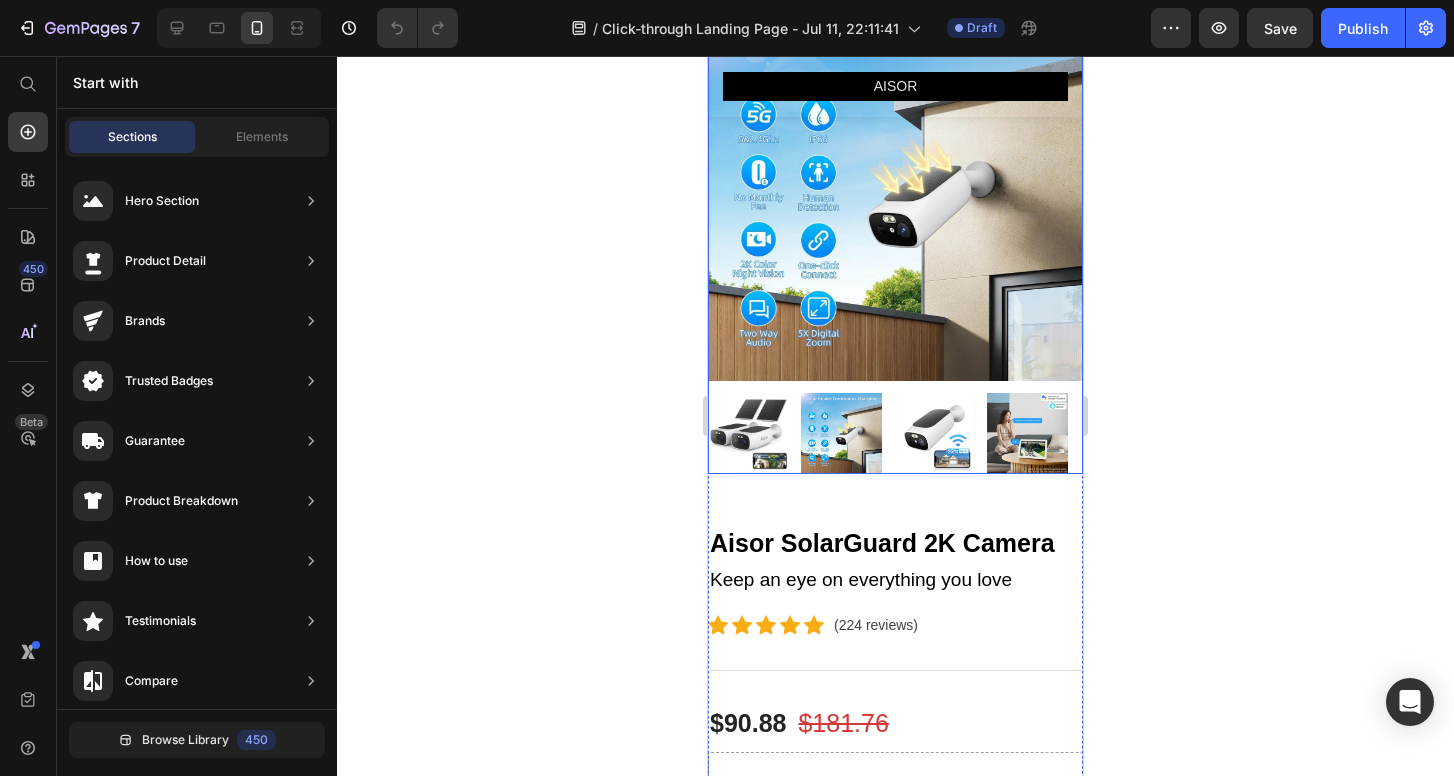 scroll, scrollTop: 0, scrollLeft: 0, axis: both 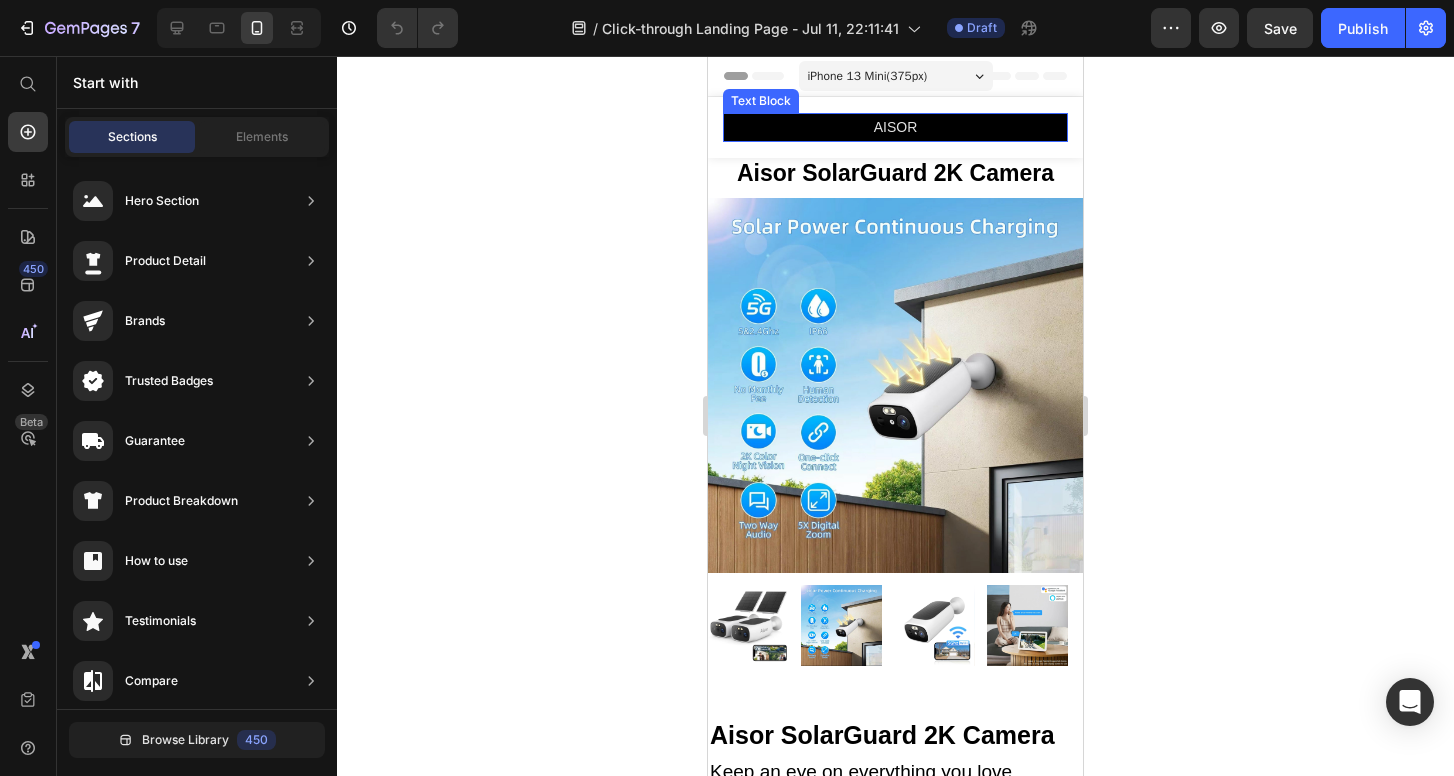 click on "AISOR" at bounding box center (895, 127) 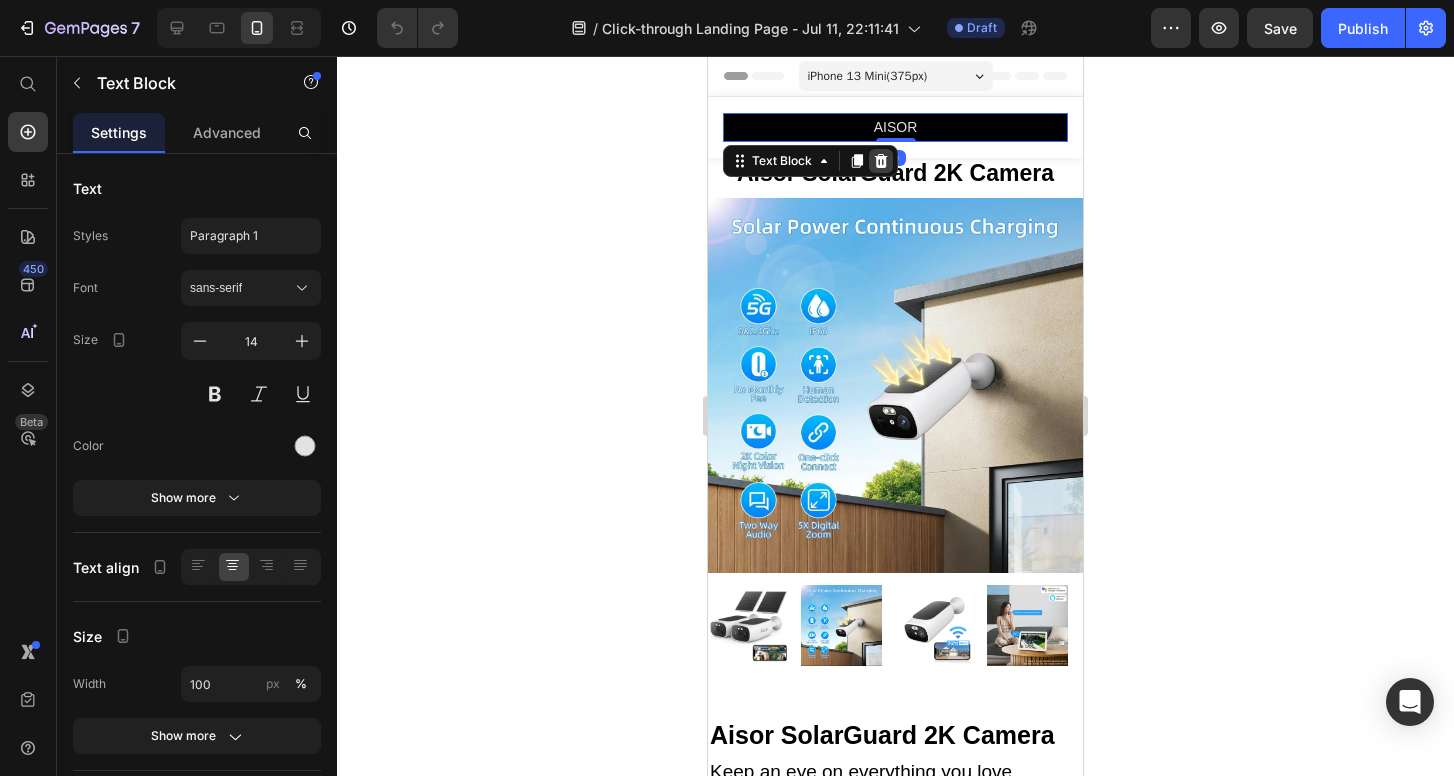 click 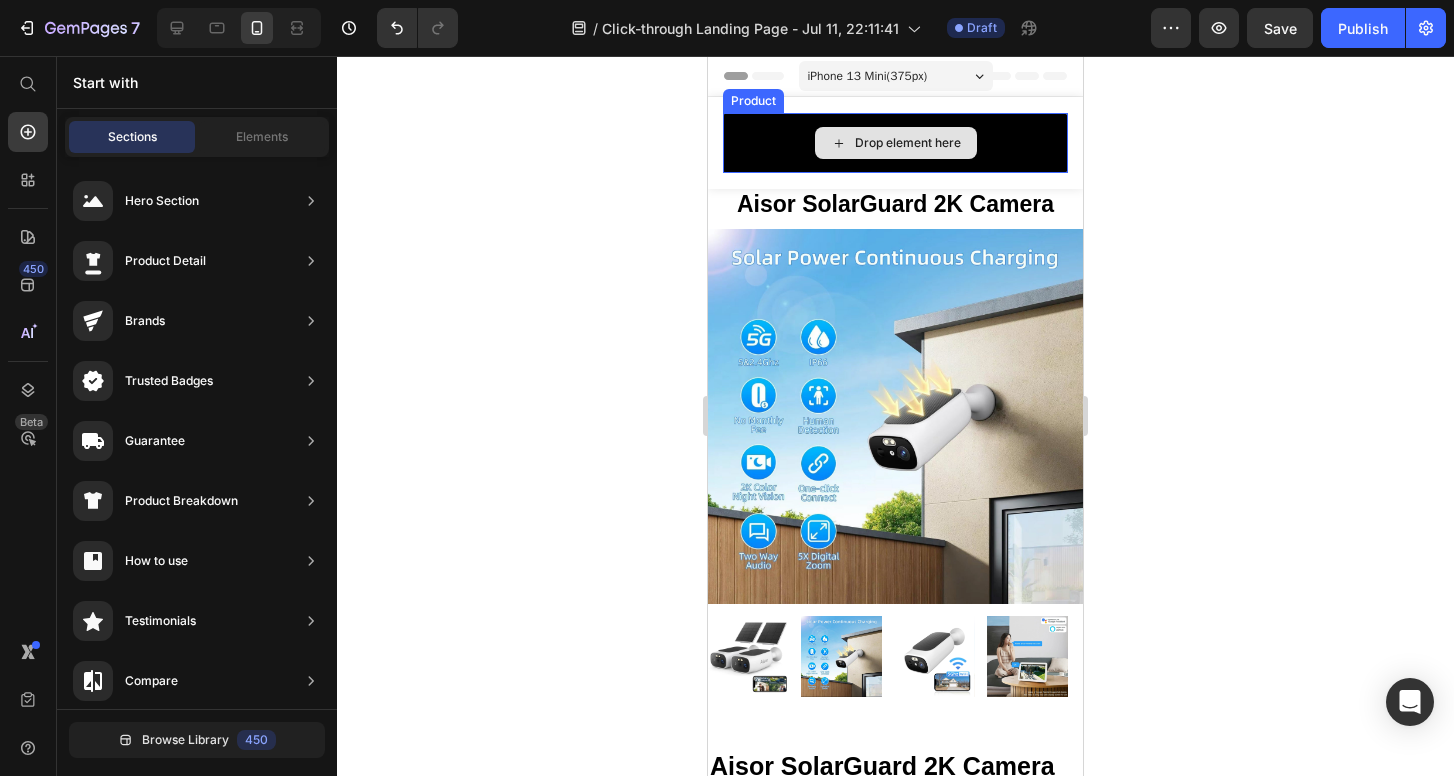 click on "Drop element here" at bounding box center [895, 143] 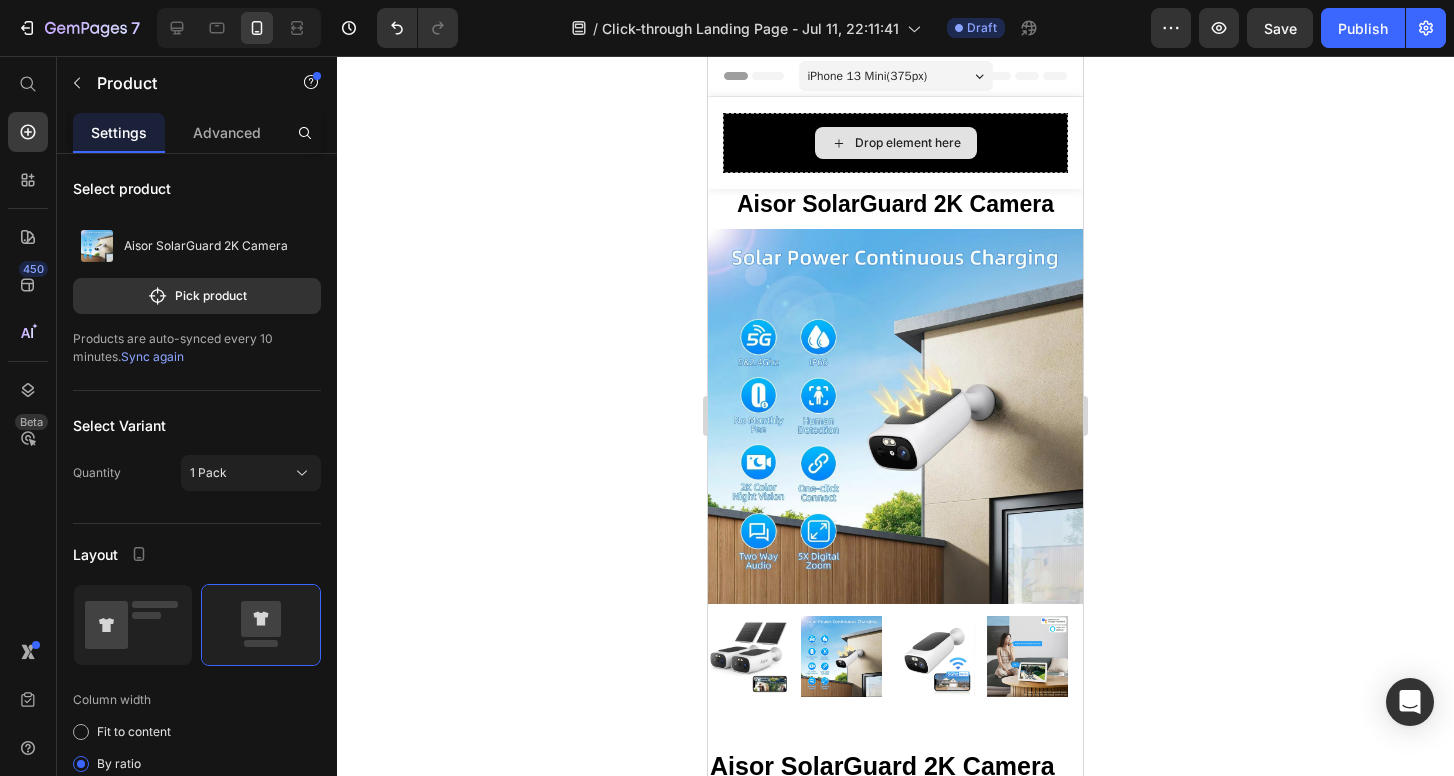click on "Drop element here" at bounding box center [895, 143] 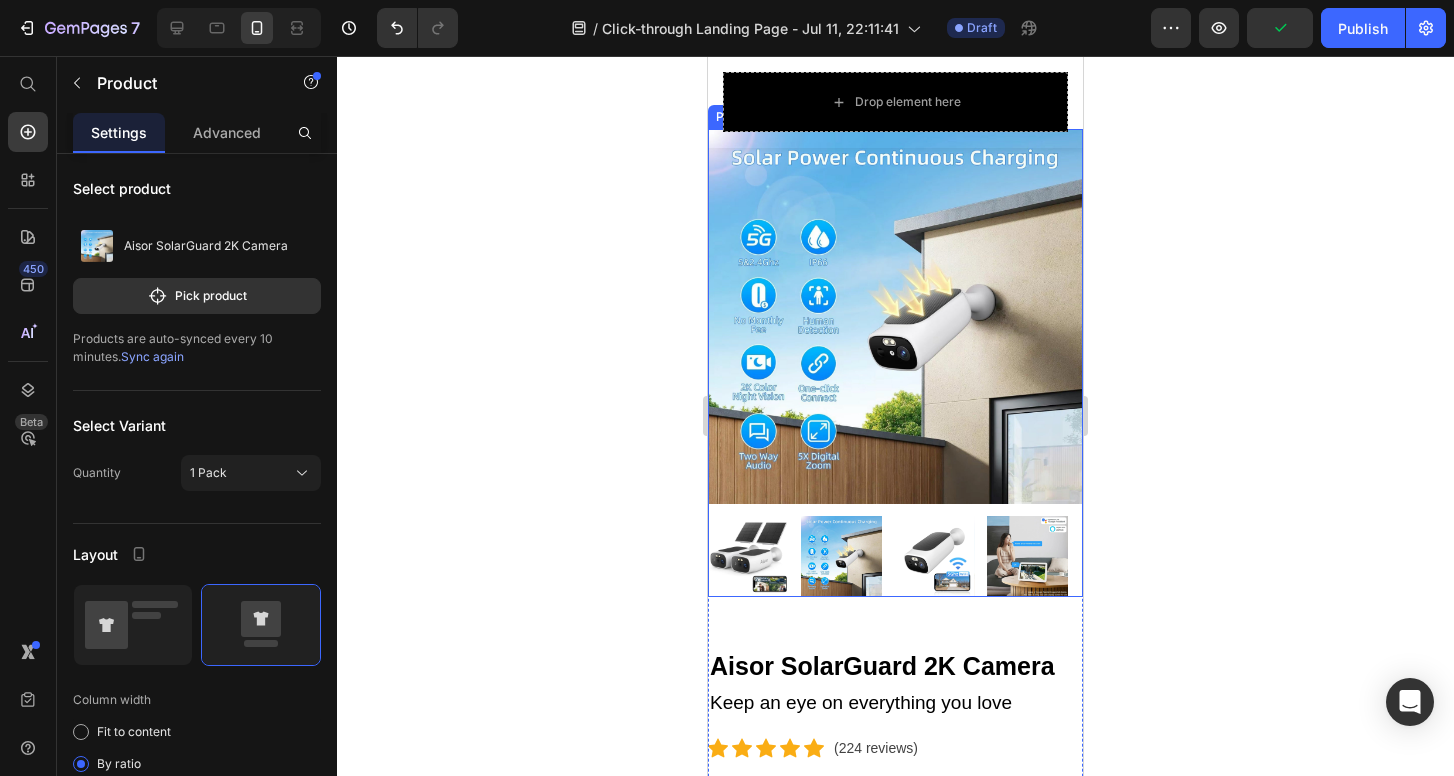 scroll, scrollTop: 37, scrollLeft: 0, axis: vertical 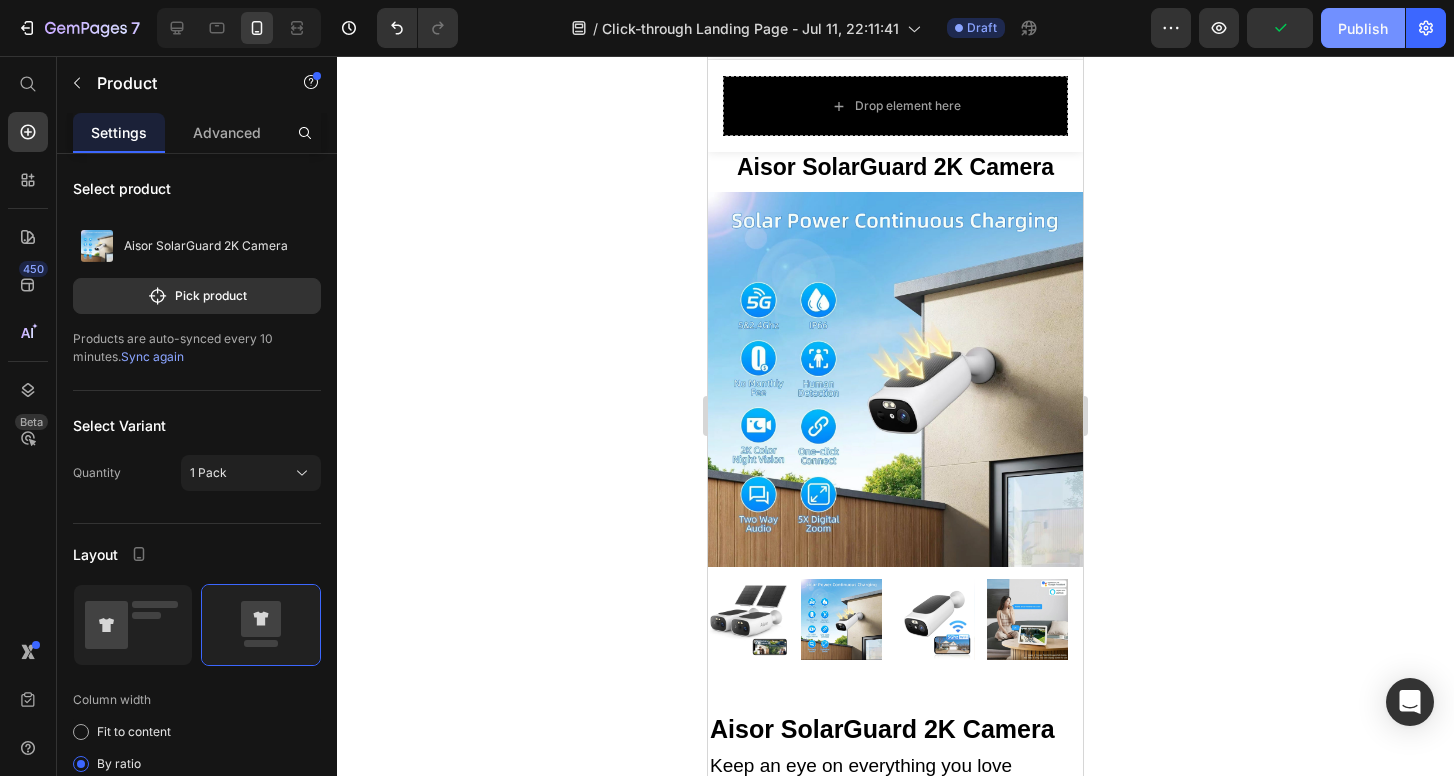 click on "Publish" 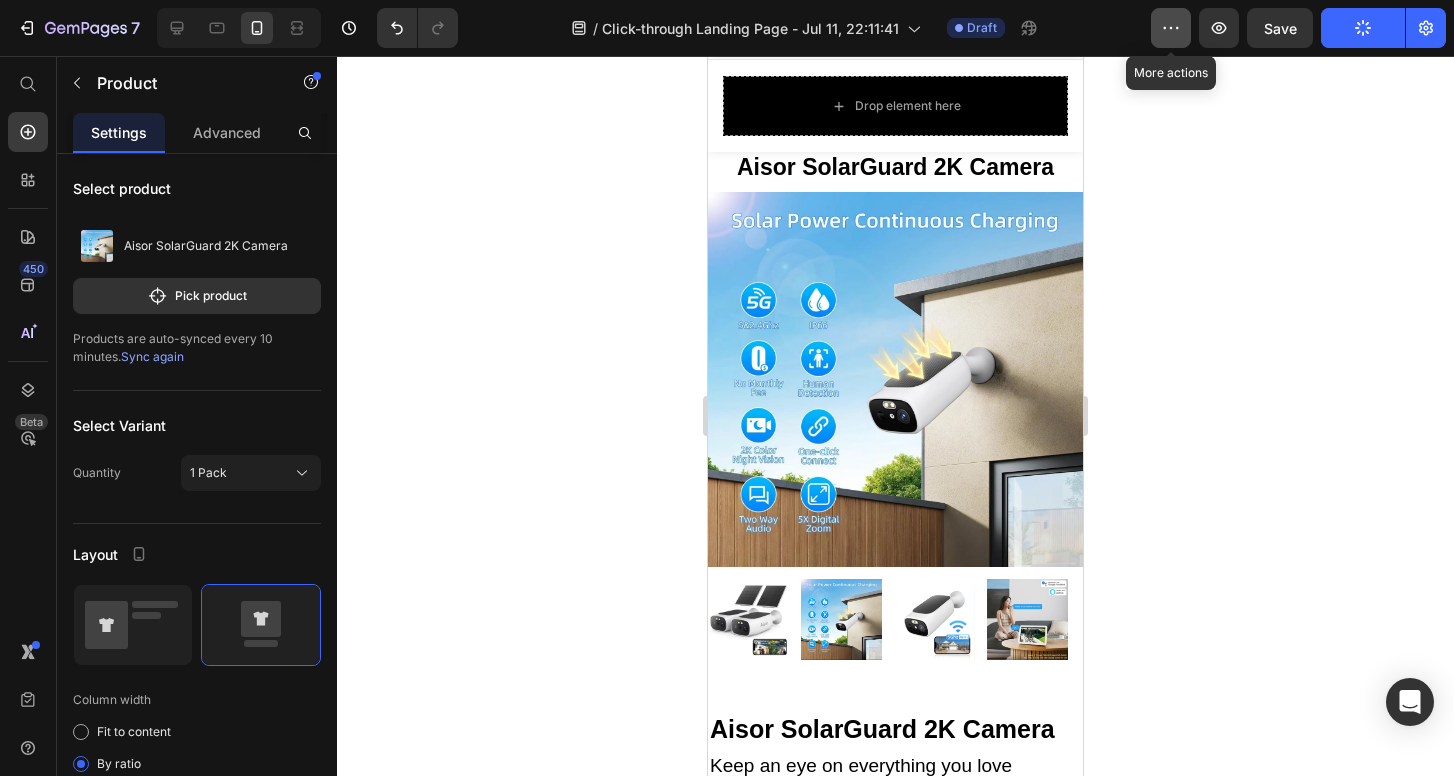 click 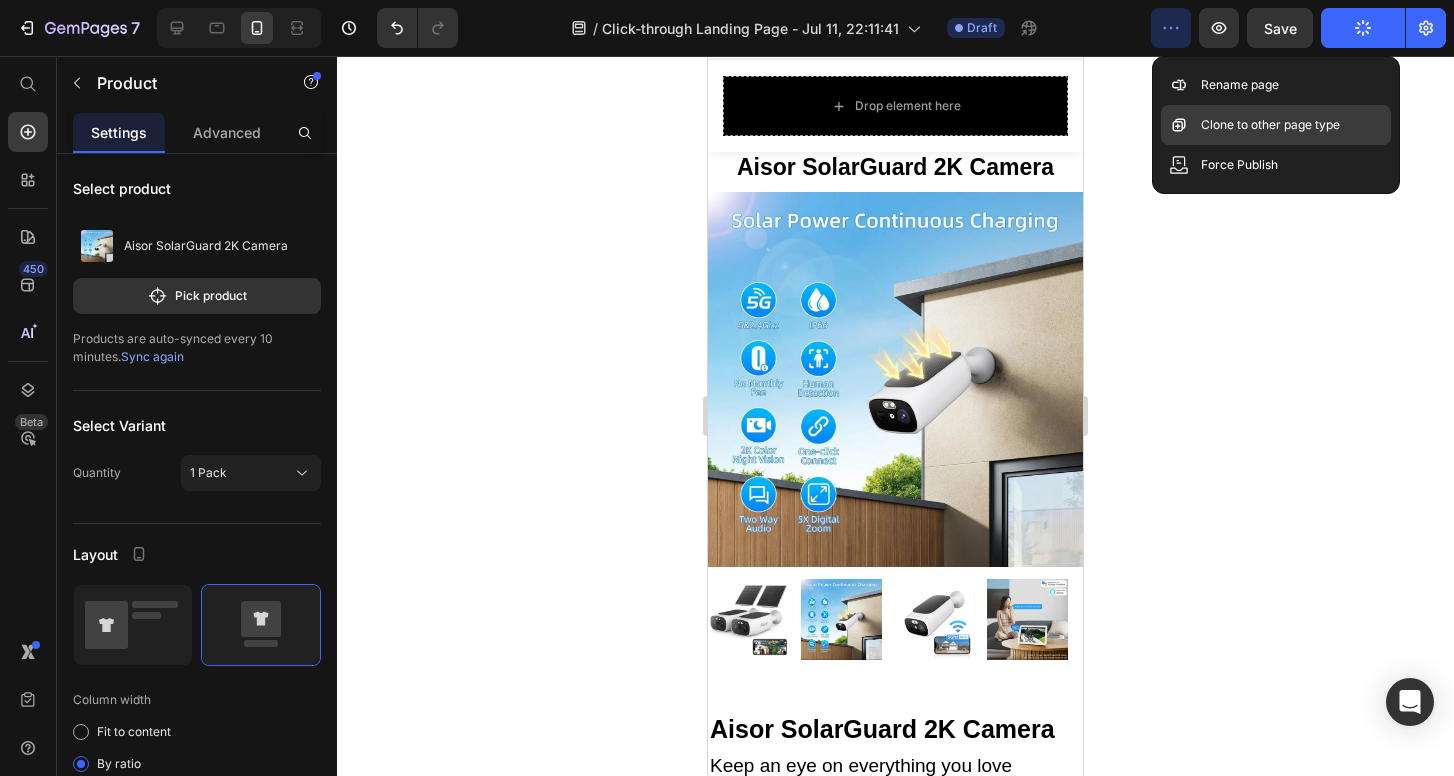click 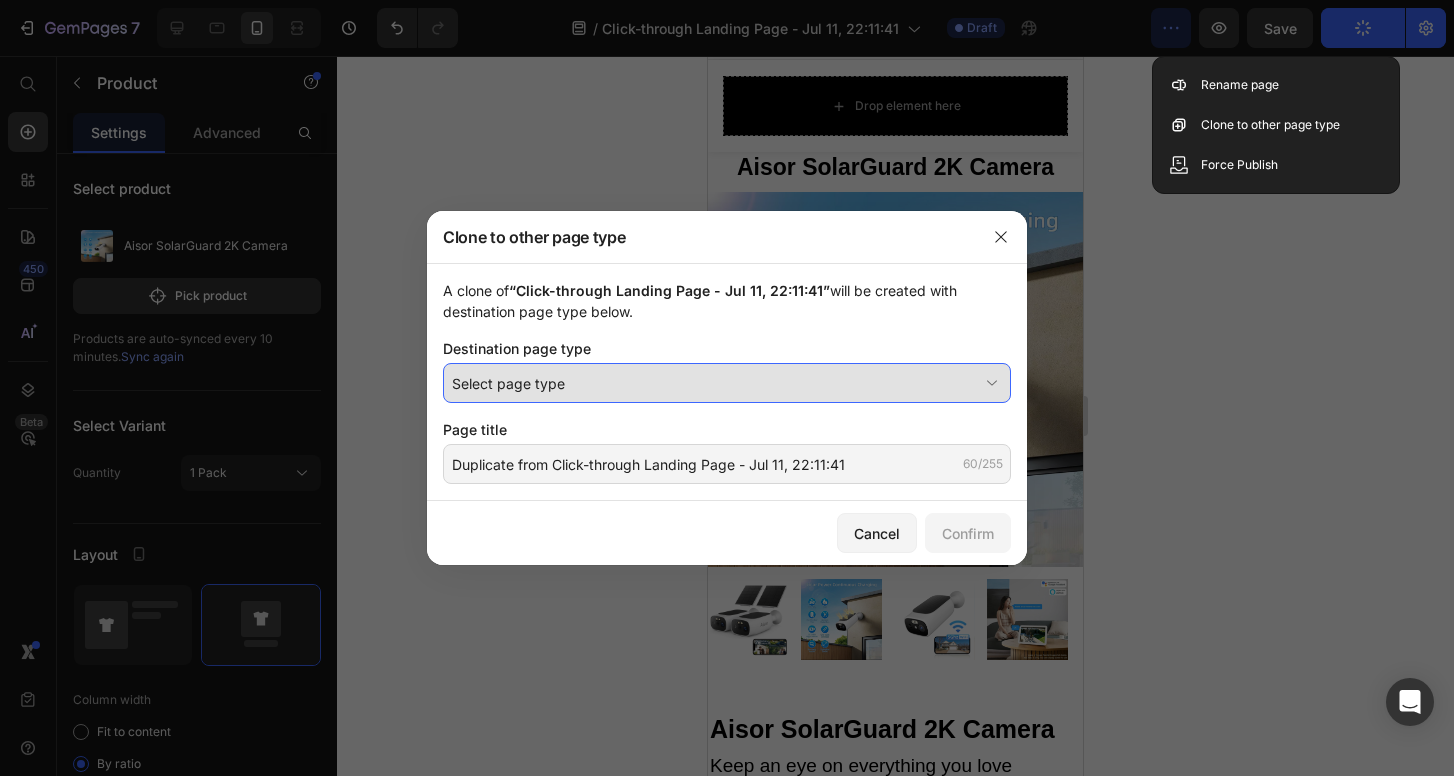 click on "Select page type" at bounding box center [727, 383] 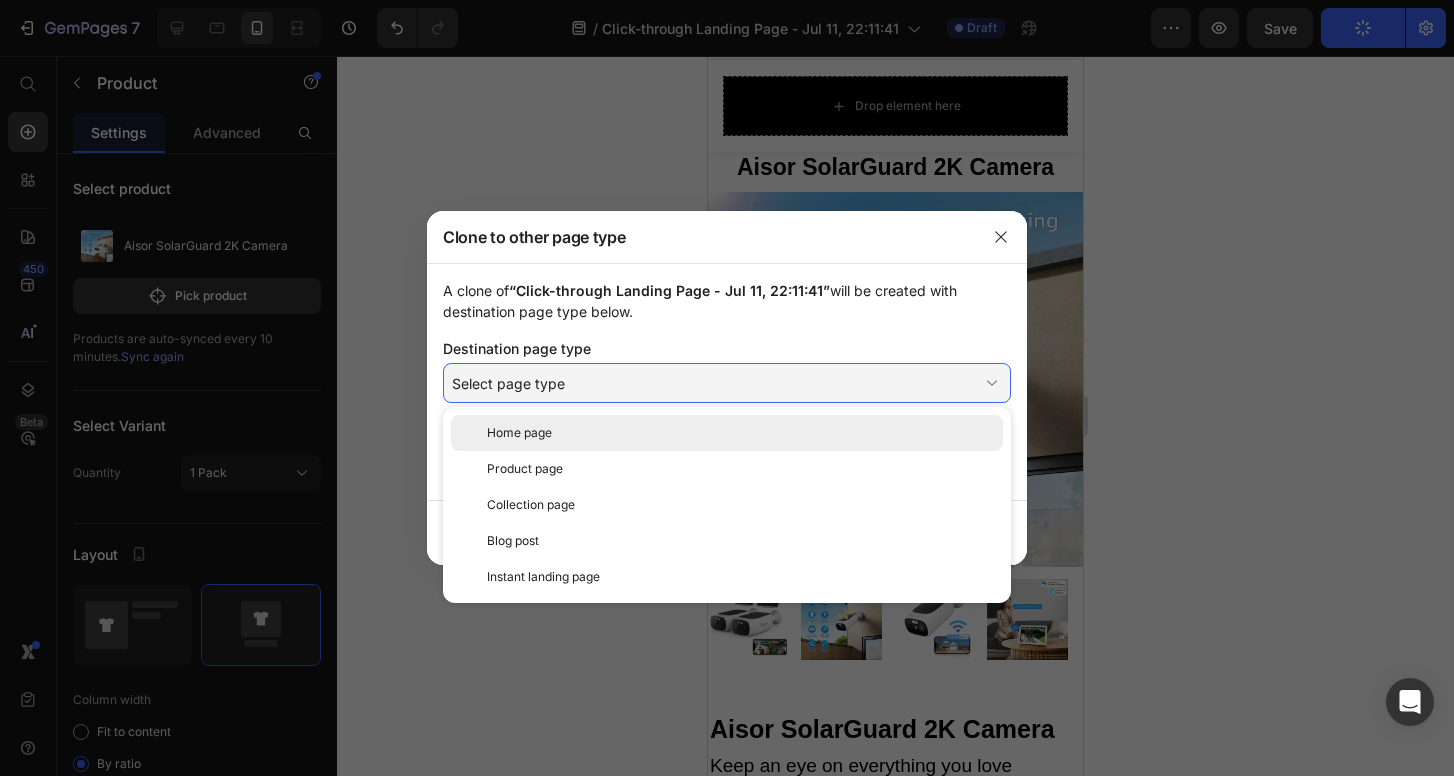 click on "Home page" at bounding box center [741, 433] 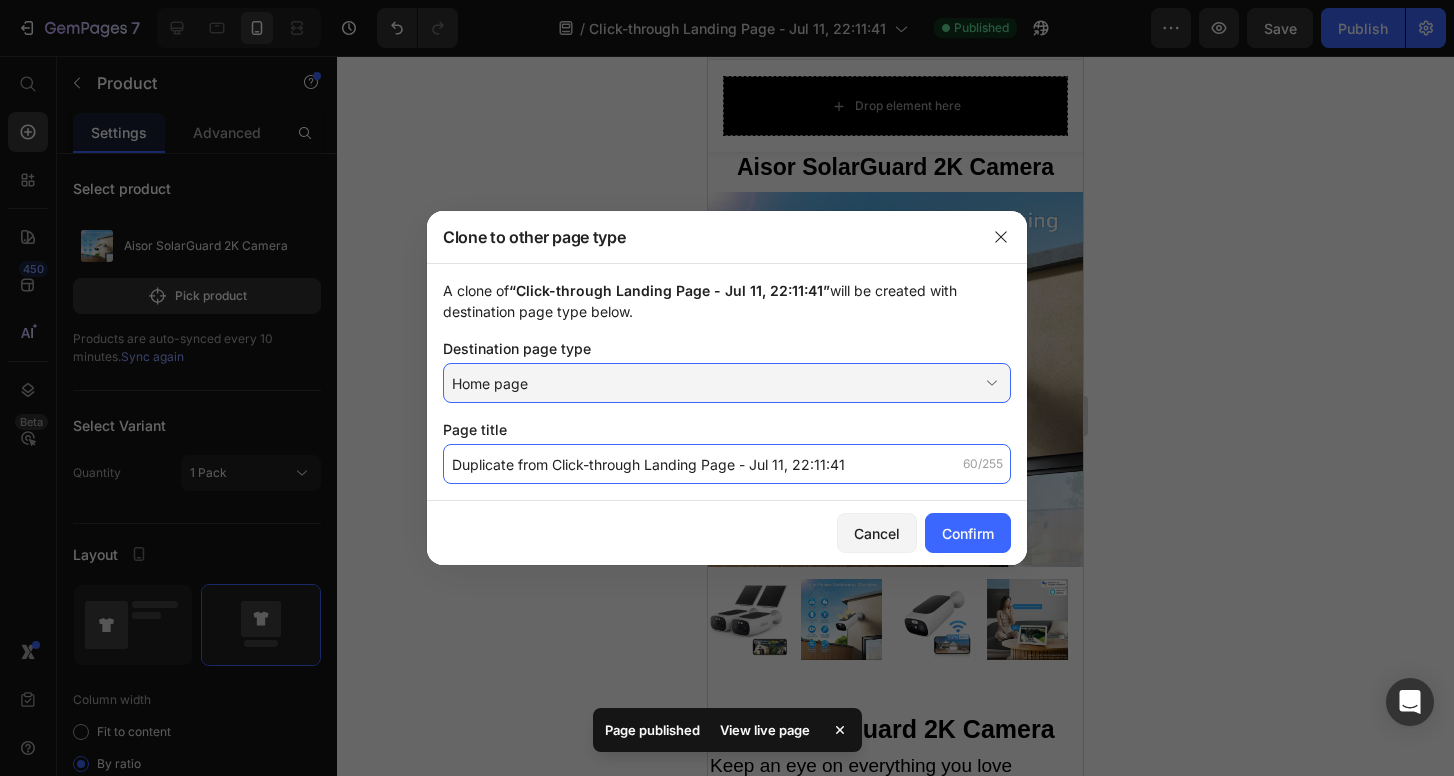 drag, startPoint x: 856, startPoint y: 464, endPoint x: 827, endPoint y: 454, distance: 30.675724 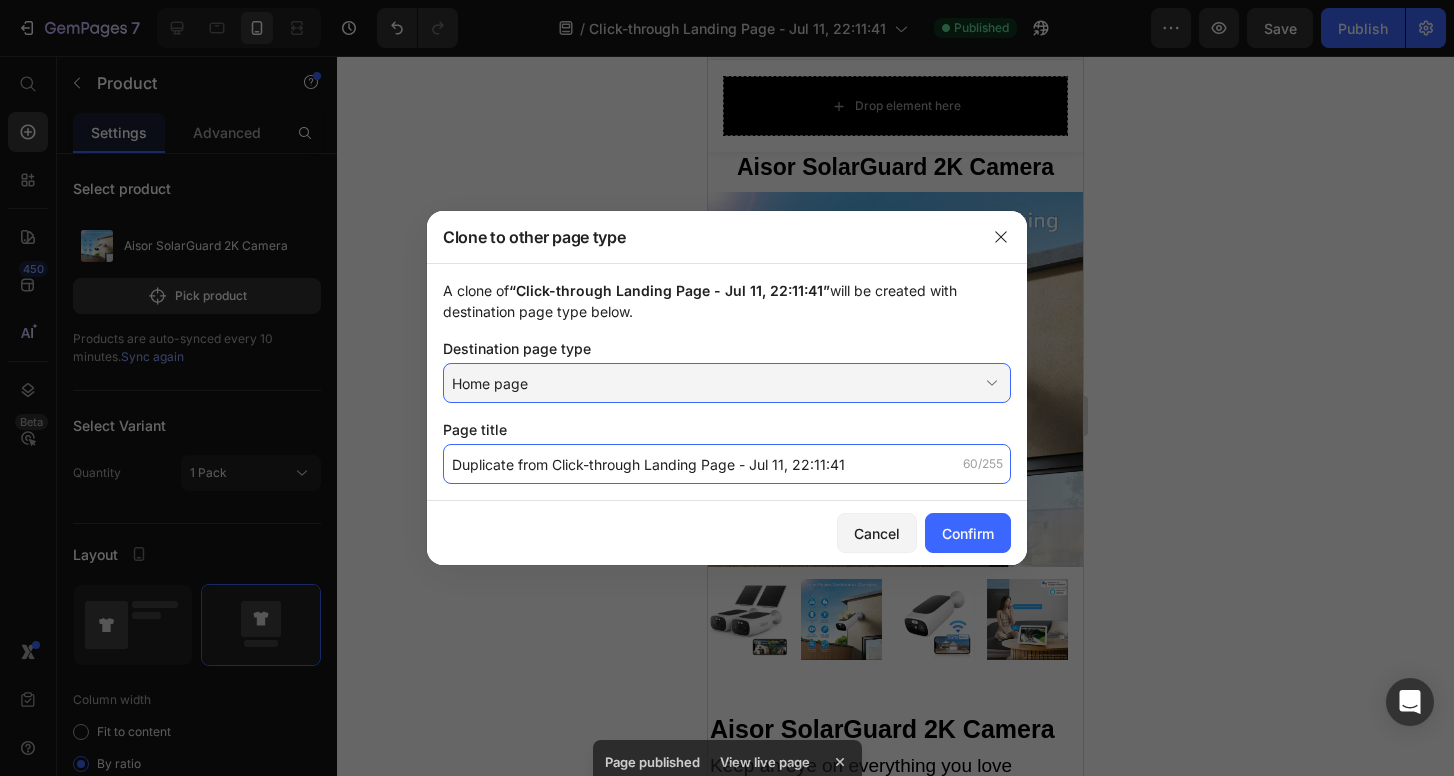 type on "HDuplicate from Click-through Landing Page - Jul 11, 22:11:41" 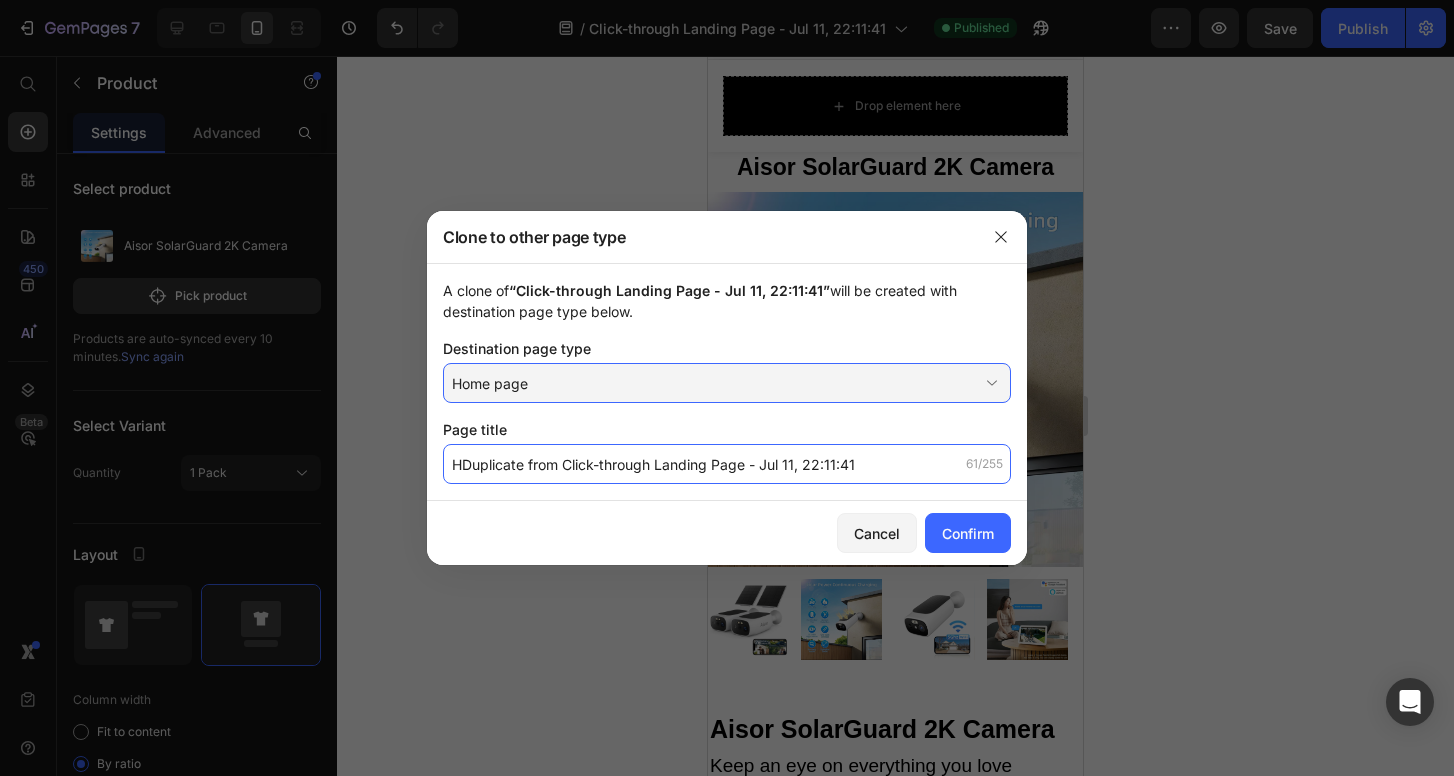 click on "HDuplicate from Click-through Landing Page - Jul 11, 22:11:41" 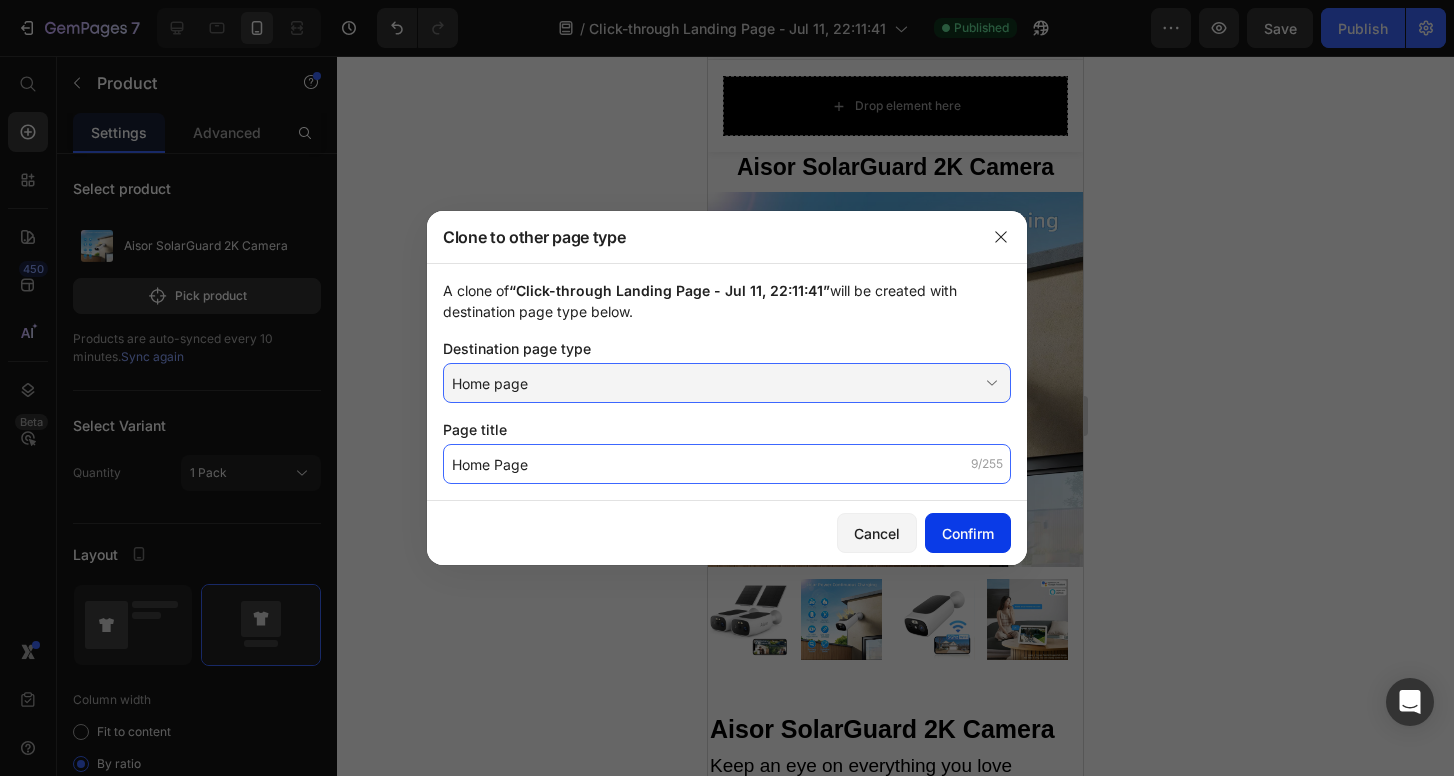 type on "Home Page" 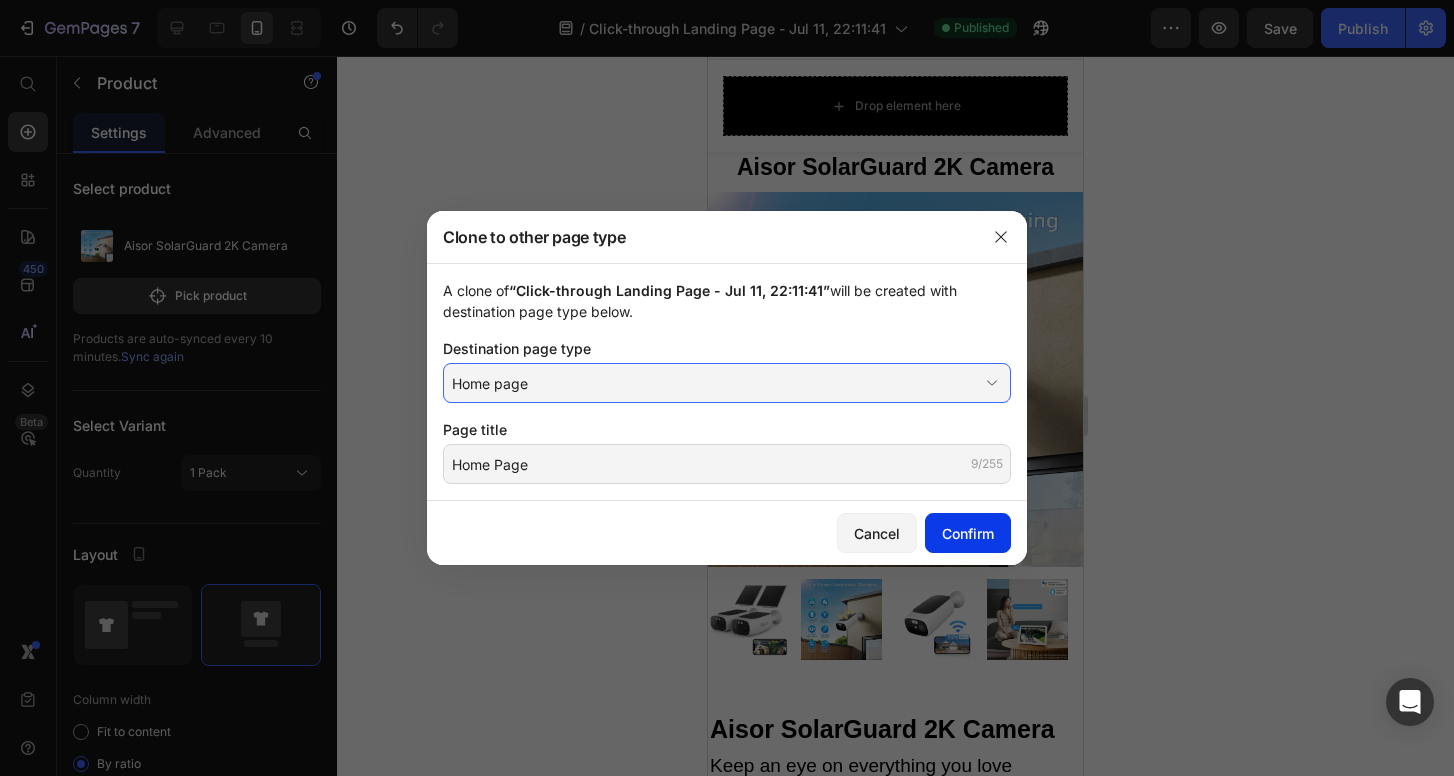 click on "Confirm" at bounding box center [968, 533] 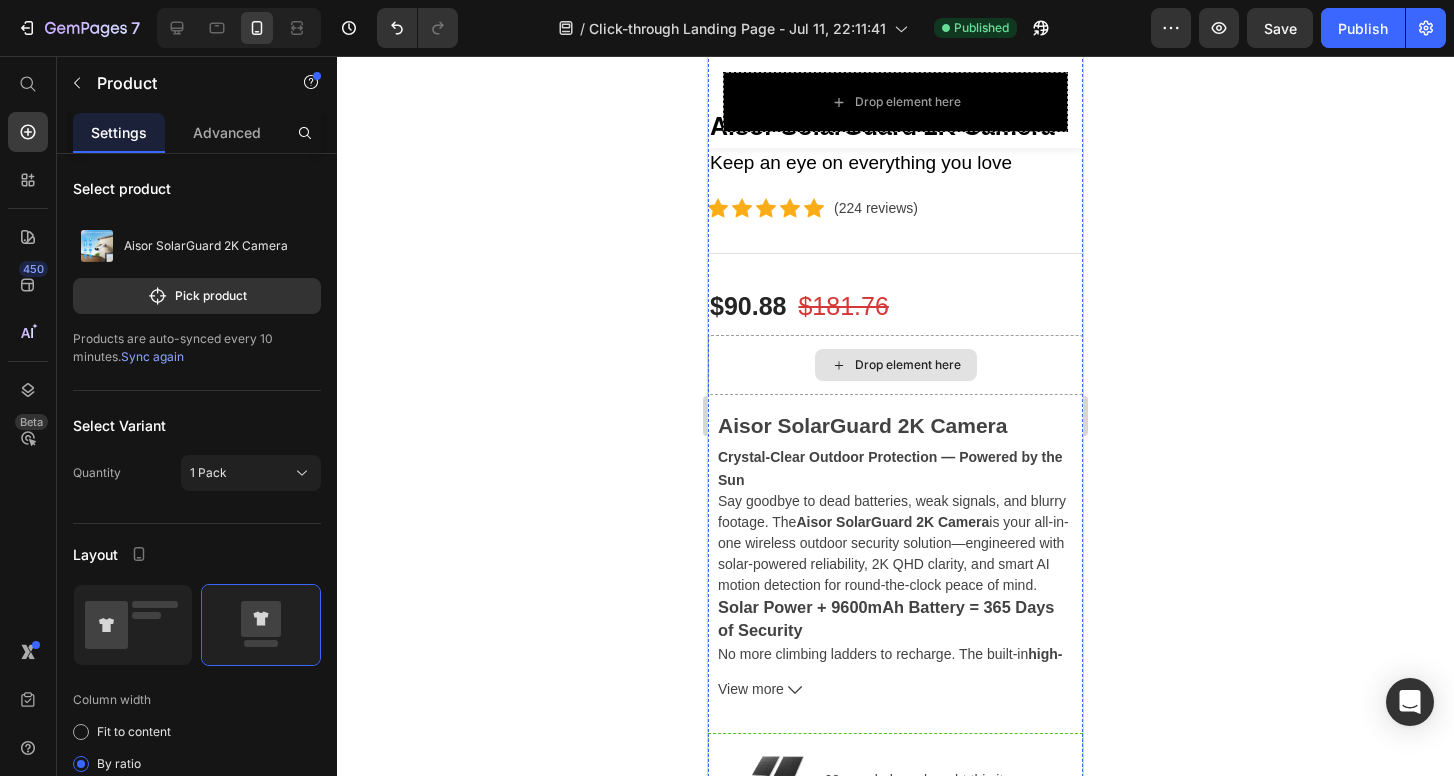scroll, scrollTop: 635, scrollLeft: 0, axis: vertical 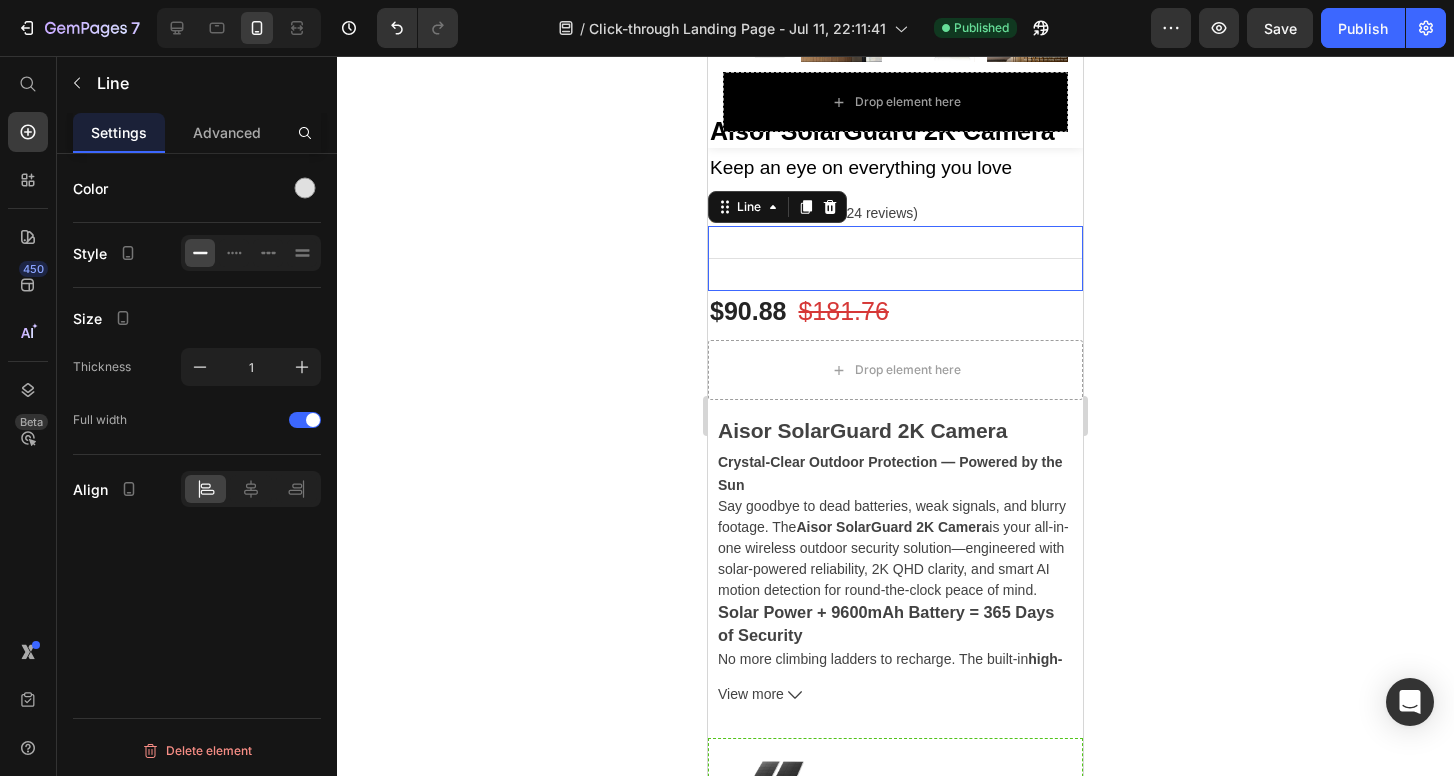 click on "Title Line   0" at bounding box center (895, 258) 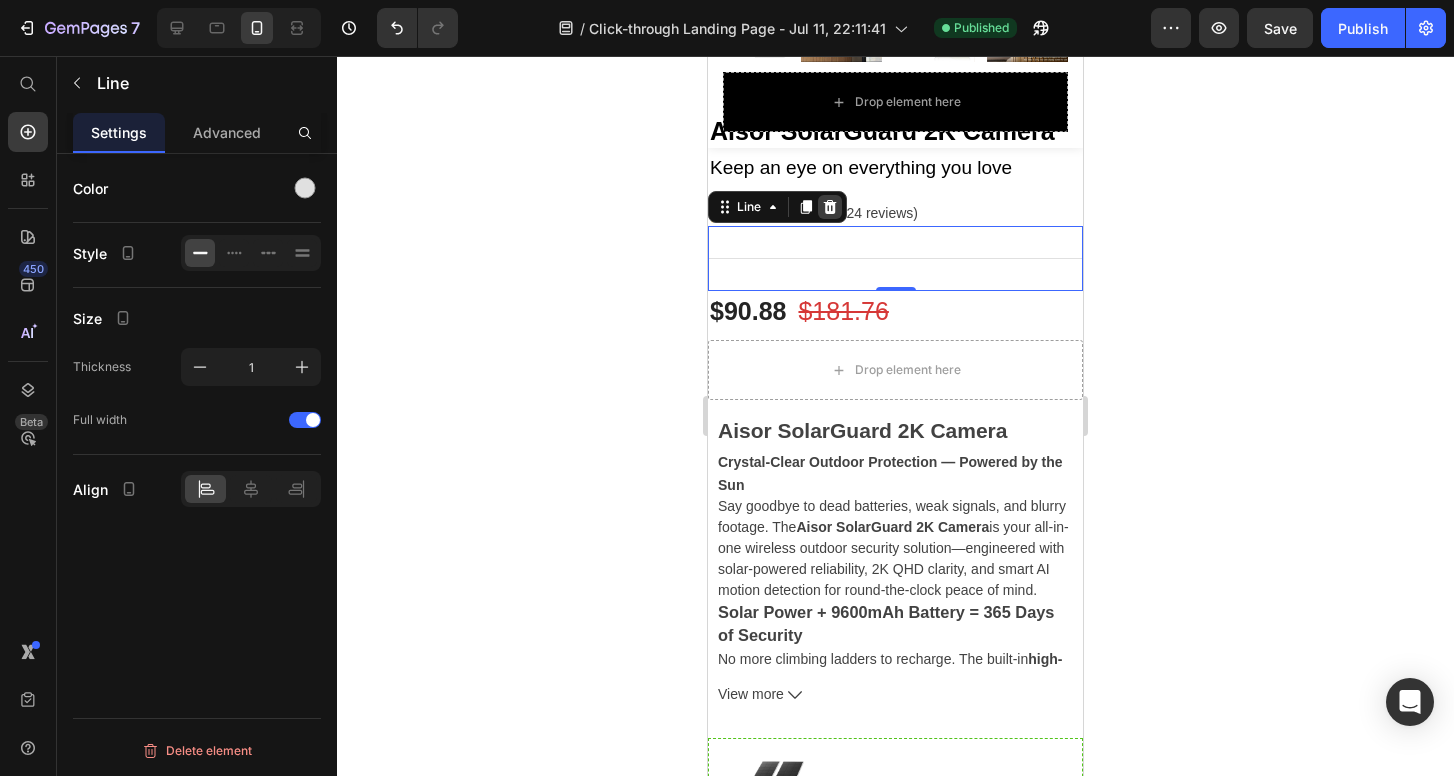 click 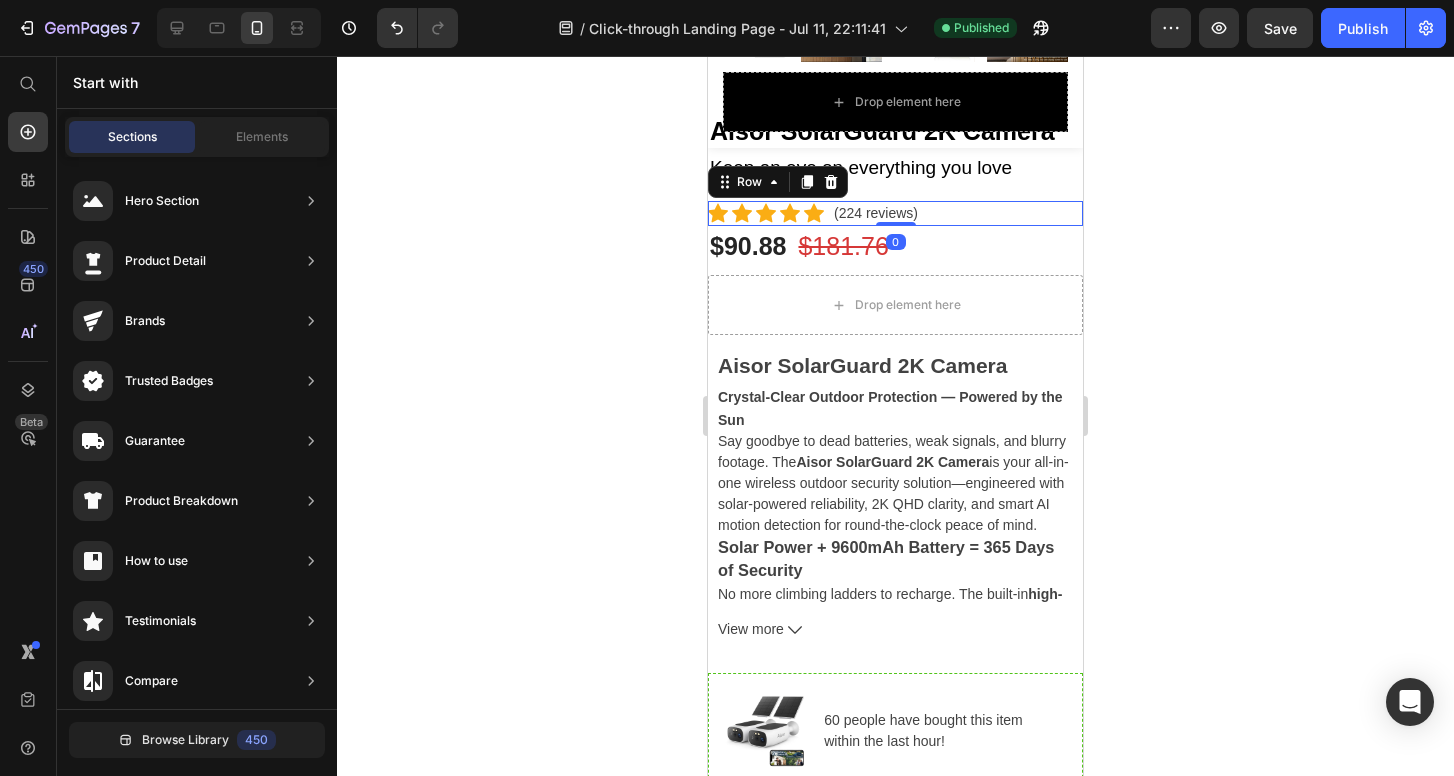 click on "Icon                Icon                Icon                Icon                Icon Icon List Hoz (224 reviews) Text block Row   0" at bounding box center (895, 213) 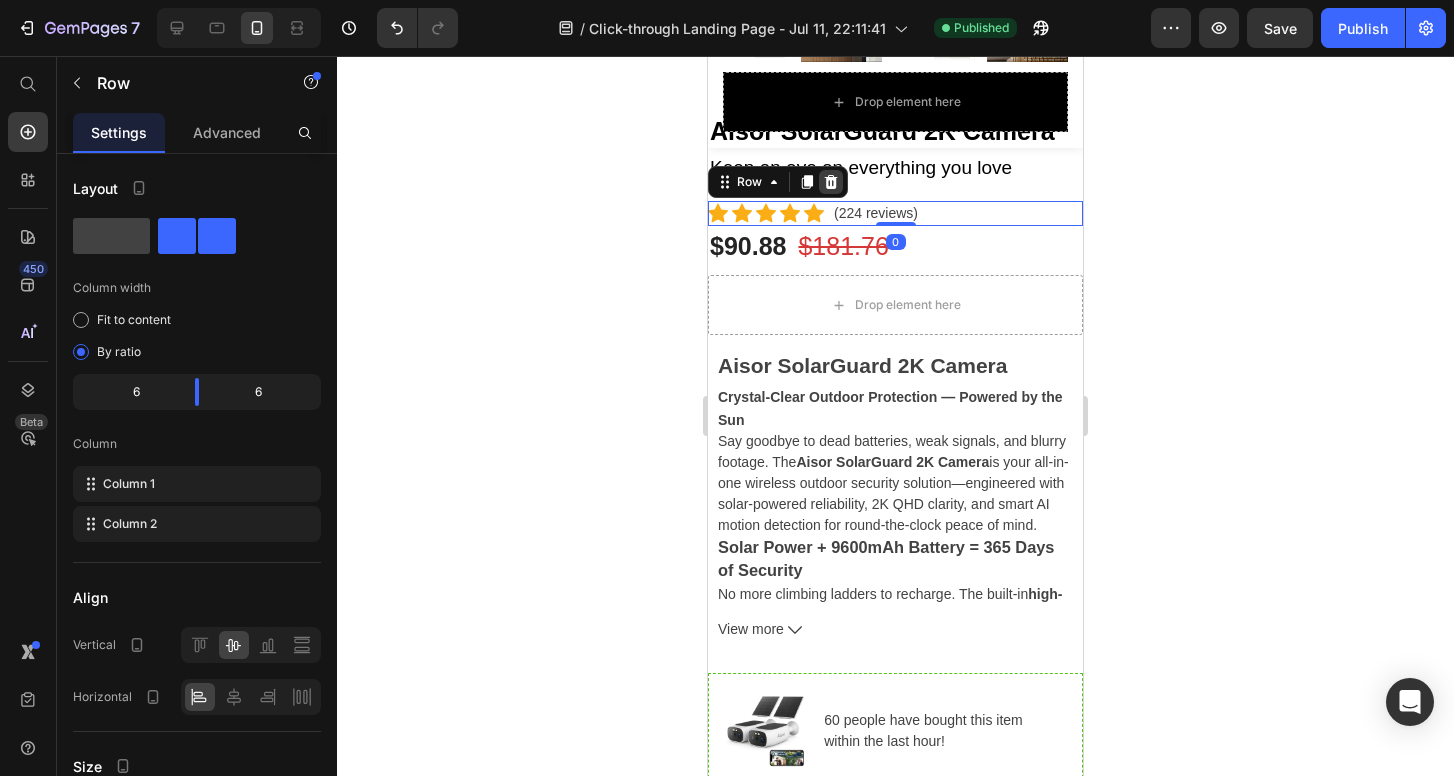 click 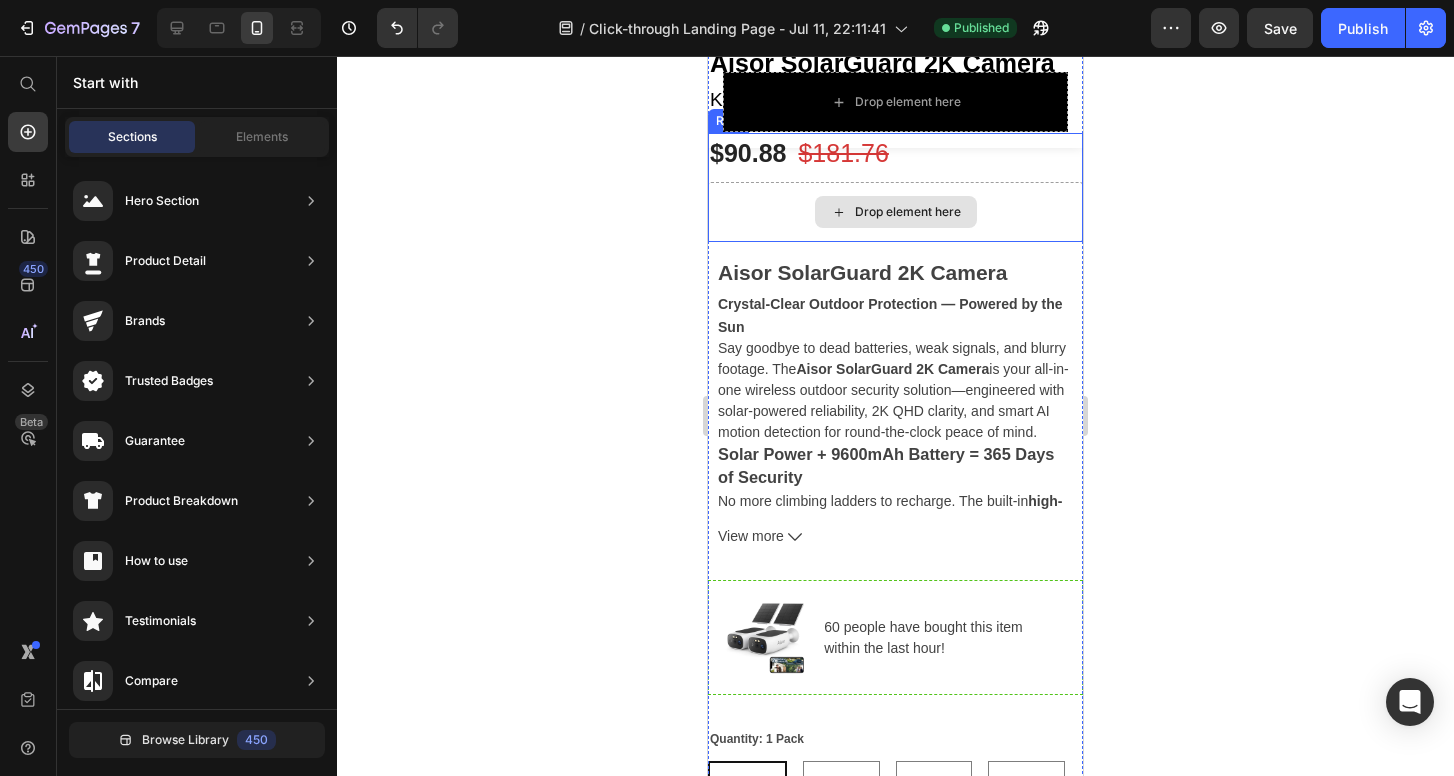 scroll, scrollTop: 761, scrollLeft: 0, axis: vertical 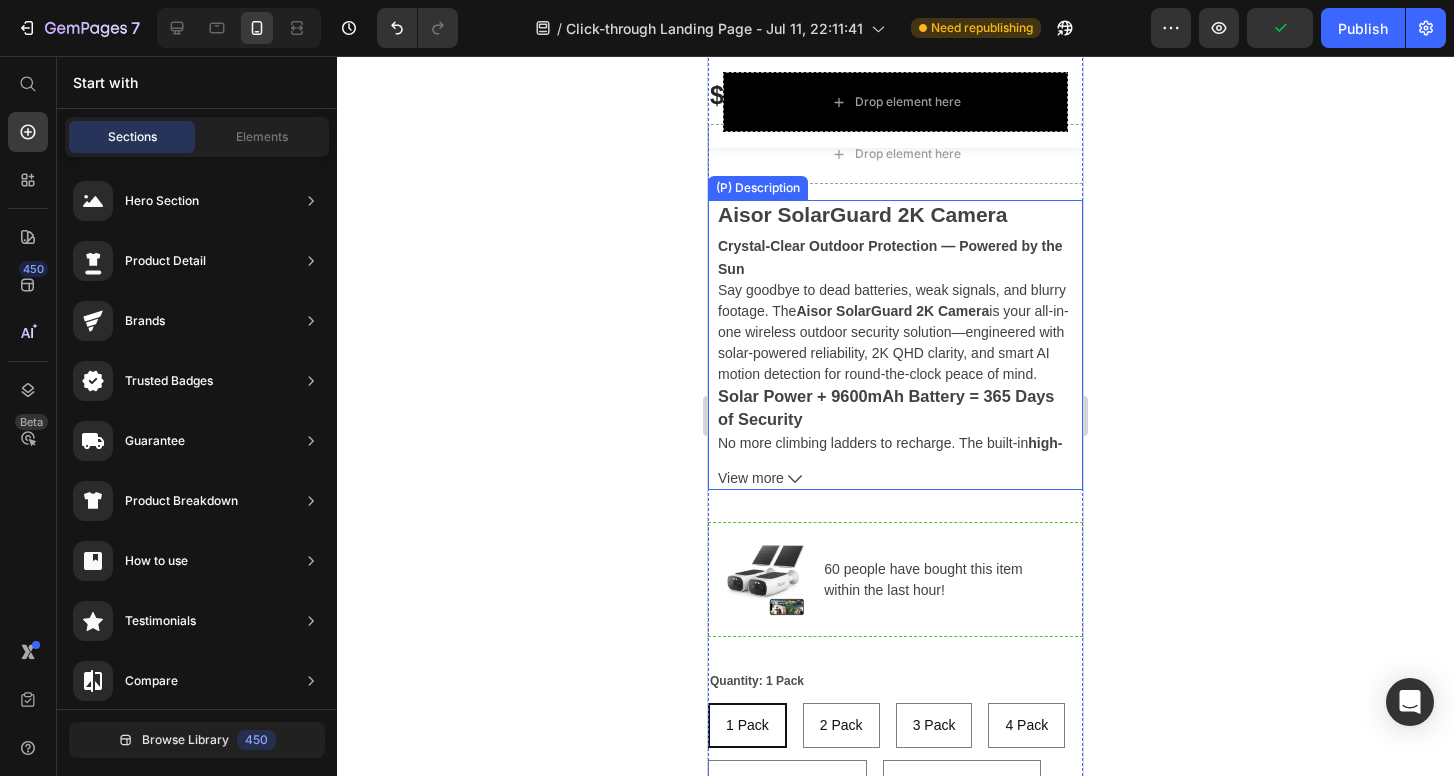 click on "Aisor SolarGuard 2K Camera
Crystal-Clear Outdoor Protection — Powered by the Sun
Say goodbye to dead batteries, weak signals, and blurry footage. The  Aisor SolarGuard 2K Camera  is your all-in-one wireless outdoor security solution—engineered with solar-powered reliability, 2K QHD clarity, and smart AI motion detection for round-the-clock peace of mind.
Solar Power + 9600mAh Battery = 365 Days of Security
No more climbing ladders to recharge. The built-in  high-efficiency solar panel  and  9600mAh battery  deliver uninterrupted, year-round performance. Whether it’s sun or shade, your camera stays powered and active.
Dual-Band WiFi = Rock-Solid Connection
With support for  both 5GHz and 2.4GHz WiFi , setup takes less than 2 minutes. Enjoy fast, stable, real-time video from your backyard, garage, doorway, or garden—without the hassle of dropped connections.
2K QHD Video + Smart Color Night Vision
Capture the details that matter. With  2304x1296 resolution dual LED floodlights" at bounding box center [895, 326] 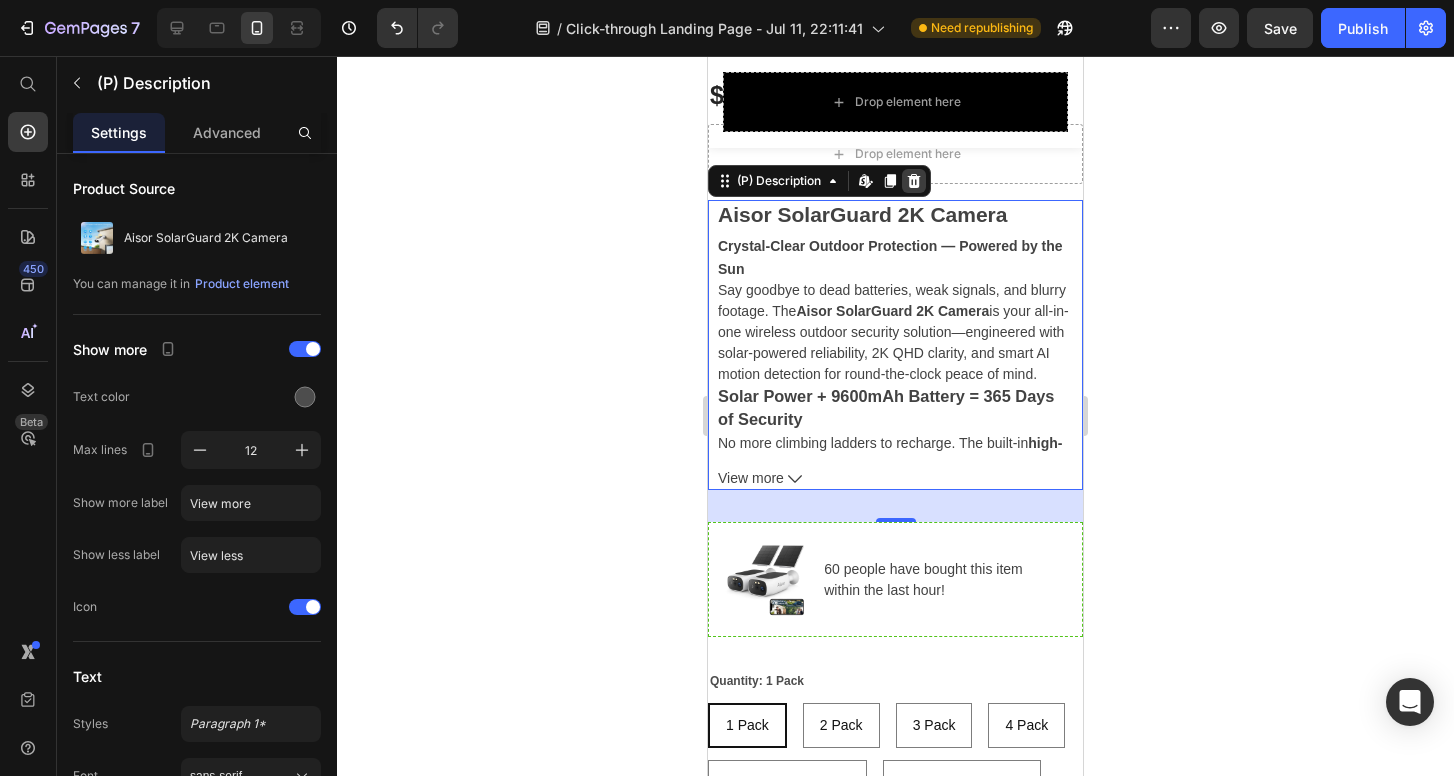 click 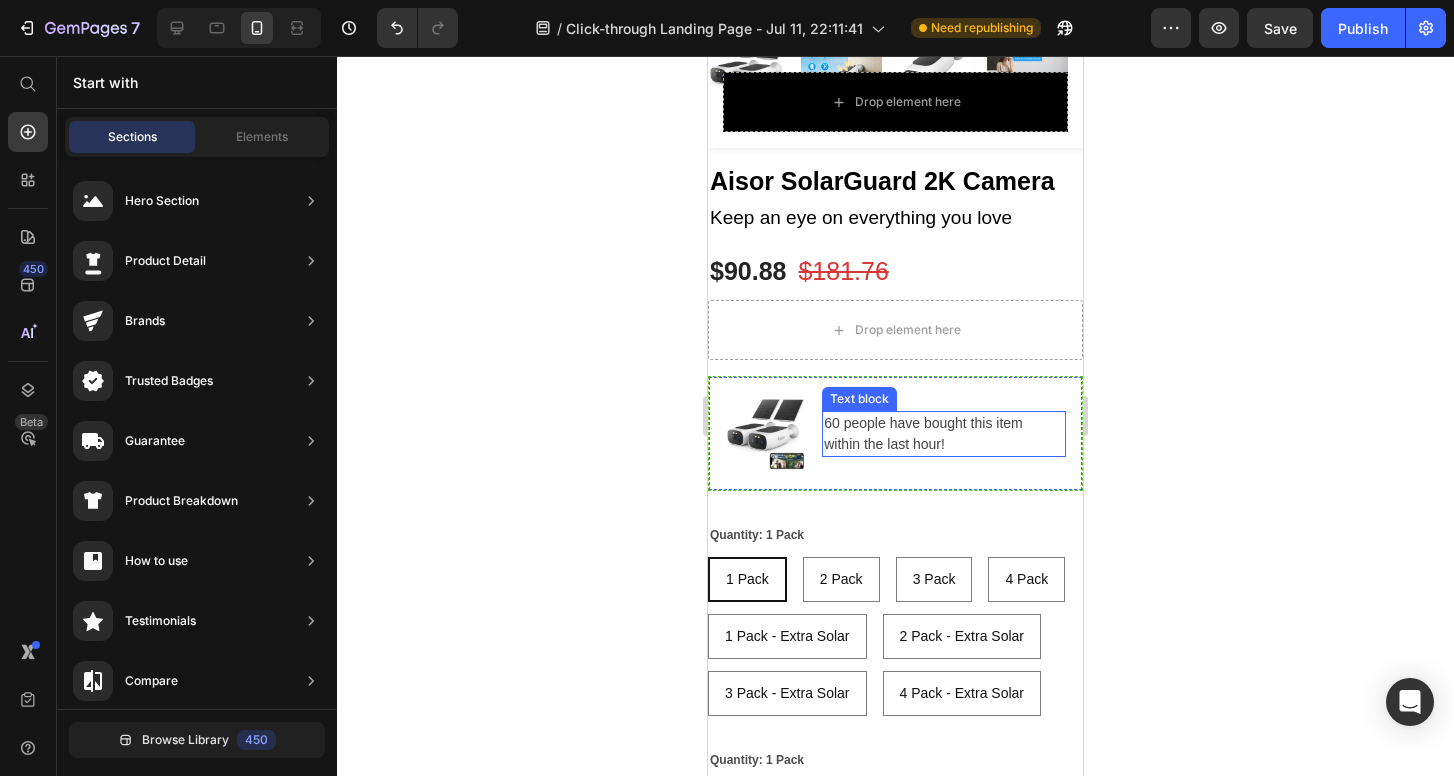 scroll, scrollTop: 529, scrollLeft: 0, axis: vertical 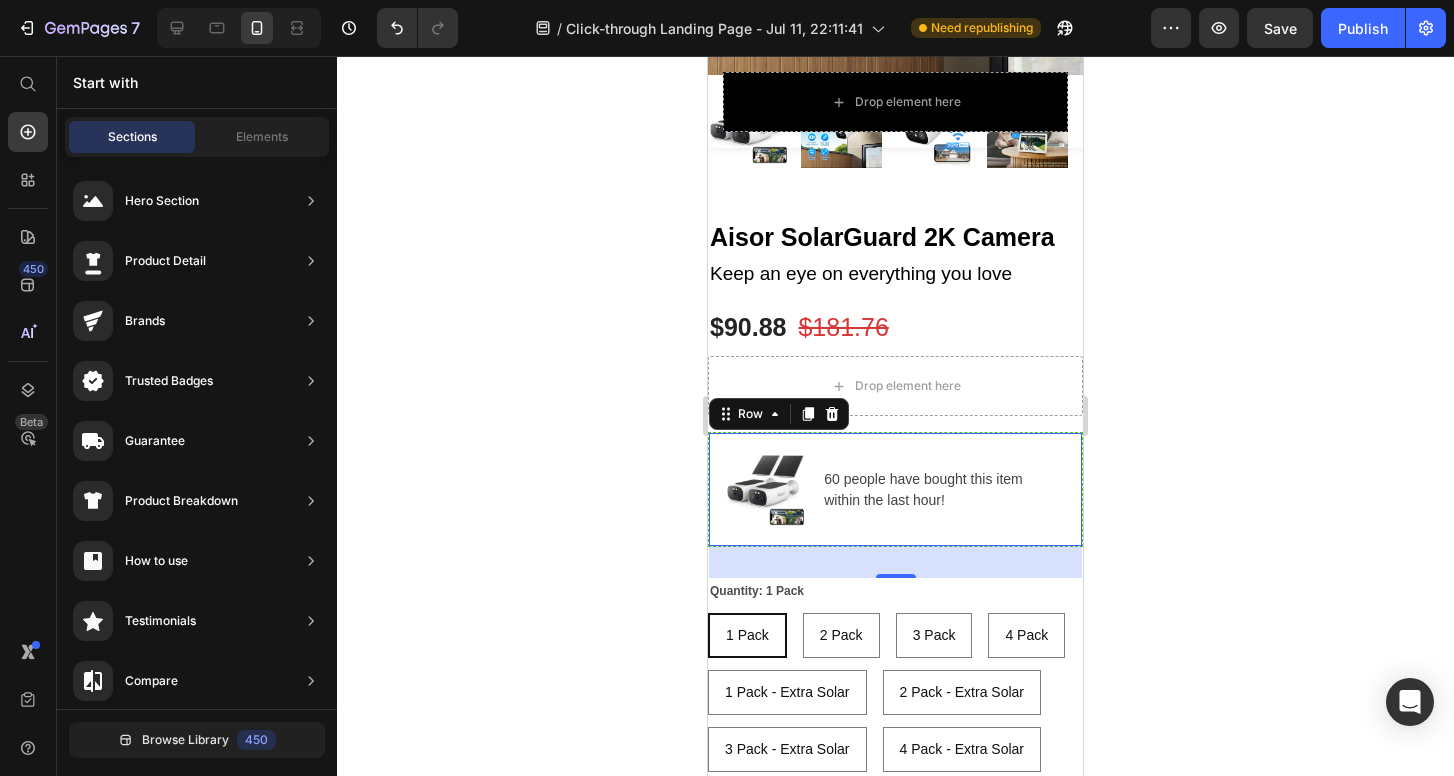 click on "Image 60 people have bought this item within the last hour! Text block Row   0" at bounding box center [895, 489] 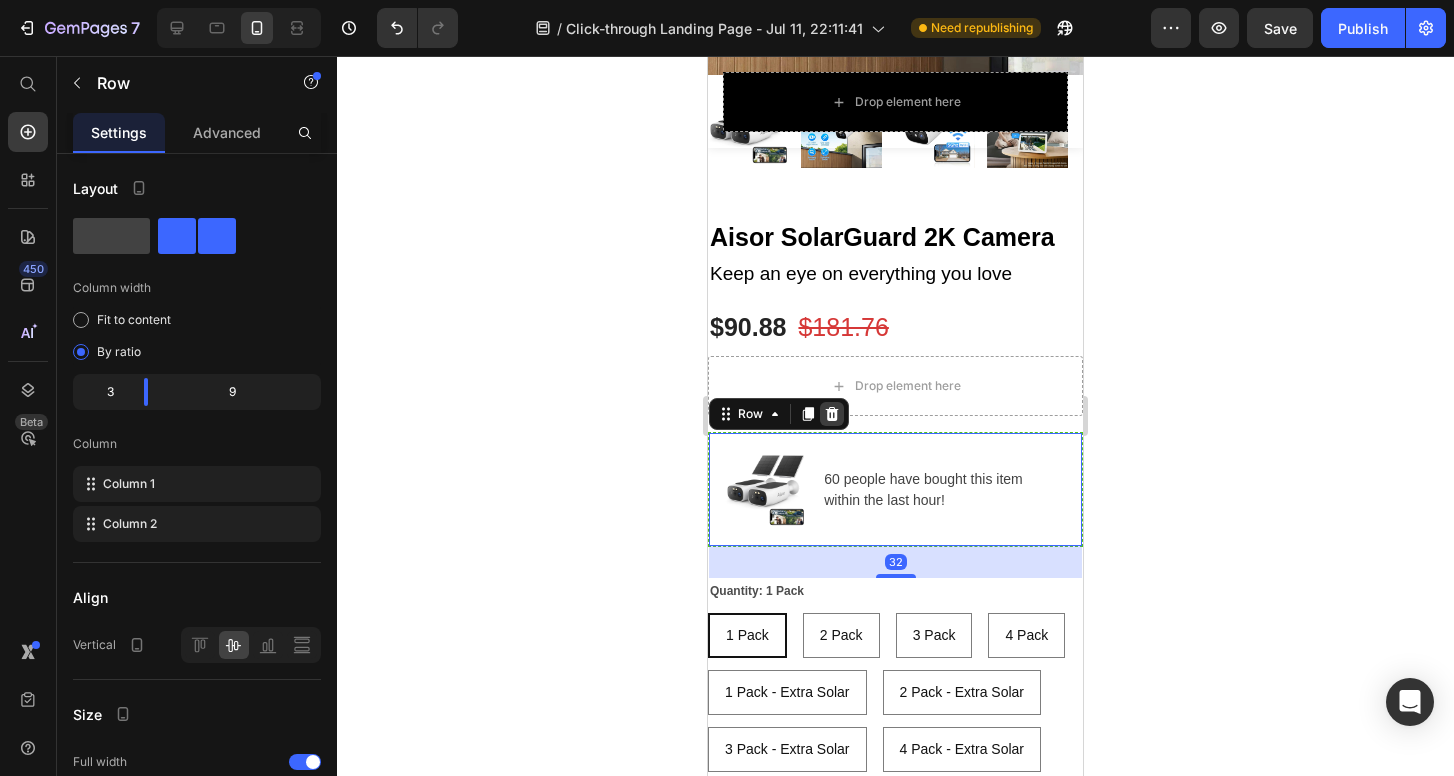 click 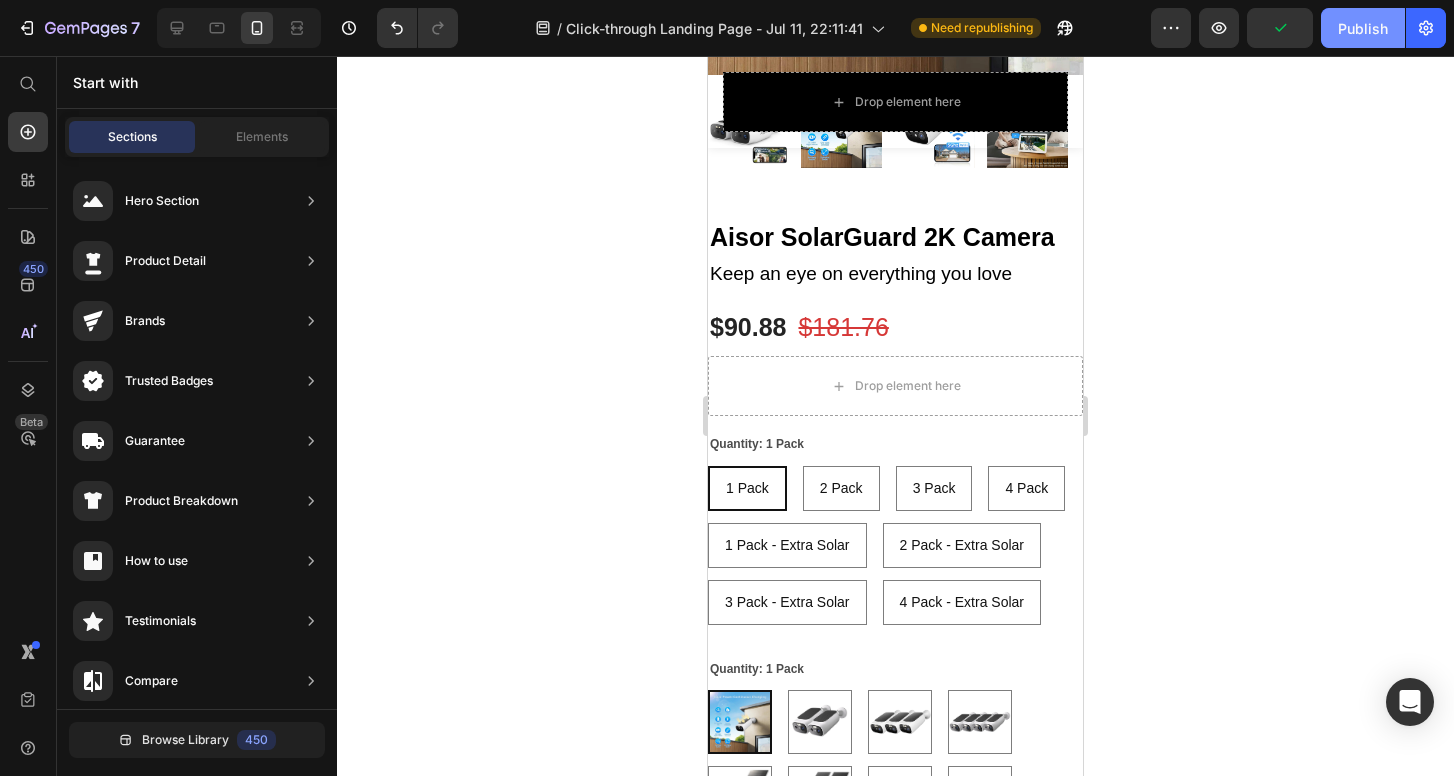 click on "Publish" at bounding box center (1363, 28) 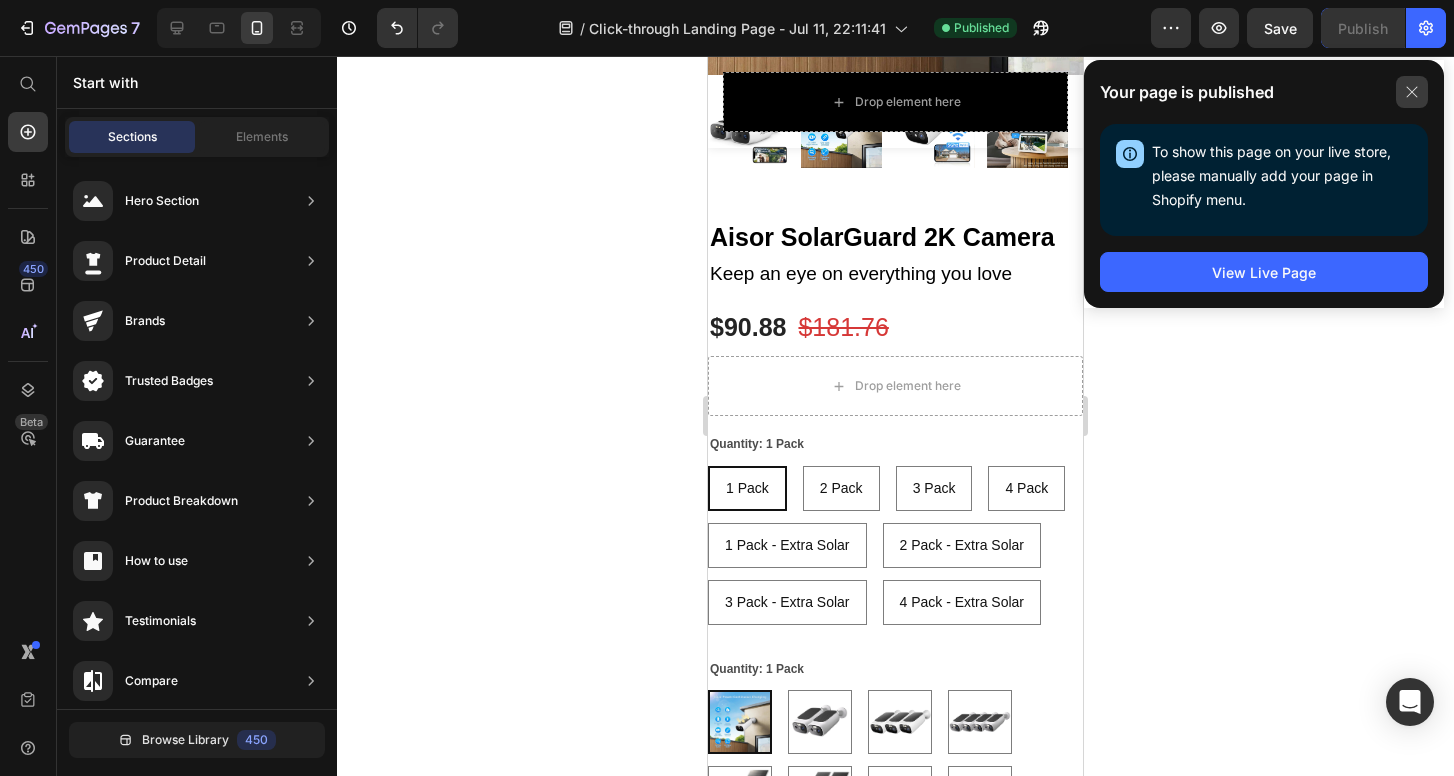 click 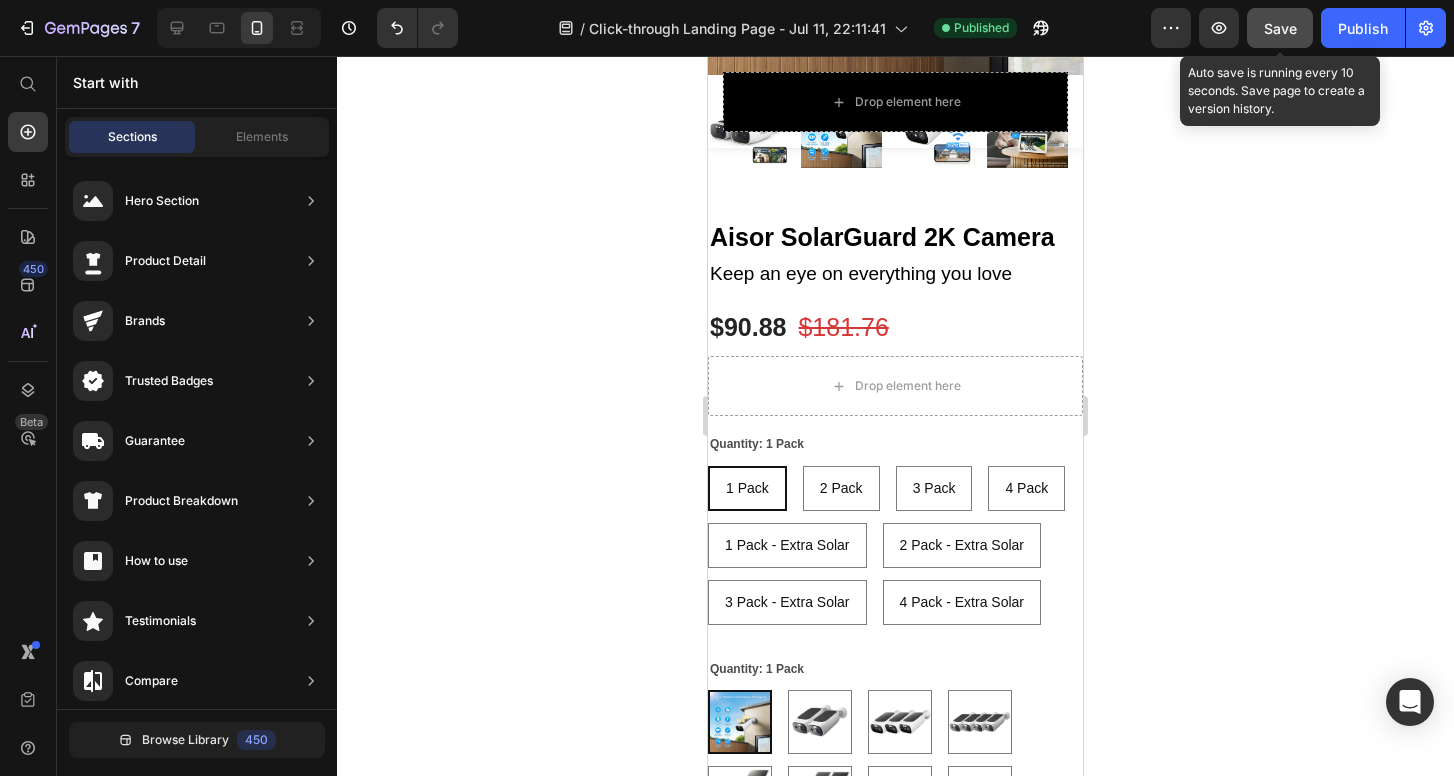 click on "Save" at bounding box center (1280, 28) 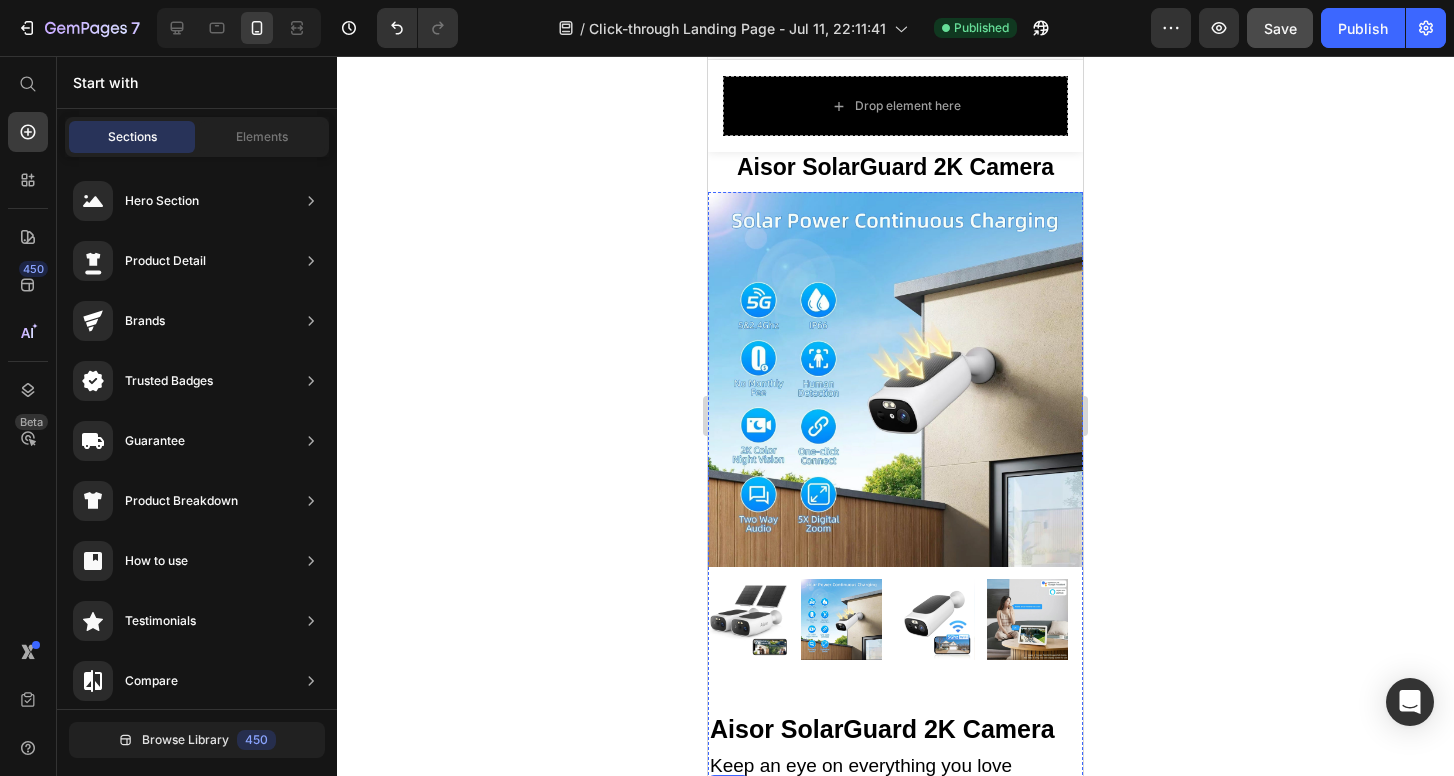 scroll, scrollTop: 12, scrollLeft: 0, axis: vertical 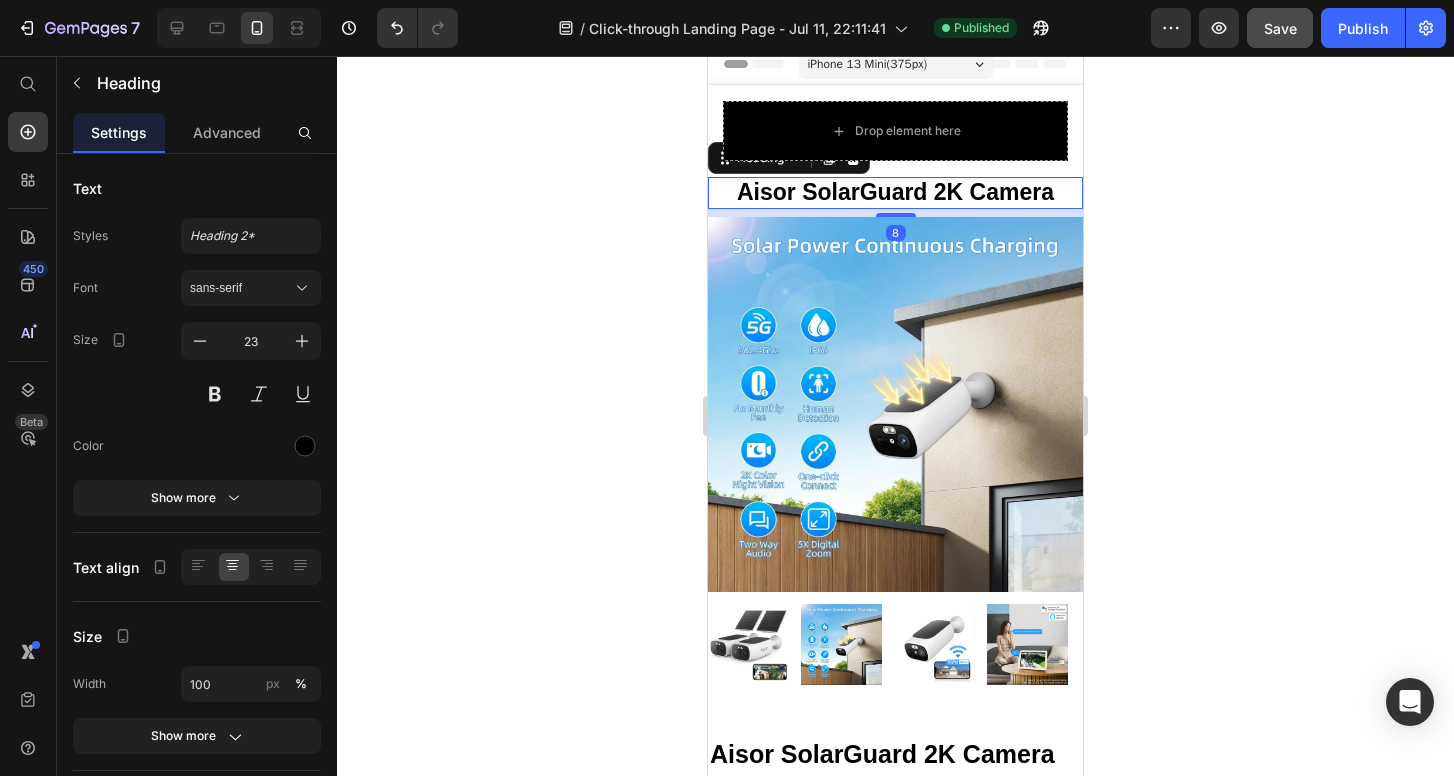 click on "Aisor SolarGuard 2K Camera" at bounding box center [895, 193] 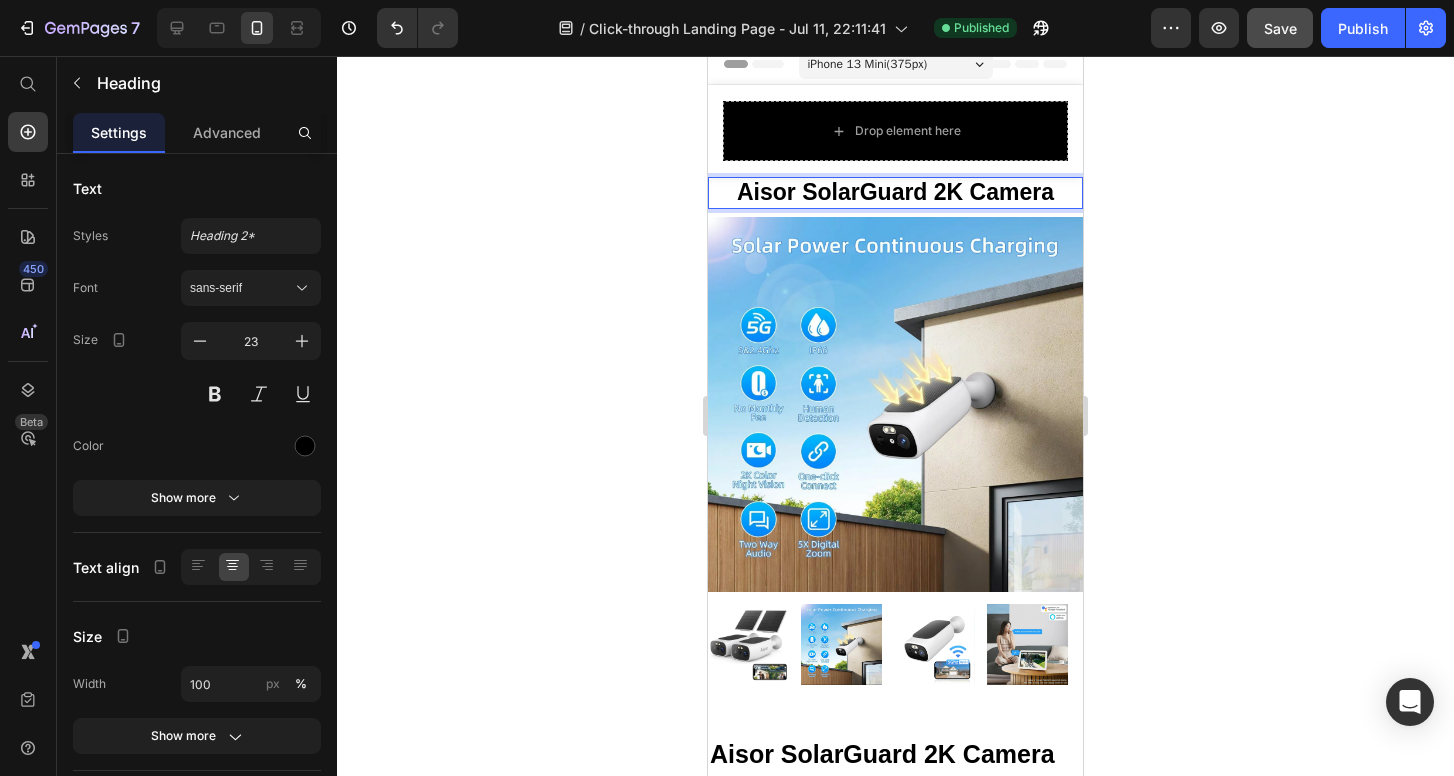 click on "Aisor SolarGuard 2K Camera" at bounding box center [895, 193] 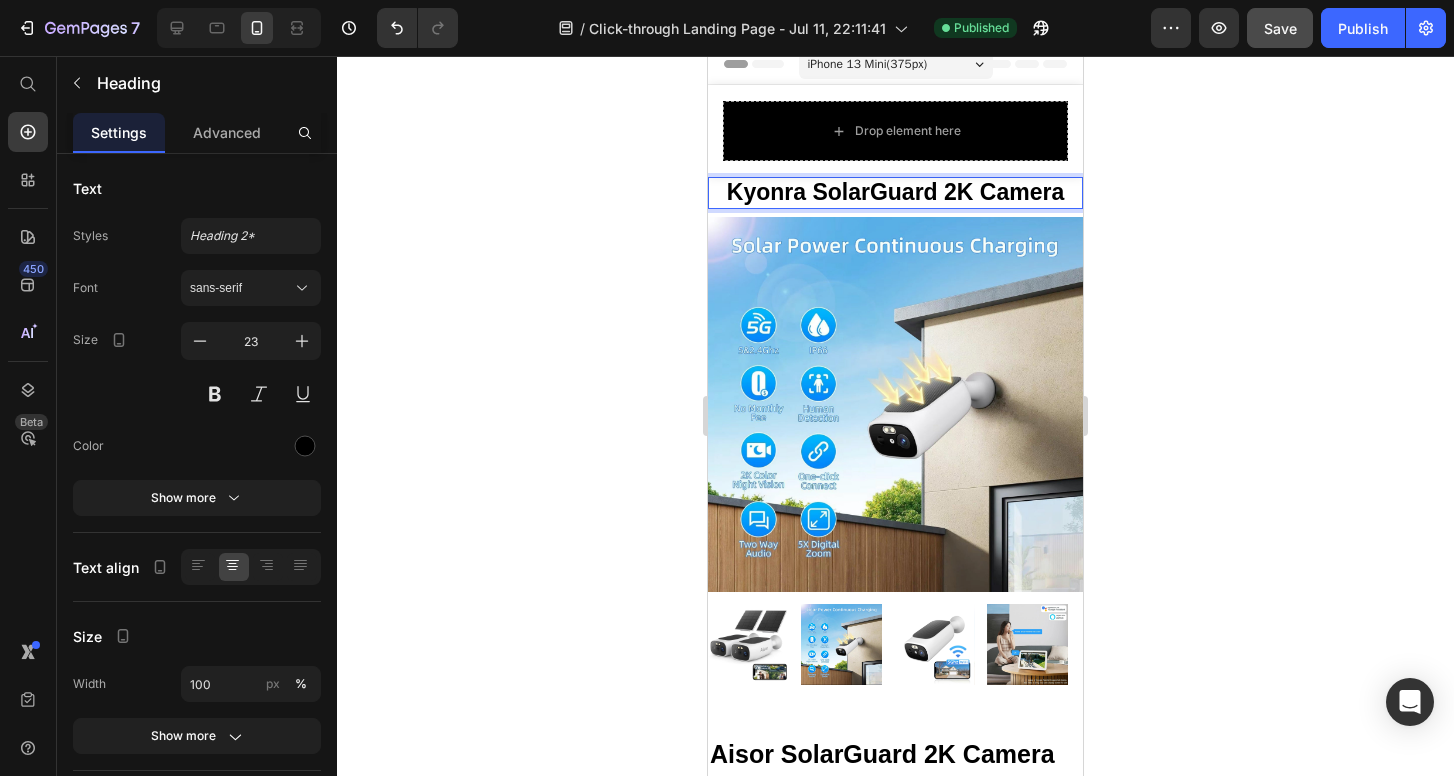 click 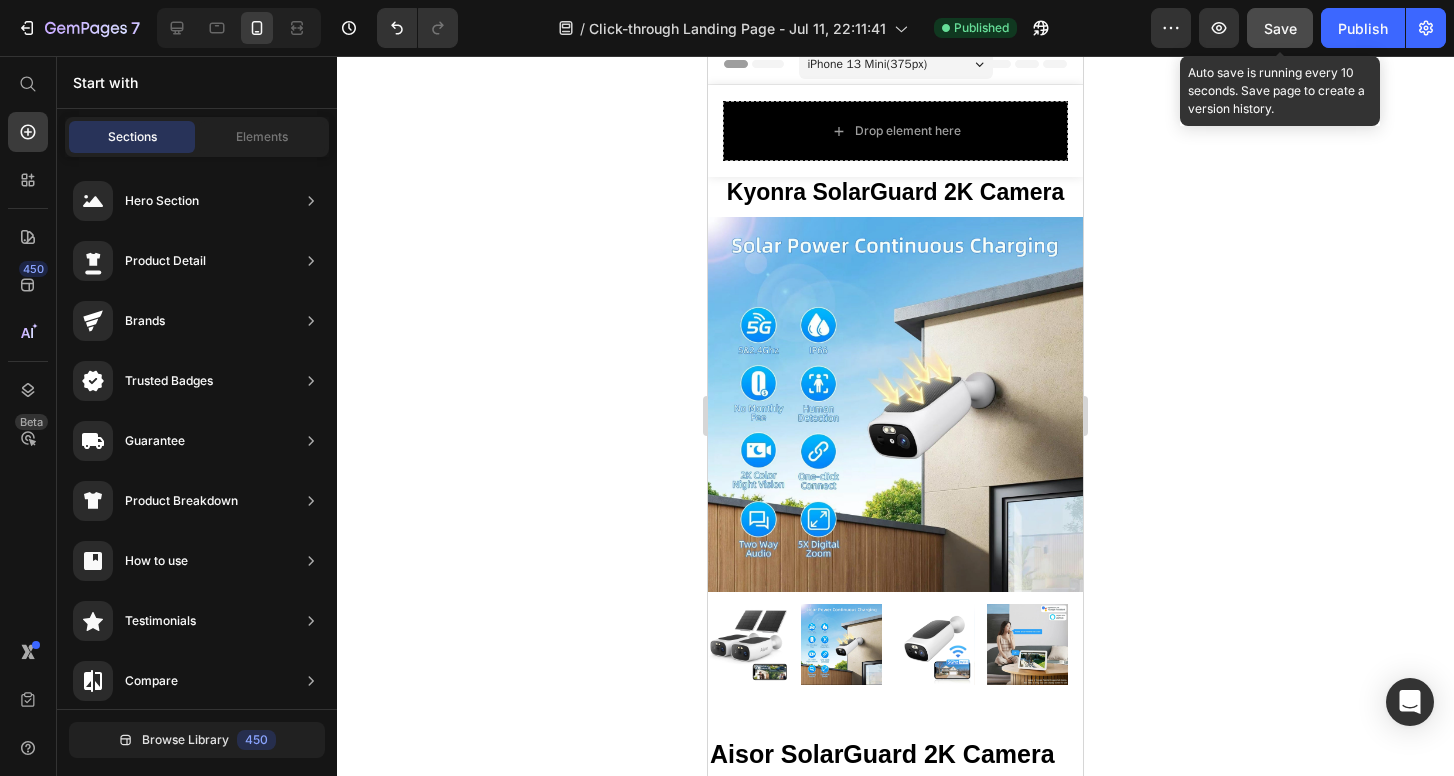 click on "Save" at bounding box center [1280, 28] 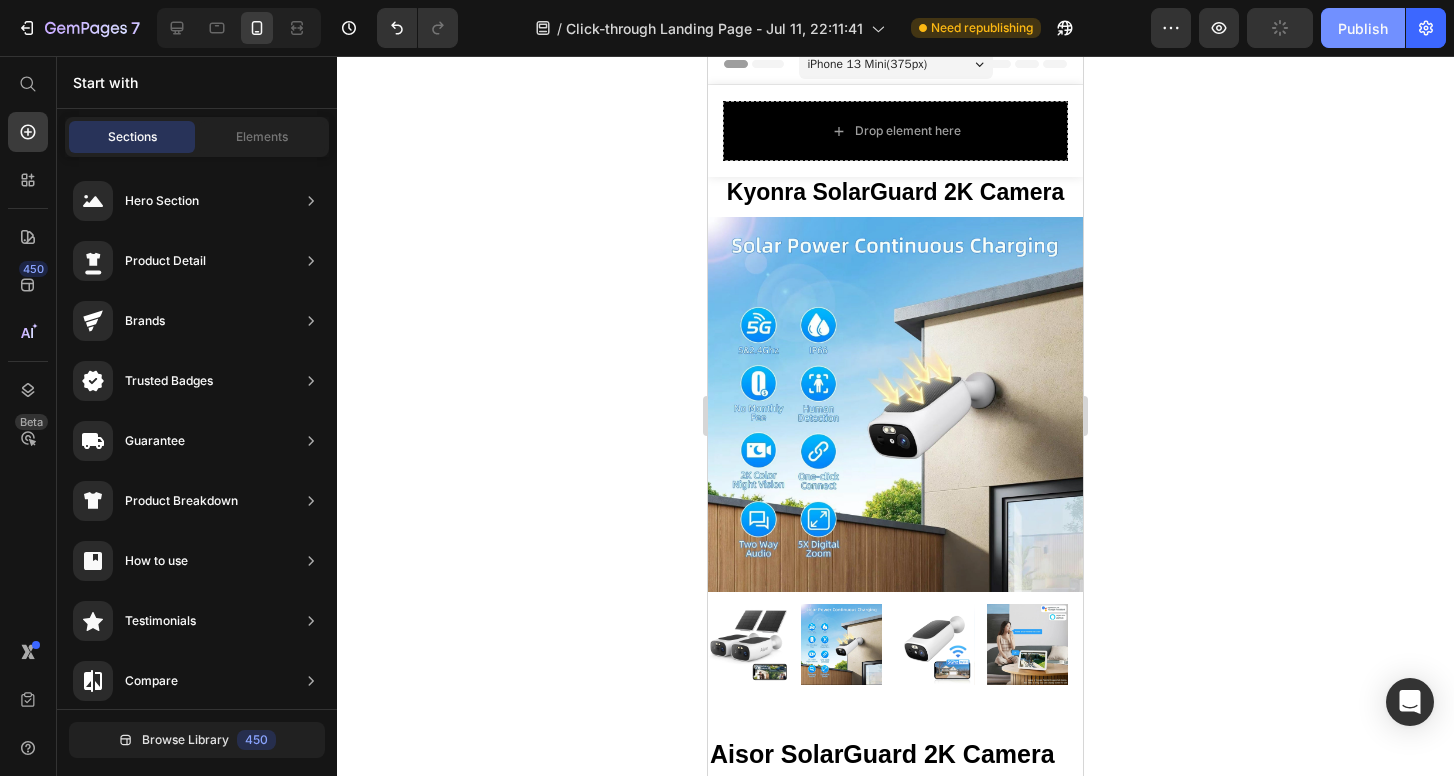 click on "Publish" 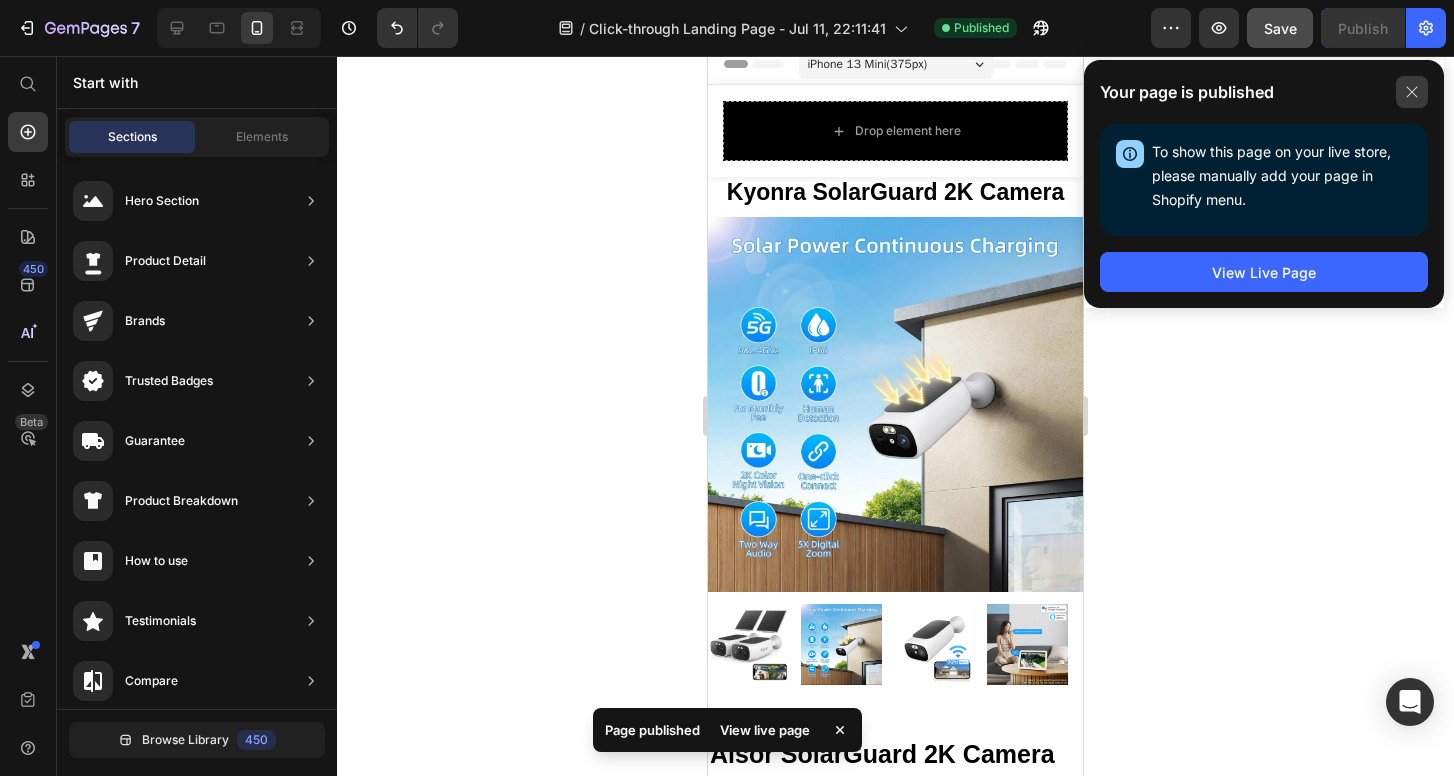 click 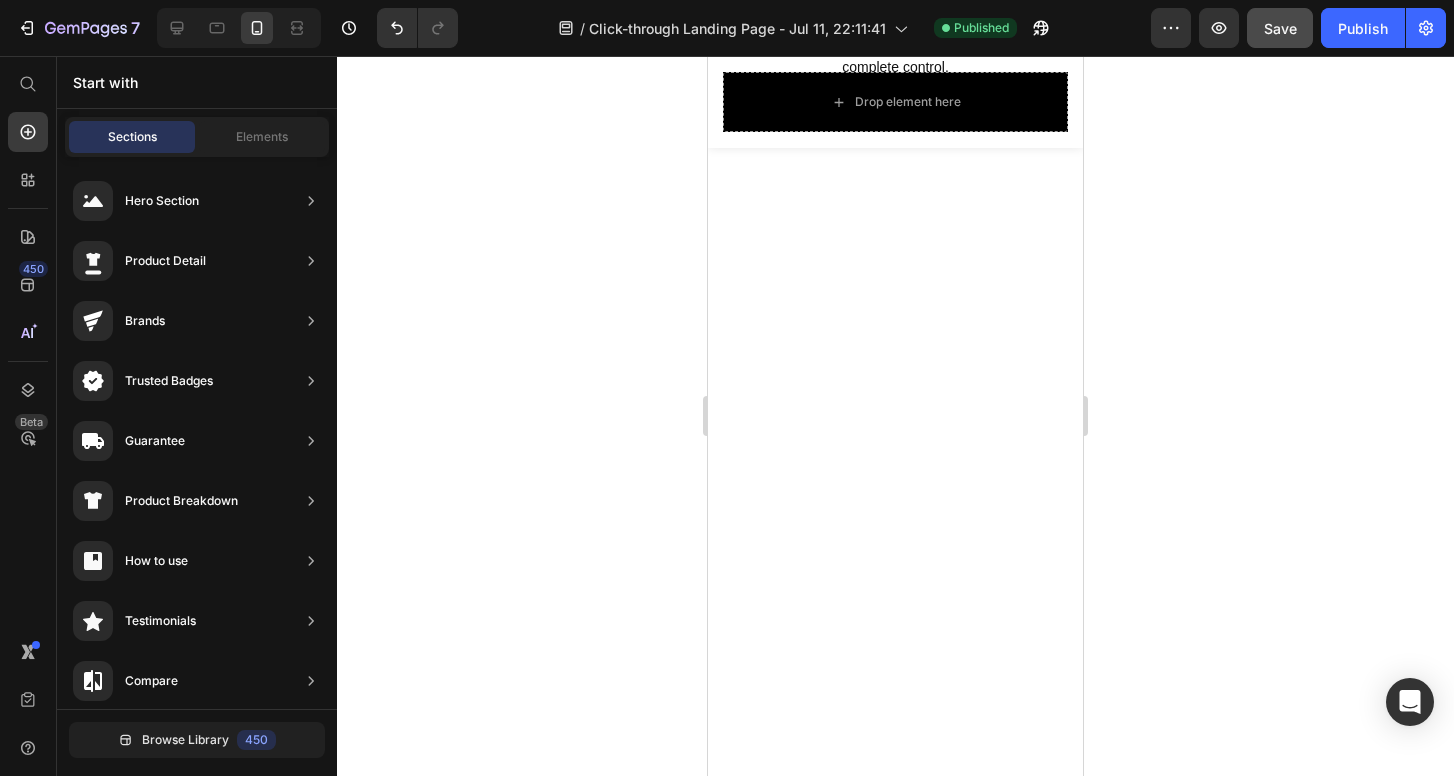 scroll, scrollTop: 4265, scrollLeft: 0, axis: vertical 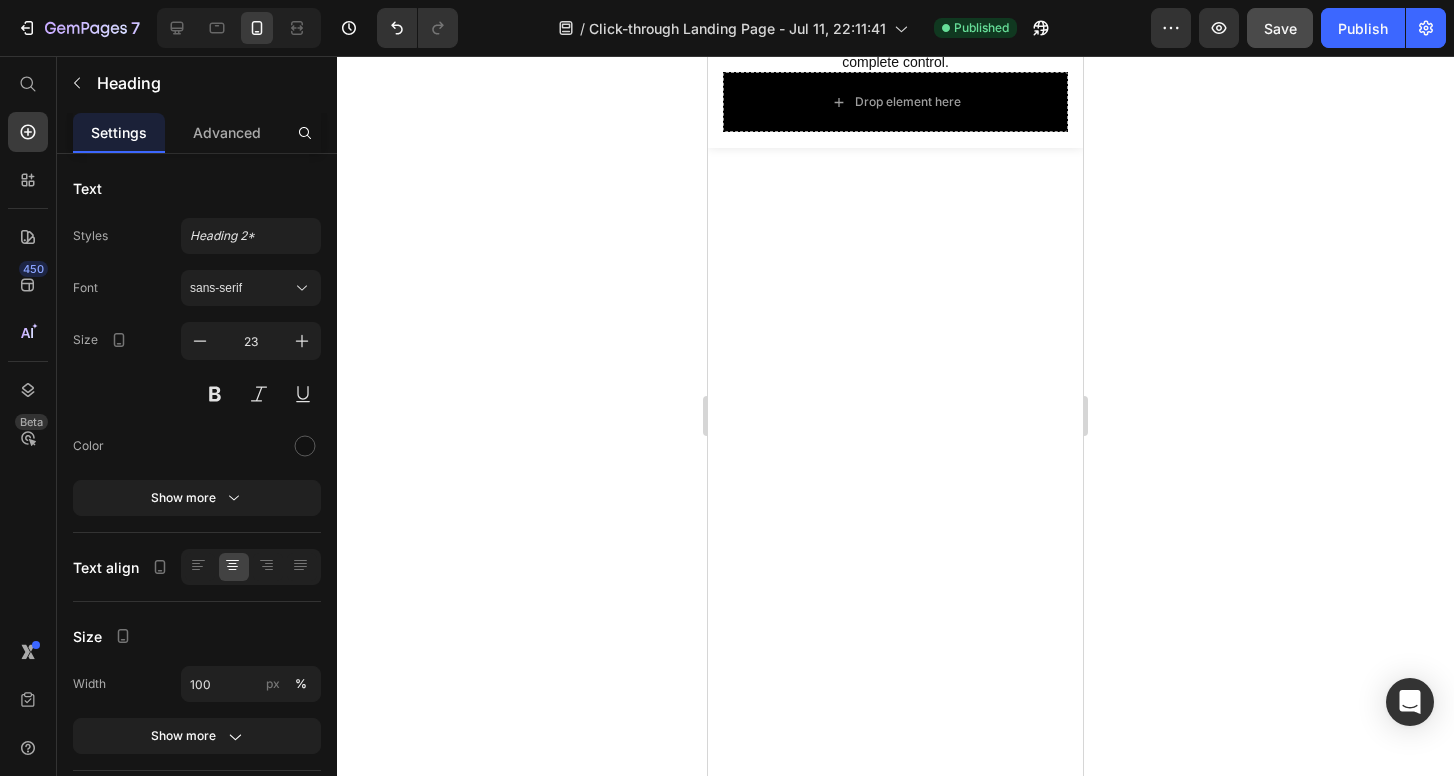 click on "Aisor SolarGuard 2K Camera" at bounding box center (895, -764) 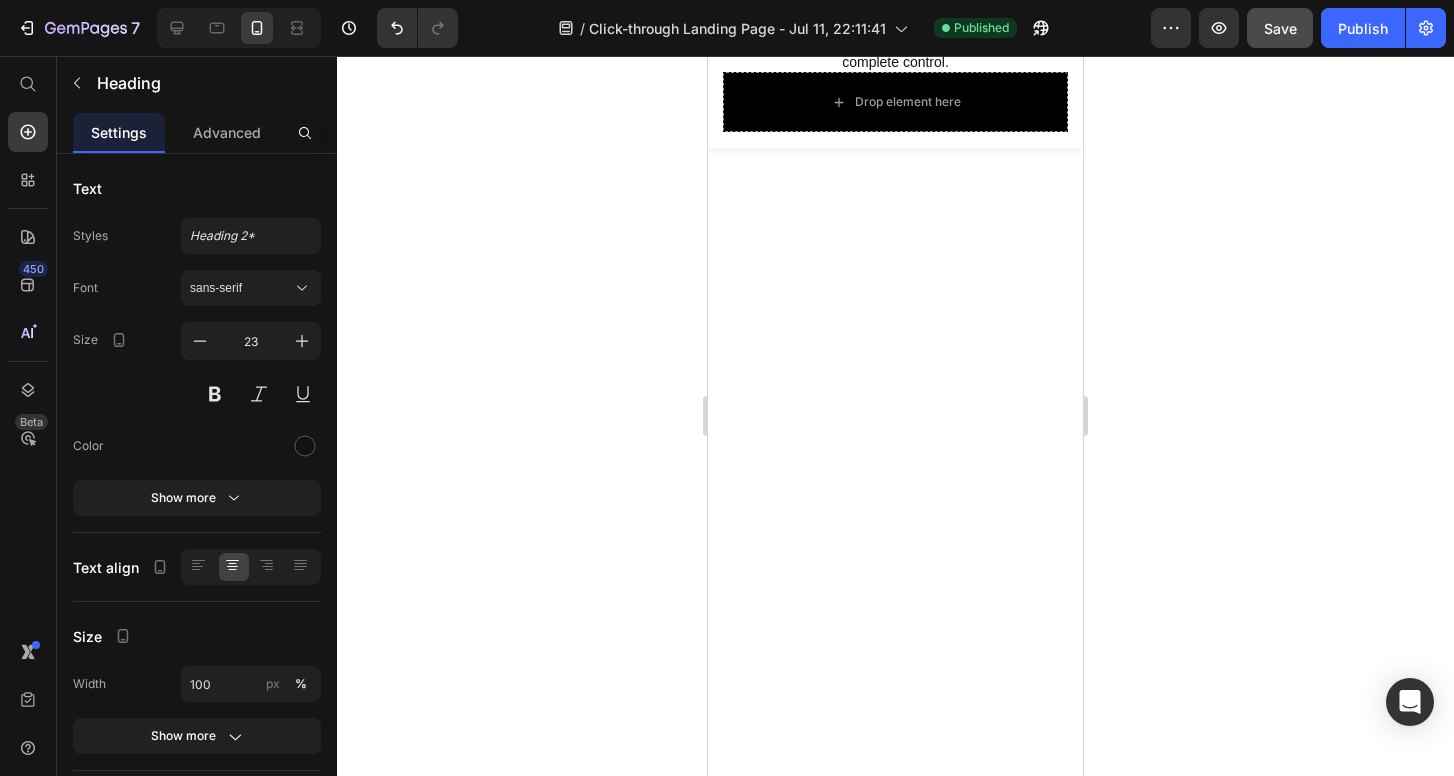 click on "Aisor SolarGuard 2K Camera" at bounding box center [895, -764] 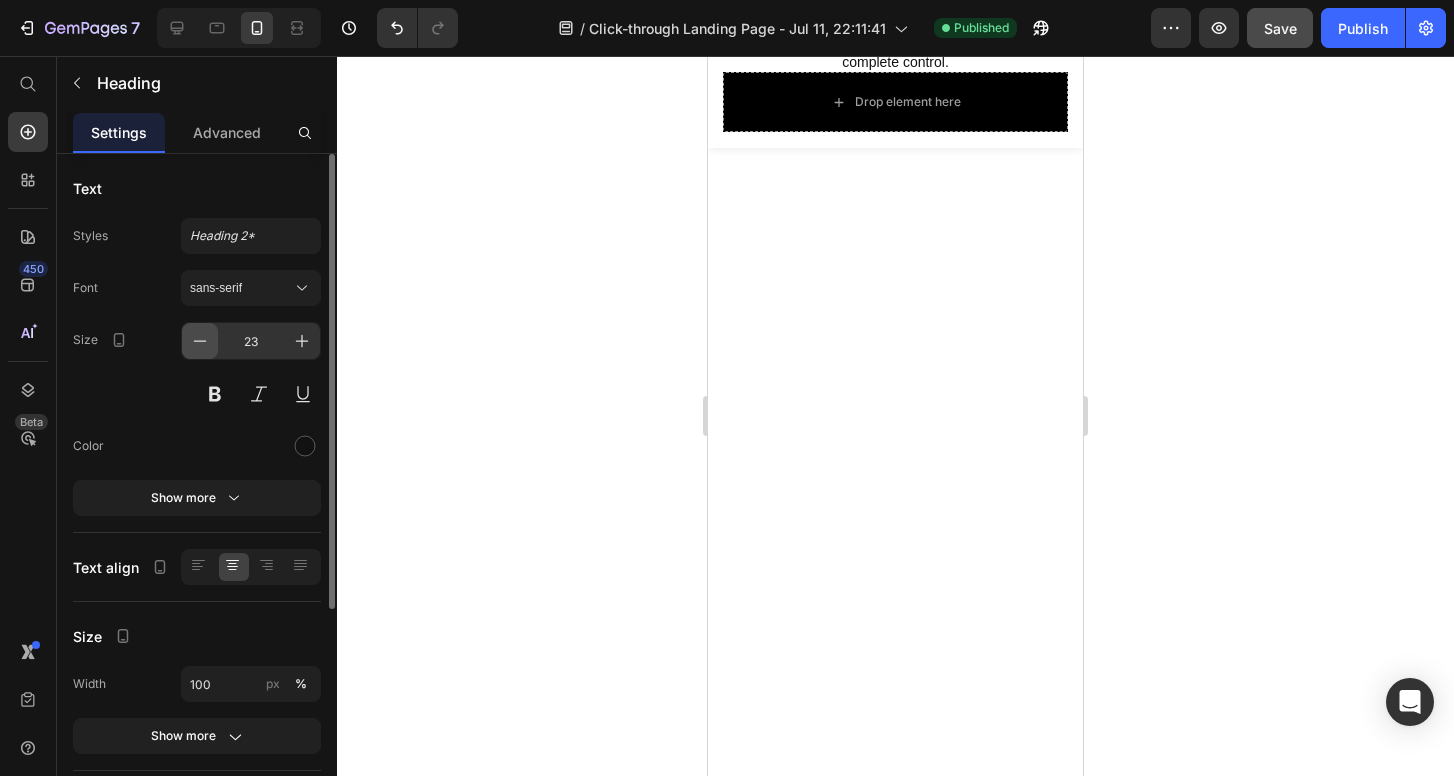 click 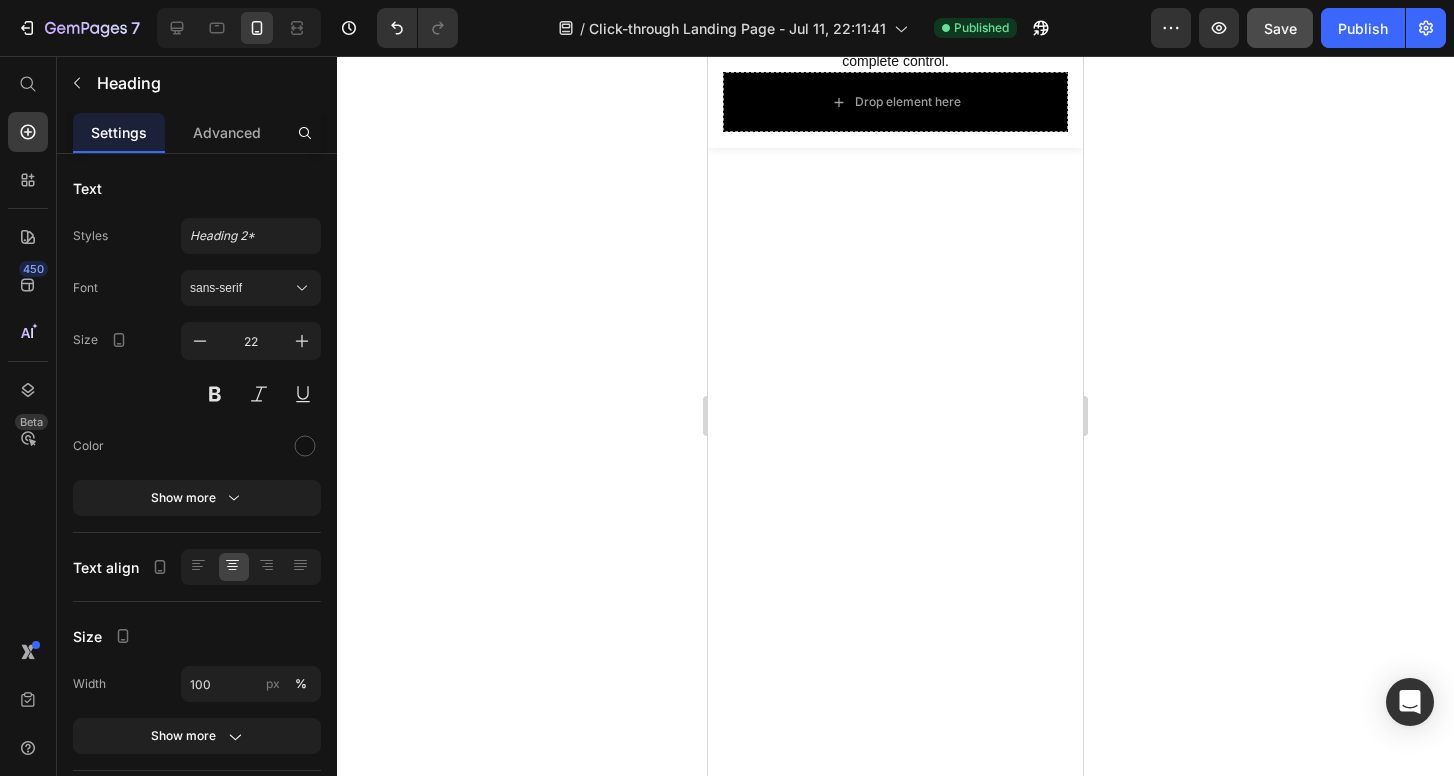 click 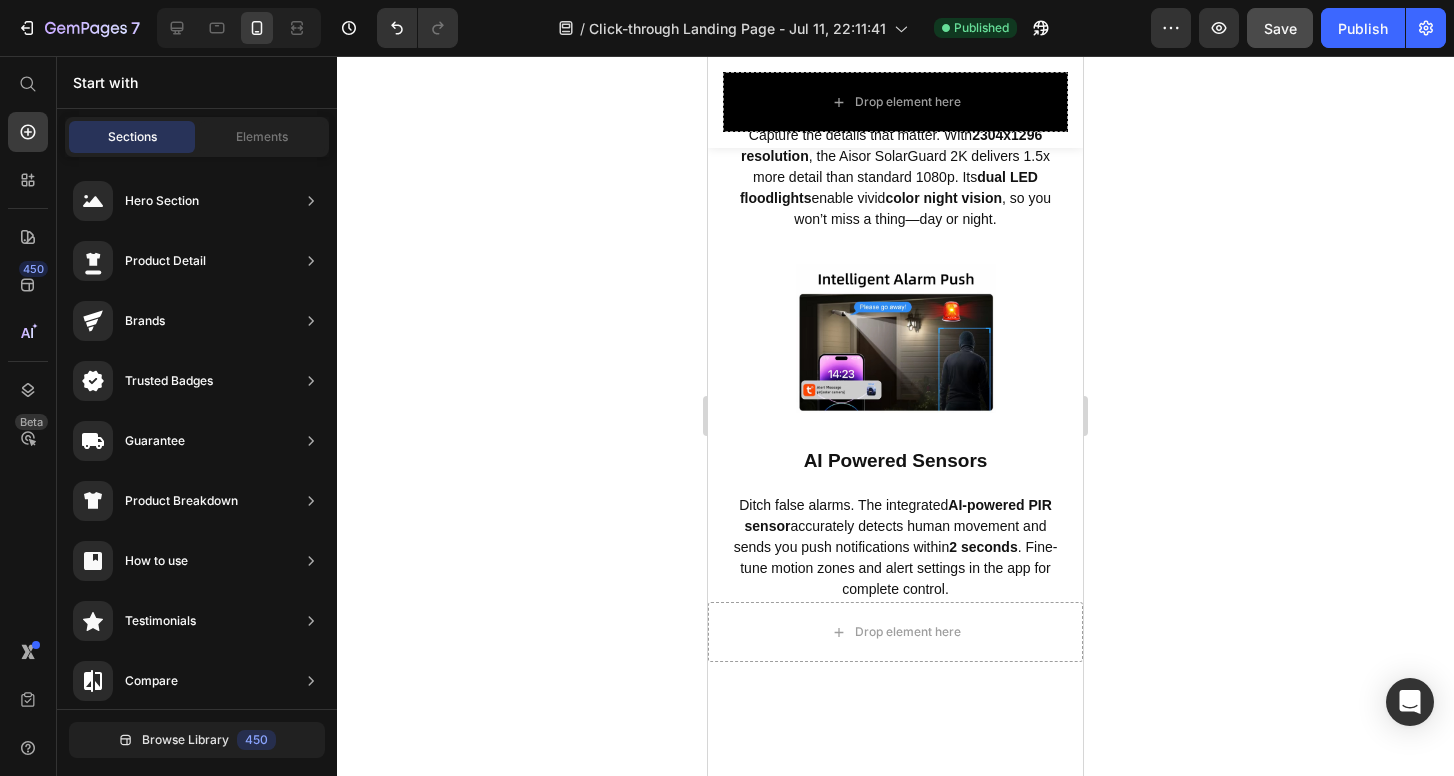 scroll, scrollTop: 4877, scrollLeft: 0, axis: vertical 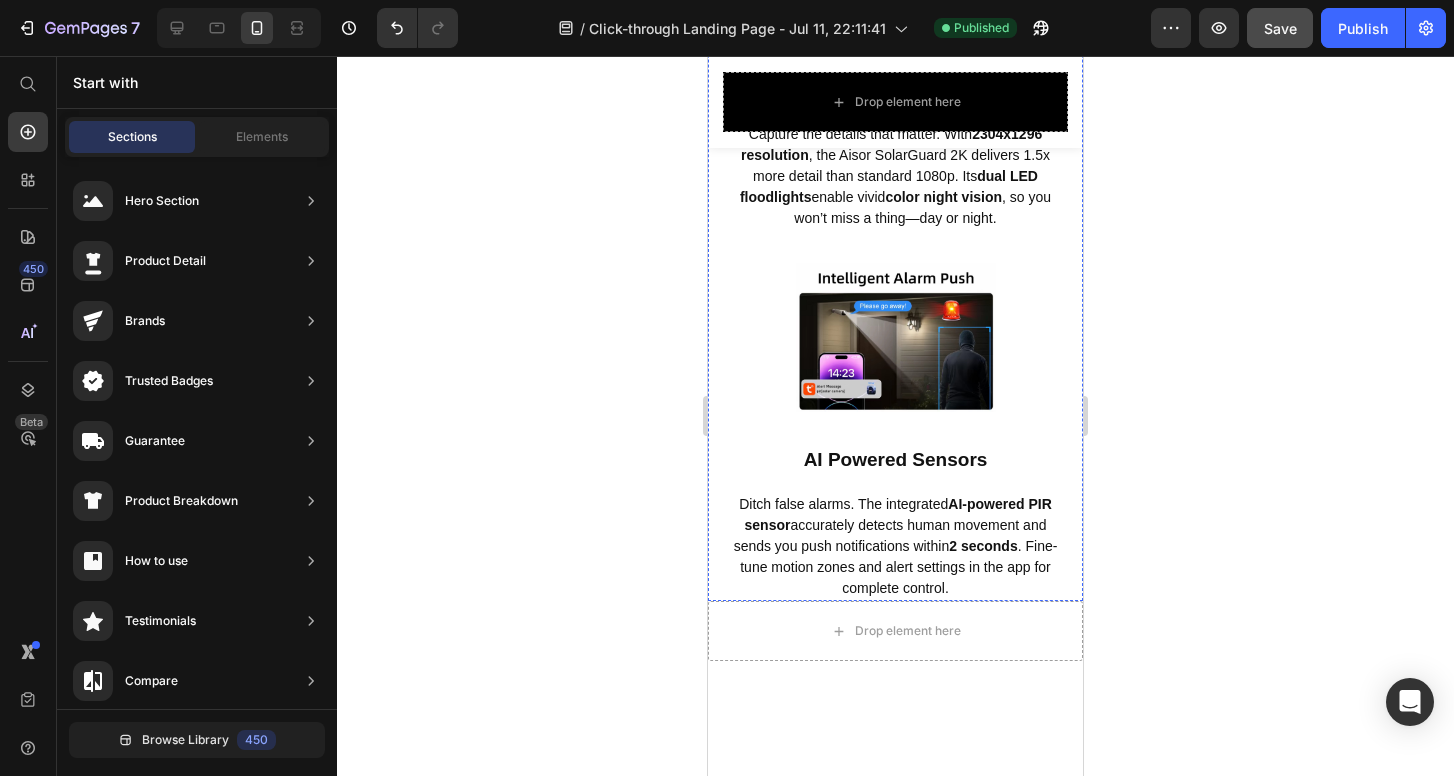 click on "Aisor SolarGuard 2K Camera" at bounding box center [895, -79] 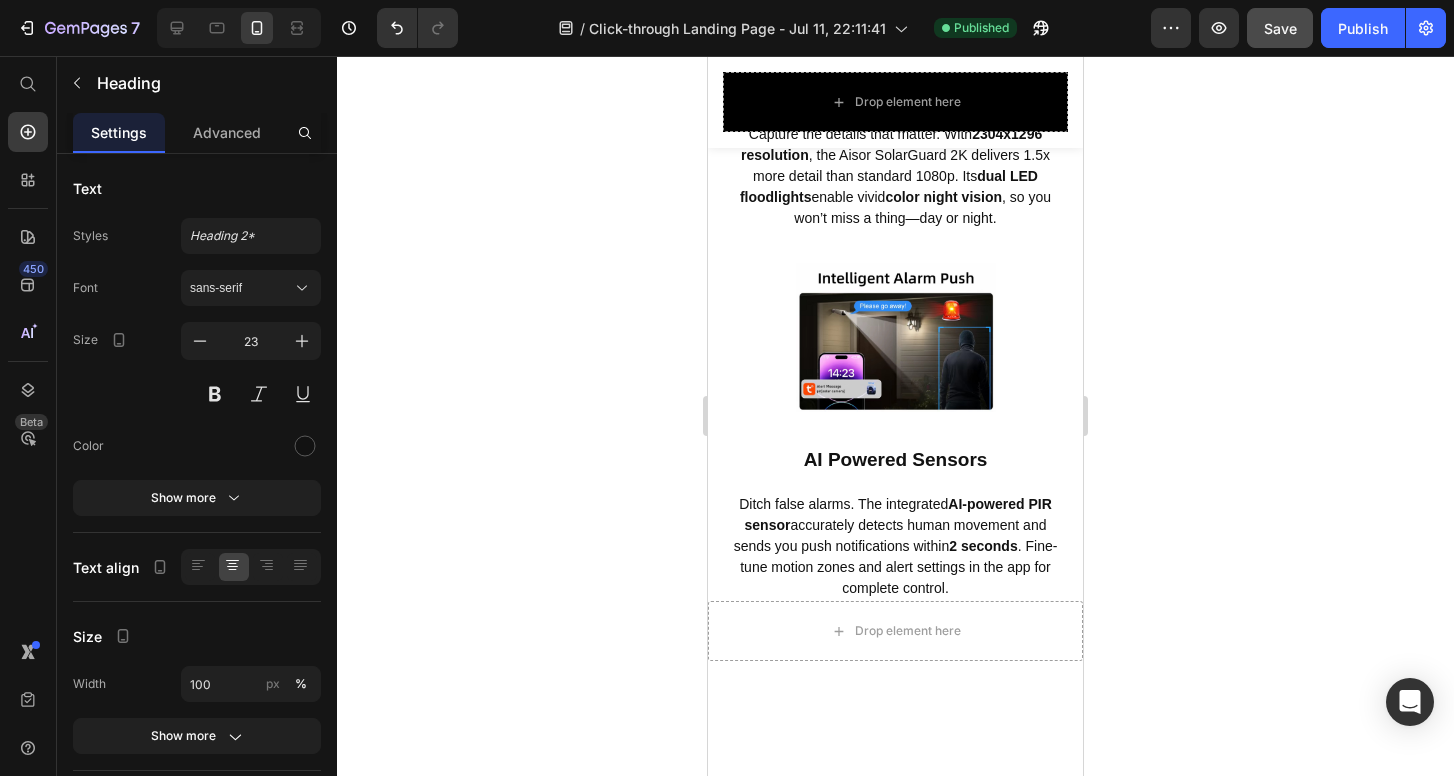 click on "Aisor SolarGuard 2K Camera" at bounding box center (895, -79) 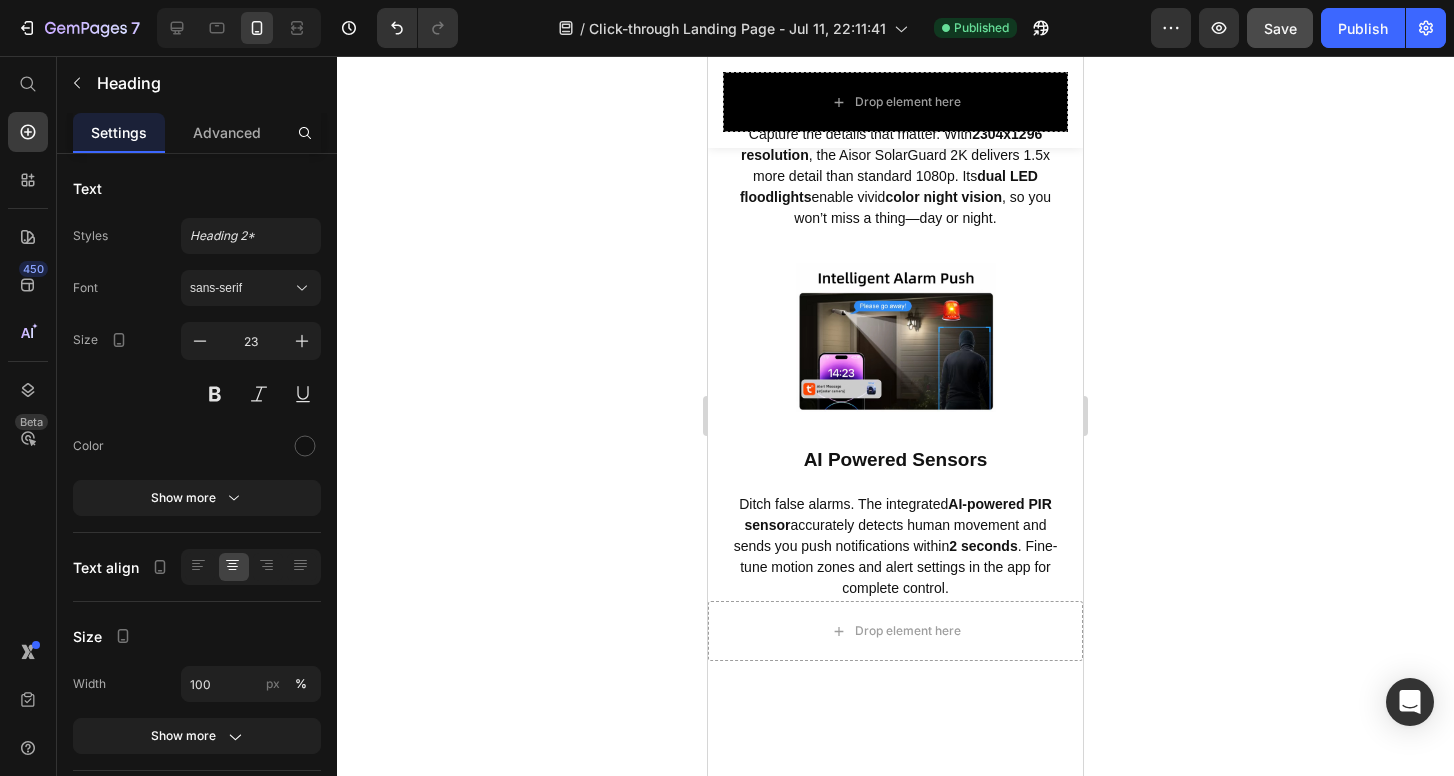 click on "Aisor SolarGuard 2K Camera" at bounding box center (895, -79) 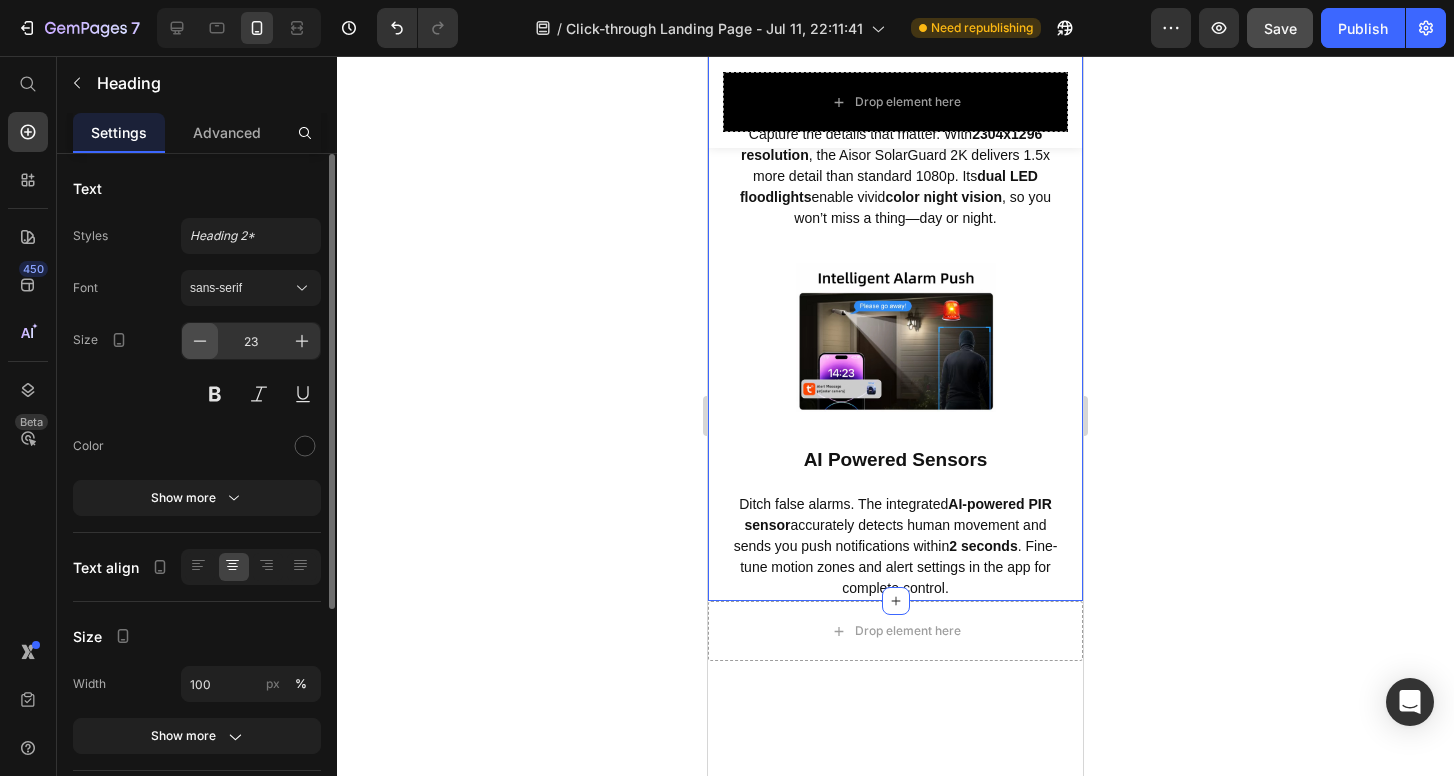 click 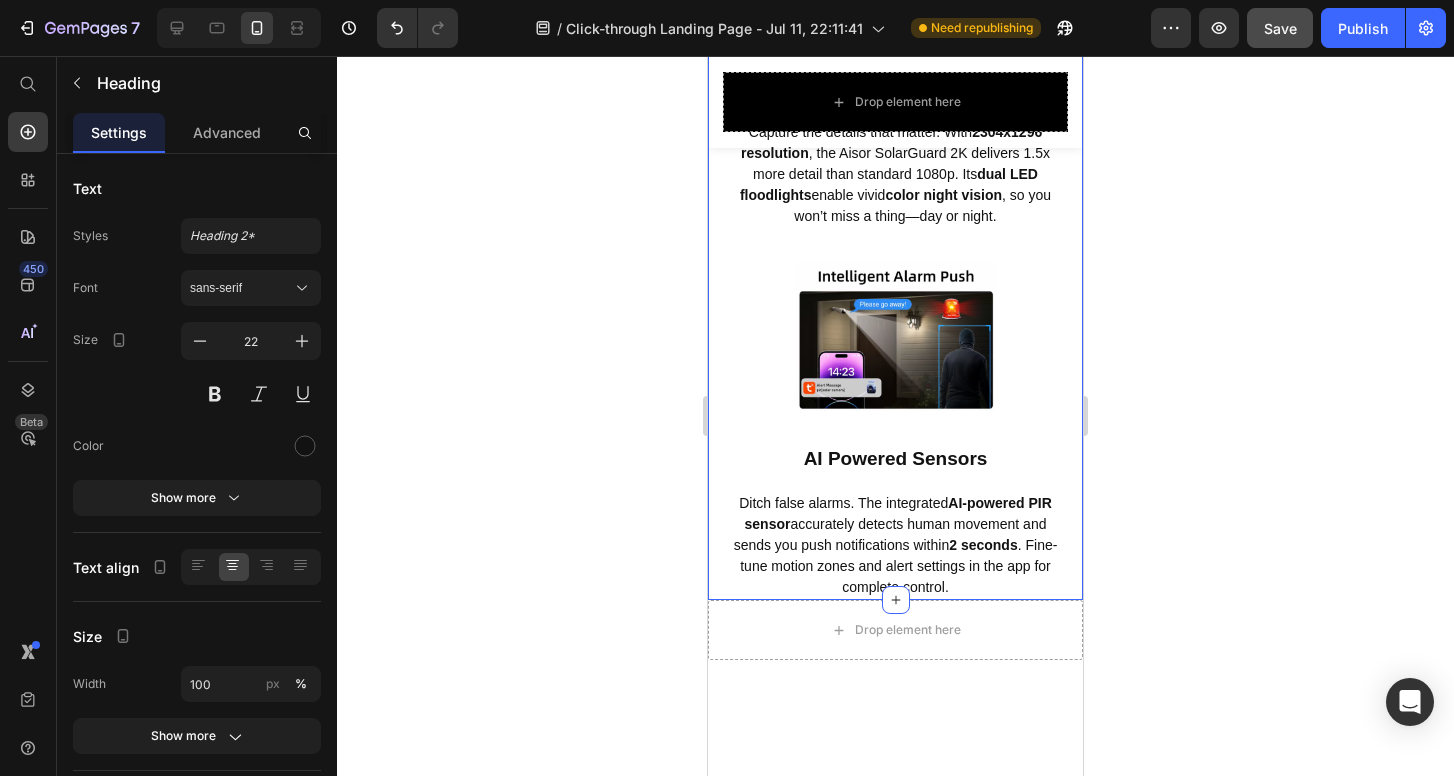 click 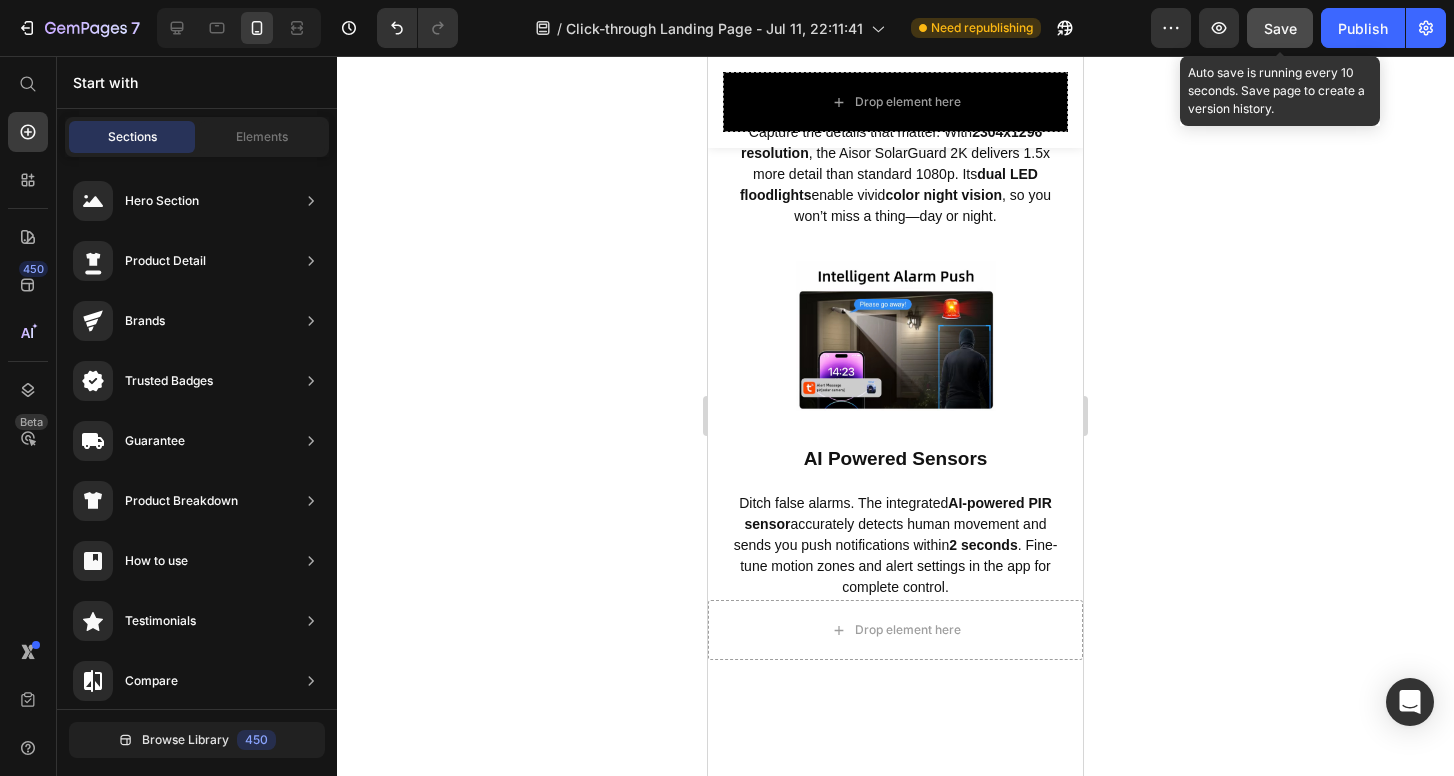 click on "Save" 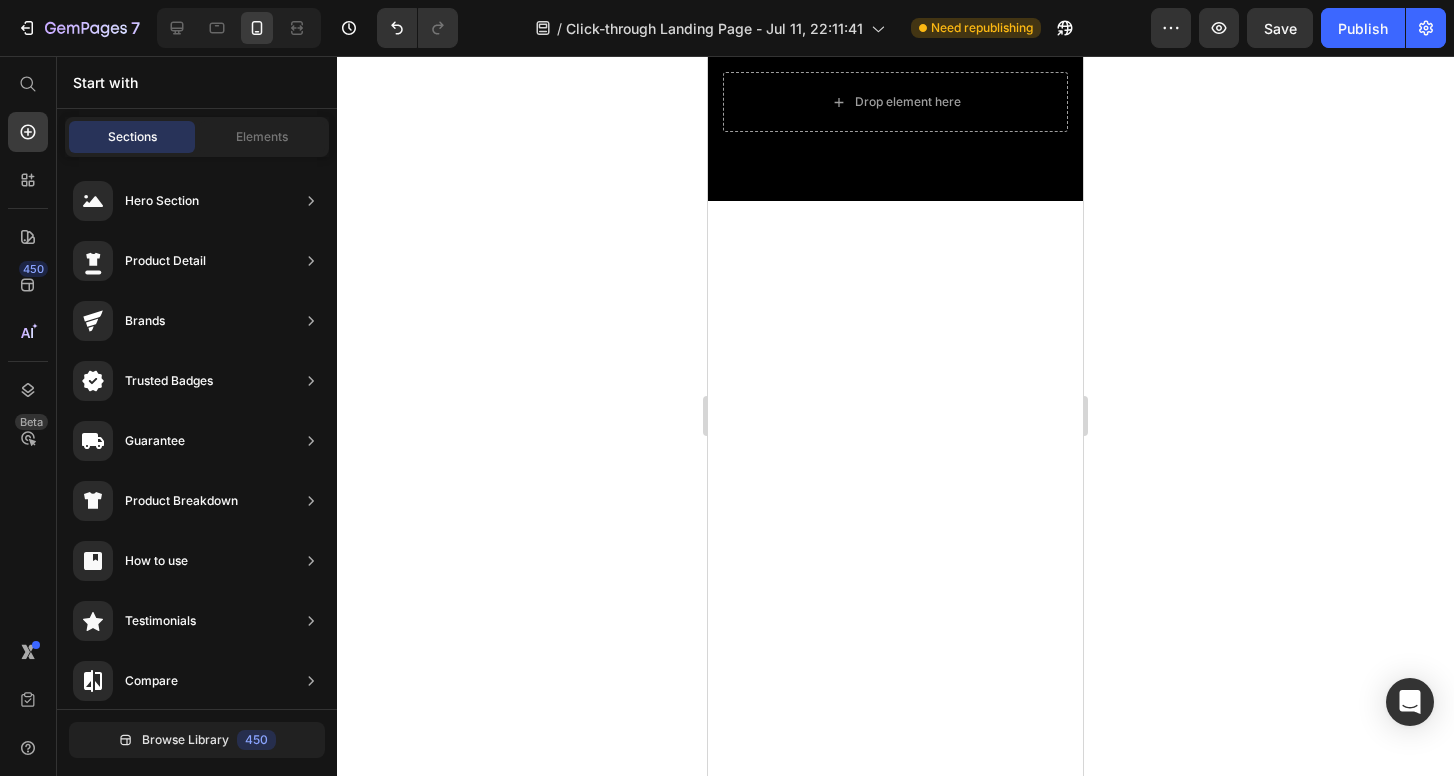 scroll, scrollTop: 0, scrollLeft: 0, axis: both 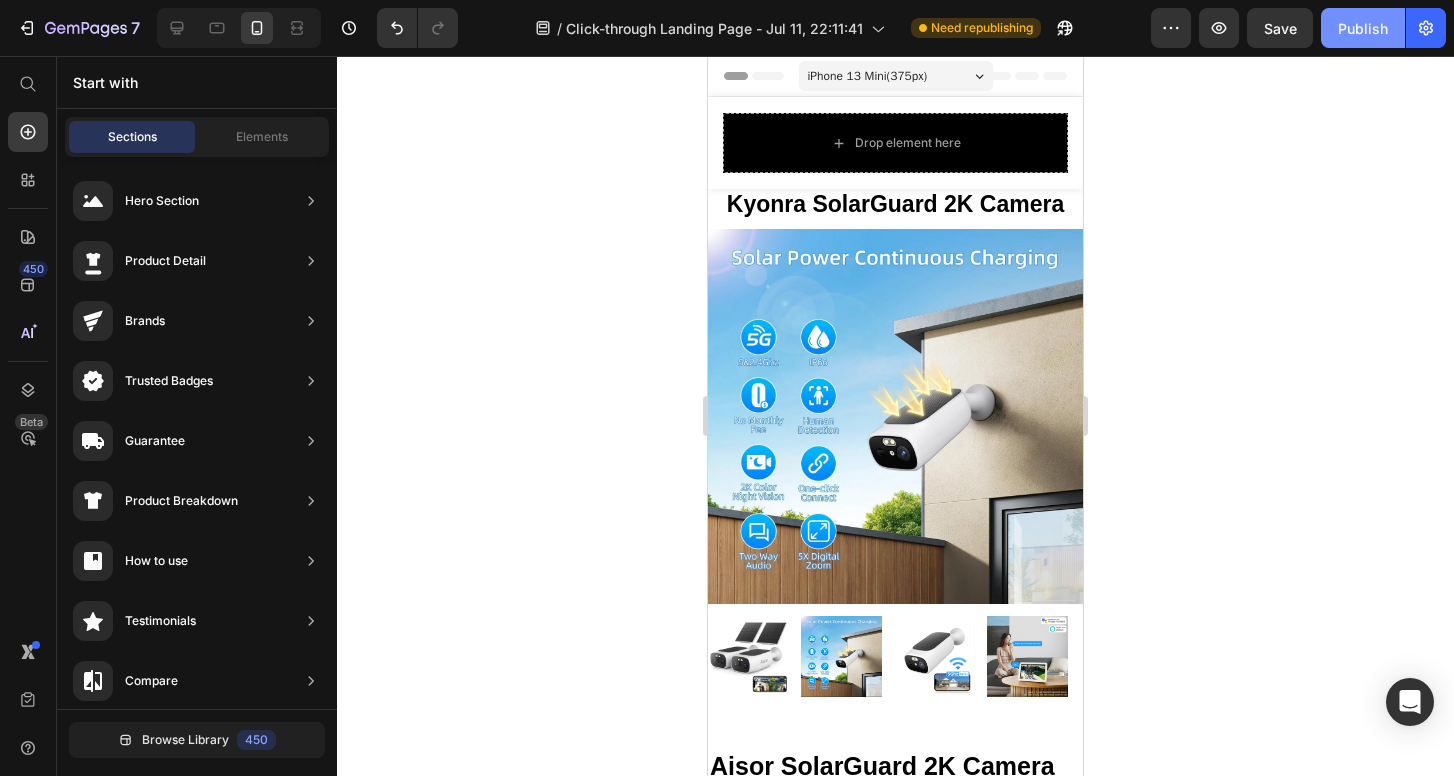 click on "Publish" at bounding box center (1363, 28) 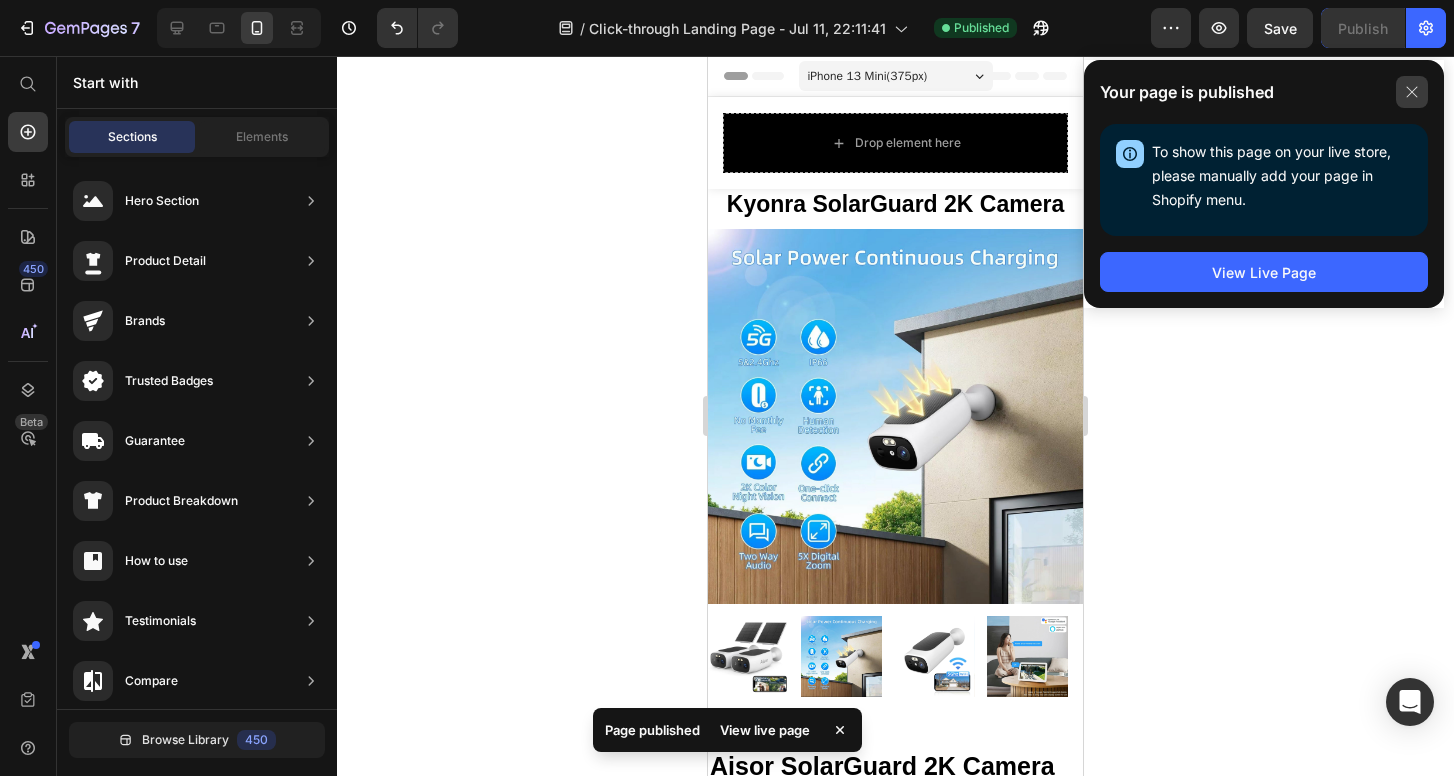 click 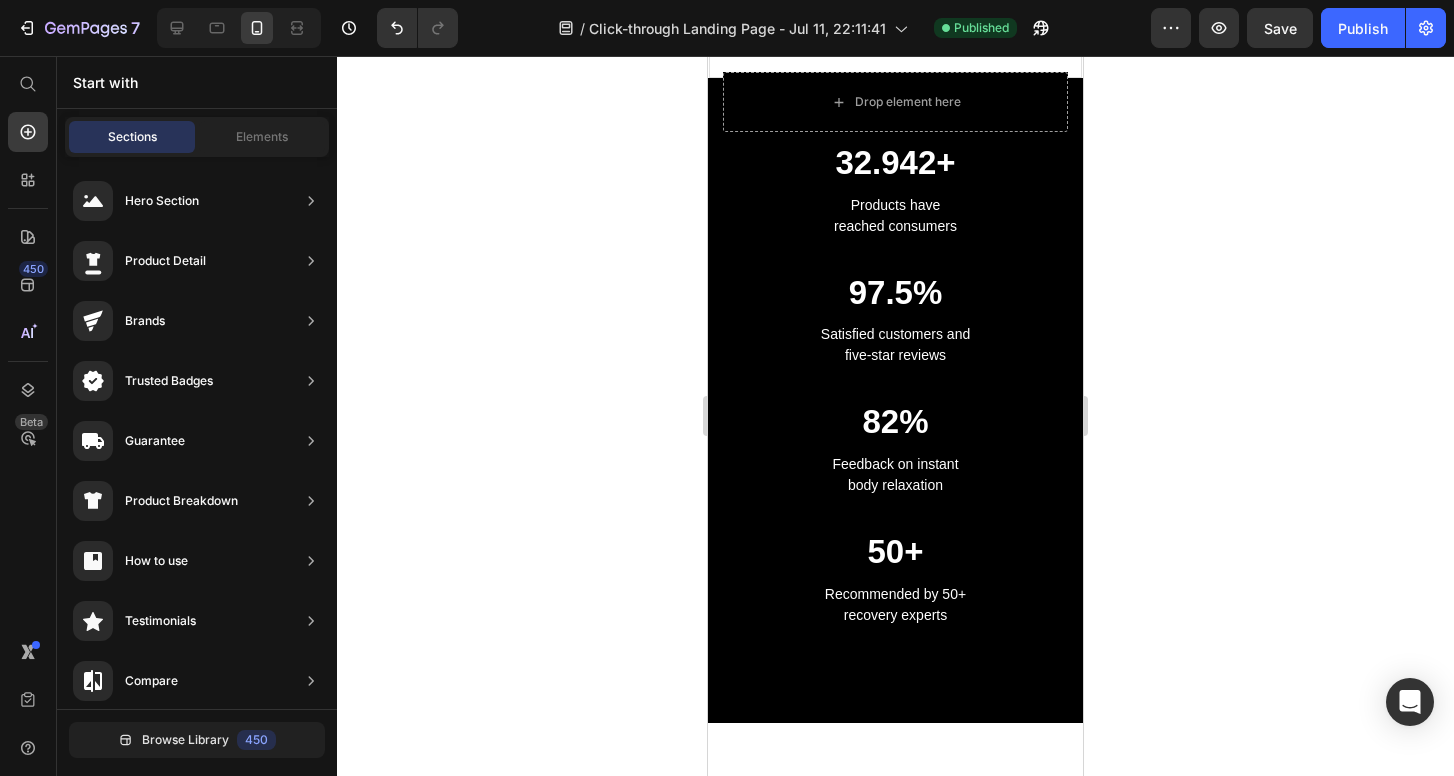 scroll, scrollTop: 1670, scrollLeft: 0, axis: vertical 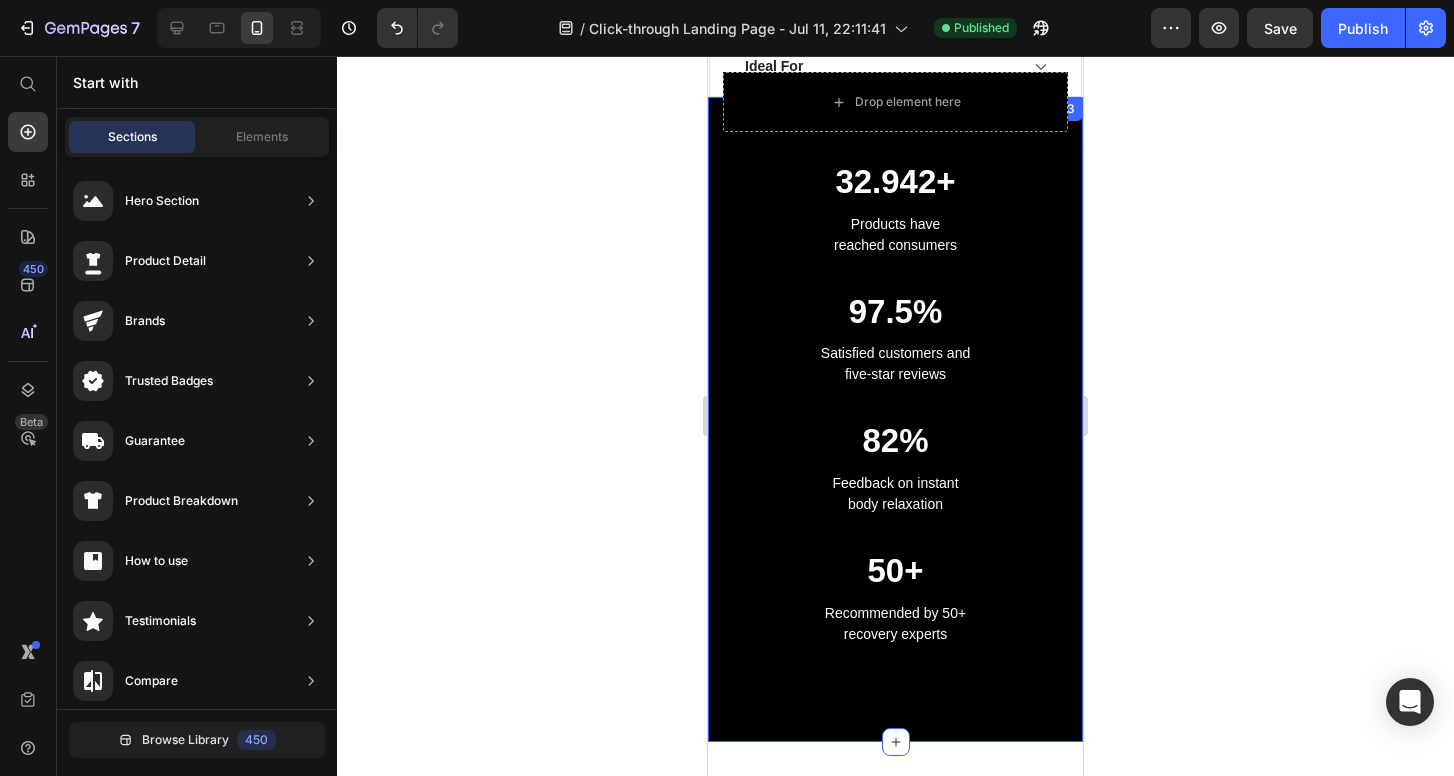 click on "32.942+ Heading Products have reached consumers Text block 97.5% Heading Satisfied customers and five-star reviews Text block 82% Heading Feedback on instant body relaxation Text block 50+ Heading Recommended by 50+ recovery experts Text block Row Section 3" at bounding box center (895, 419) 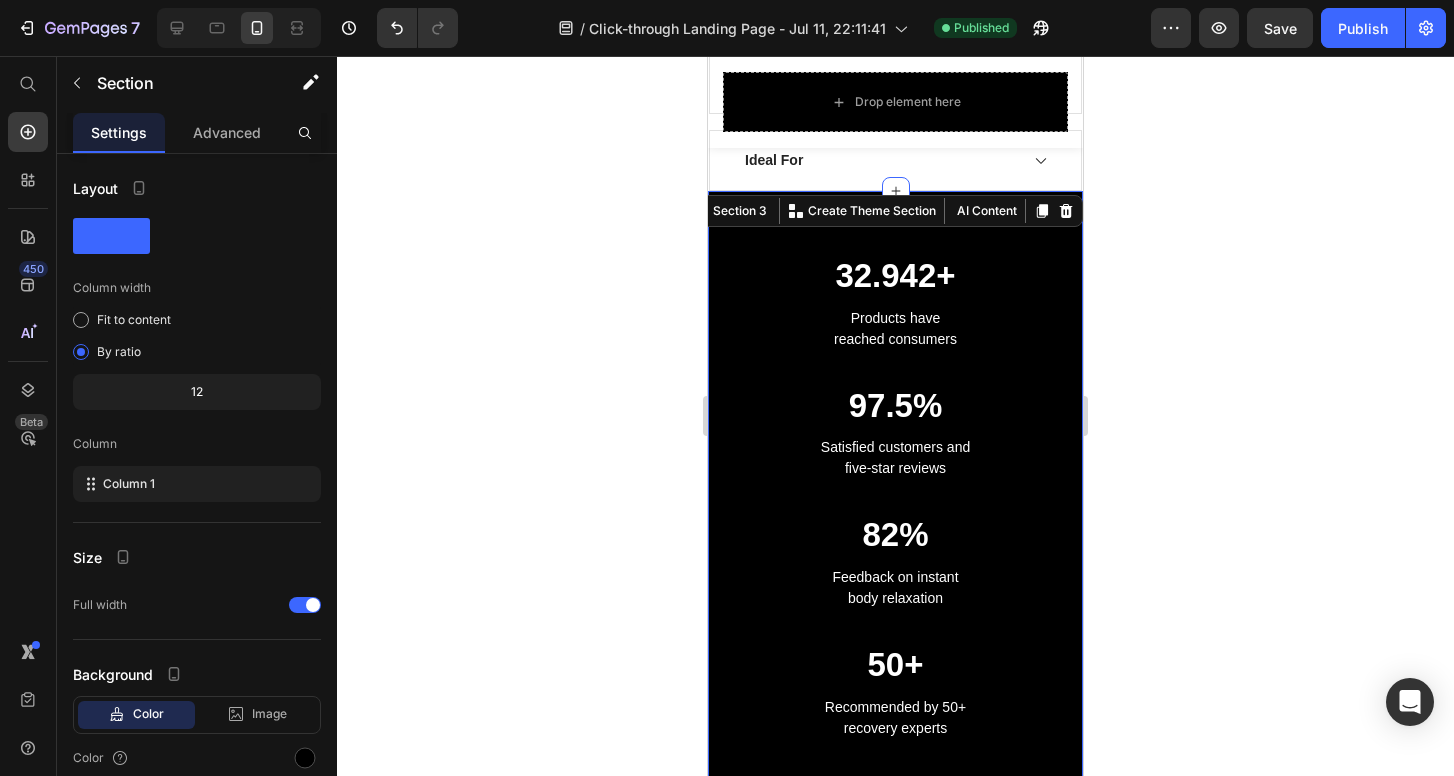 scroll, scrollTop: 1575, scrollLeft: 0, axis: vertical 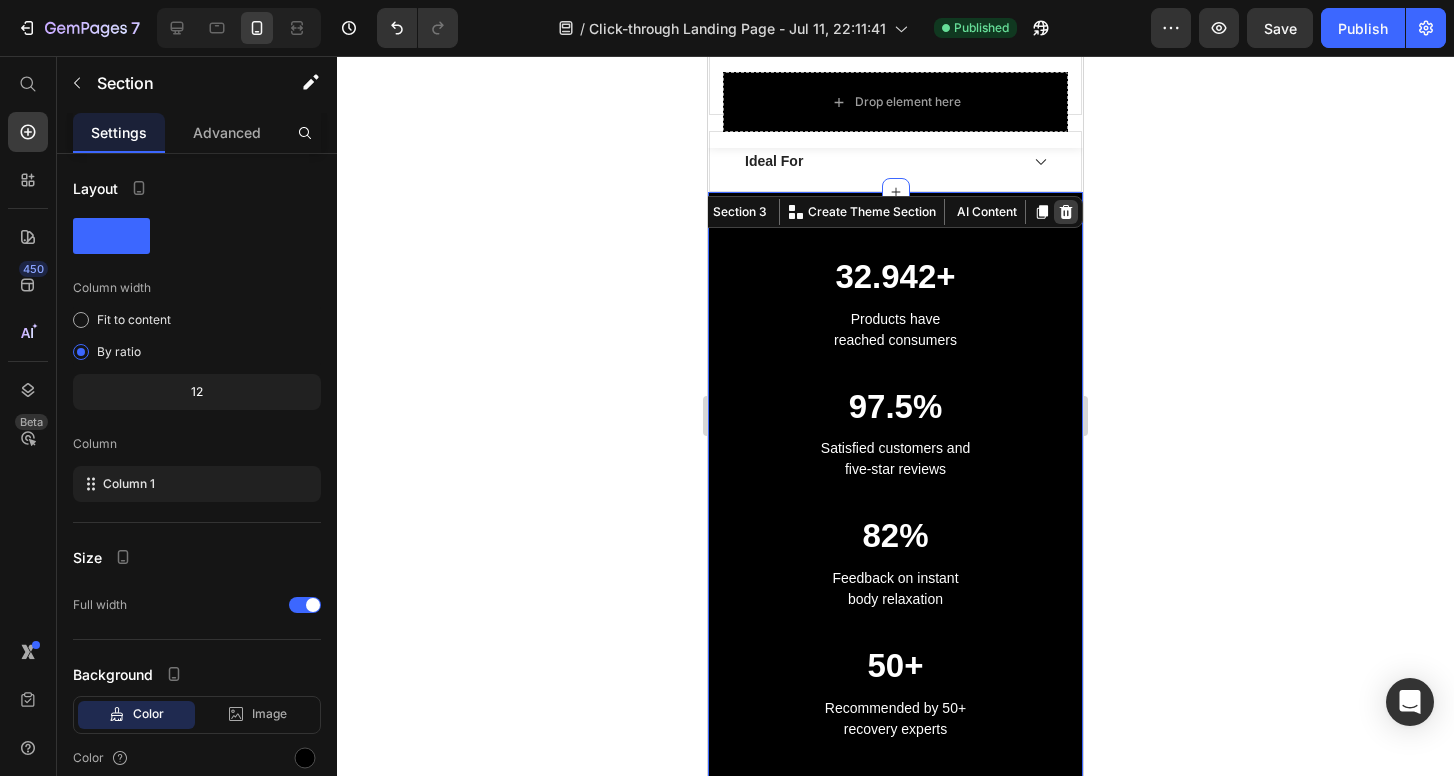 click 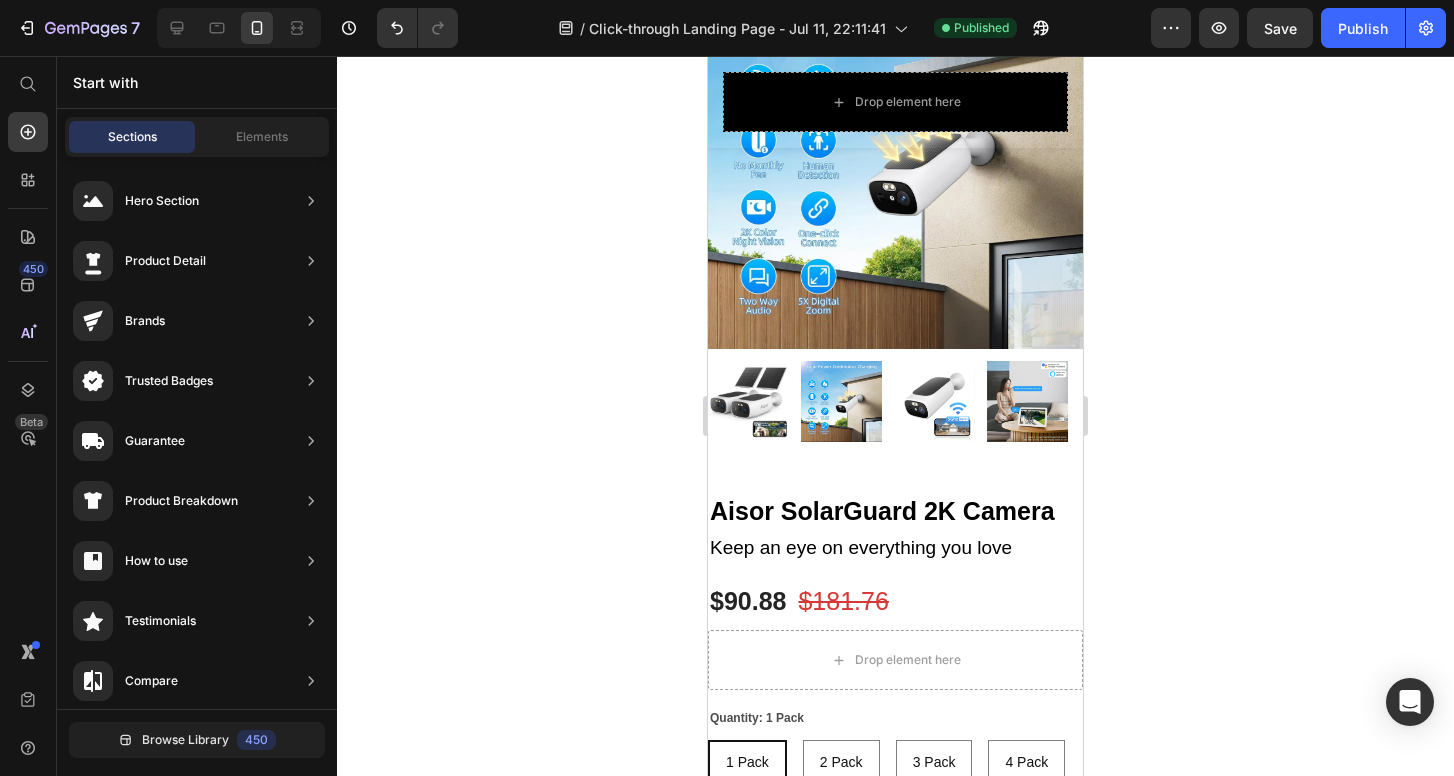 scroll, scrollTop: 254, scrollLeft: 0, axis: vertical 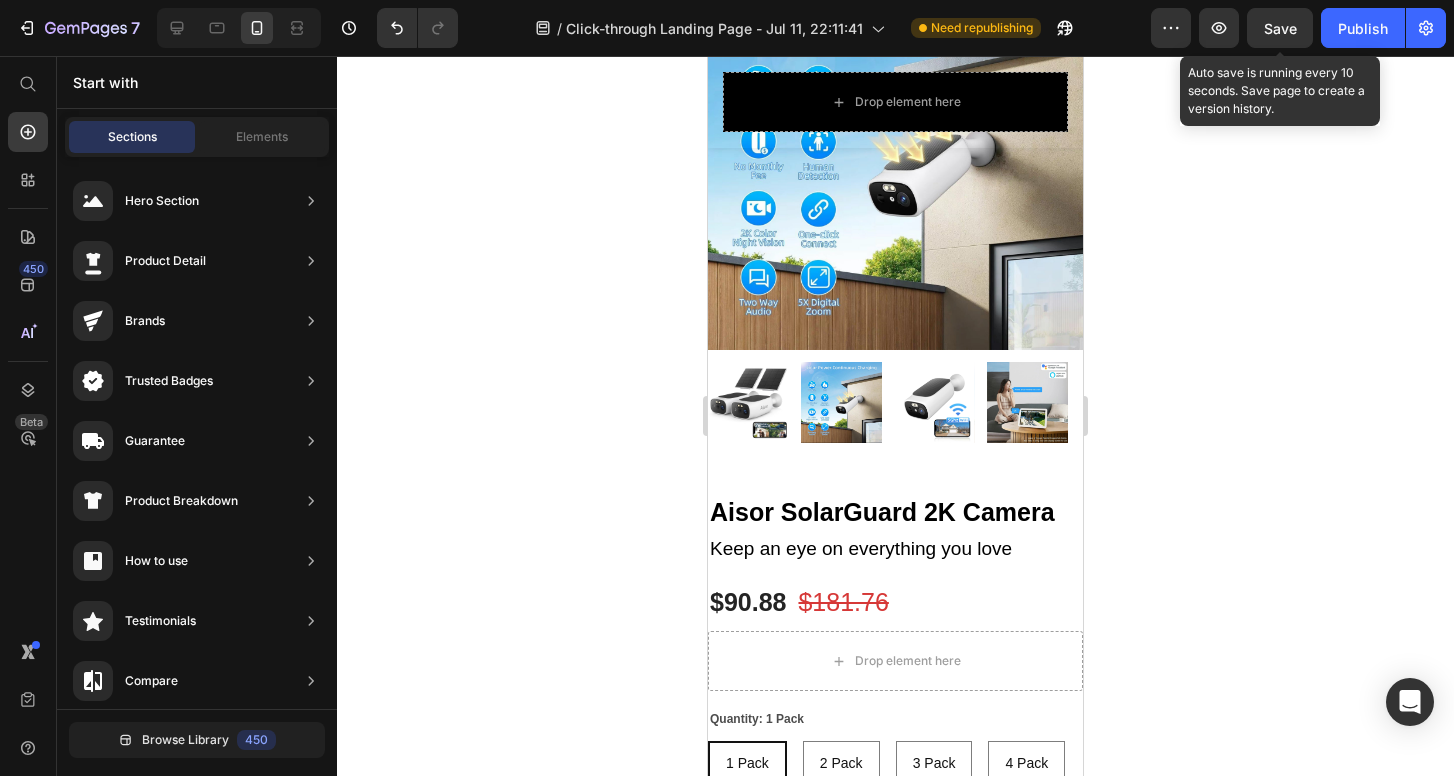 click on "Save" at bounding box center (1280, 28) 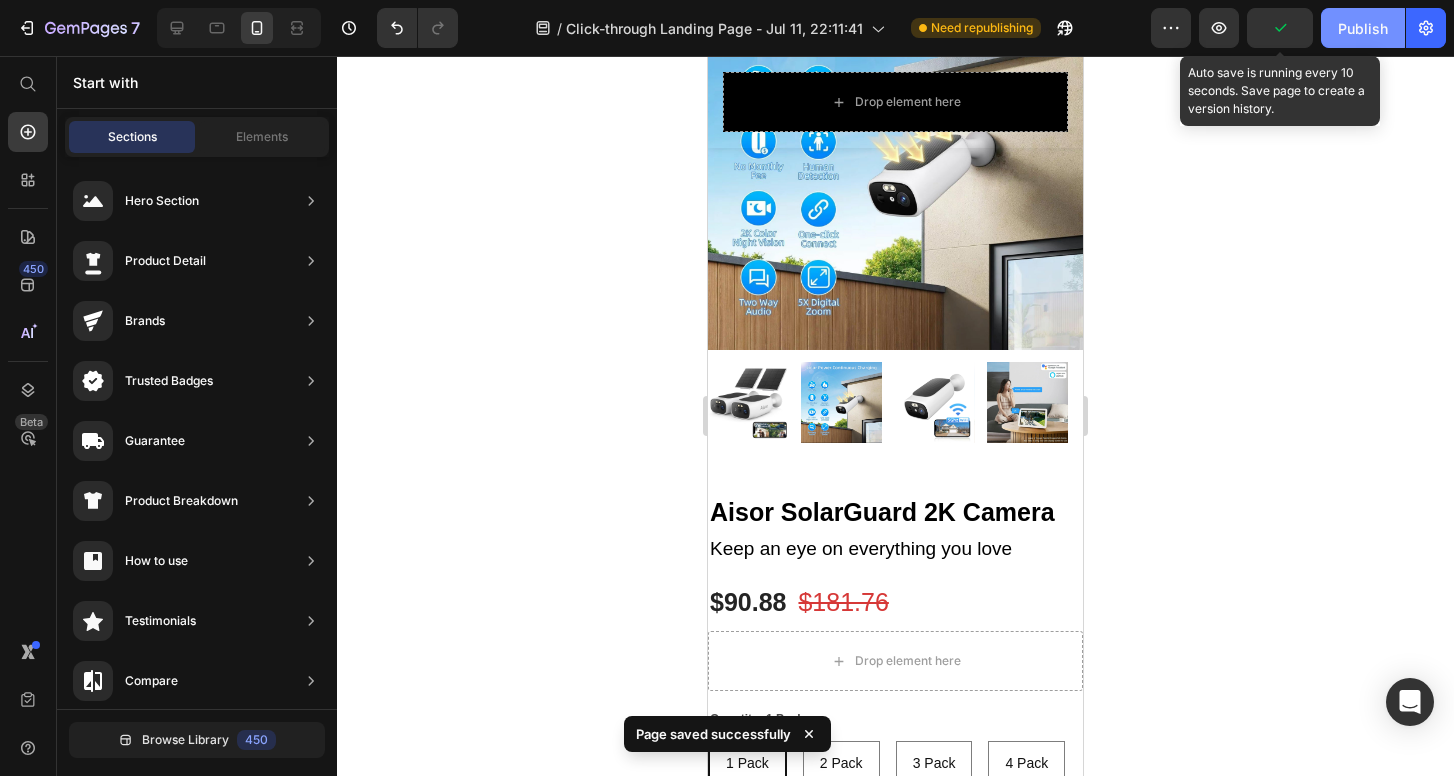 click on "Publish" at bounding box center [1363, 28] 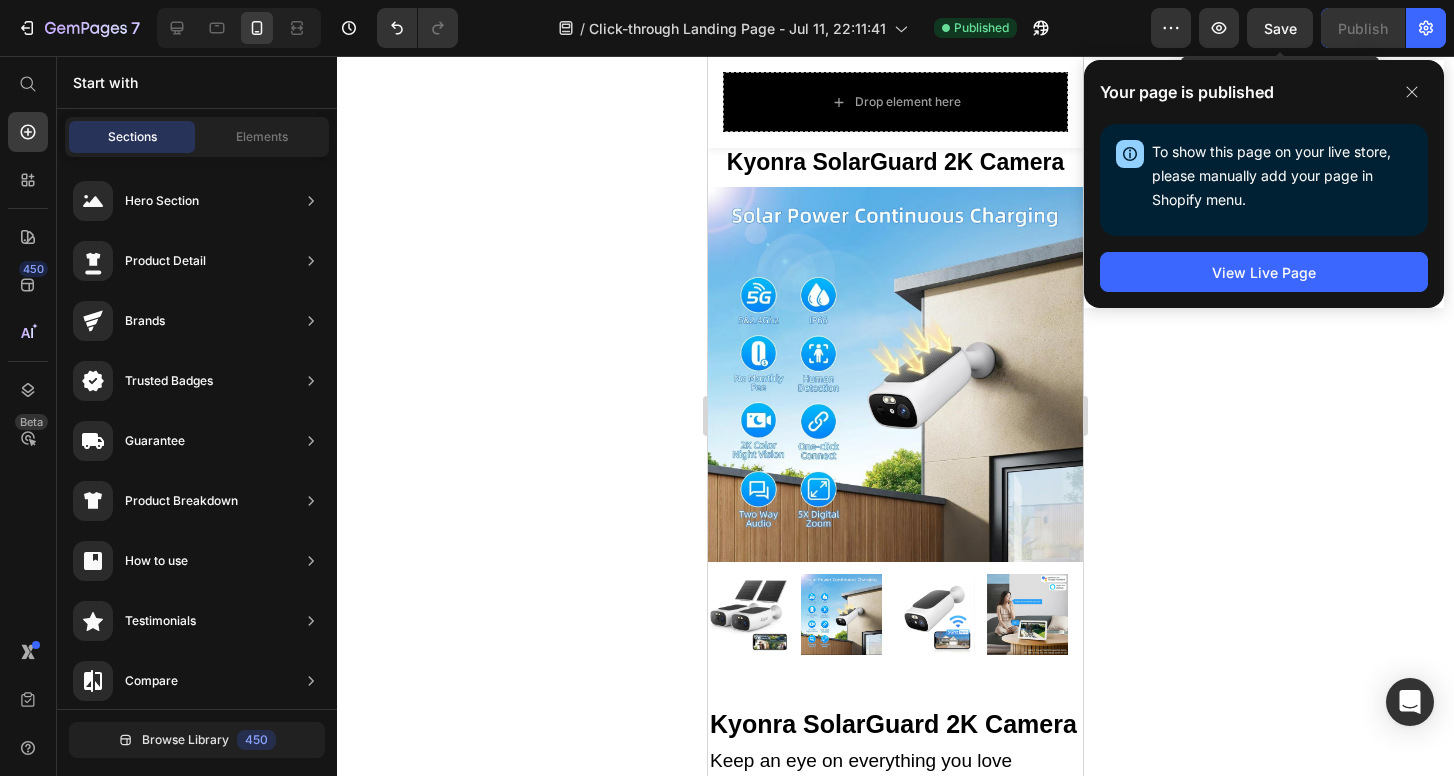 scroll, scrollTop: 0, scrollLeft: 0, axis: both 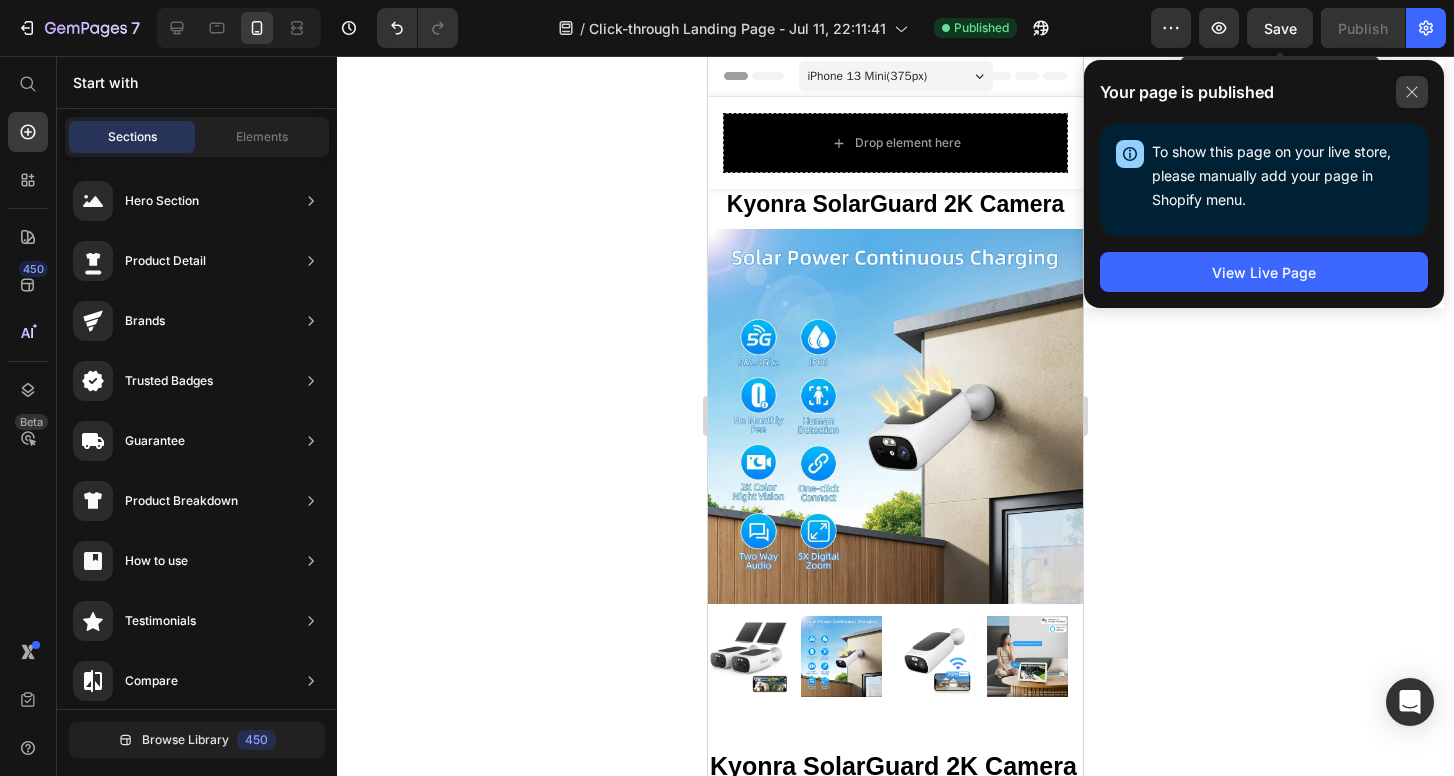 click 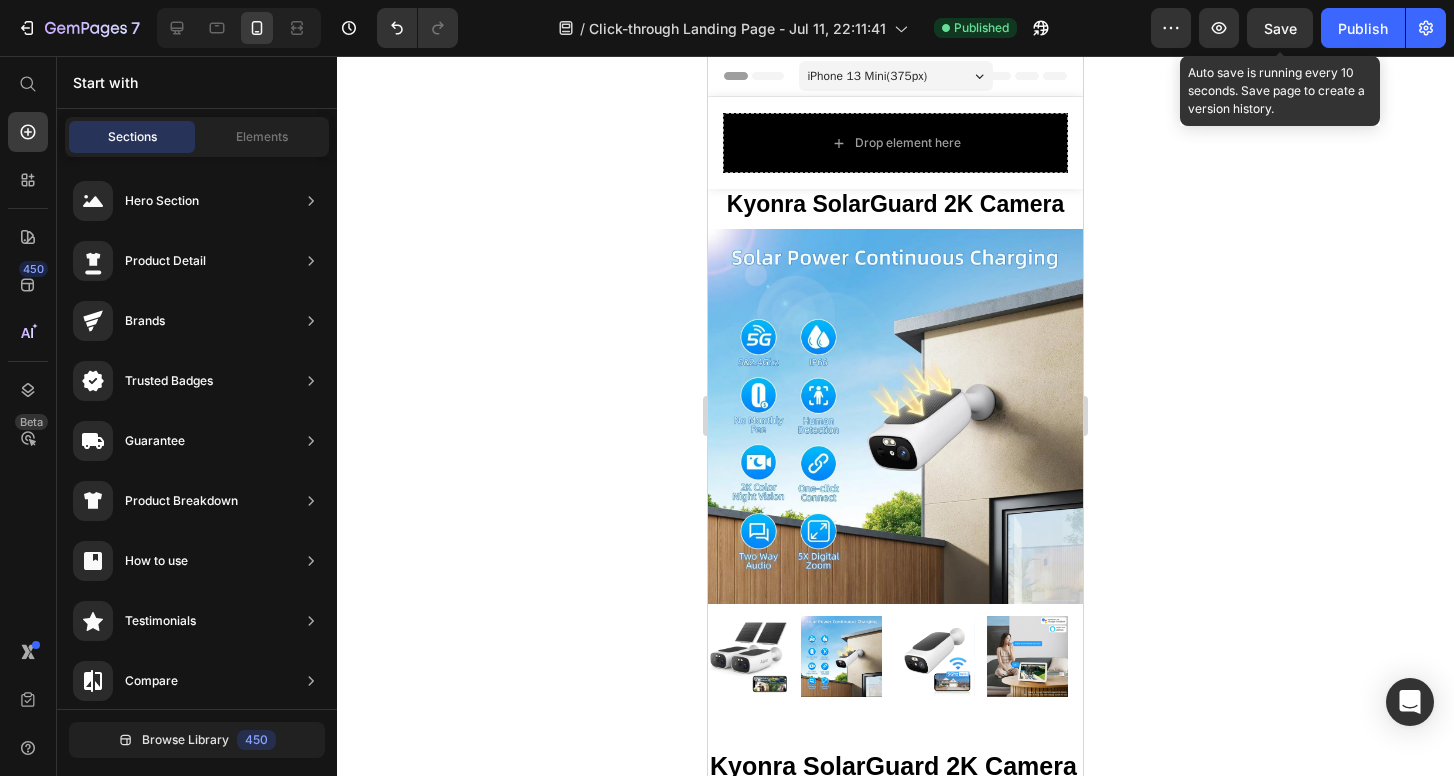 click on "Overview Button Description Button Reviews Button Row
Drop element here Product Sticky" at bounding box center [895, 143] 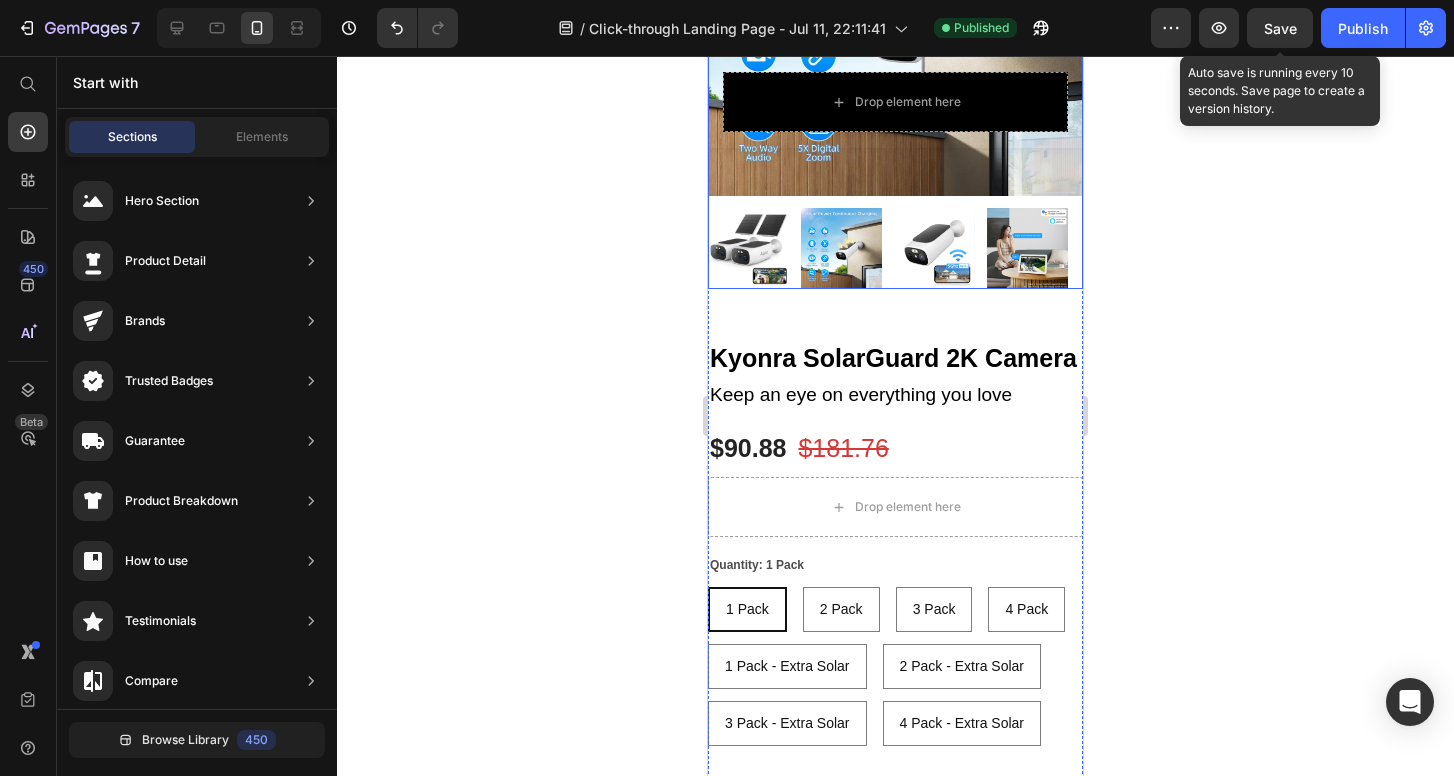 scroll, scrollTop: 414, scrollLeft: 0, axis: vertical 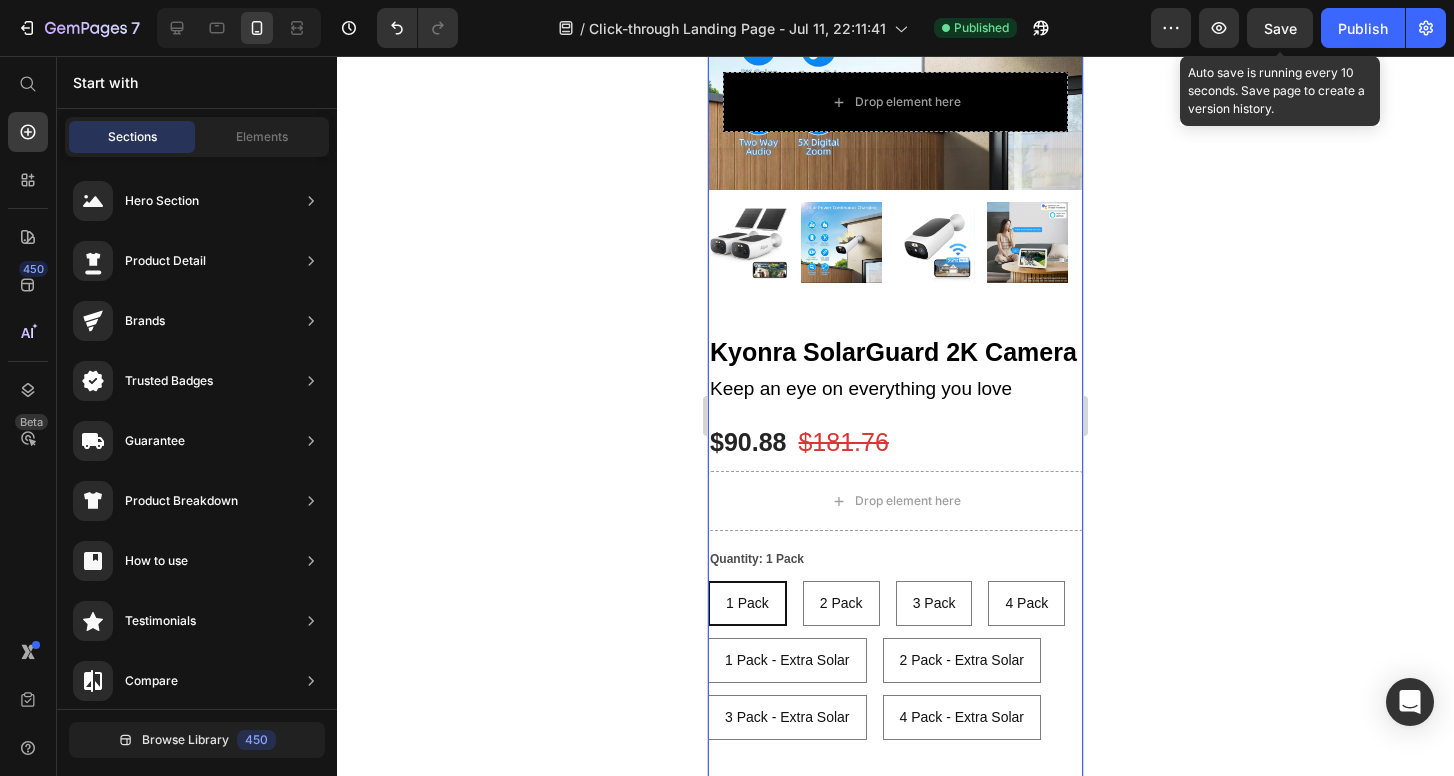 click on "Product Images" at bounding box center (895, 73) 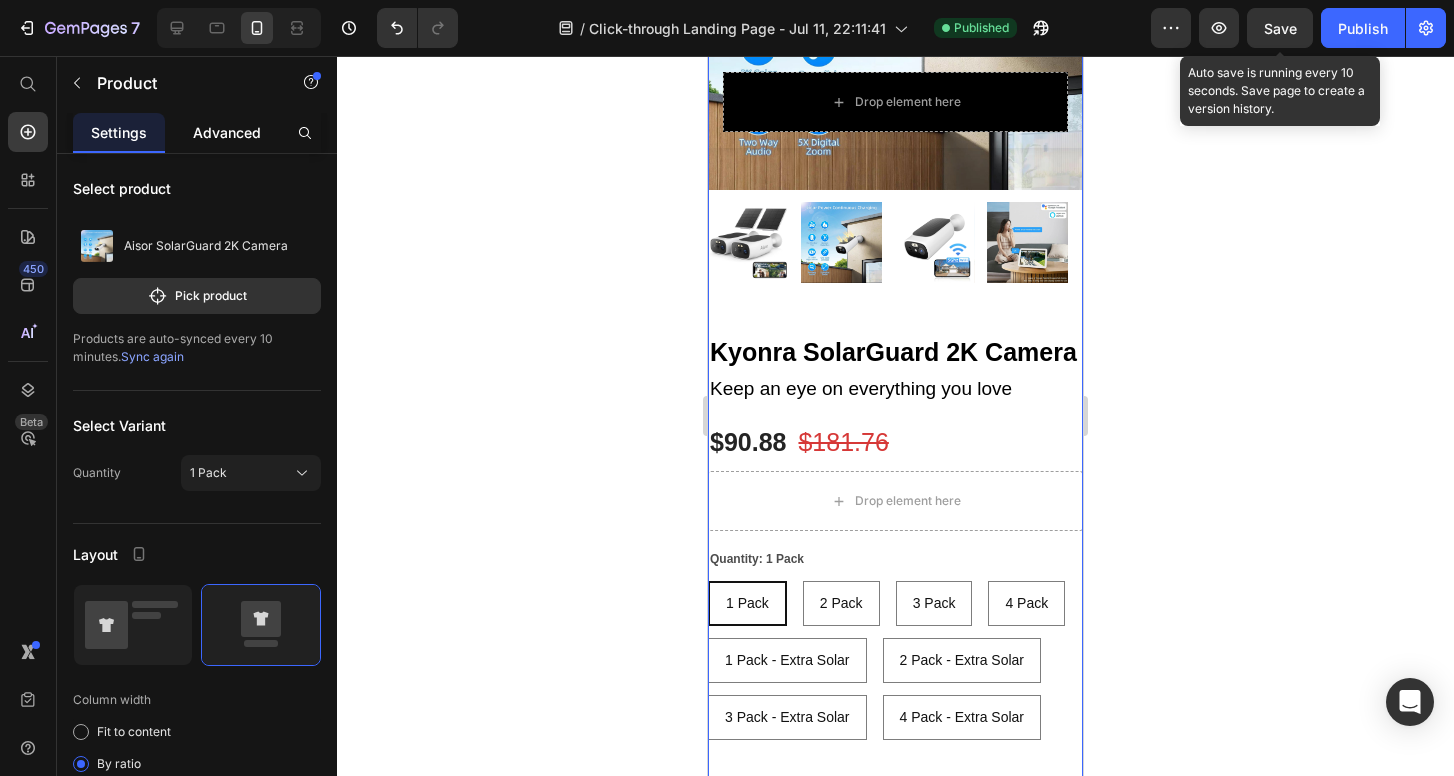 click on "Advanced" at bounding box center (227, 132) 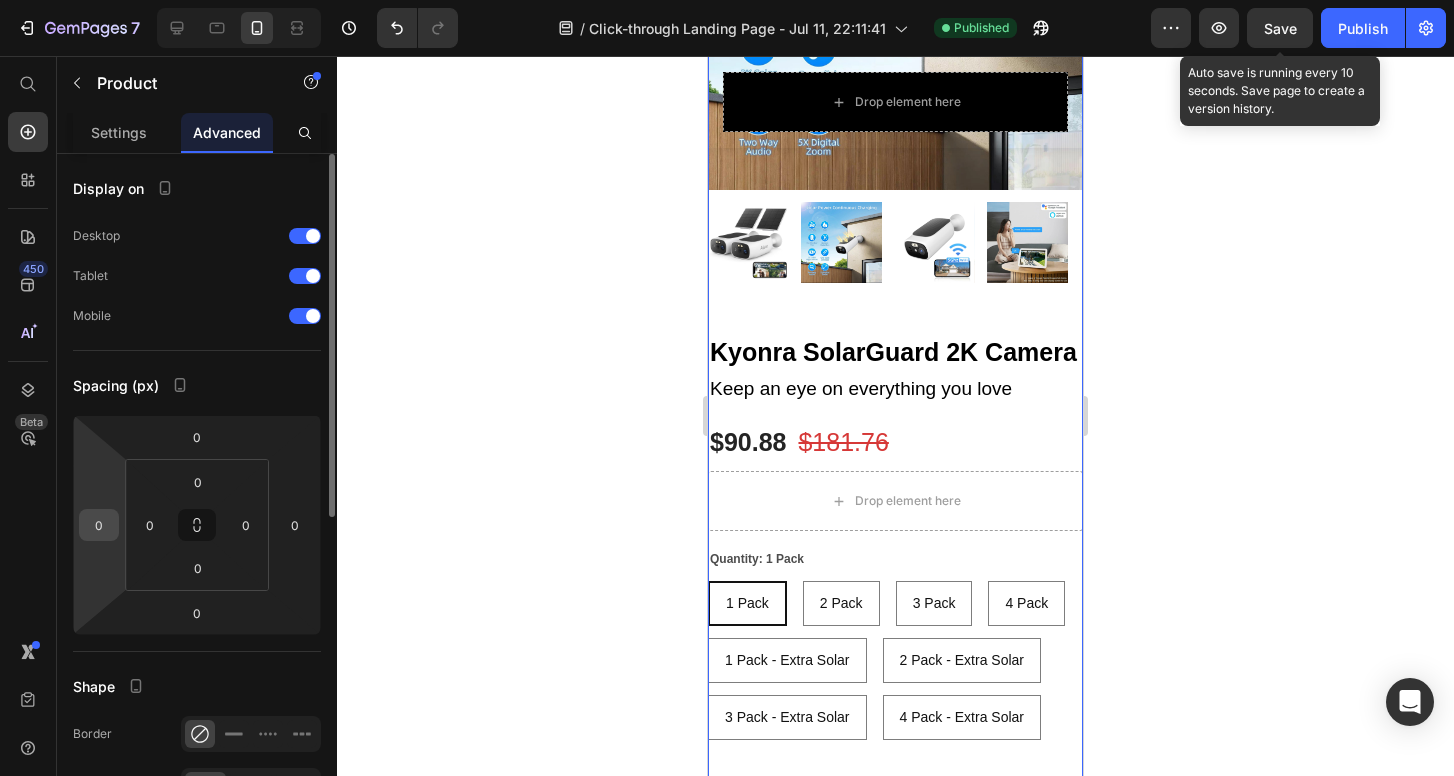 click on "0" at bounding box center [99, 525] 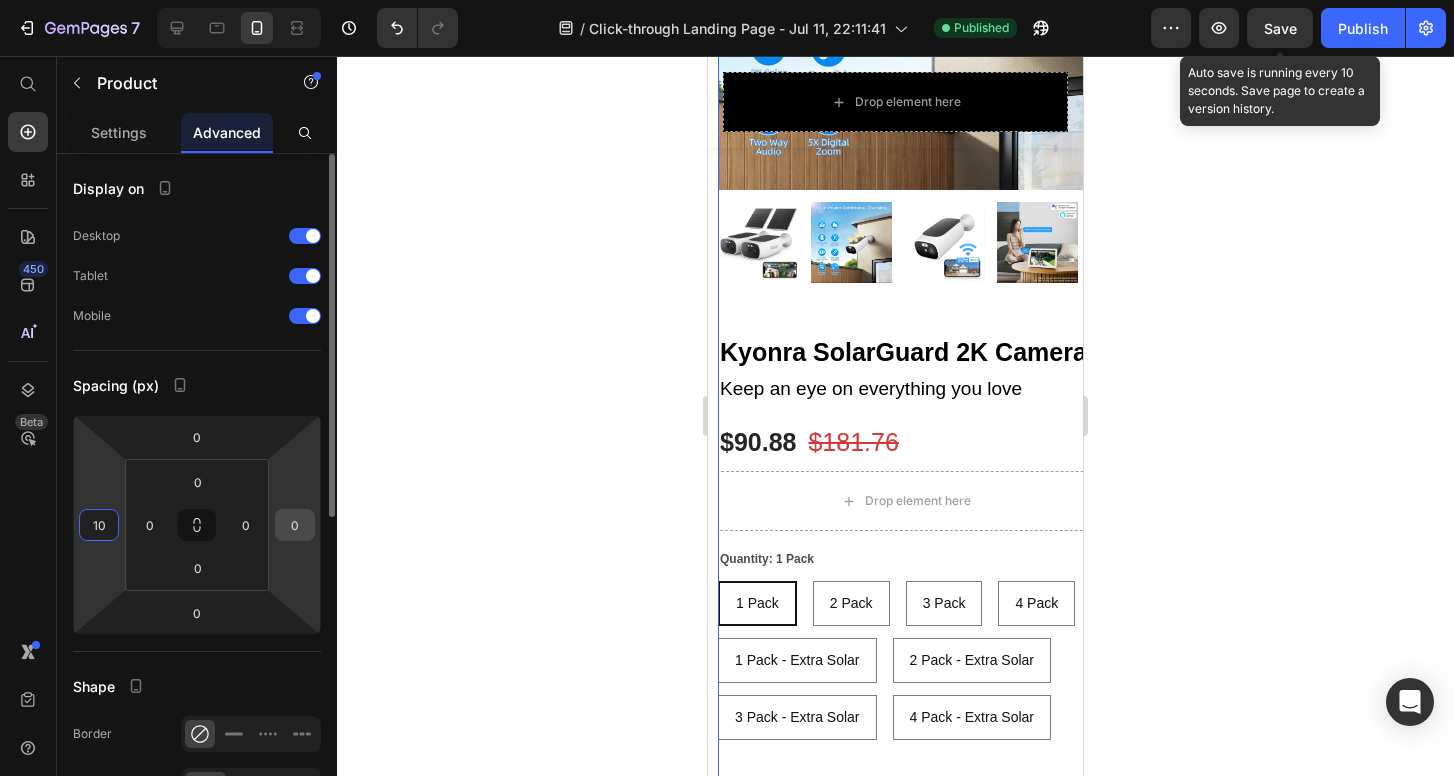 type on "10" 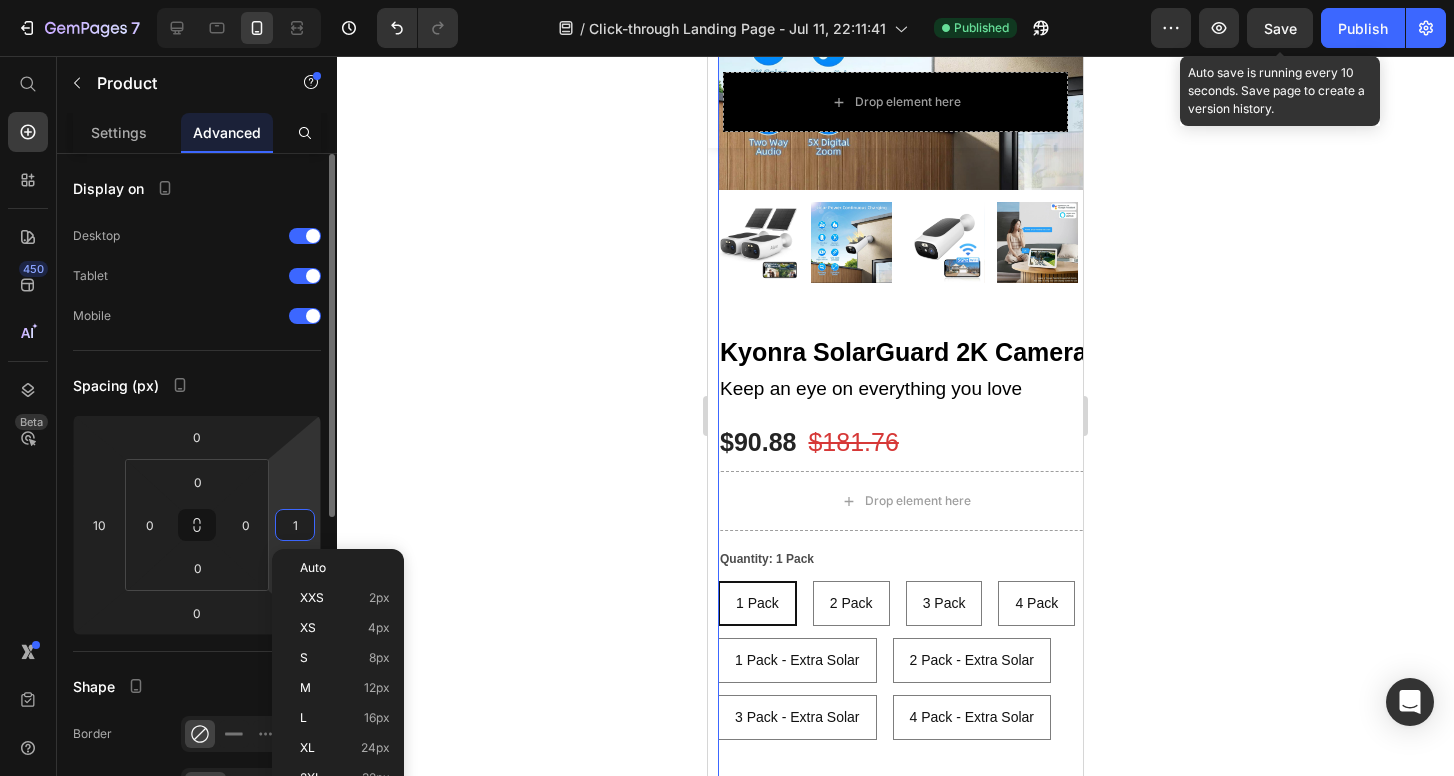 type on "10" 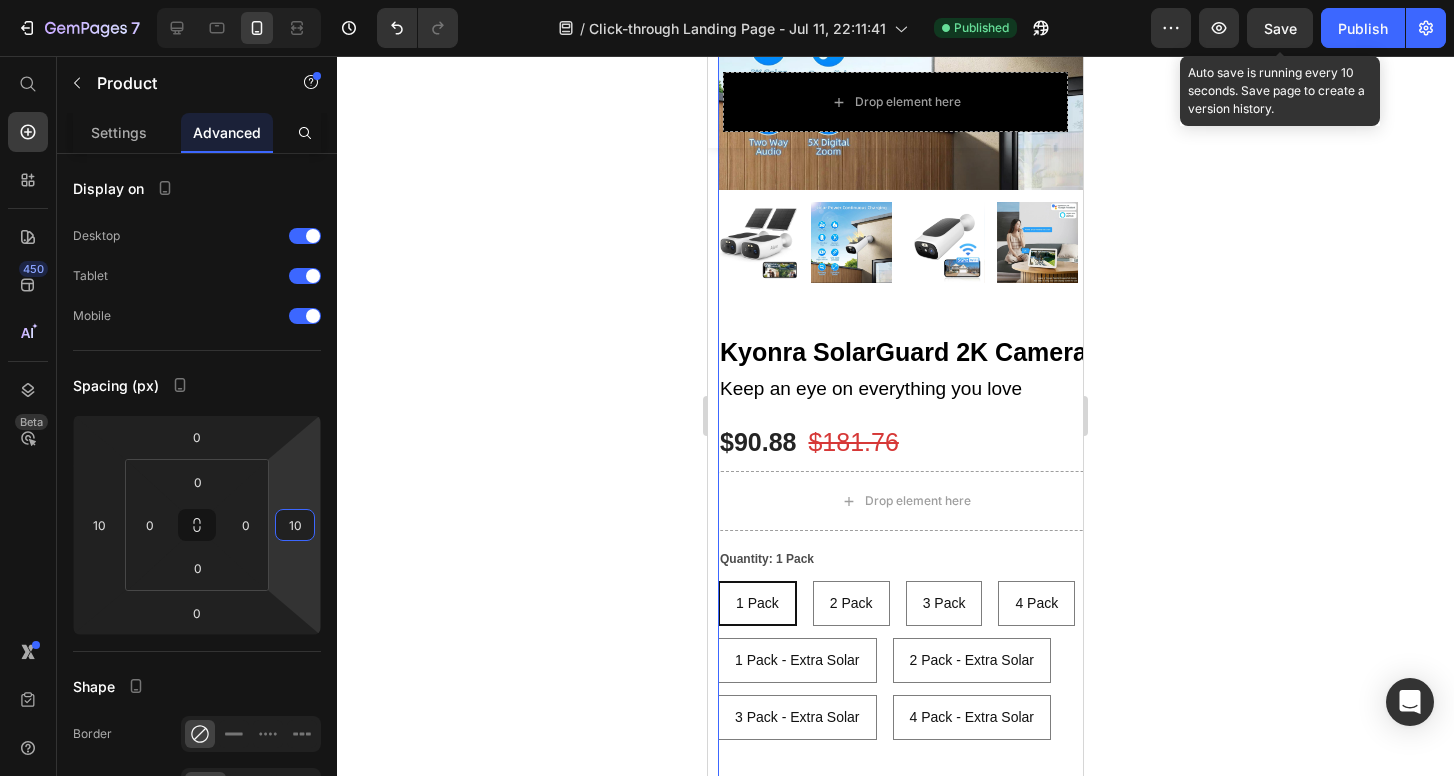 click 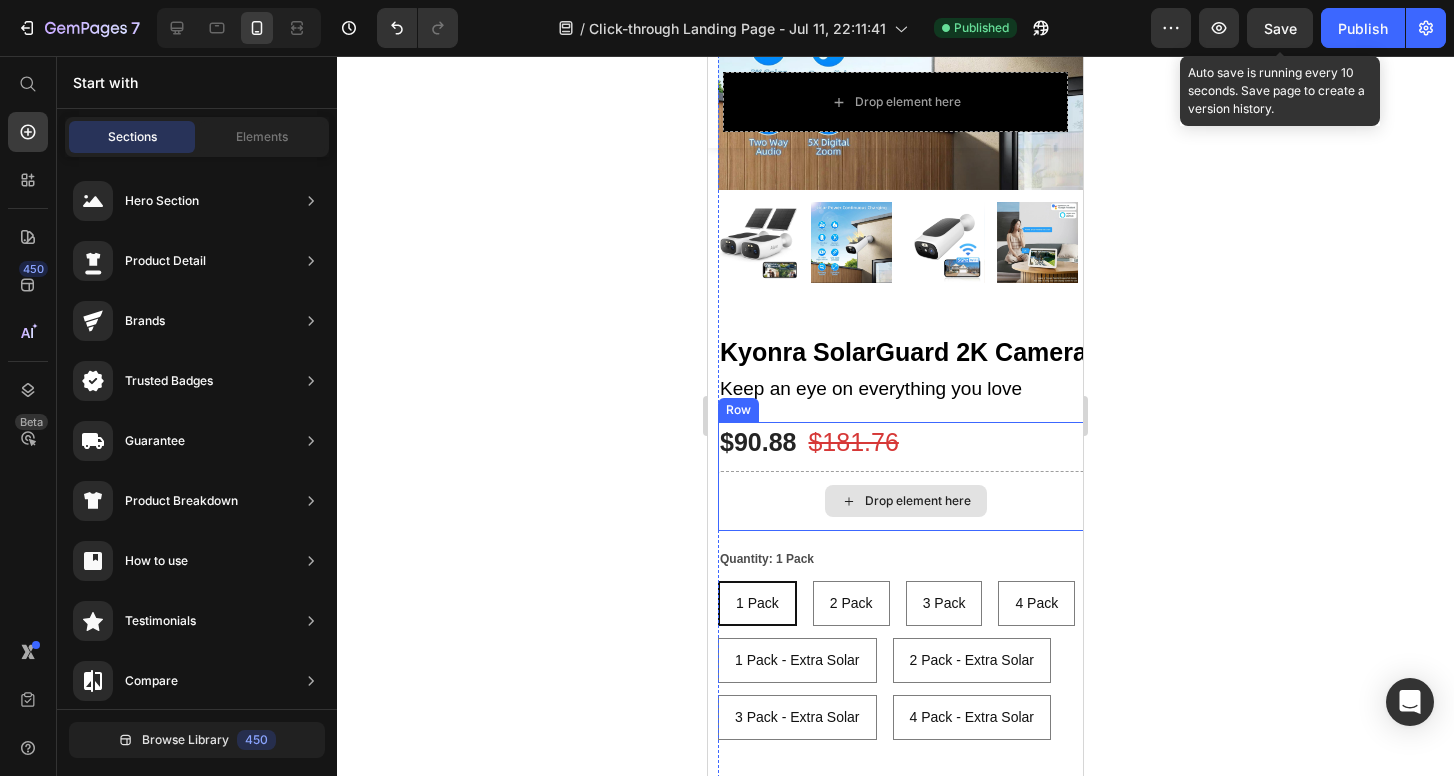 scroll, scrollTop: 447, scrollLeft: 0, axis: vertical 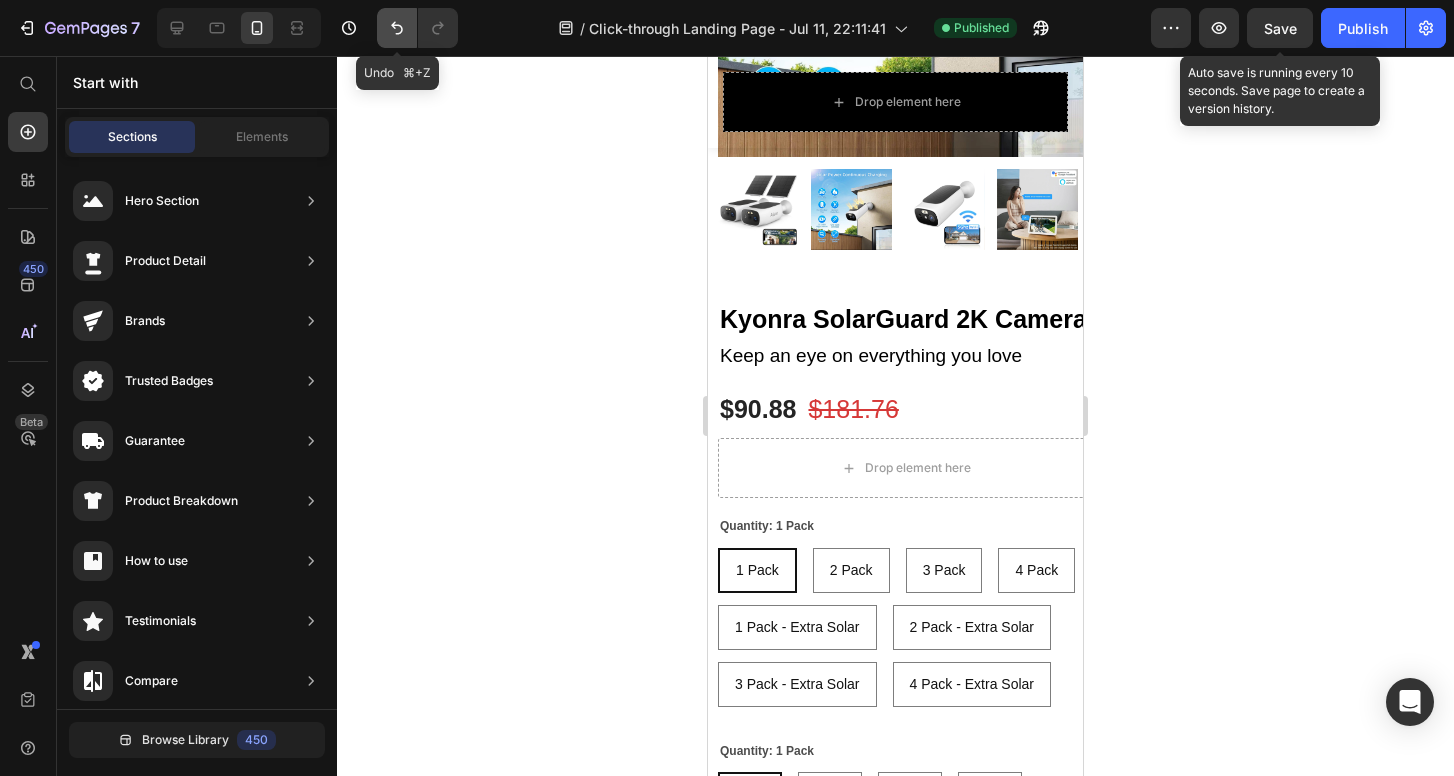 click 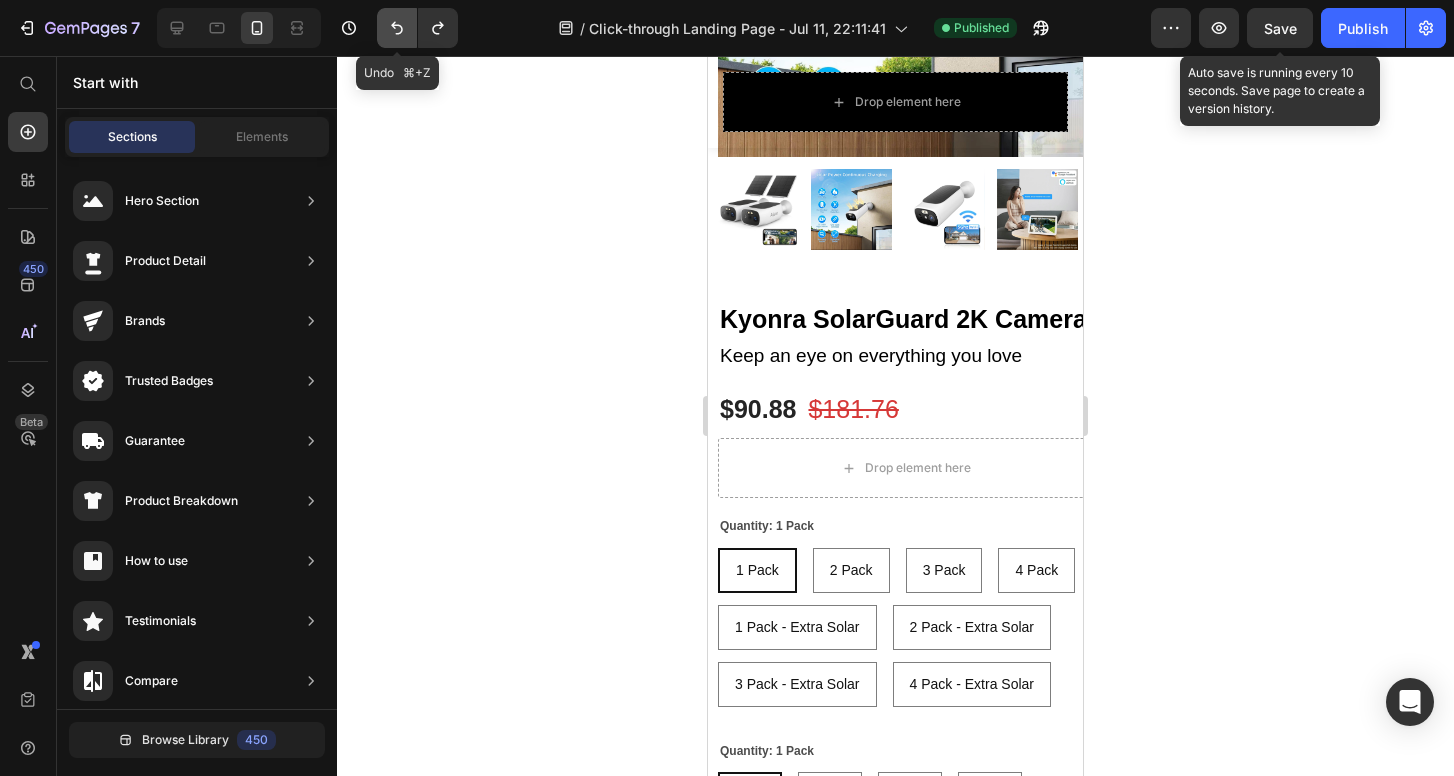 click 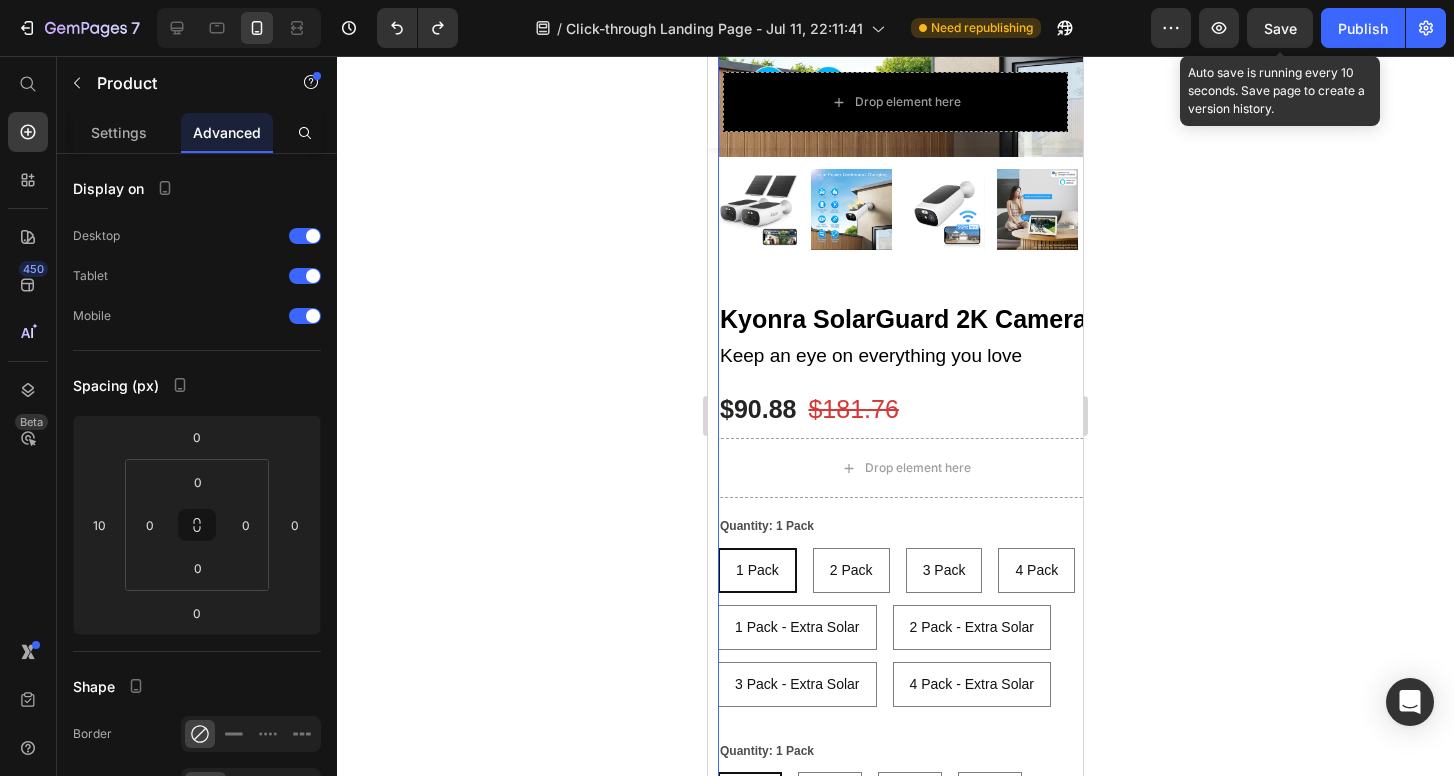 click on "Product Images" at bounding box center (905, 40) 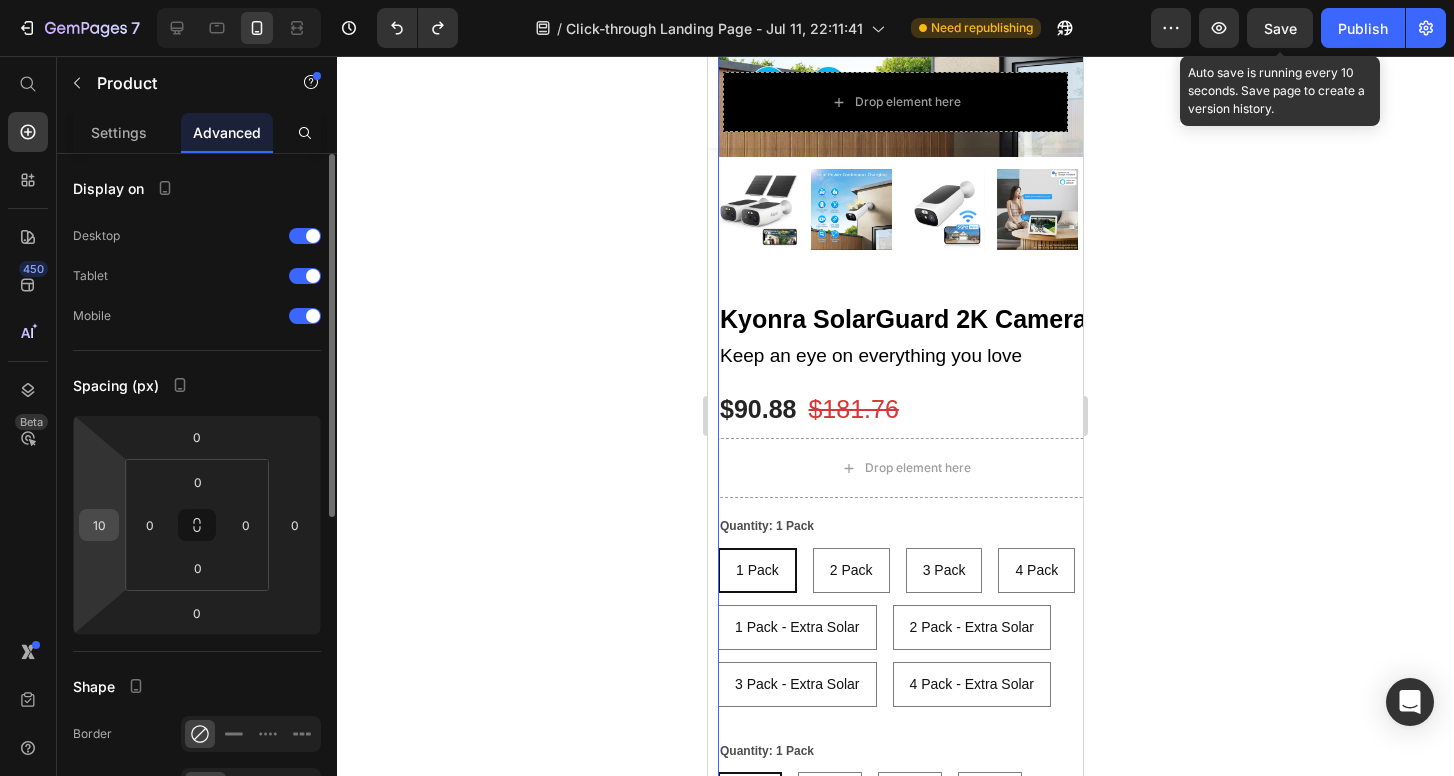 click on "10" at bounding box center (99, 525) 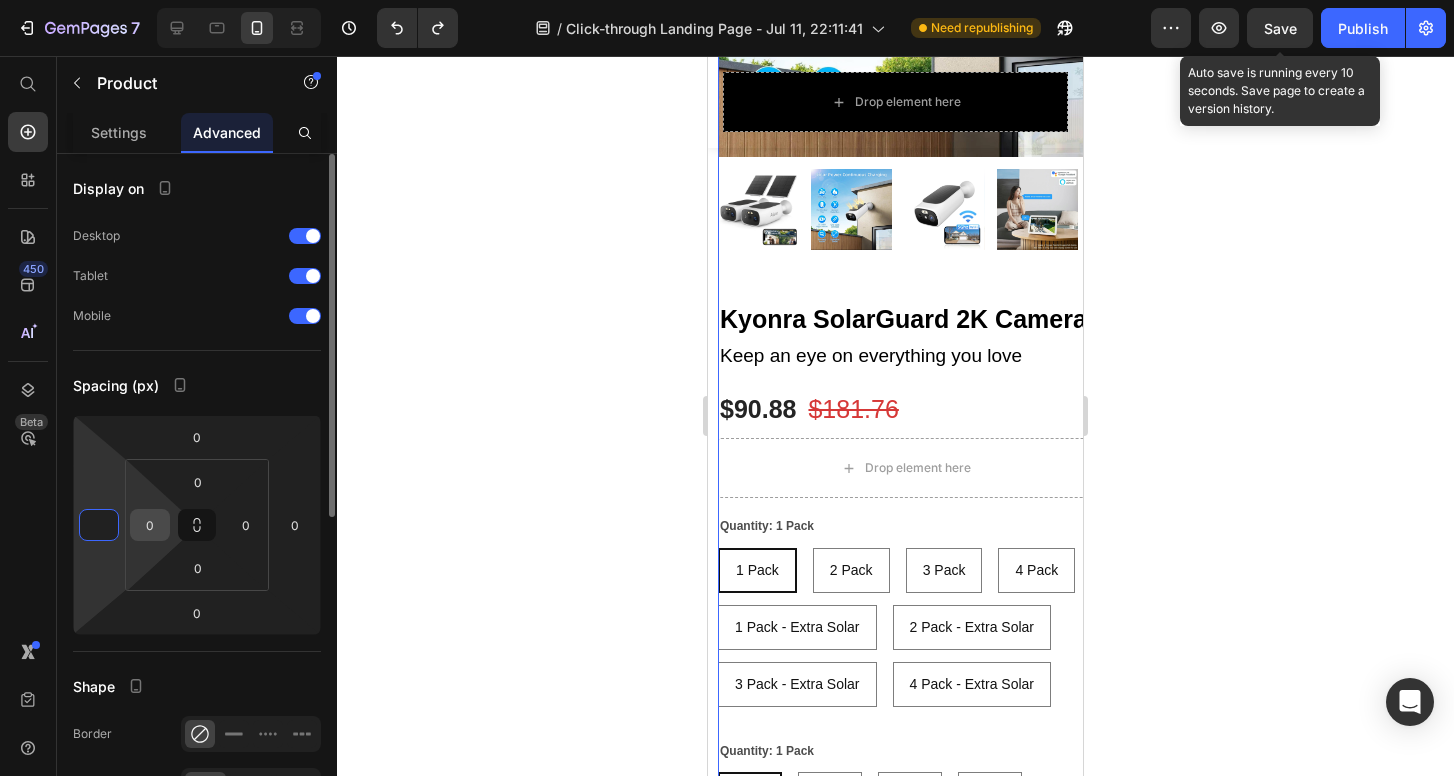 type on "0" 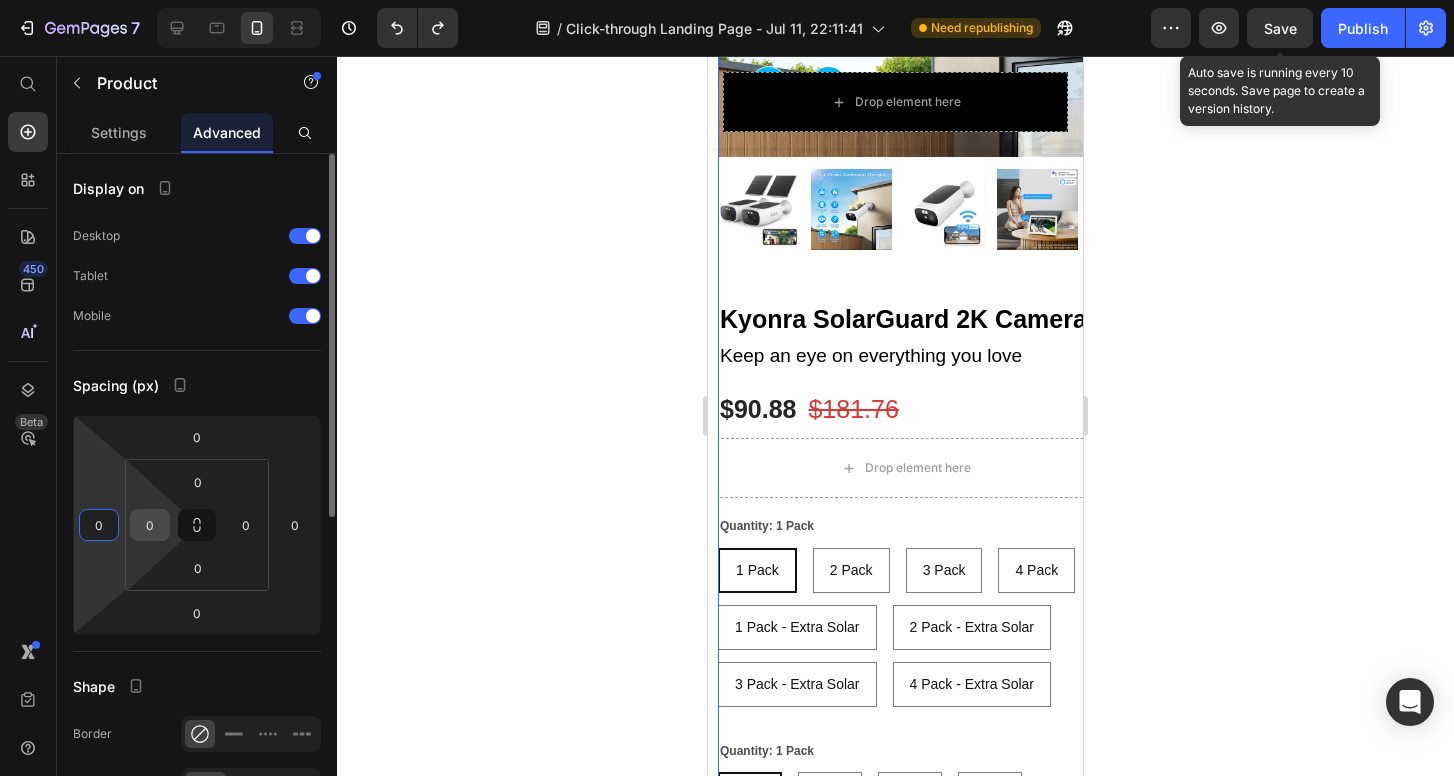 click on "0" at bounding box center (150, 525) 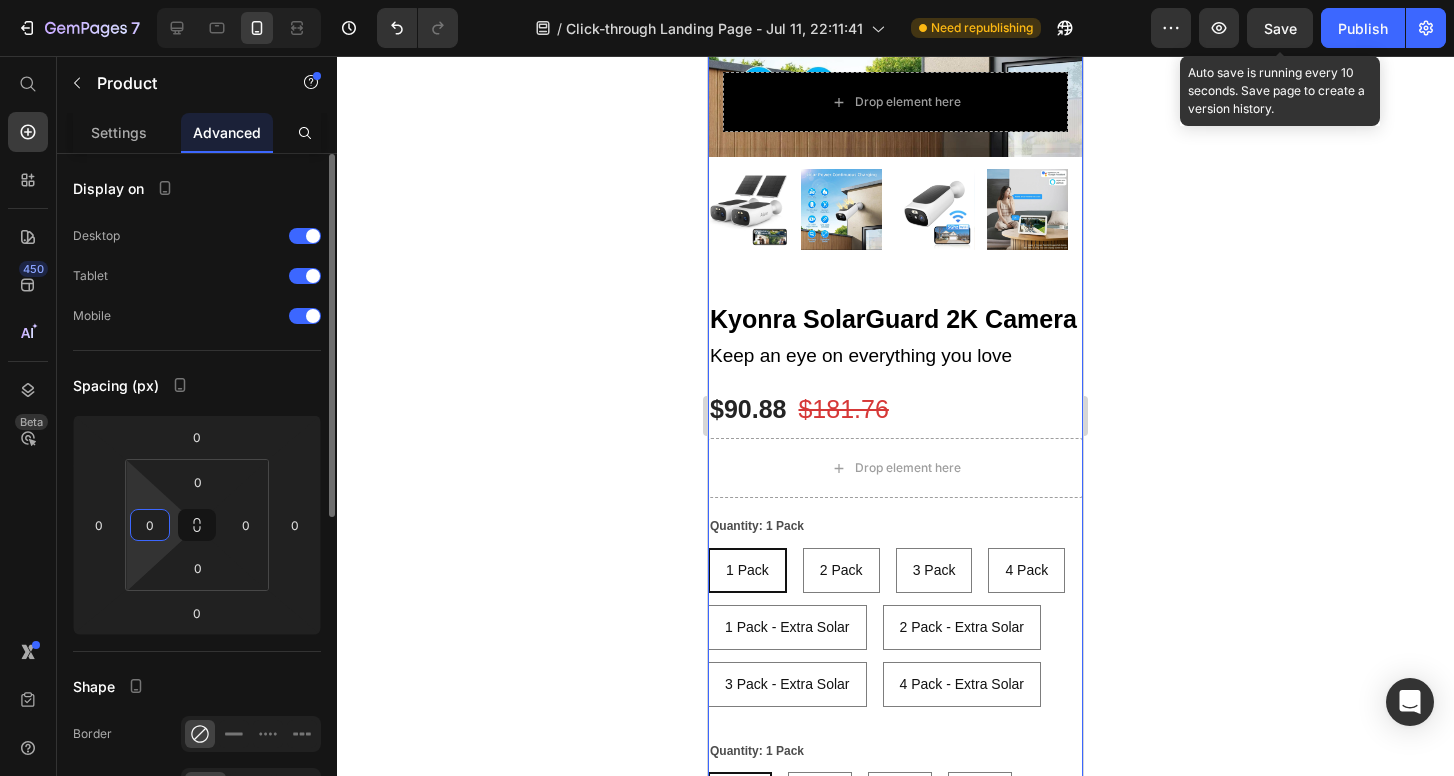 click on "0" at bounding box center [150, 525] 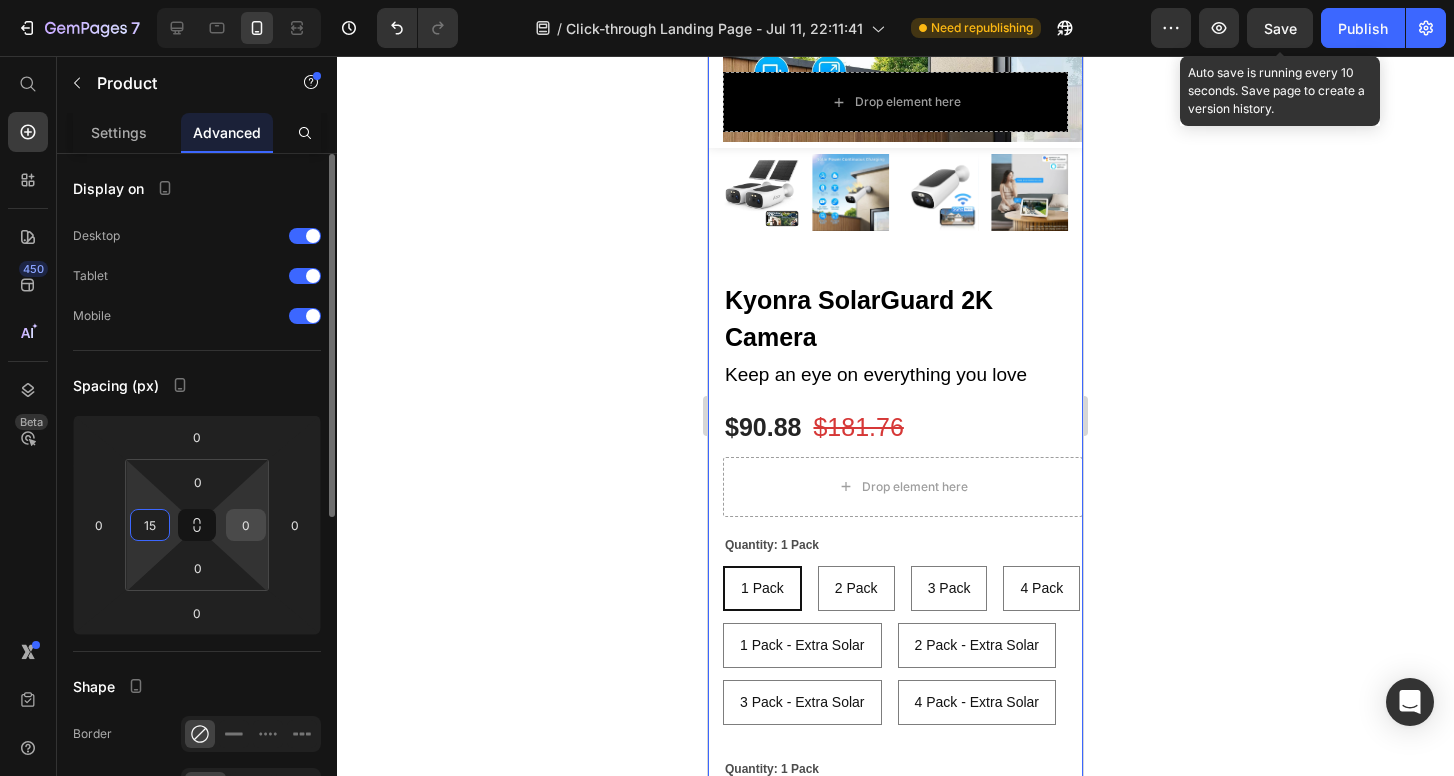 type on "15" 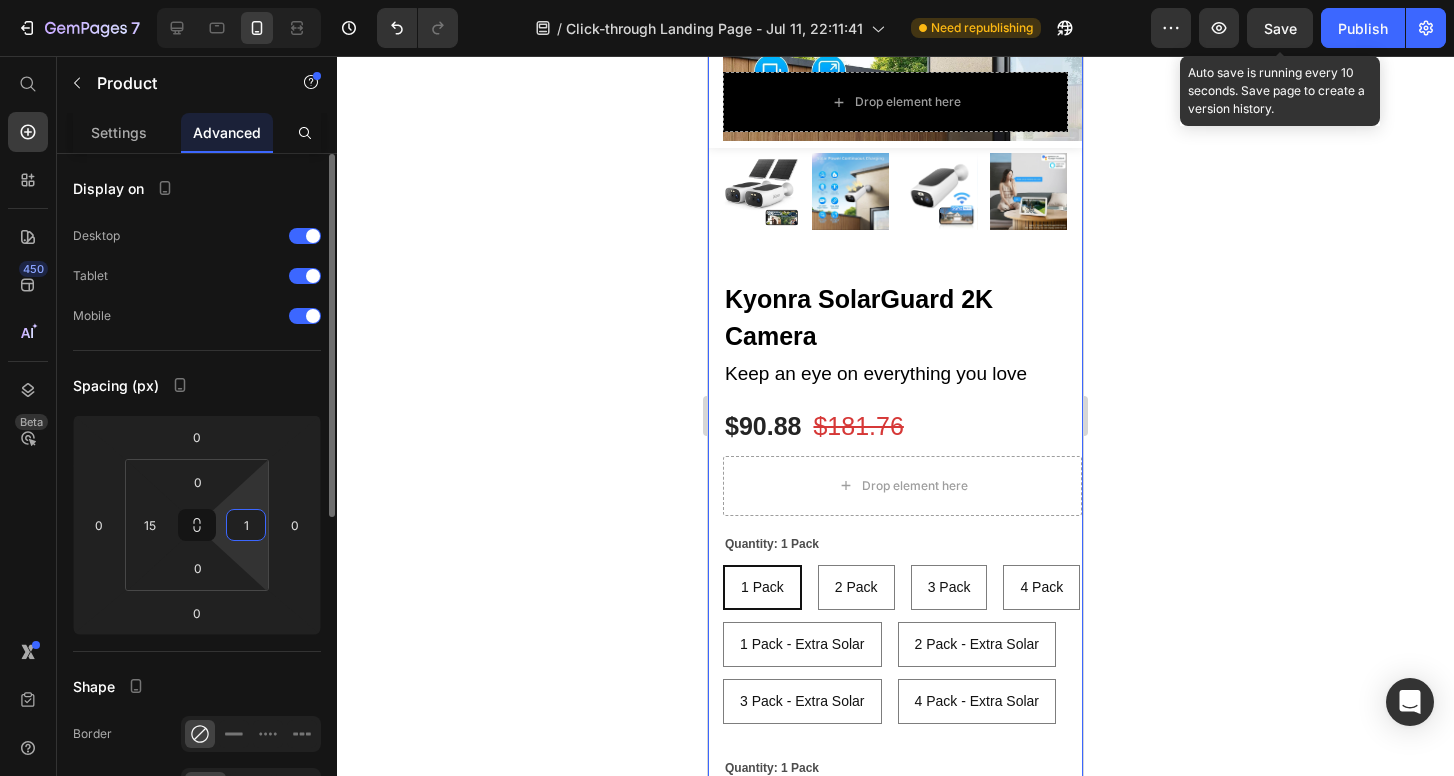 type on "15" 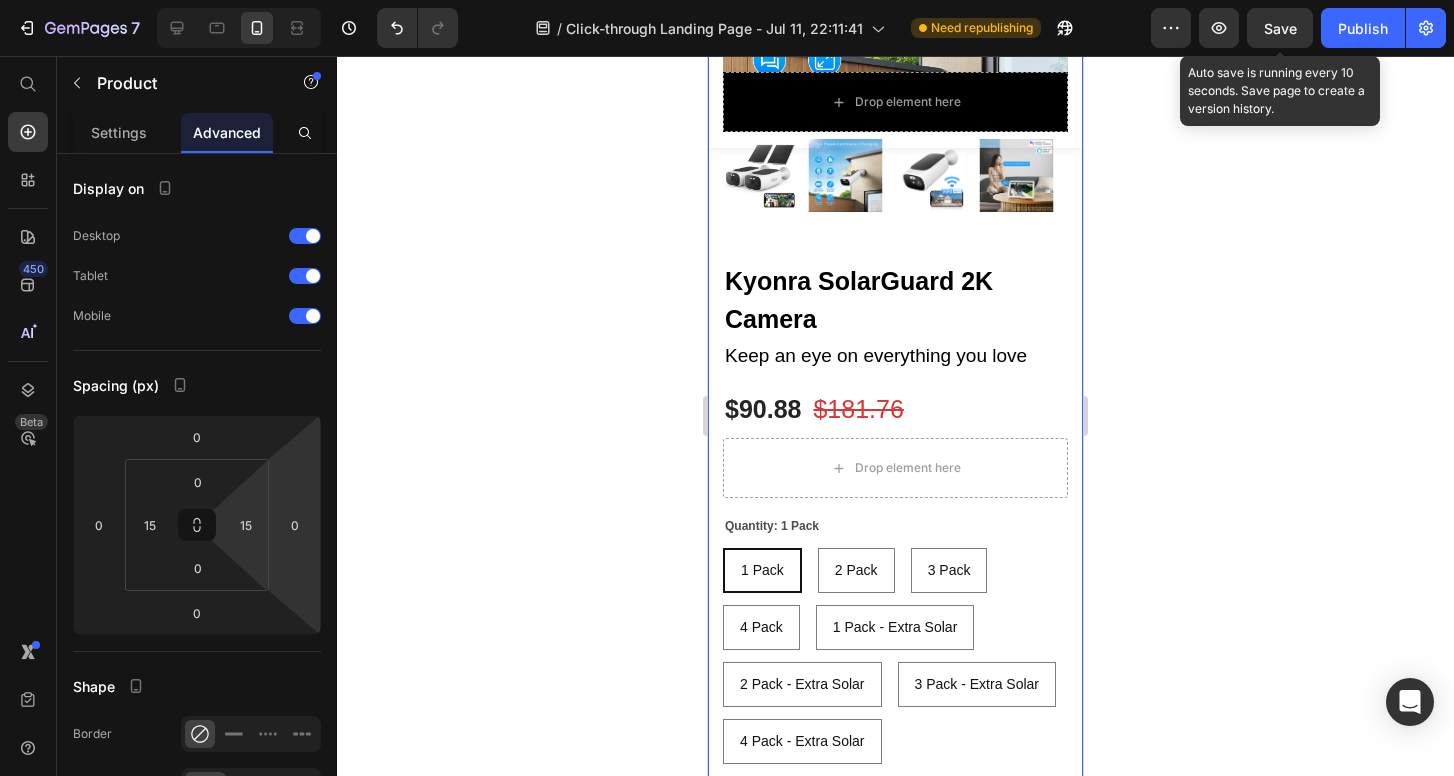 click 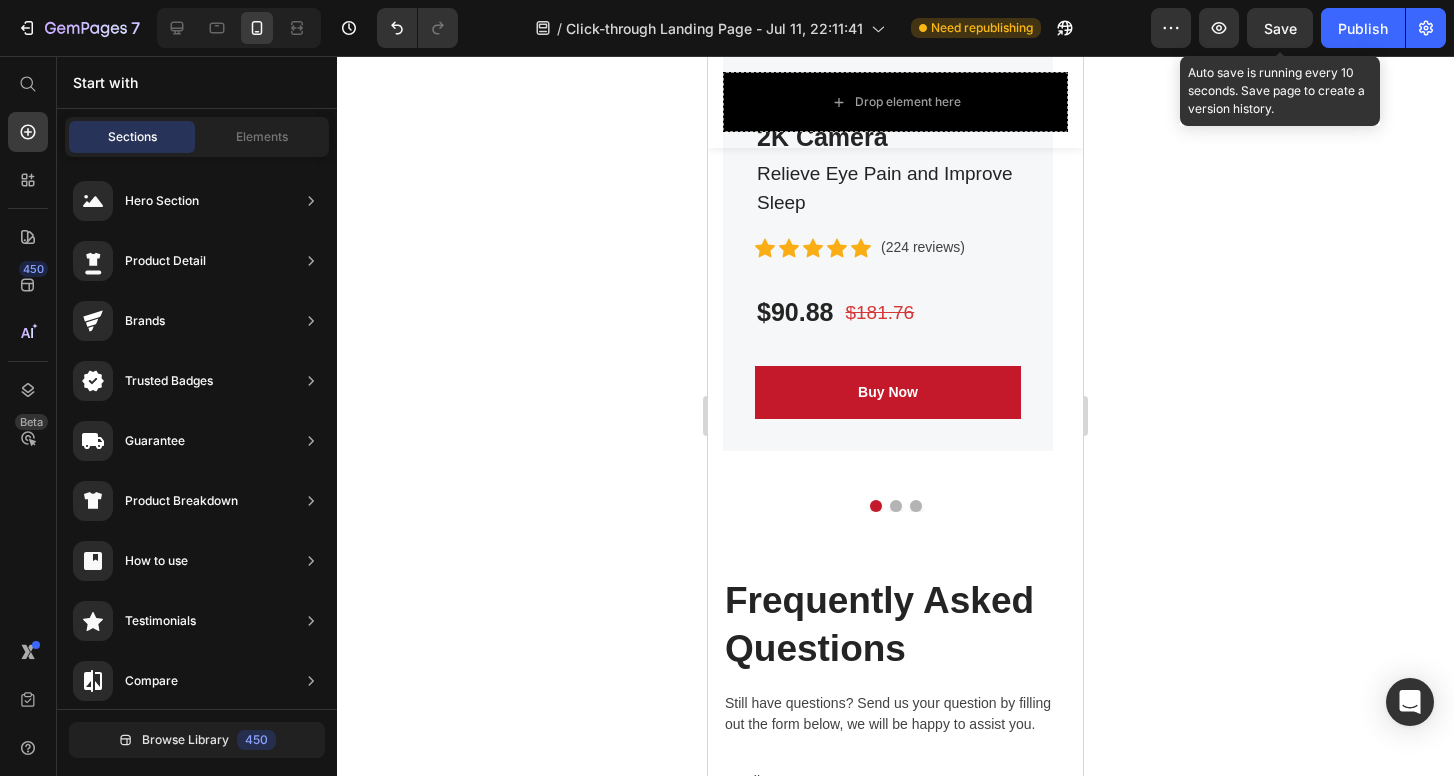 scroll, scrollTop: 6412, scrollLeft: 0, axis: vertical 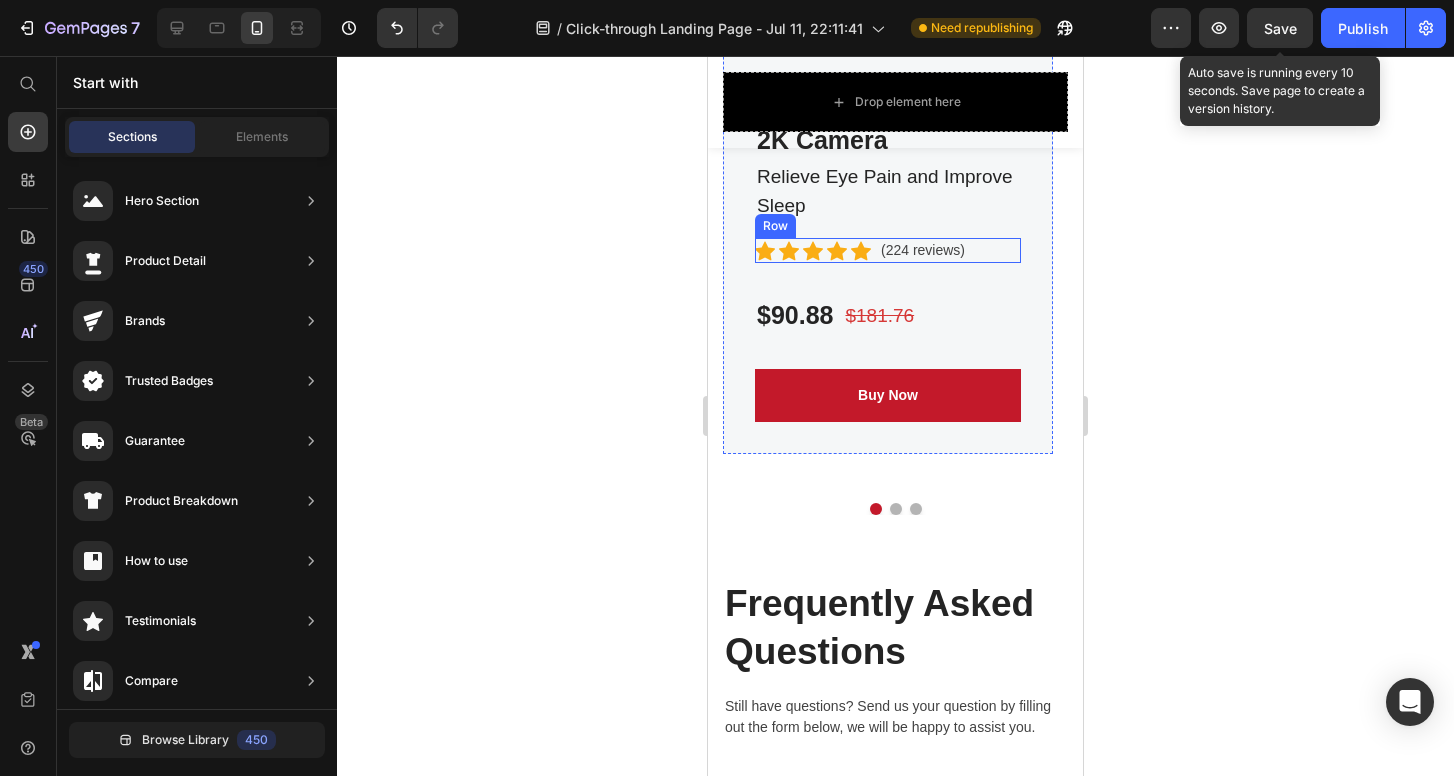 click on "Icon                Icon                Icon                Icon                Icon Icon List Hoz (224 reviews) Text block Row" at bounding box center [888, 250] 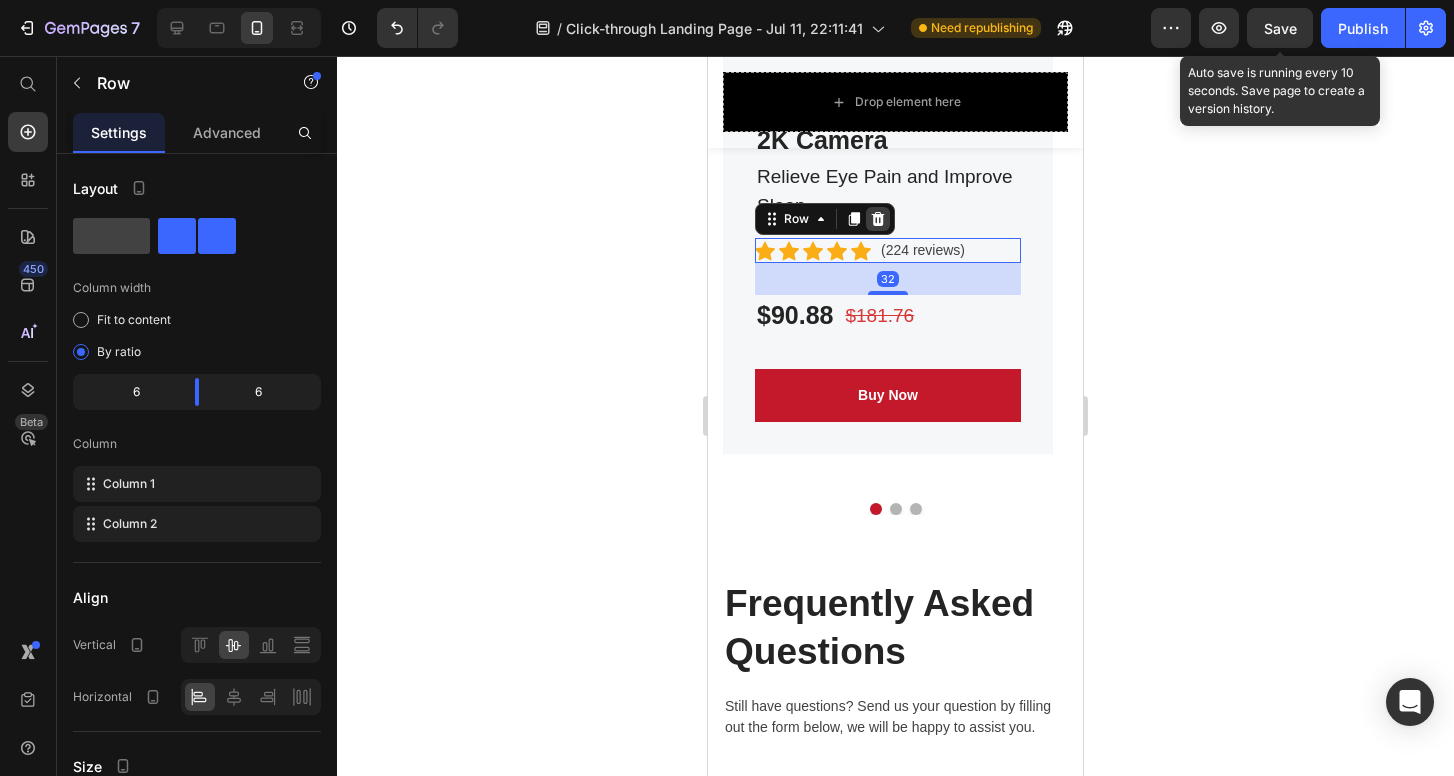 click 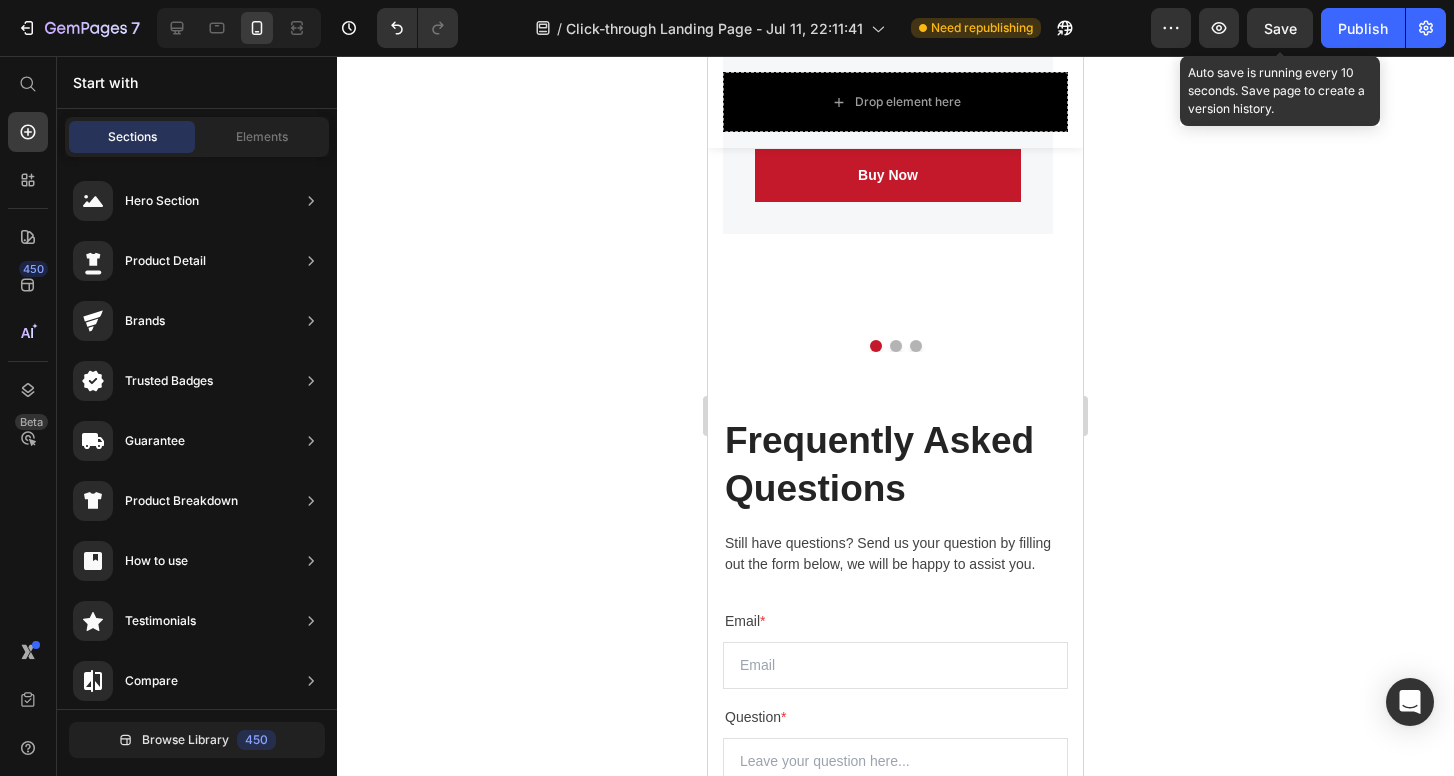 scroll, scrollTop: 6583, scrollLeft: 0, axis: vertical 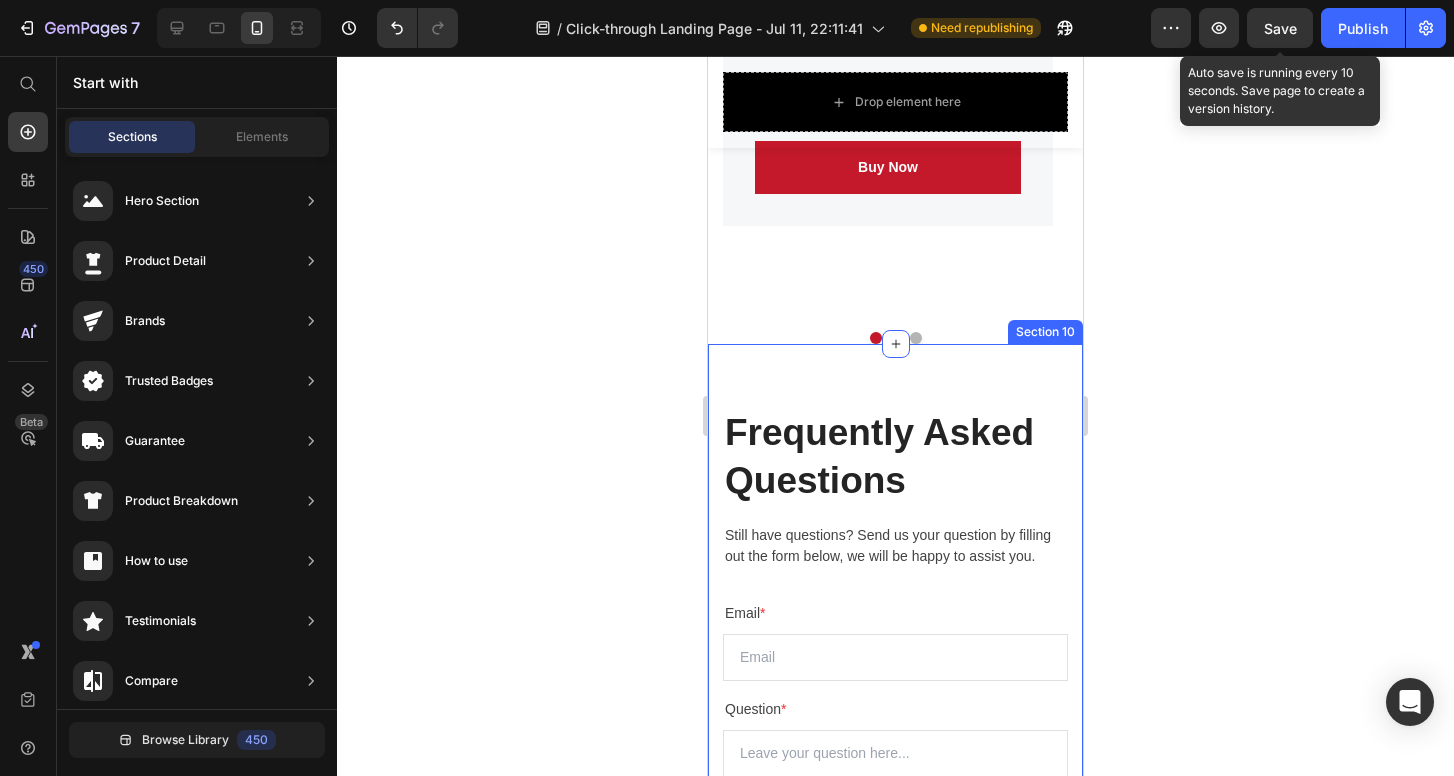 click on "Frequently Asked Questions Heading Still have questions? Send us your question by filling out the form below, we will be happy to assist you. Text block Email  * Text block Email Field Question  * Text block Text Area Submit Now Submit Button Contact Form
How long should I use my Gemgun?
How does Gemgun work to massage and relax my body?
Is it safe to use Gemgun during pregnancy?
Does Gemgun come with a warranty?
Can I make changes to my order?
What is the time limit for returns?
How do I return a gift? Accordion Row Section 10" at bounding box center [895, 1174] 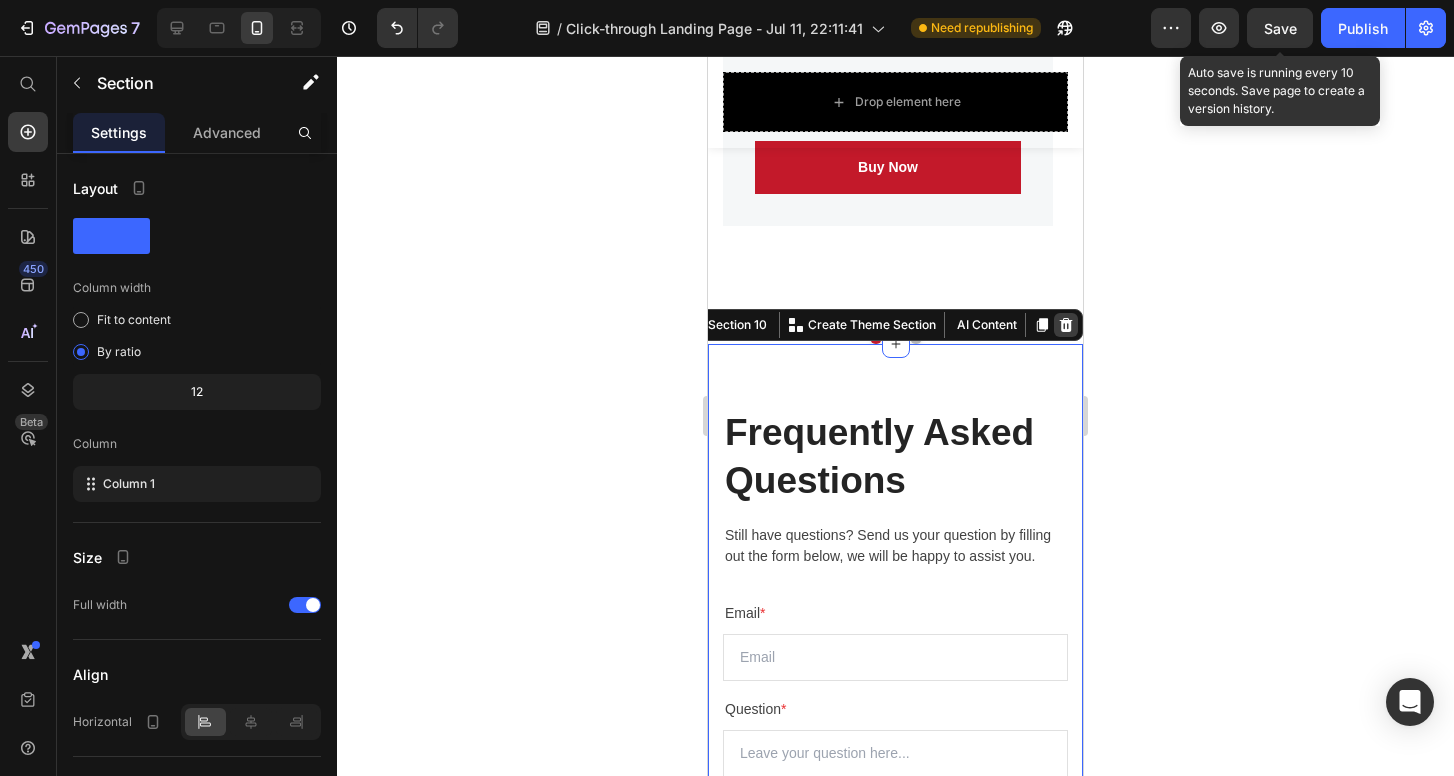 click 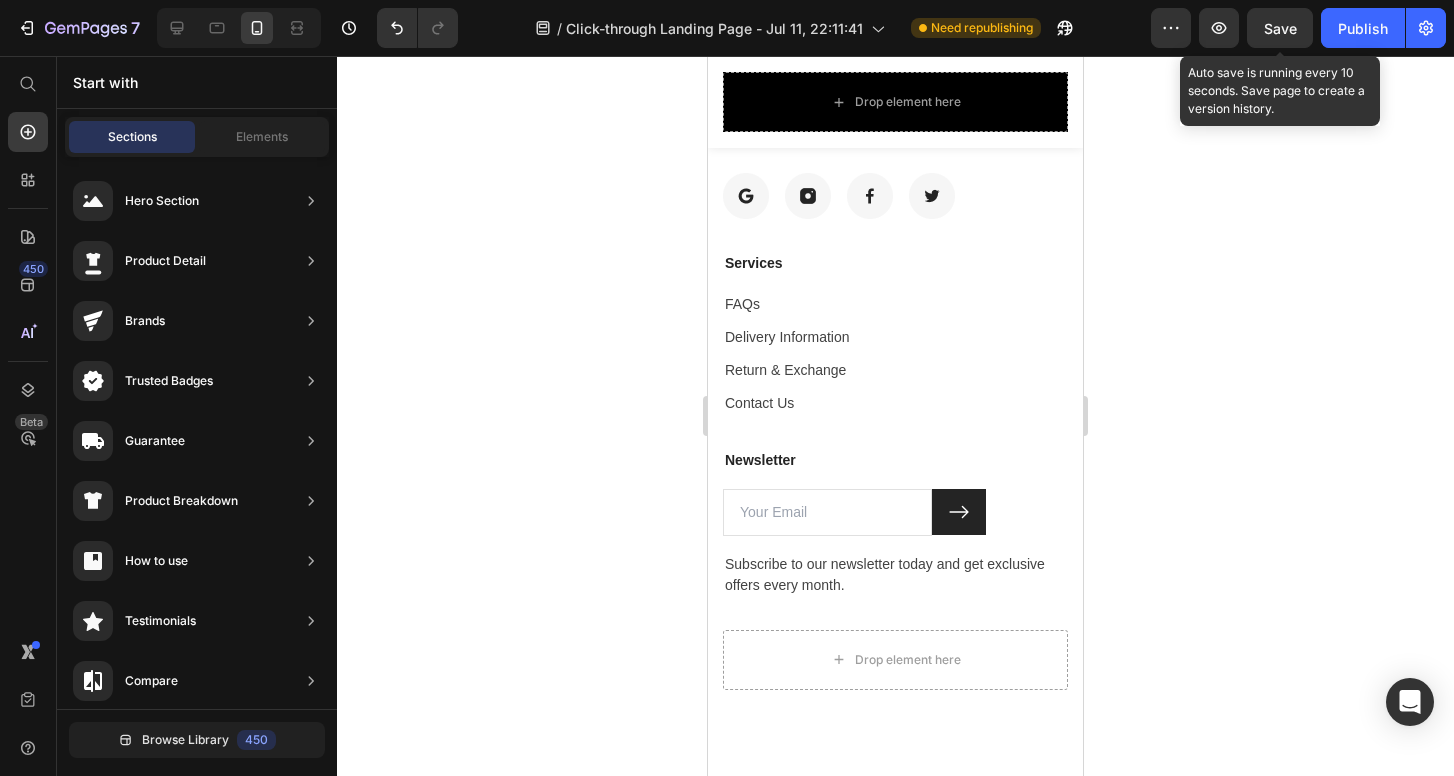 scroll, scrollTop: 6723, scrollLeft: 0, axis: vertical 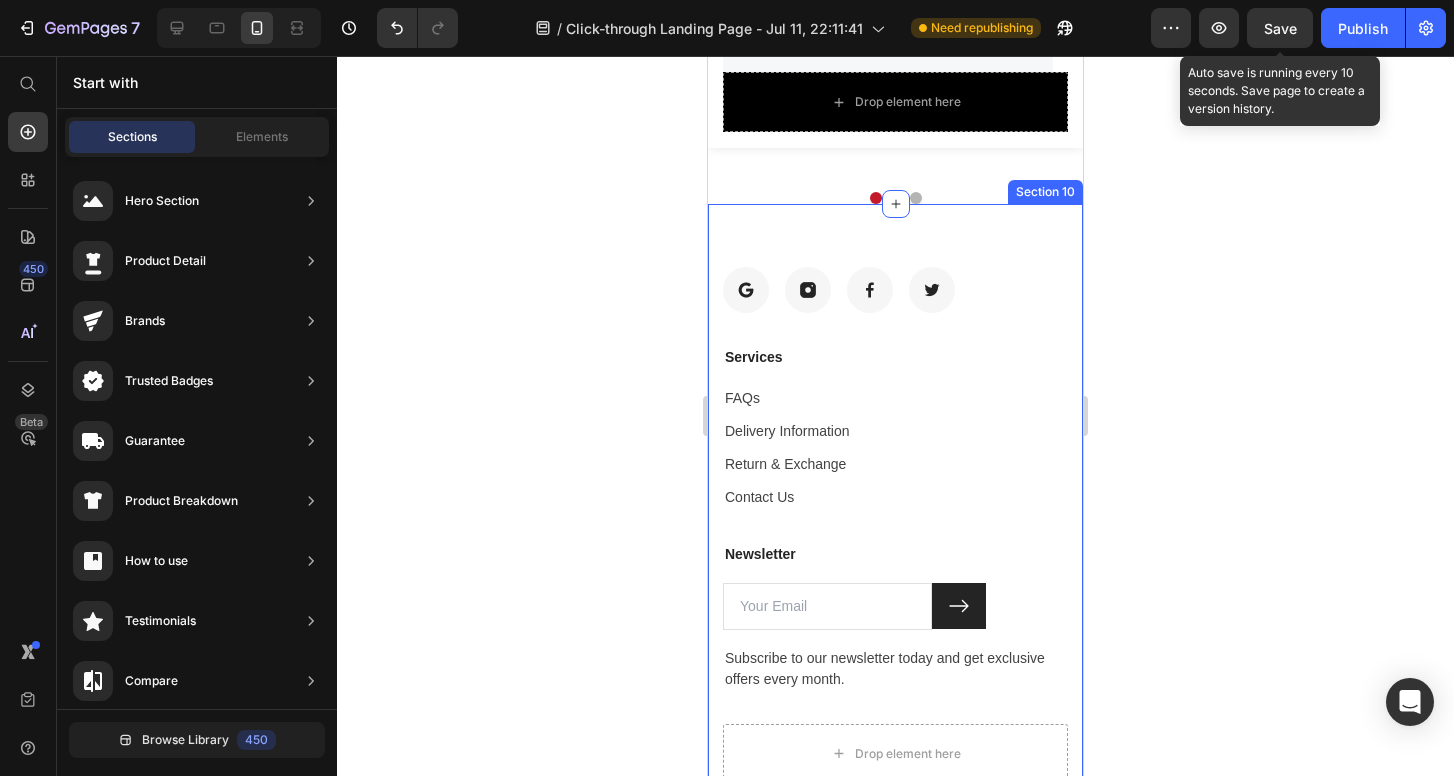 click on "Image Image Image Image Row Services Text block FAQs Text block Delivery Information Text block Return & Exchange  Text block Contact Us Text block Newsletter Text block Email Field
Submit Button Row Subscribe to our newsletter today and get exclusive offers every month. Text block Newsletter
Drop element here Row Section 10" at bounding box center (895, 525) 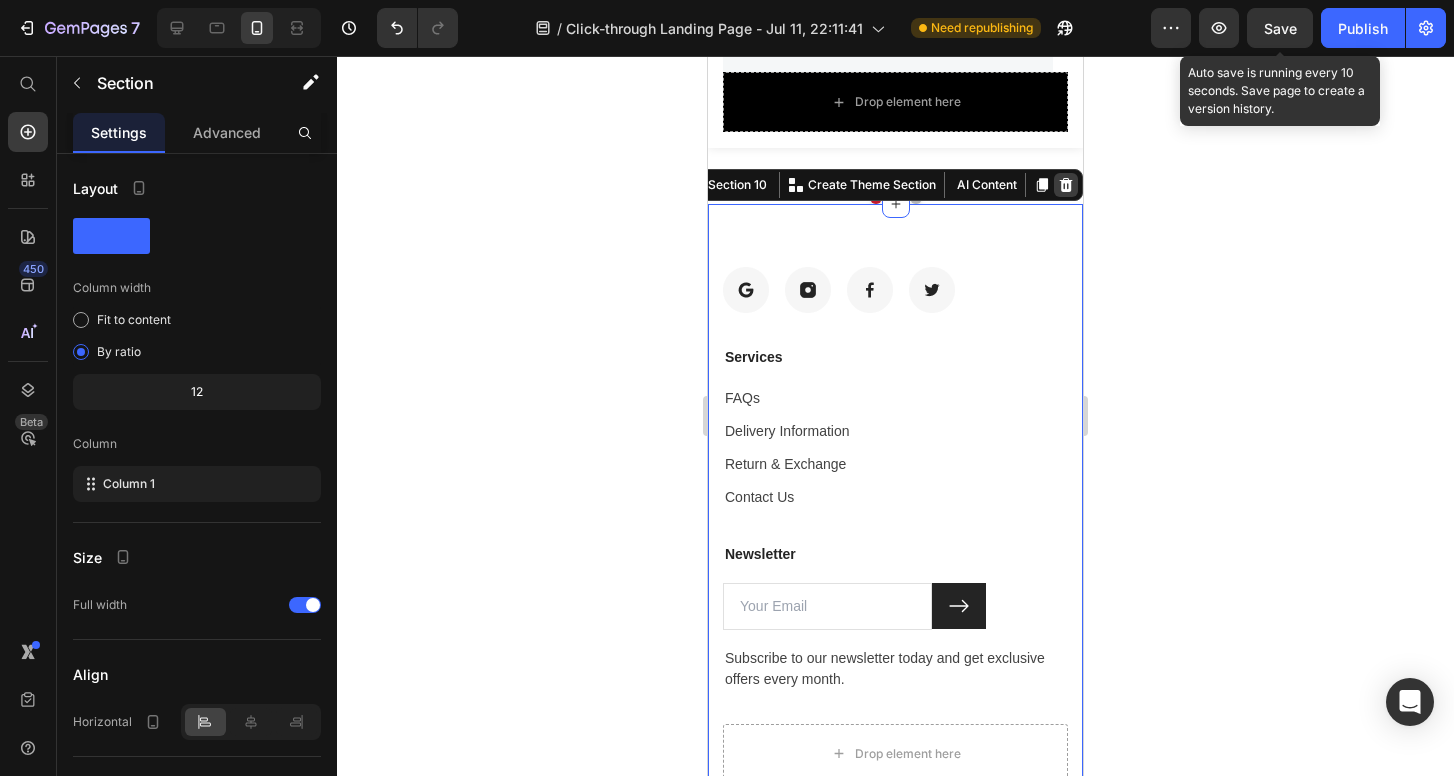 click at bounding box center (1066, 185) 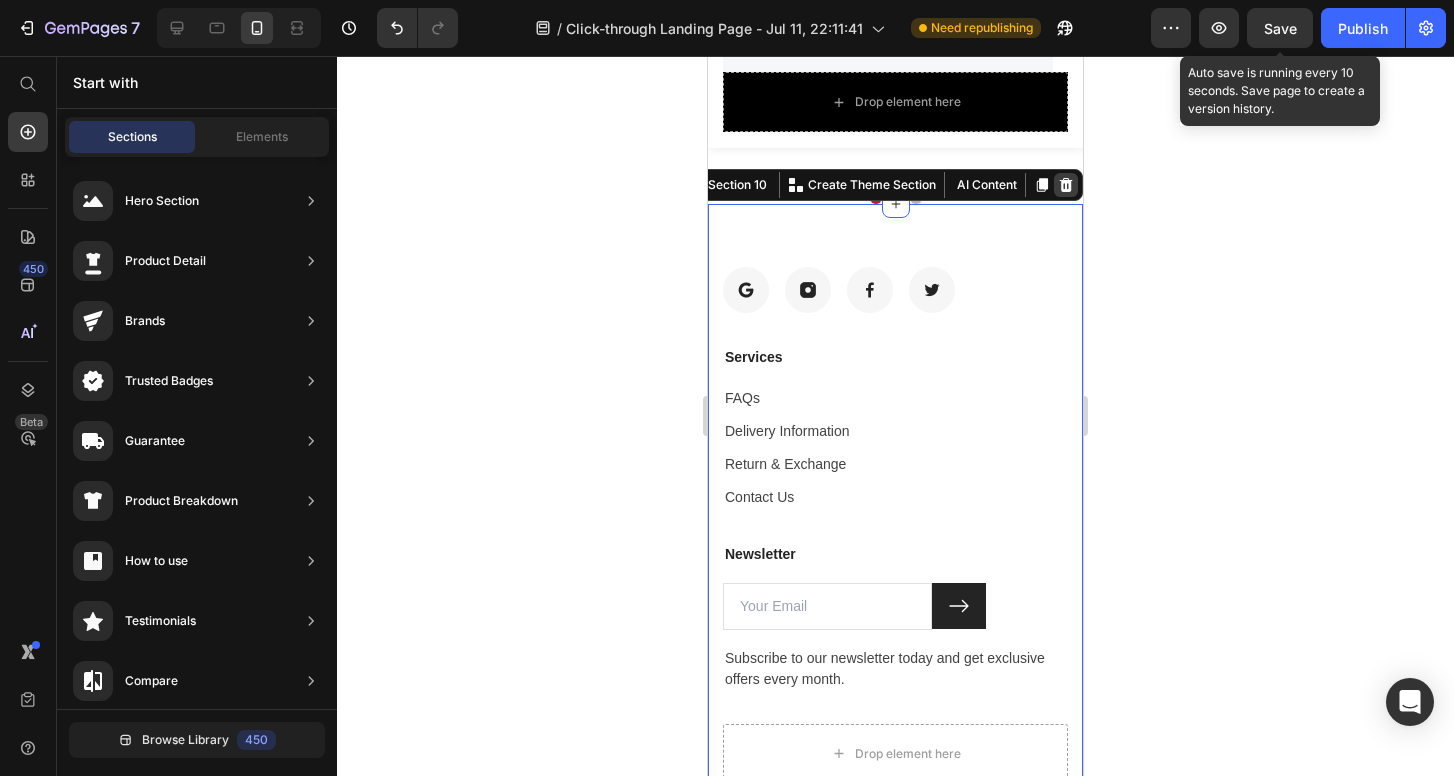 scroll, scrollTop: 6526, scrollLeft: 0, axis: vertical 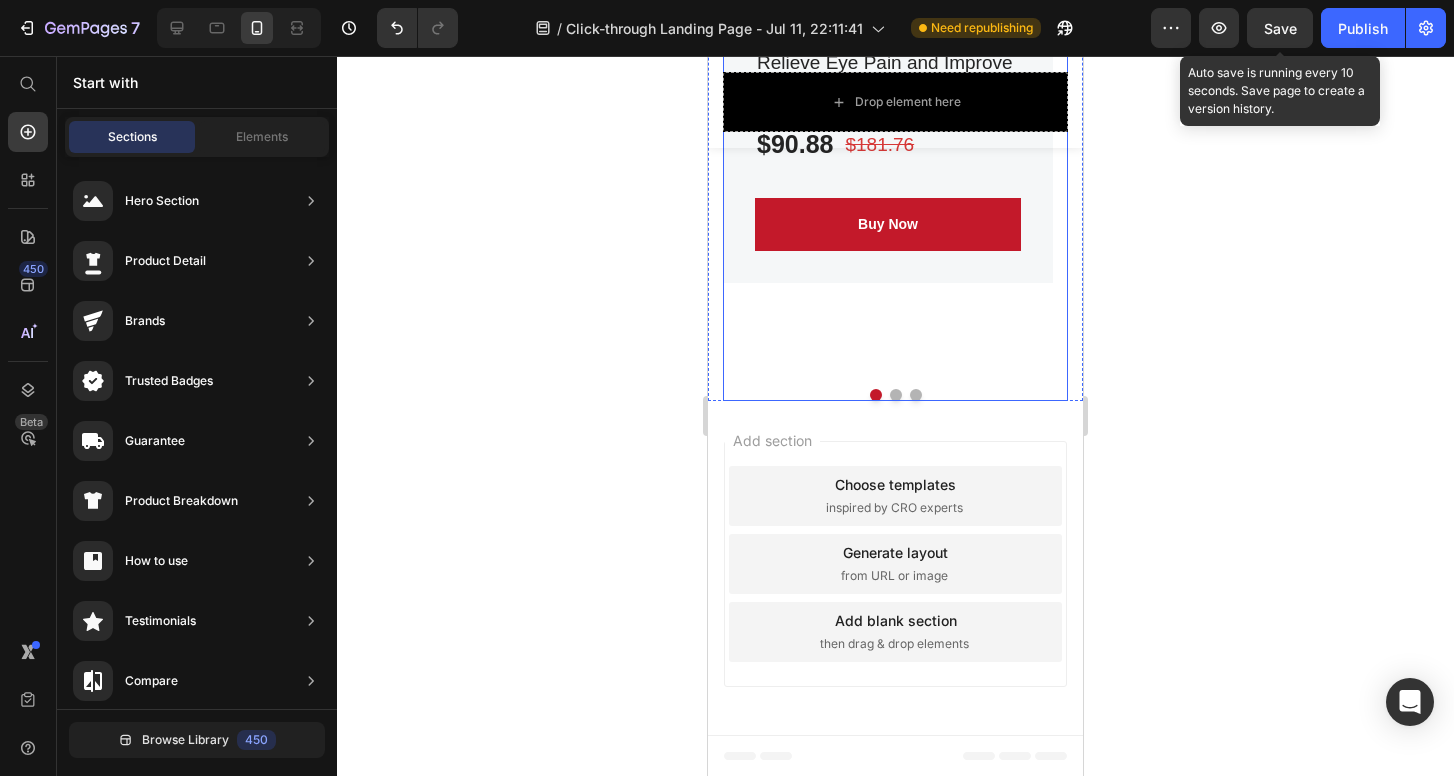 click at bounding box center [896, 395] 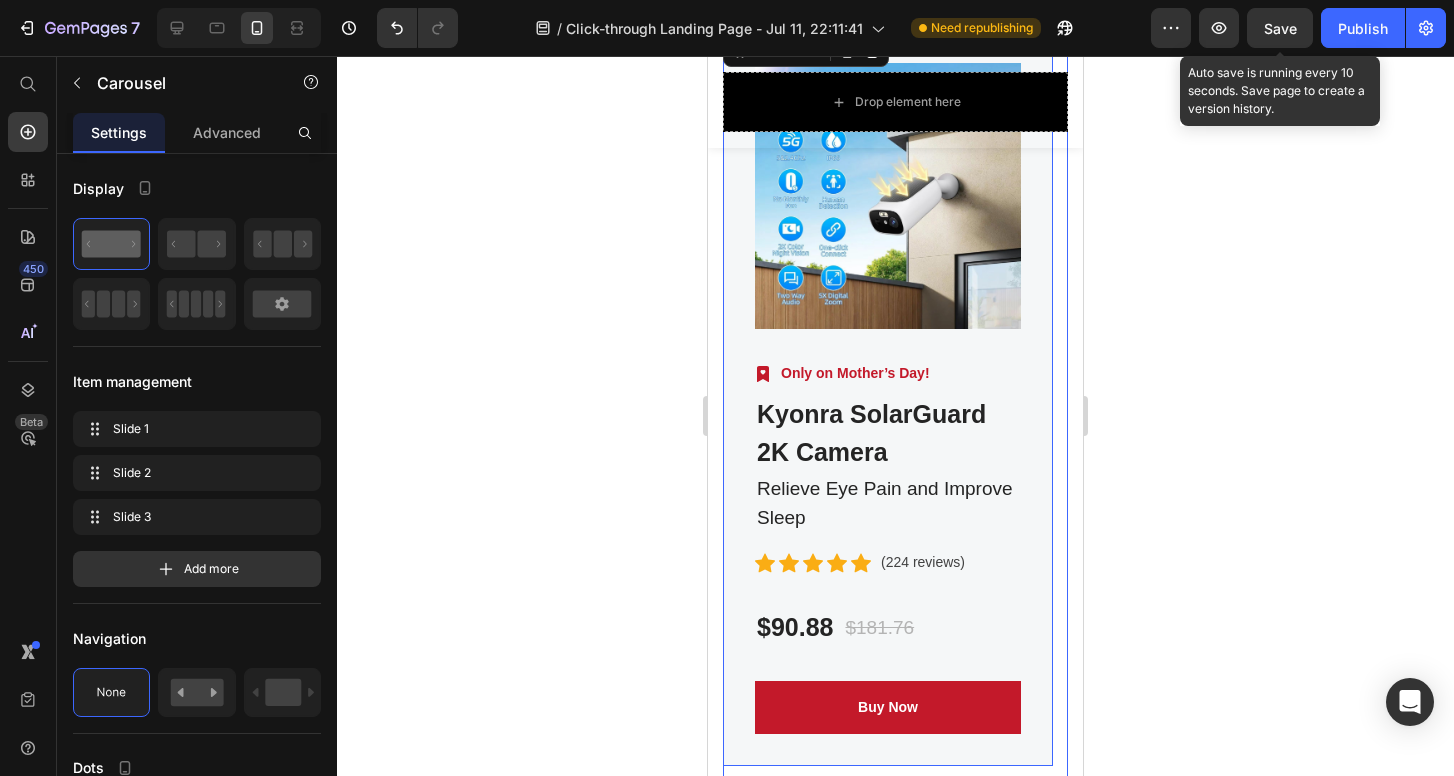 scroll, scrollTop: 6147, scrollLeft: 0, axis: vertical 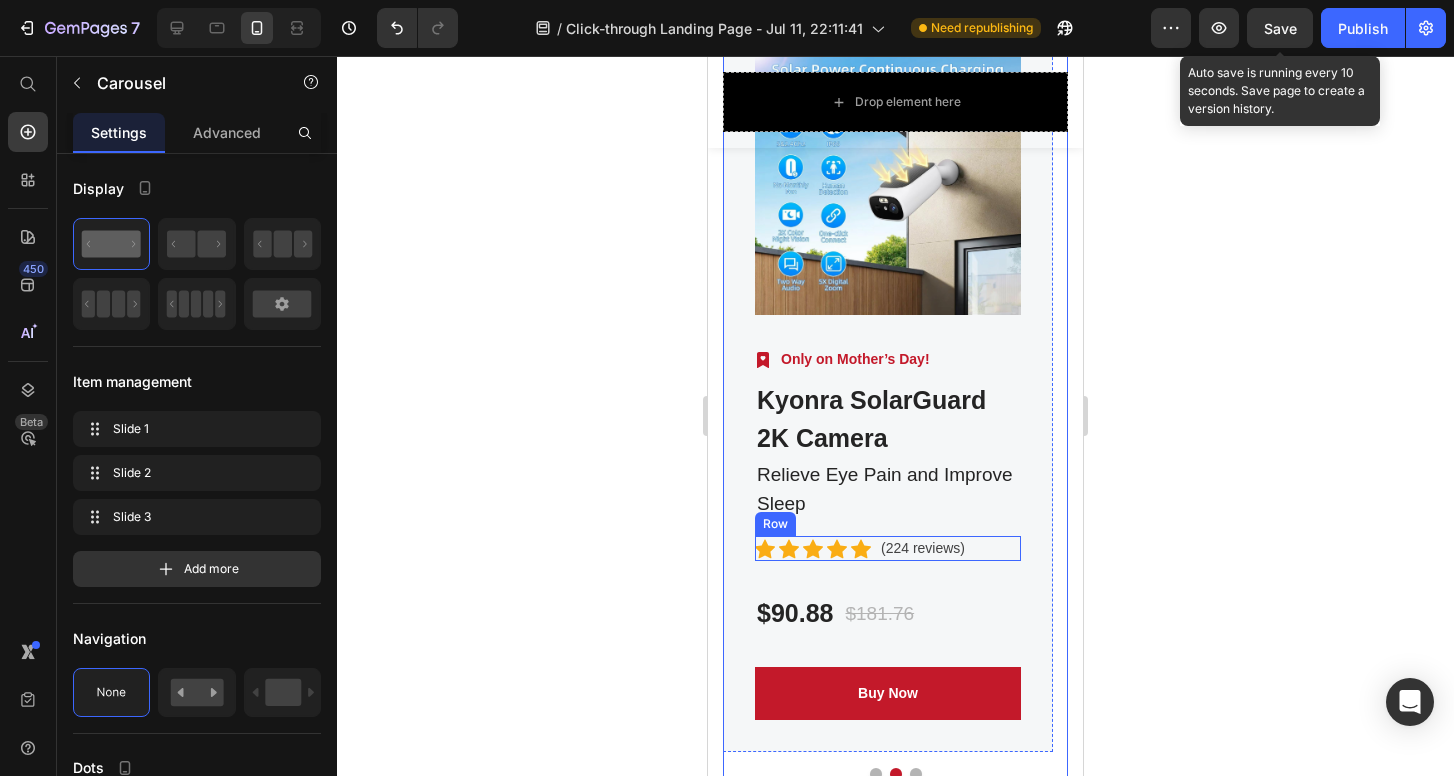 click on "Icon                Icon                Icon                Icon                Icon Icon List Hoz (224 reviews) Text block Row" at bounding box center (888, 548) 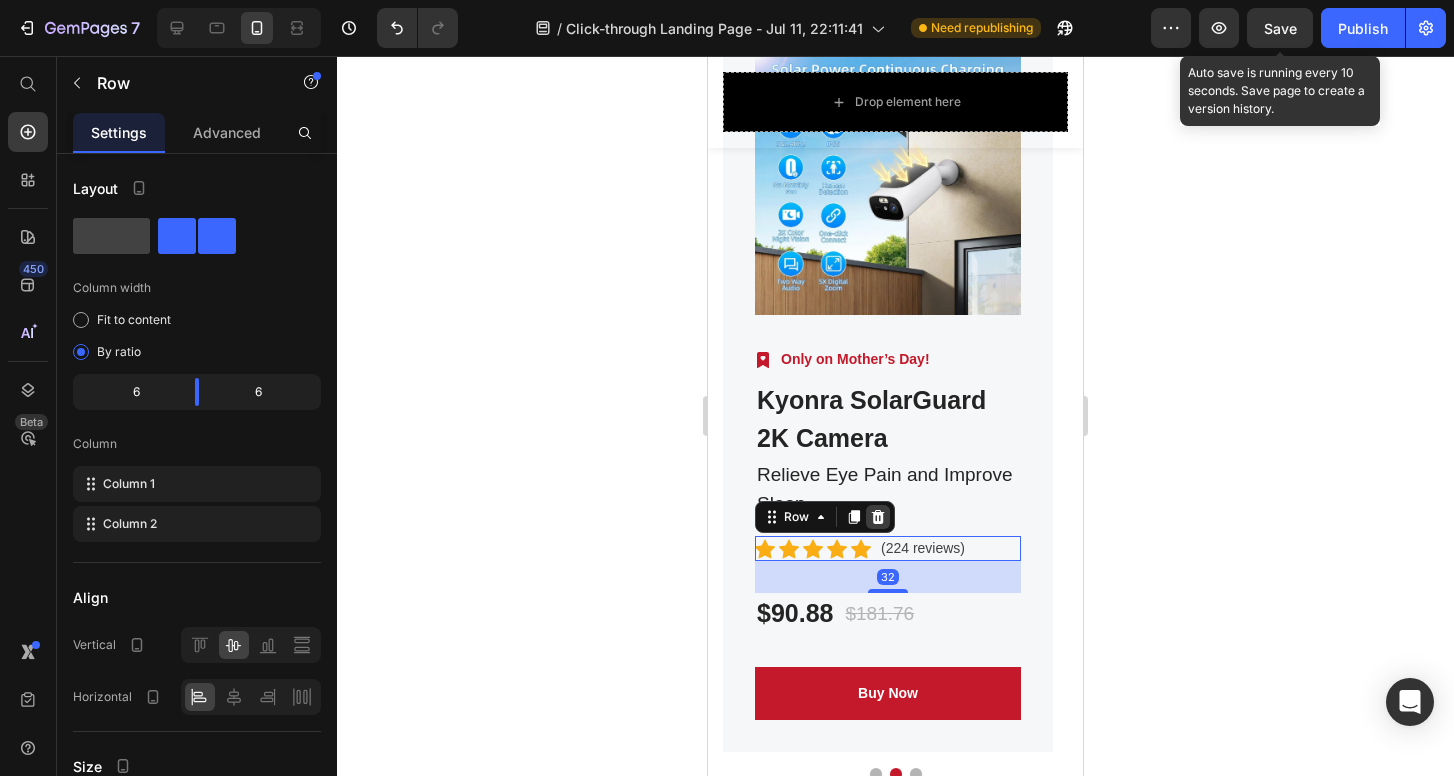 click 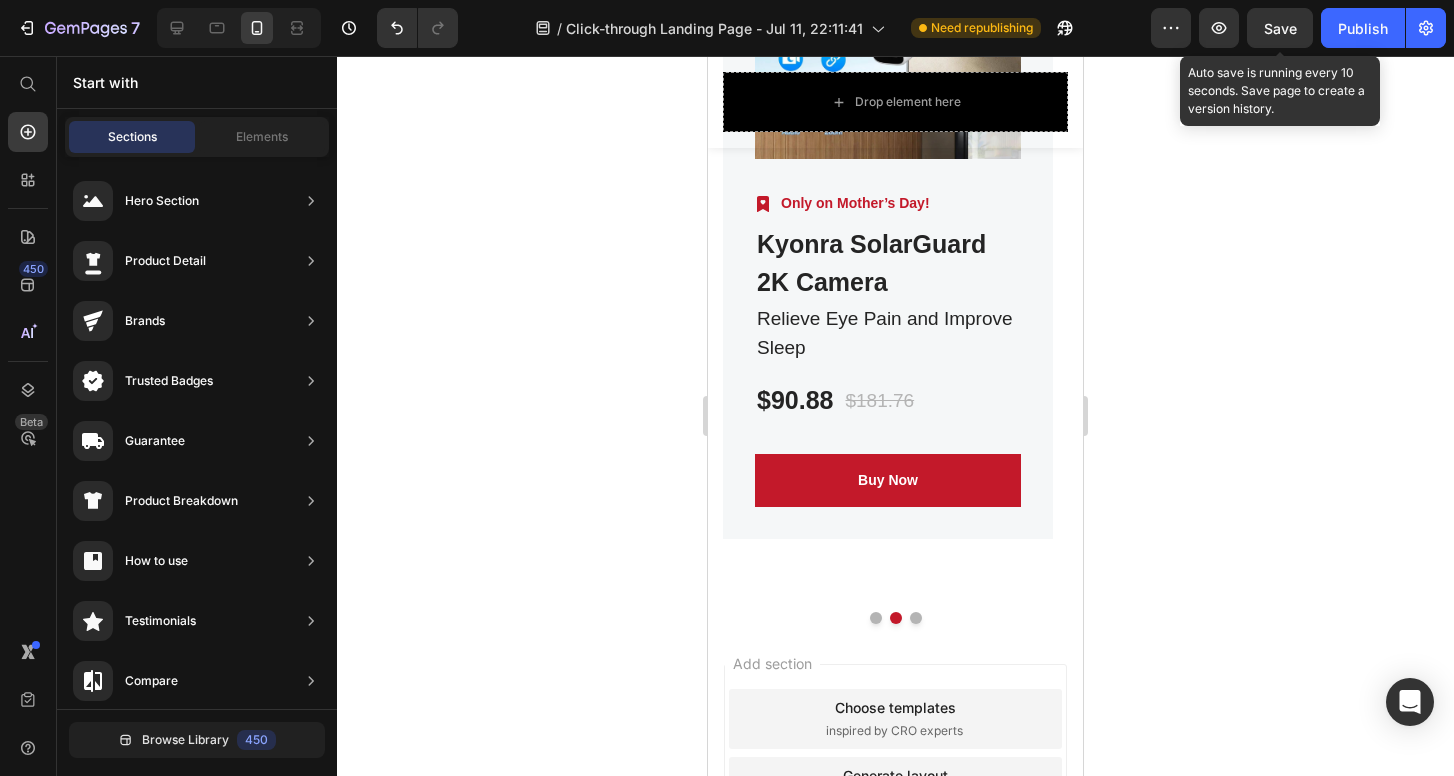 scroll, scrollTop: 6335, scrollLeft: 0, axis: vertical 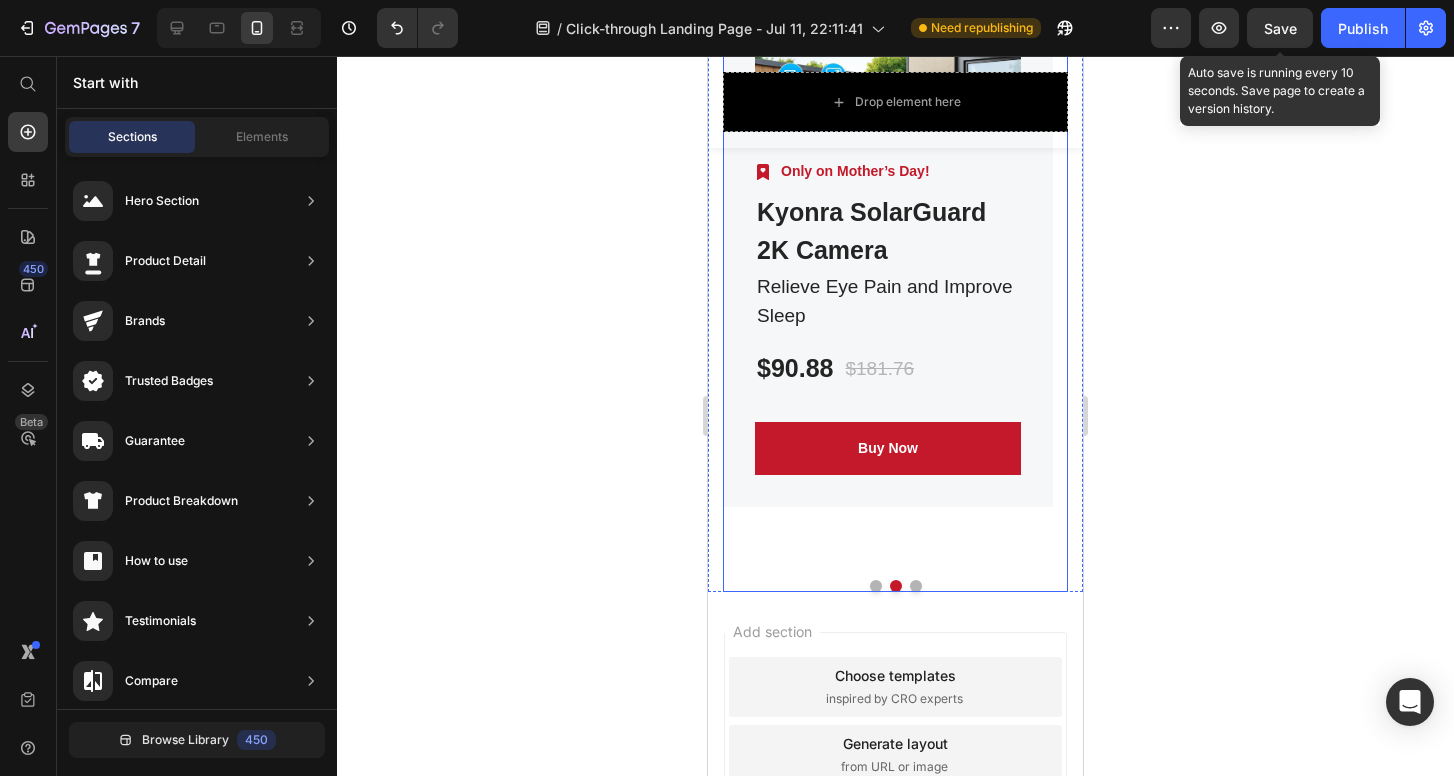 click at bounding box center (916, 586) 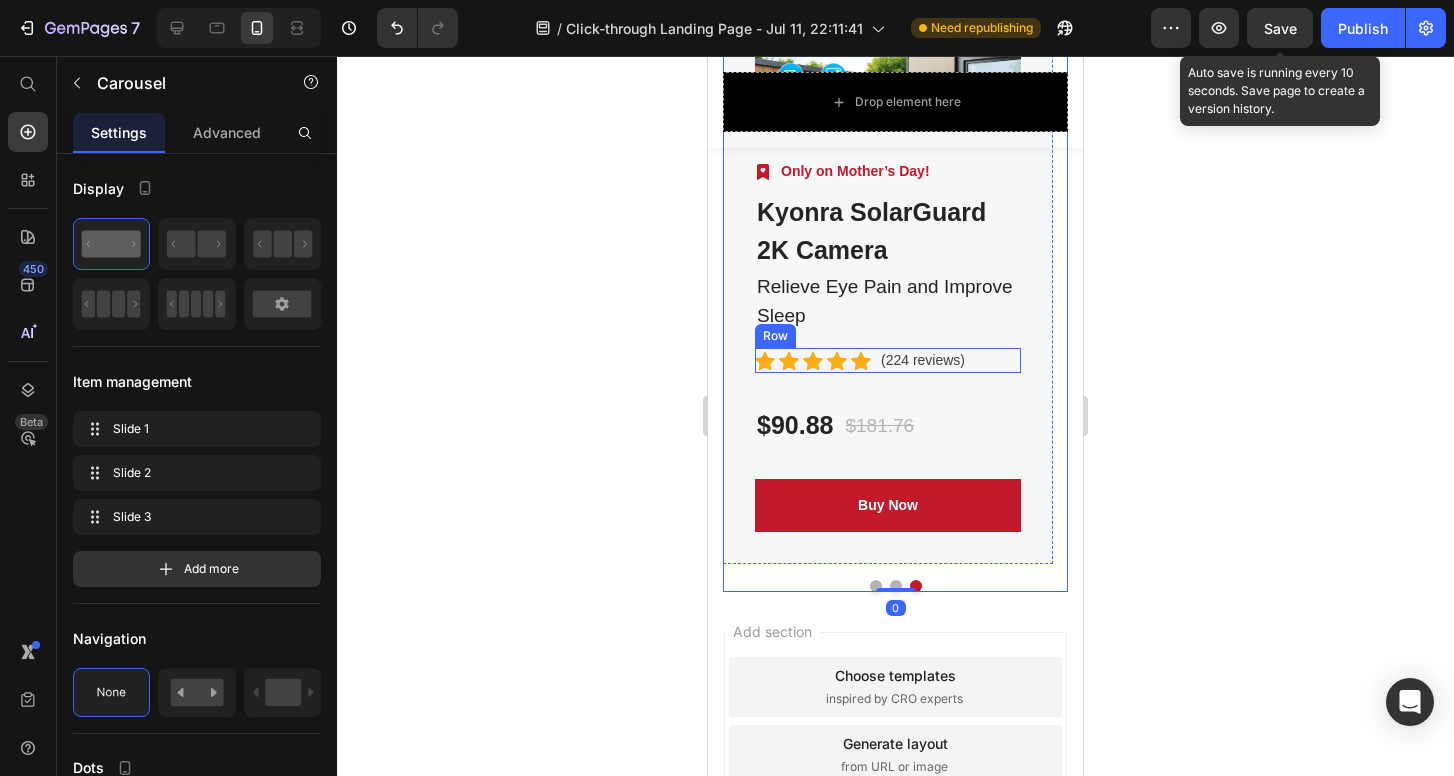 click on "Icon                Icon                Icon                Icon                Icon Icon List Hoz (224 reviews) Text block Row" at bounding box center [888, 360] 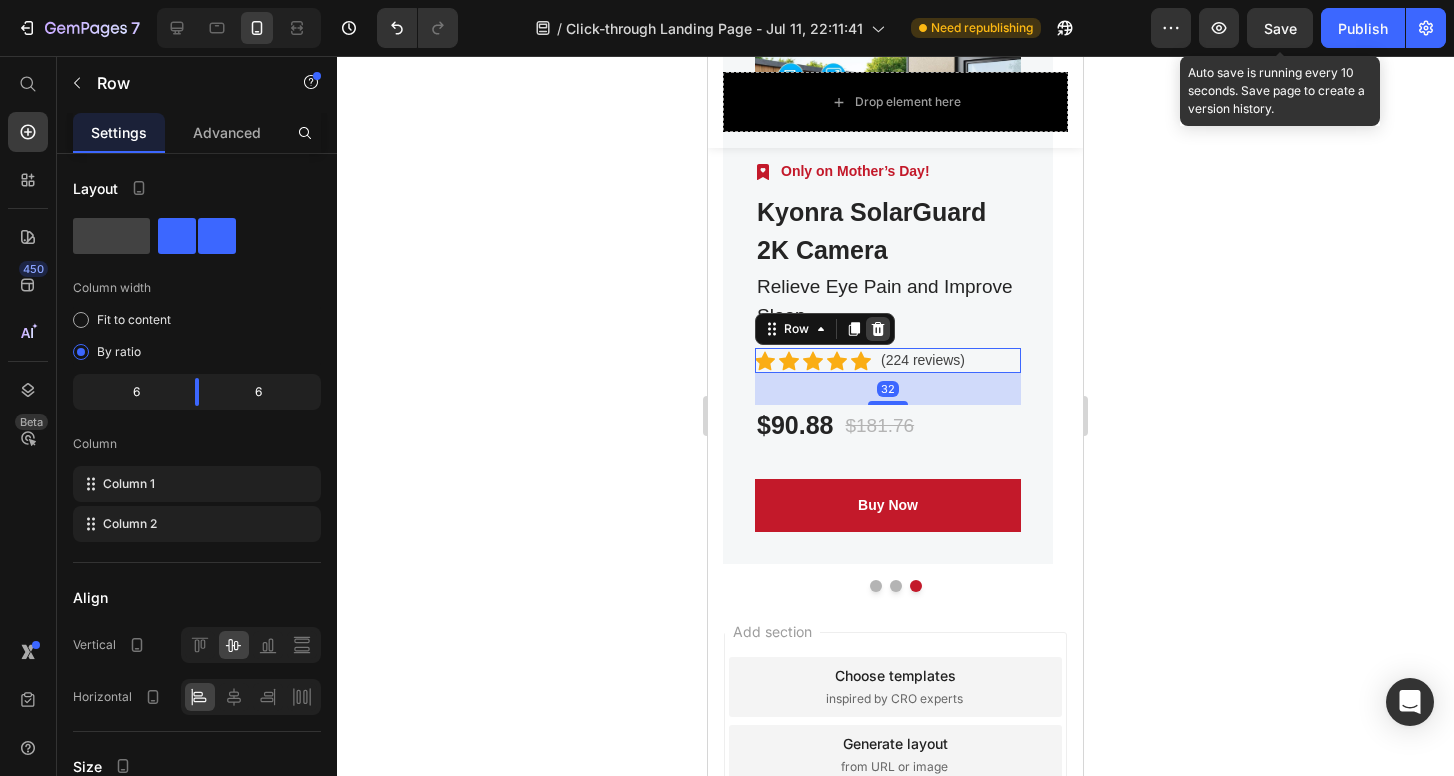 click 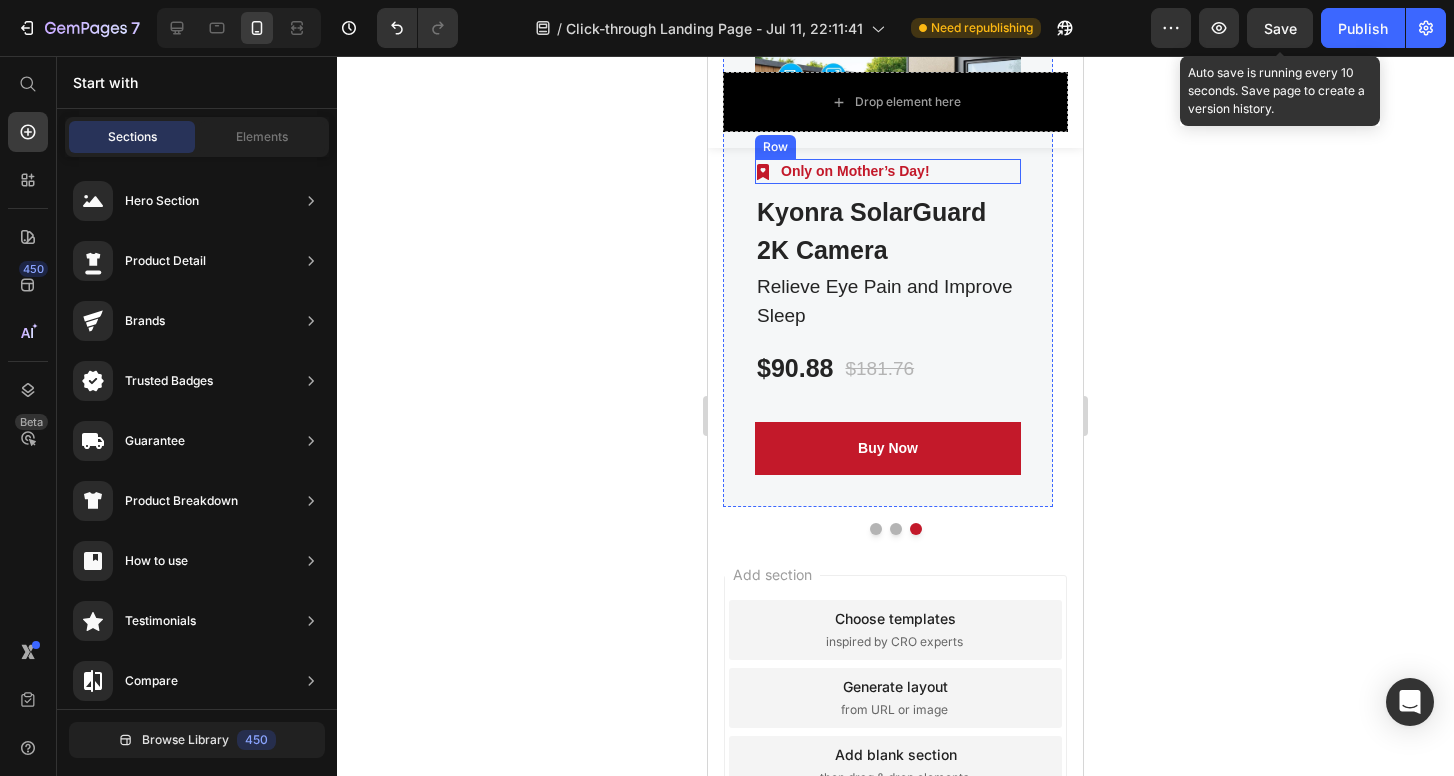 click on "Image Only on Mother’s Day! Text block Row" at bounding box center [888, 171] 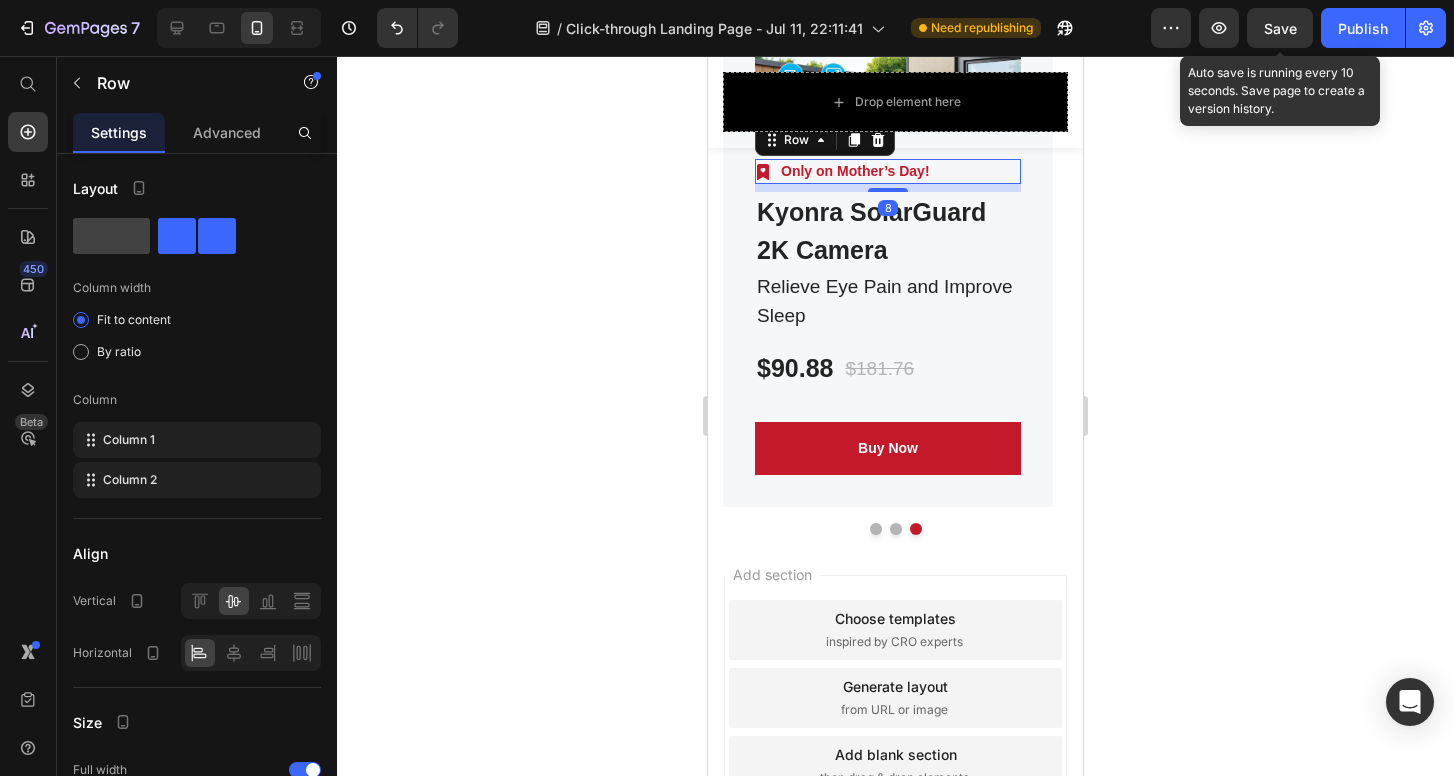 click on "Overview Button Description Button Reviews Button Row
Drop element here Product Sticky" at bounding box center [895, 102] 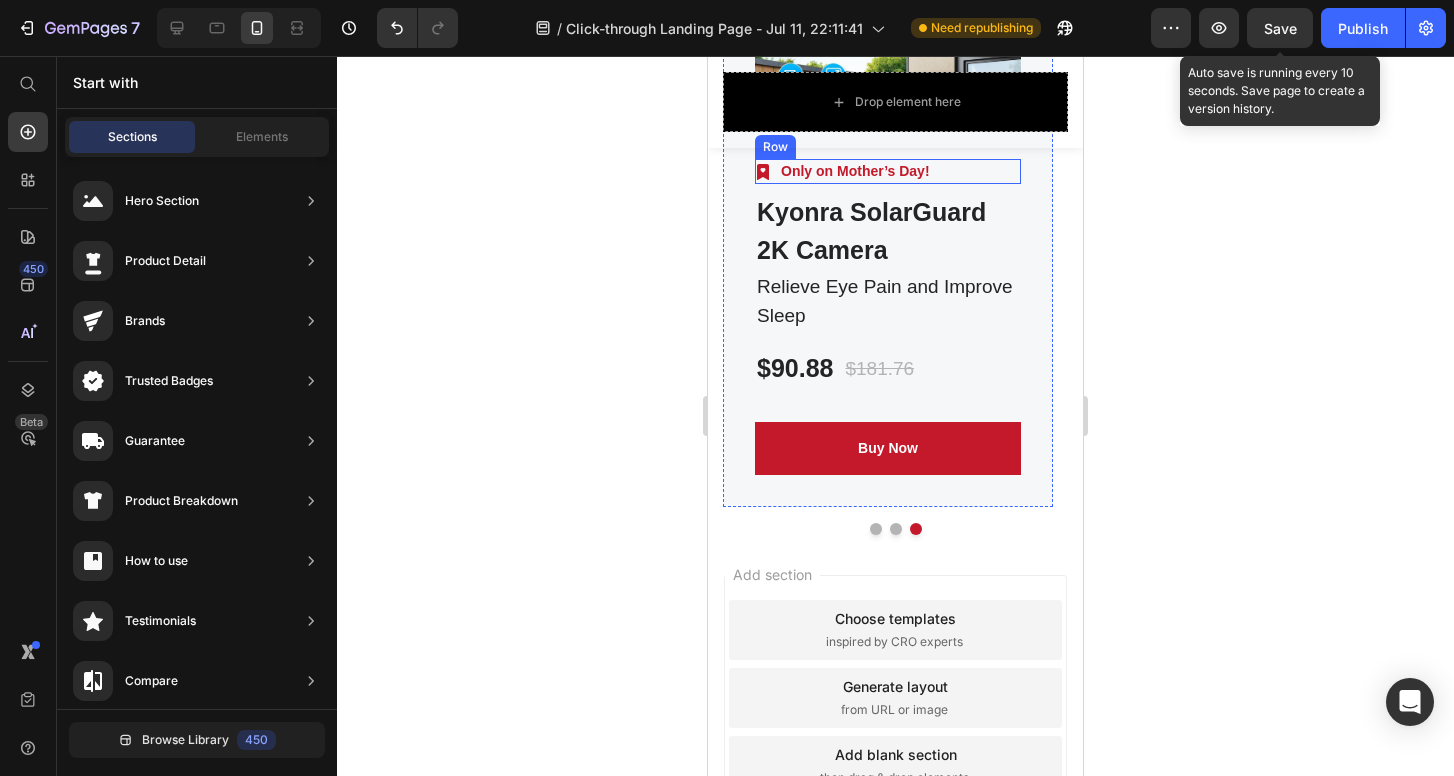 click on "Image Only on Mother’s Day! Text block Row" at bounding box center [888, 171] 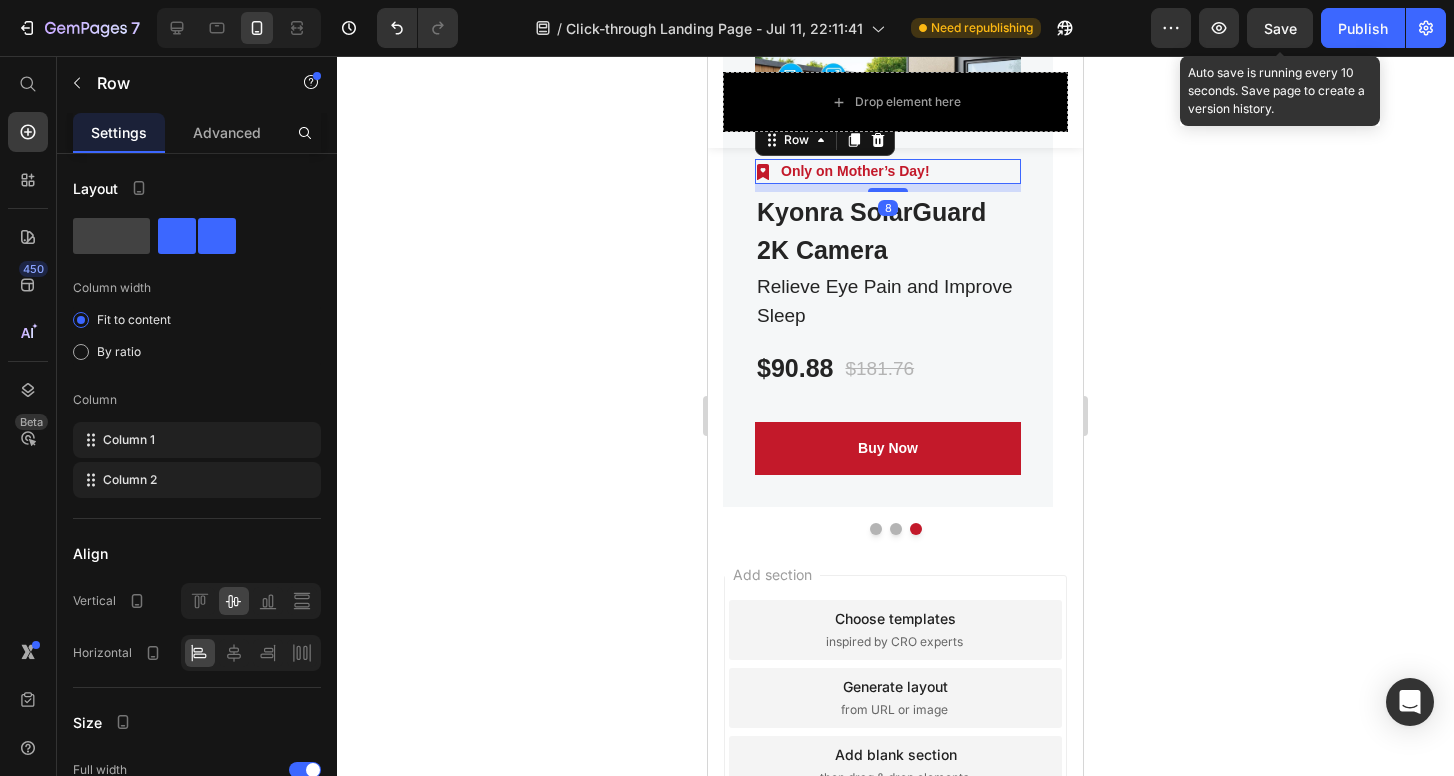click on "Overview Button Description Button Reviews Button Row
Drop element here Product Sticky" at bounding box center (895, 102) 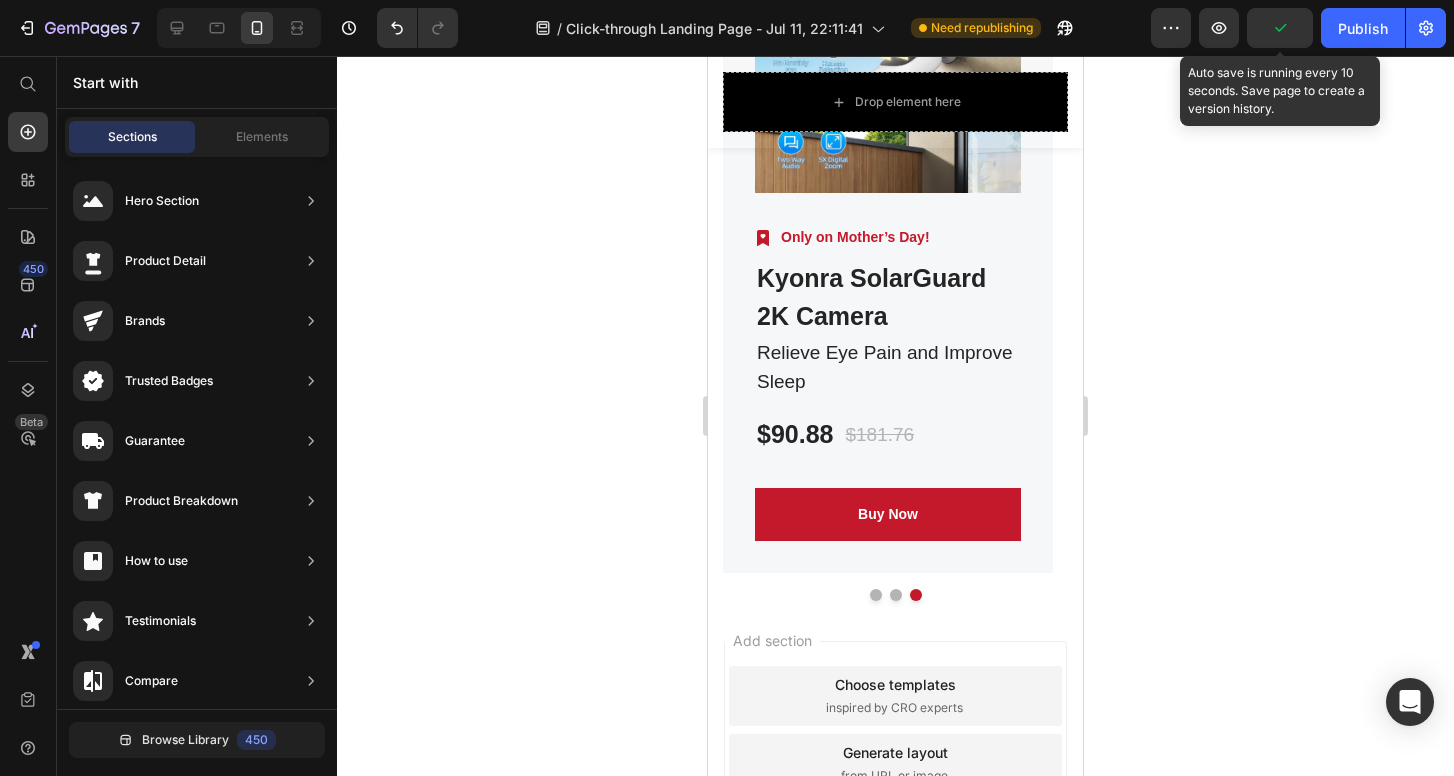 scroll, scrollTop: 6250, scrollLeft: 0, axis: vertical 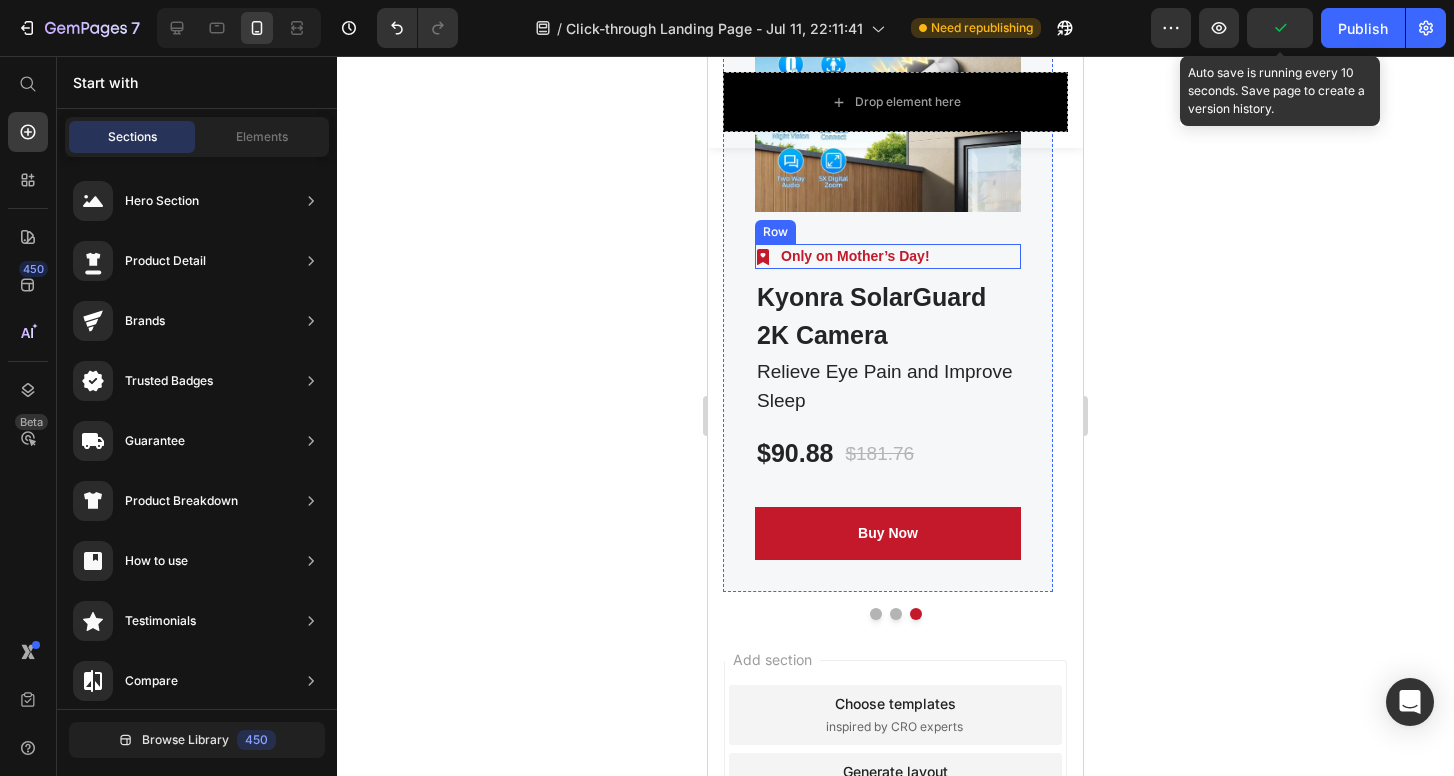 click on "Image Only on Mother’s Day! Text block Row" at bounding box center [888, 256] 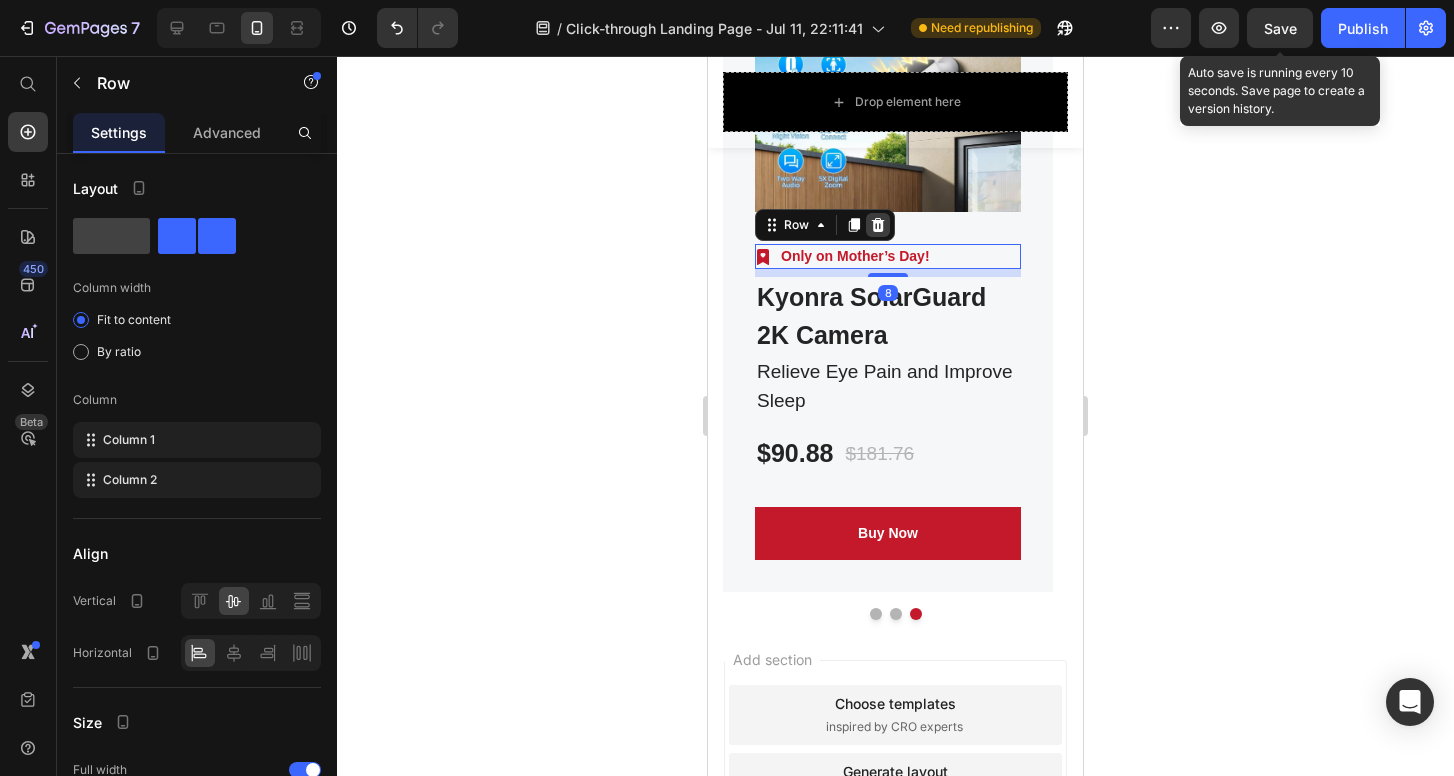 click 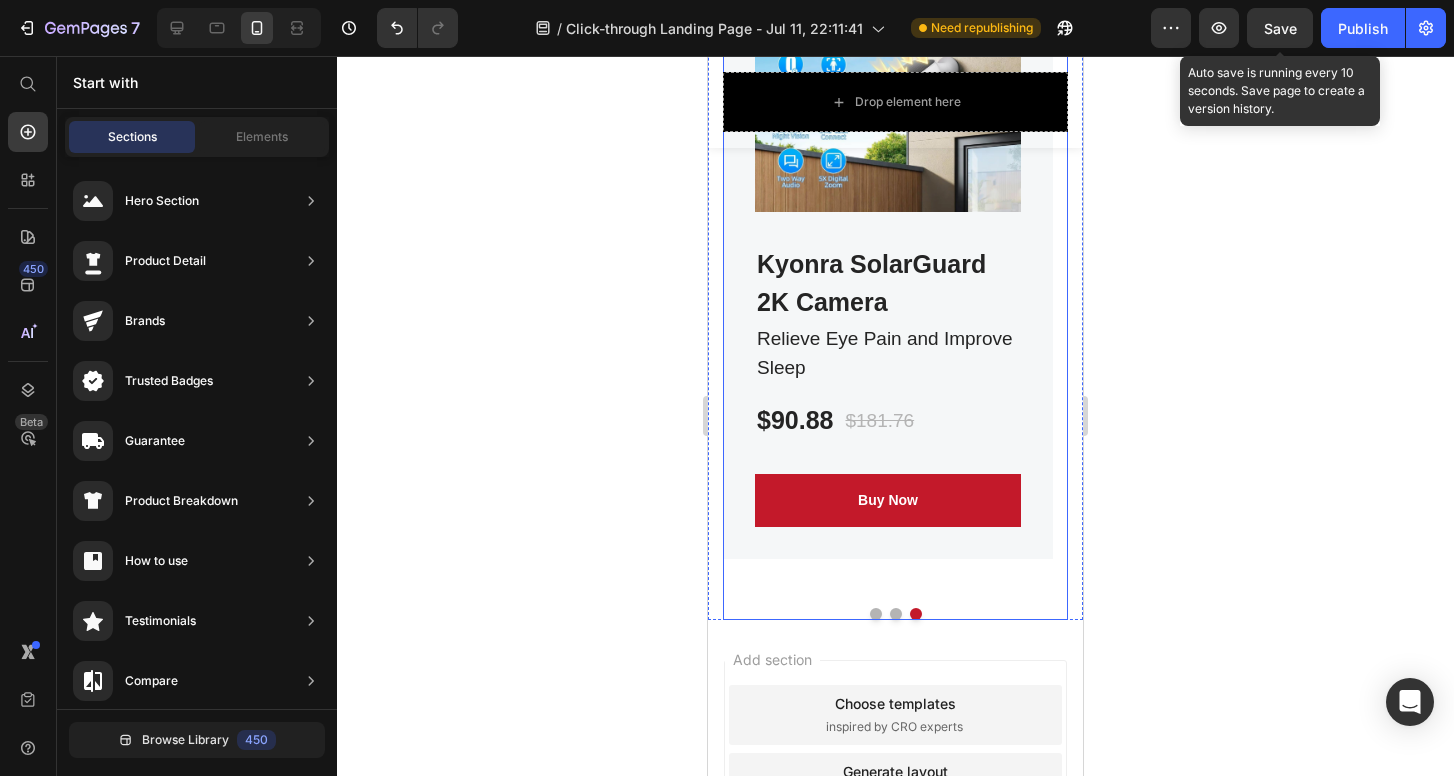 click at bounding box center (896, 614) 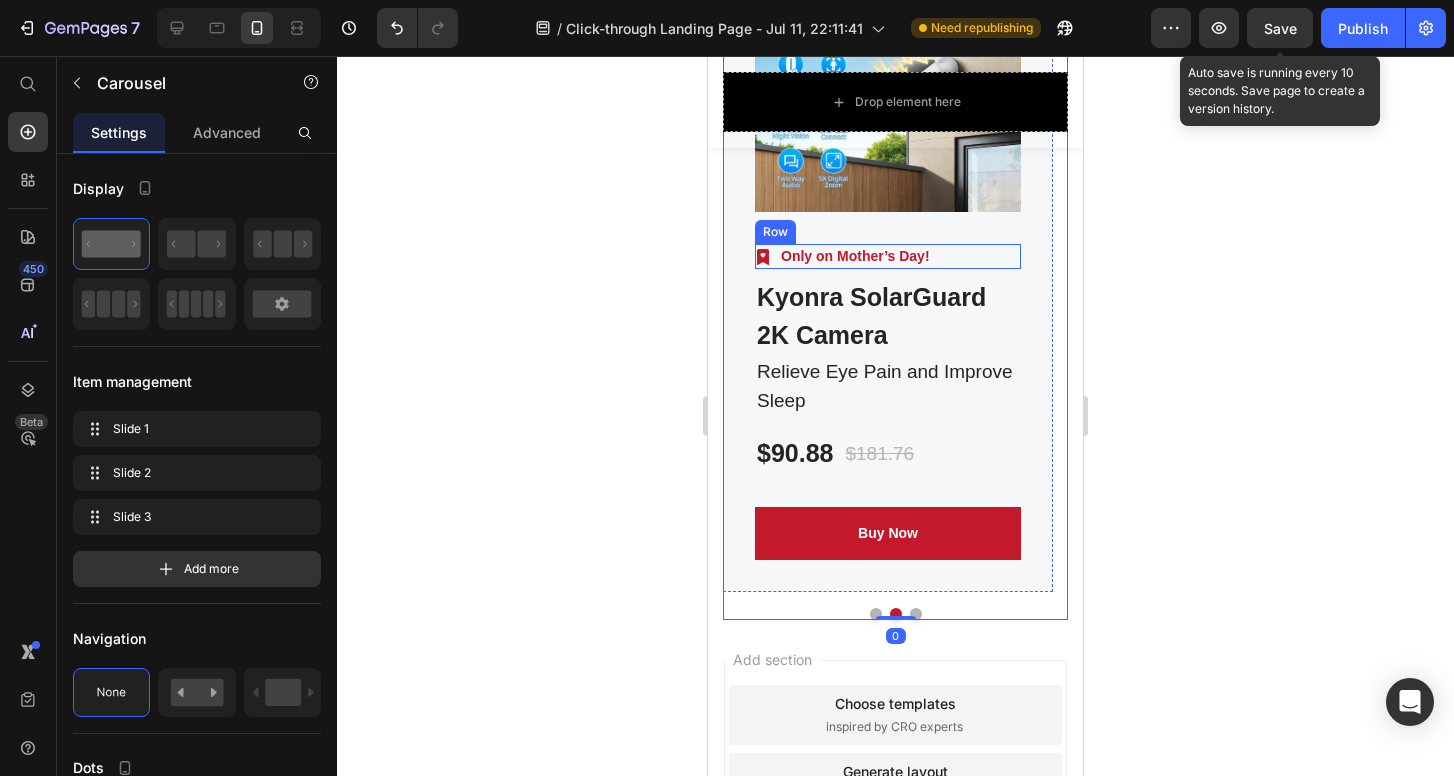 click on "Image Only on Mother’s Day! Text block Row" at bounding box center [888, 256] 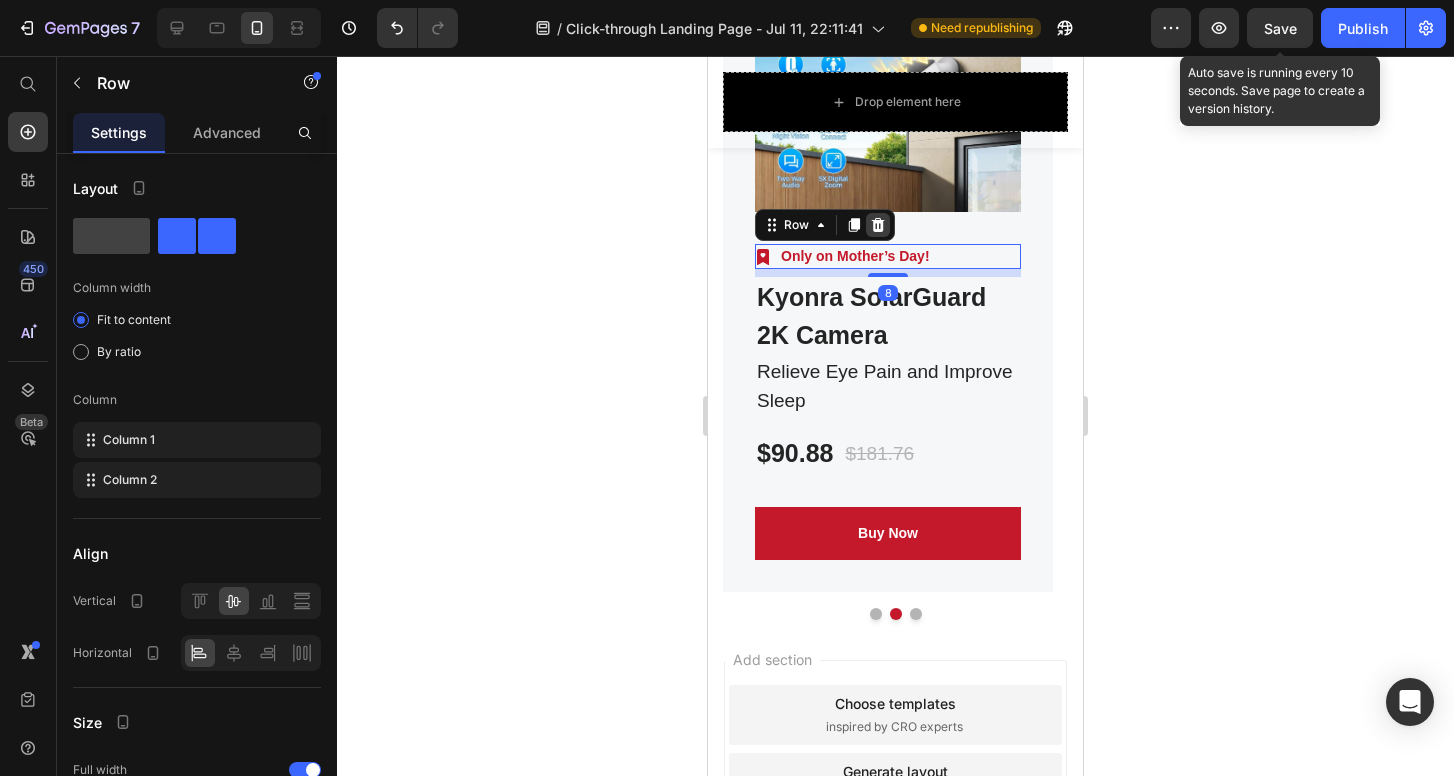 click 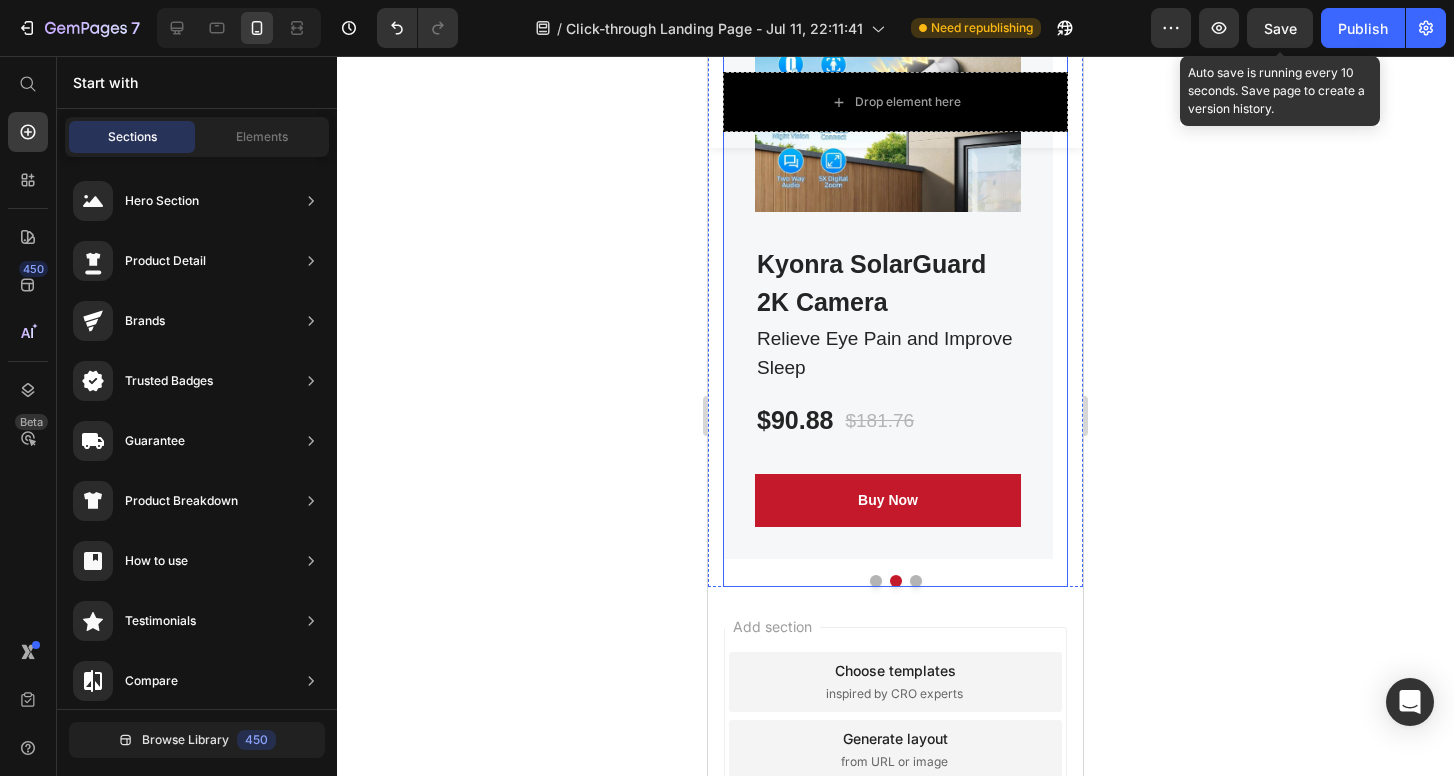click on "Product Images Kyonra SolarGuard 2K Camera (P) Title Relieve Eye Pain and Improve Sleep Text block $90.88 (P) Price $181.76 (P) Price Row Buy Now (P) Cart Button Row Product Product Images Kyonra SolarGuard 2K Camera (P) Title Relieve Eye Pain and Improve Sleep Text block $90.88 (P) Price $181.76 (P) Price Row Buy Now (P) Cart Button Row Product Product Images Kyonra SolarGuard 2K Camera (P) Title Relieve Eye Pain and Improve Sleep Text block $90.88 (P) Price $181.76 (P) Price Row Buy Now (P) Cart Button Row Product" at bounding box center [895, 250] 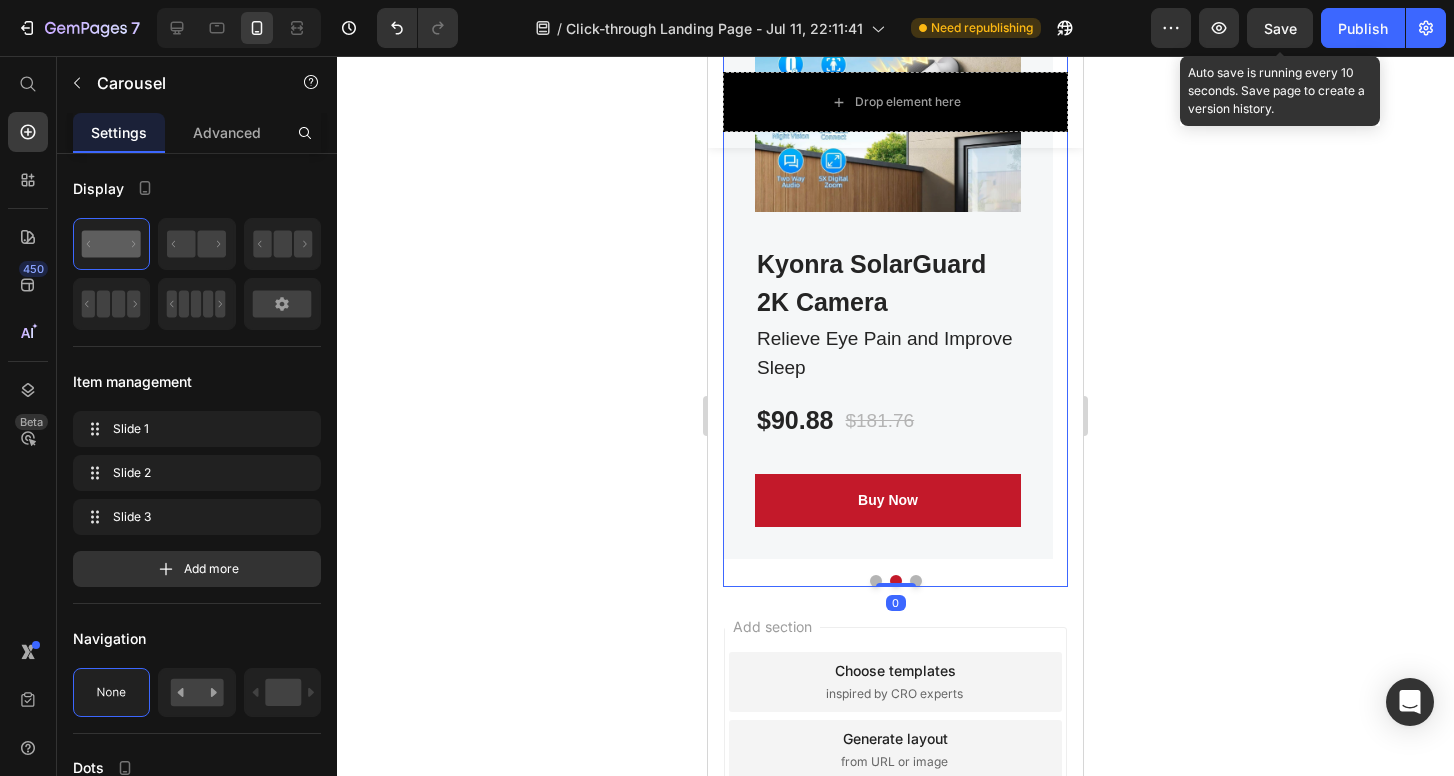 click at bounding box center (876, 581) 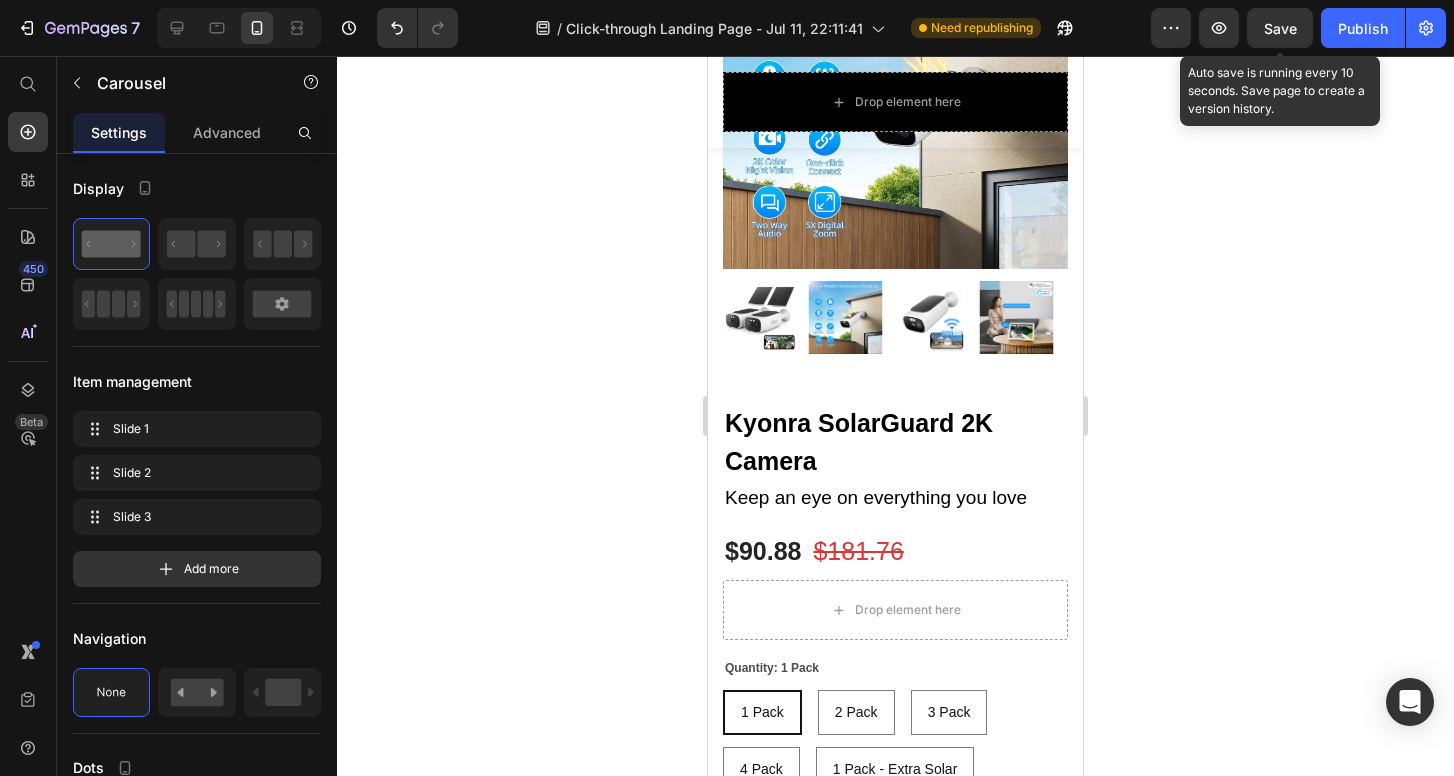 scroll, scrollTop: 307, scrollLeft: 0, axis: vertical 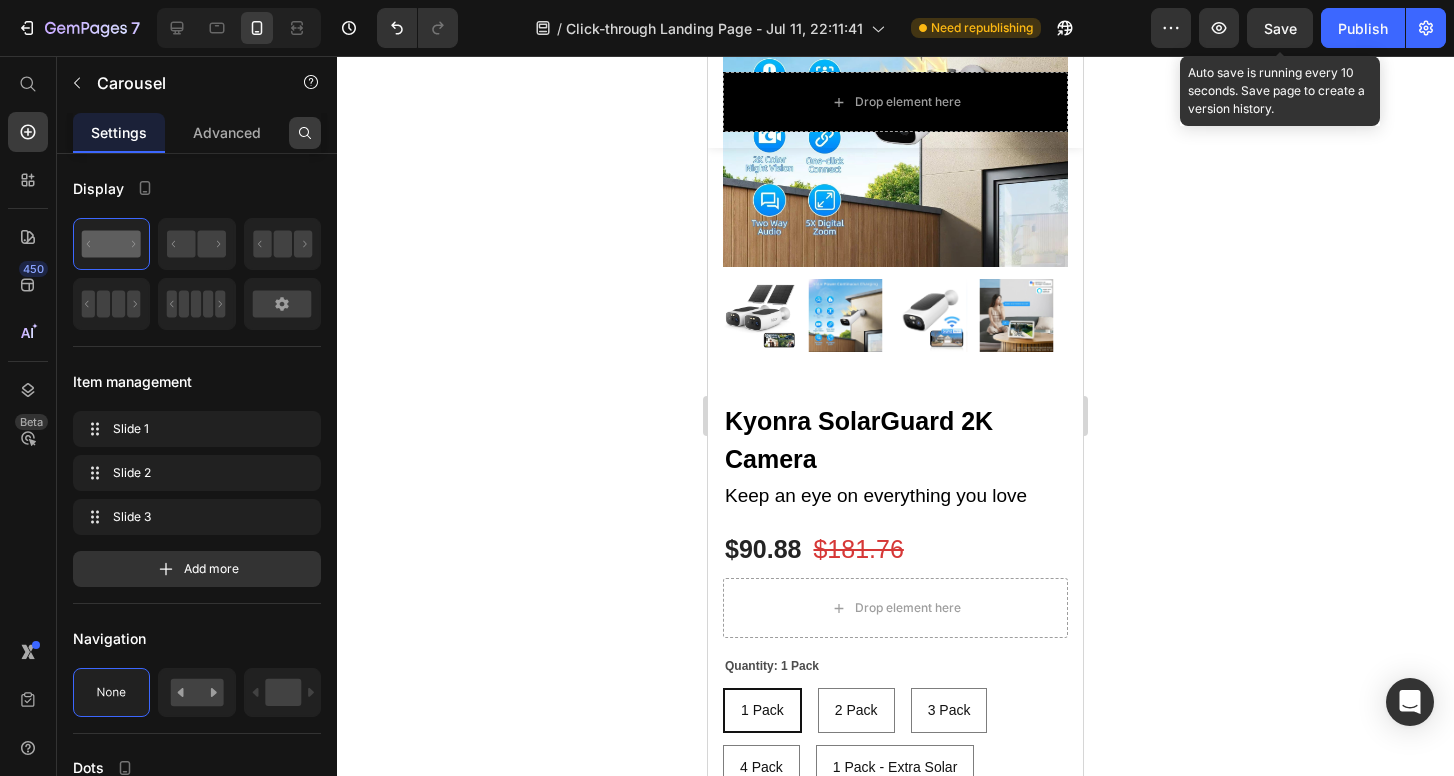 click 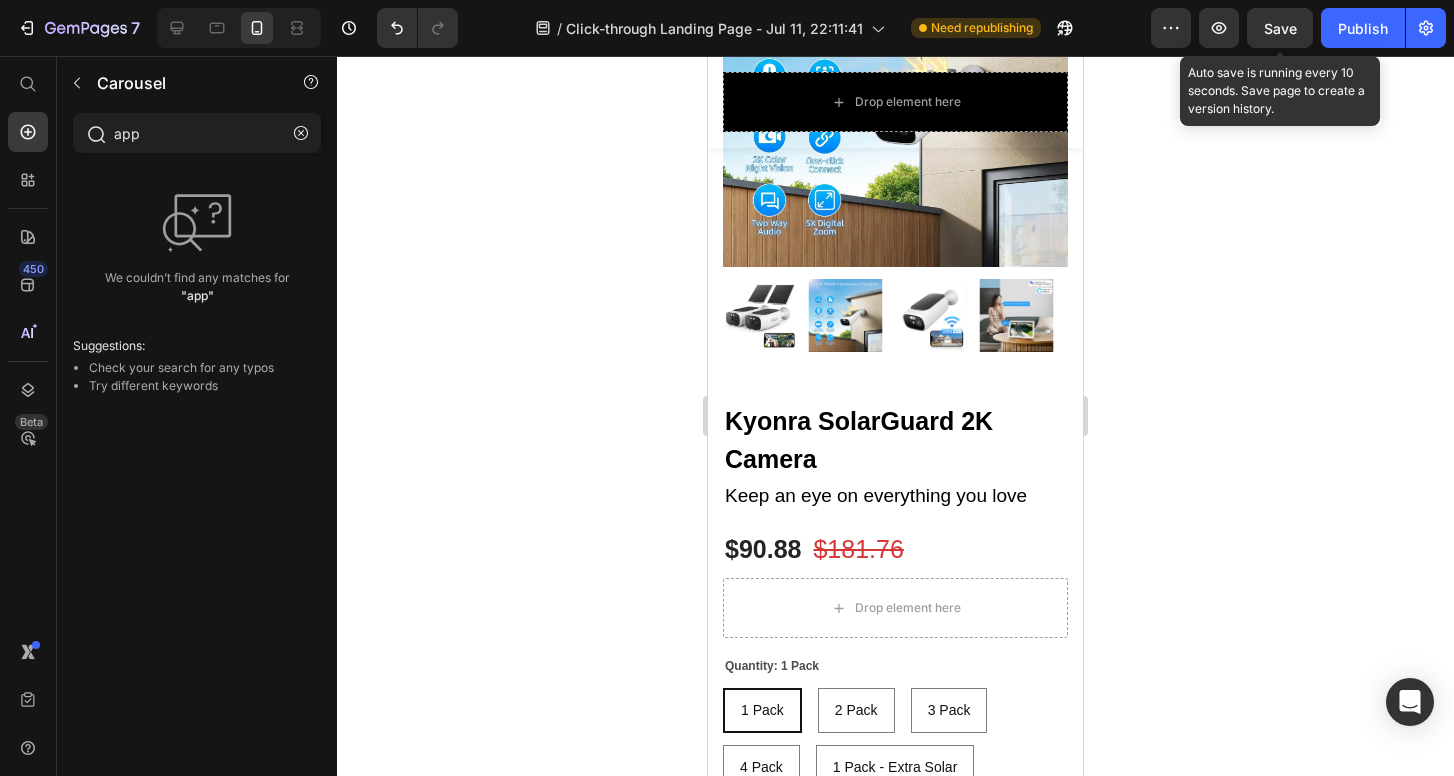 type on "app" 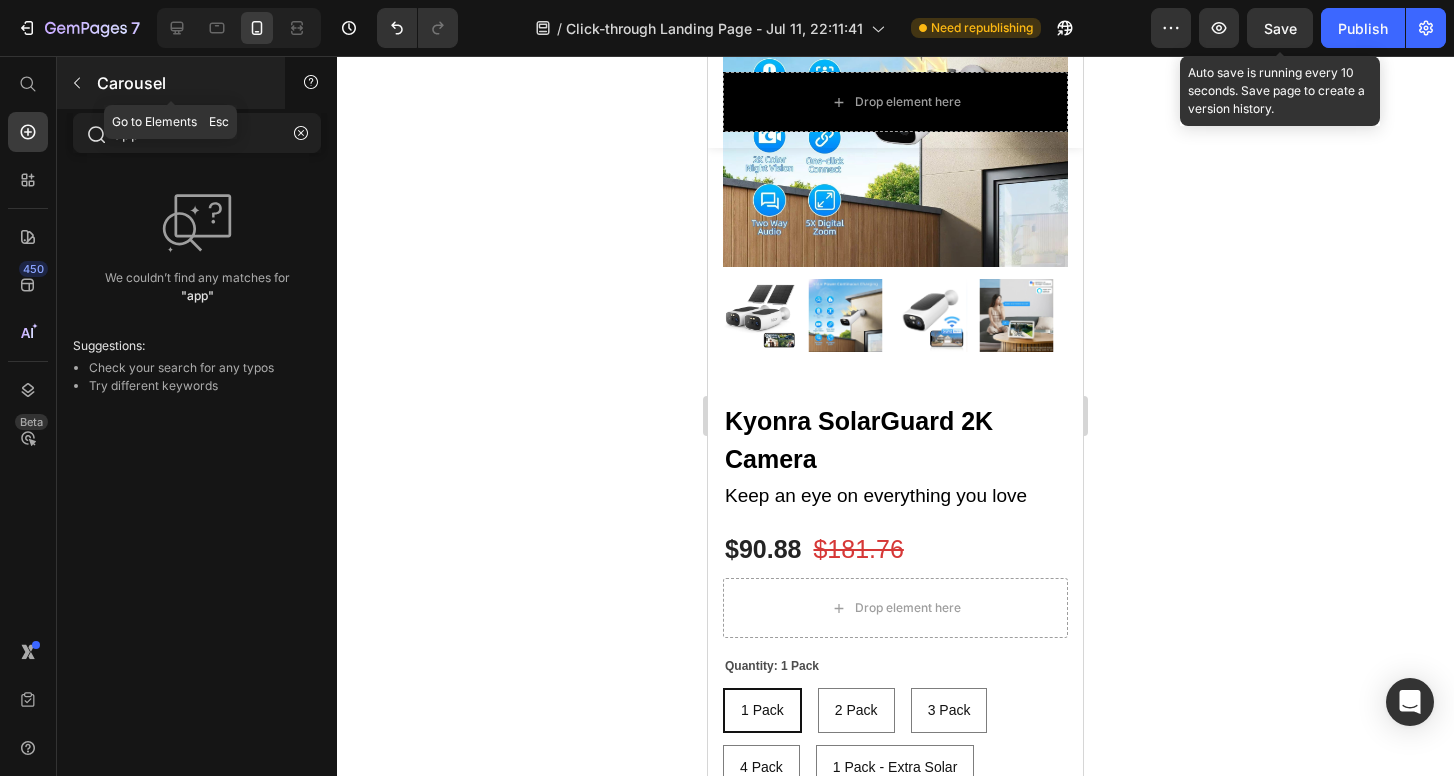 click at bounding box center (77, 83) 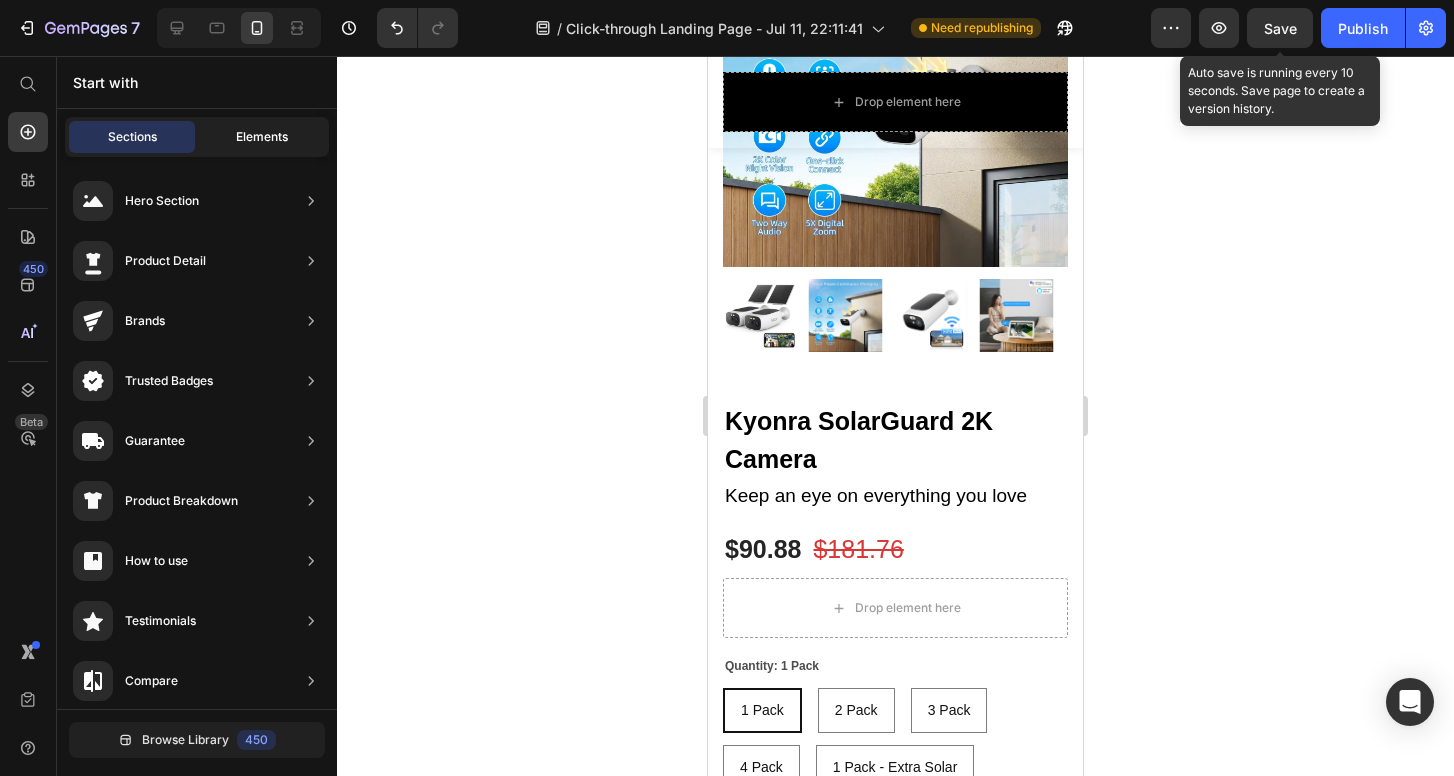 click on "Elements" 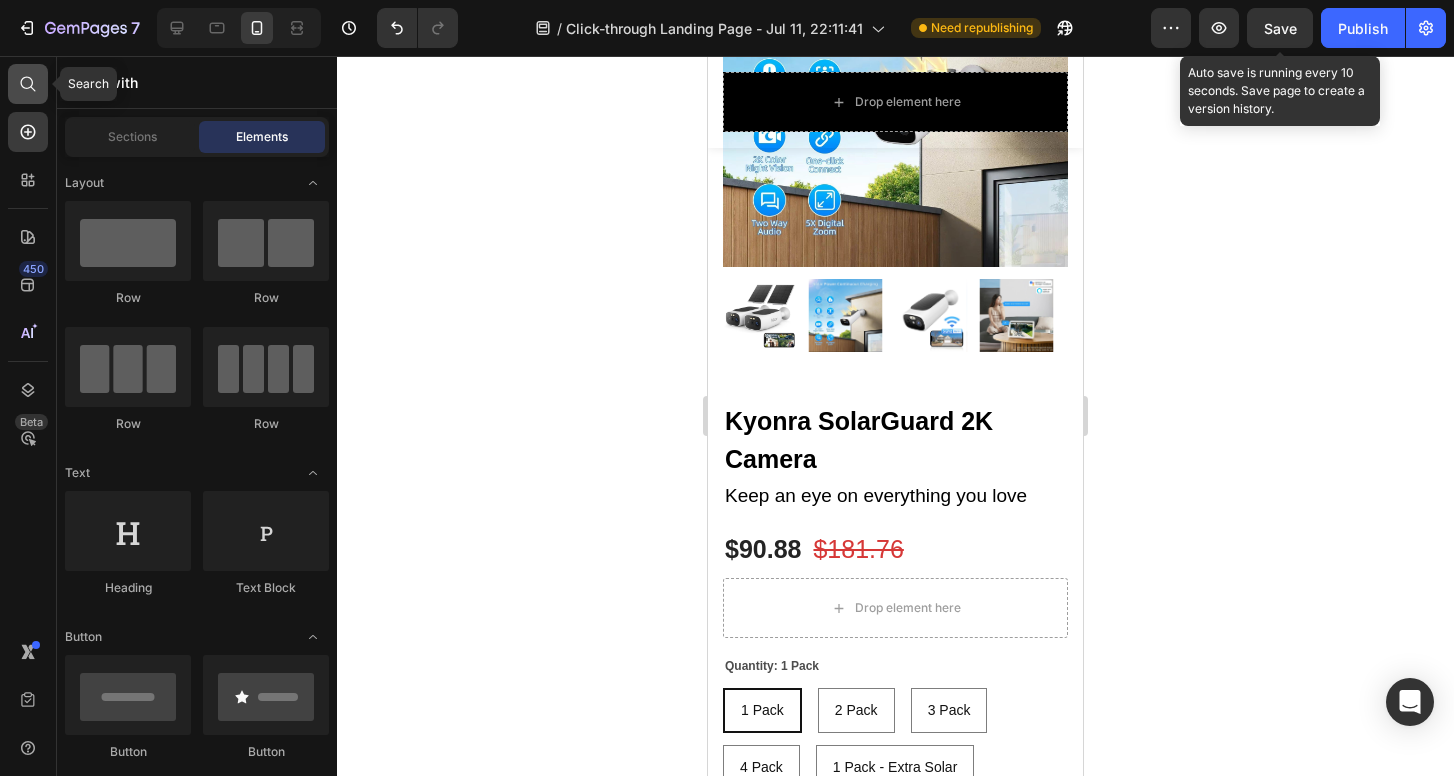 click 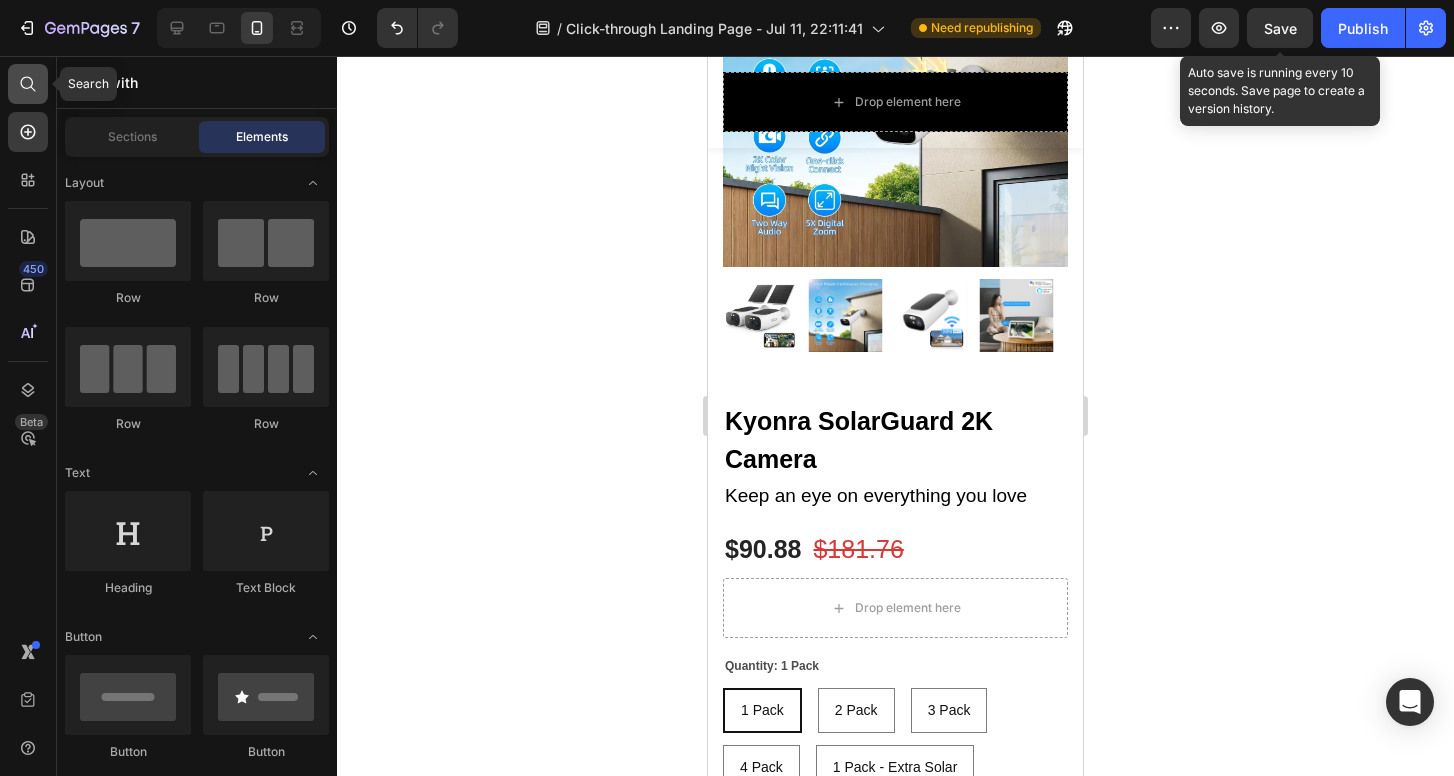 radio on "false" 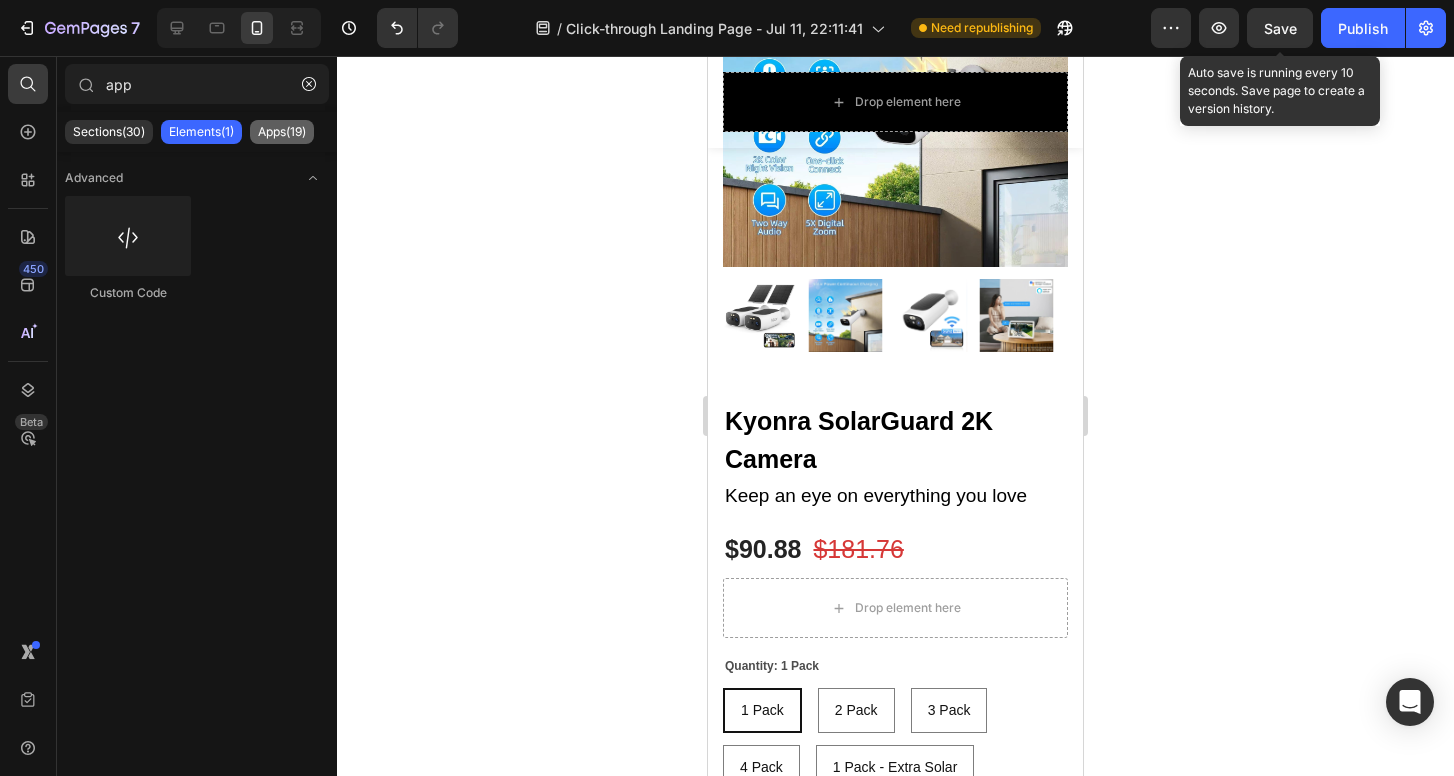 type on "app" 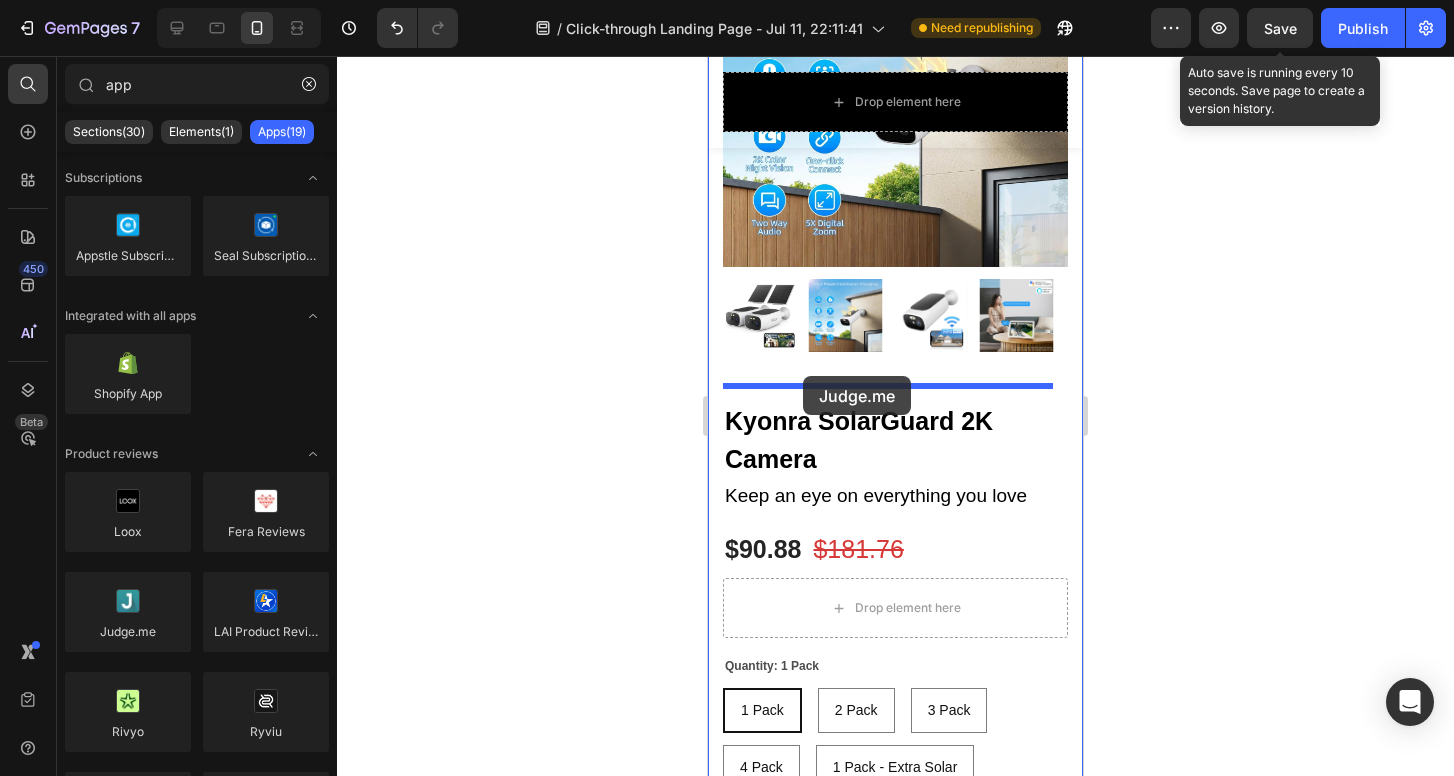 drag, startPoint x: 832, startPoint y: 660, endPoint x: 803, endPoint y: 376, distance: 285.4768 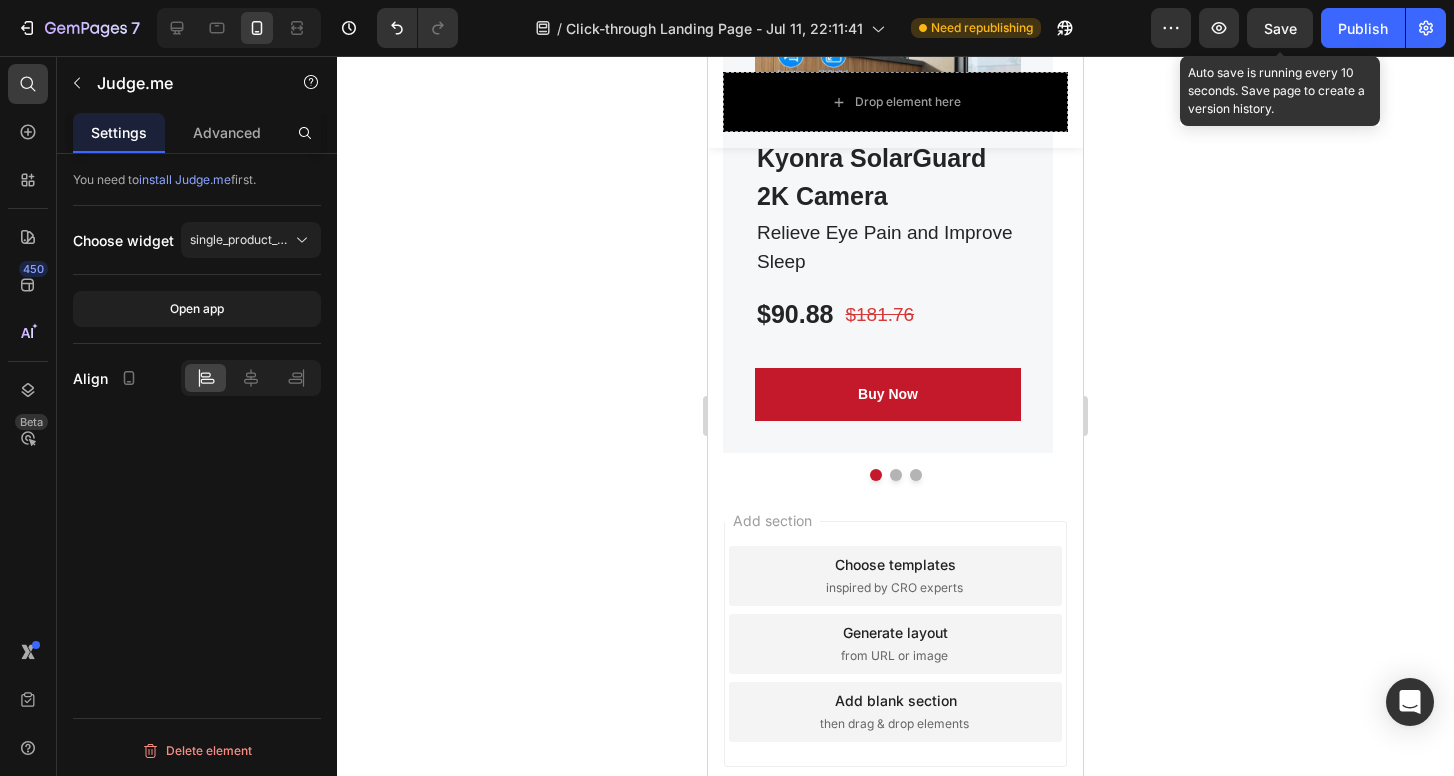 scroll, scrollTop: 6500, scrollLeft: 0, axis: vertical 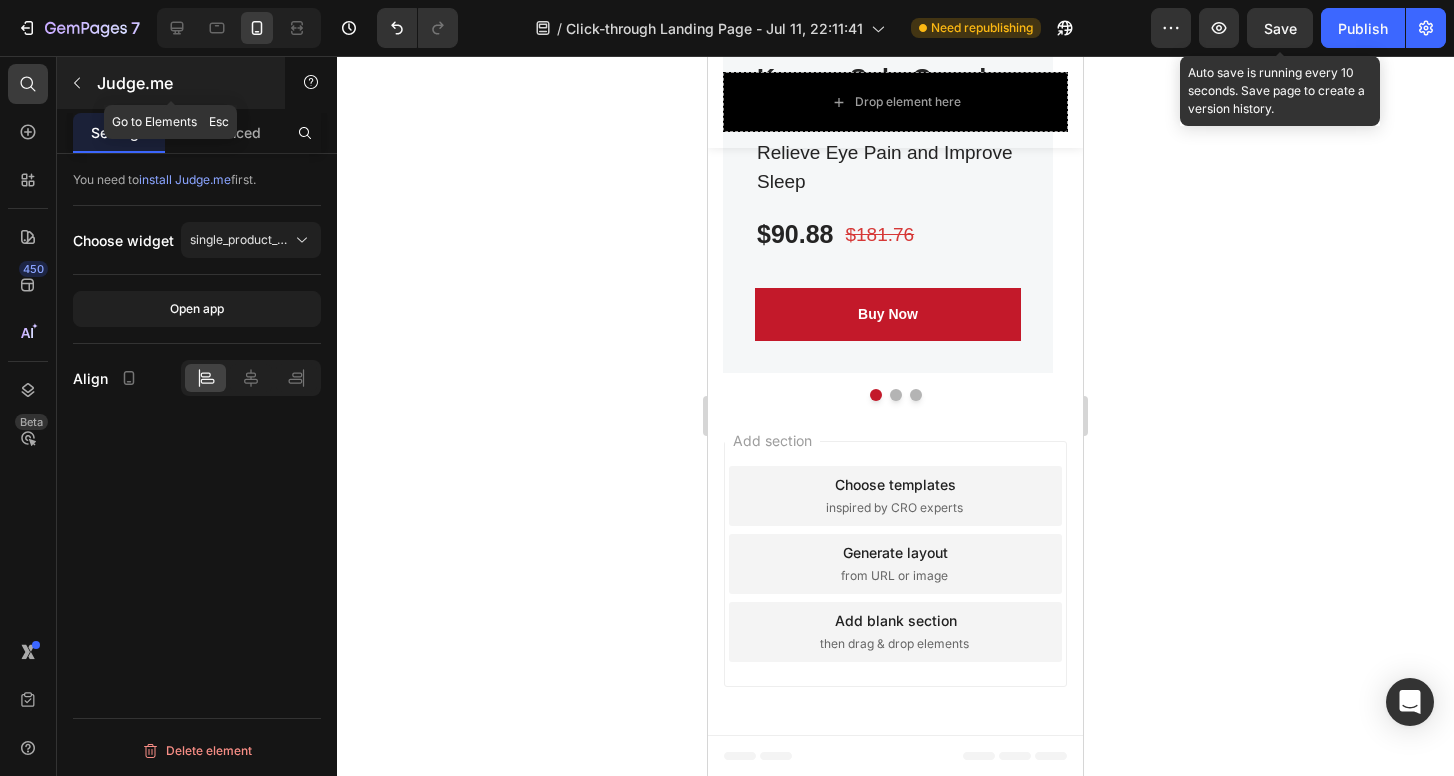 click 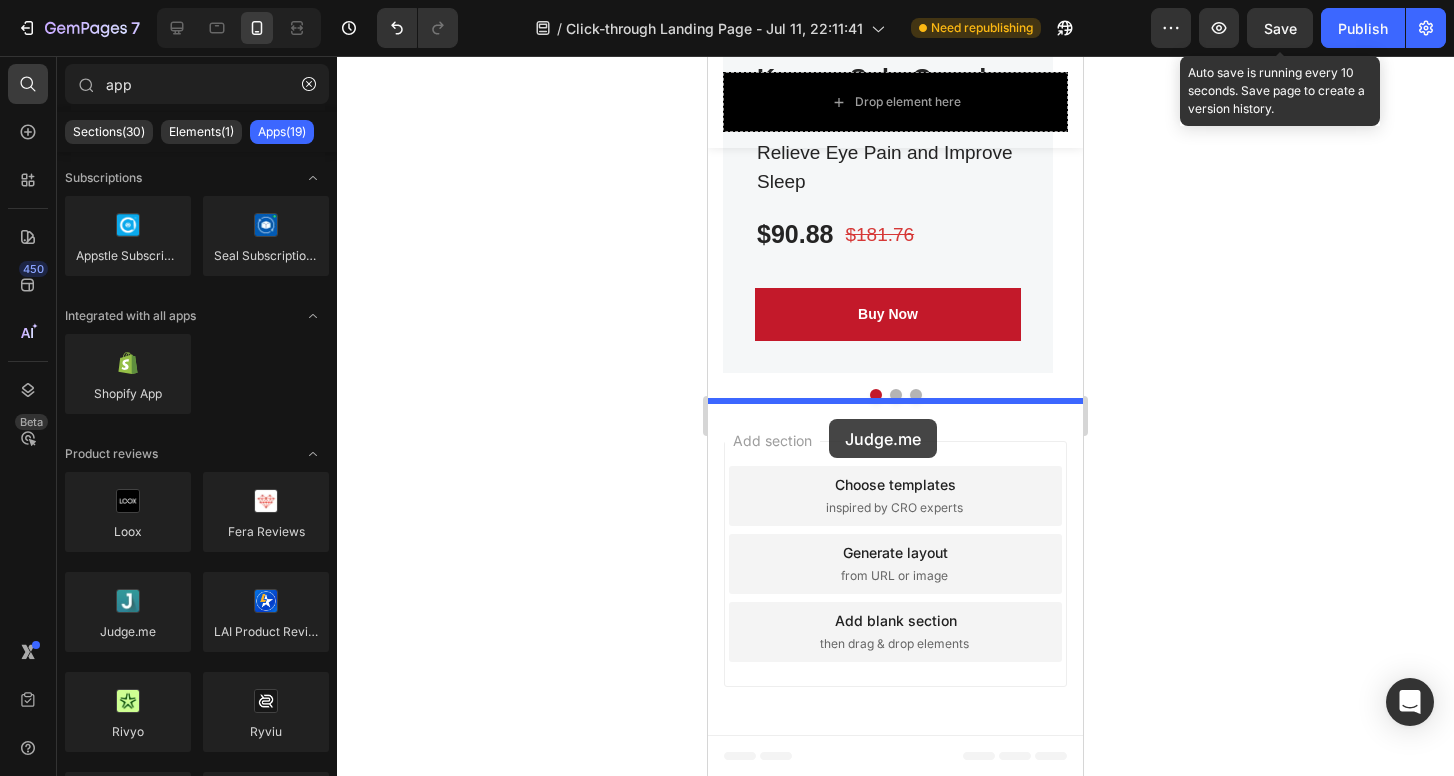 drag, startPoint x: 841, startPoint y: 664, endPoint x: 829, endPoint y: 419, distance: 245.2937 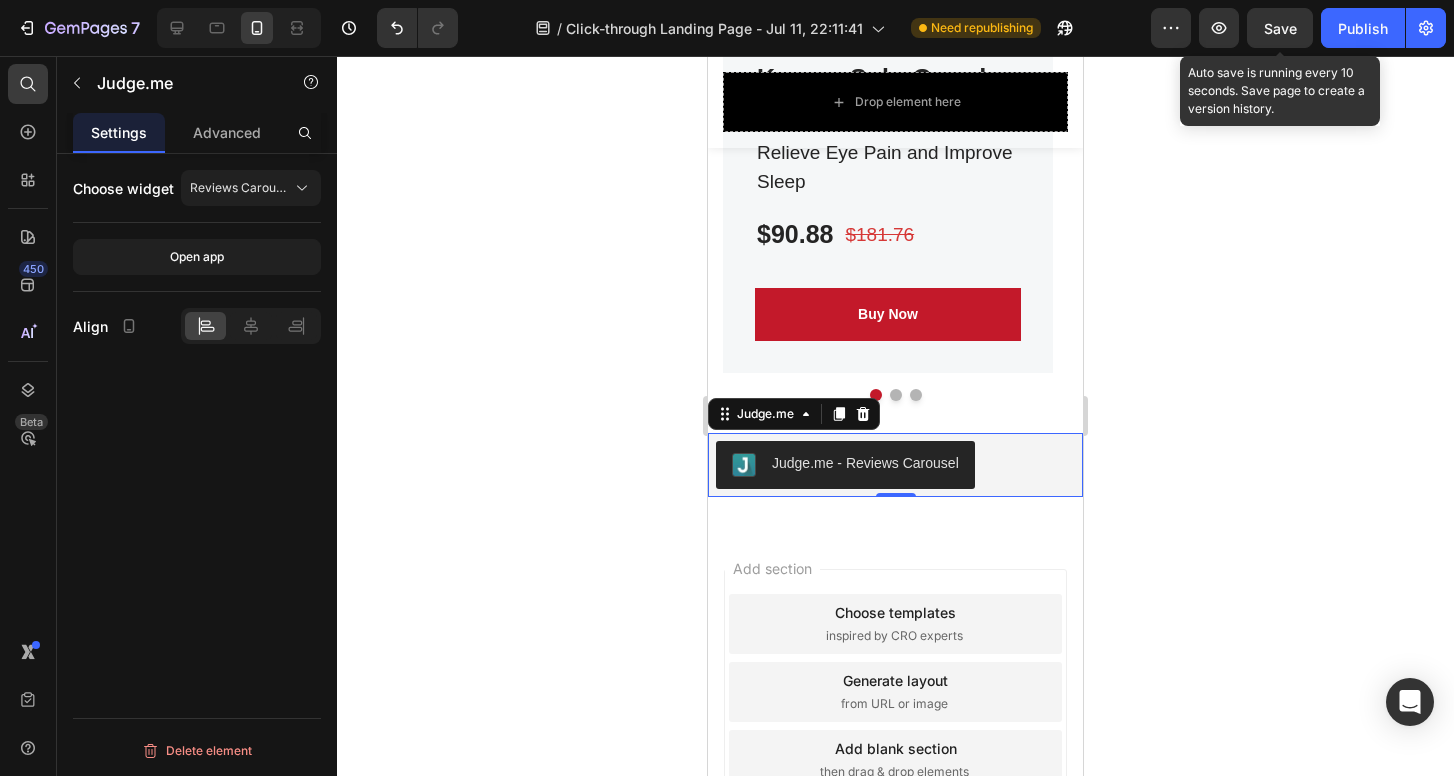 click on "Save" at bounding box center [1280, 28] 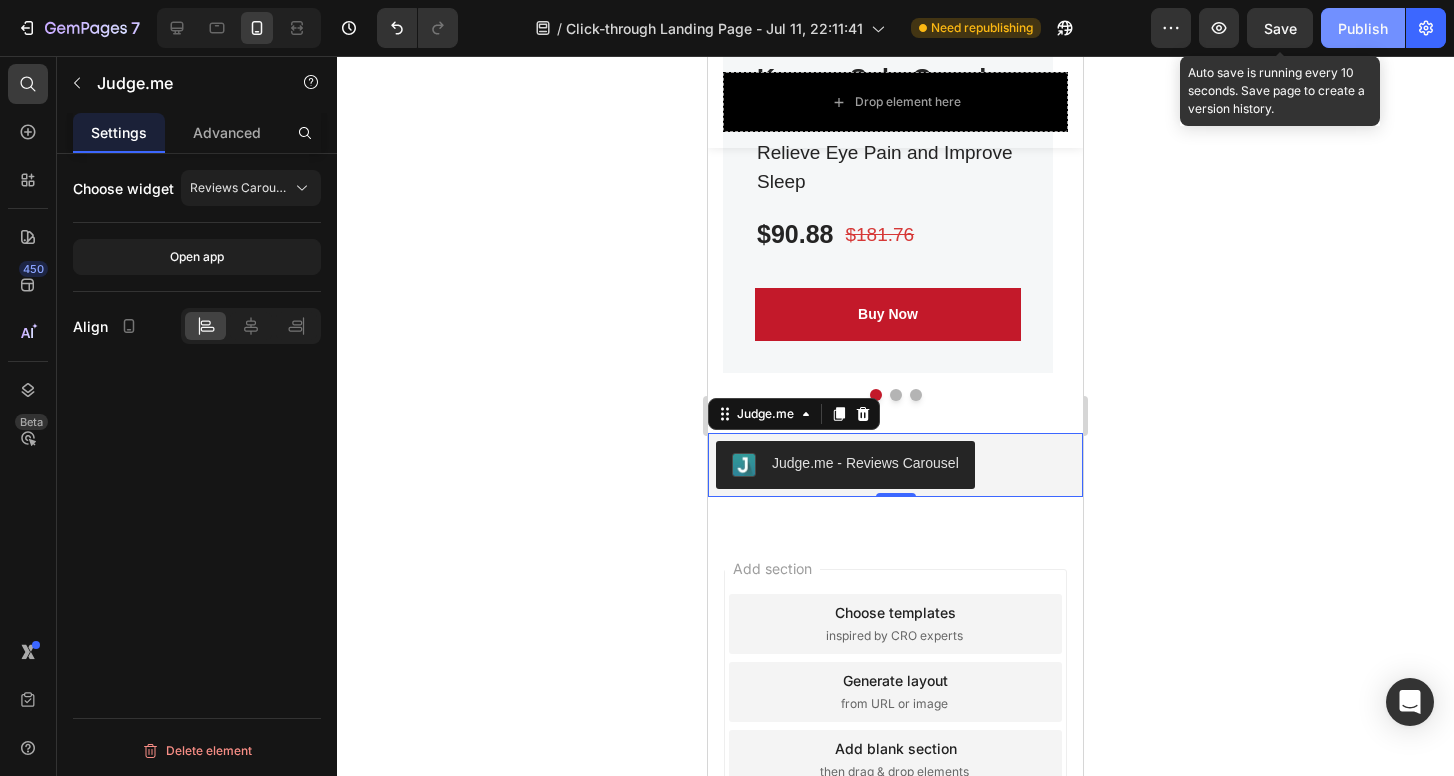 click on "Publish" at bounding box center [1363, 28] 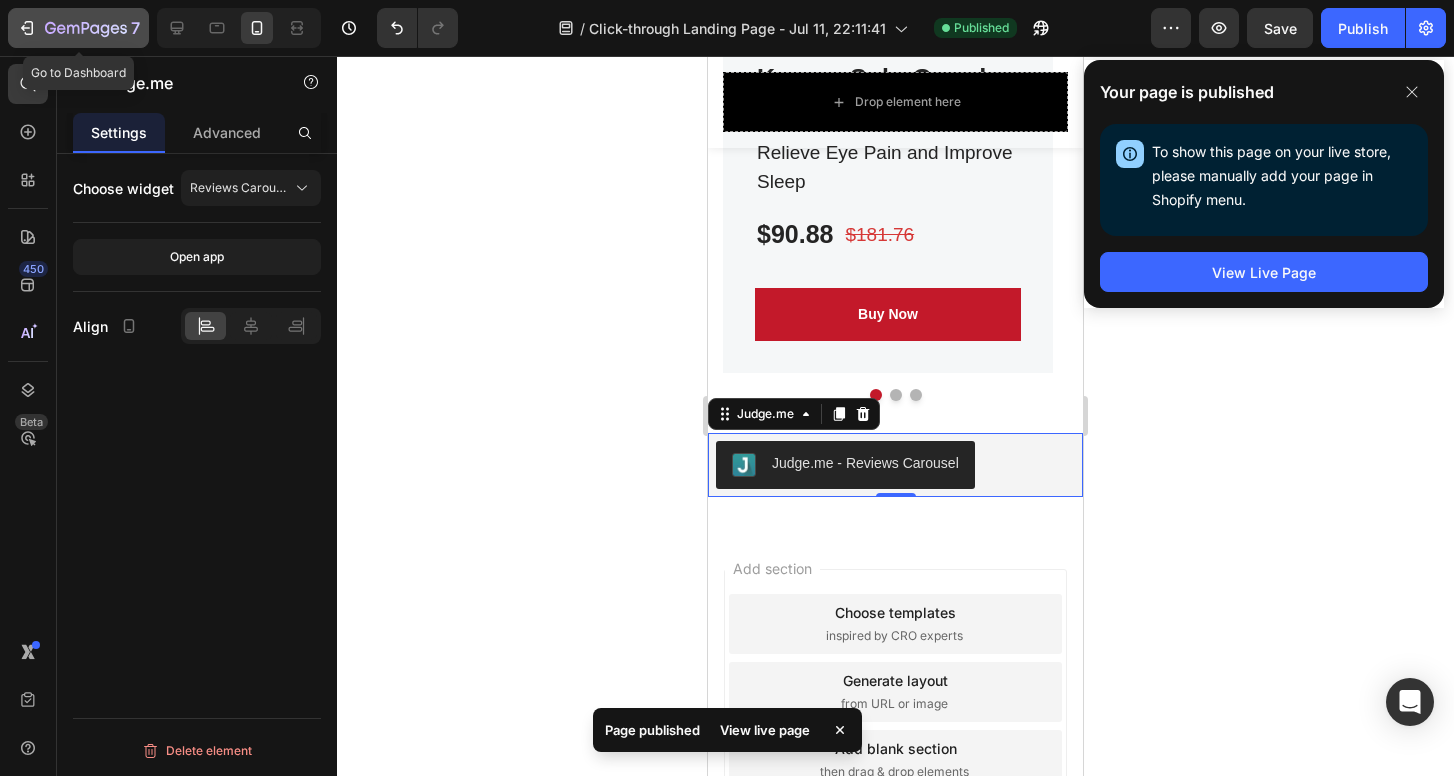click 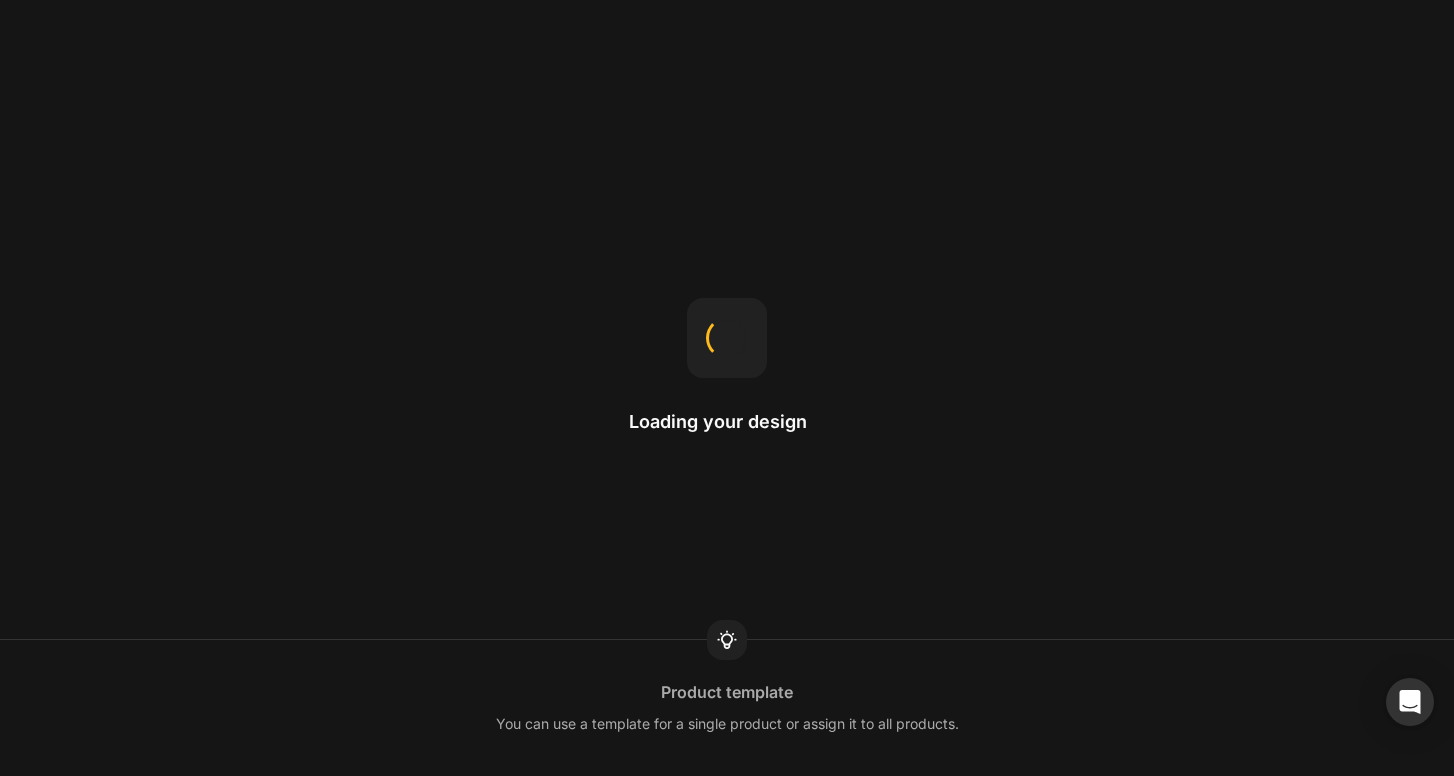 scroll, scrollTop: 0, scrollLeft: 0, axis: both 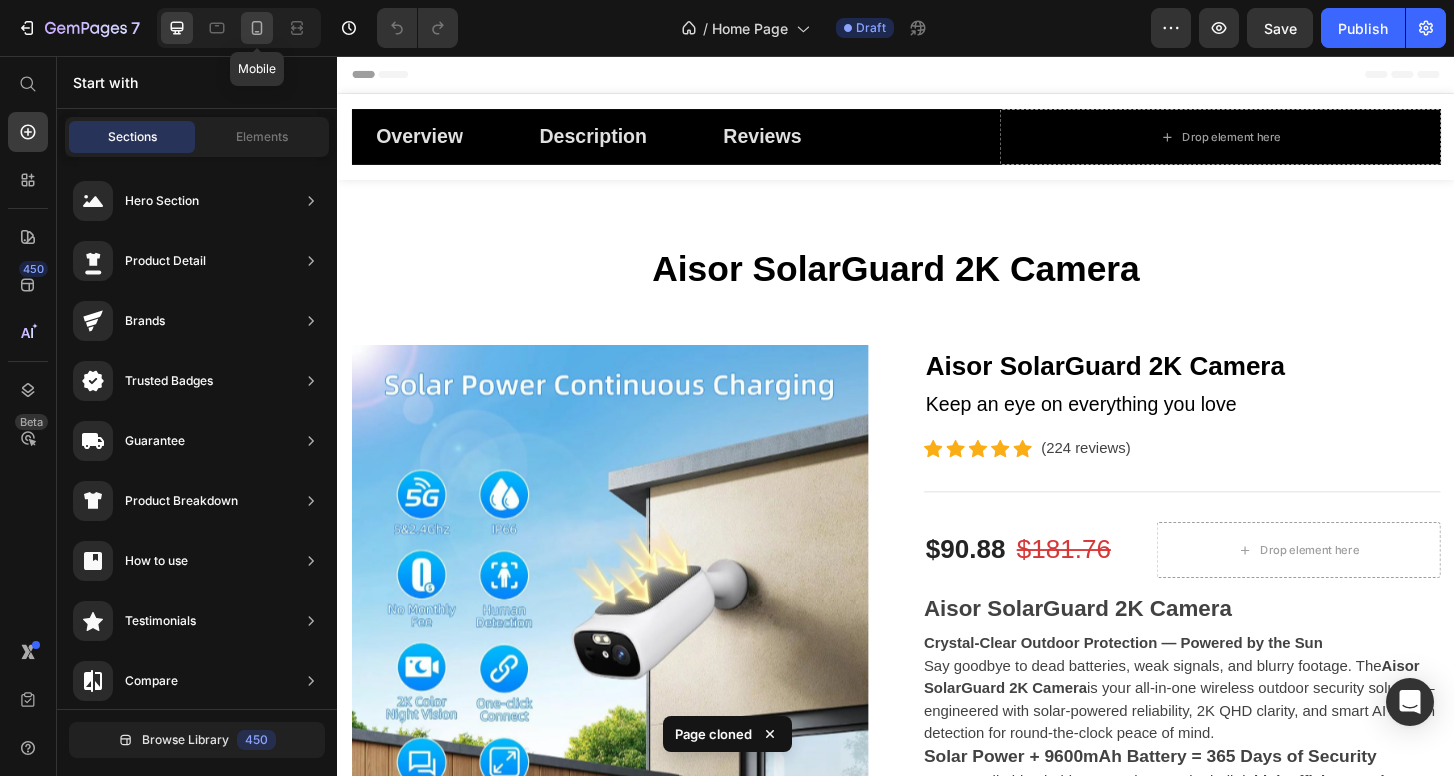 click 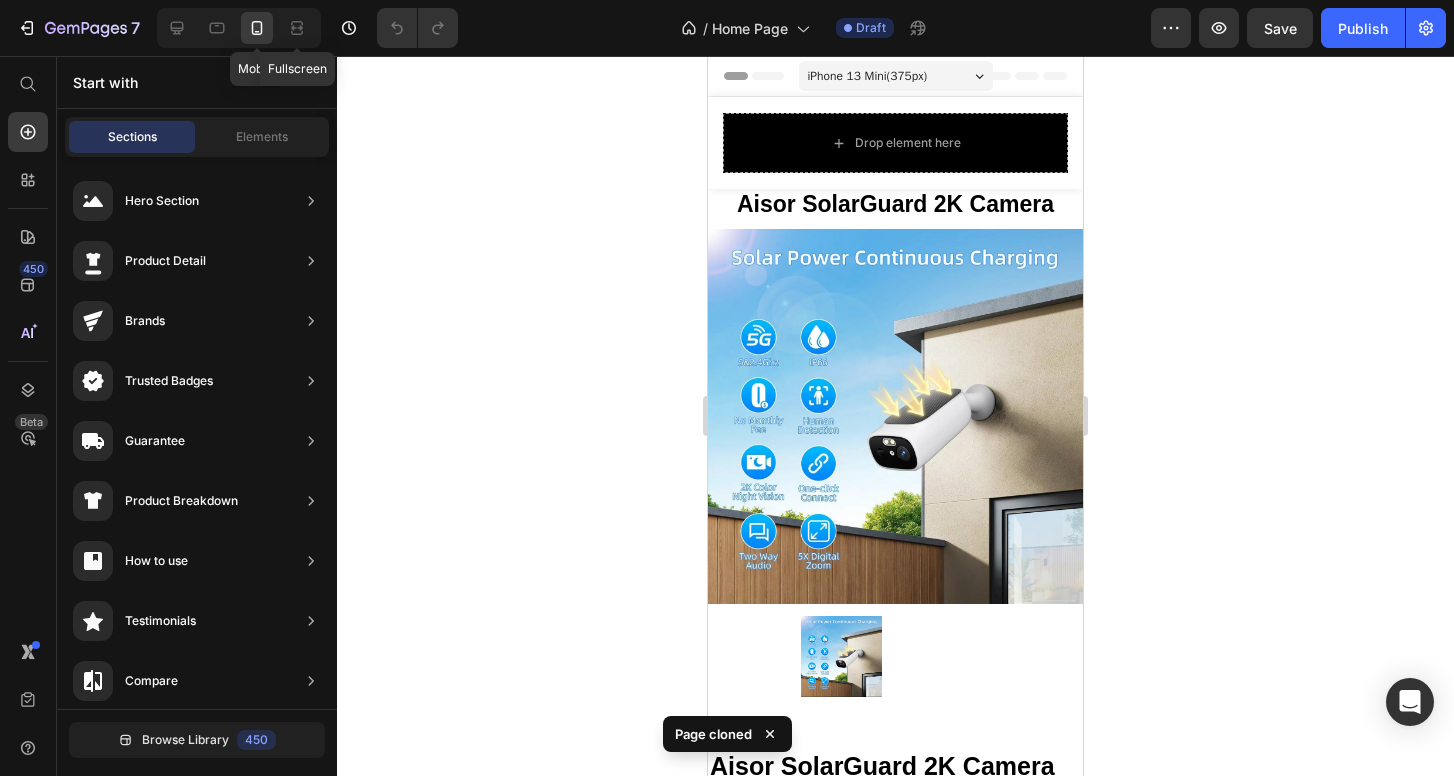 radio on "false" 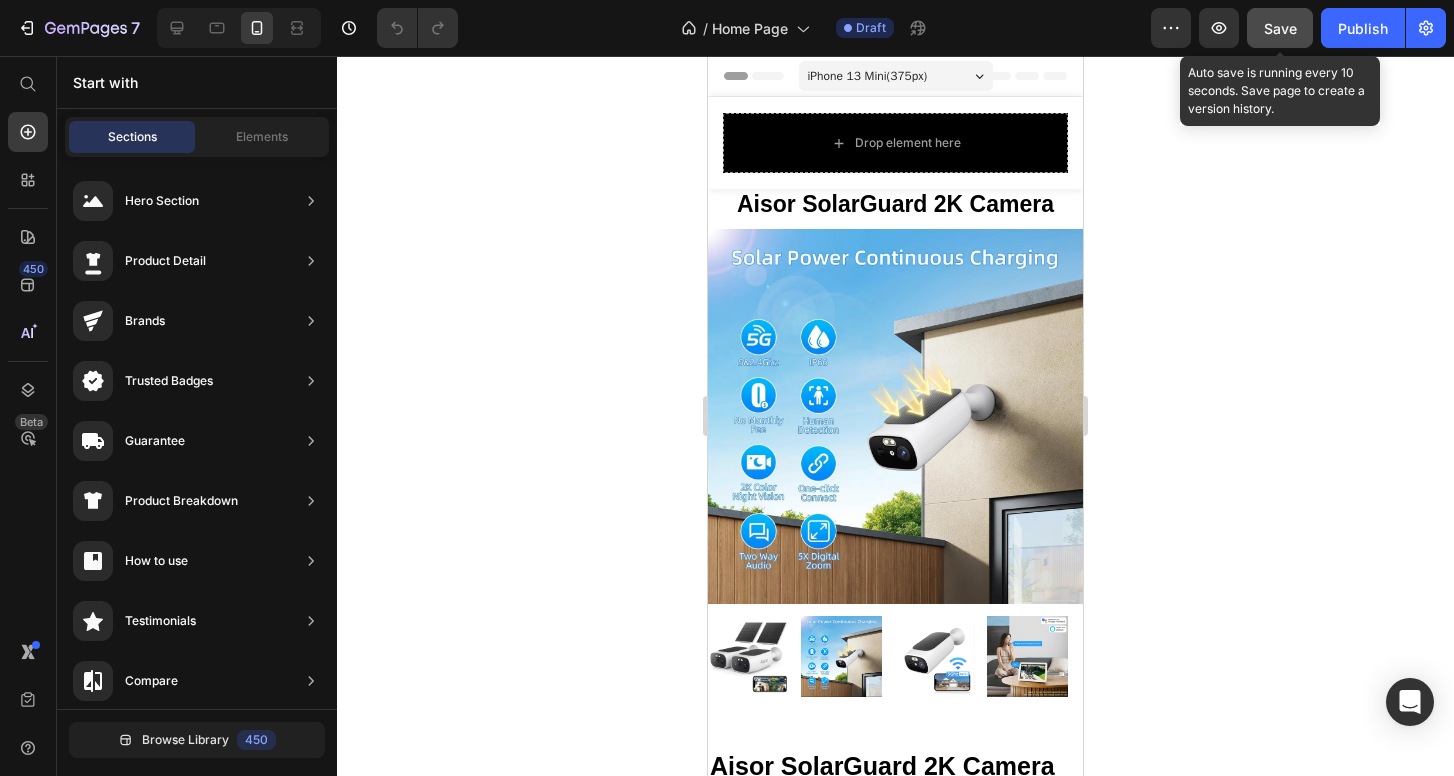 click on "Save" at bounding box center (1280, 28) 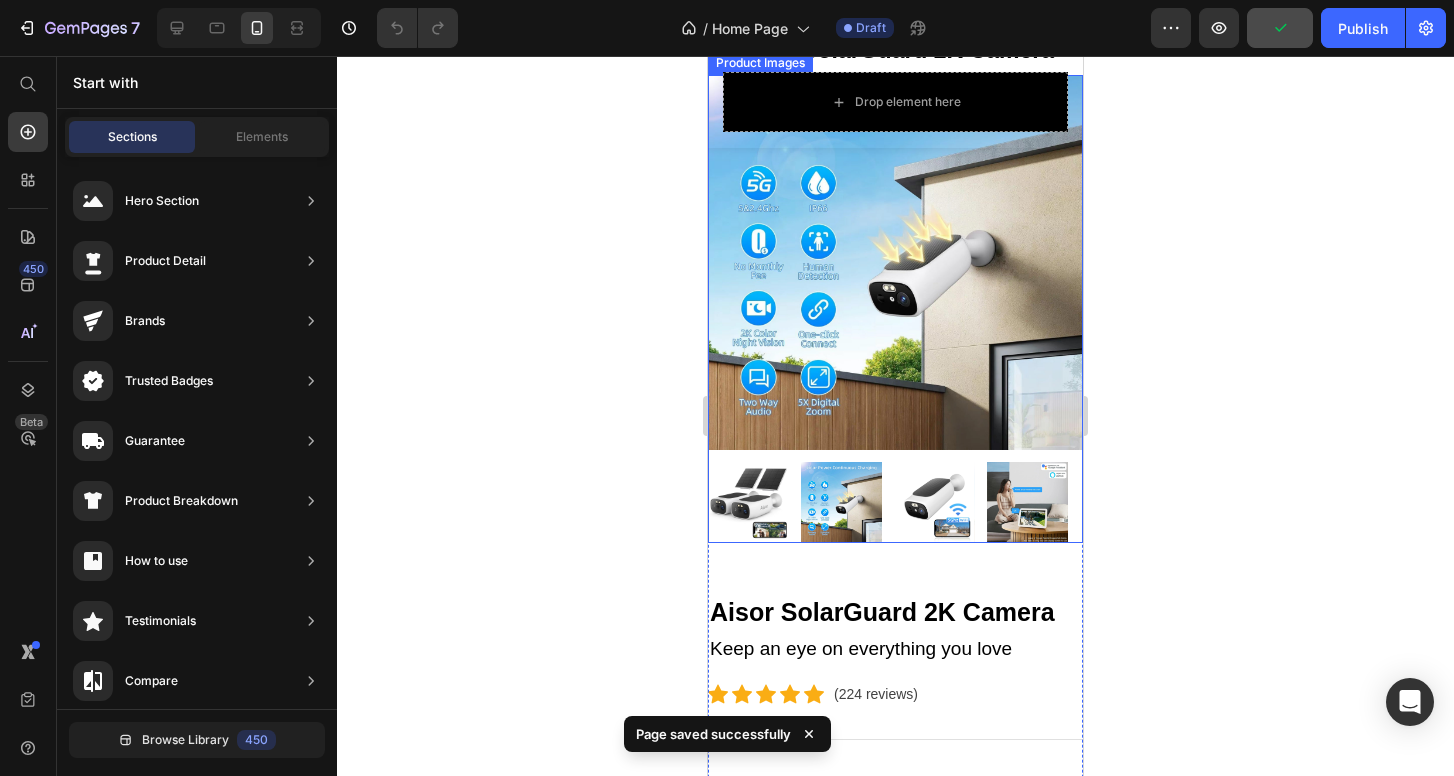scroll, scrollTop: 0, scrollLeft: 0, axis: both 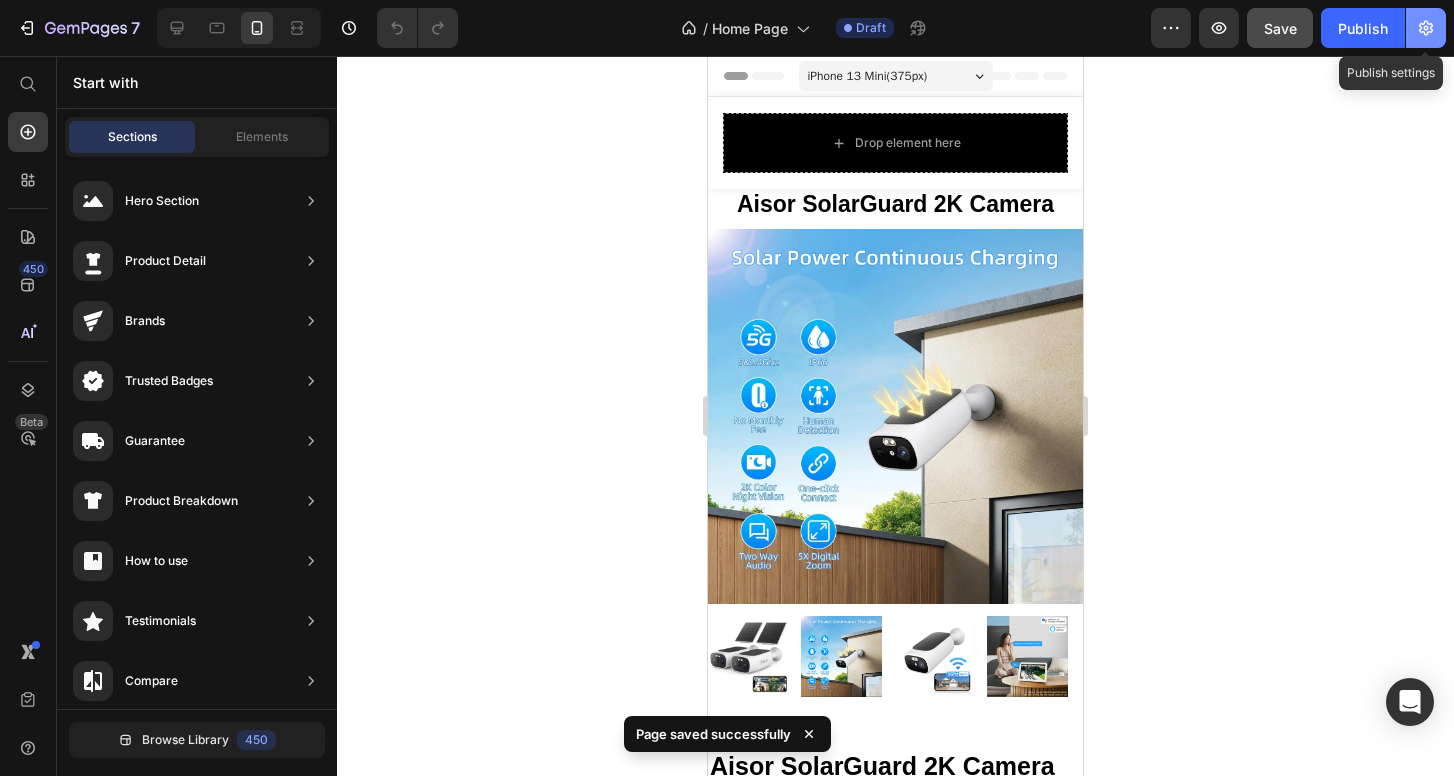 click 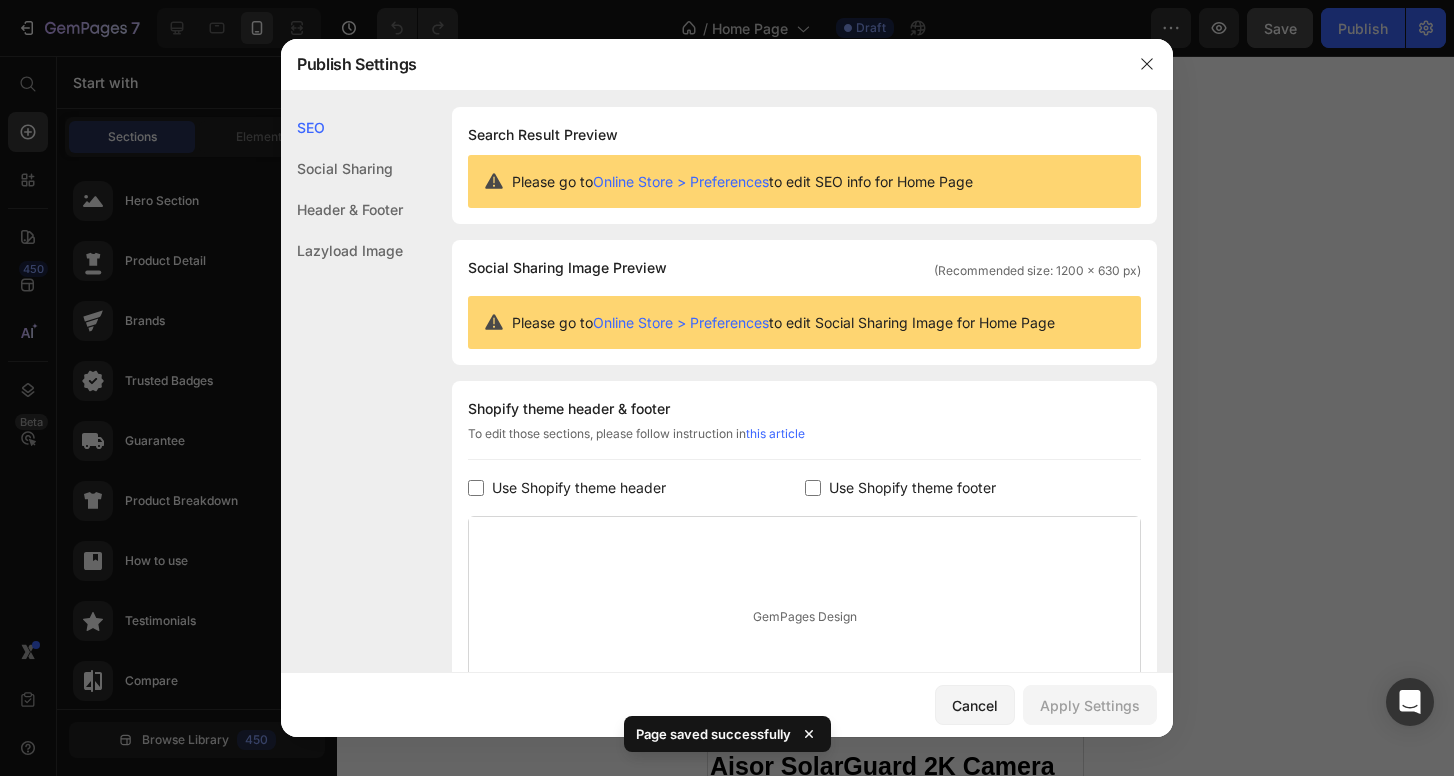 scroll, scrollTop: 209, scrollLeft: 0, axis: vertical 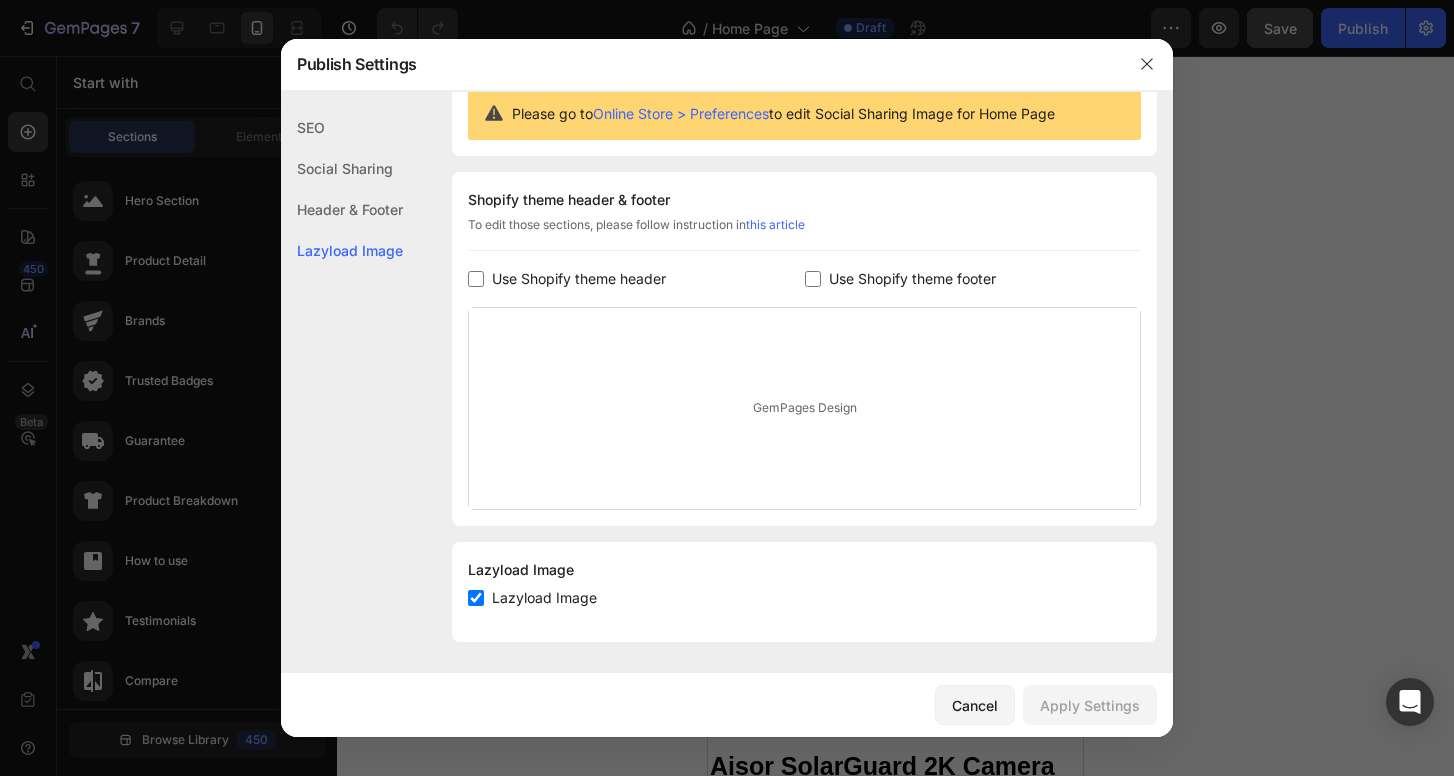 click at bounding box center [476, 279] 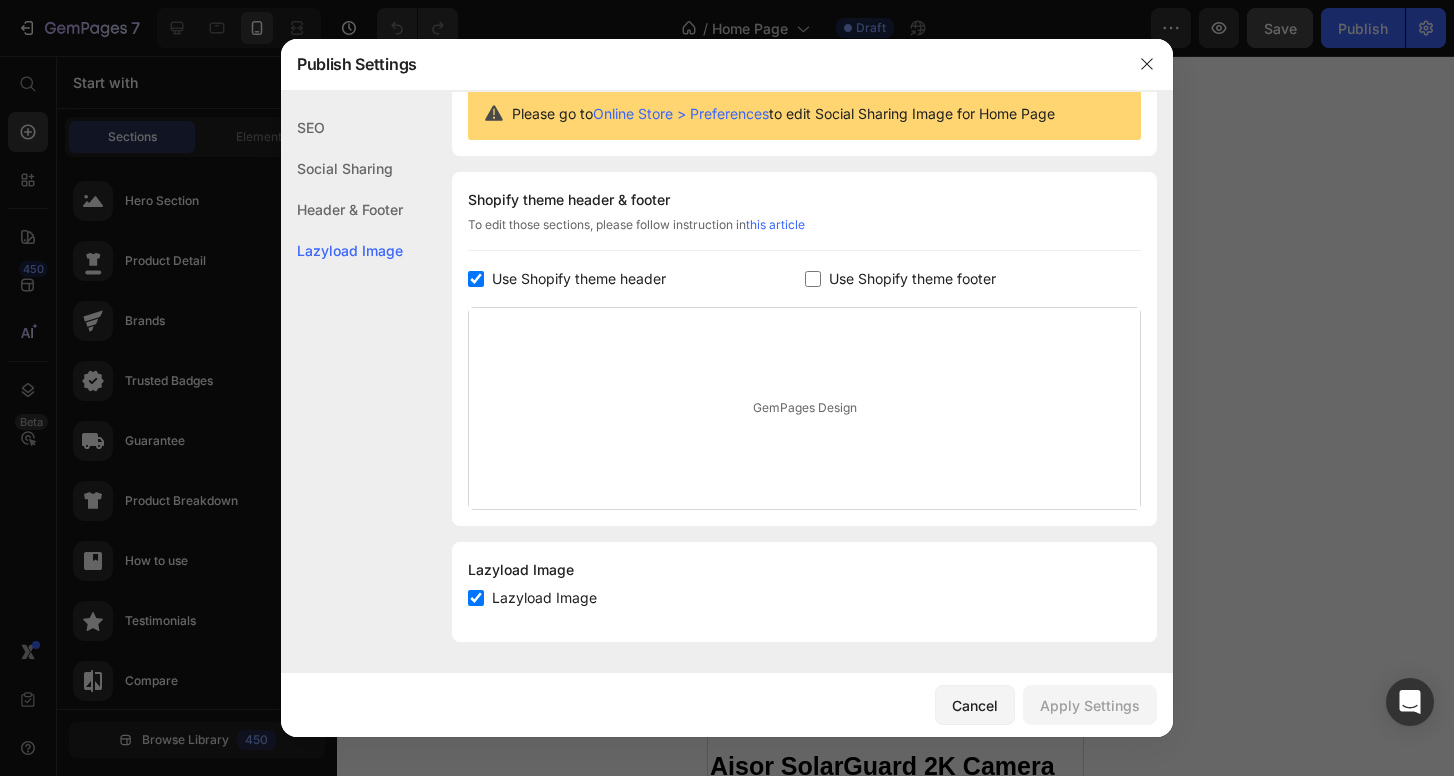 checkbox on "true" 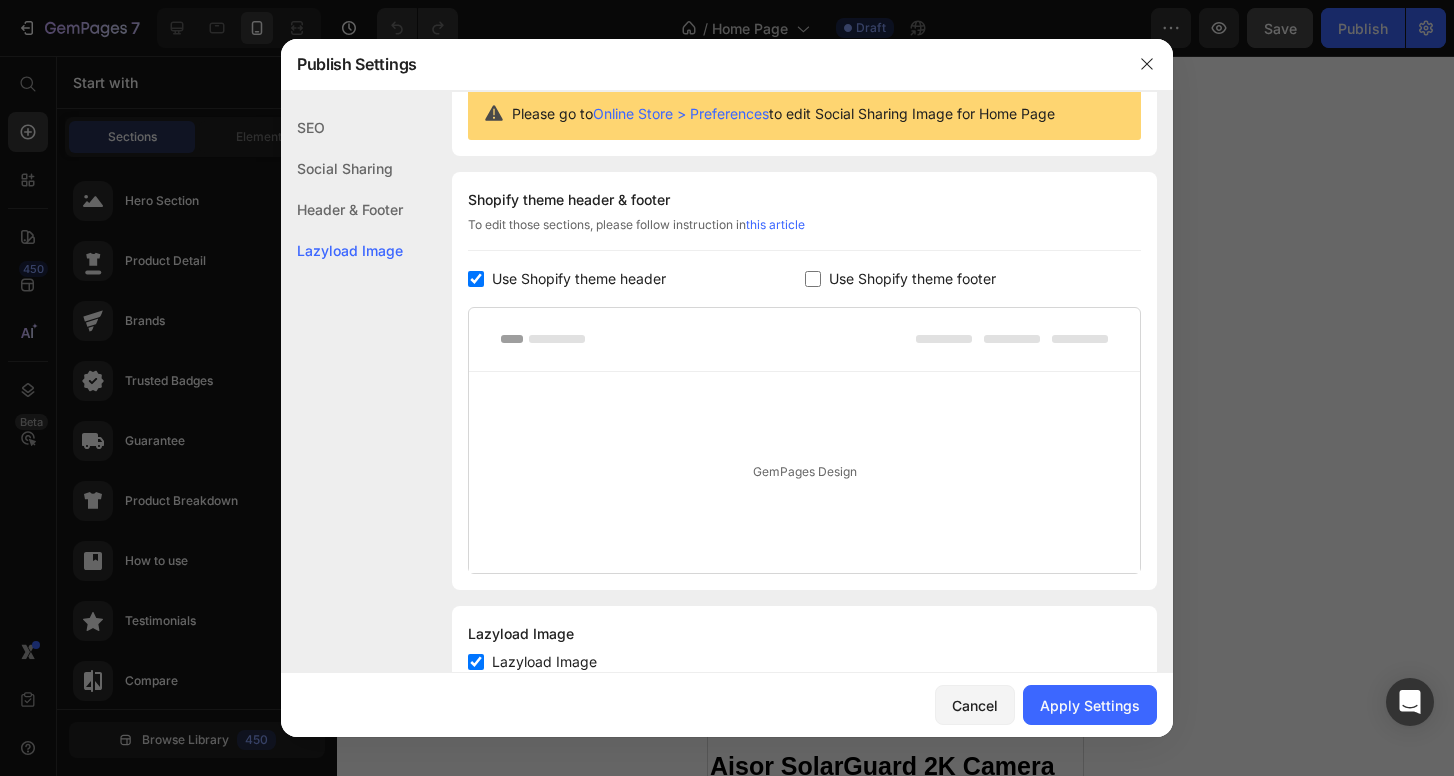 click at bounding box center [813, 279] 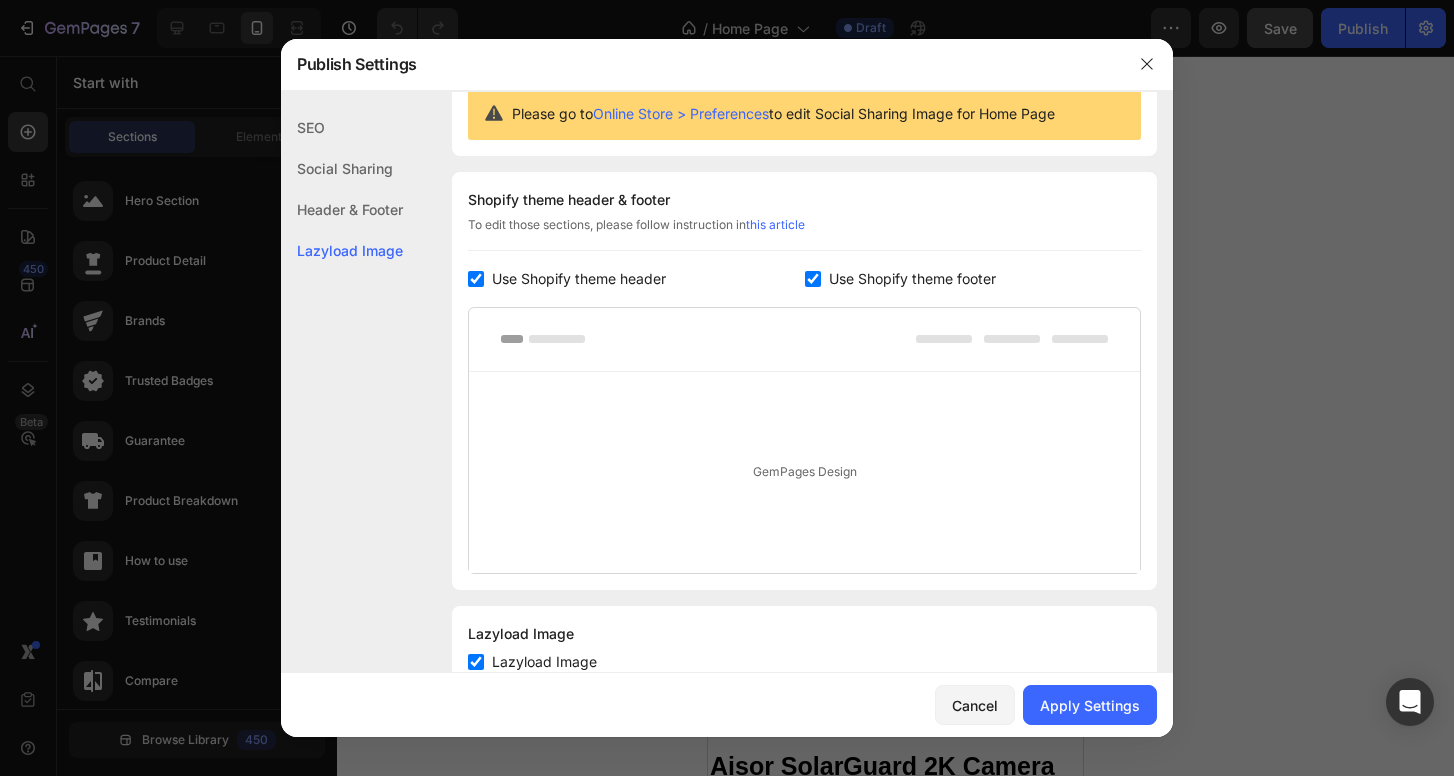 checkbox on "true" 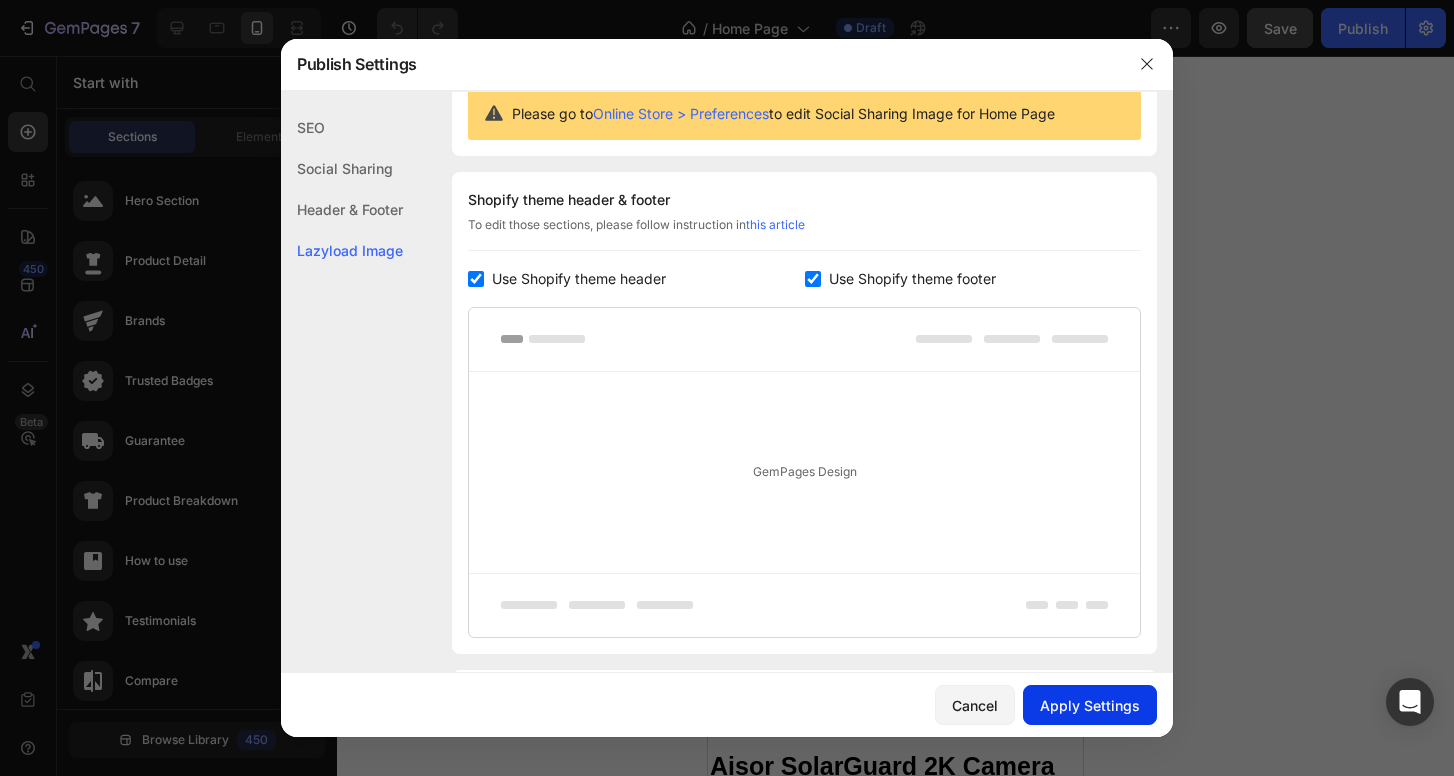 click on "Apply Settings" at bounding box center [1090, 705] 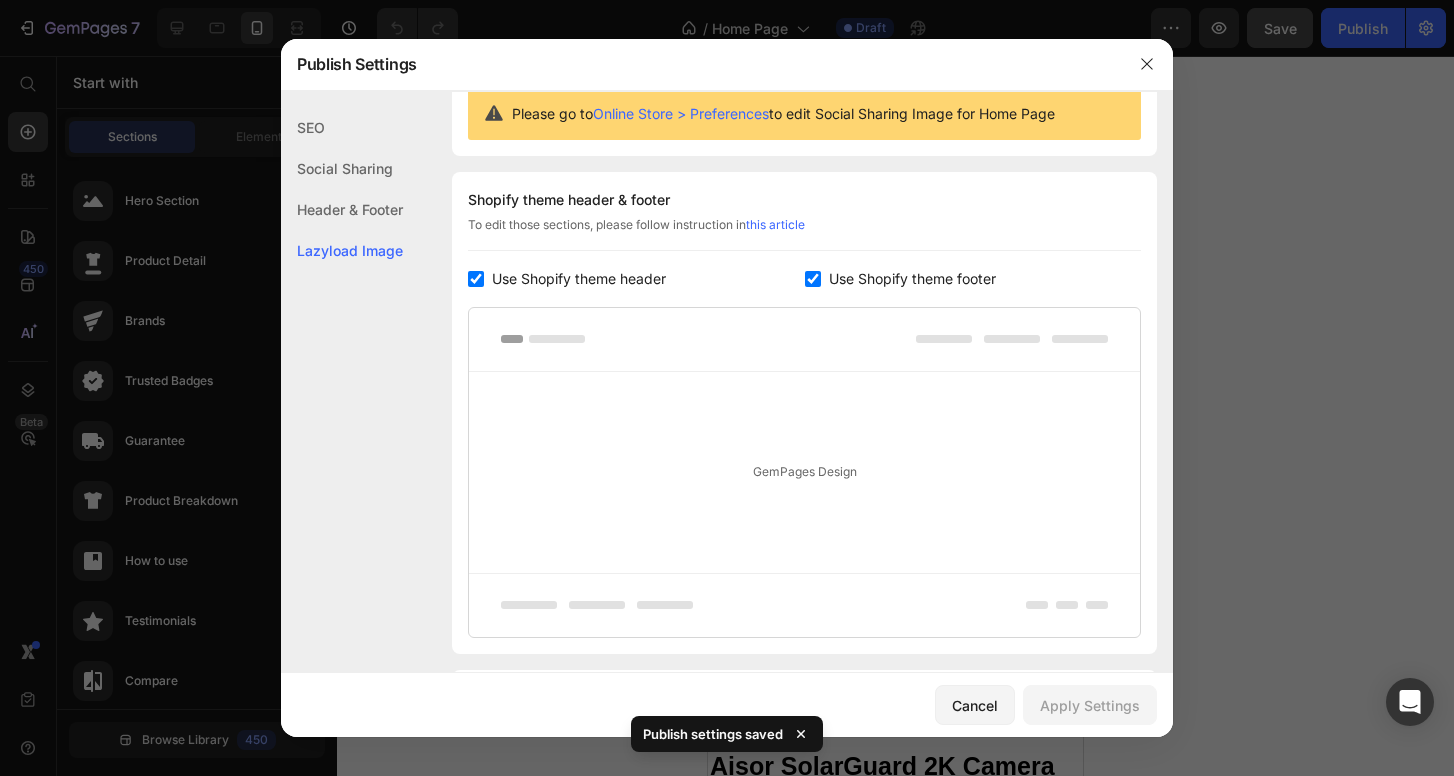 click at bounding box center (727, 388) 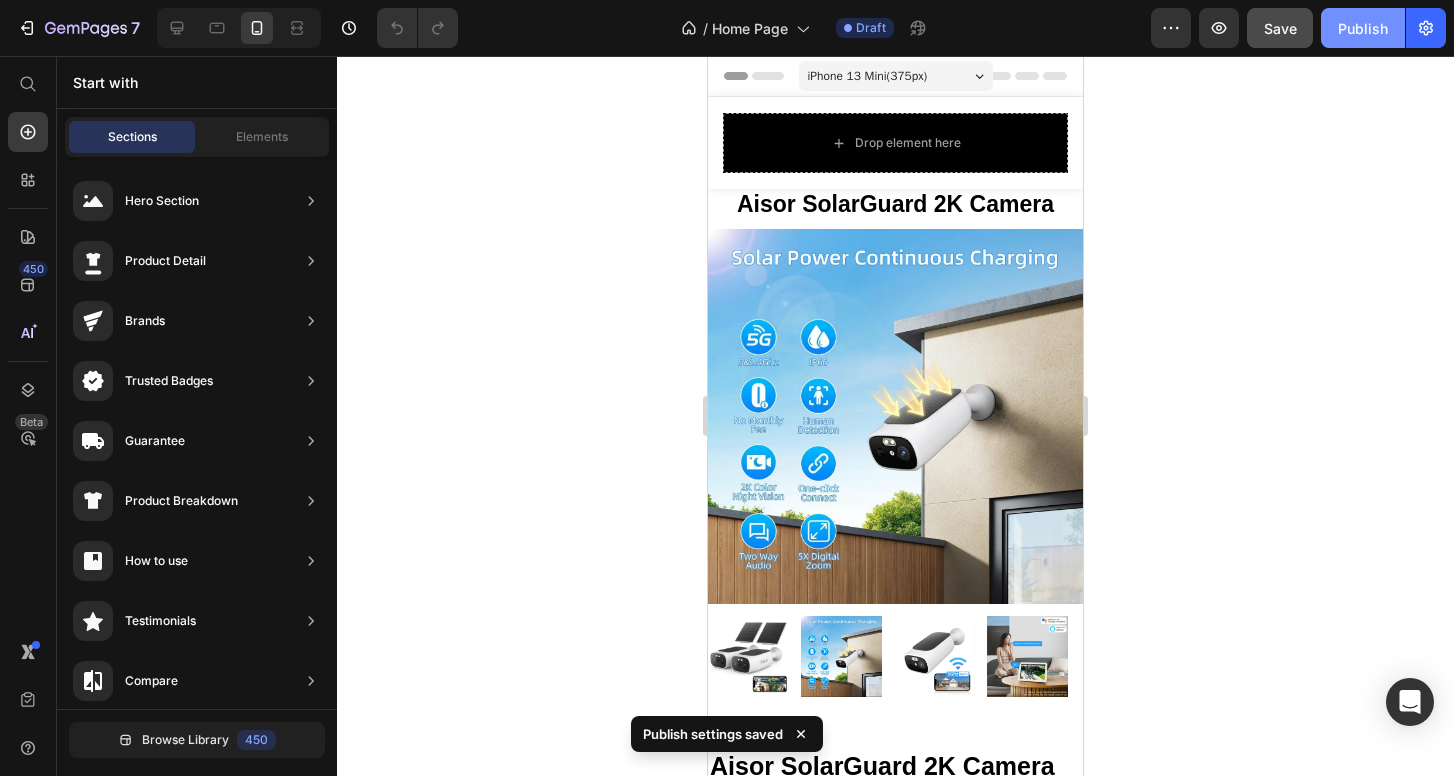 click on "Publish" at bounding box center (1363, 28) 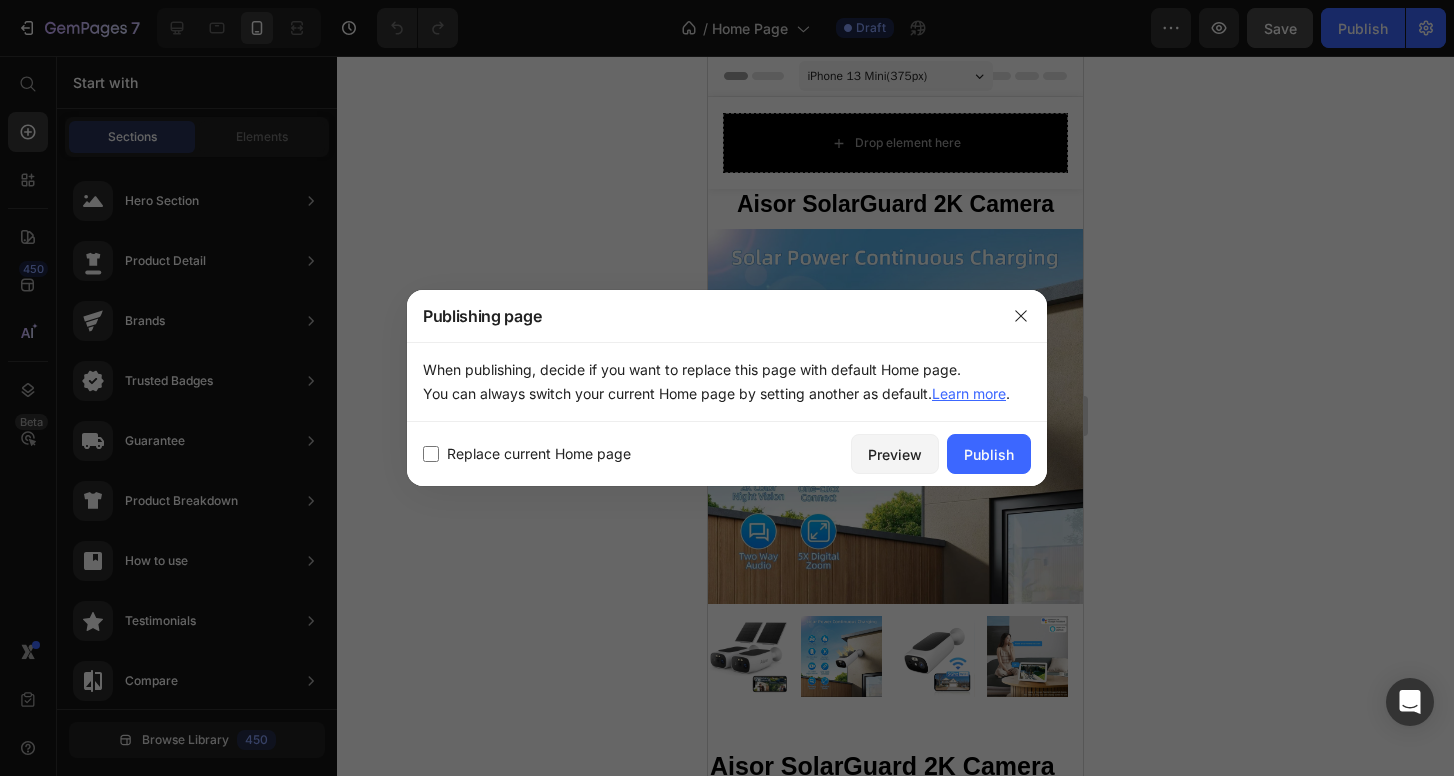 click on "Replace current Home page" at bounding box center [539, 454] 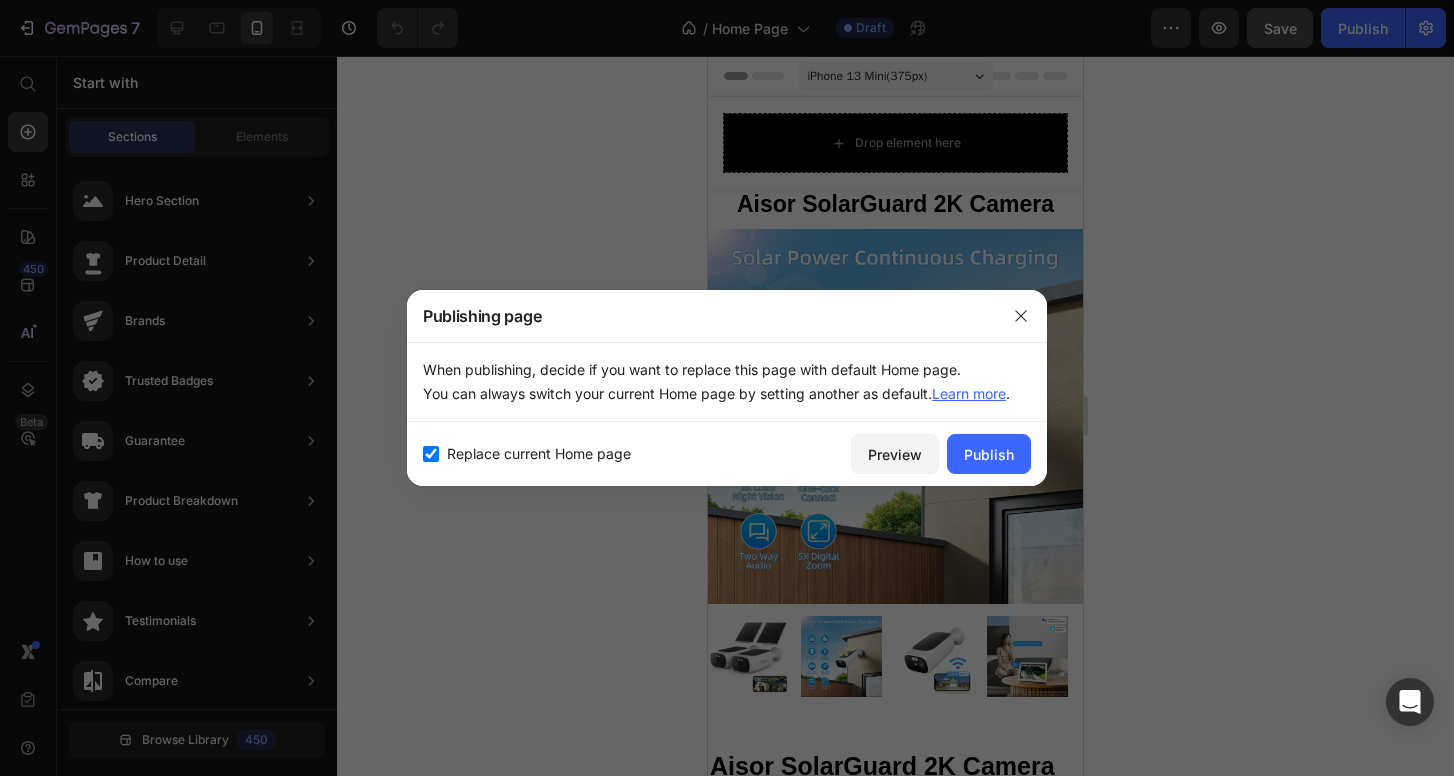 checkbox on "true" 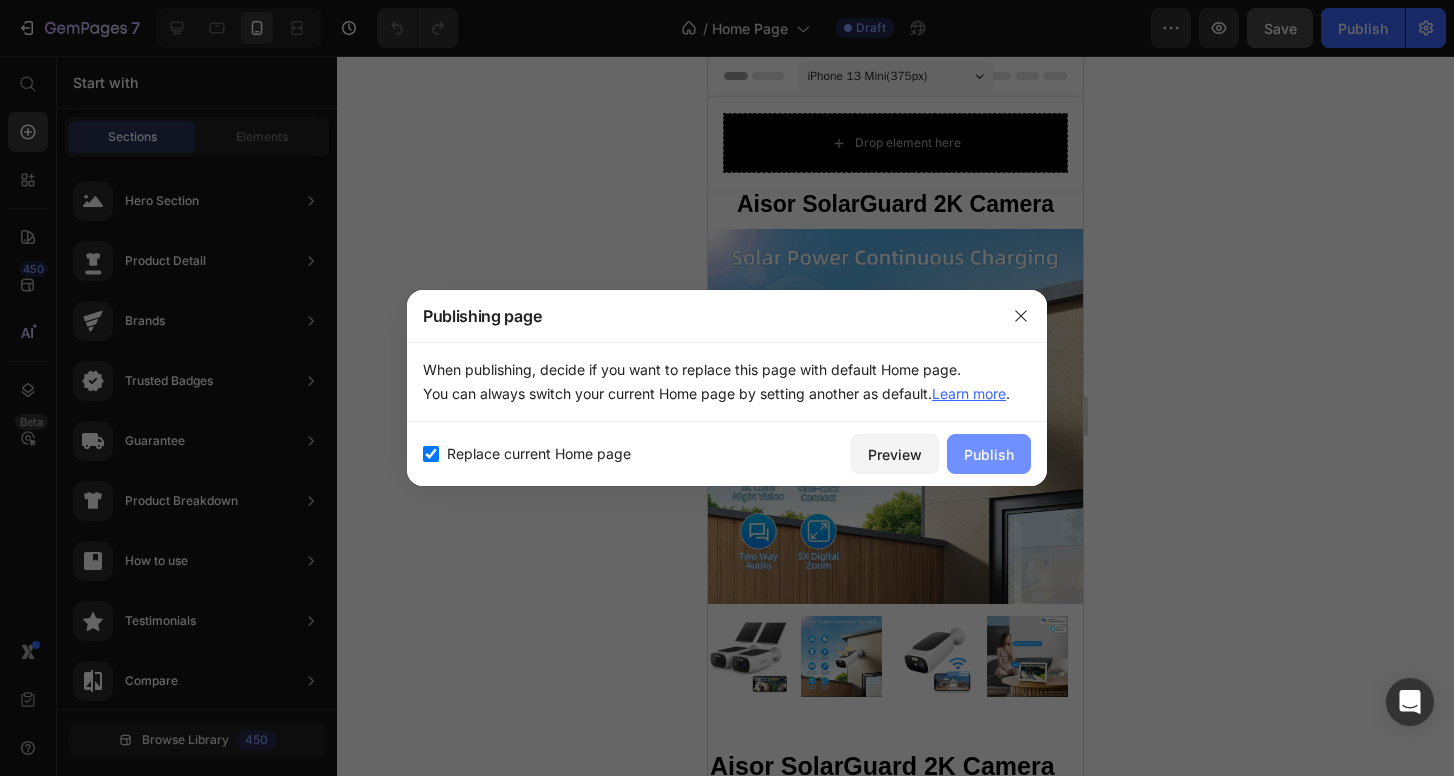 click on "Publish" at bounding box center (989, 454) 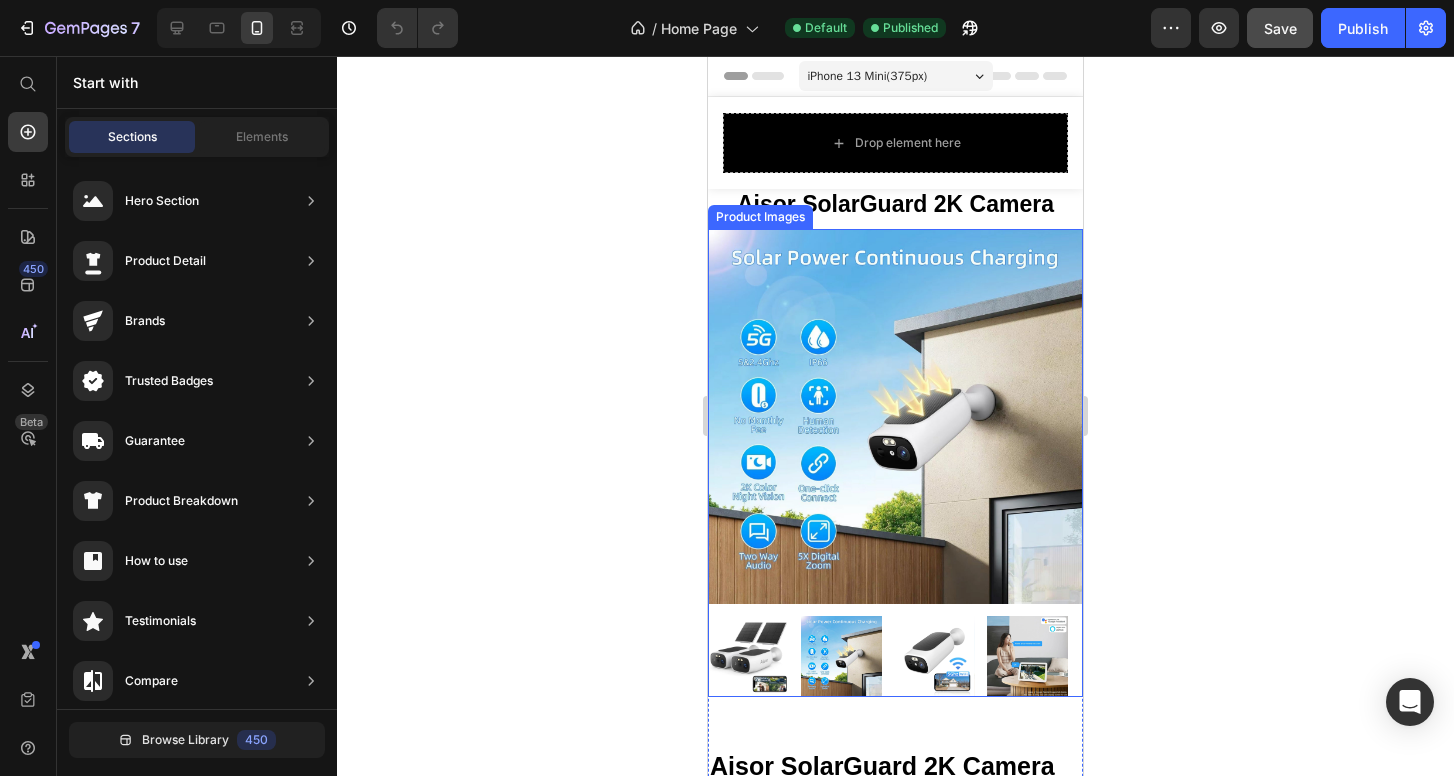 click at bounding box center [895, 416] 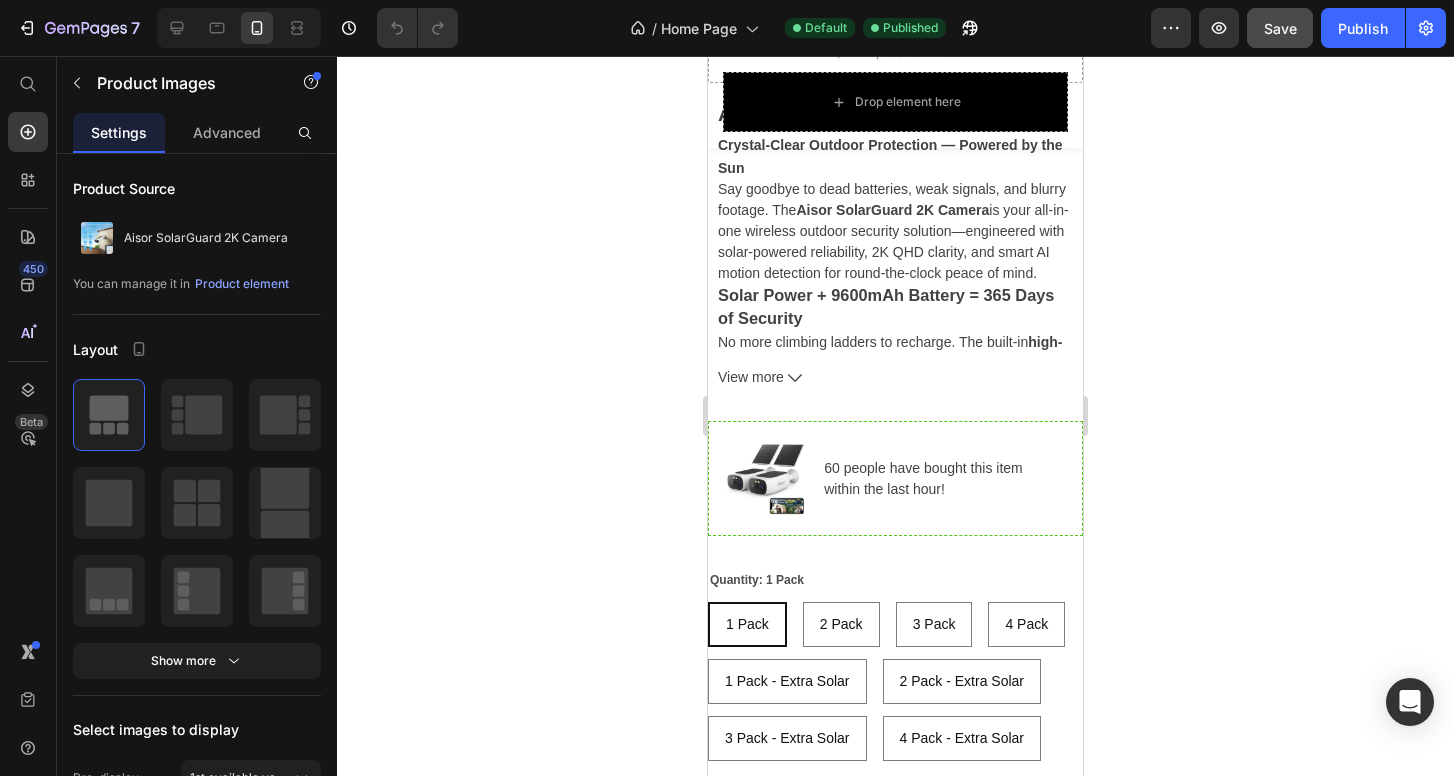 scroll, scrollTop: 954, scrollLeft: 0, axis: vertical 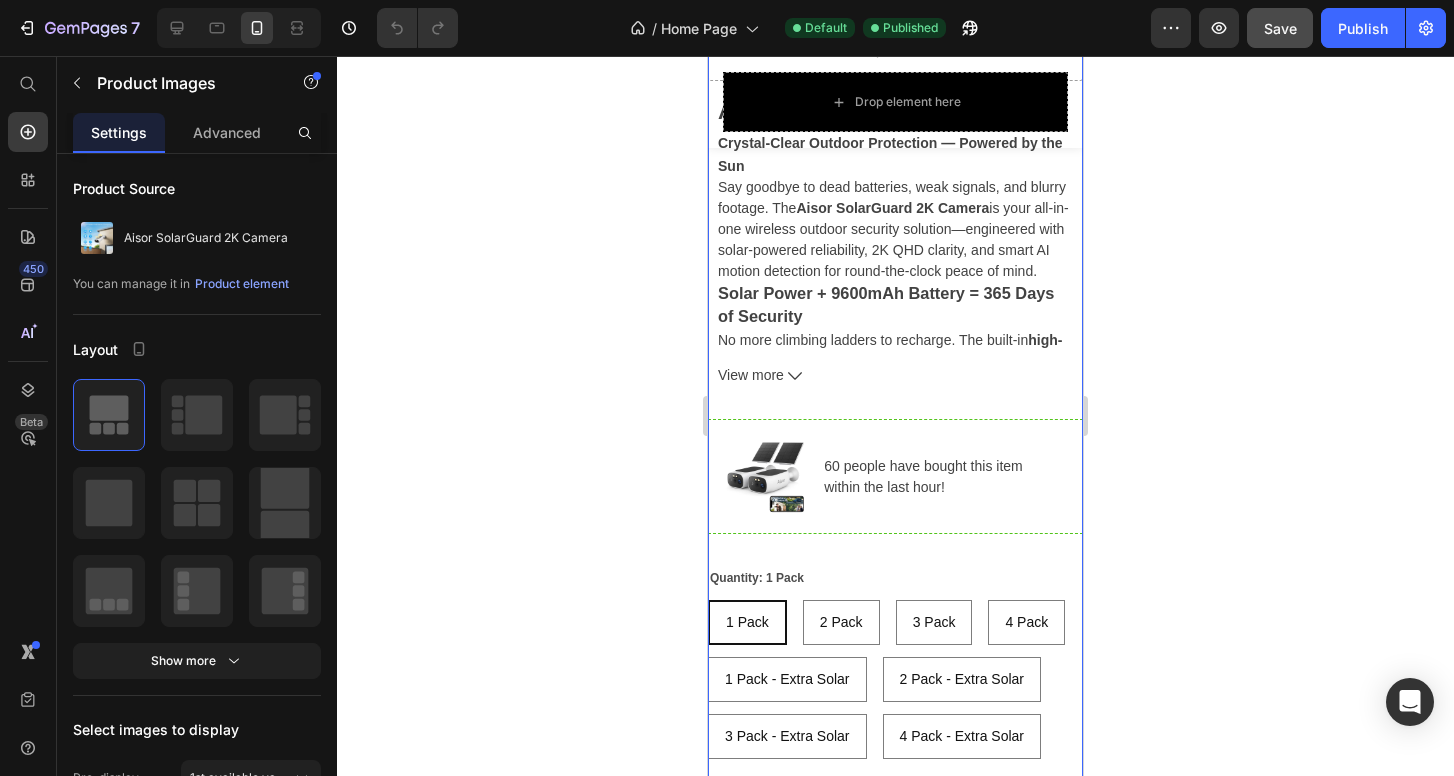 click on "Aisor SolarGuard 2K Camera (P) Title Keep an eye on everything you love Text block                Icon                Icon                Icon                Icon                Icon Icon List Hoz (224 reviews) Text block Row                Title Line $90.88 (P) Price $181.76 (P) Price Row
Drop element here Row Aisor SolarGuard 2K Camera
Crystal-Clear Outdoor Protection — Powered by the Sun
Say goodbye to dead batteries, weak signals, and blurry footage. The  Aisor SolarGuard 2K Camera  is your all-in-one wireless outdoor security solution—engineered with solar-powered reliability, 2K QHD clarity, and smart AI motion detection for round-the-clock peace of mind.
Solar Power + 9600mAh Battery = 365 Days of Security
No more climbing ladders to recharge. The built-in  high-efficiency solar panel  and  9600mAh battery  deliver uninterrupted, year-round performance. Whether it’s sun or shade, your camera stays powered and active.
Dual-Band WiFi = Rock-Solid Connection" at bounding box center (895, 582) 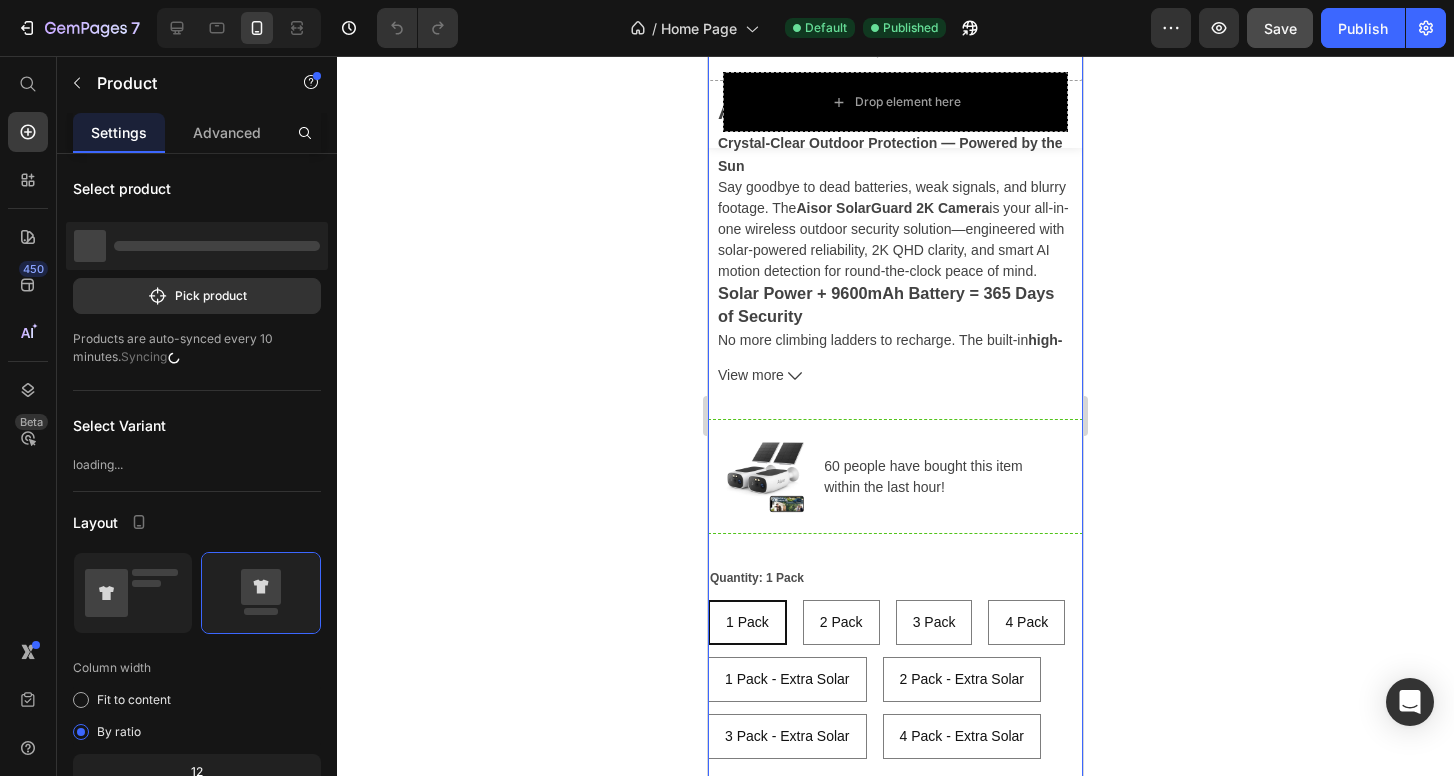 radio on "false" 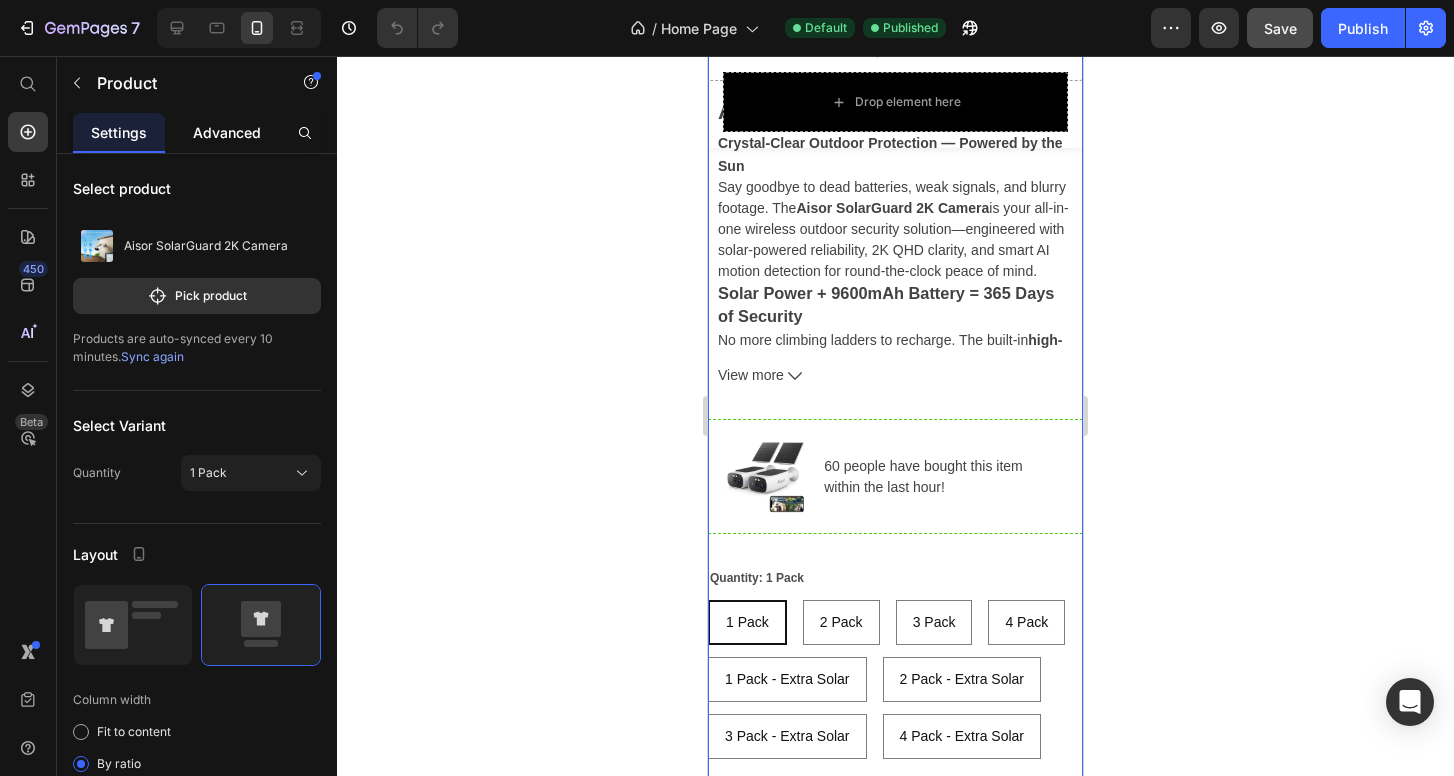 click on "Advanced" at bounding box center [227, 132] 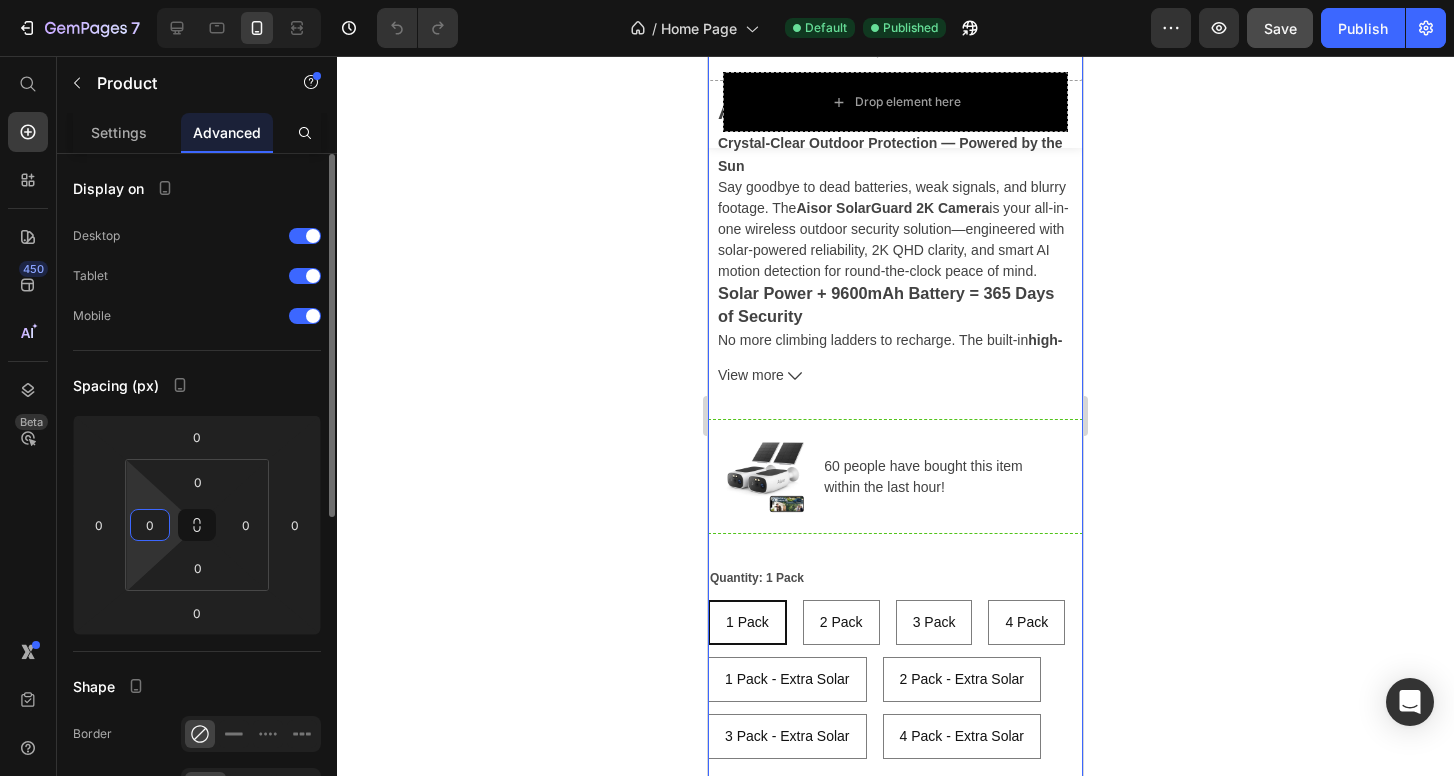click on "0" at bounding box center (150, 525) 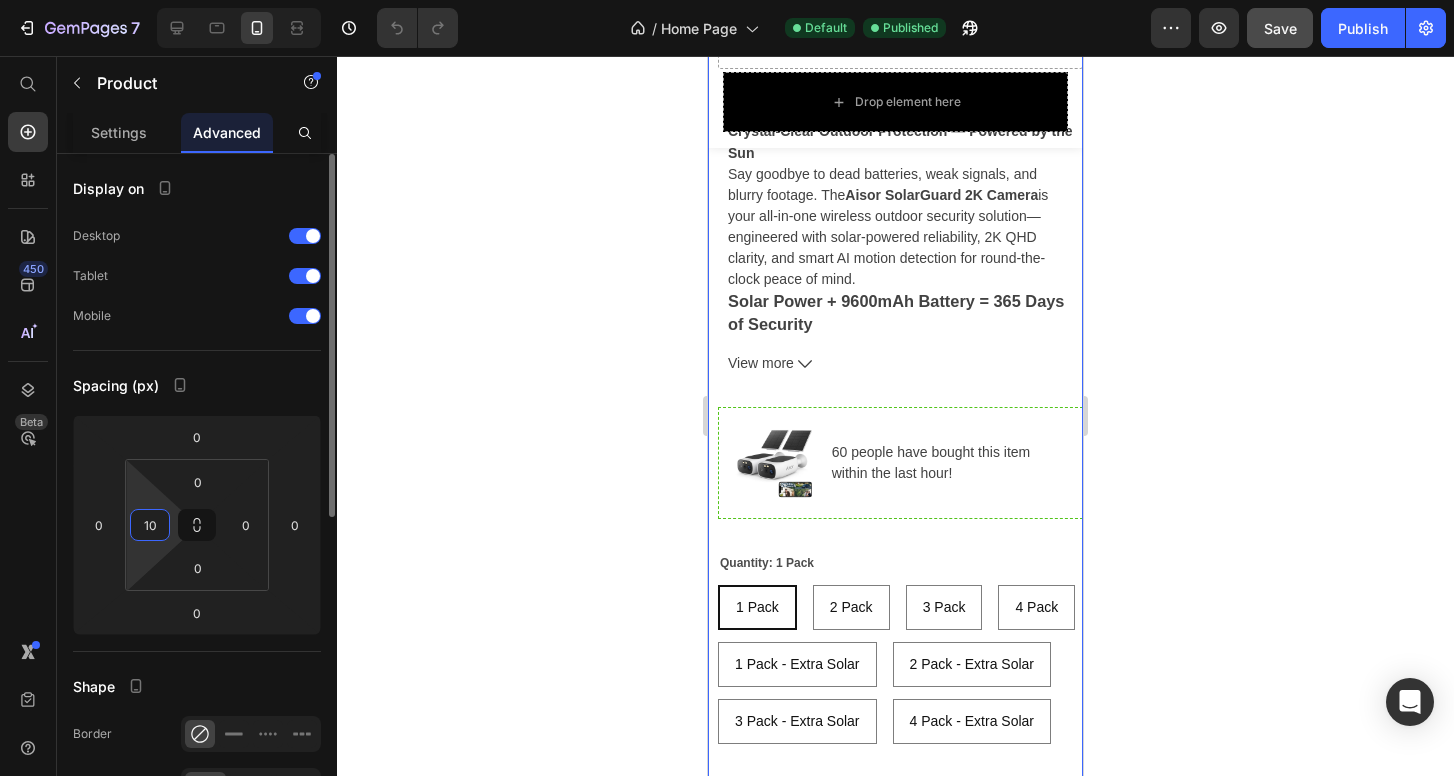 scroll, scrollTop: 951, scrollLeft: 0, axis: vertical 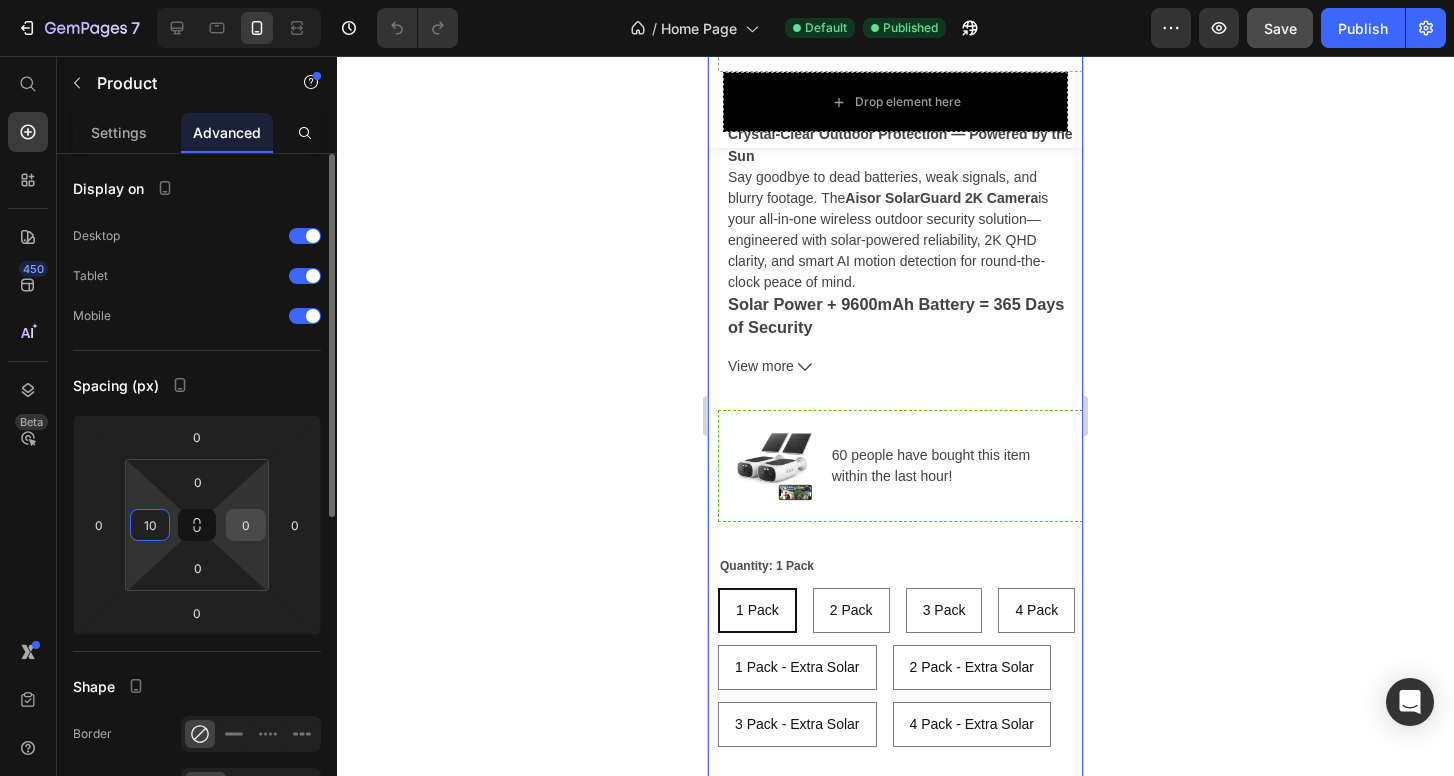type on "10" 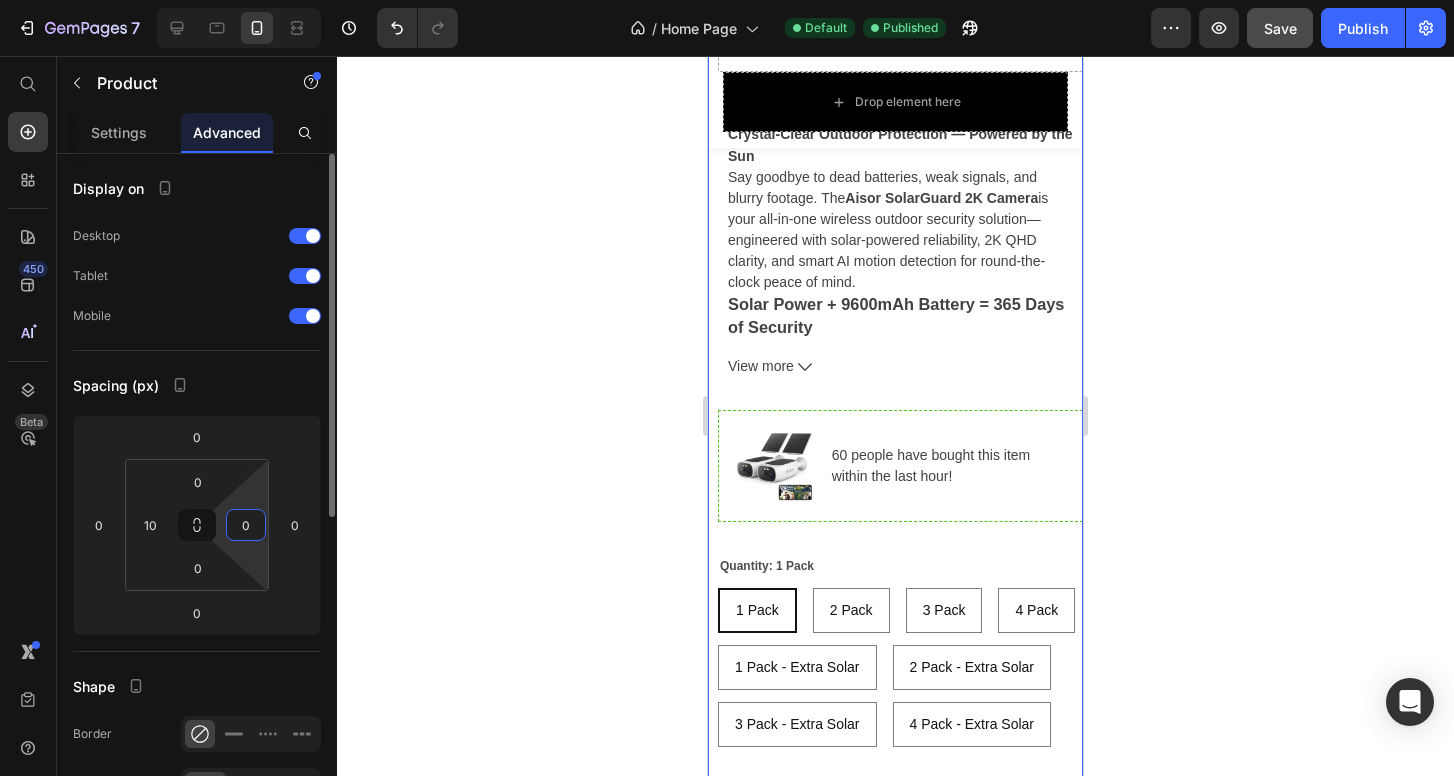 click on "0" at bounding box center (246, 525) 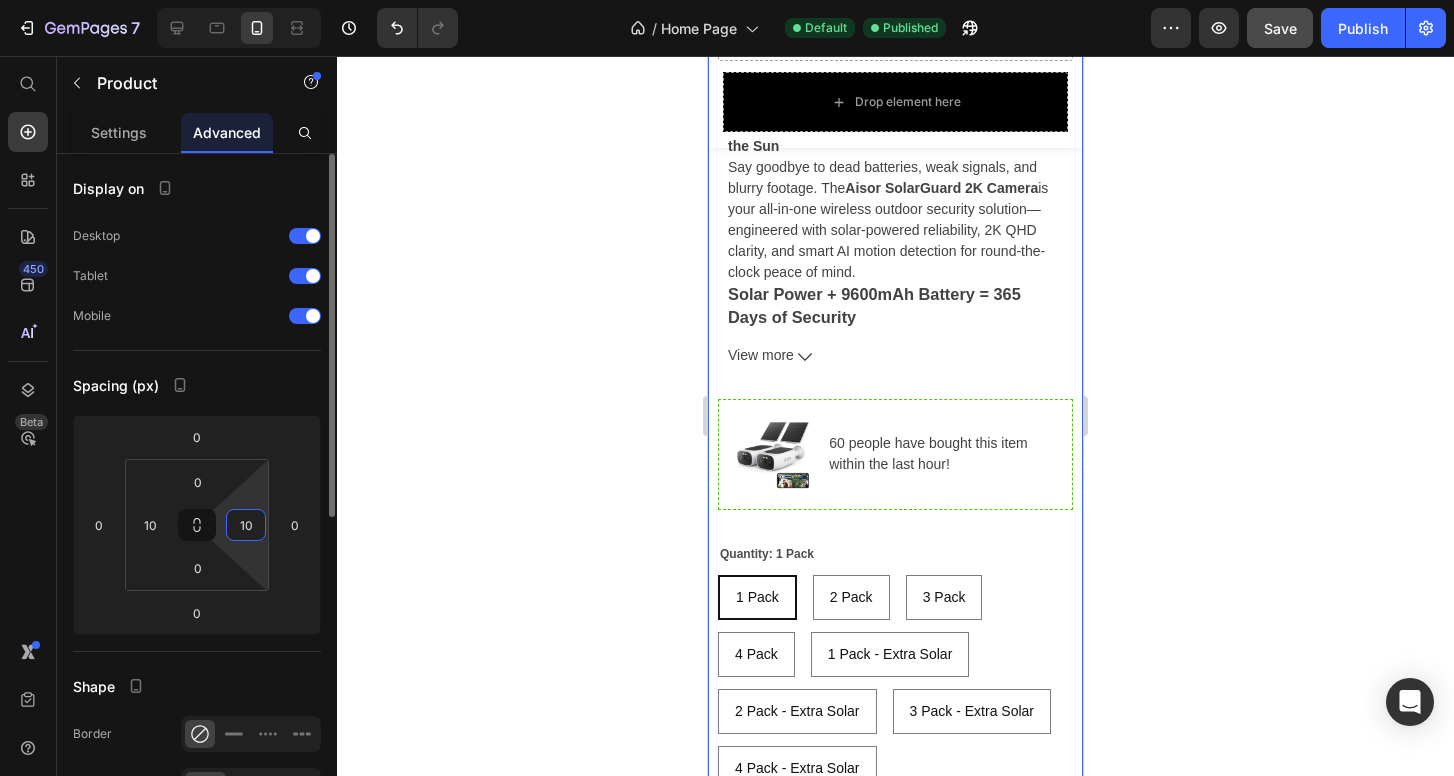 scroll, scrollTop: 949, scrollLeft: 0, axis: vertical 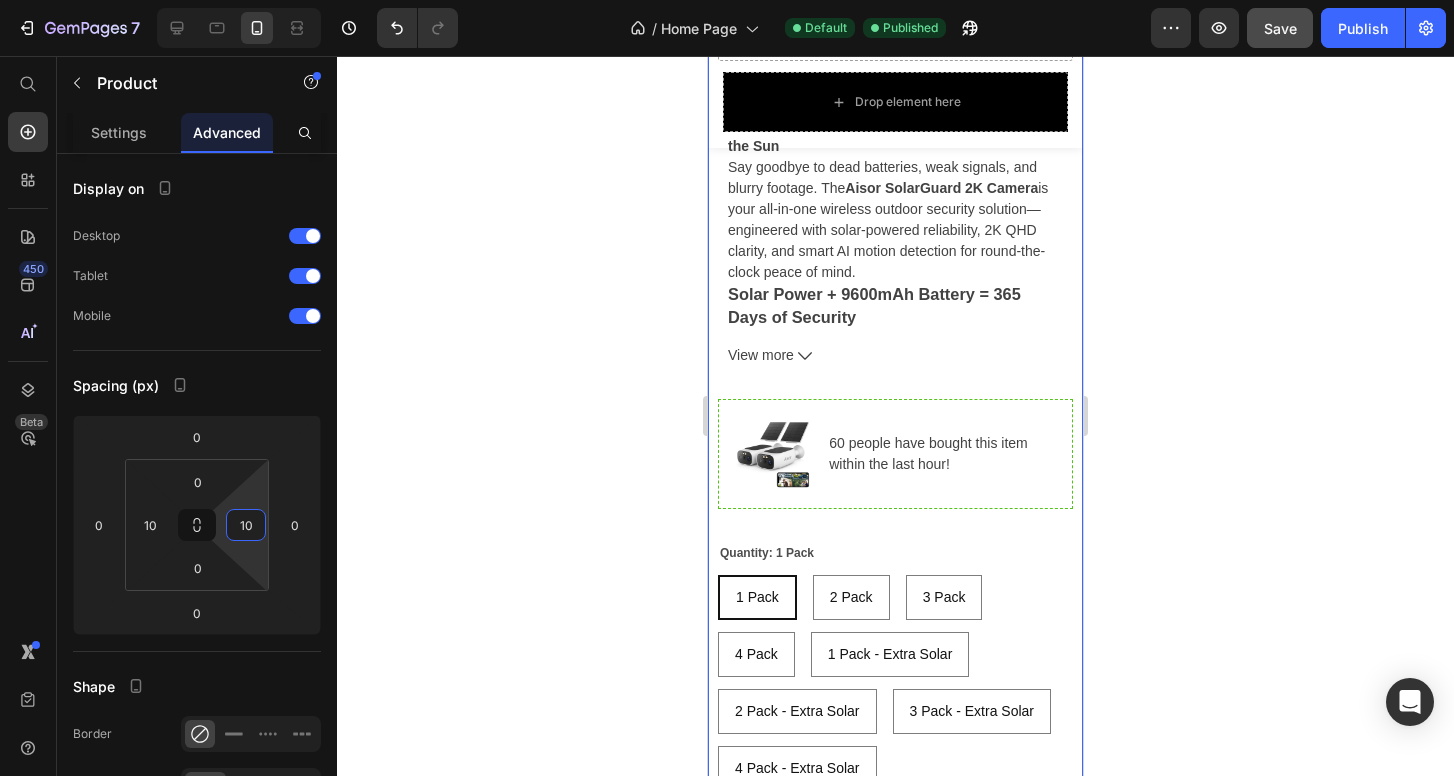 type on "10" 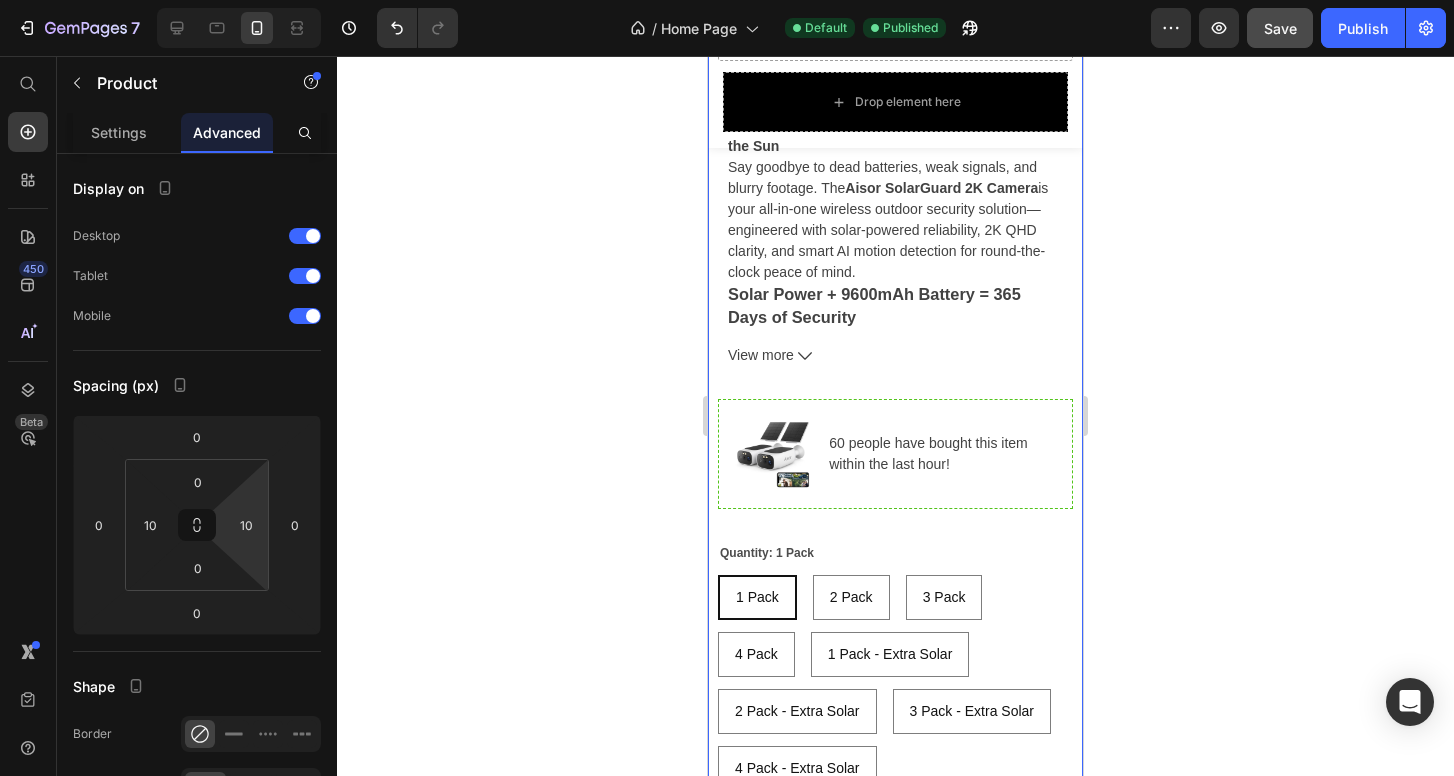 click 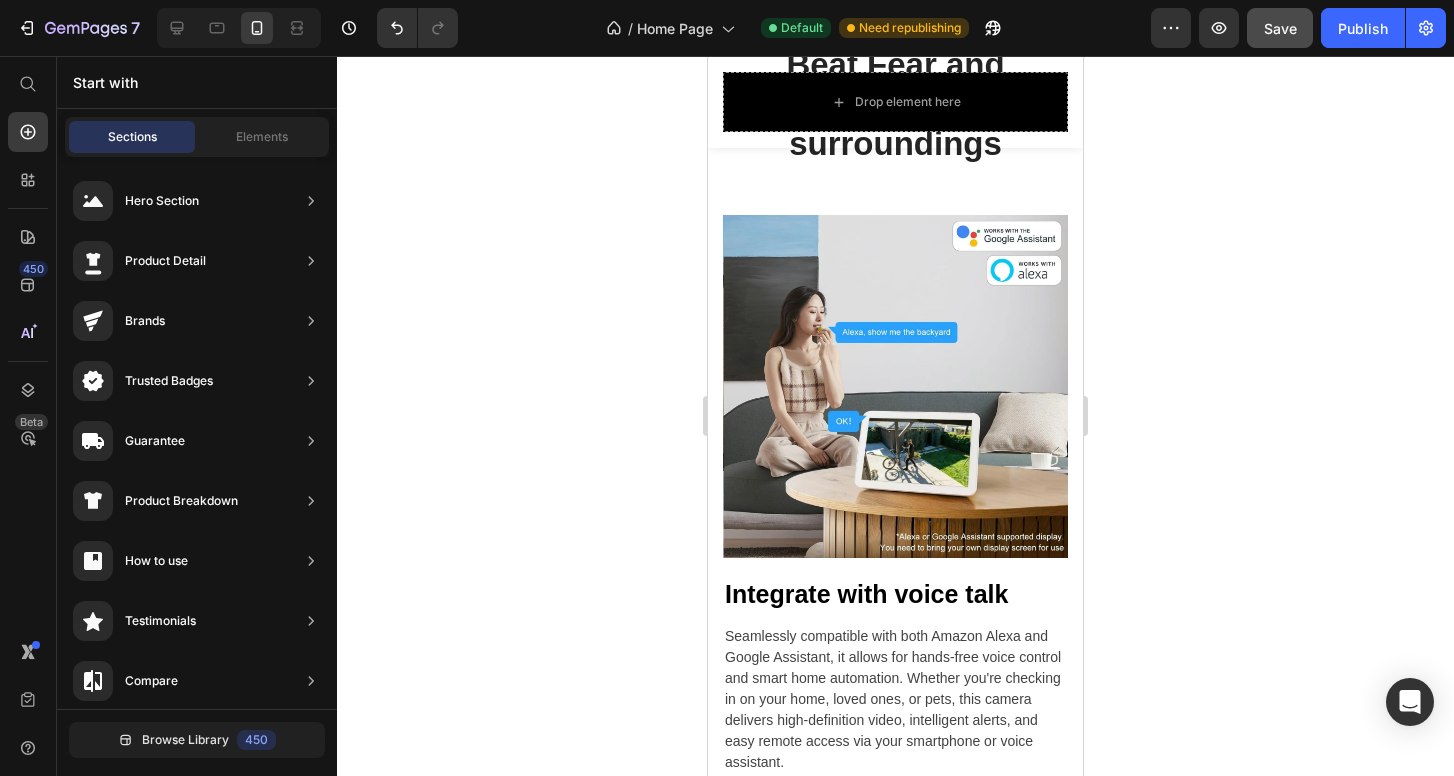 scroll, scrollTop: 2218, scrollLeft: 0, axis: vertical 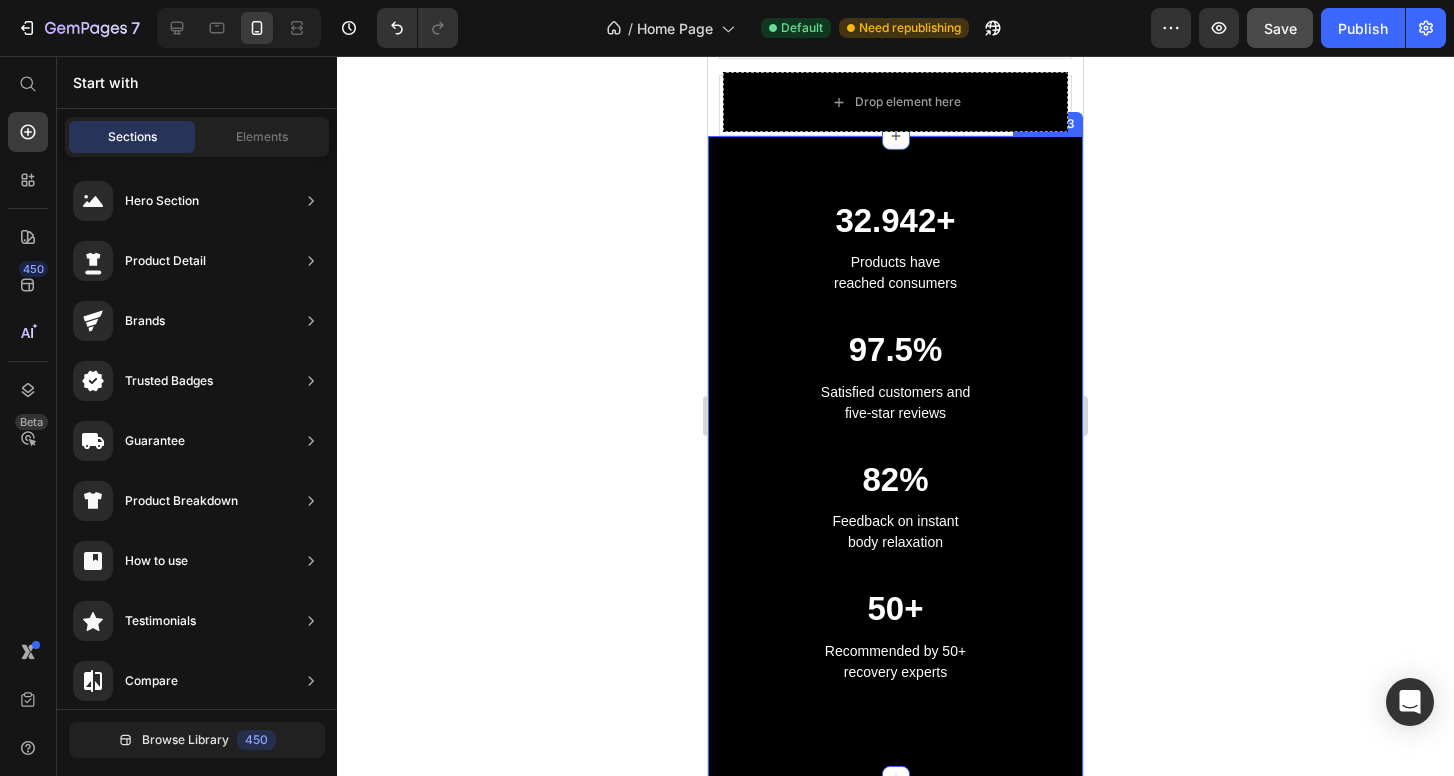 click on "32.942+ Heading Products have reached consumers Text block 97.5% Heading Satisfied customers and five-star reviews Text block 82% Heading Feedback on instant body relaxation Text block 50+ Heading Recommended by 50+ recovery experts Text block Row Section 3" at bounding box center (895, 458) 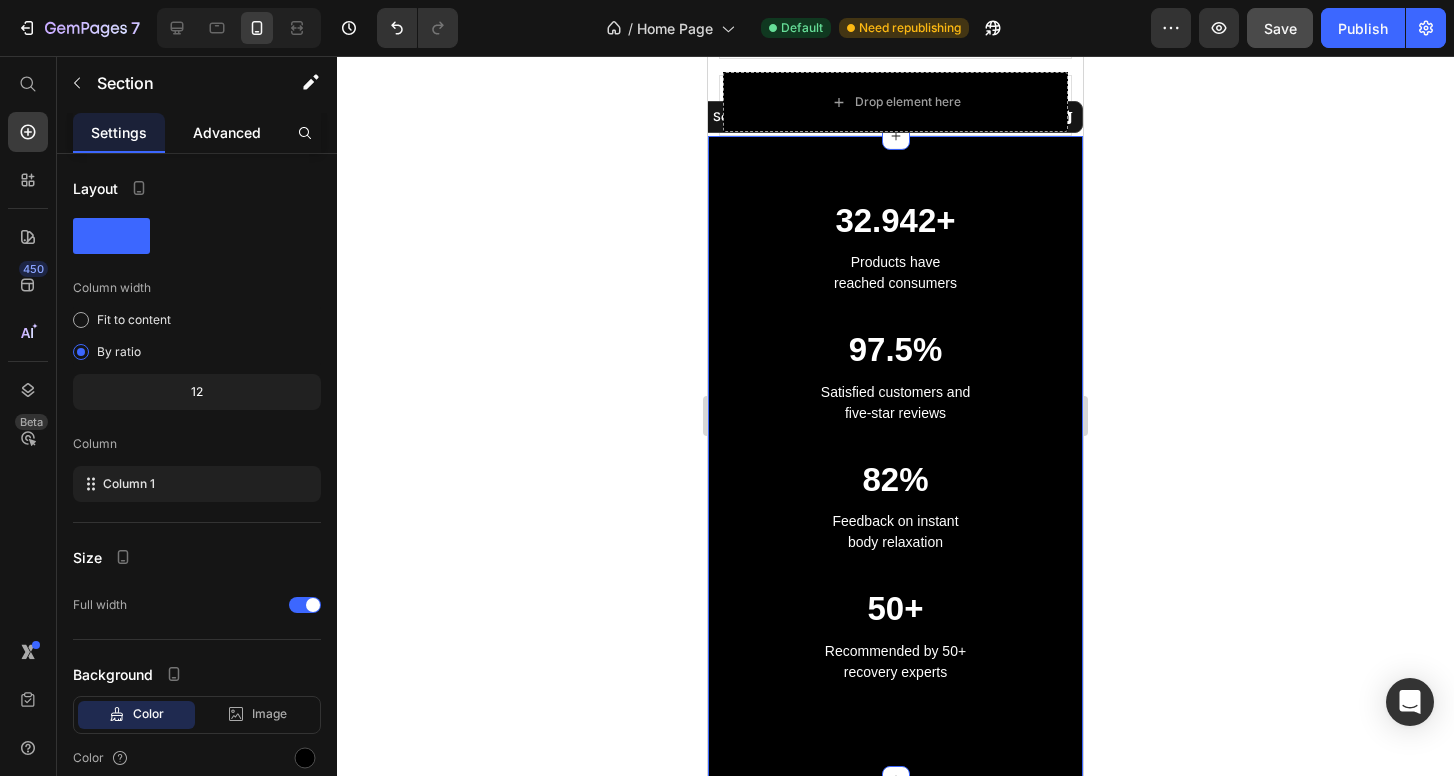 click on "Advanced" at bounding box center (227, 132) 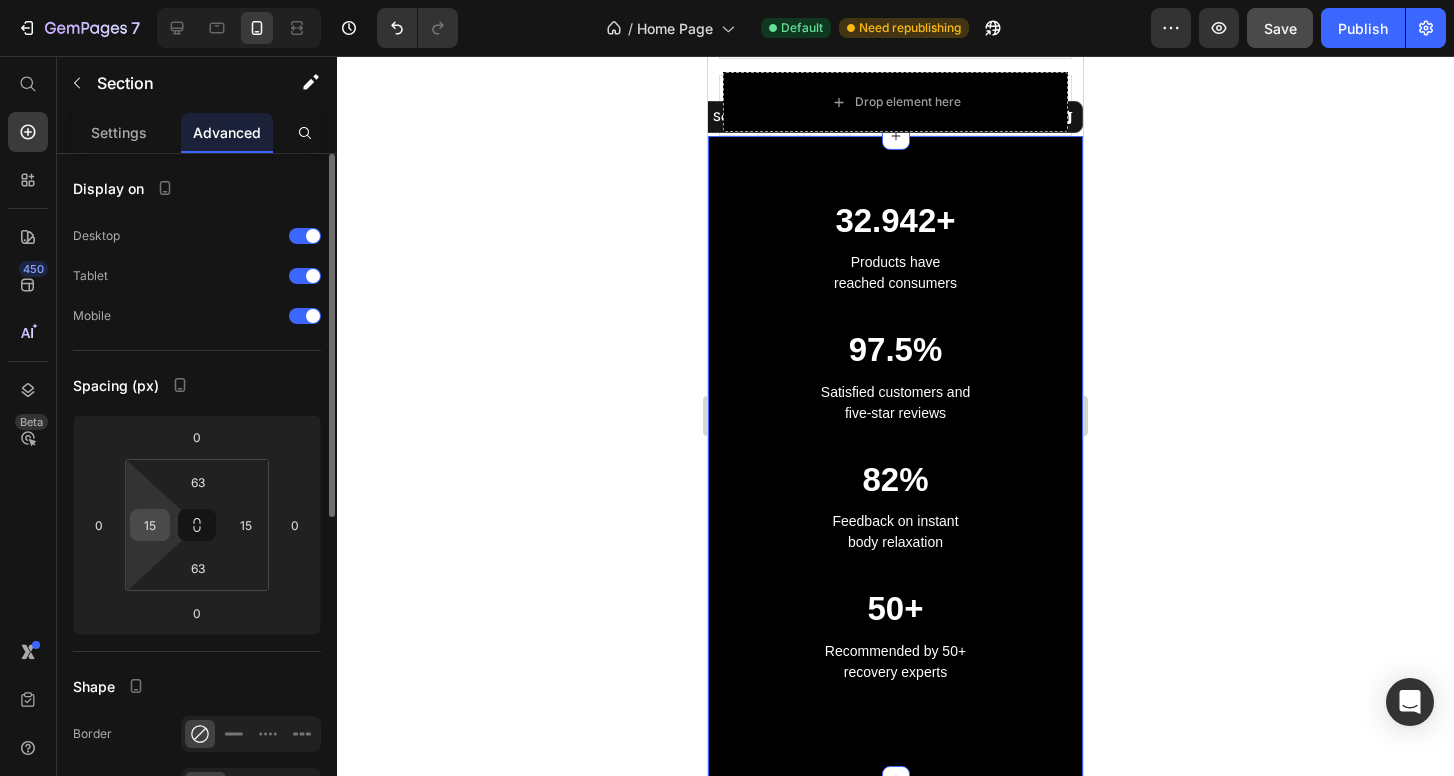 click on "15" at bounding box center (150, 525) 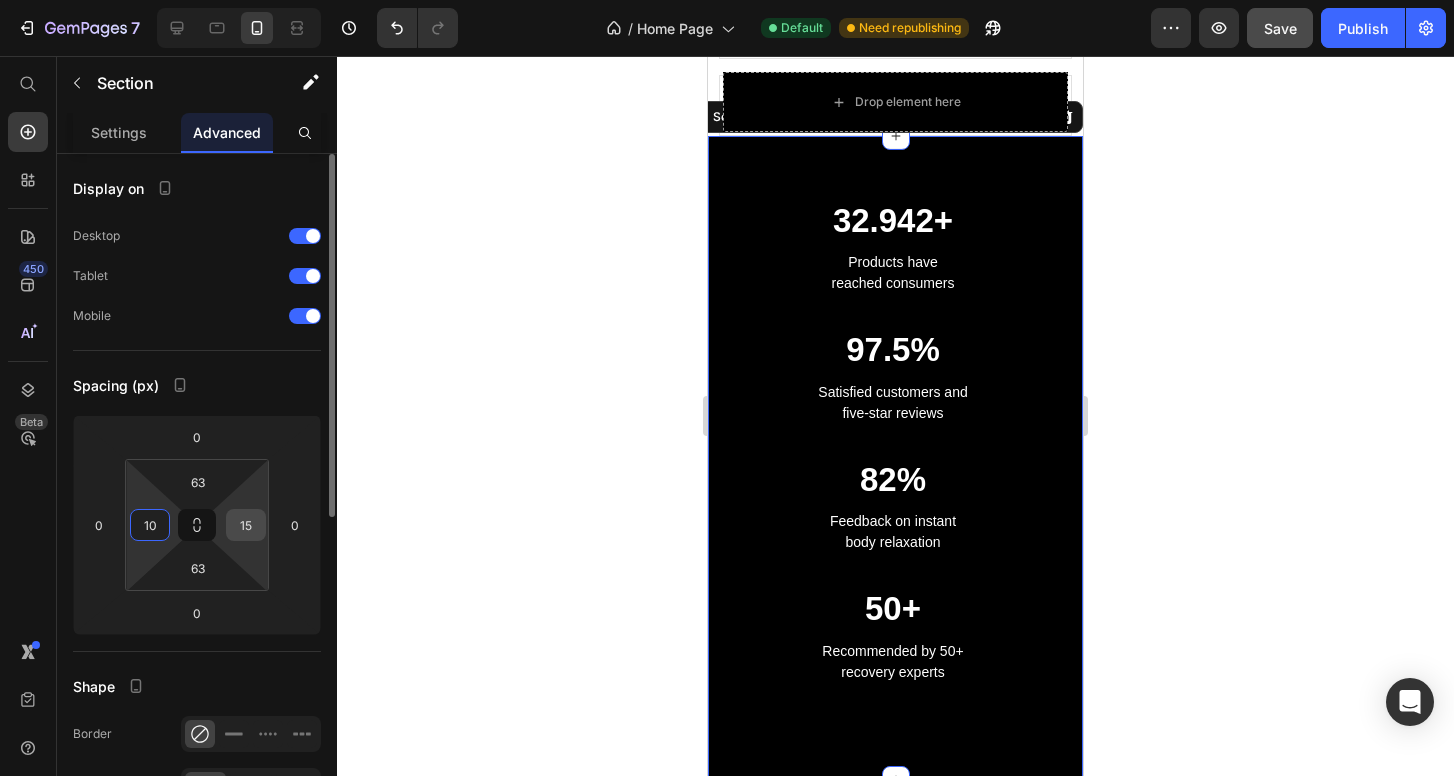 type on "10" 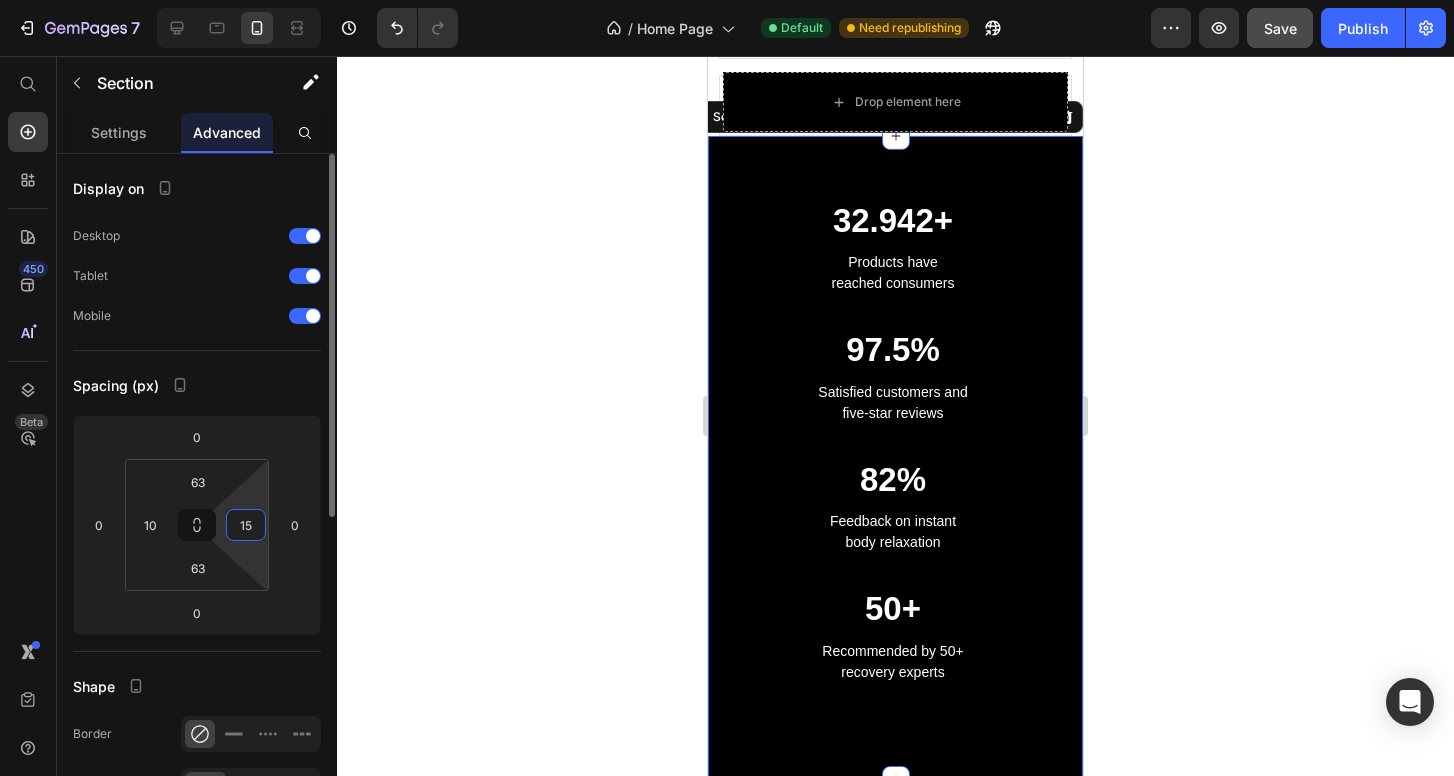 click on "15" at bounding box center [246, 525] 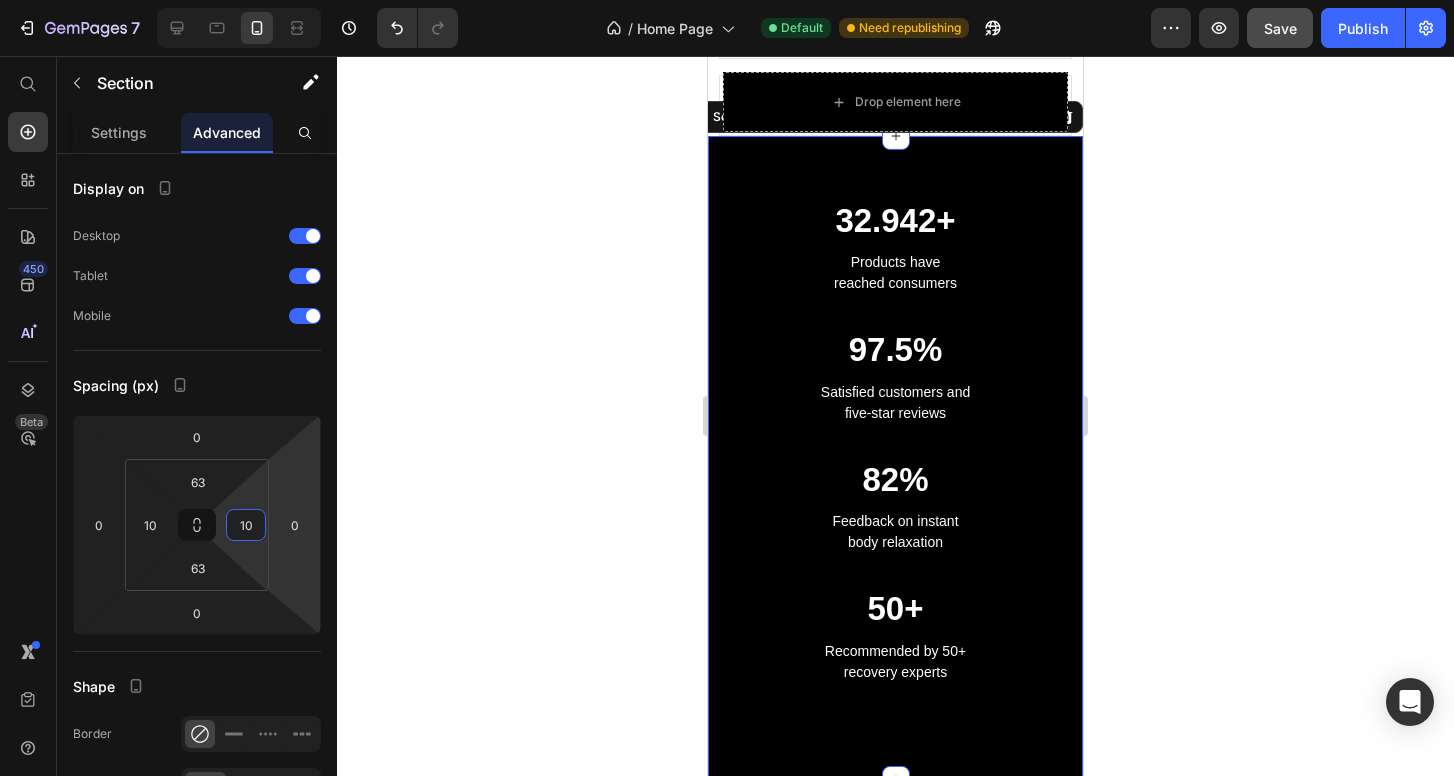 type on "10" 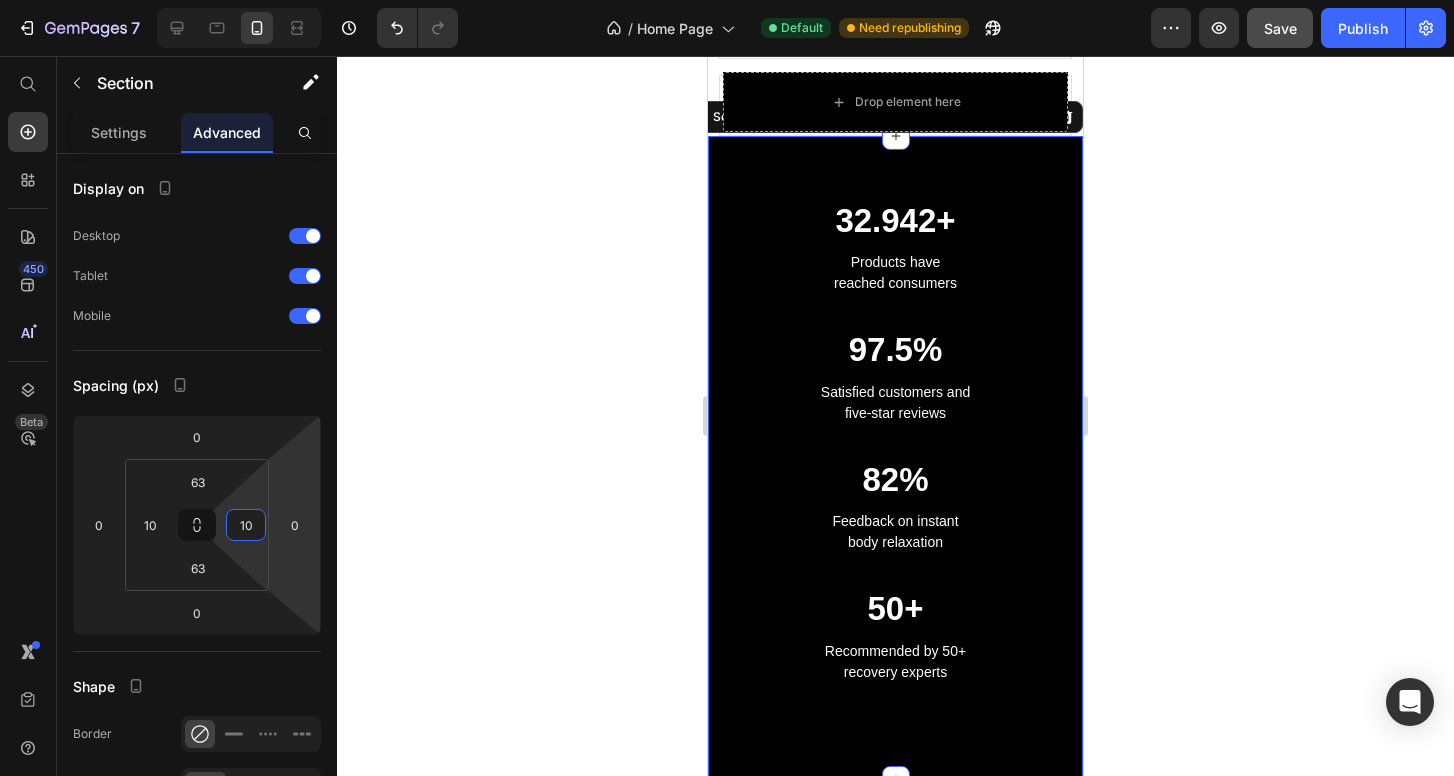click on "32.942+ Heading Products have reached consumers Text block 97.5% Heading Satisfied customers and five-star reviews Text block 82% Heading Feedback on instant body relaxation Text block 50+ Heading Recommended by 50+ recovery experts Text block Row Section 3   You can create reusable sections Create Theme Section AI Content Write with GemAI What would you like to describe here? Tone and Voice Persuasive Product Aisor SolarGuard 2K Camera Show more Generate" at bounding box center (895, 458) 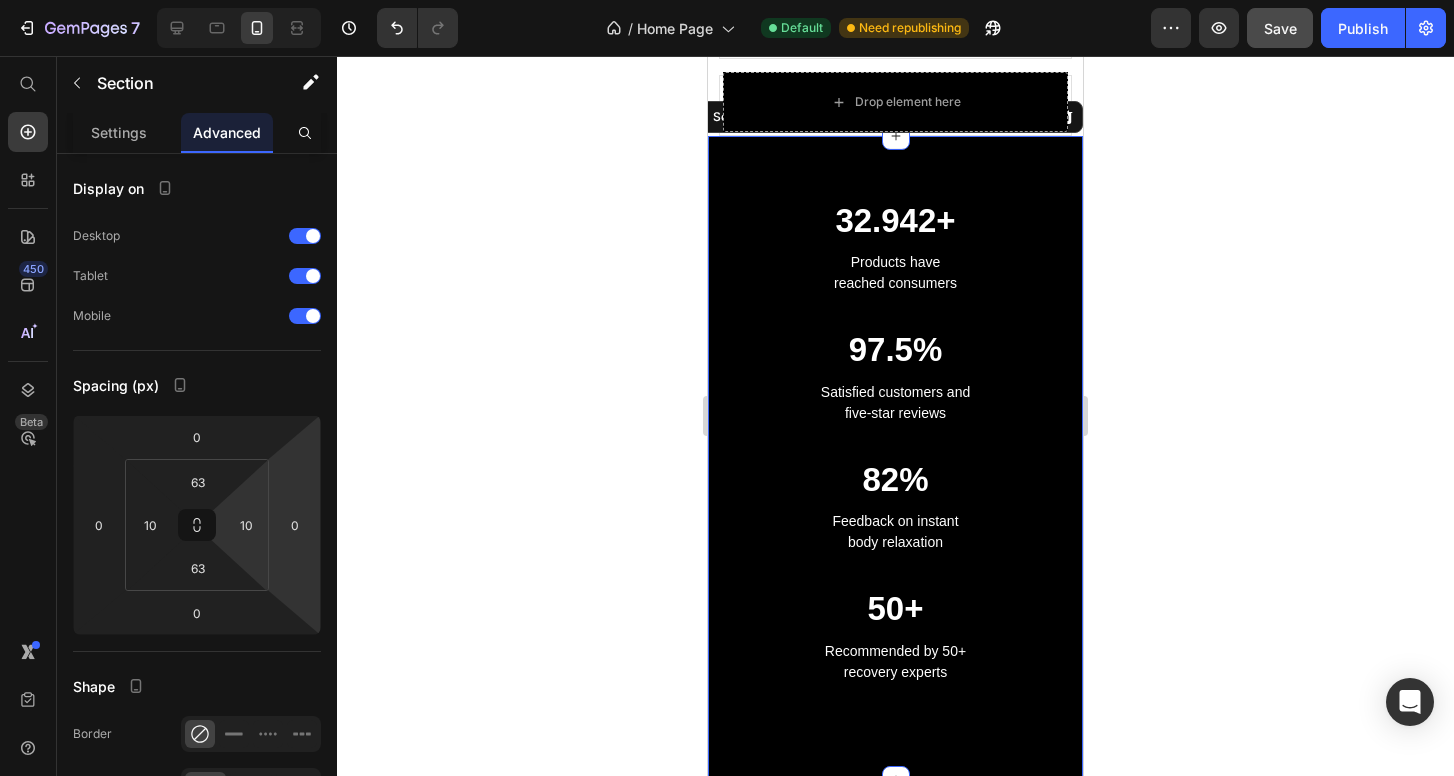 click on "32.942+ Heading Products have reached consumers Text block 97.5% Heading Satisfied customers and five-star reviews Text block 82% Heading Feedback on instant body relaxation Text block 50+ Heading Recommended by 50+ recovery experts Text block Row Section 3   You can create reusable sections Create Theme Section AI Content Write with GemAI What would you like to describe here? Tone and Voice Persuasive Product Aisor SolarGuard 2K Camera Show more Generate" at bounding box center [895, 458] 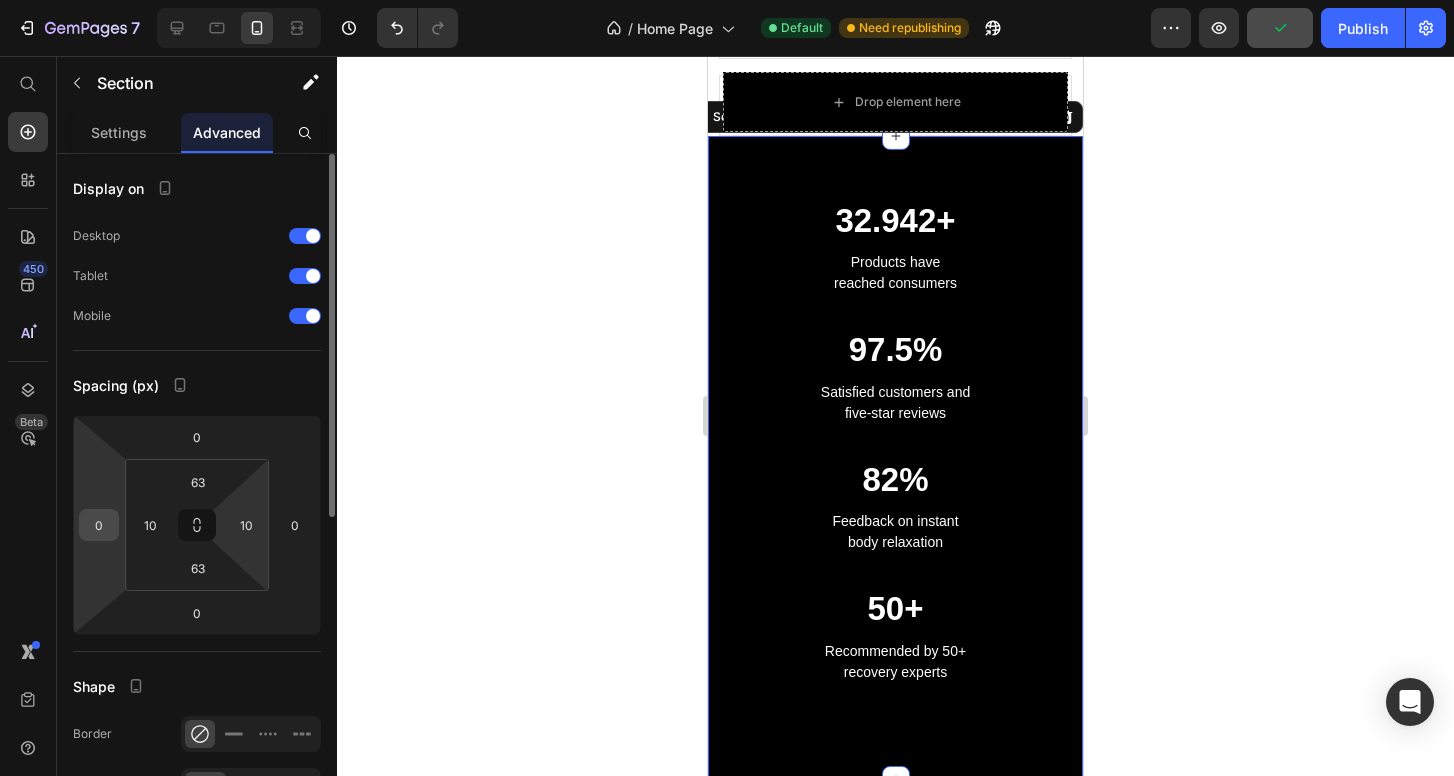 click on "0" at bounding box center (99, 525) 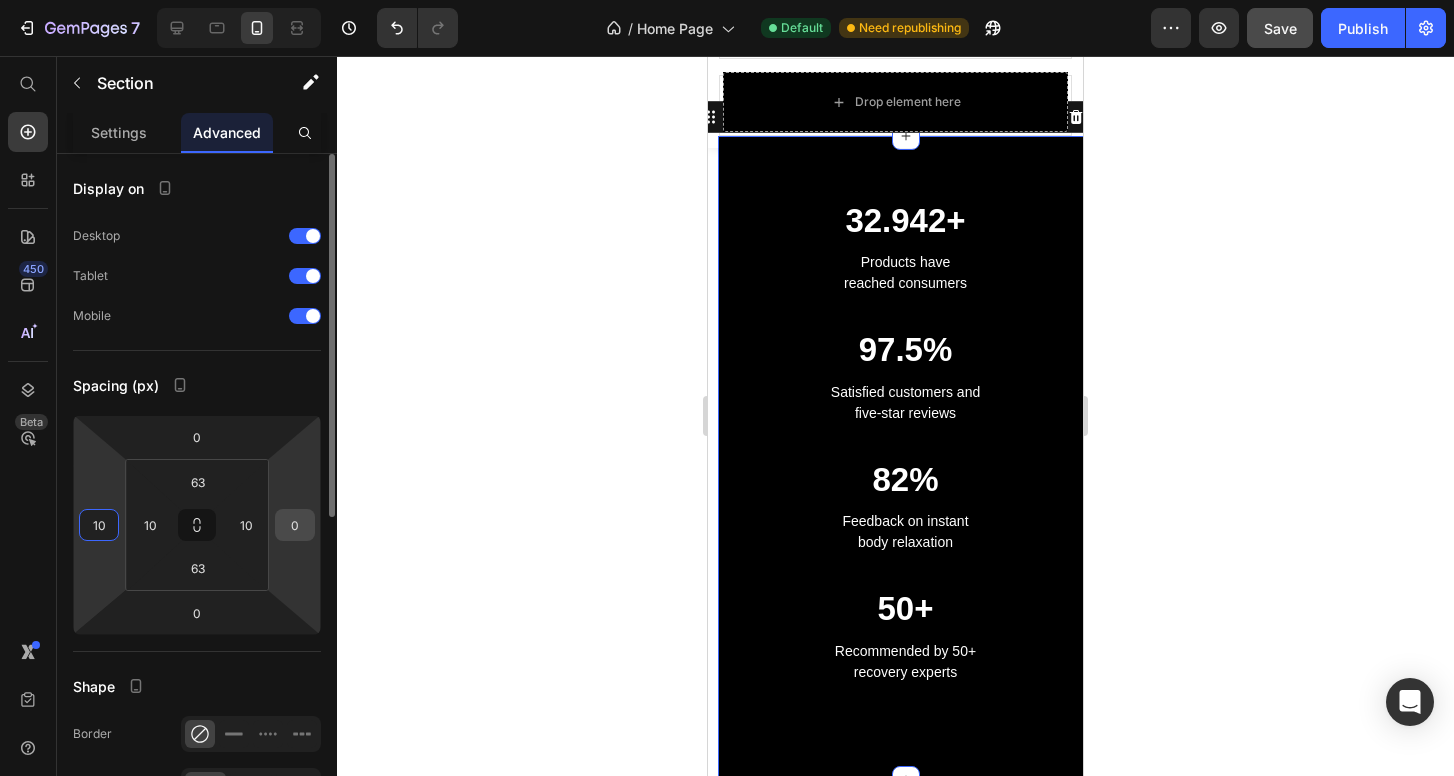 type on "10" 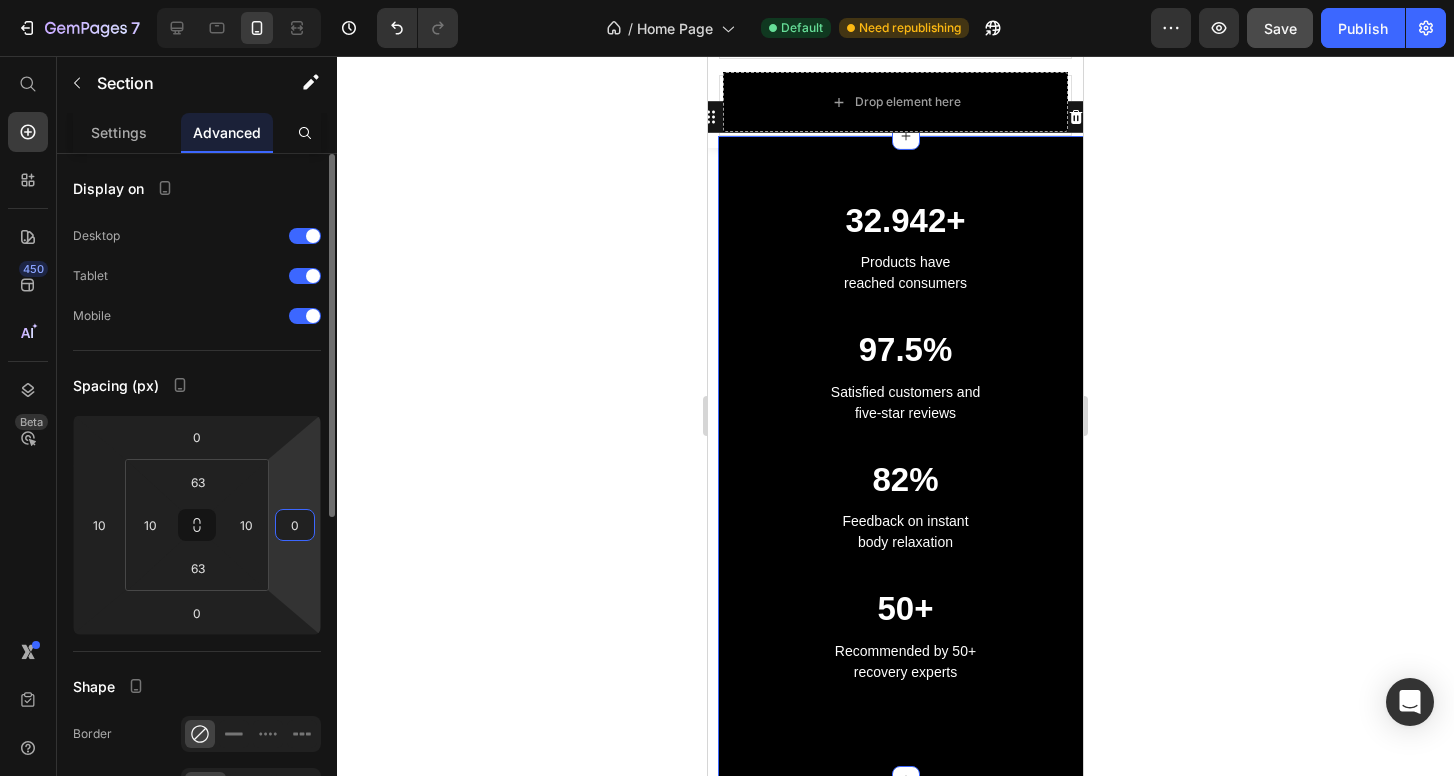 click on "0" at bounding box center (295, 525) 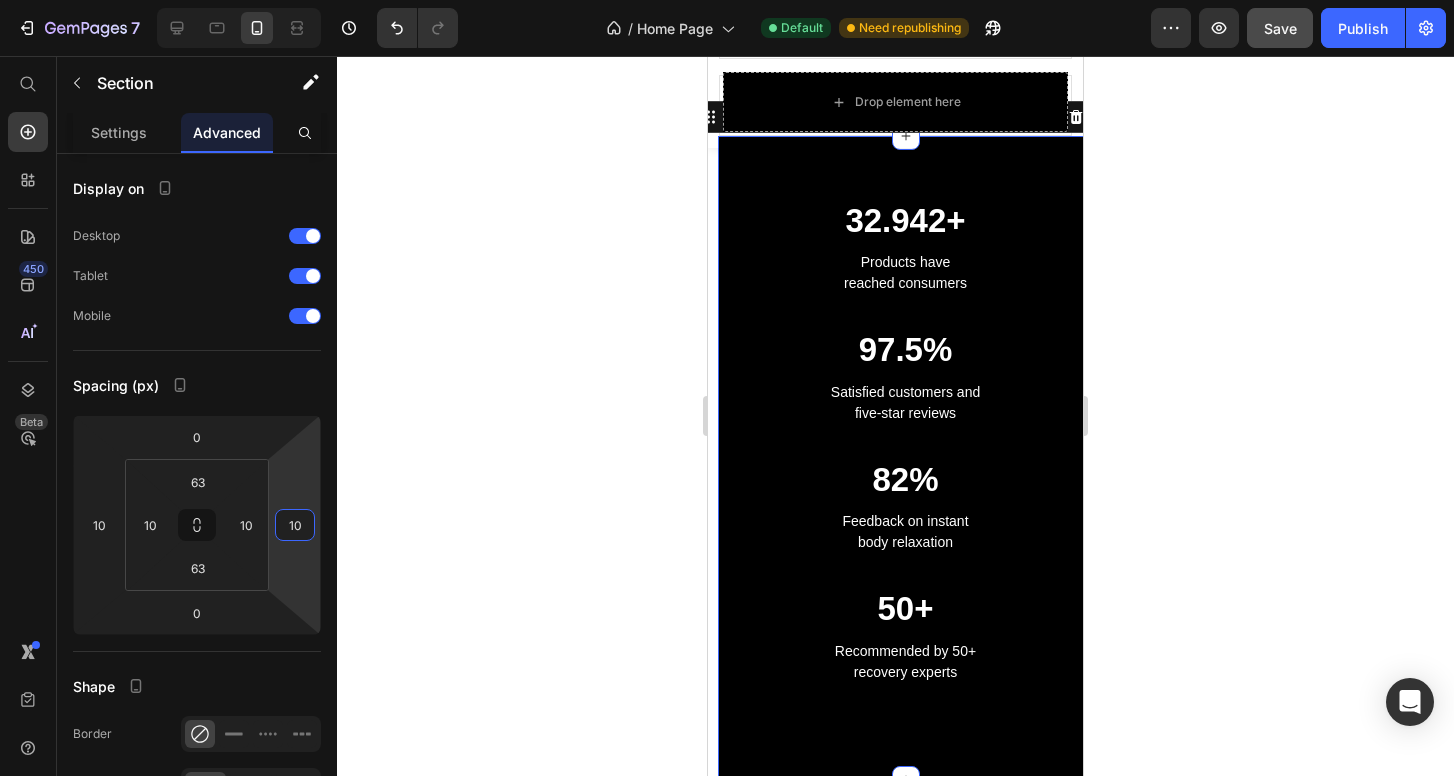 type on "10" 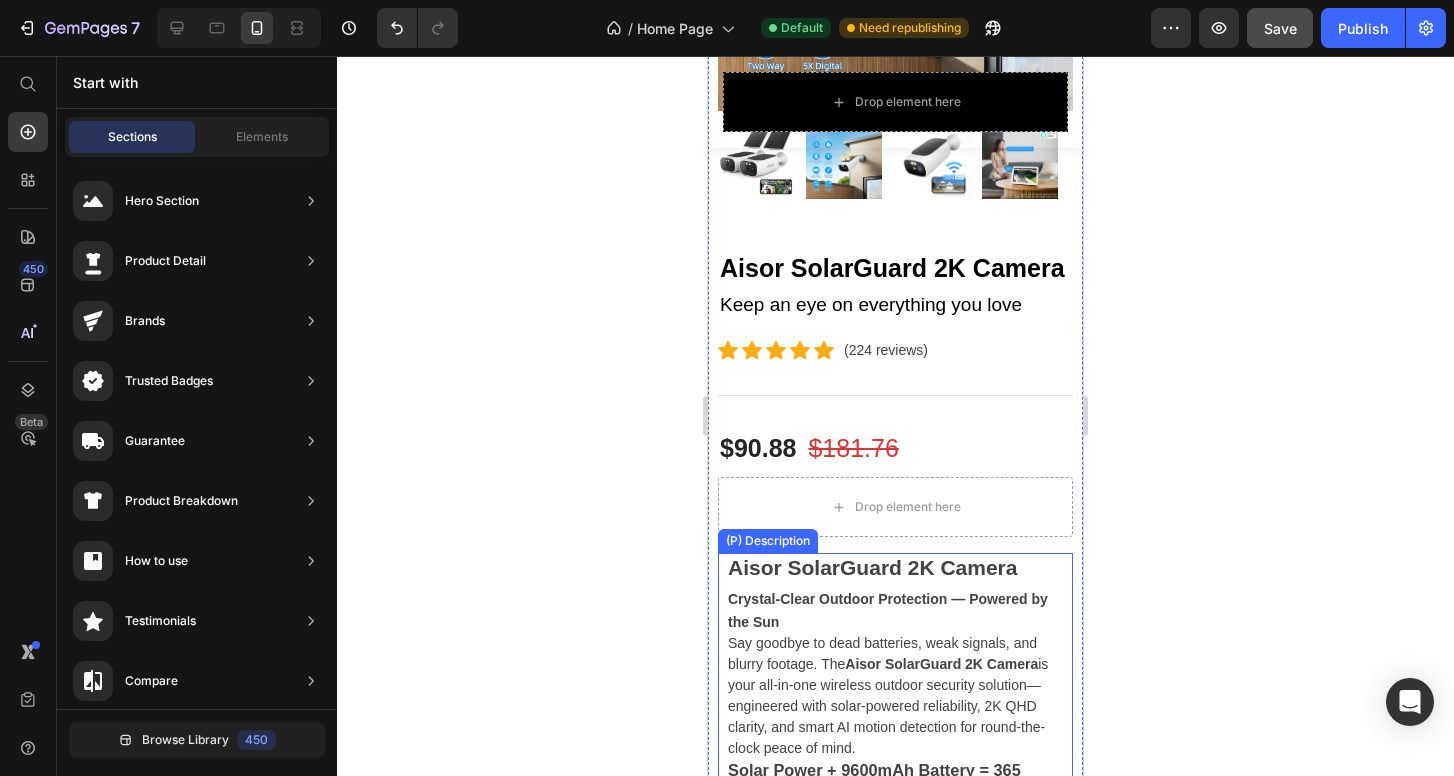 scroll, scrollTop: 0, scrollLeft: 0, axis: both 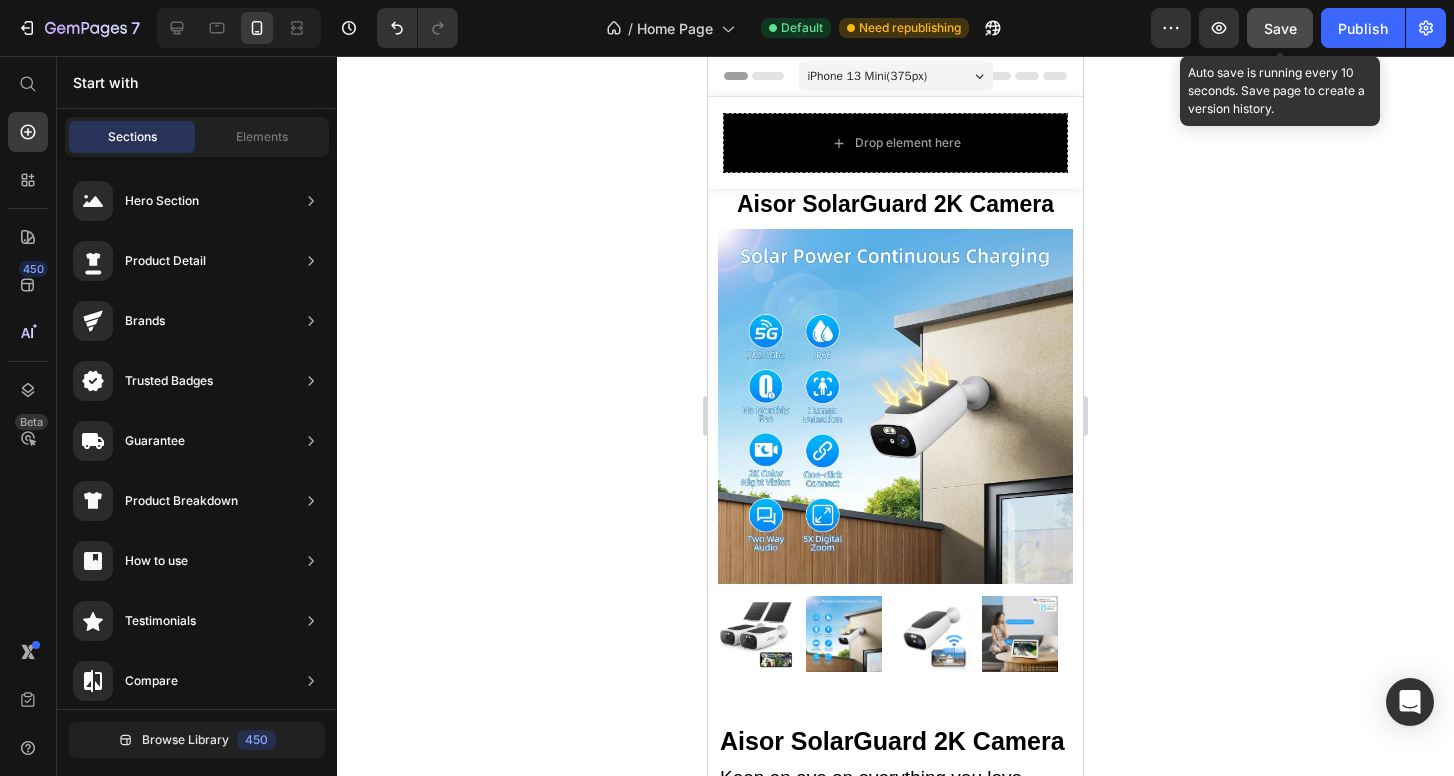 click on "Save" at bounding box center [1280, 28] 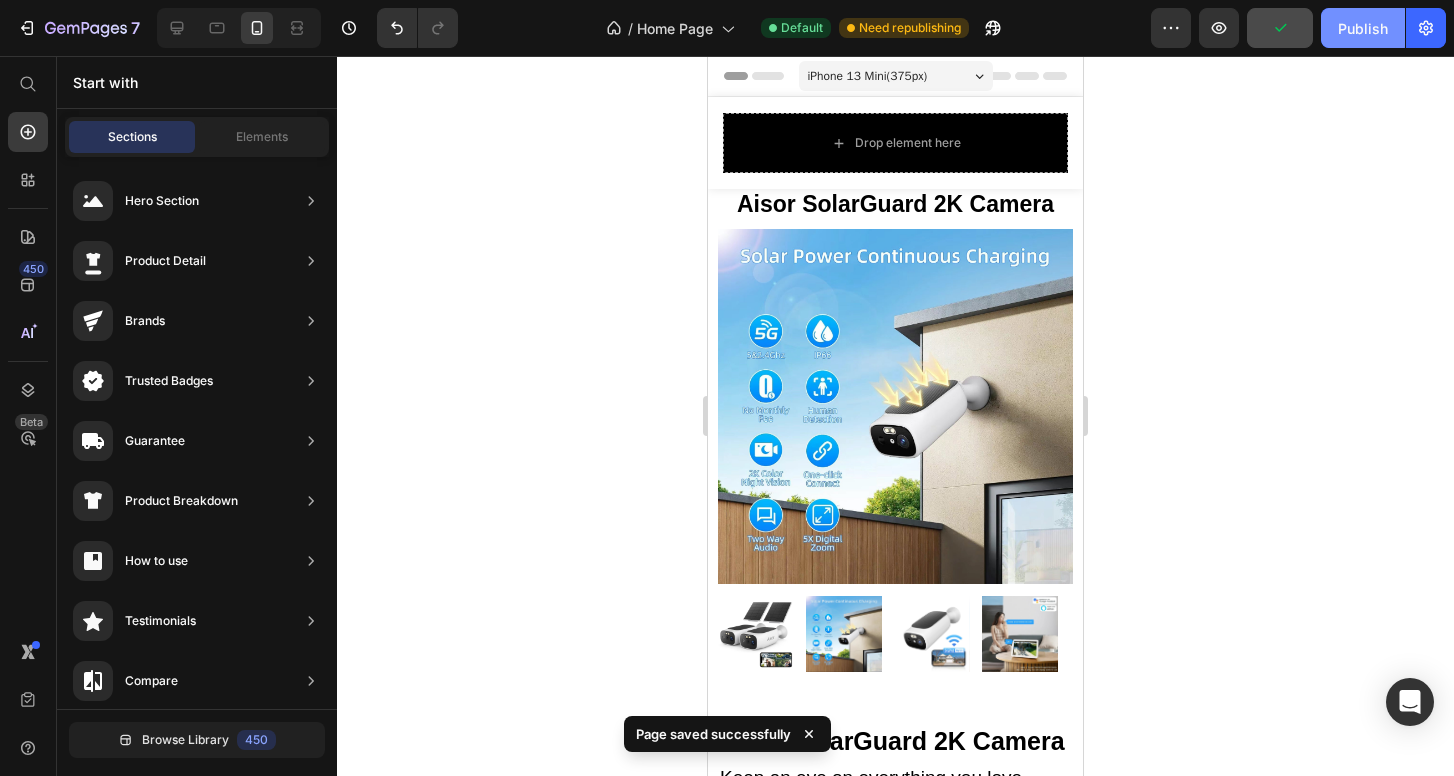 click on "Publish" at bounding box center (1363, 28) 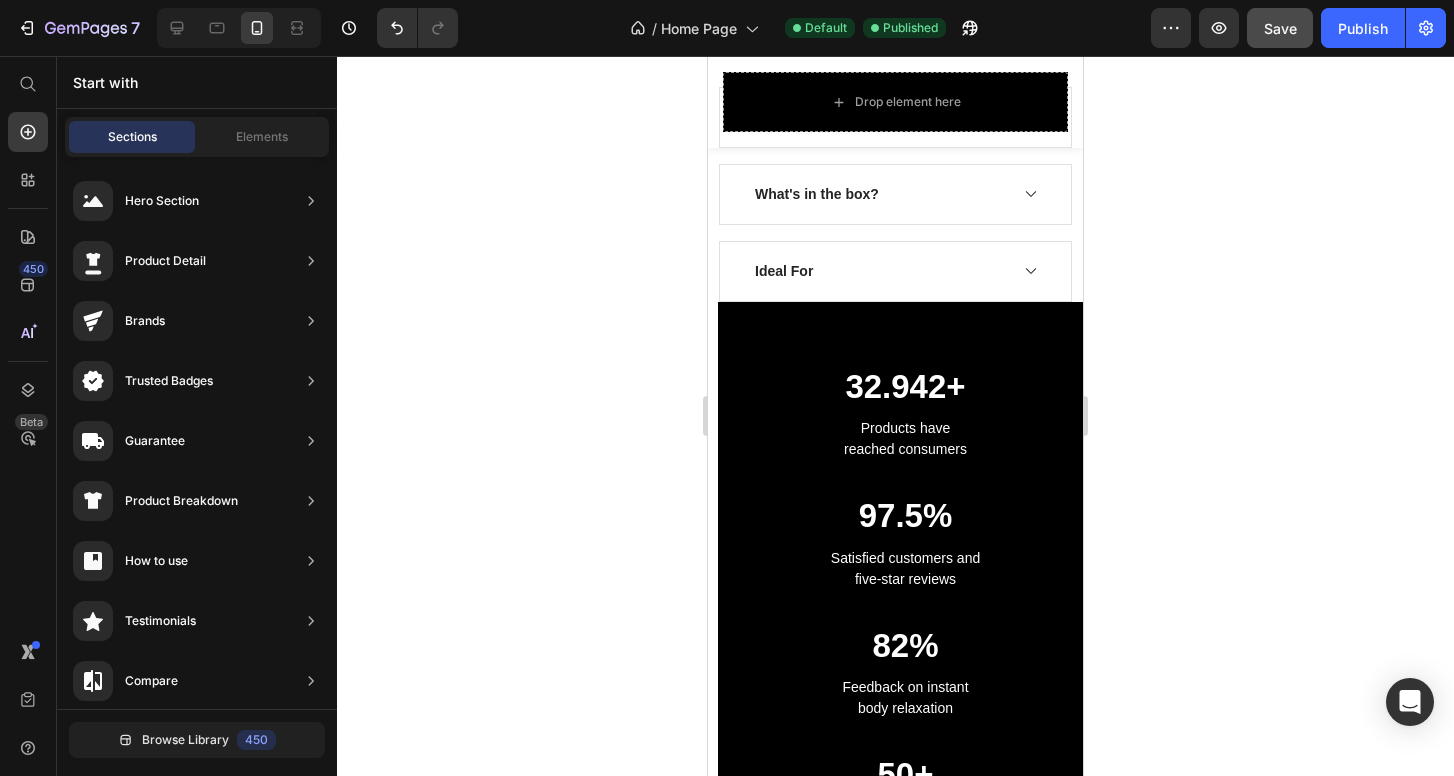 scroll, scrollTop: 2098, scrollLeft: 0, axis: vertical 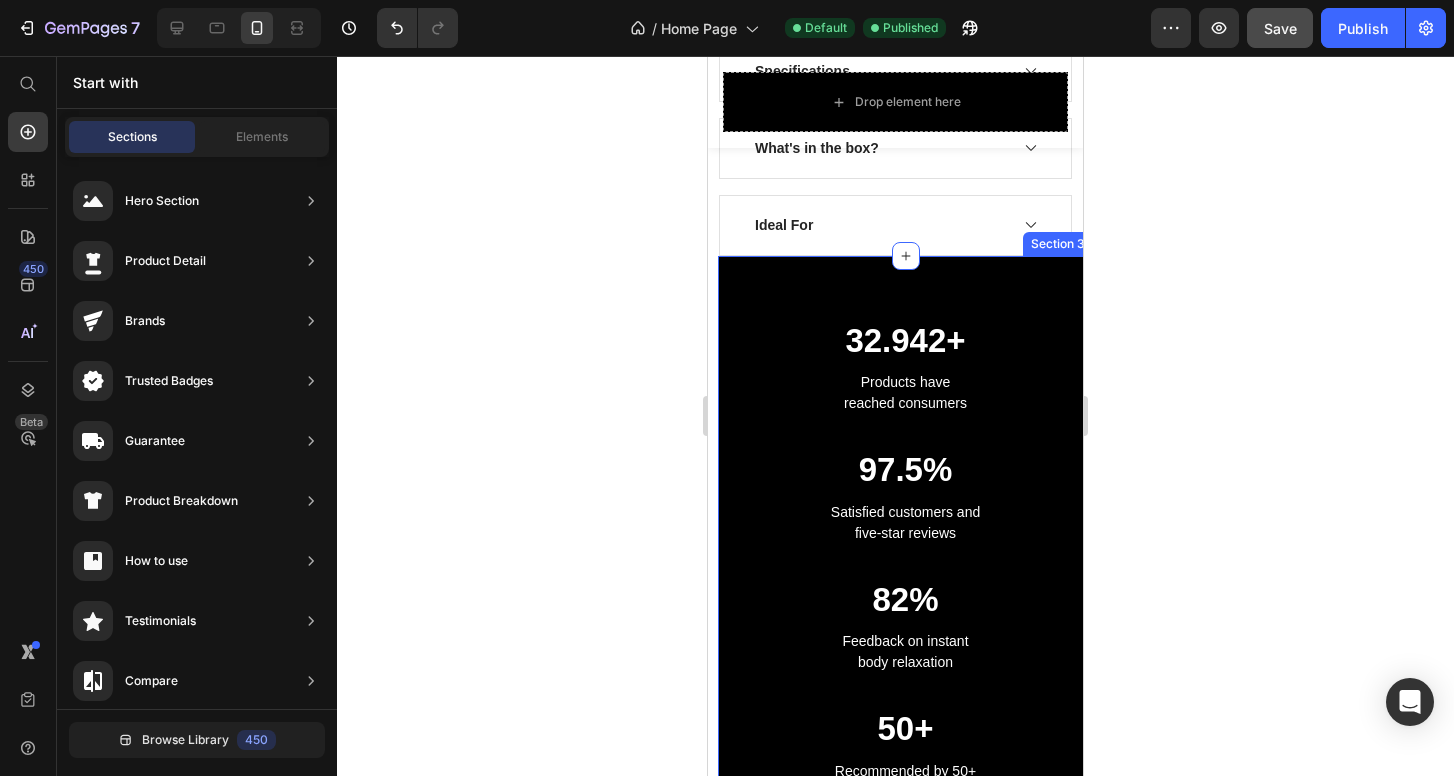 click on "32.942+ Heading Products have reached consumers Text block 97.5% Heading Satisfied customers and five-star reviews Text block 82% Heading Feedback on instant body relaxation Text block 50+ Heading Recommended by 50+ recovery experts Text block Row Section 3" at bounding box center (905, 578) 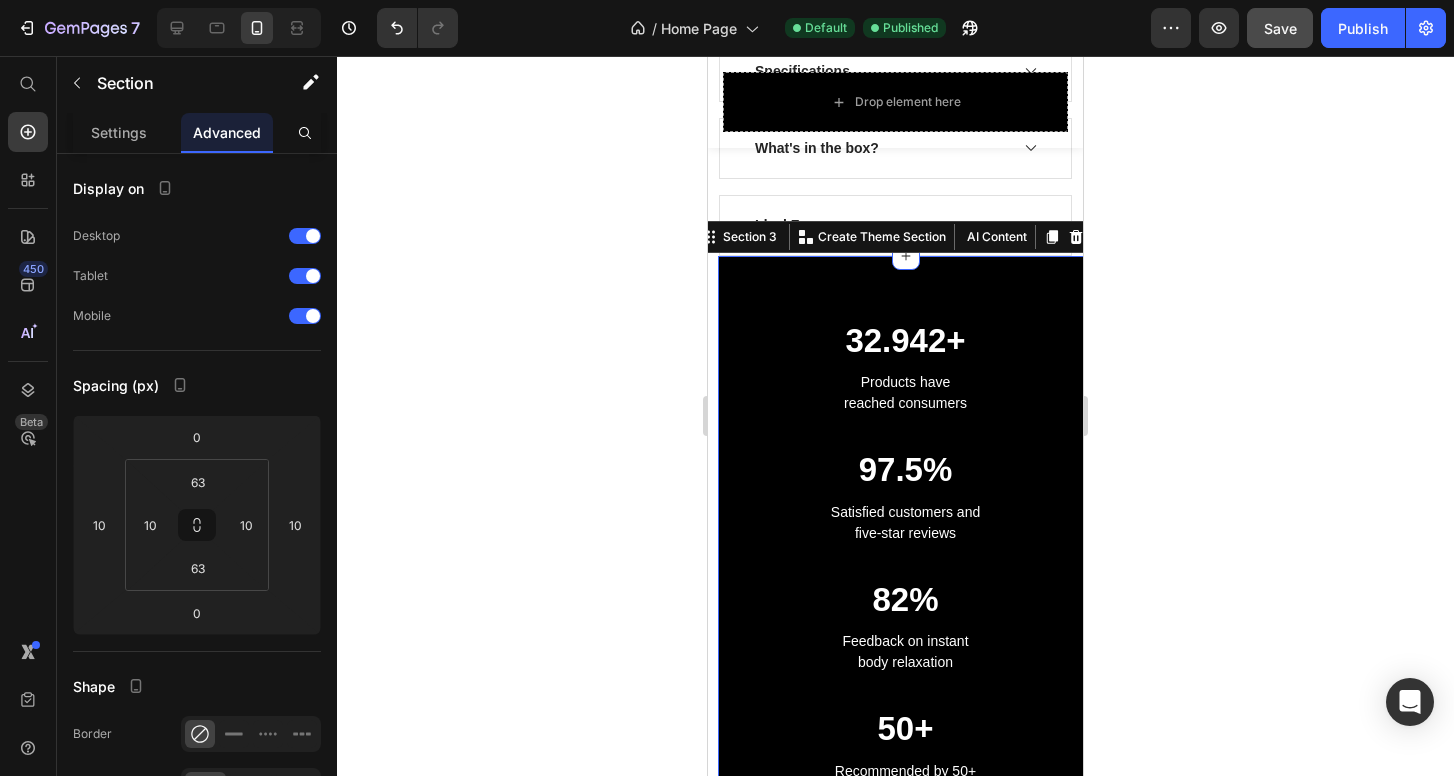 click on "32.942+ Heading Products have reached consumers Text block 97.5% Heading Satisfied customers and five-star reviews Text block 82% Heading Feedback on instant body relaxation Text block 50+ Heading Recommended by 50+ recovery experts Text block Row Section 3   You can create reusable sections Create Theme Section AI Content Write with GemAI What would you like to describe here? Tone and Voice Persuasive Product Aisor SolarGuard 2K Camera Show more Generate" at bounding box center (905, 578) 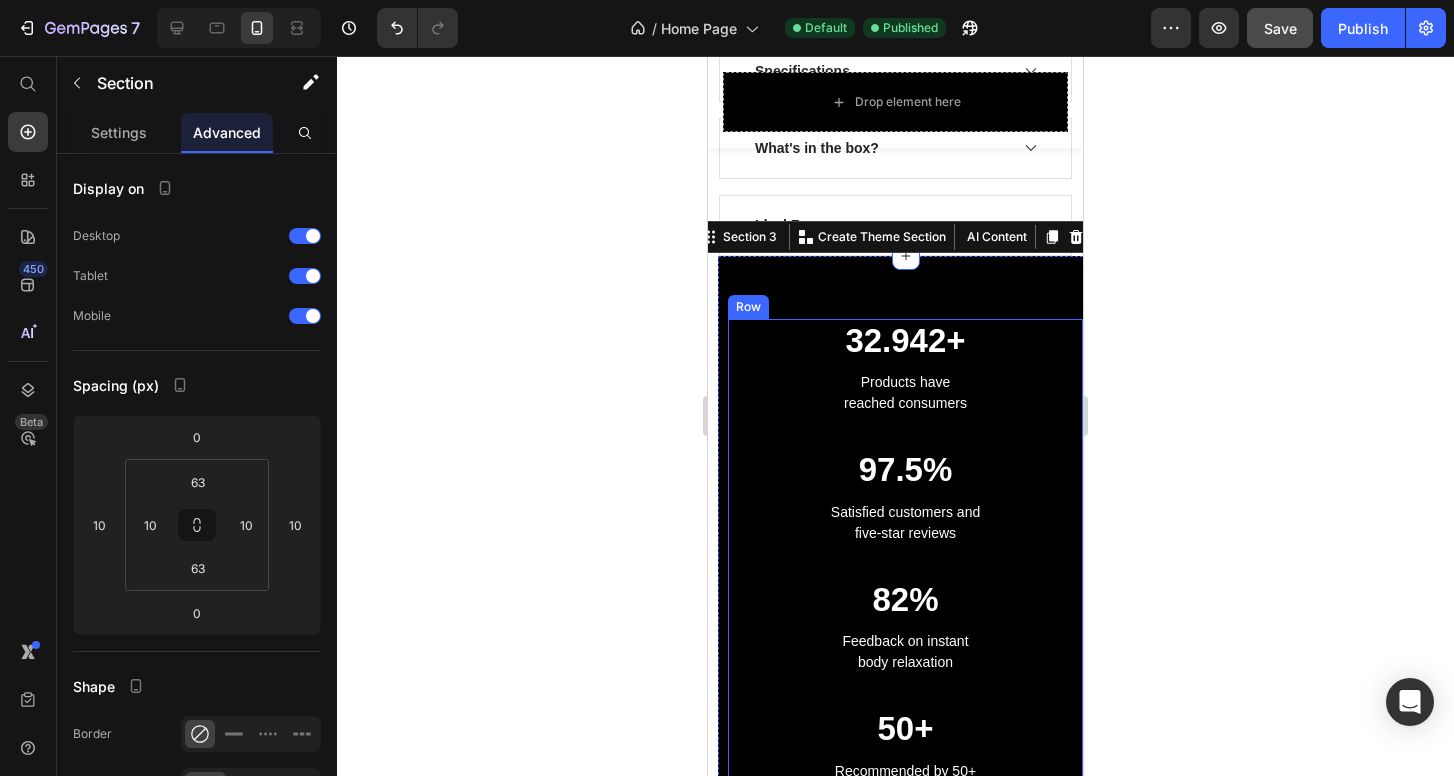 click on "32.942+ Heading Products have reached consumers Text block" at bounding box center (905, 384) 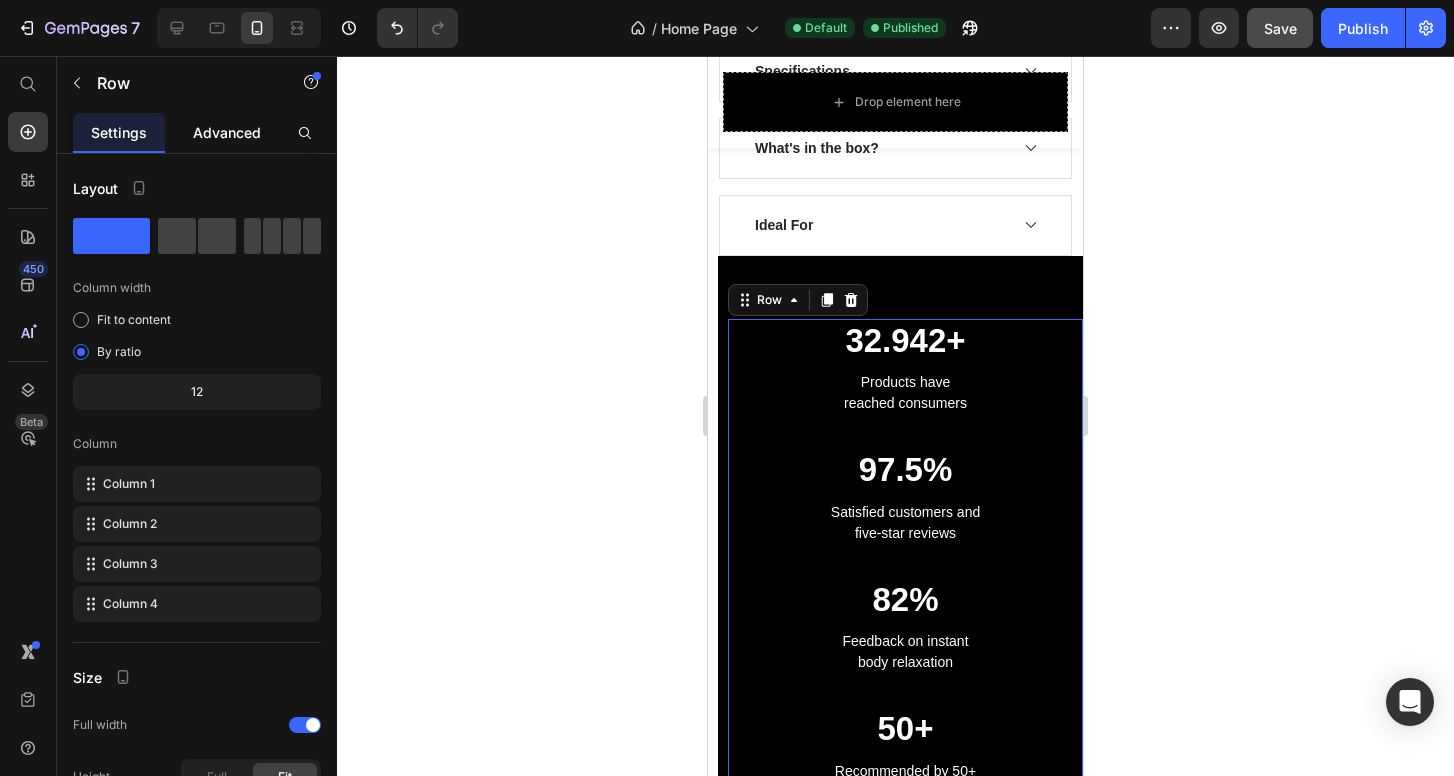 click on "Advanced" at bounding box center [227, 132] 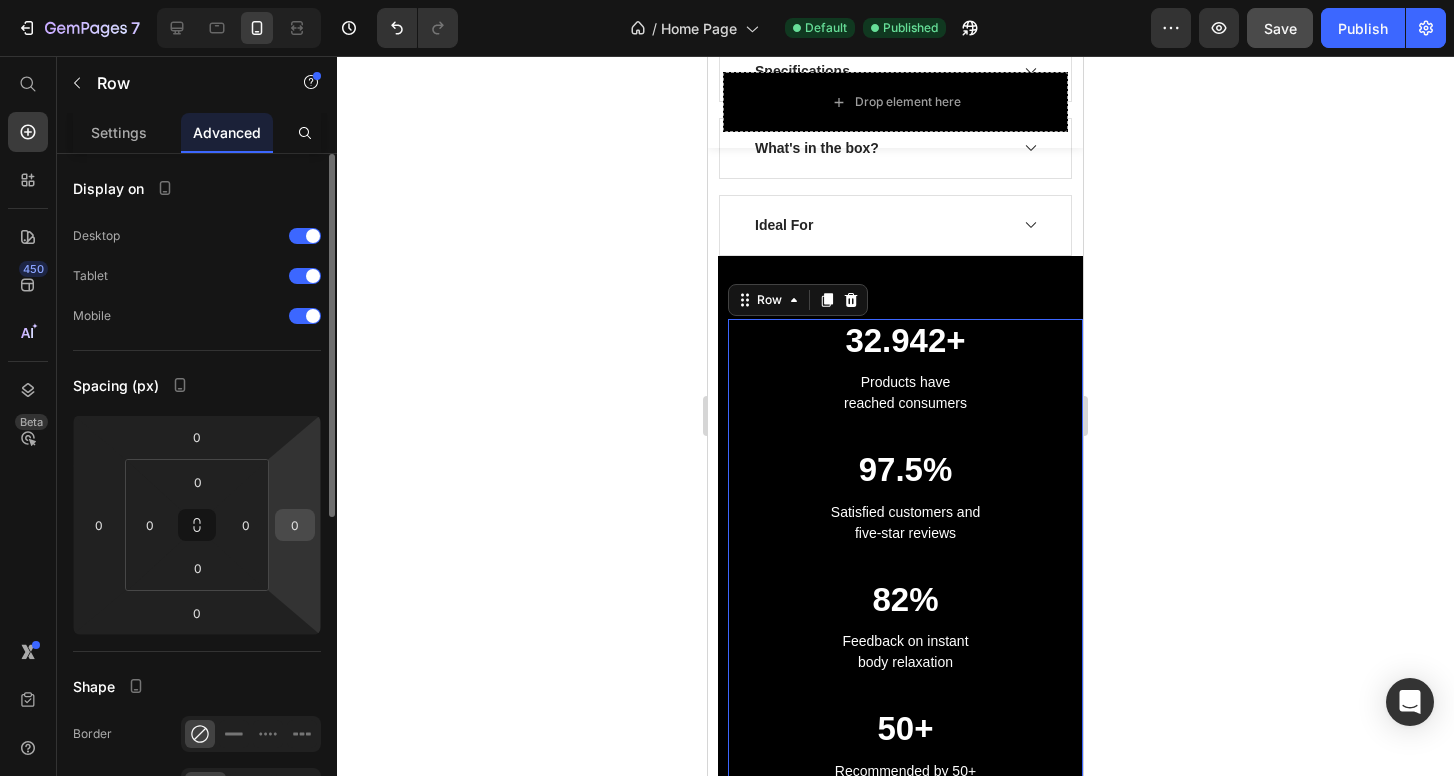 click on "0" at bounding box center [295, 525] 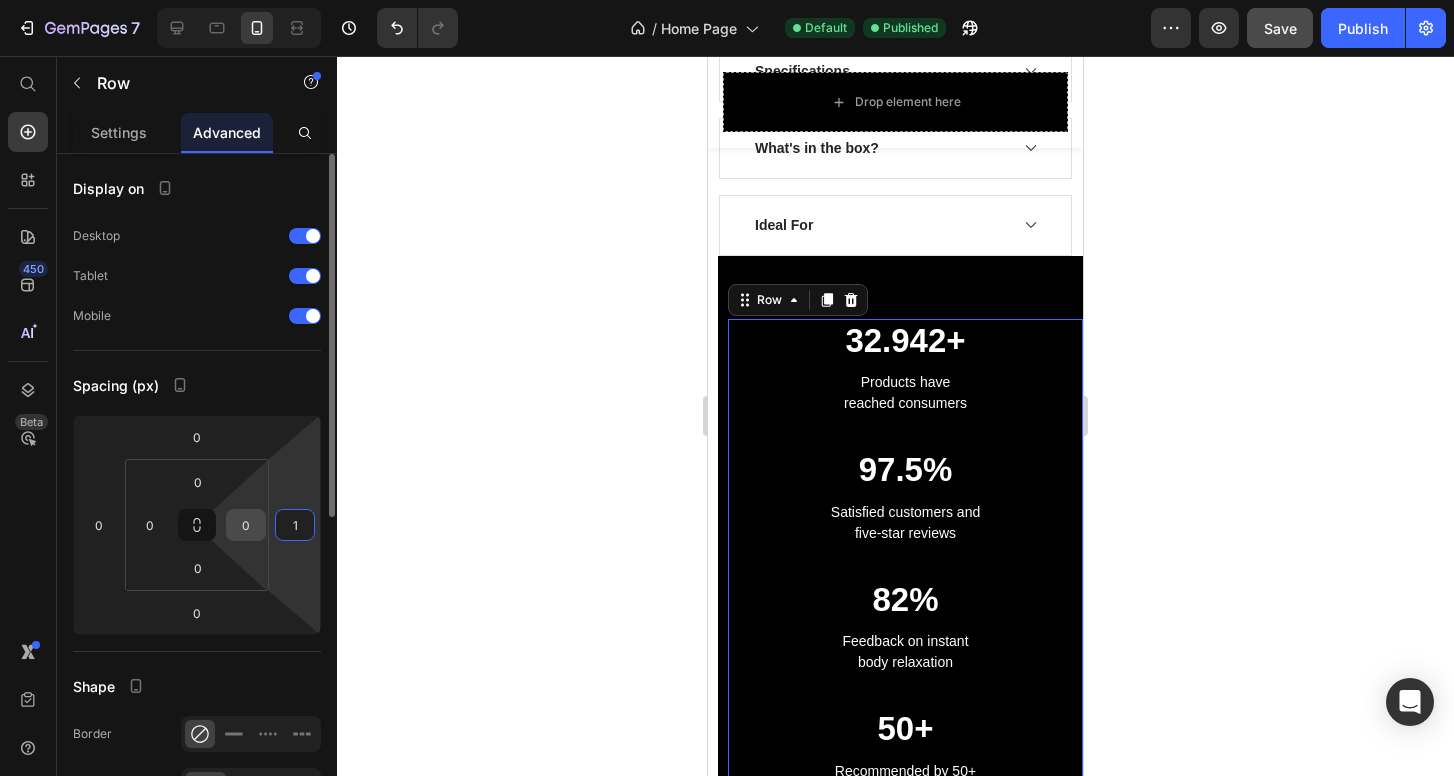 type on "1" 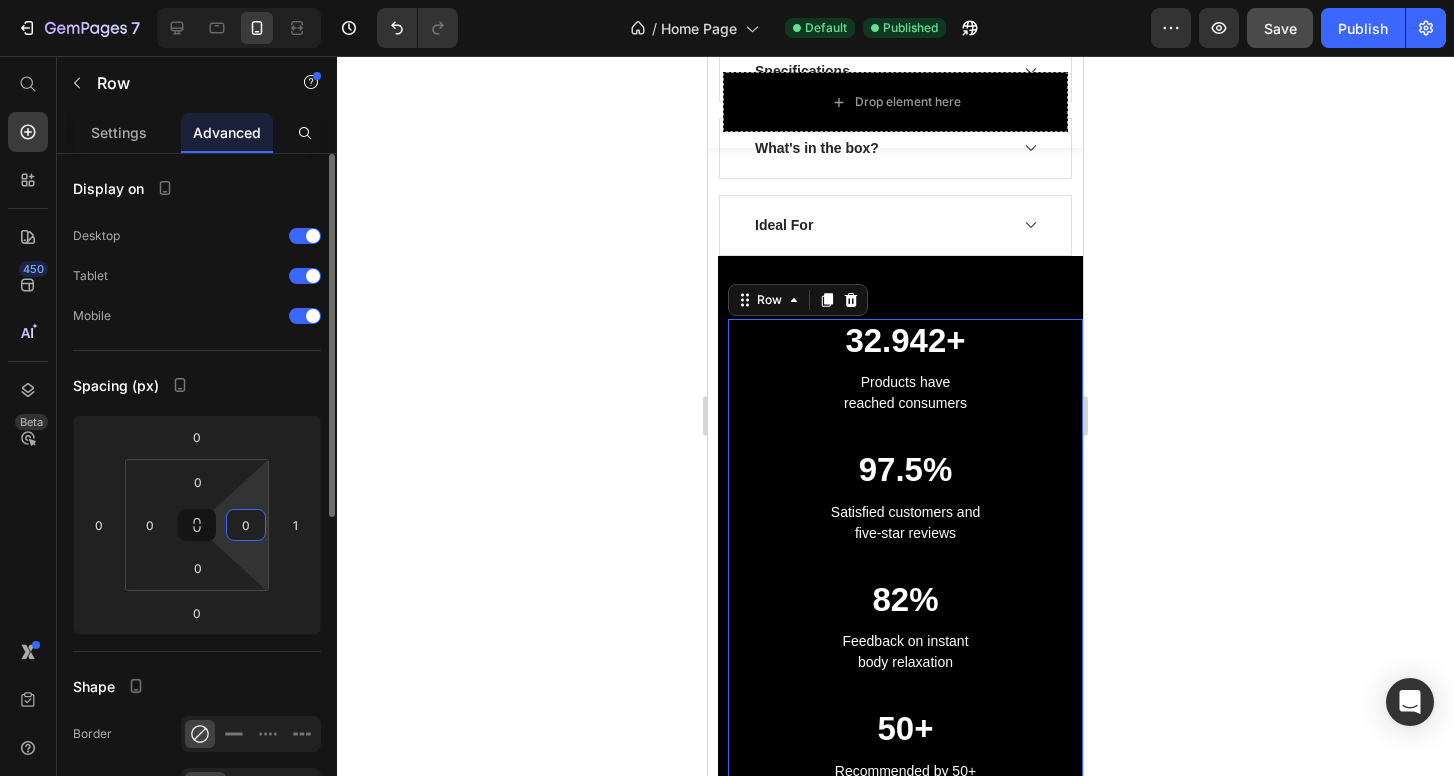 click on "0" at bounding box center (246, 525) 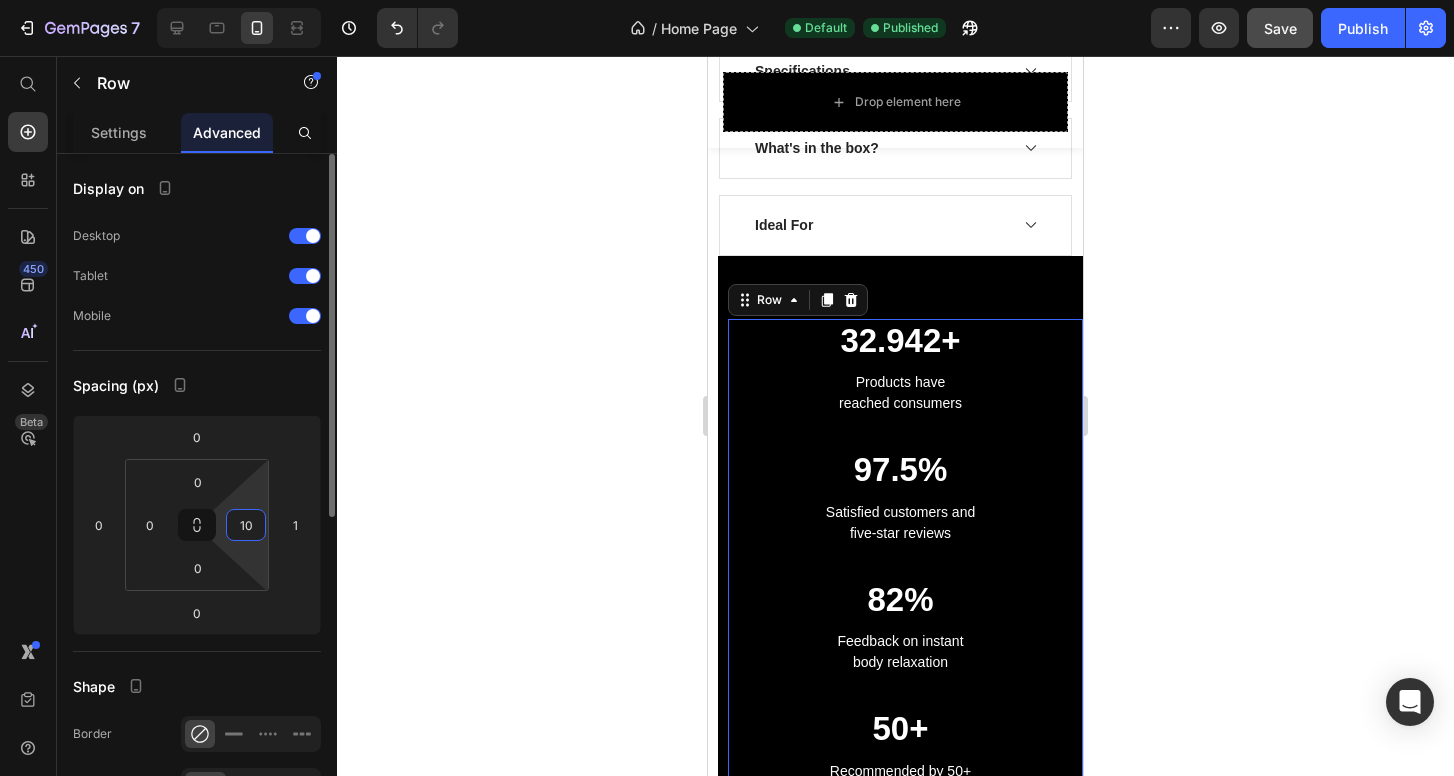 type on "1" 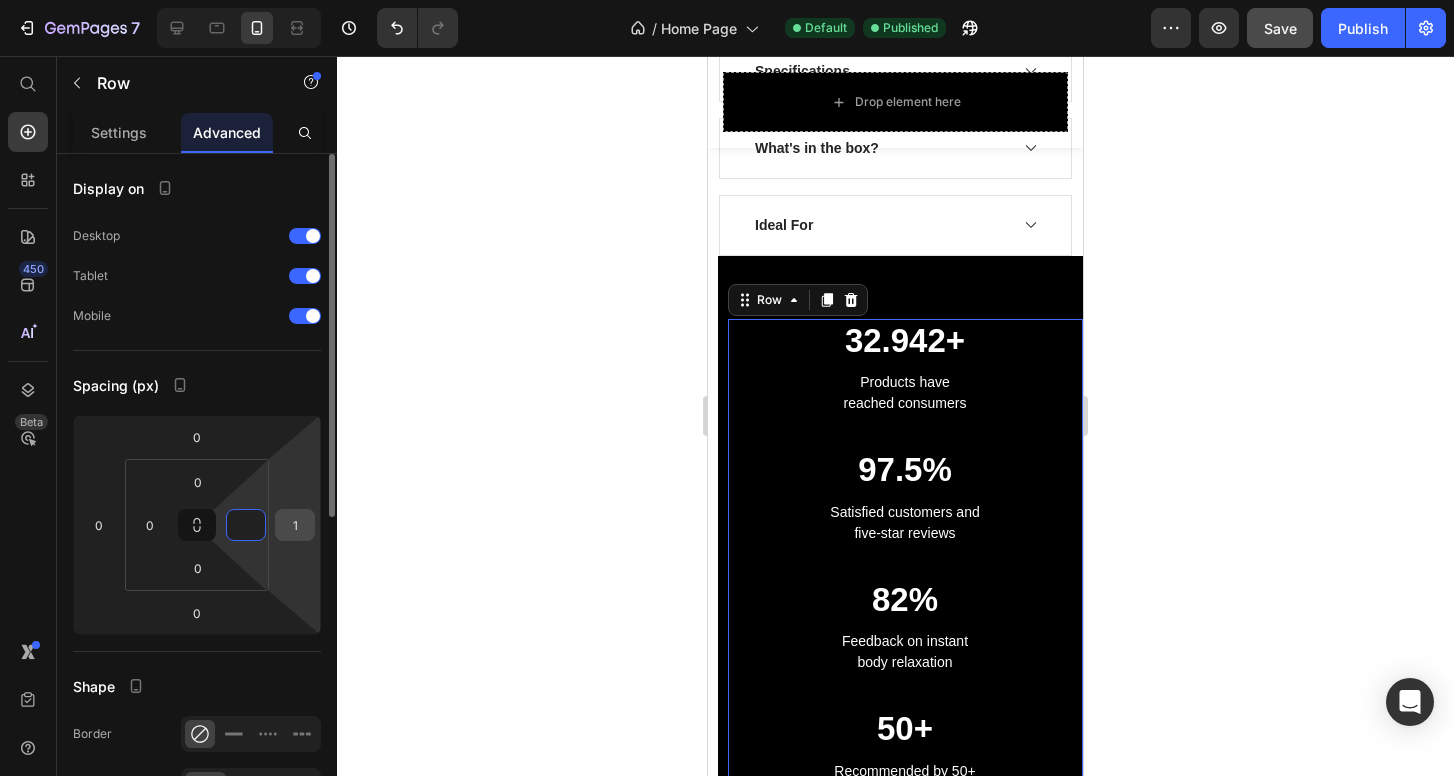 type on "0" 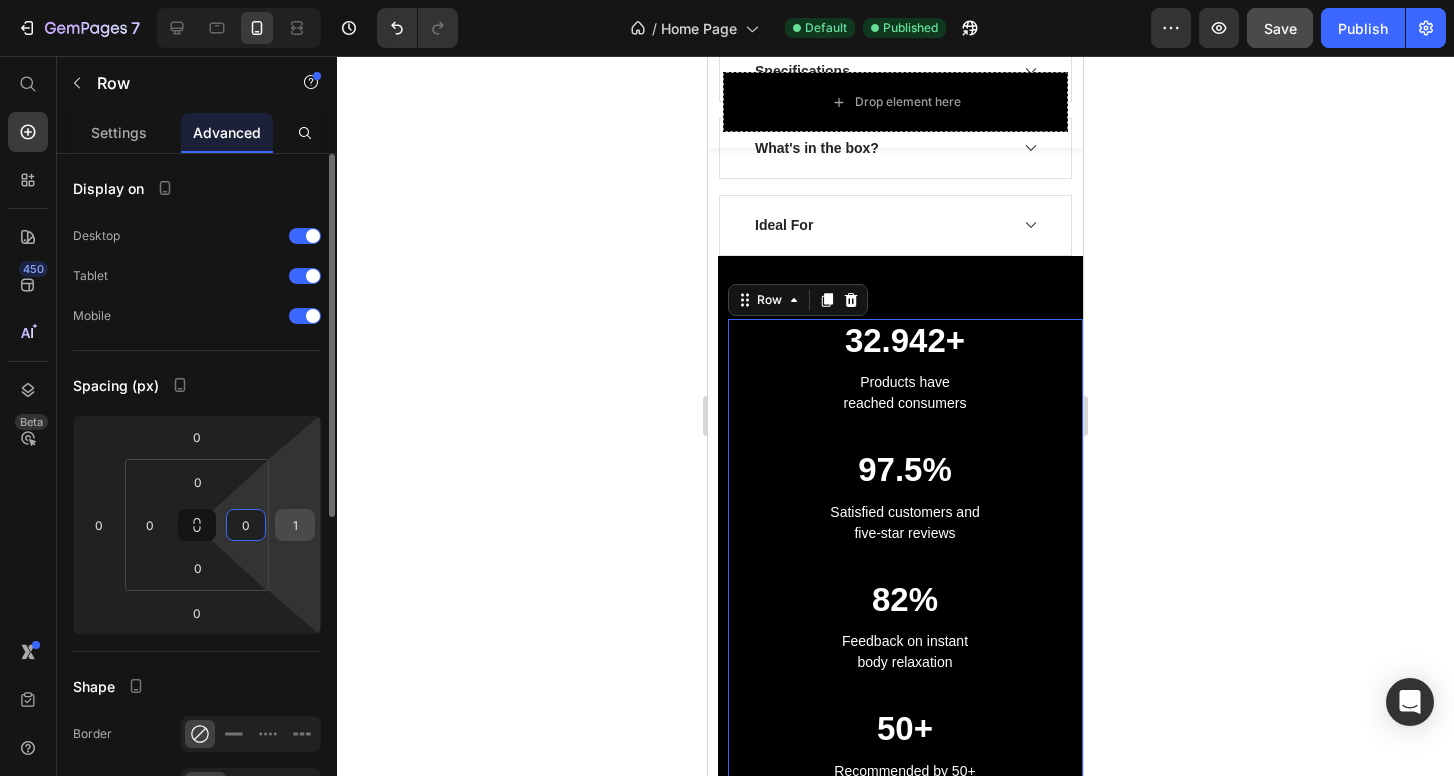 click on "1" at bounding box center [295, 525] 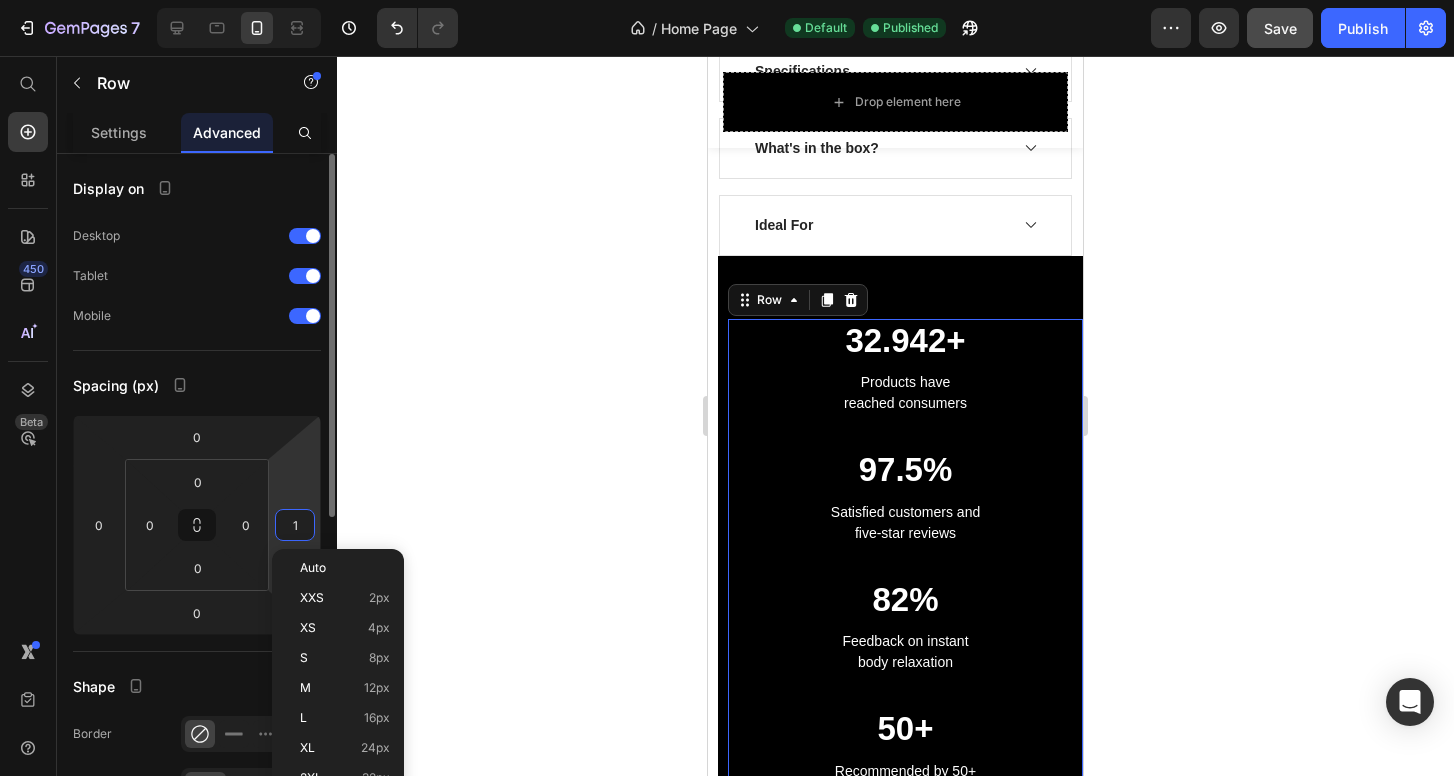 type 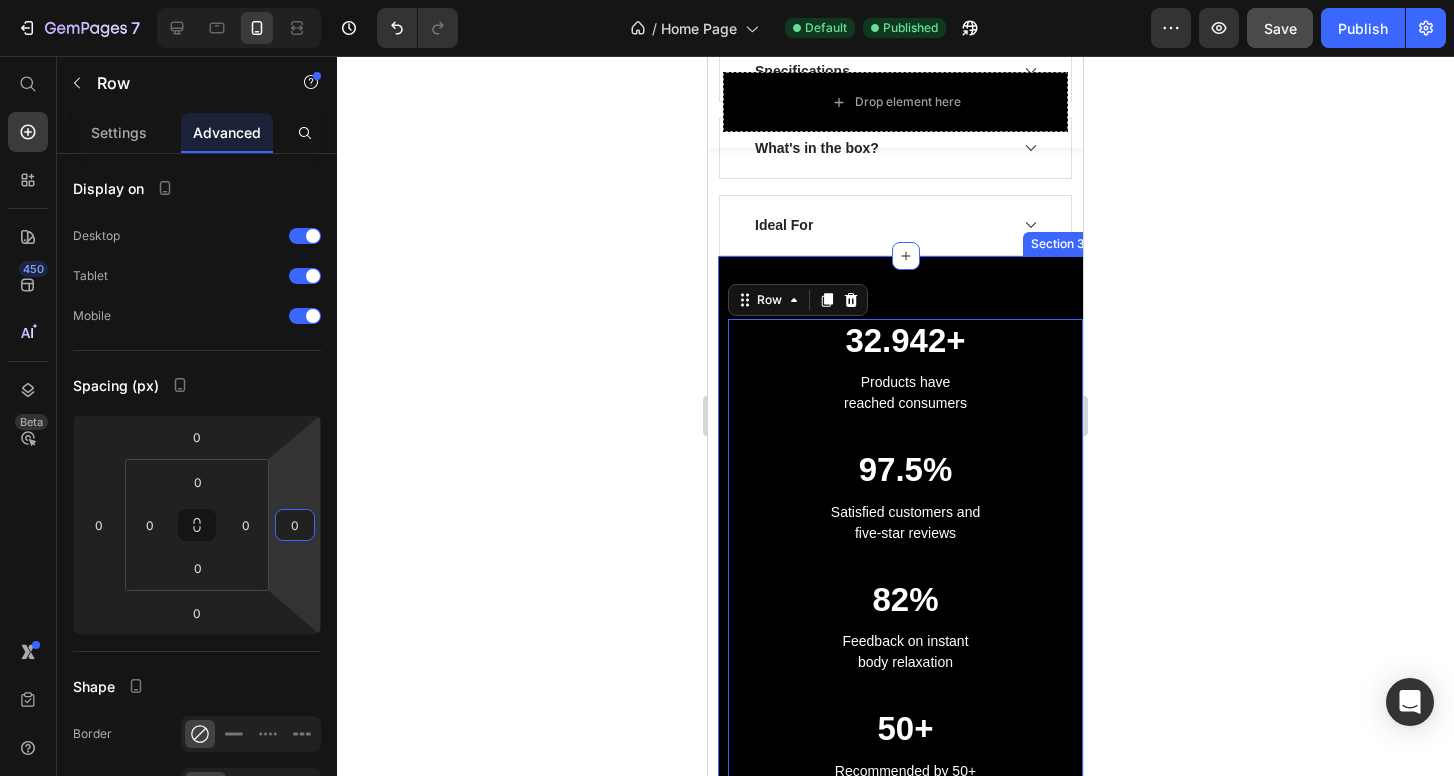 click on "32.942+ Heading Products have reached consumers Text block 97.5% Heading Satisfied customers and five-star reviews Text block 82% Heading Feedback on instant body relaxation Text block 50+ Heading Recommended by 50+ recovery experts Text block Row   0 Section 3" at bounding box center [905, 578] 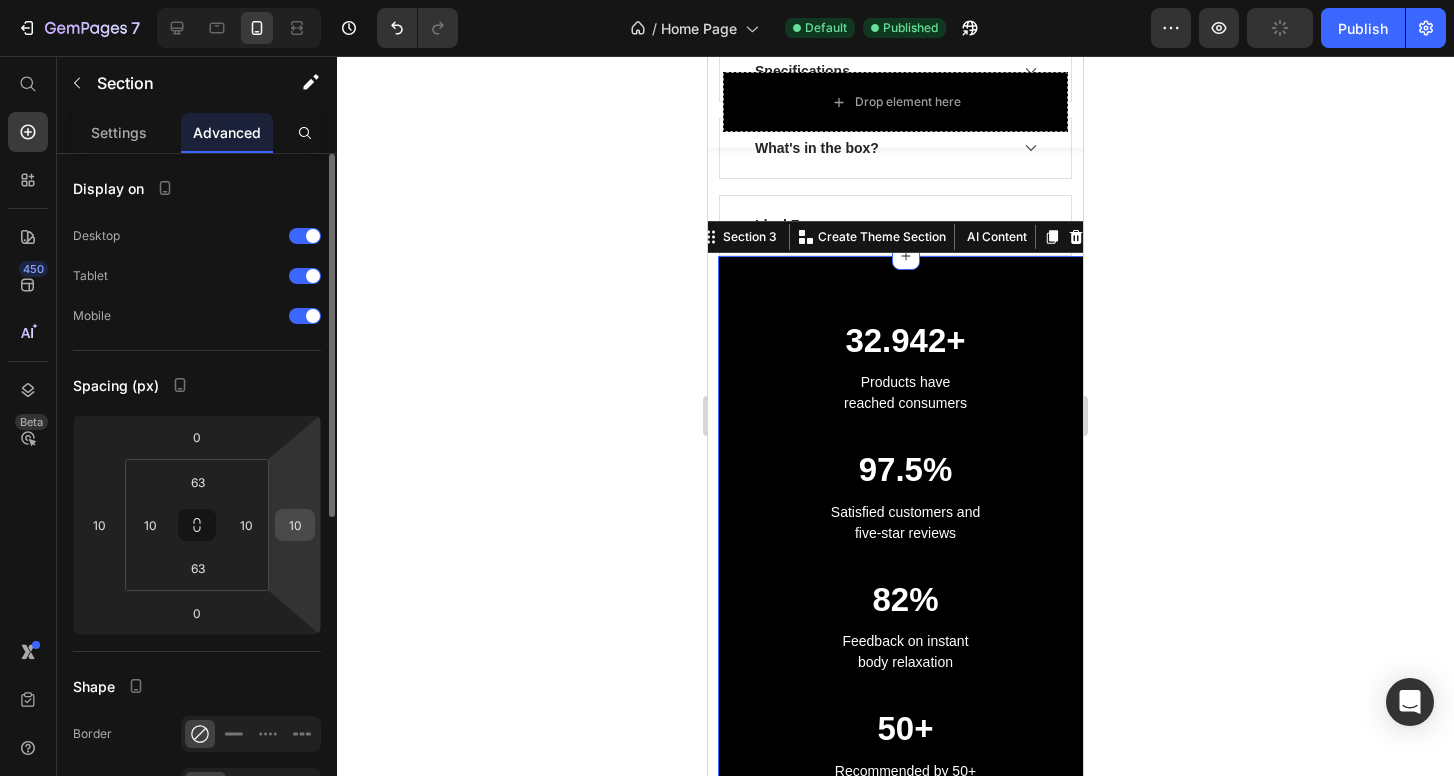 click on "10" at bounding box center (295, 525) 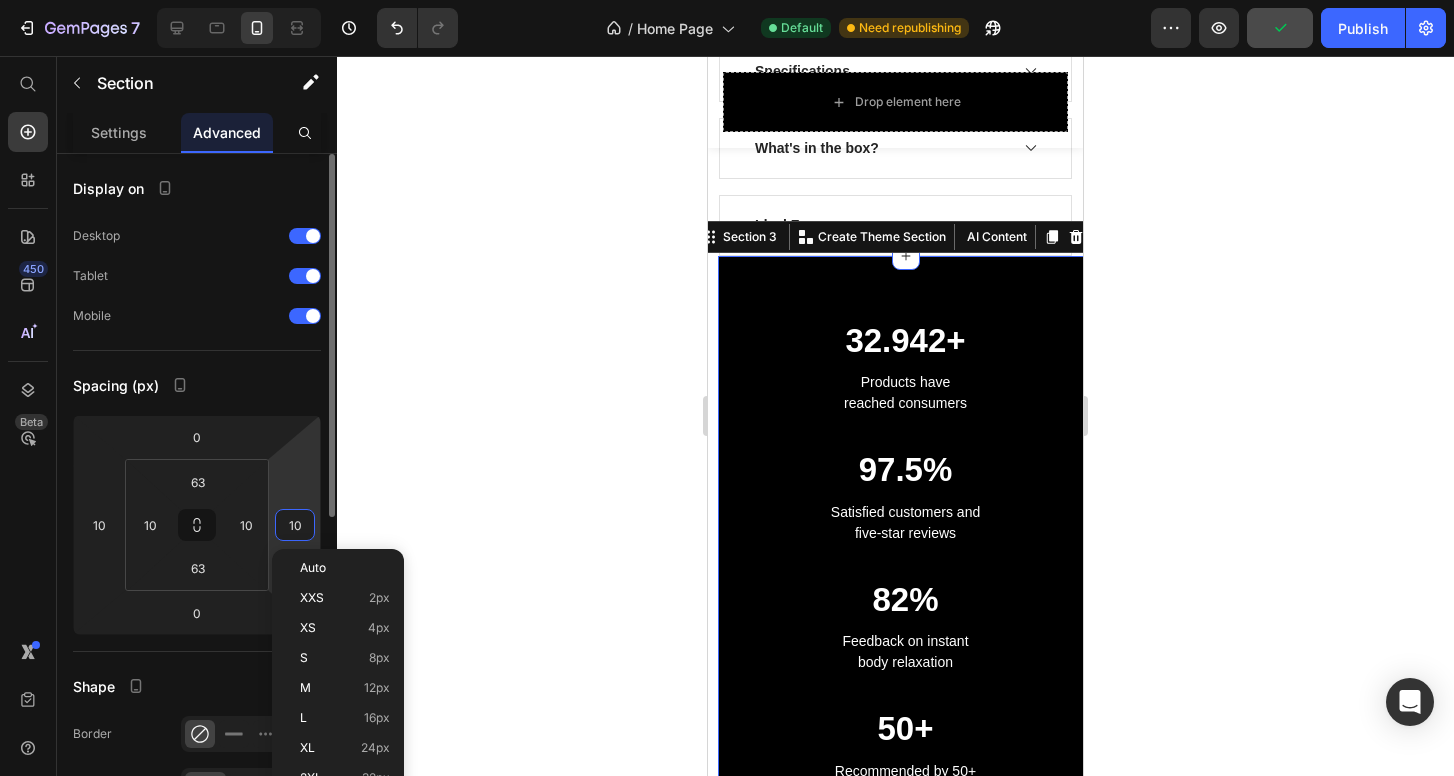 click on "10" at bounding box center [295, 525] 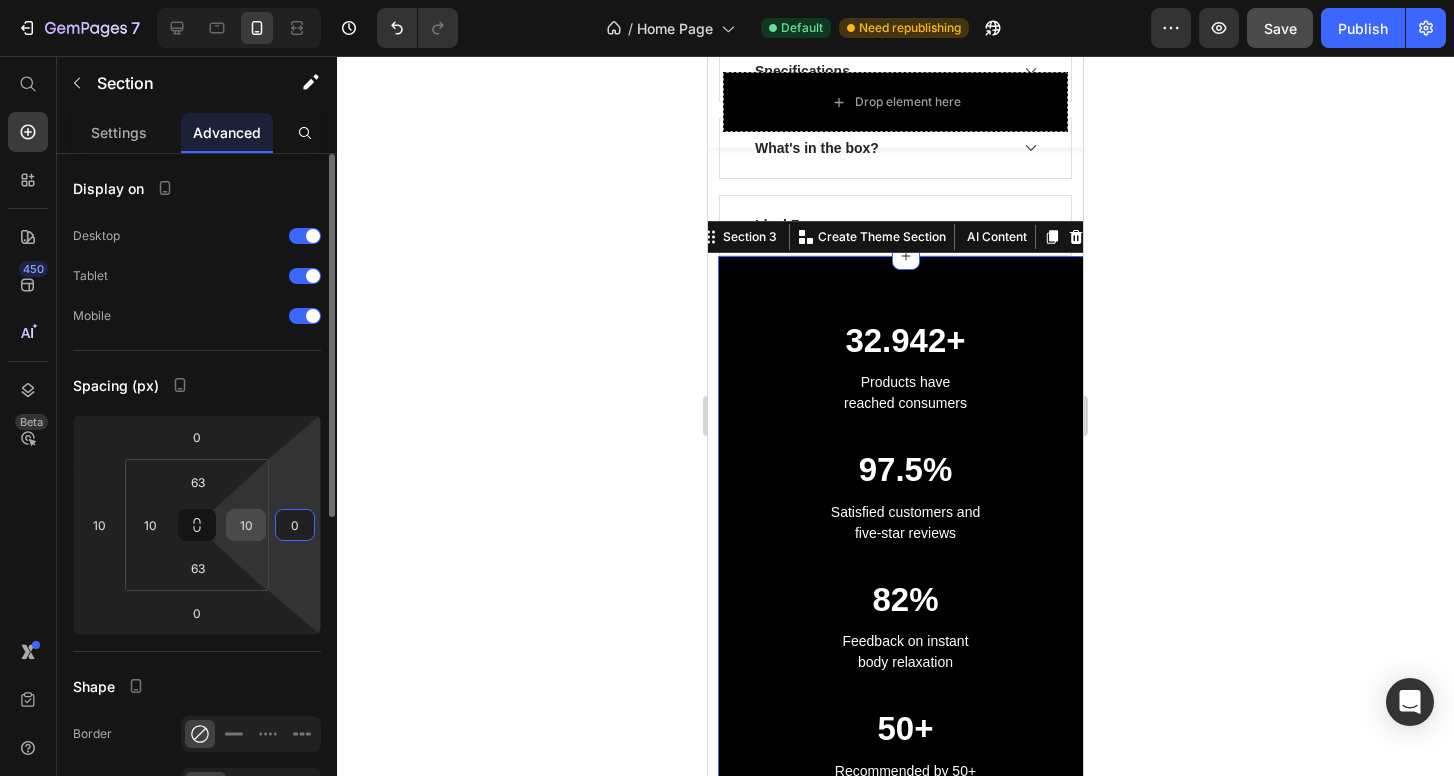 type on "0" 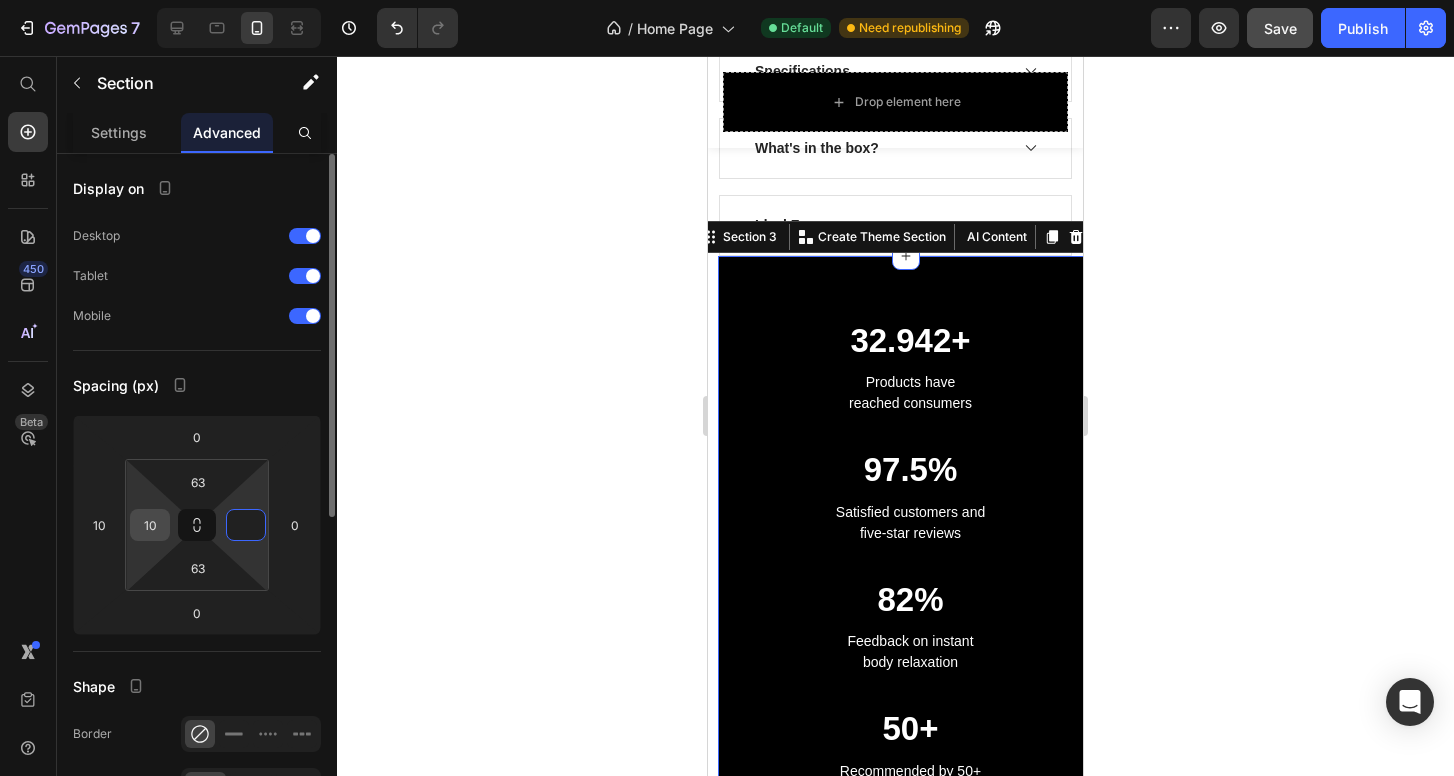 type on "0" 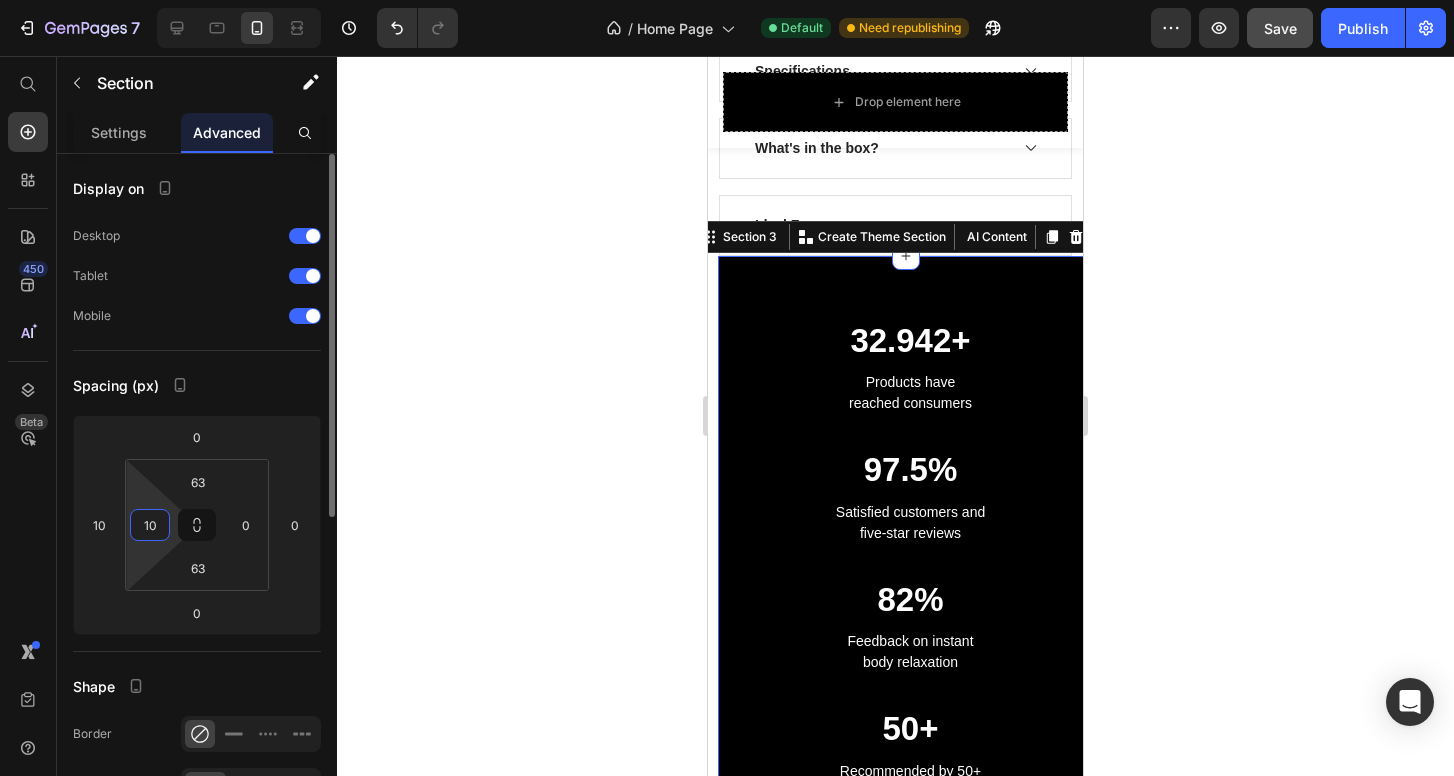 click on "10" at bounding box center [150, 525] 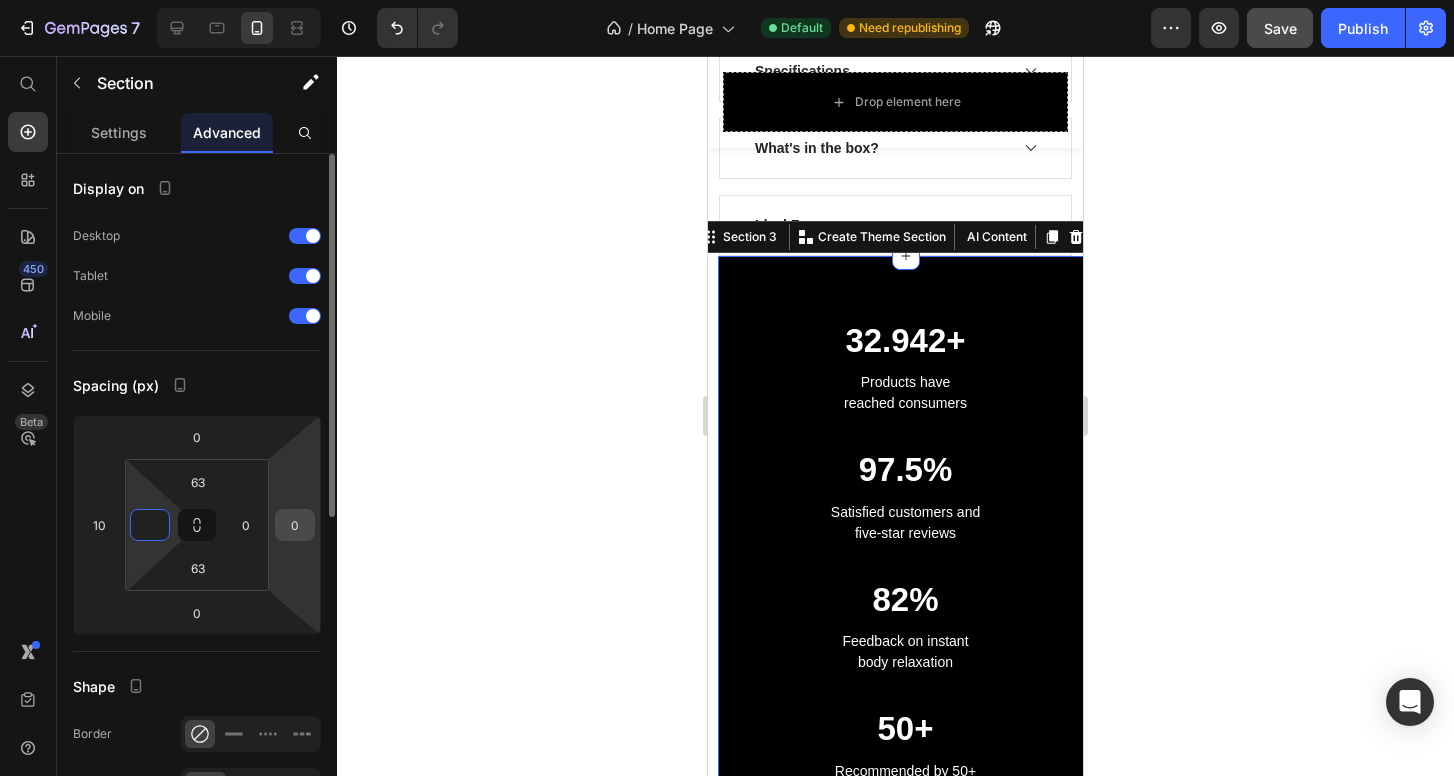 type on "0" 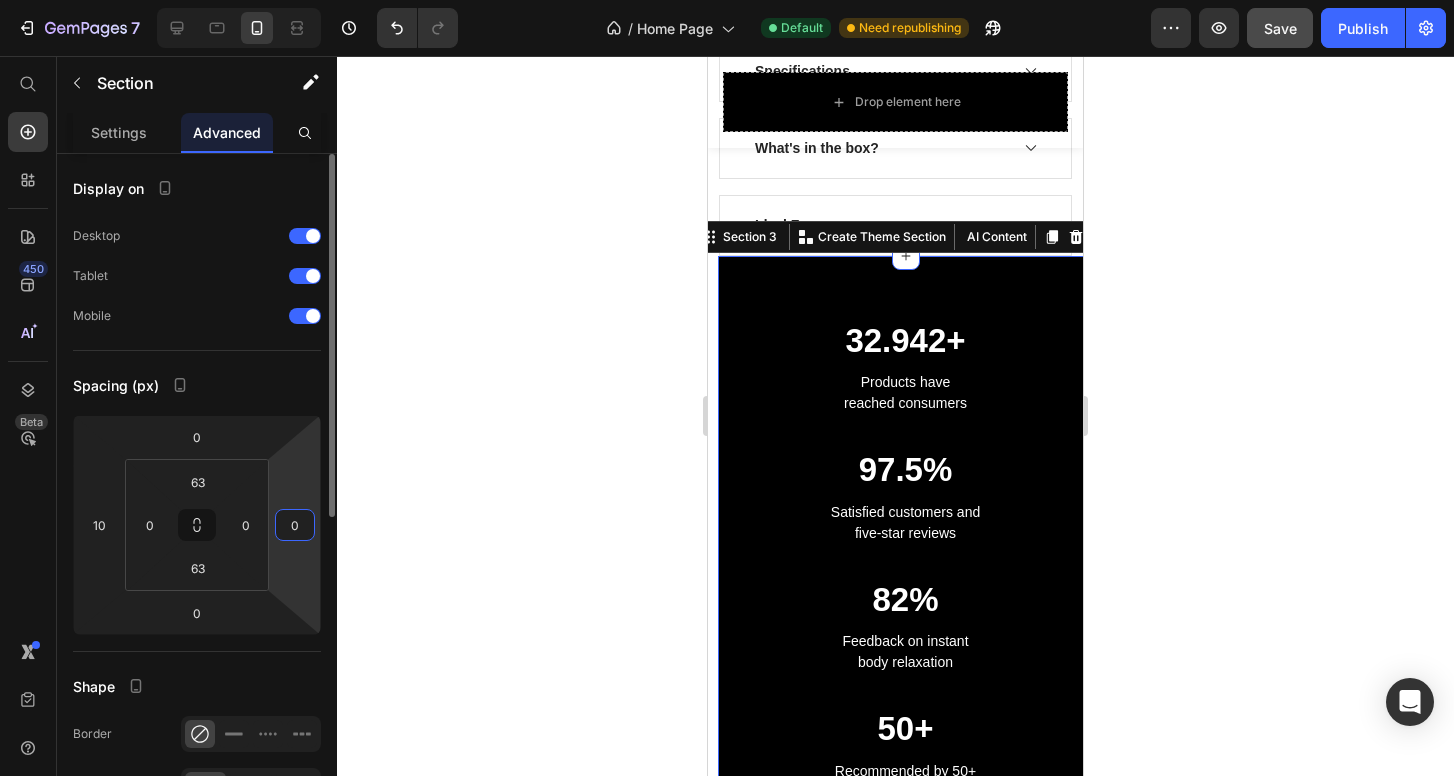 click on "0" at bounding box center (295, 525) 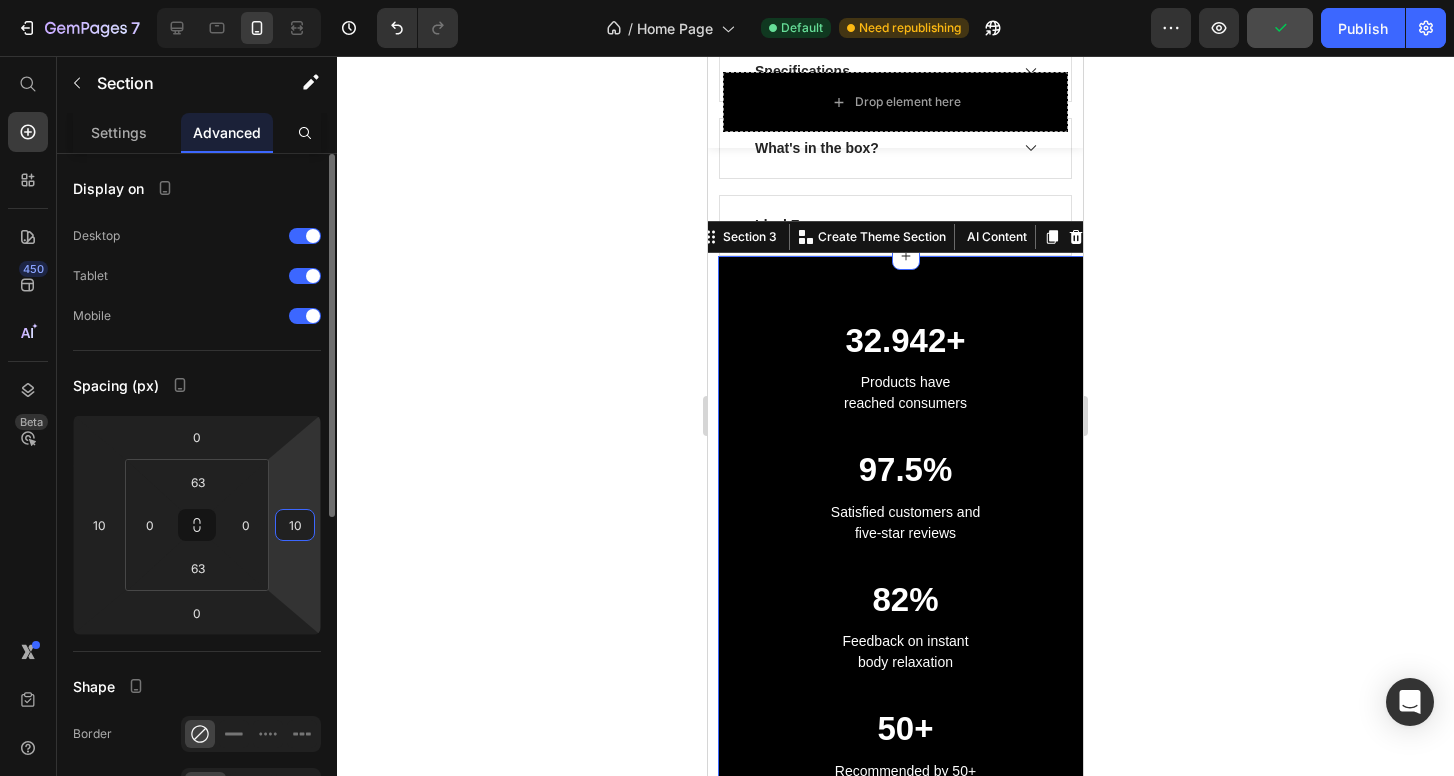 type on "1" 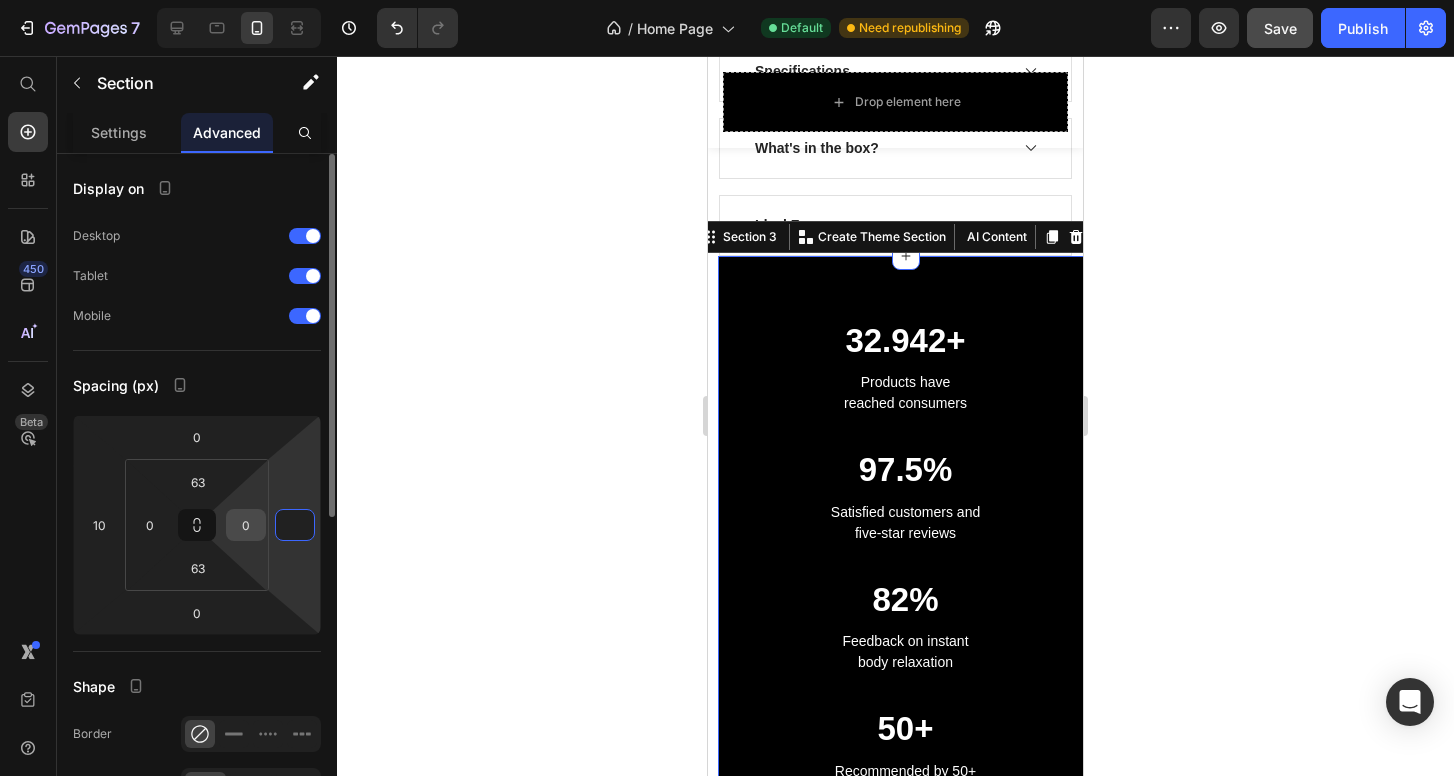 type on "0" 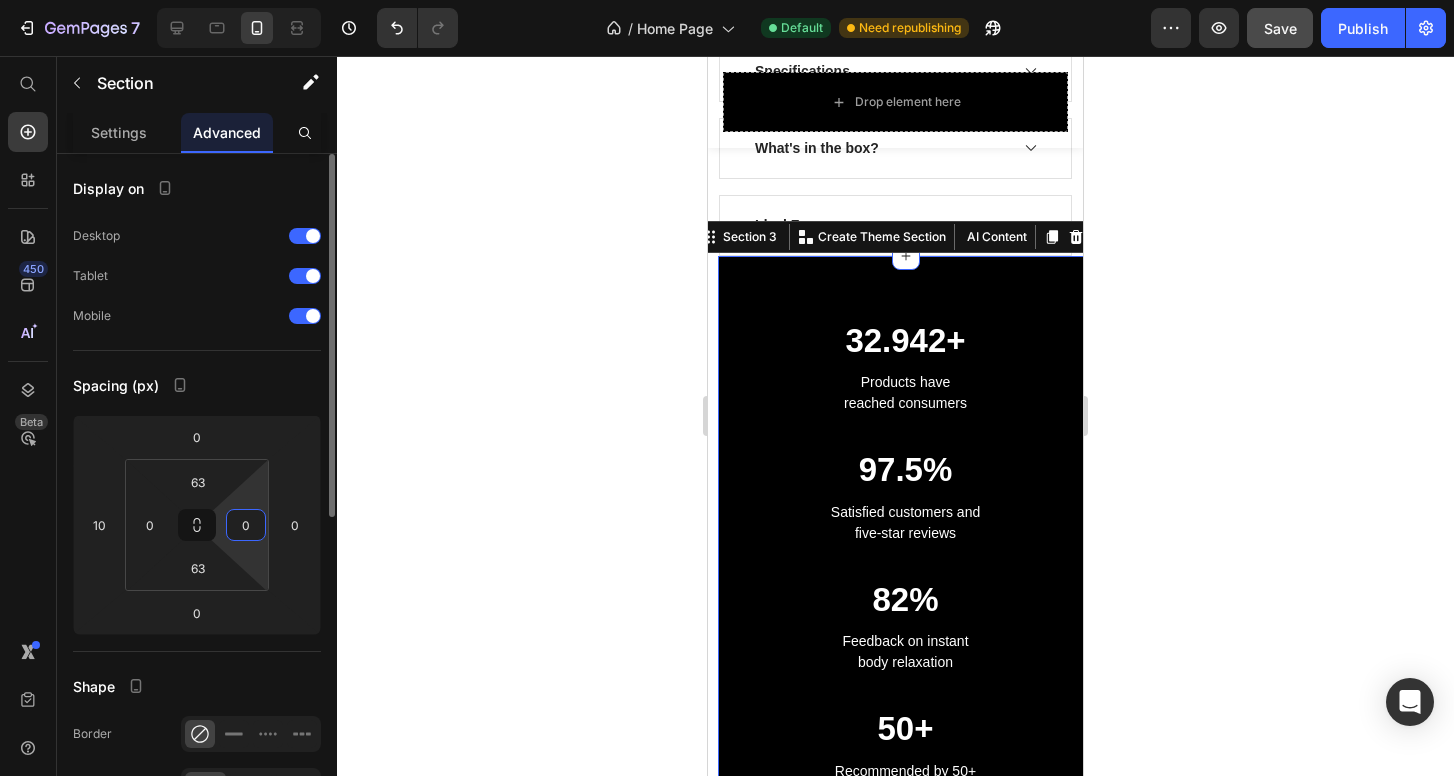 click on "0" at bounding box center [246, 525] 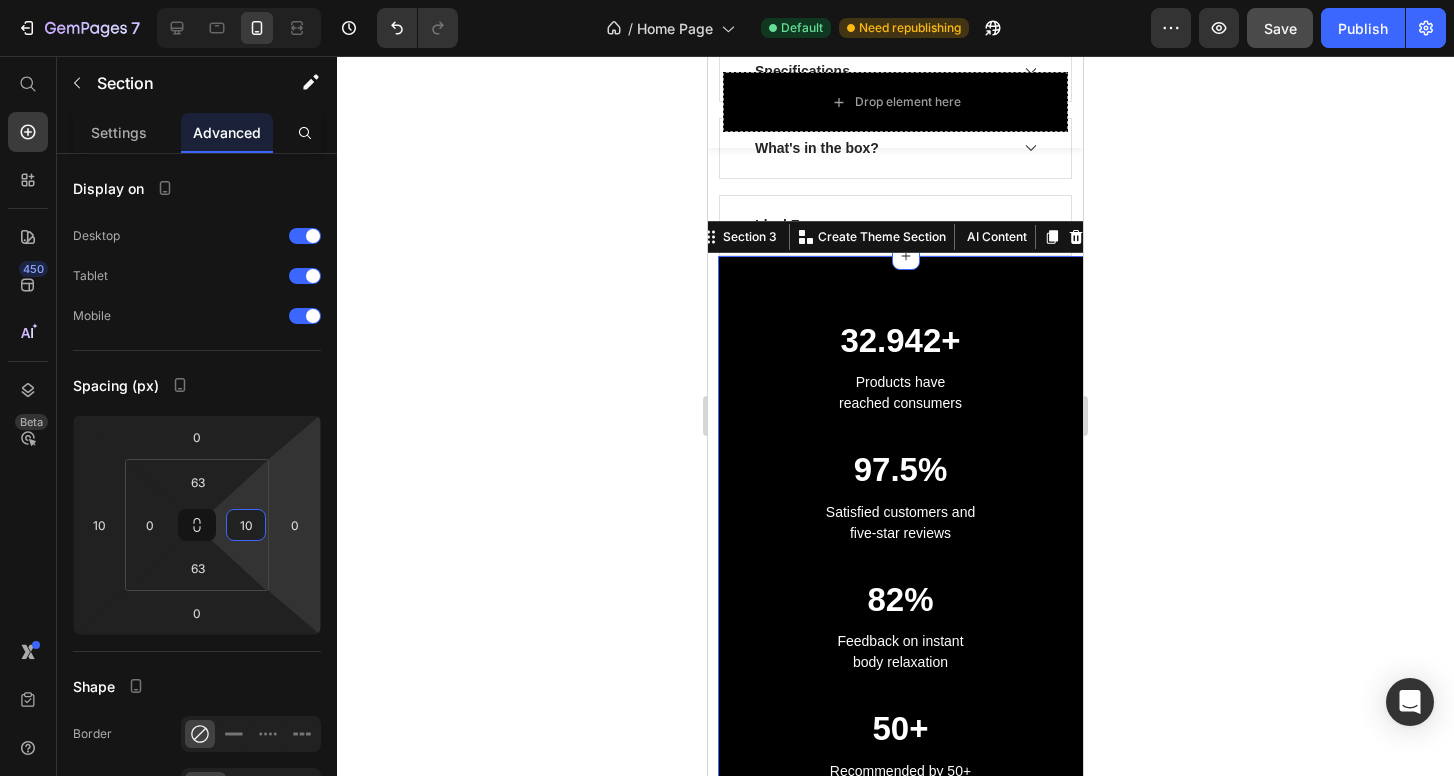 type on "10" 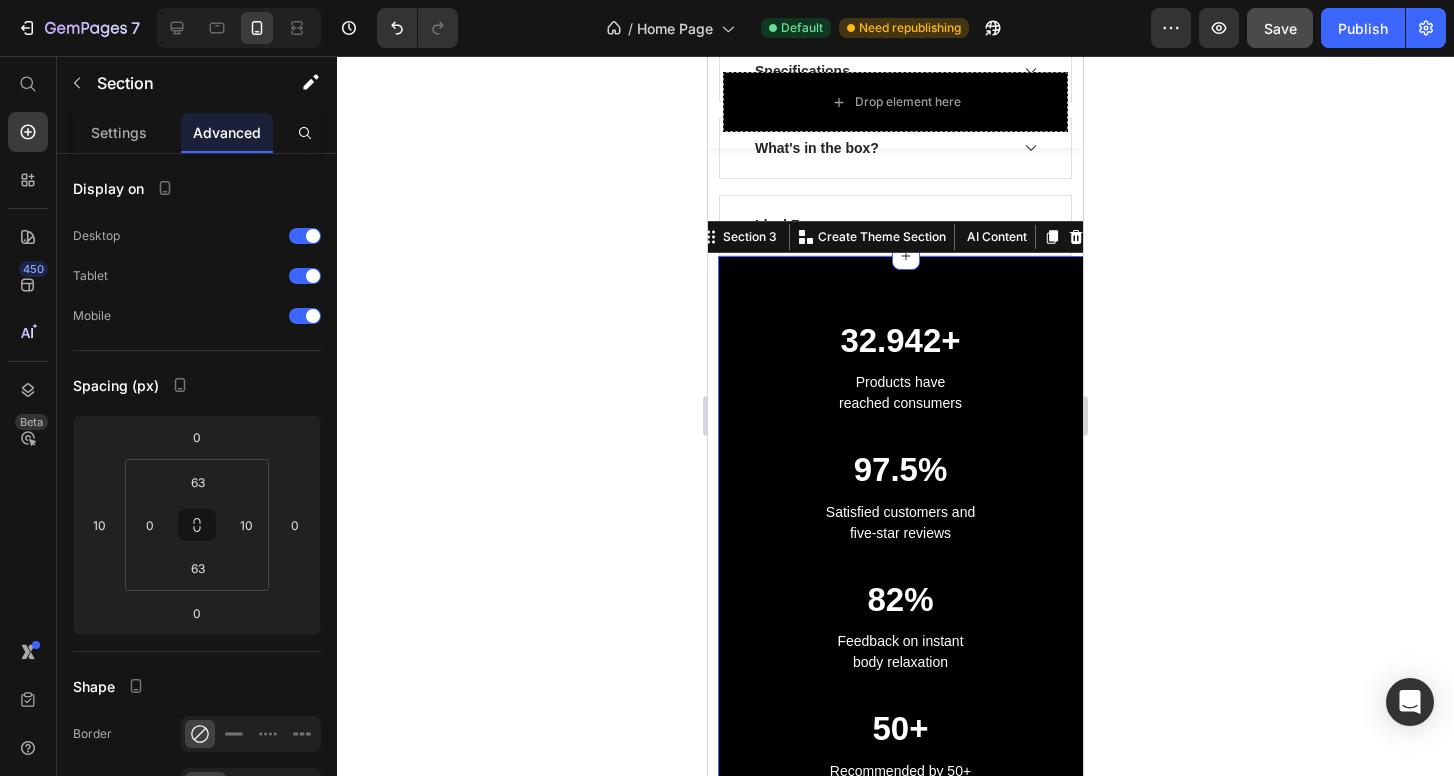 click on "32.942+ Heading Products have reached consumers Text block 97.5% Heading Satisfied customers and five-star reviews Text block 82% Heading Feedback on instant body relaxation Text block 50+ Heading Recommended by 50+ recovery experts Text block Row Section 3   You can create reusable sections Create Theme Section AI Content Write with GemAI What would you like to describe here? Tone and Voice Persuasive Product Aisor SolarGuard 2K Camera Show more Generate" at bounding box center (905, 578) 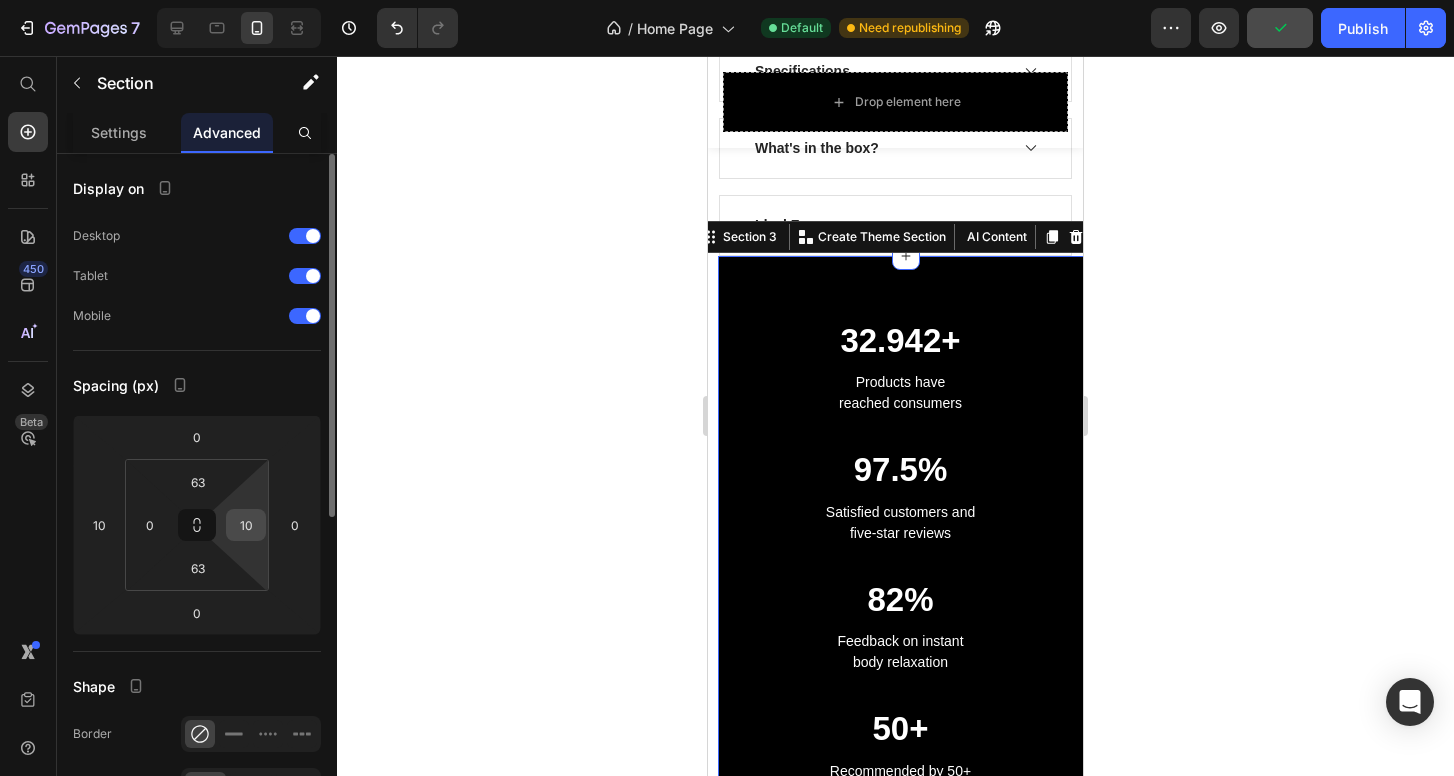 click on "10" at bounding box center [246, 525] 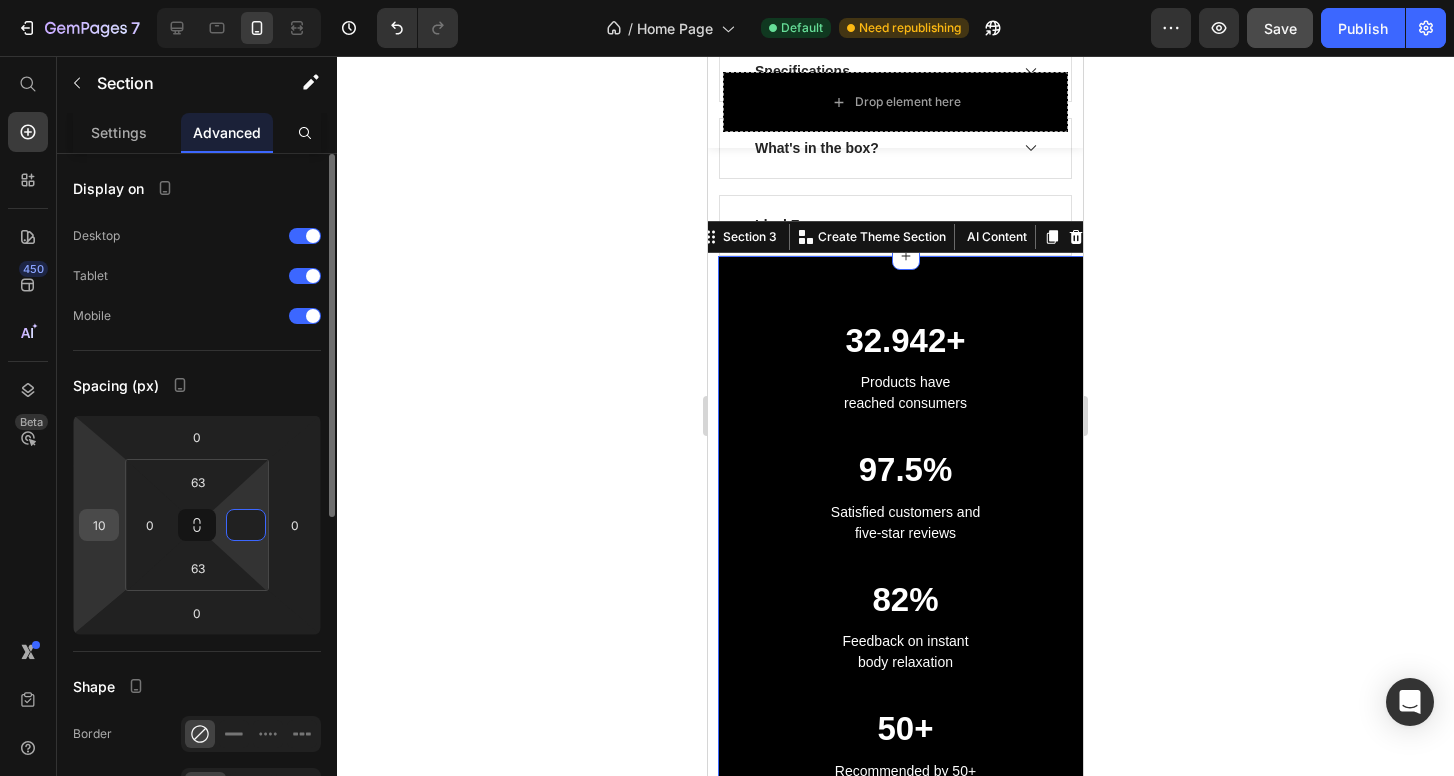type on "0" 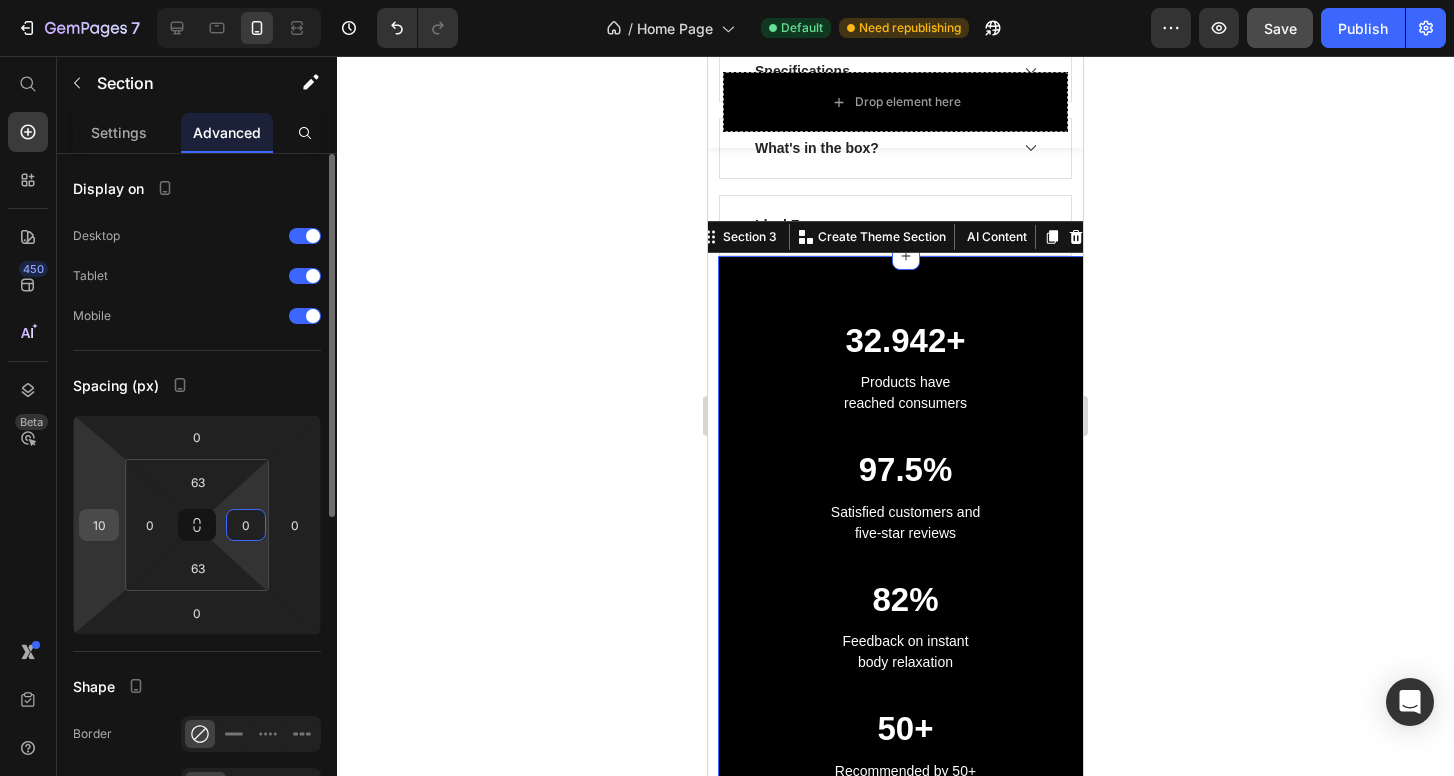 click on "10" at bounding box center [99, 525] 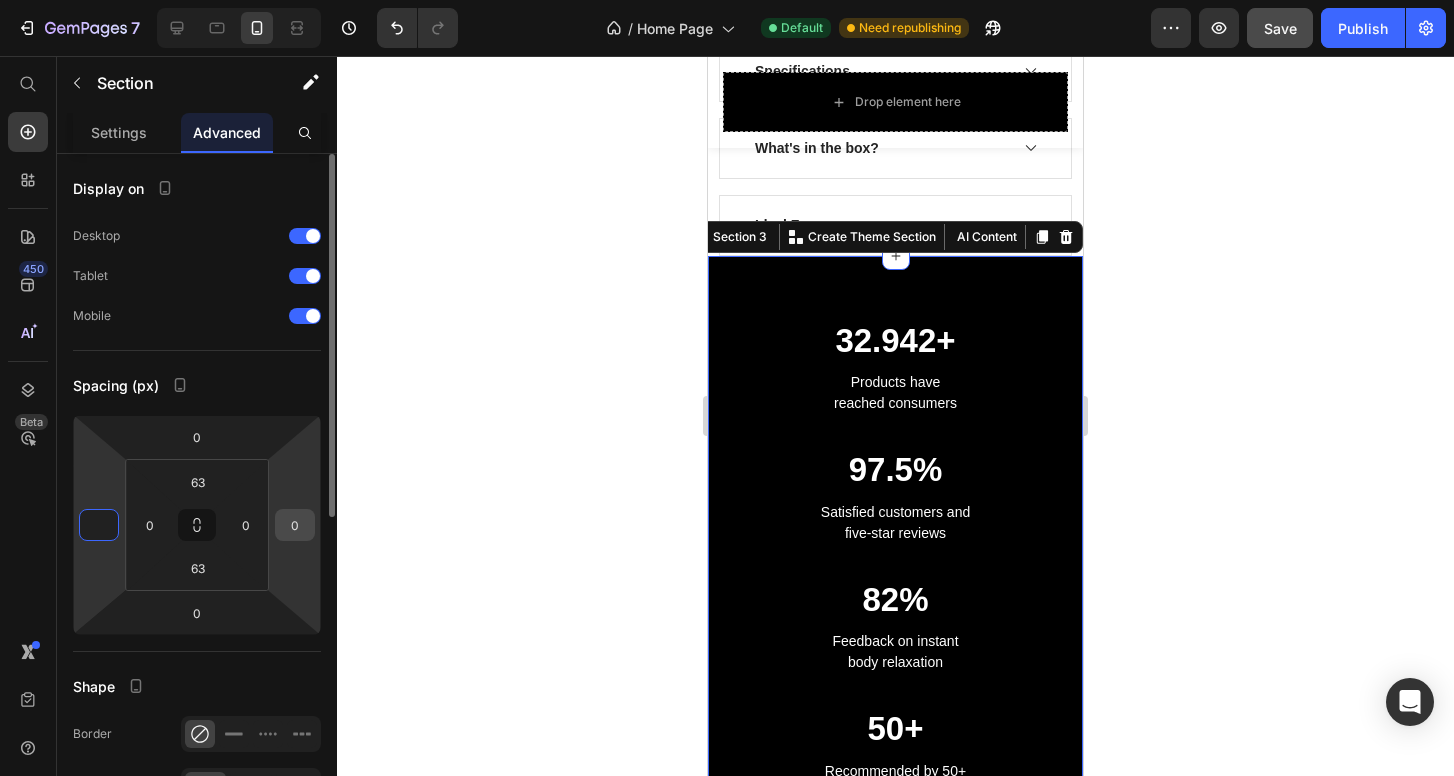 type on "0" 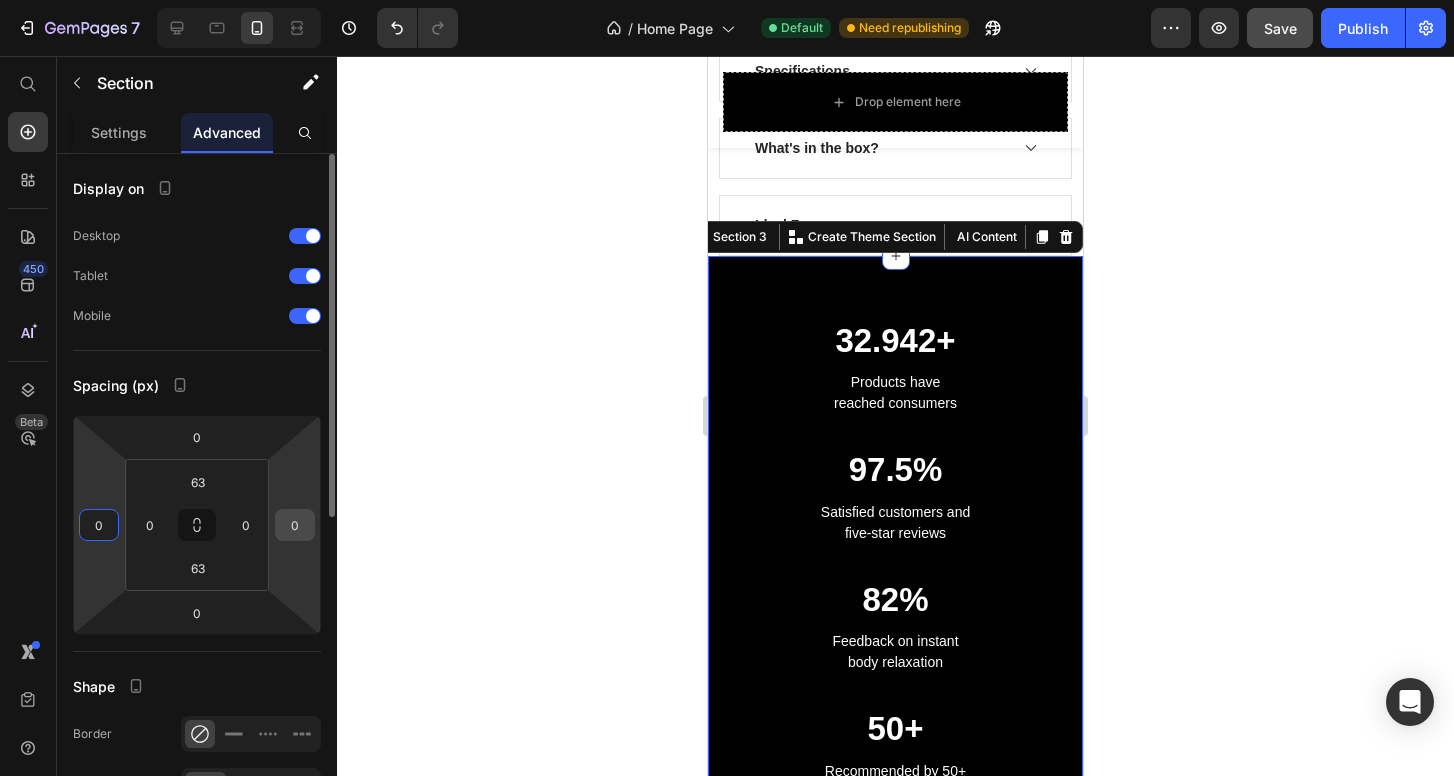 click on "0" at bounding box center [295, 525] 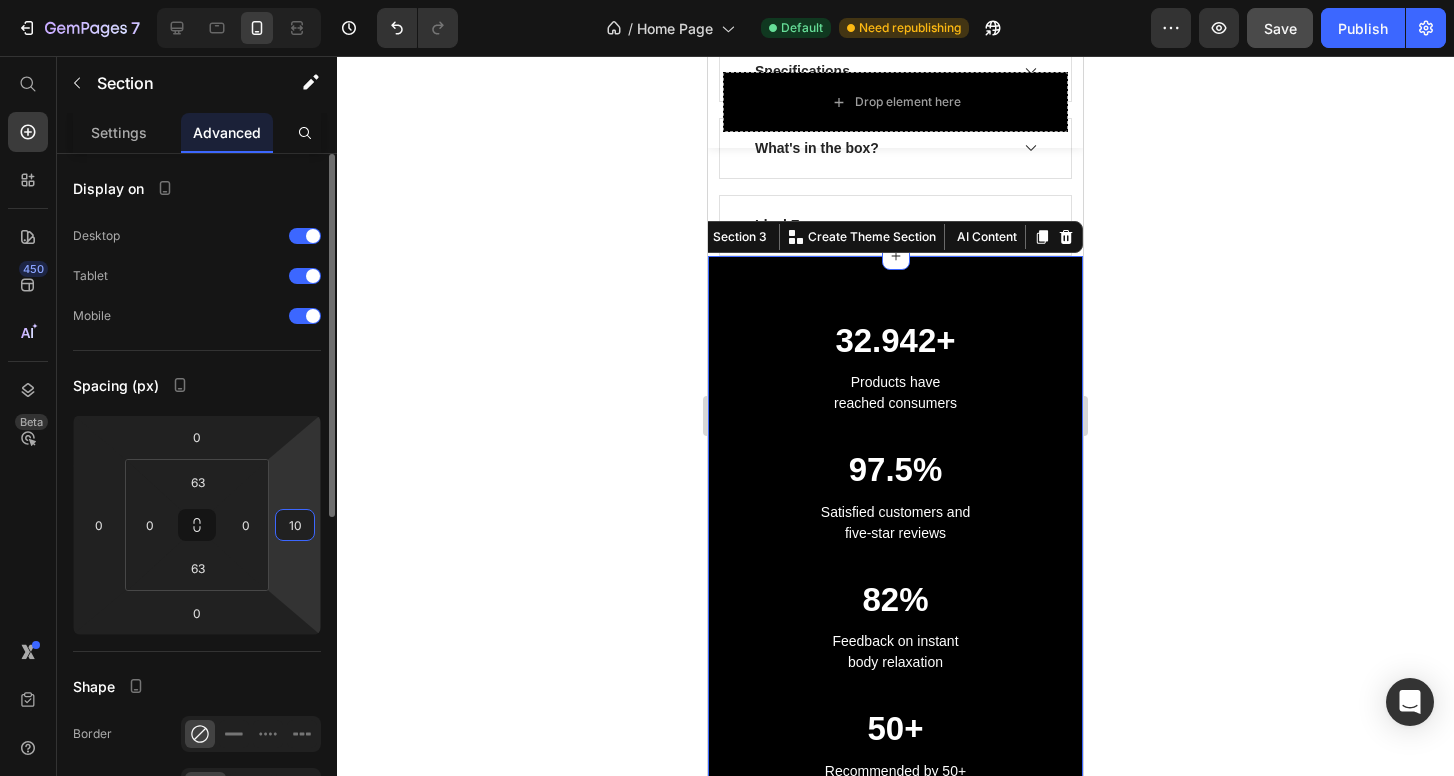 type on "1" 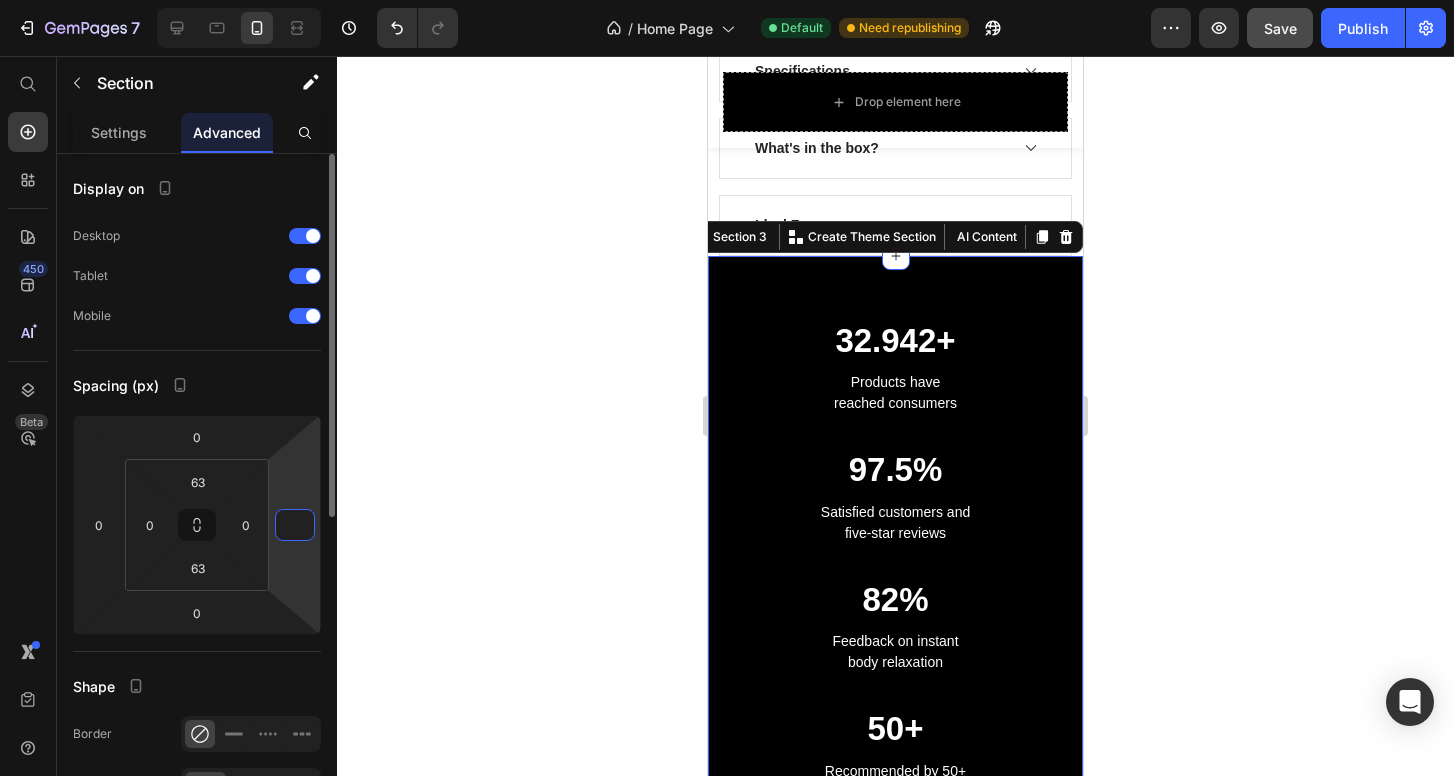 type on "5" 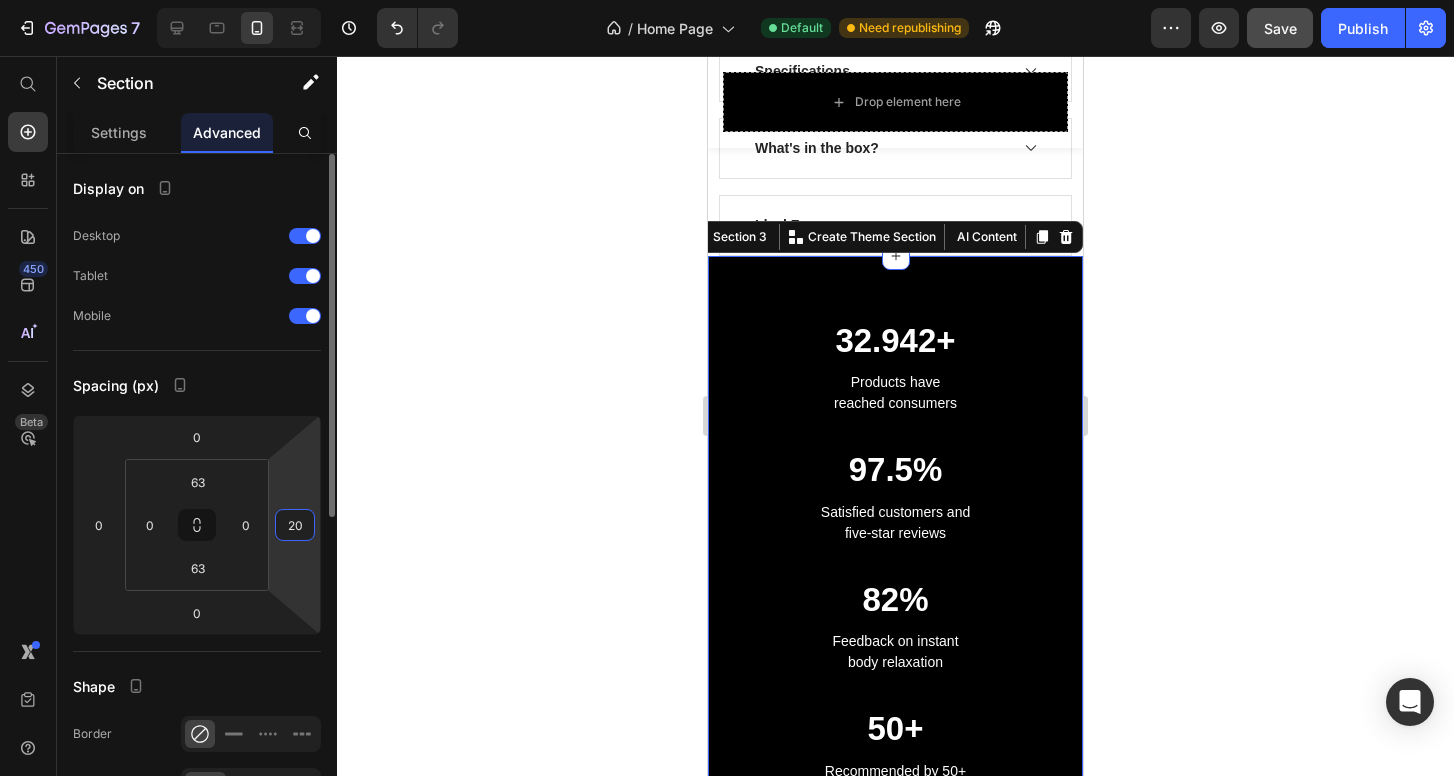 type on "2" 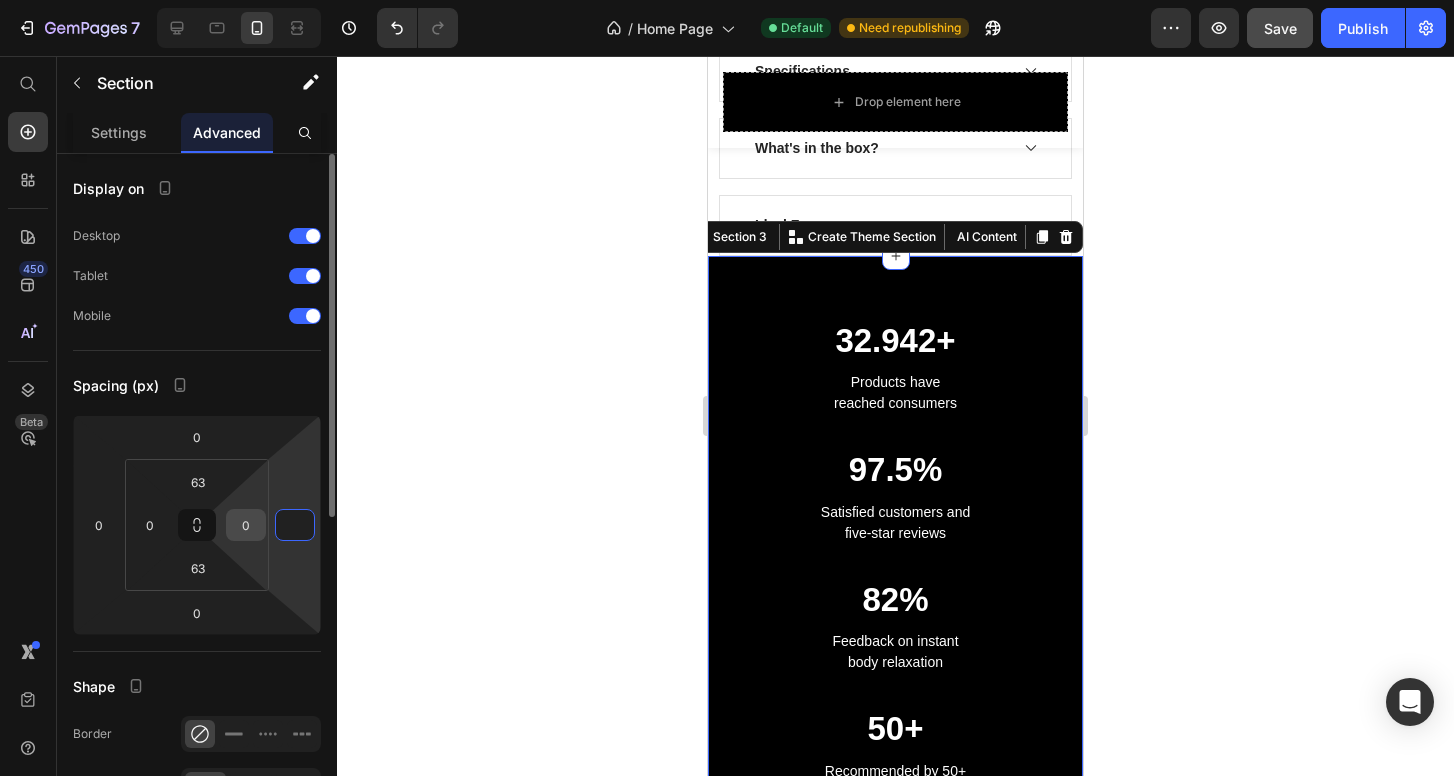 type on "0" 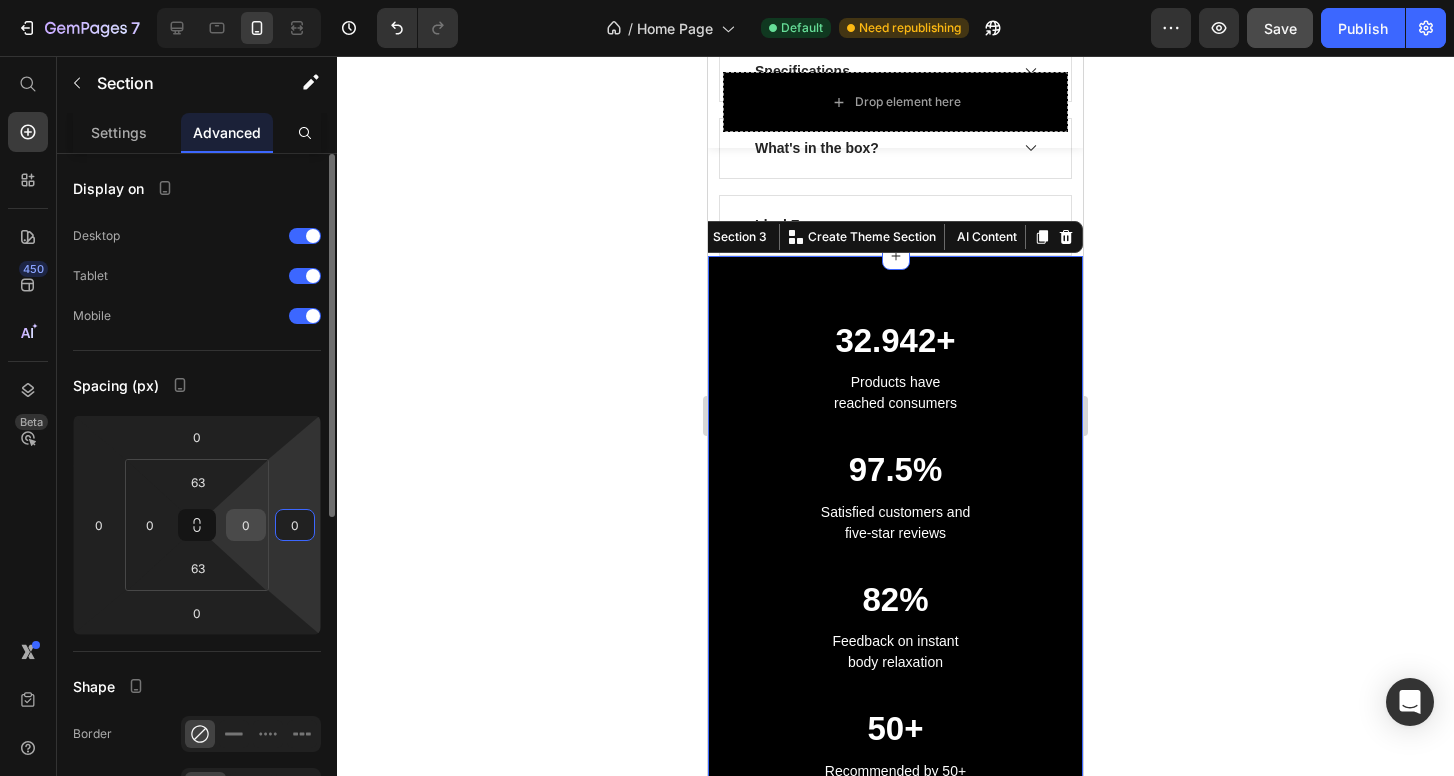 click on "0" at bounding box center (246, 525) 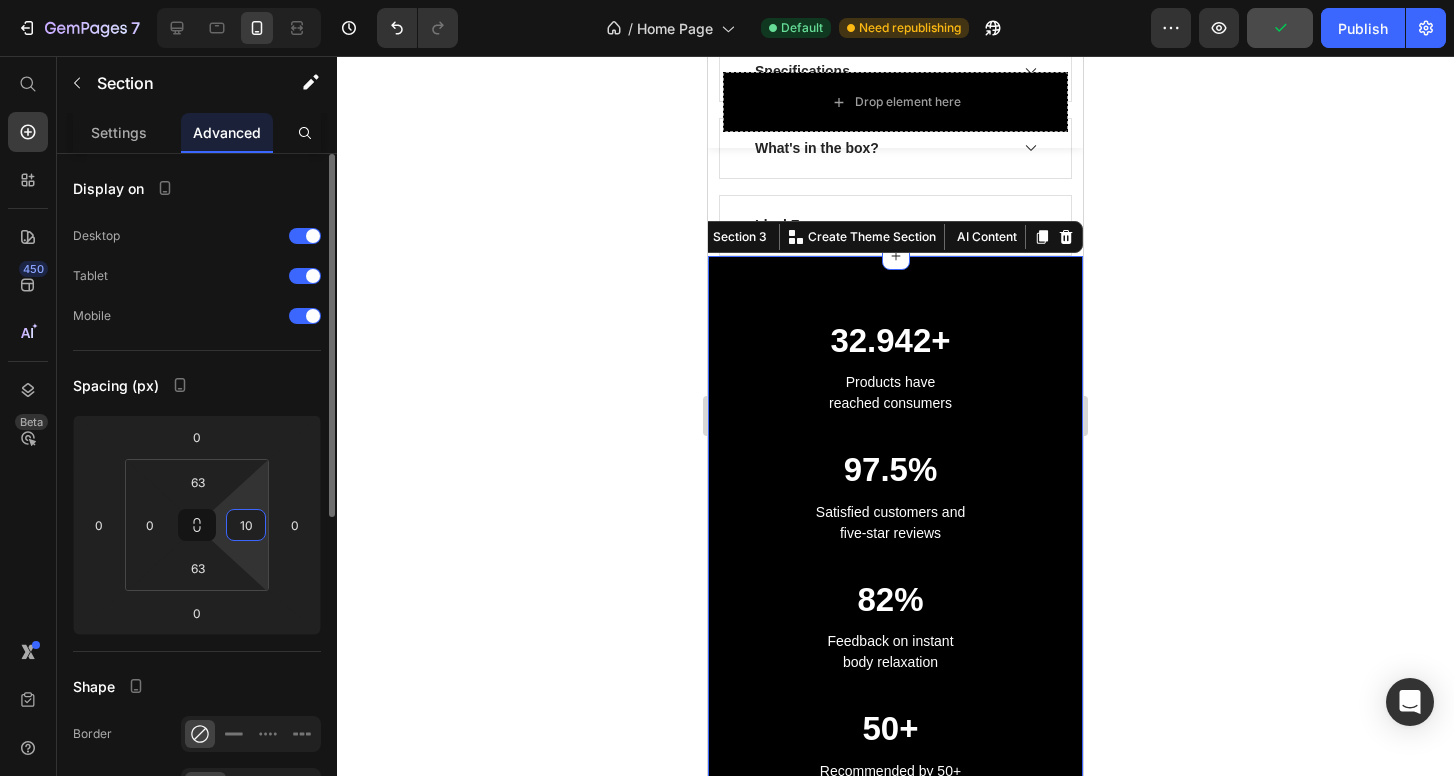 type on "1" 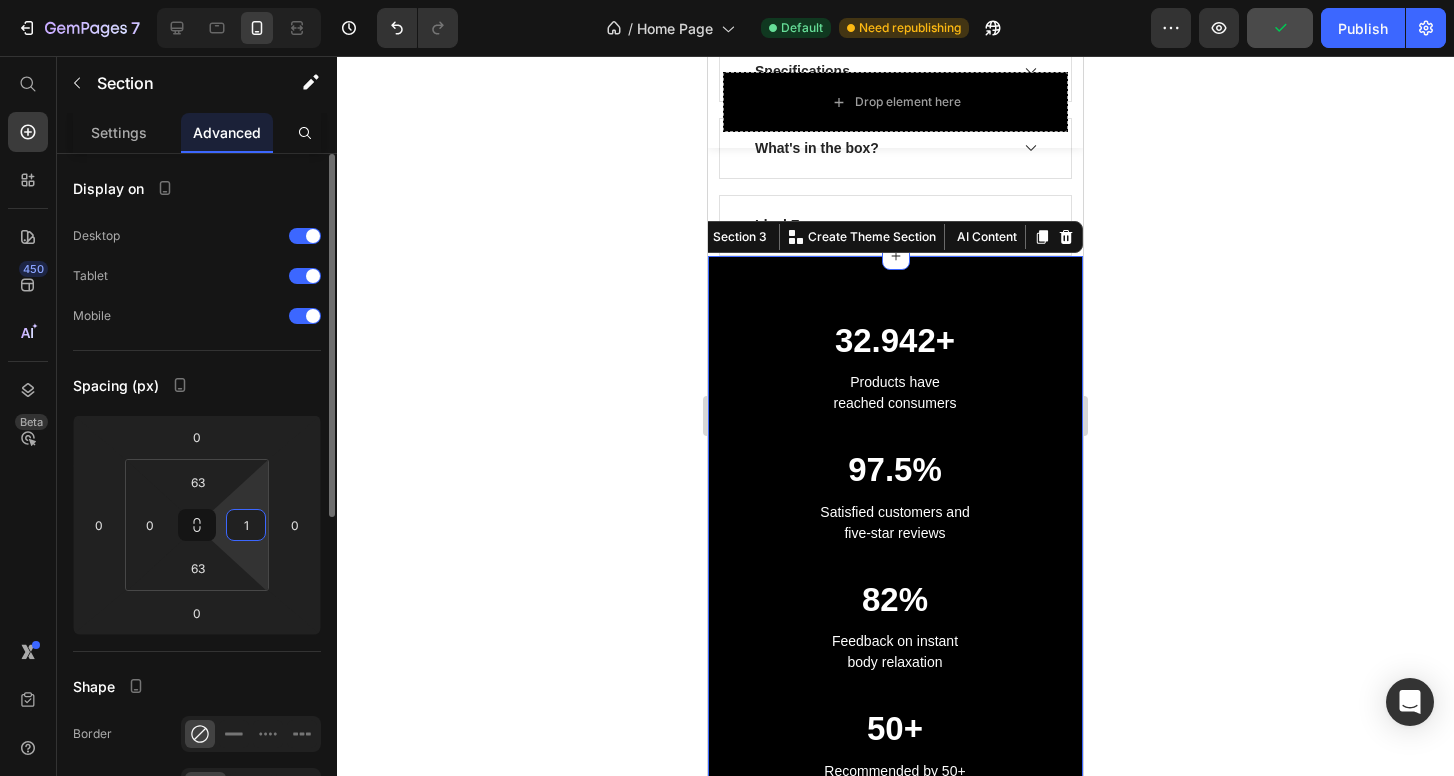 type 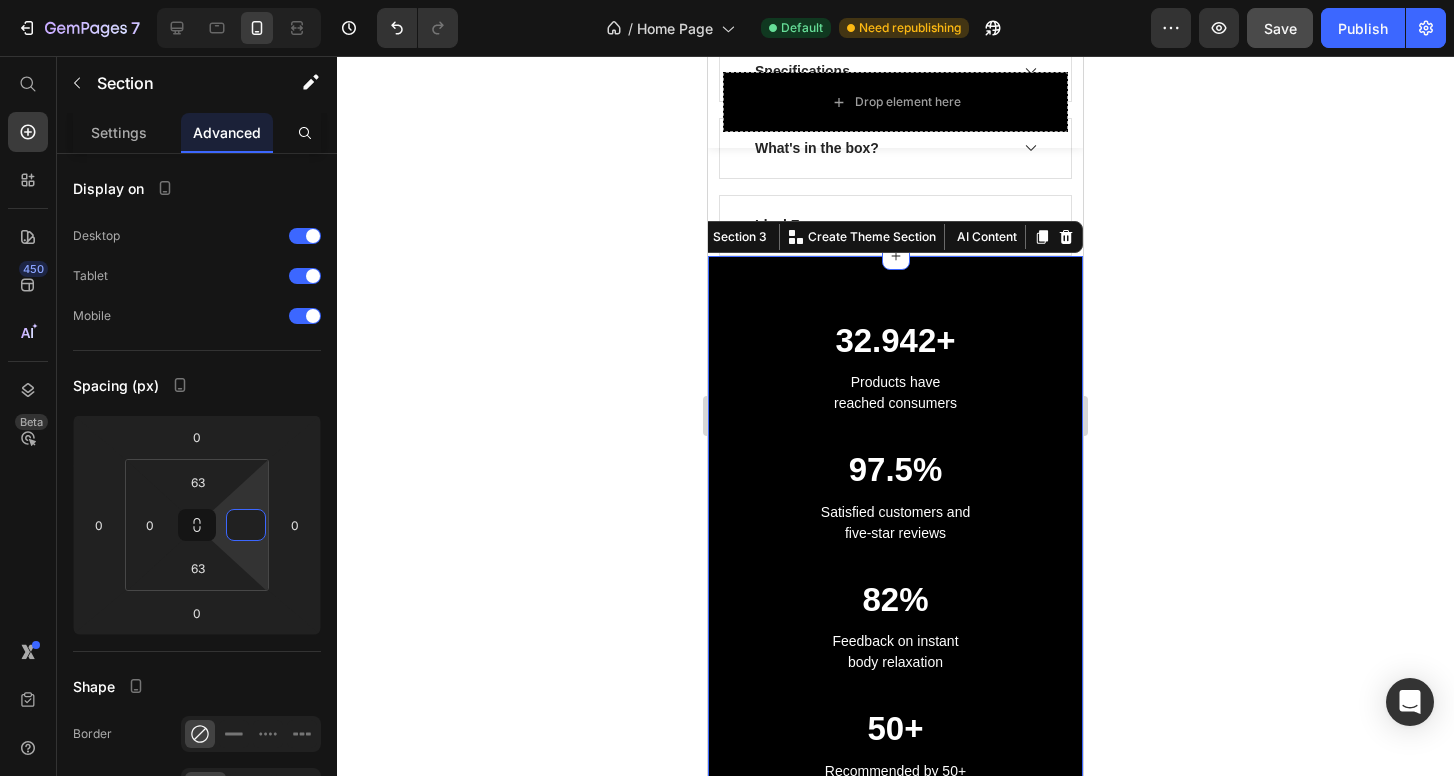 click 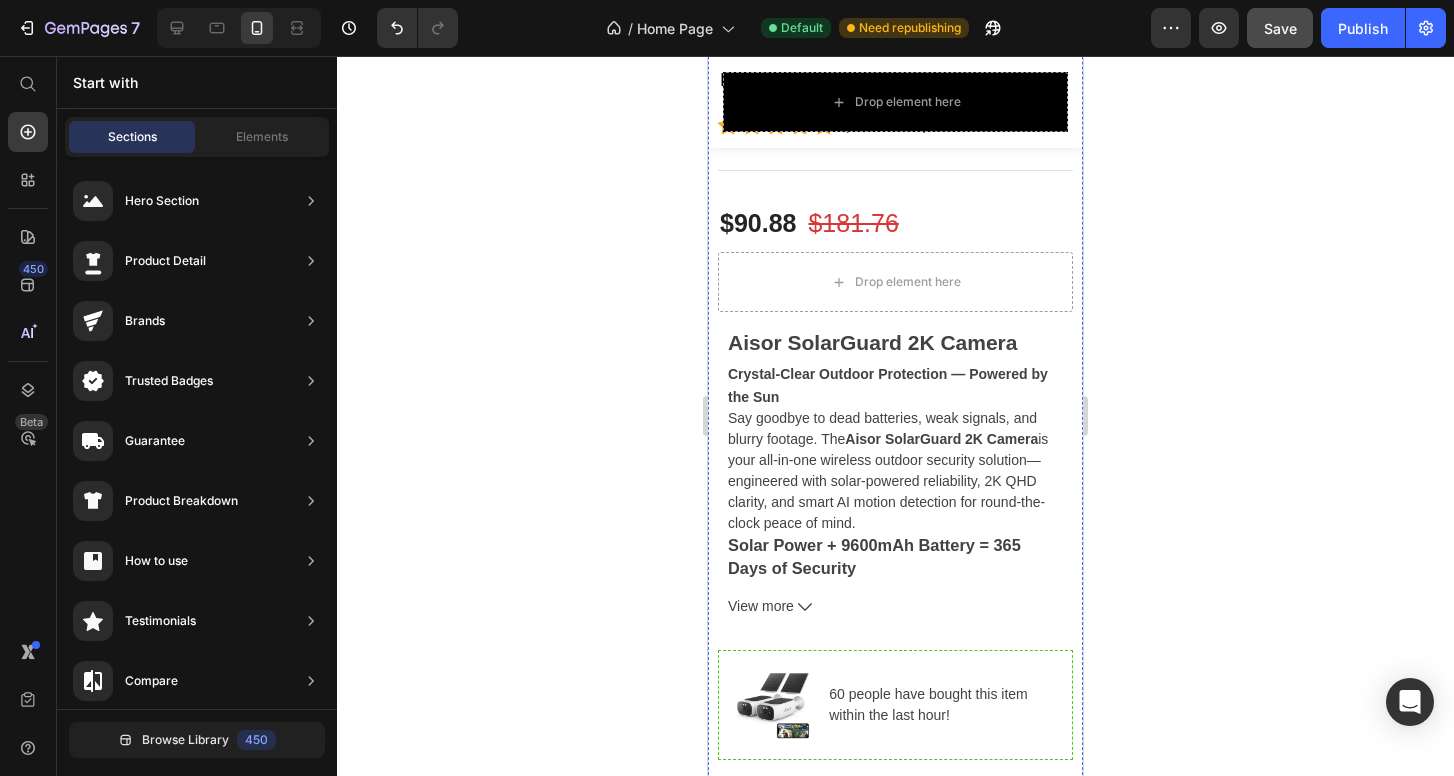 scroll, scrollTop: 702, scrollLeft: 0, axis: vertical 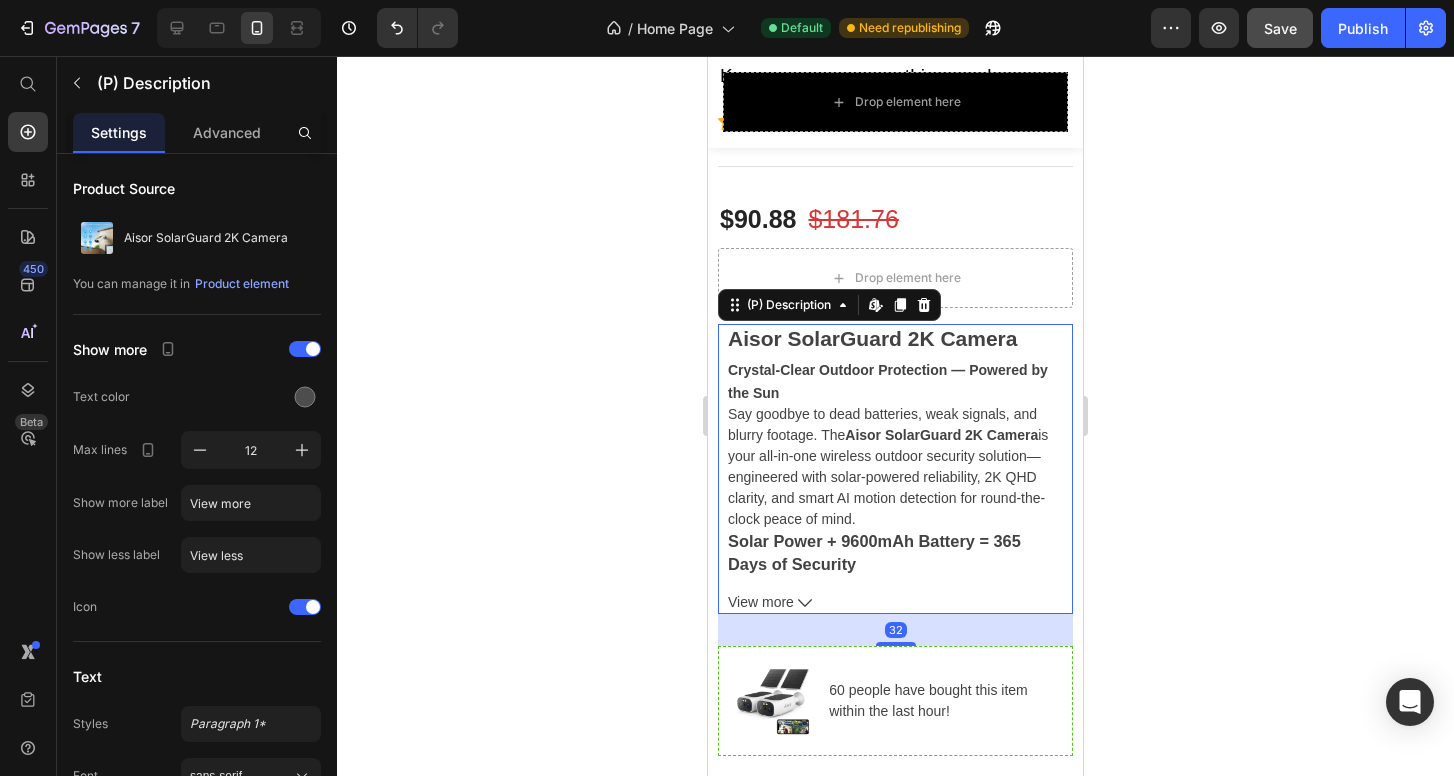 click on "Aisor SolarGuard 2K Camera
Crystal-Clear Outdoor Protection — Powered by the Sun
Say goodbye to dead batteries, weak signals, and blurry footage. The  Aisor SolarGuard 2K Camera  is your all-in-one wireless outdoor security solution—engineered with solar-powered reliability, 2K QHD clarity, and smart AI motion detection for round-the-clock peace of mind.
Solar Power + 9600mAh Battery = 365 Days of Security
No more climbing ladders to recharge. The built-in  high-efficiency solar panel  and  9600mAh battery  deliver uninterrupted, year-round performance. Whether it’s sun or shade, your camera stays powered and active.
Dual-Band WiFi = Rock-Solid Connection
With support for  both 5GHz and 2.4GHz WiFi , setup takes less than 2 minutes. Enjoy fast, stable, real-time video from your backyard, garage, doorway, or garden—without the hassle of dropped connections.
2K QHD Video + Smart Color Night Vision
Capture the details that matter. With  2304x1296 resolution dual LED floodlights" at bounding box center [895, 450] 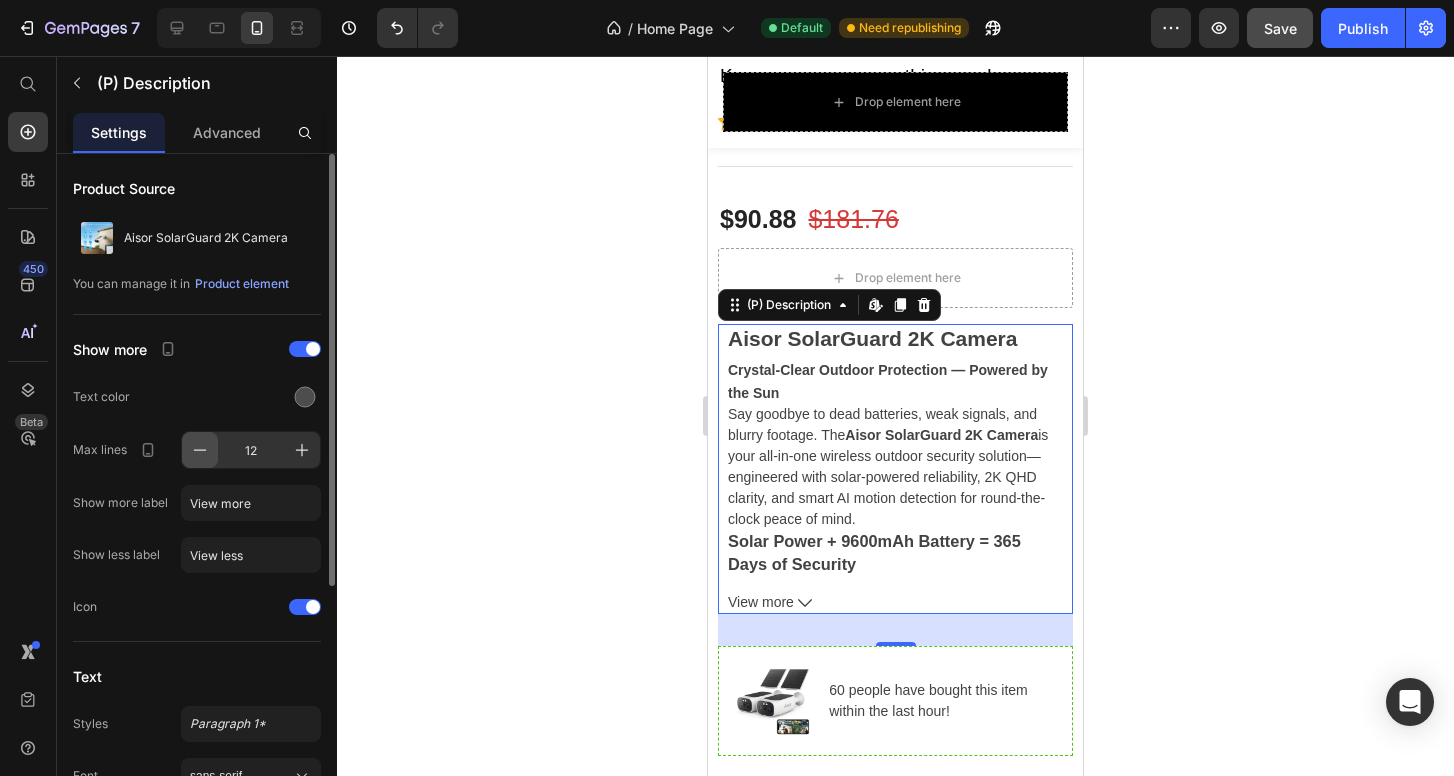 click 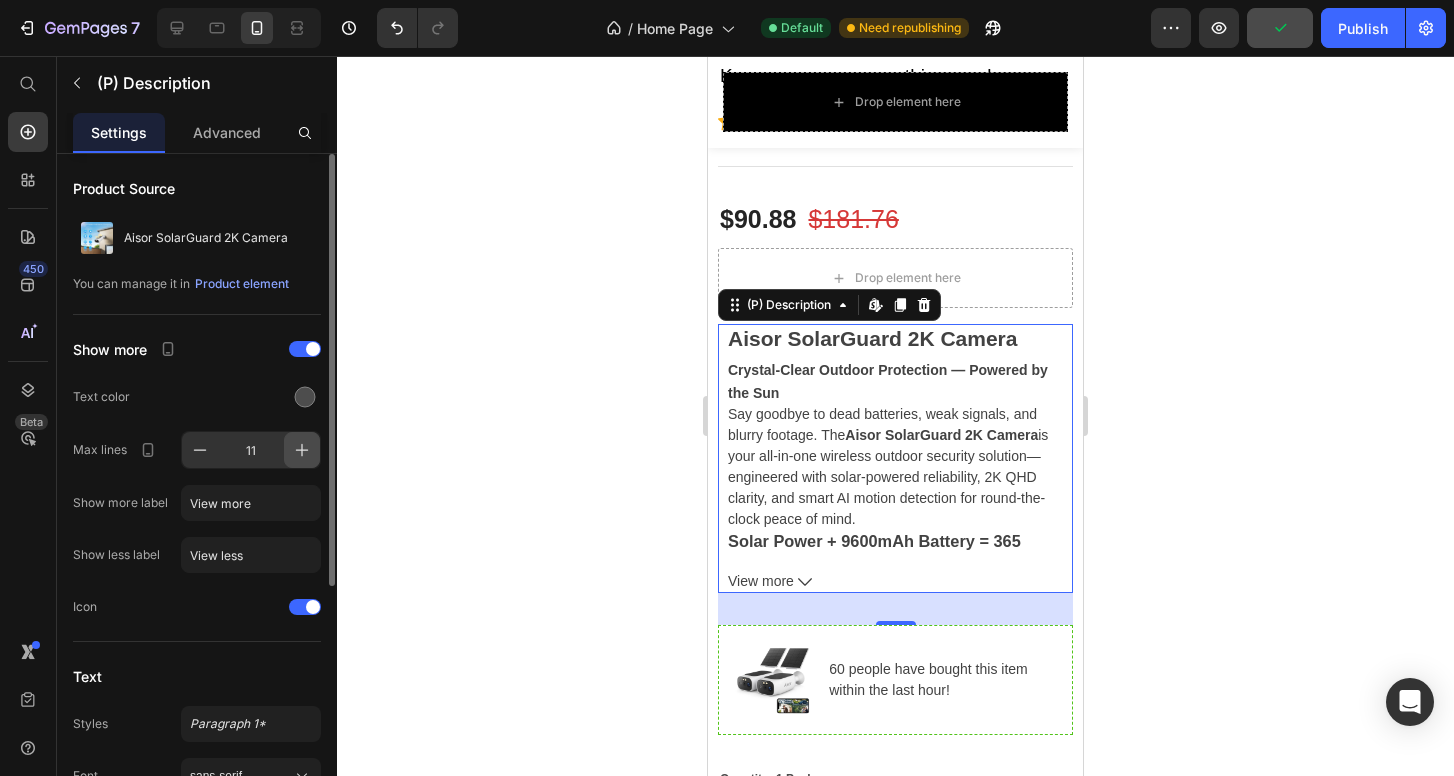 click 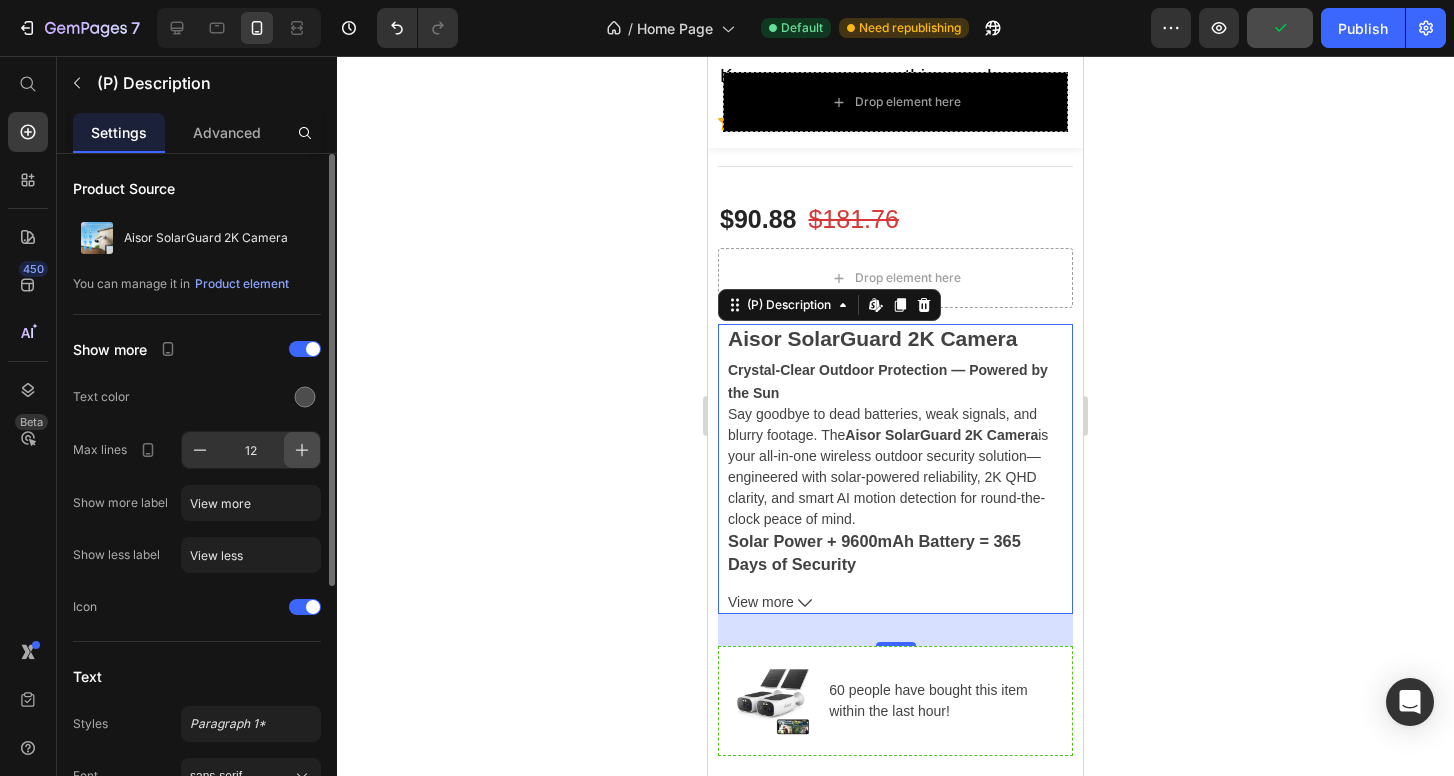 click 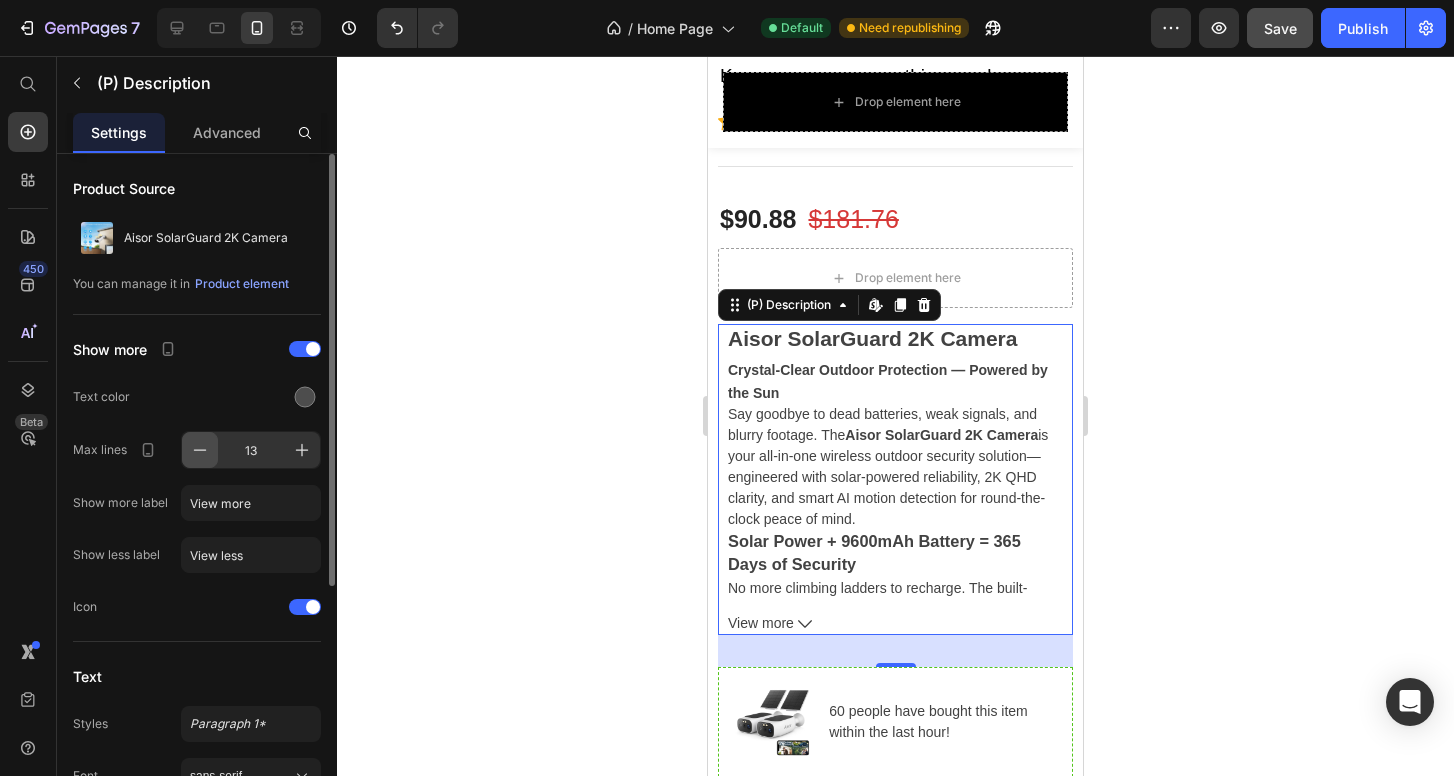 click 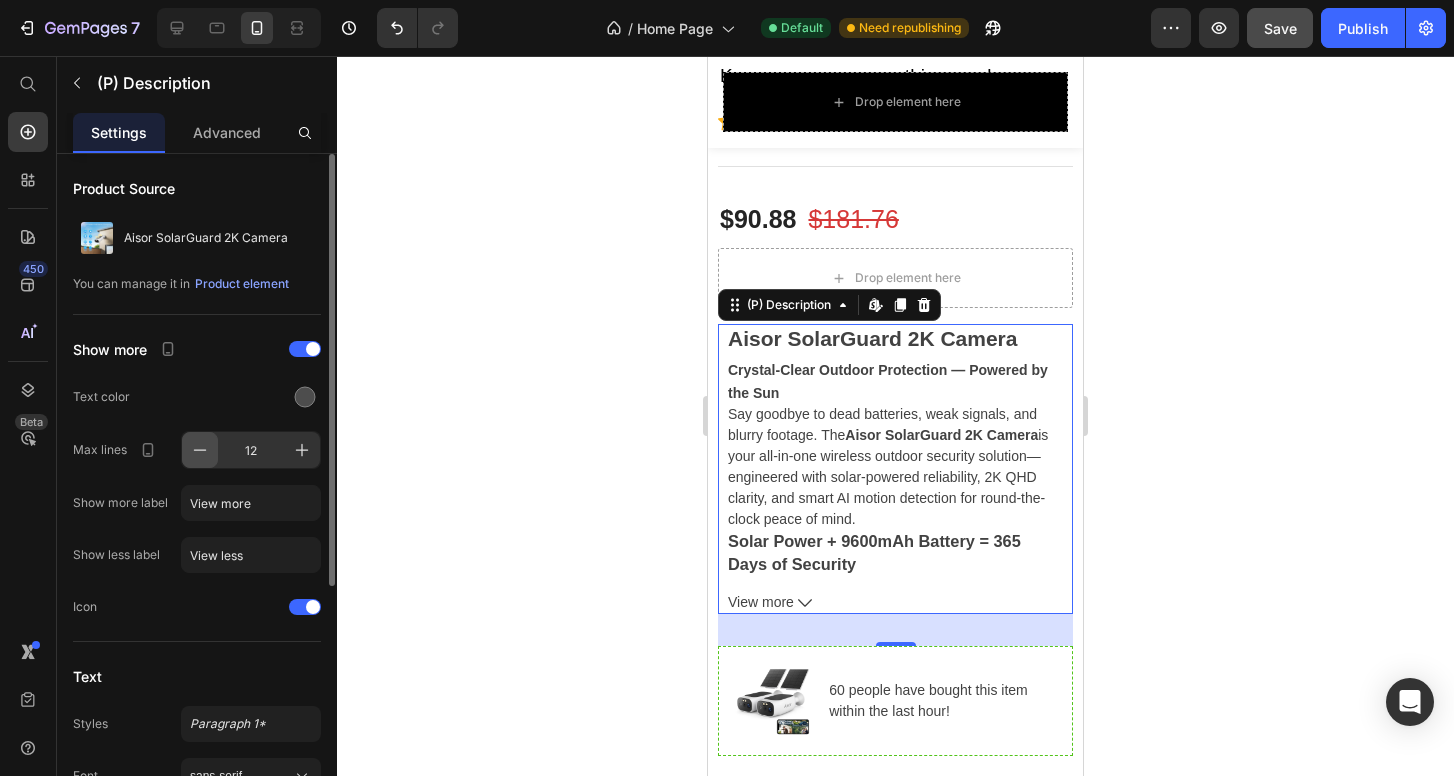click 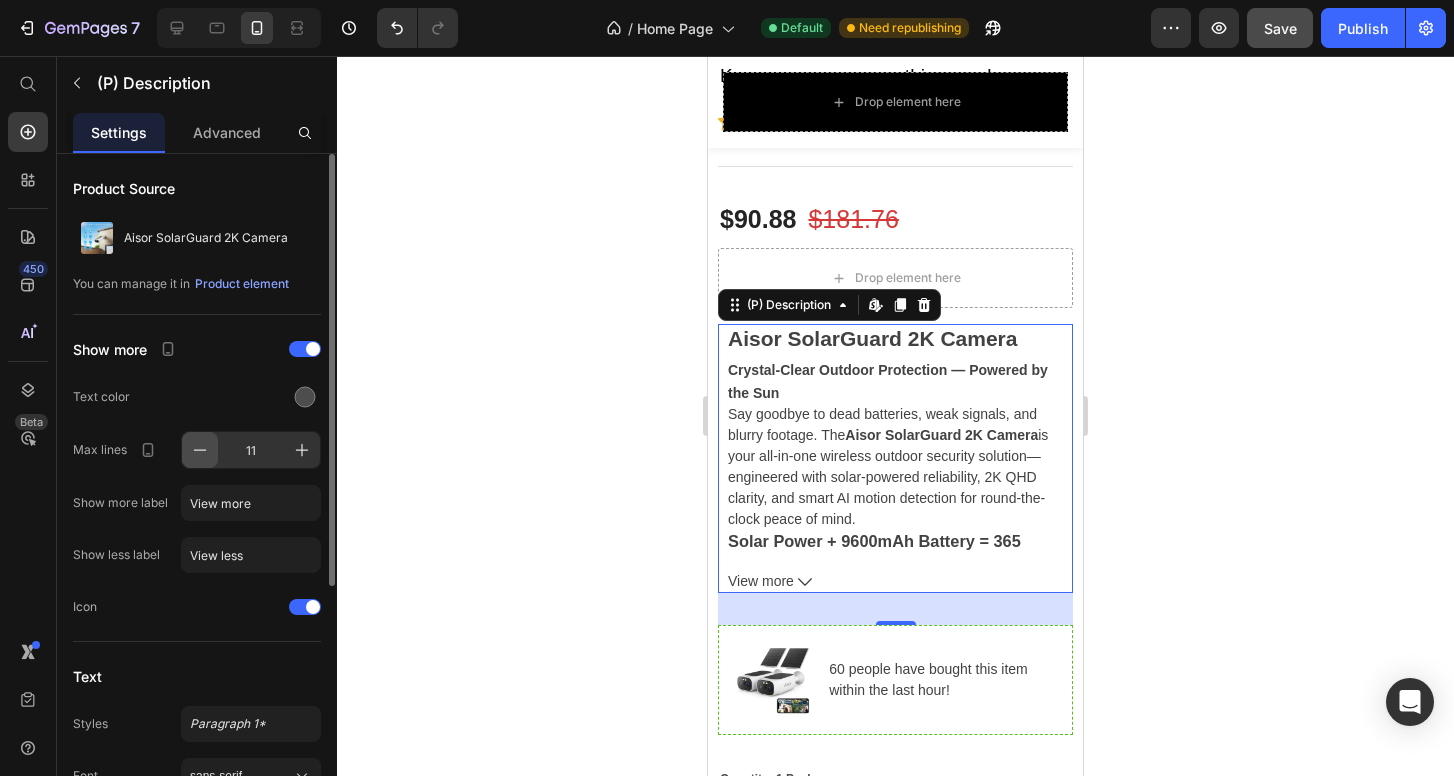 click 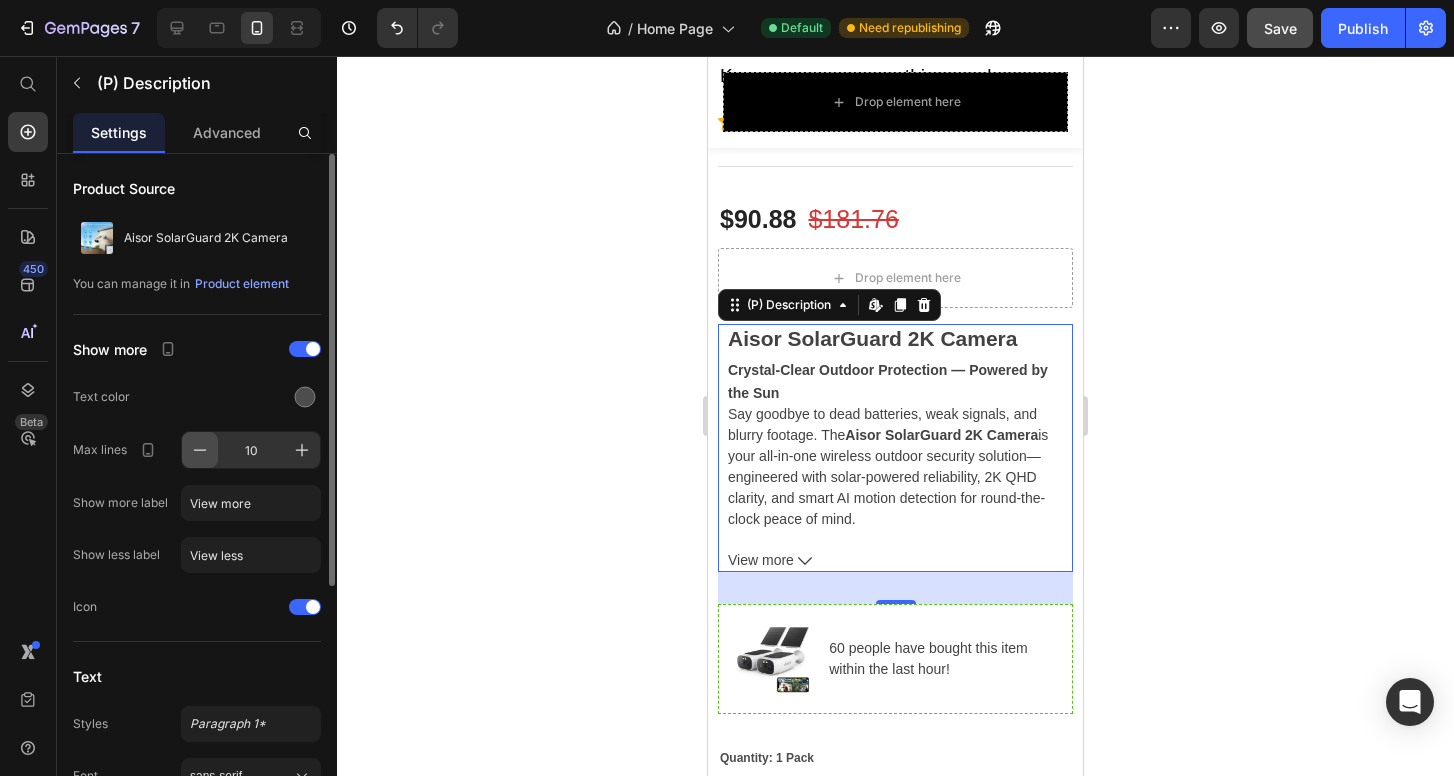 click 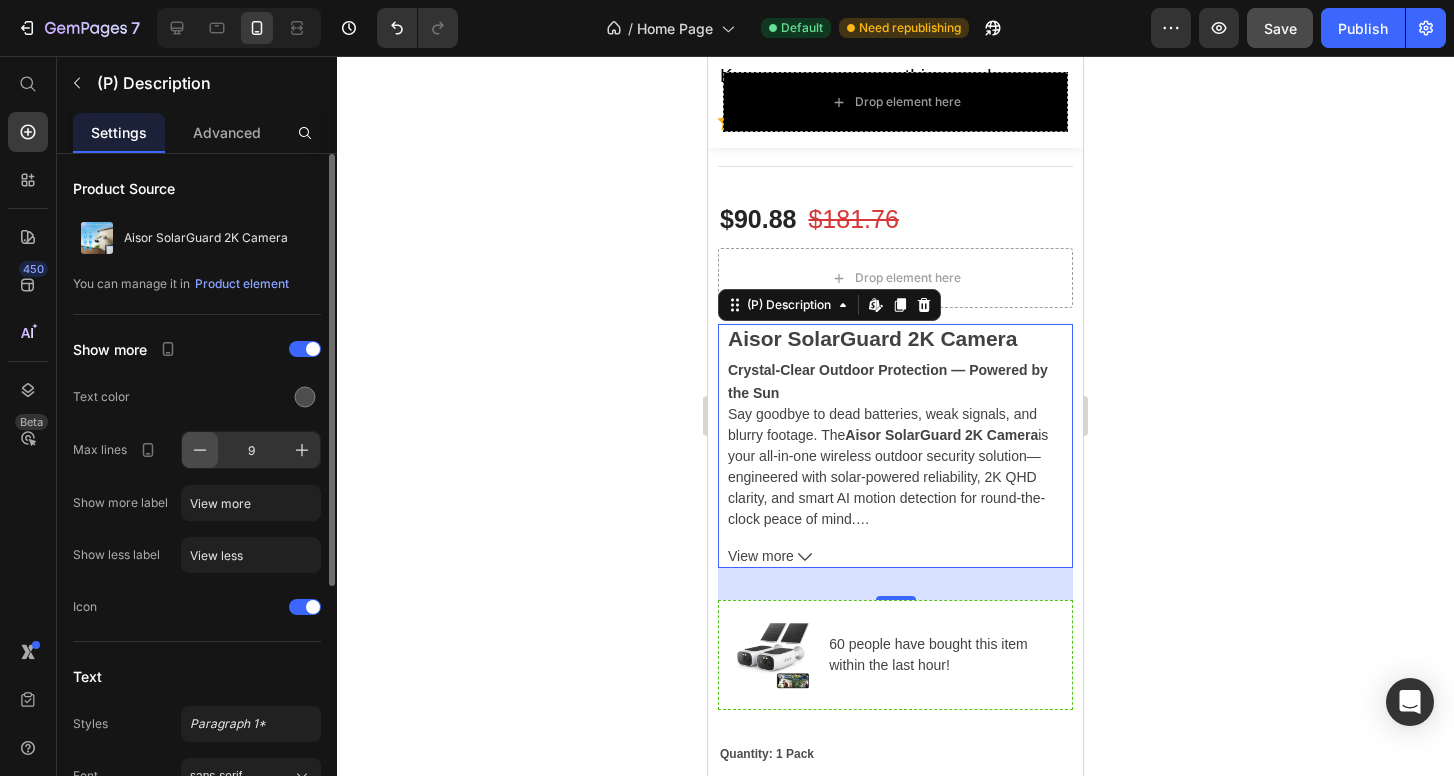 click 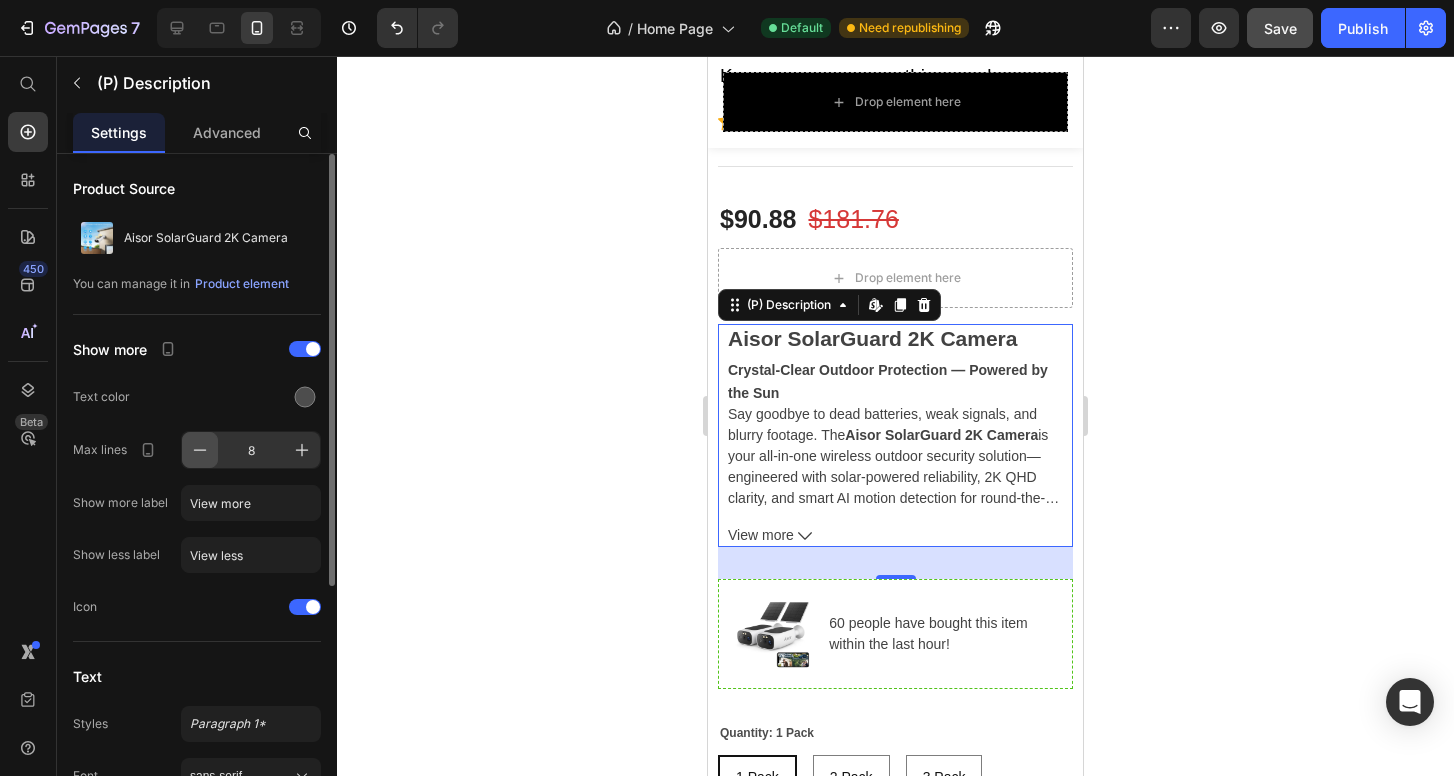 click 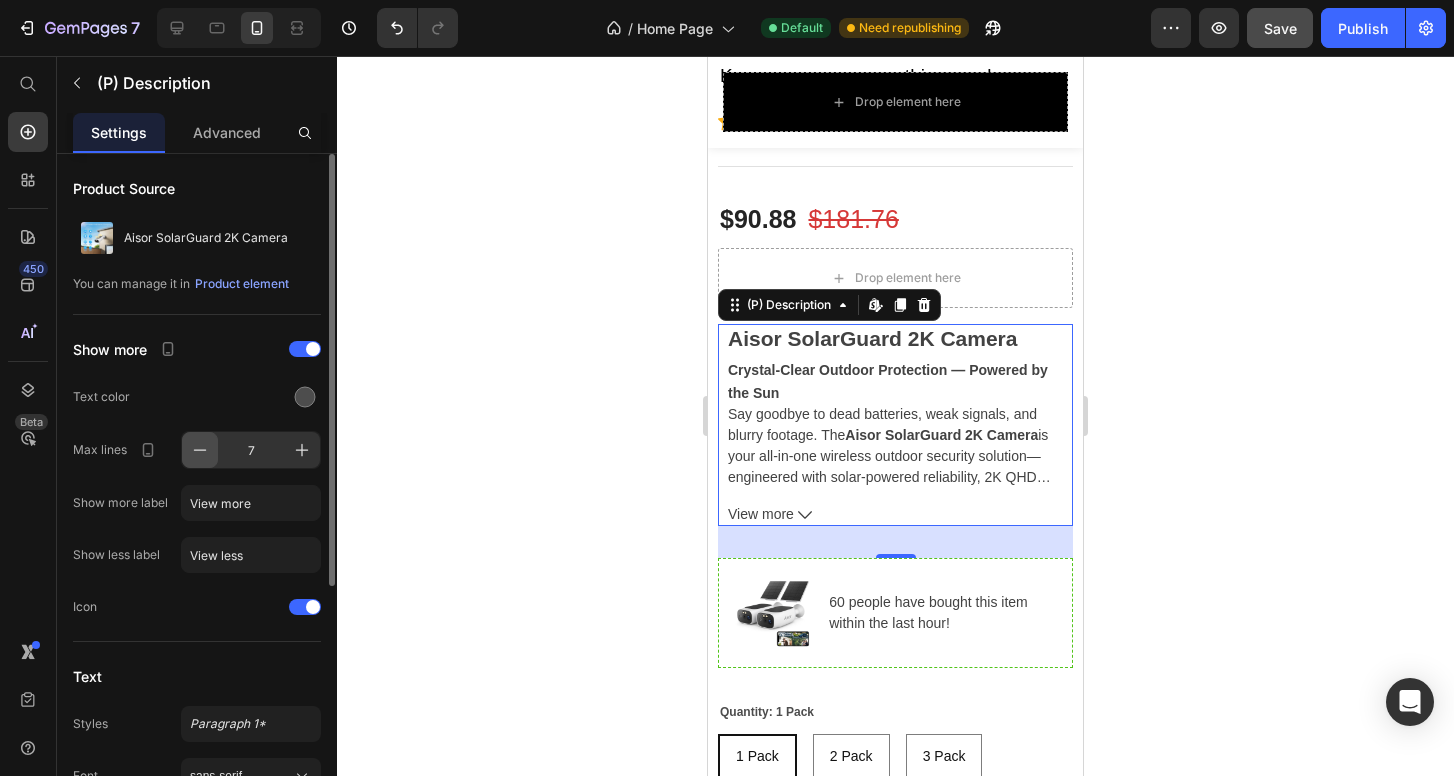 click 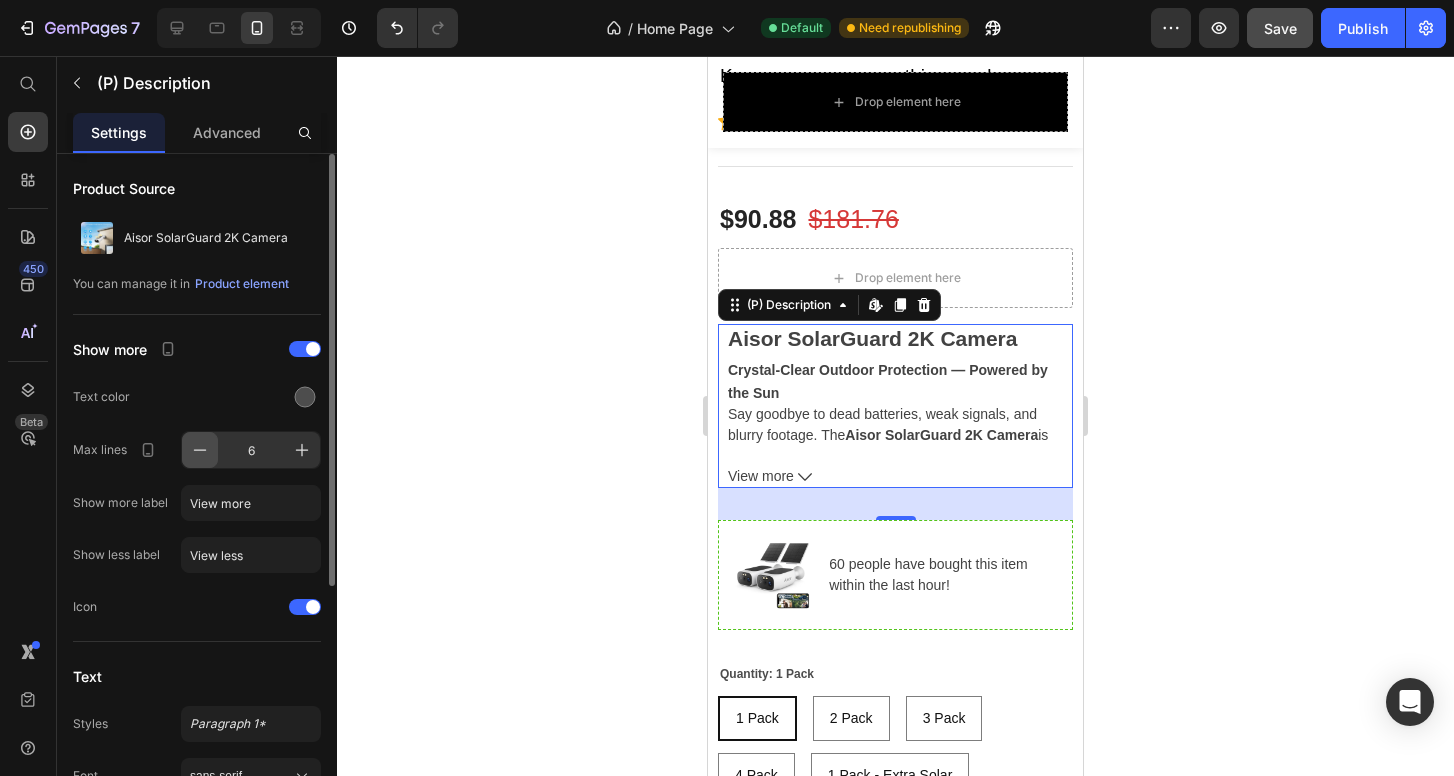 click 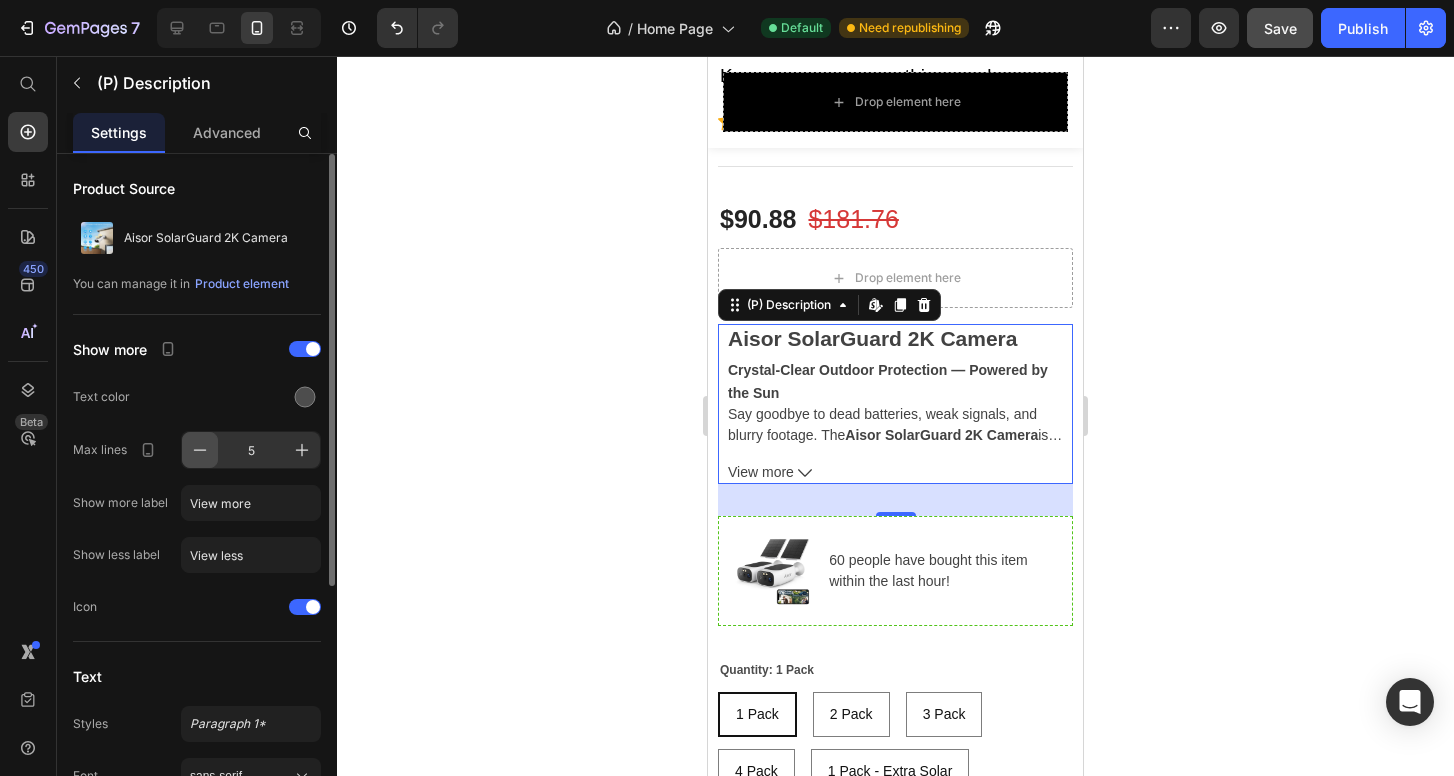 click 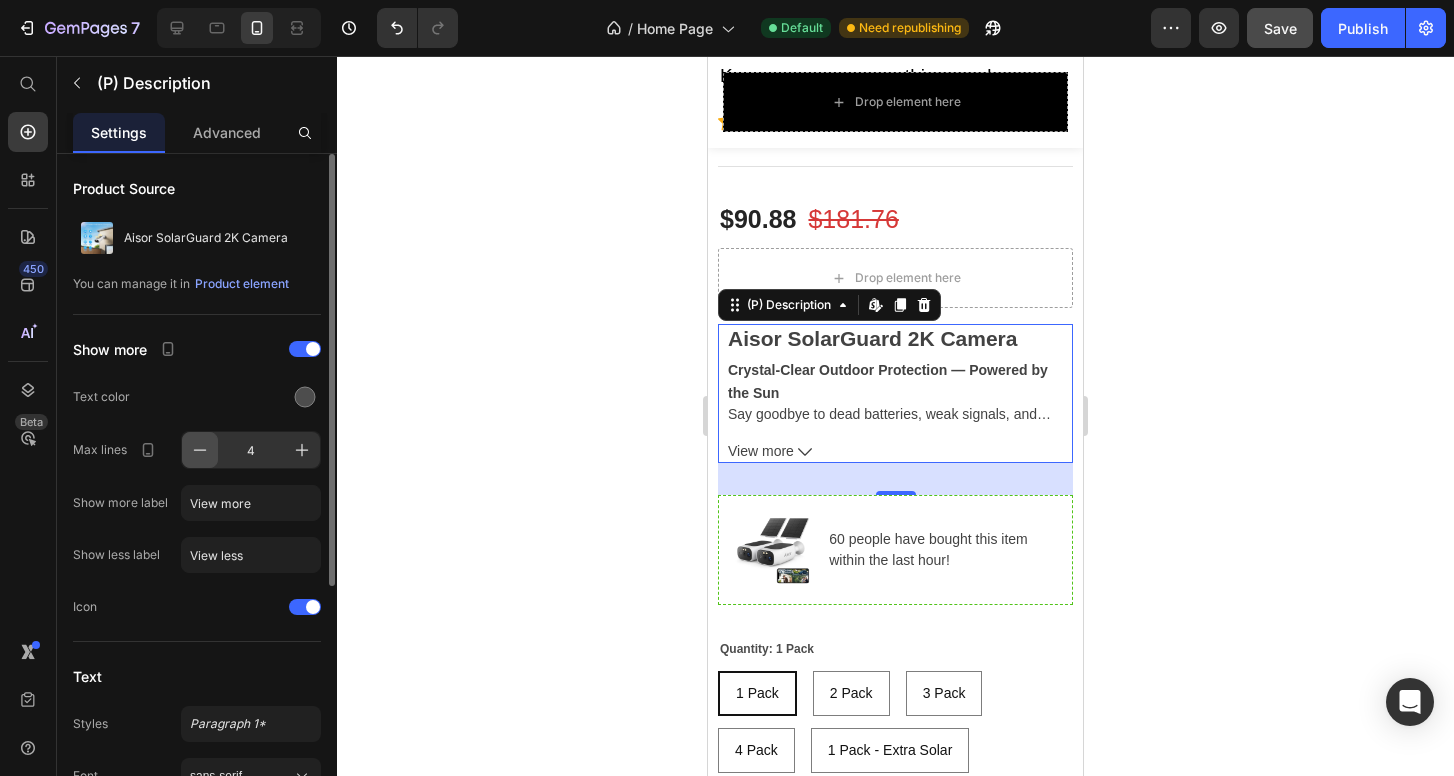 click 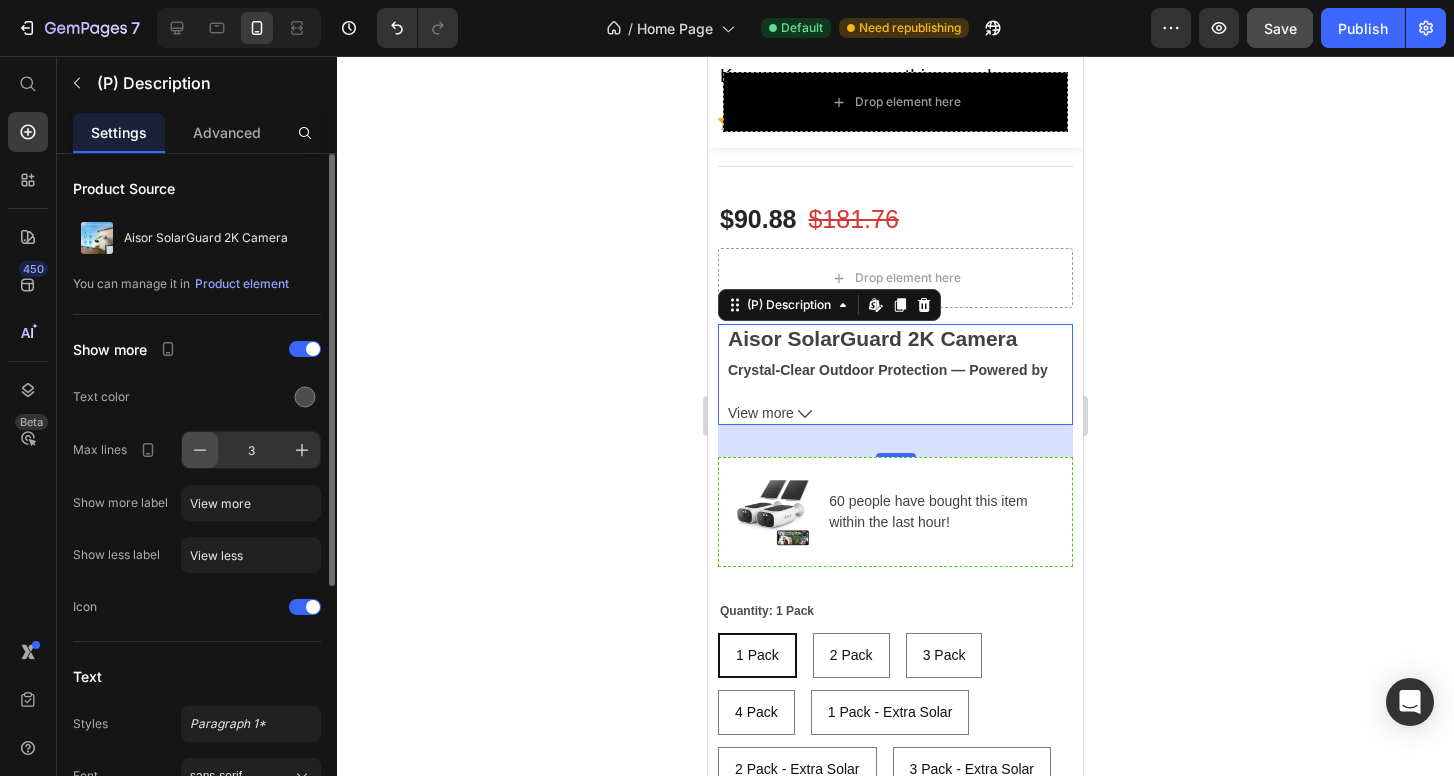 click 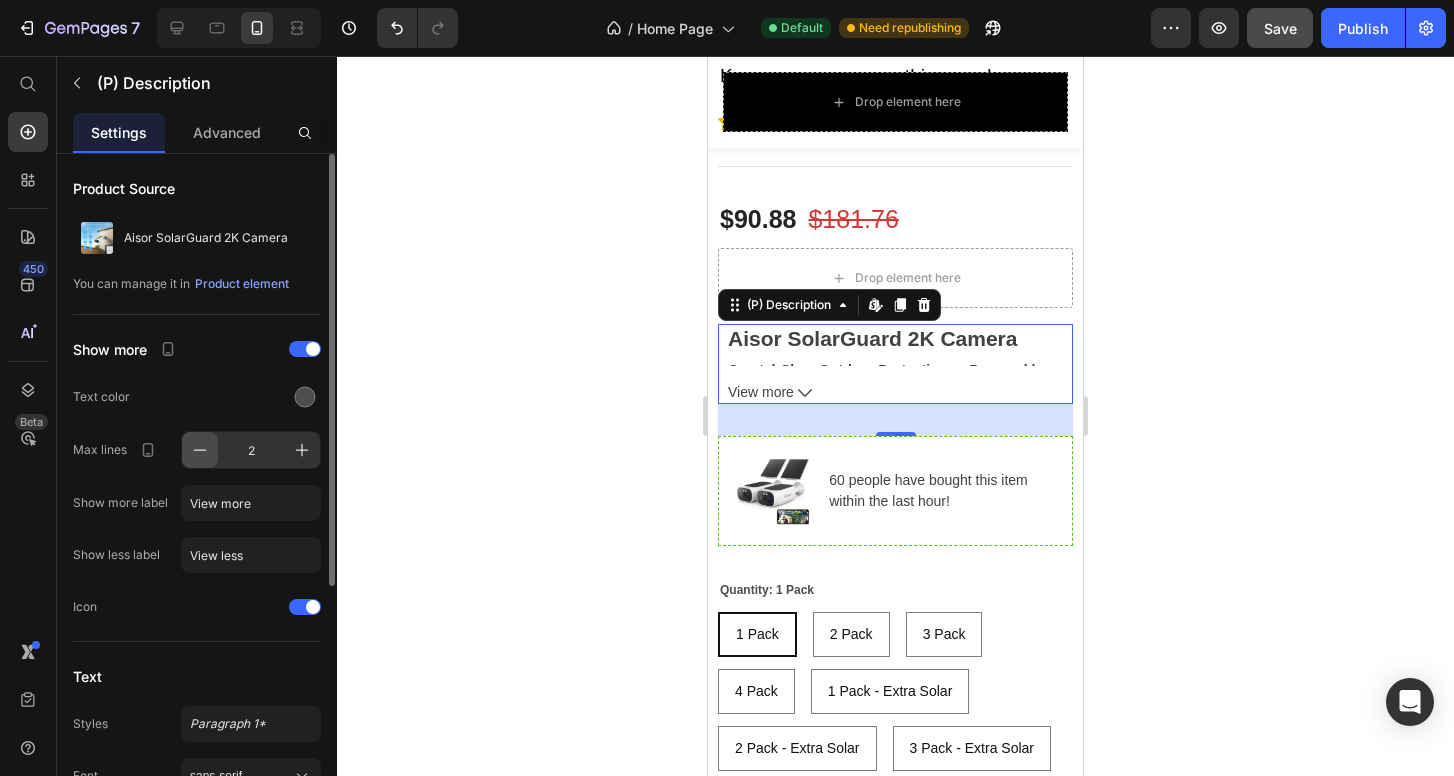 click 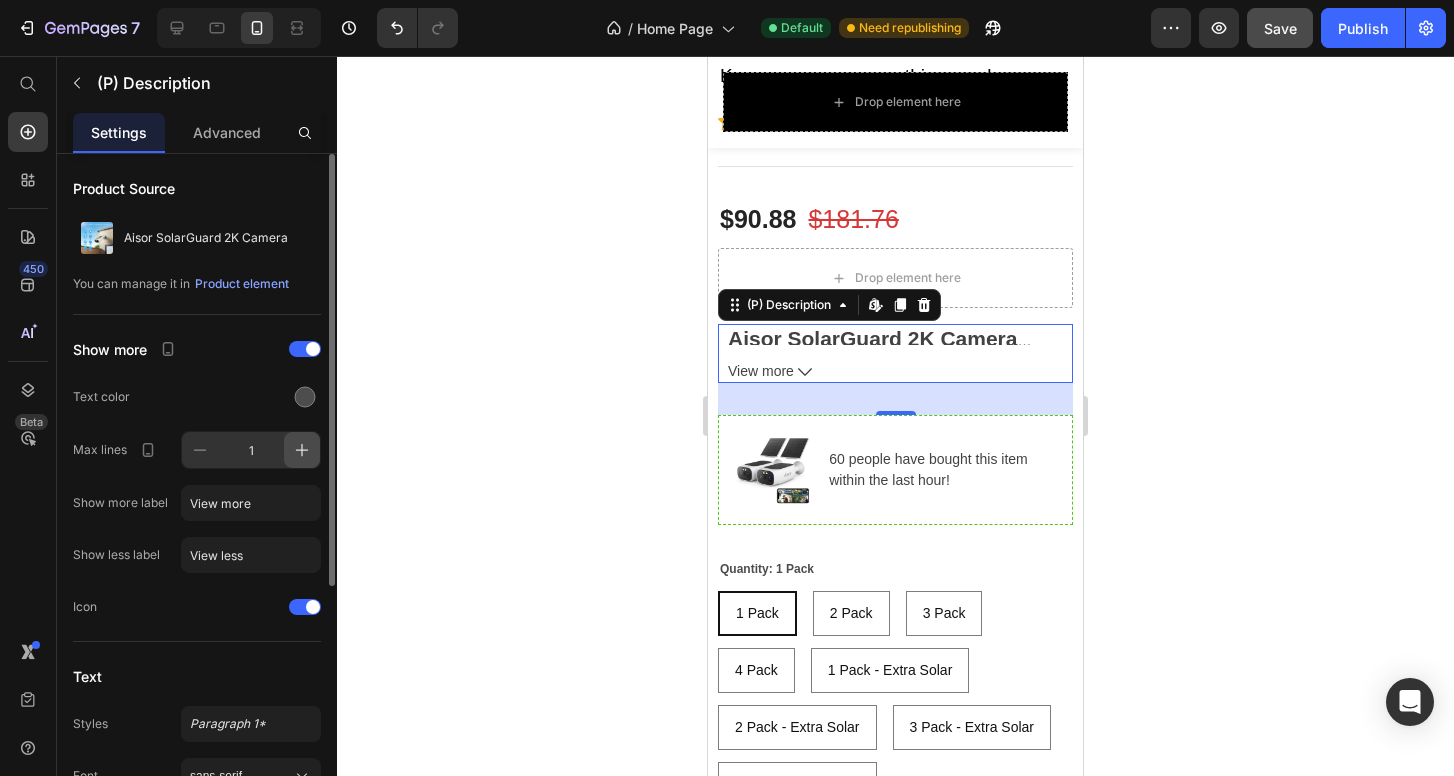 click 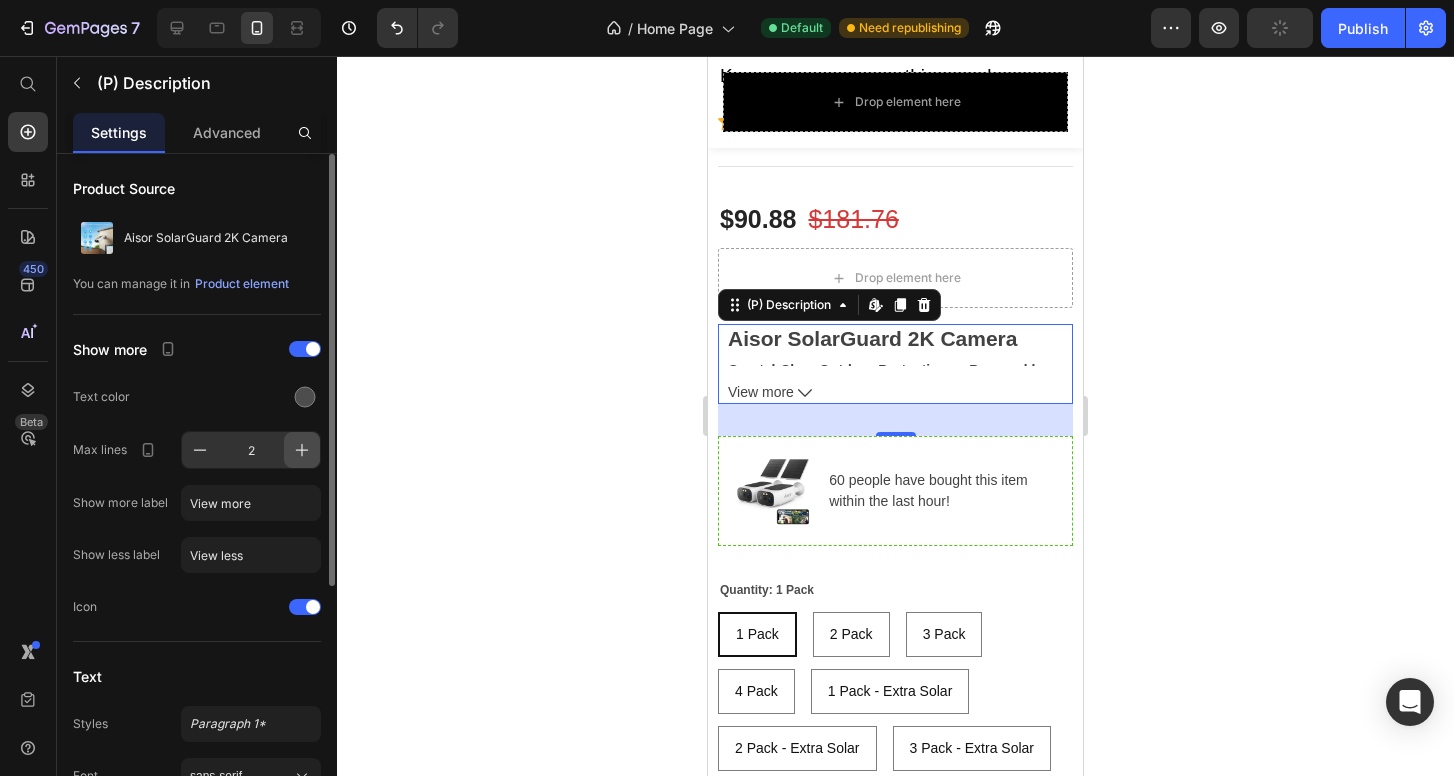 click 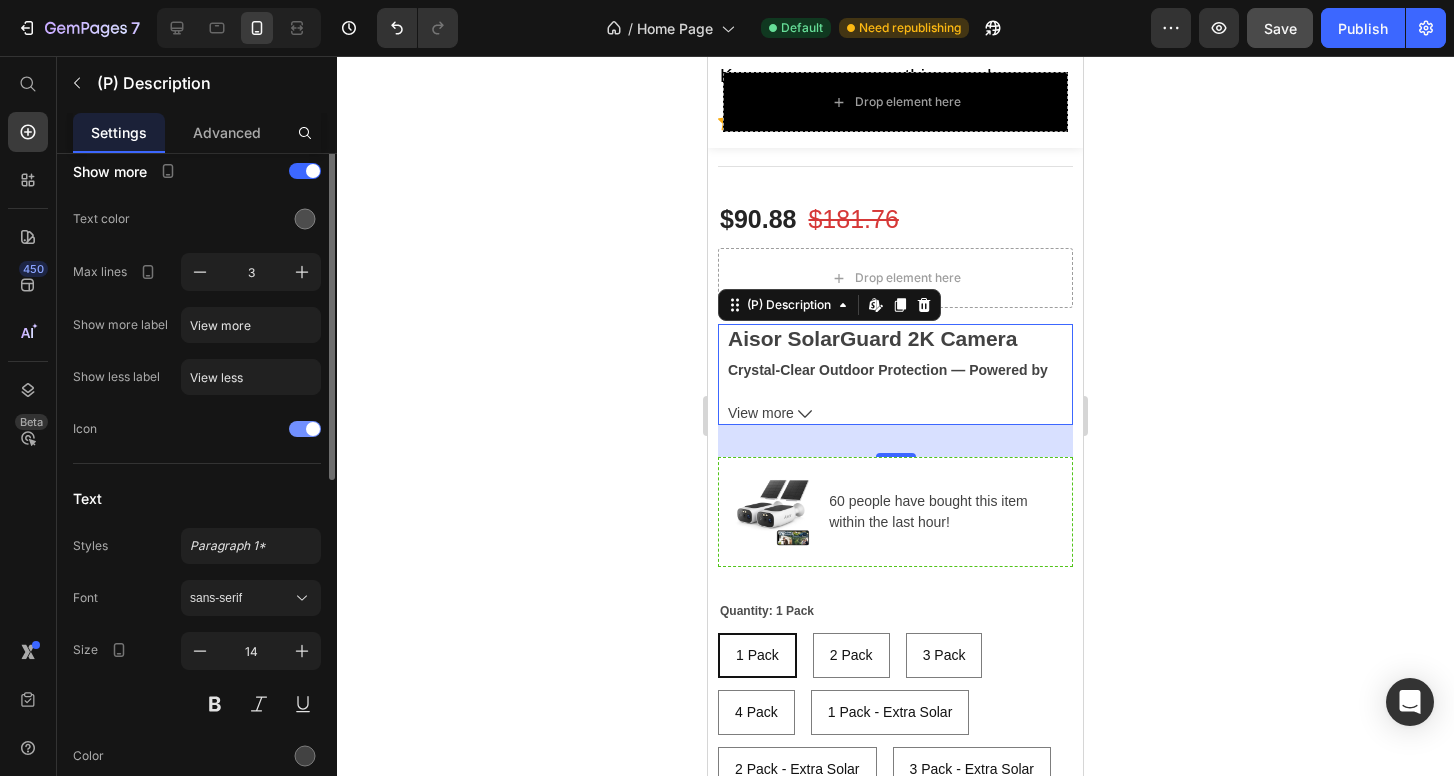 scroll, scrollTop: 0, scrollLeft: 0, axis: both 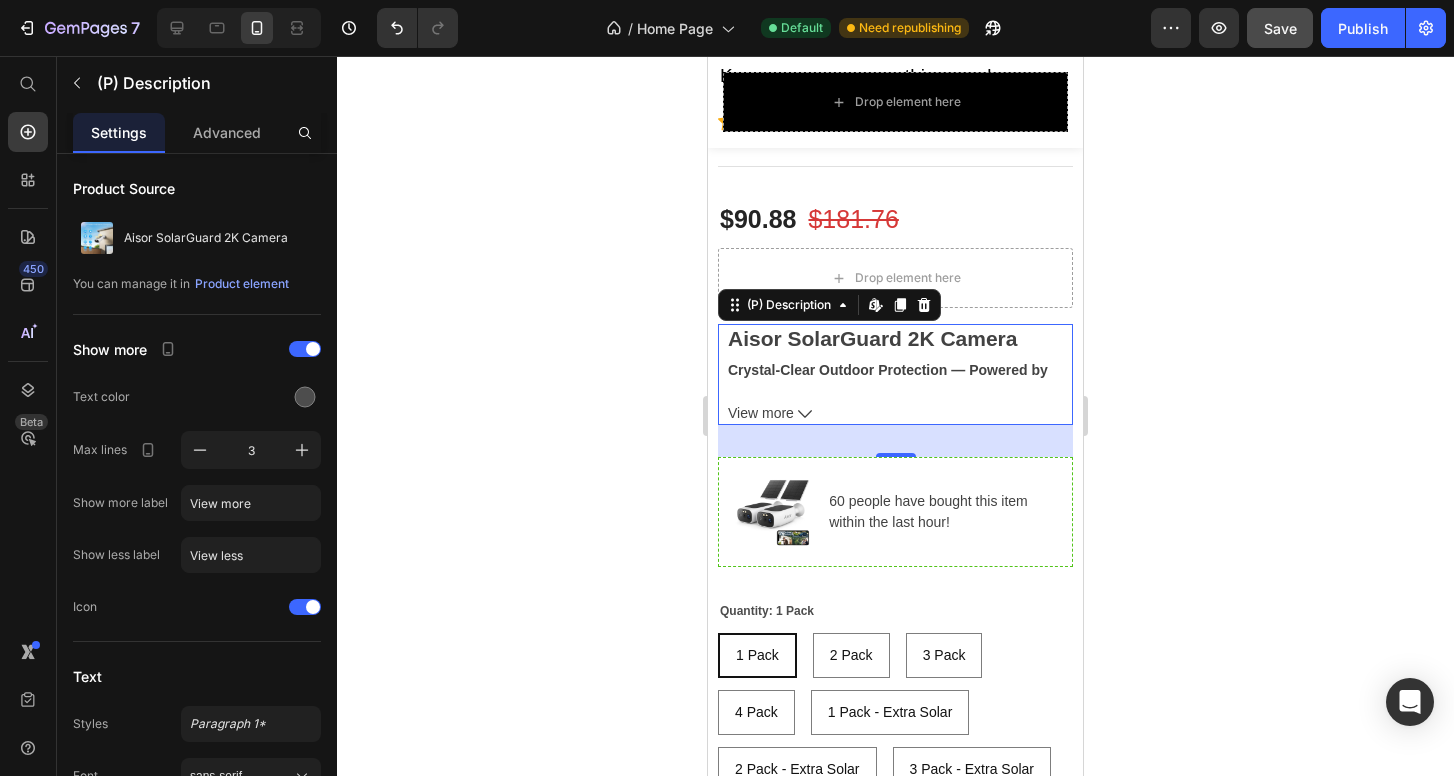 click 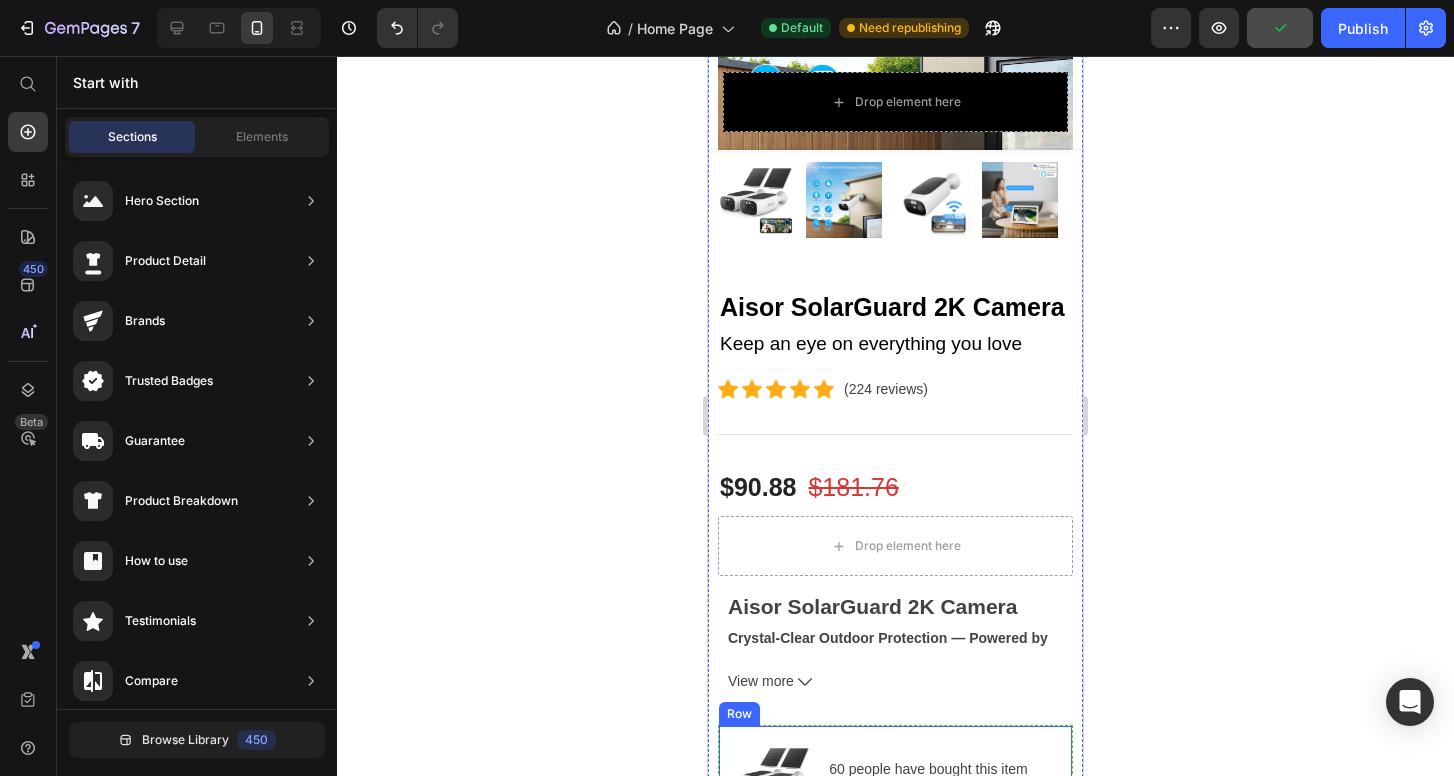 scroll, scrollTop: 0, scrollLeft: 0, axis: both 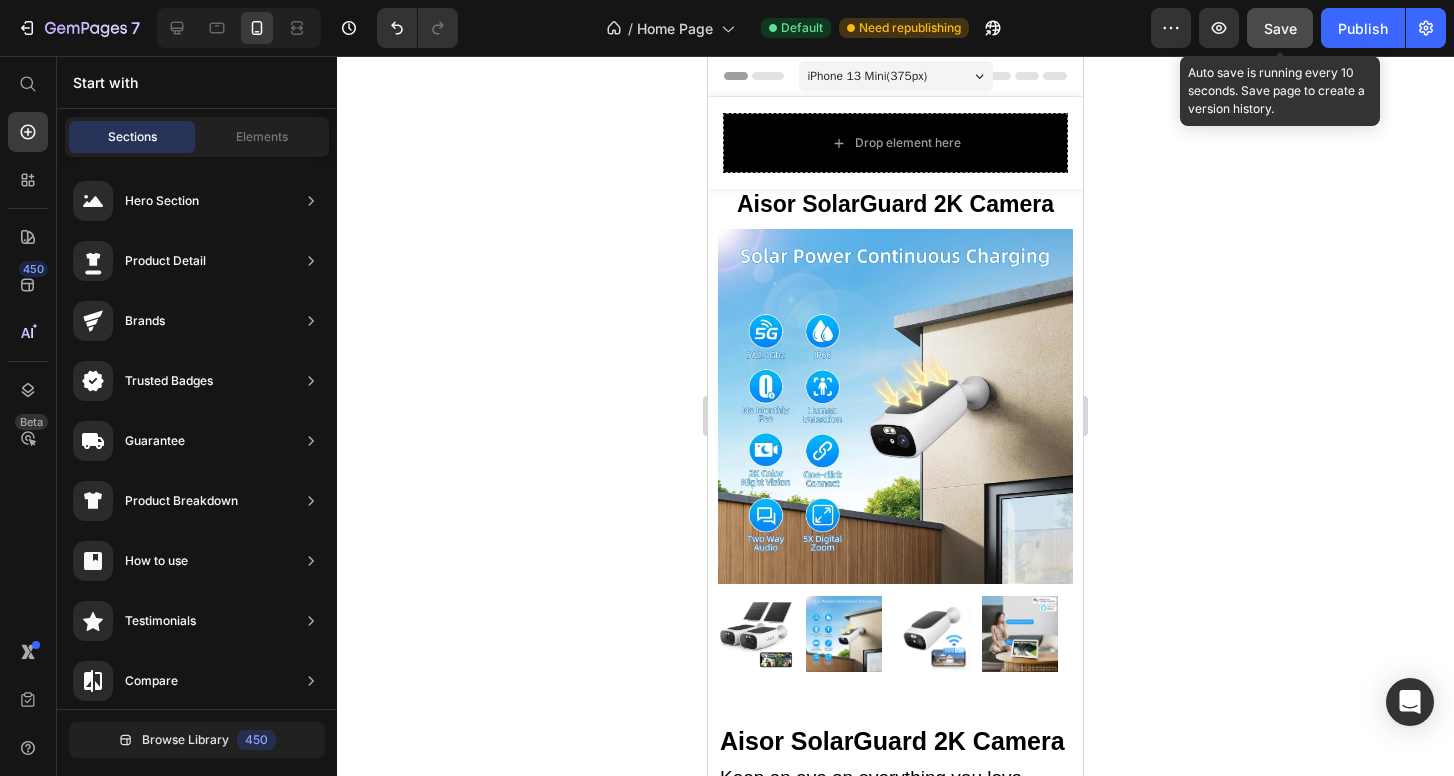 click on "Save" at bounding box center (1280, 28) 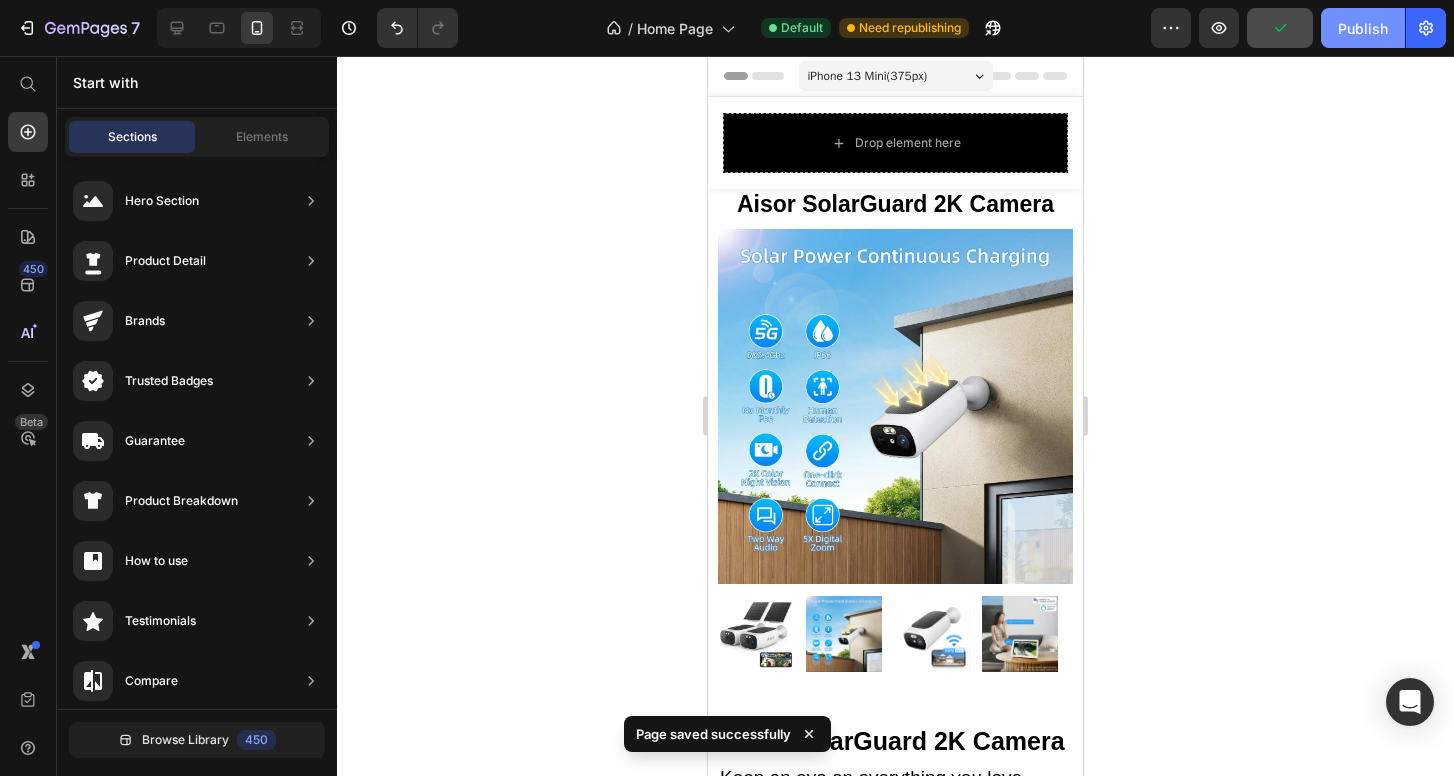 click on "Publish" at bounding box center [1363, 28] 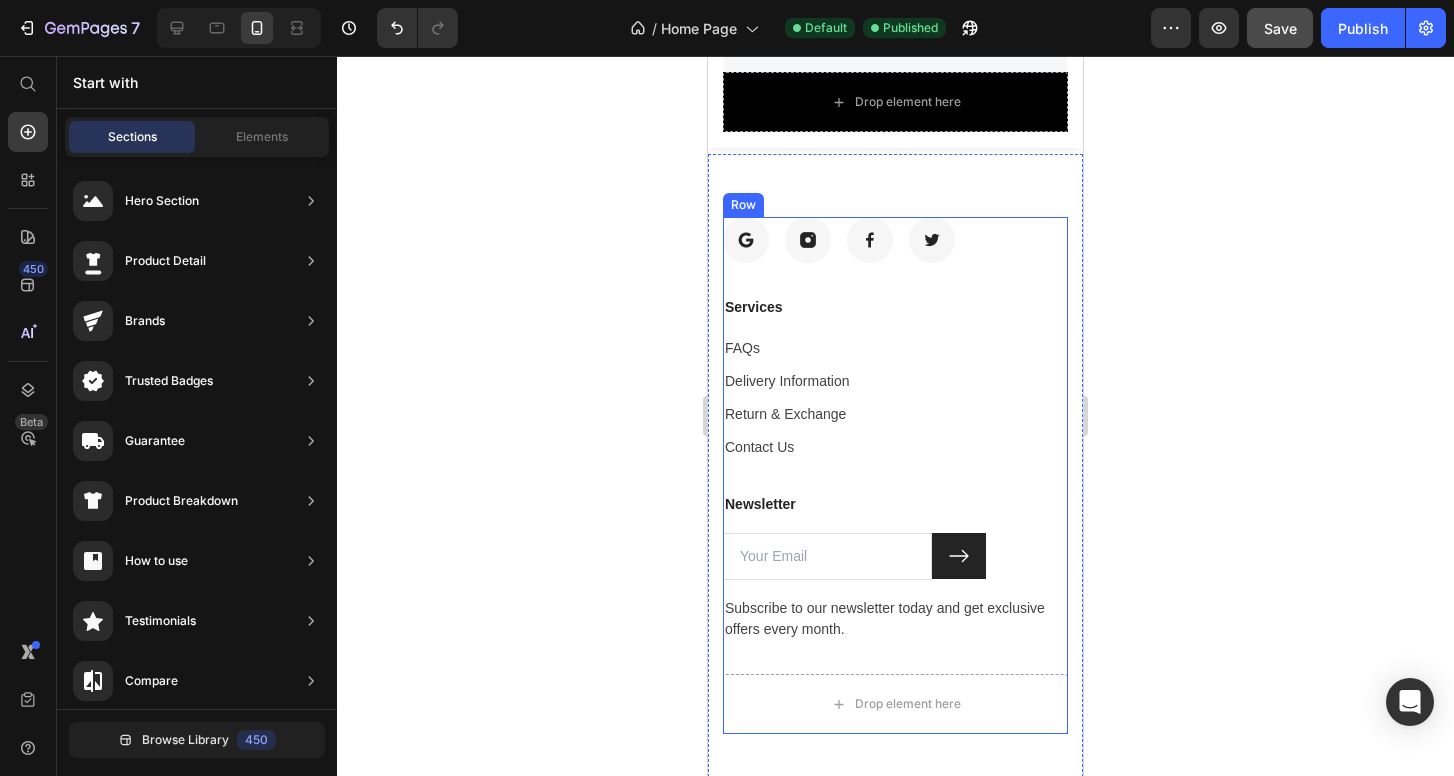 scroll, scrollTop: 9398, scrollLeft: 0, axis: vertical 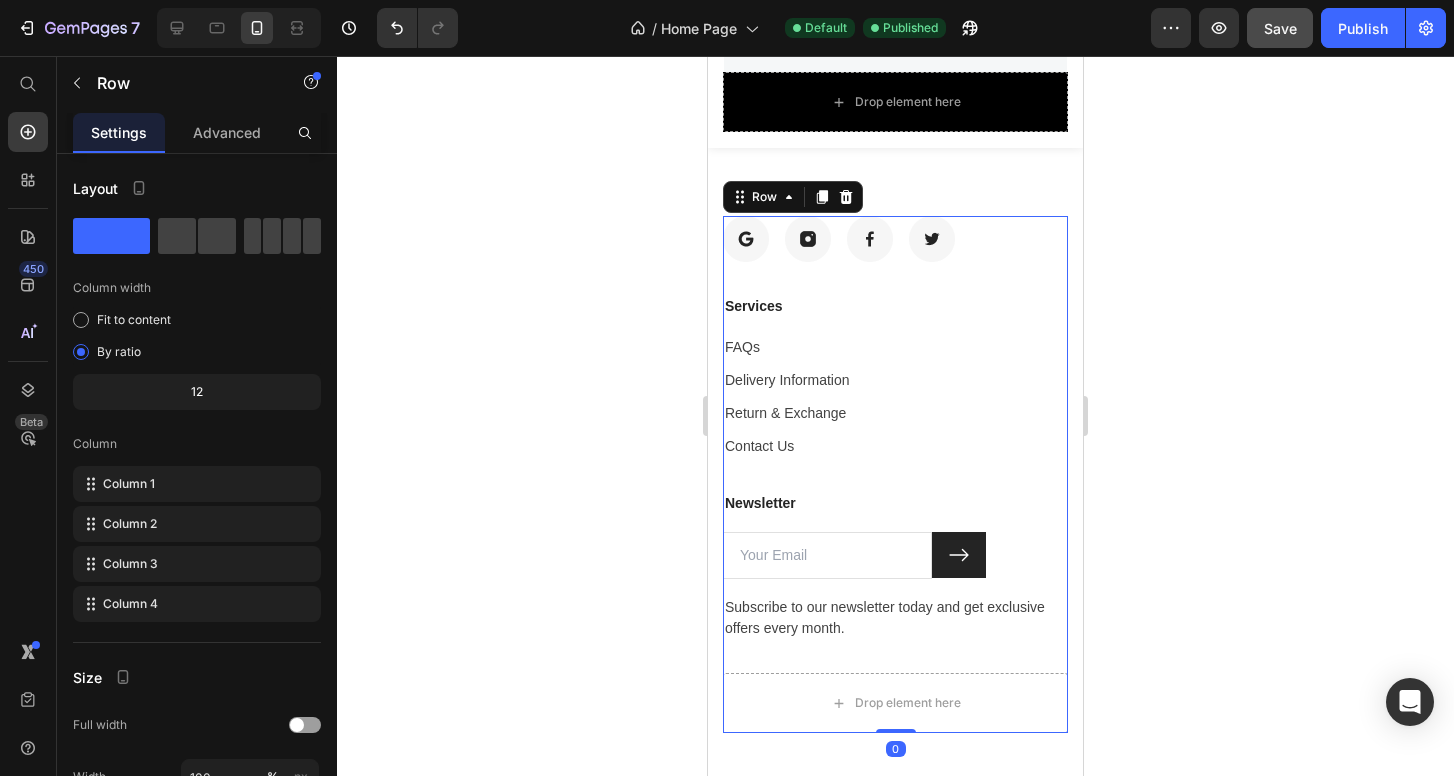 click on "Image Image Image Image Row" at bounding box center (895, 255) 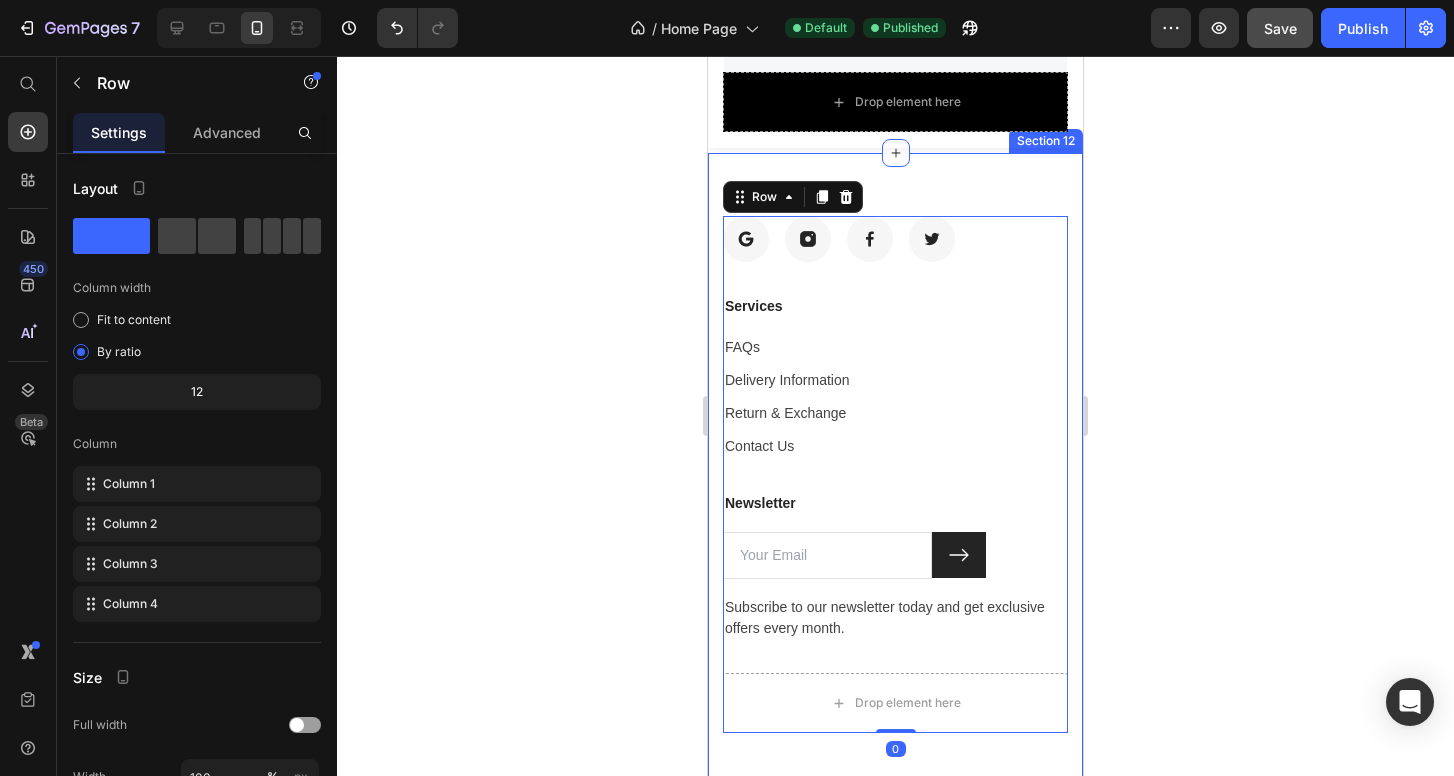 click on "Image Image Image Image Row Services Text block FAQs Text block Delivery Information Text block Return & Exchange  Text block Contact Us Text block Newsletter Text block Email Field
Submit Button Row Subscribe to our newsletter today and get exclusive offers every month. Text block Newsletter
Drop element here Row   0 Section 12" at bounding box center [895, 474] 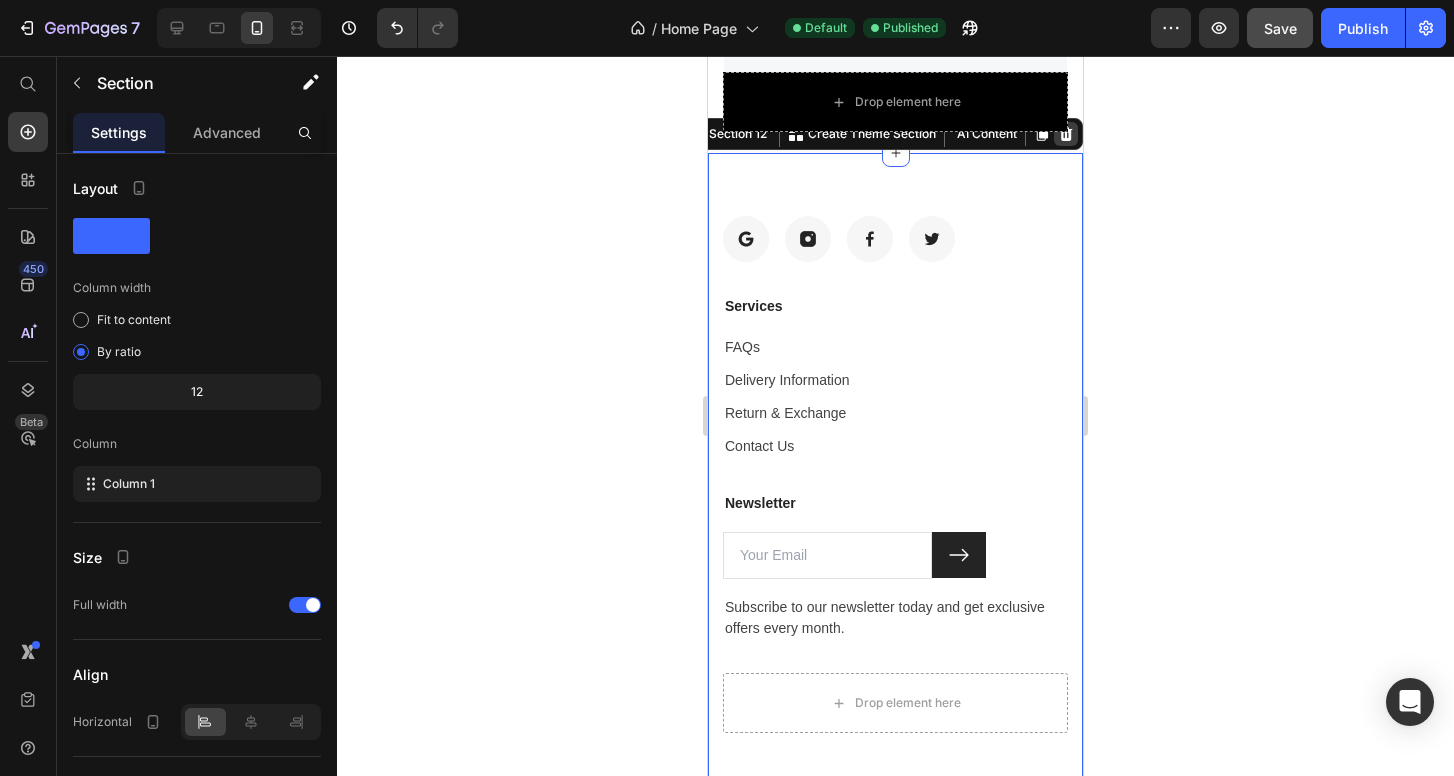 click 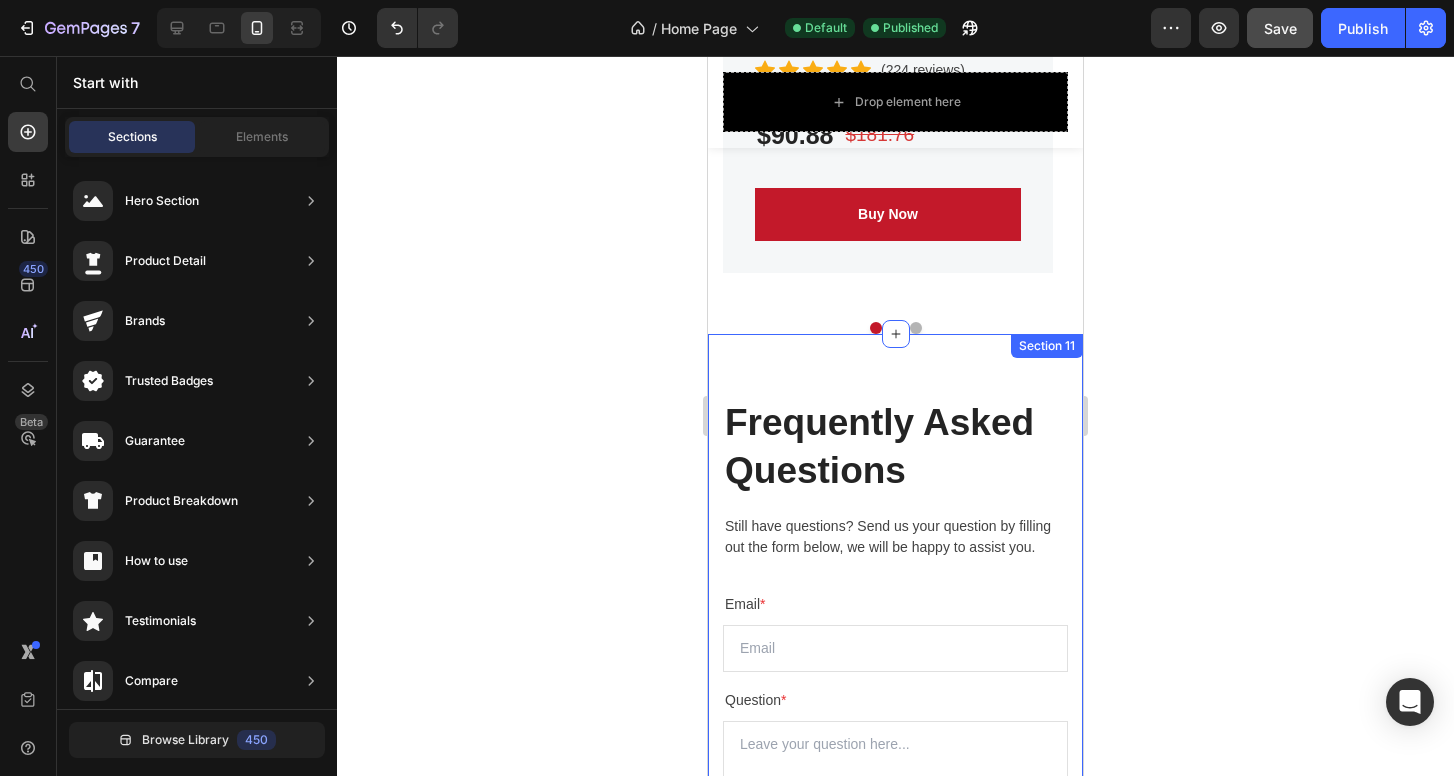 scroll, scrollTop: 7548, scrollLeft: 0, axis: vertical 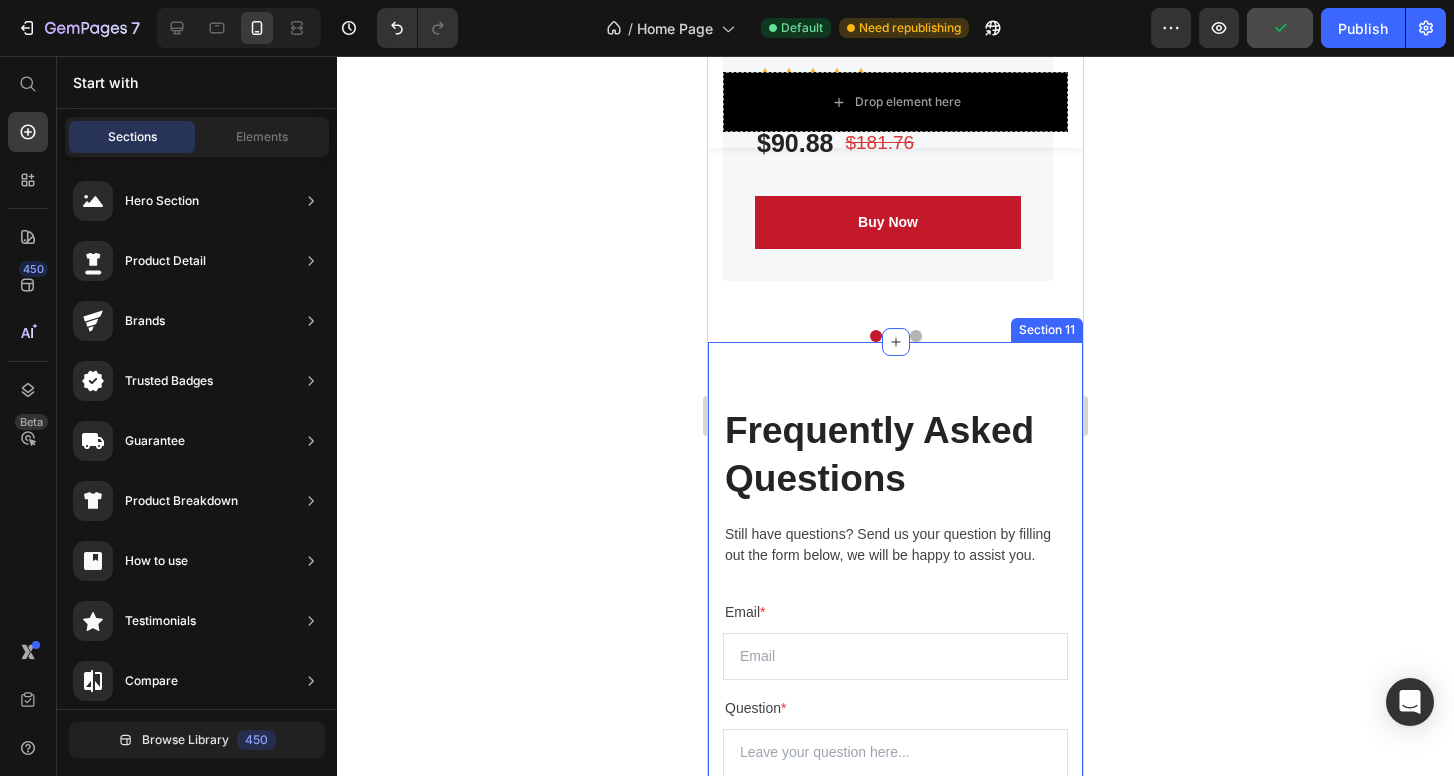 click on "Frequently Asked Questions Heading Still have questions? Send us your question by filling out the form below, we will be happy to assist you. Text block Email  * Text block Email Field Question  * Text block Text Area Submit Now Submit Button Contact Form
How long should I use my Gemgun?
How does Gemgun work to massage and relax my body?
Is it safe to use Gemgun during pregnancy?
Does Gemgun come with a warranty?
Can I make changes to my order?
What is the time limit for returns?
How do I return a gift? Accordion Row Section 11" at bounding box center [895, 1172] 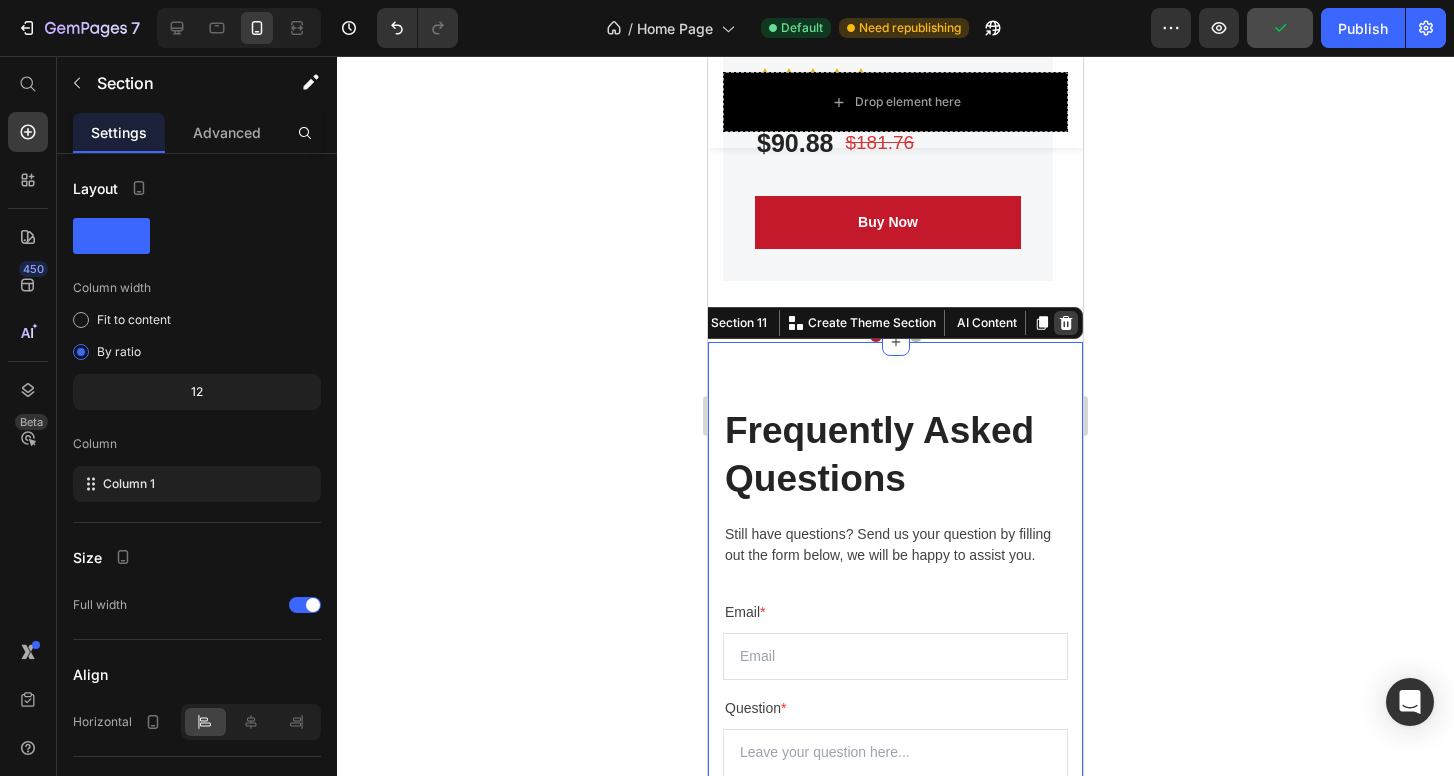 click 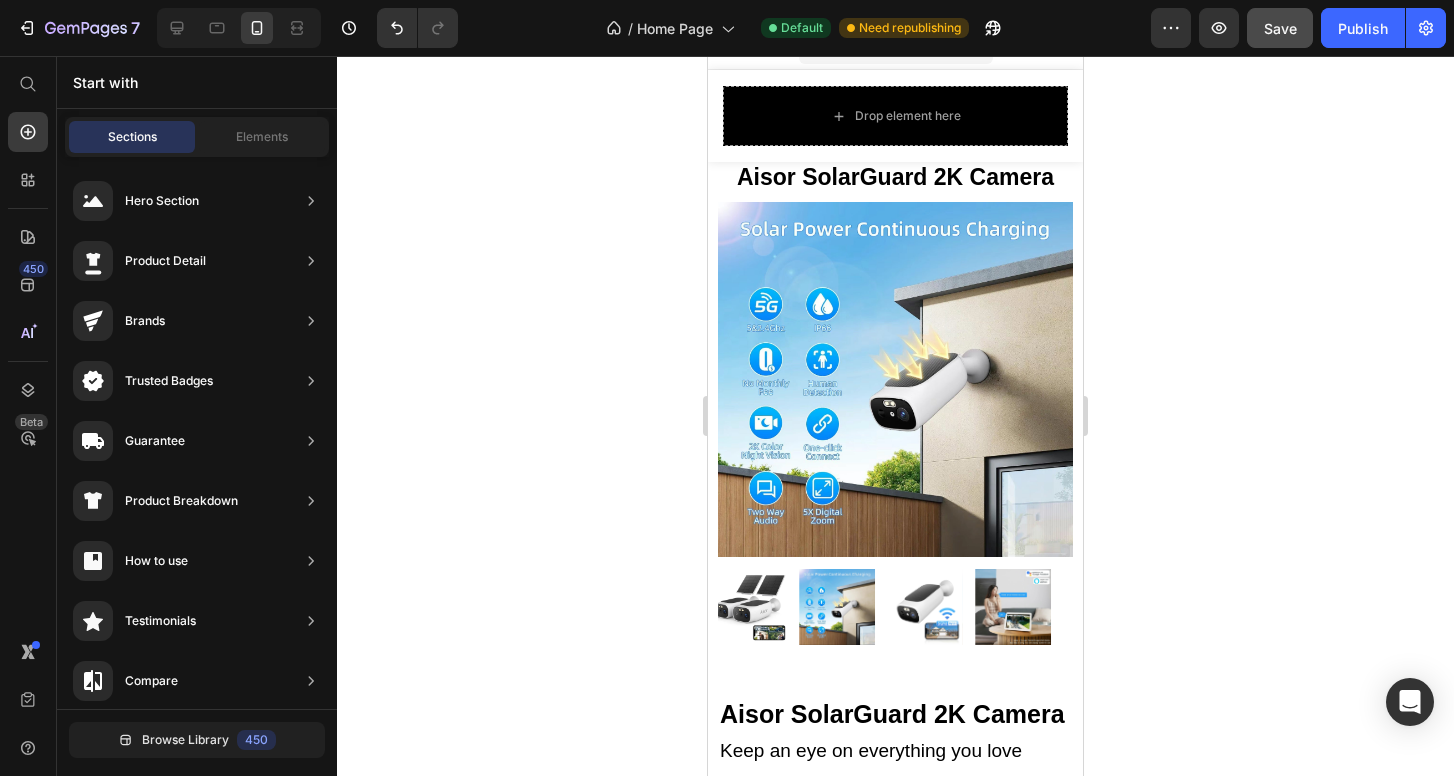 scroll, scrollTop: 0, scrollLeft: 0, axis: both 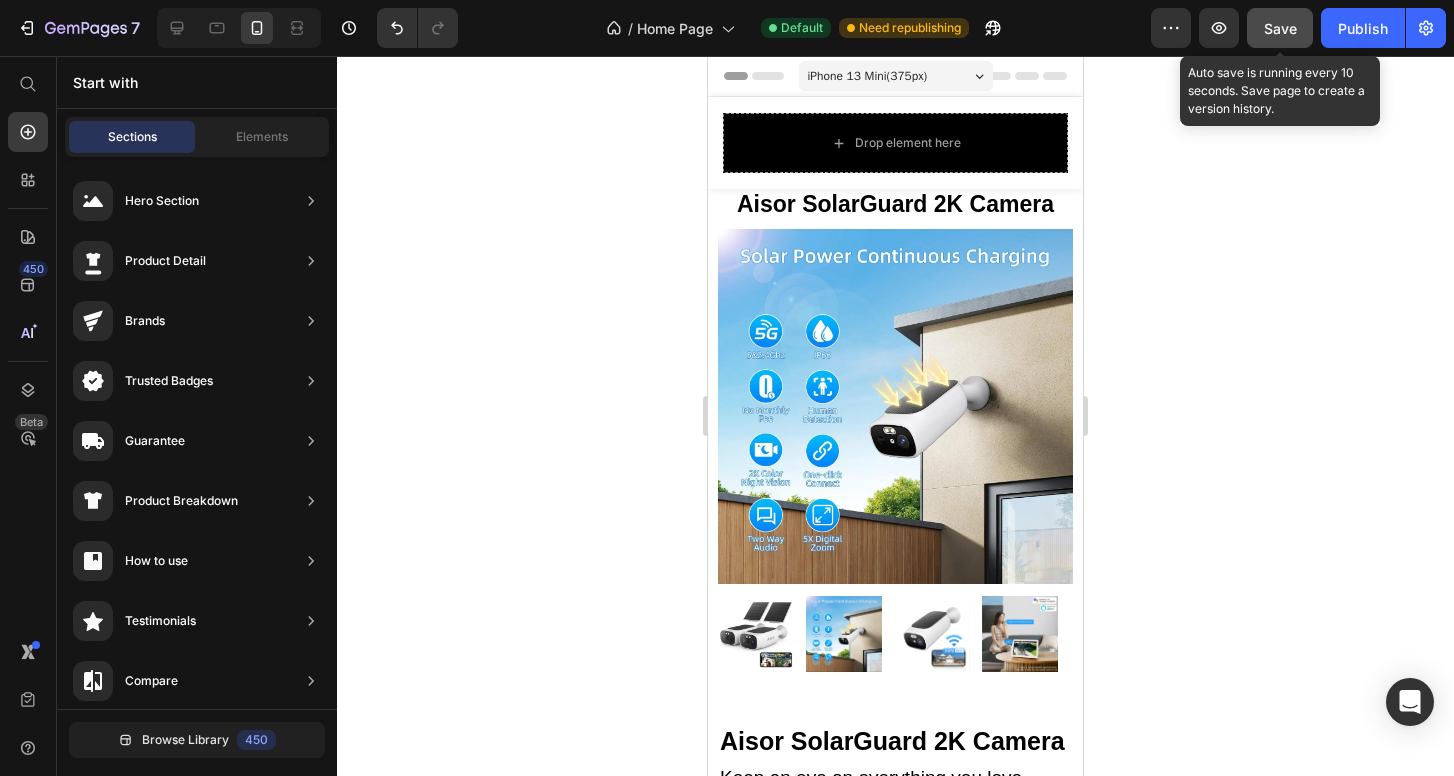 click on "Save" at bounding box center [1280, 28] 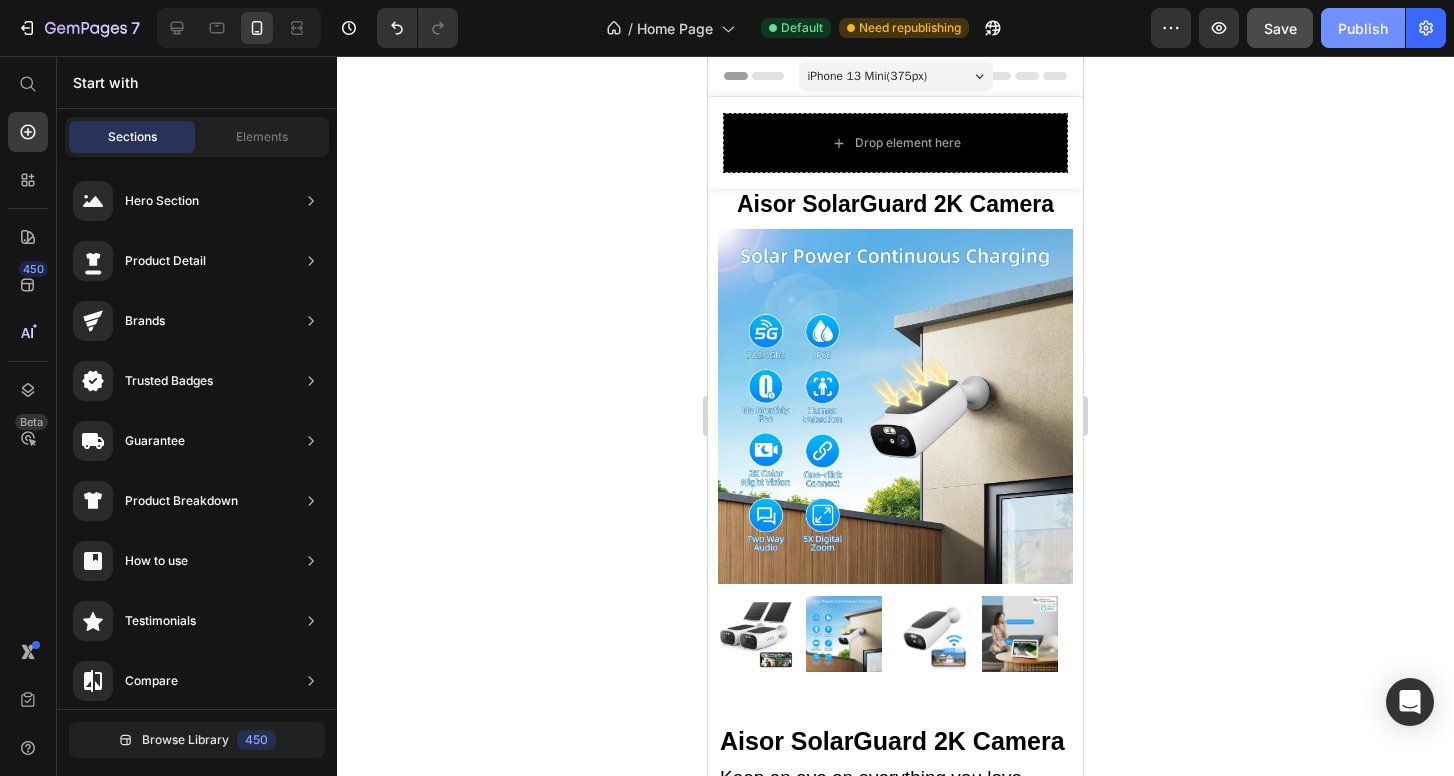 click on "Publish" at bounding box center (1363, 28) 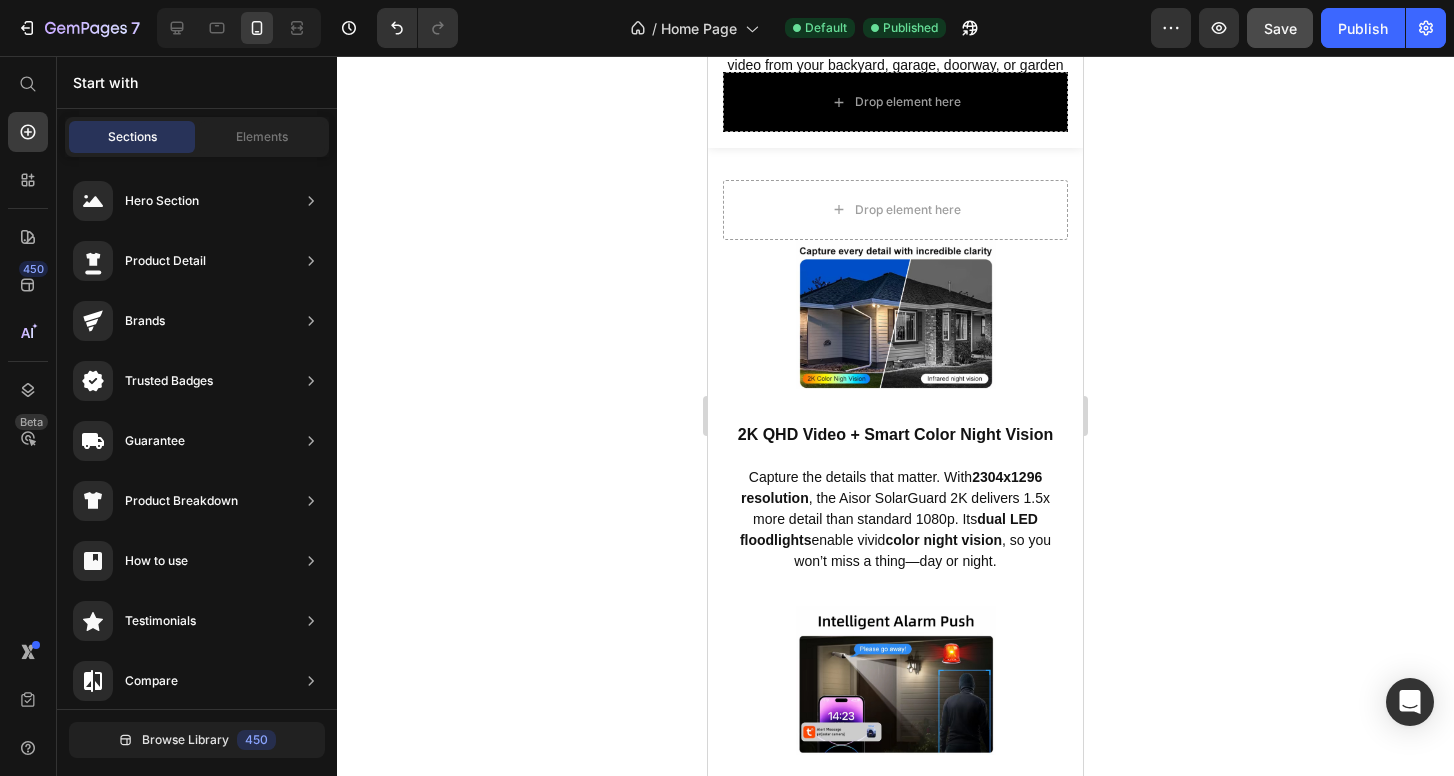 scroll, scrollTop: 5165, scrollLeft: 0, axis: vertical 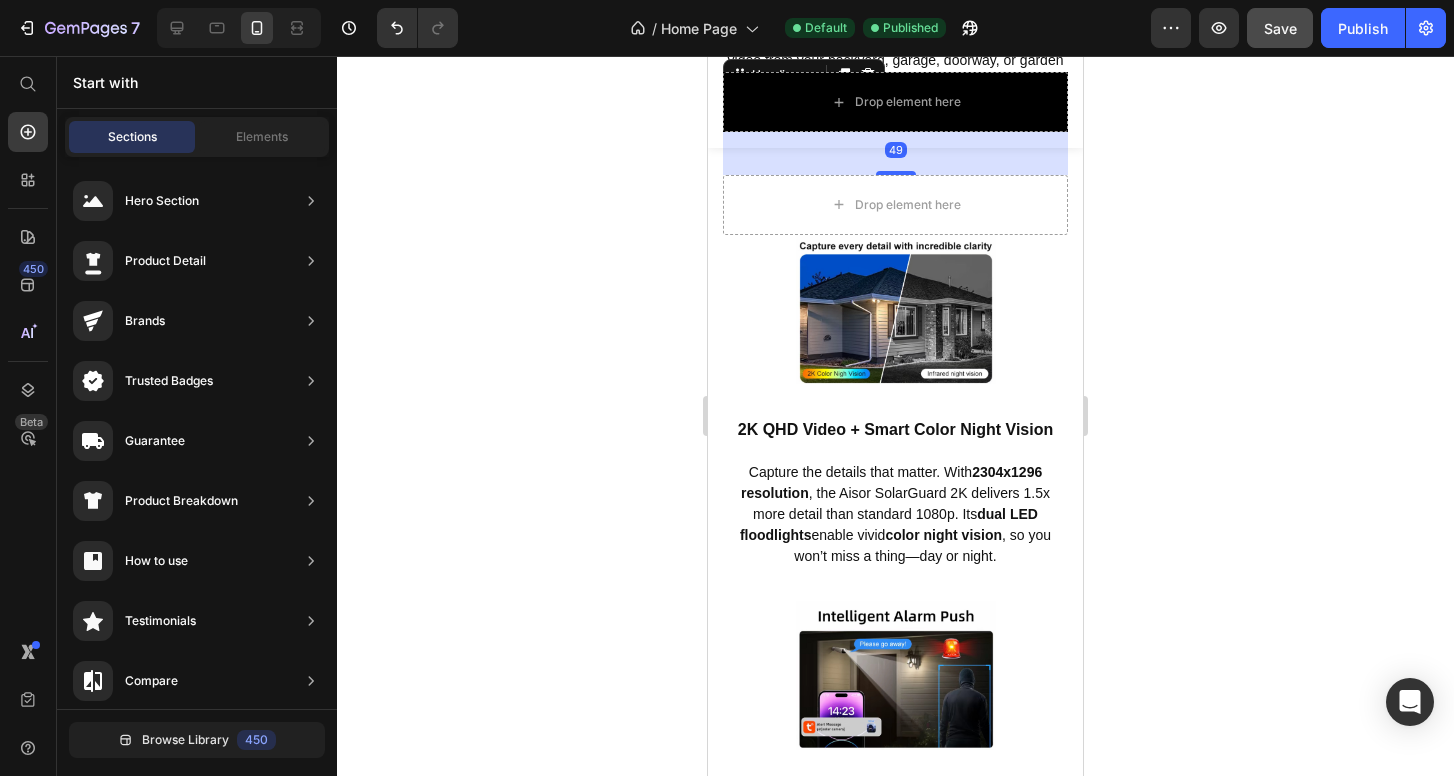 click on "Aisor SolarGuard 2K Camera" at bounding box center (895, 110) 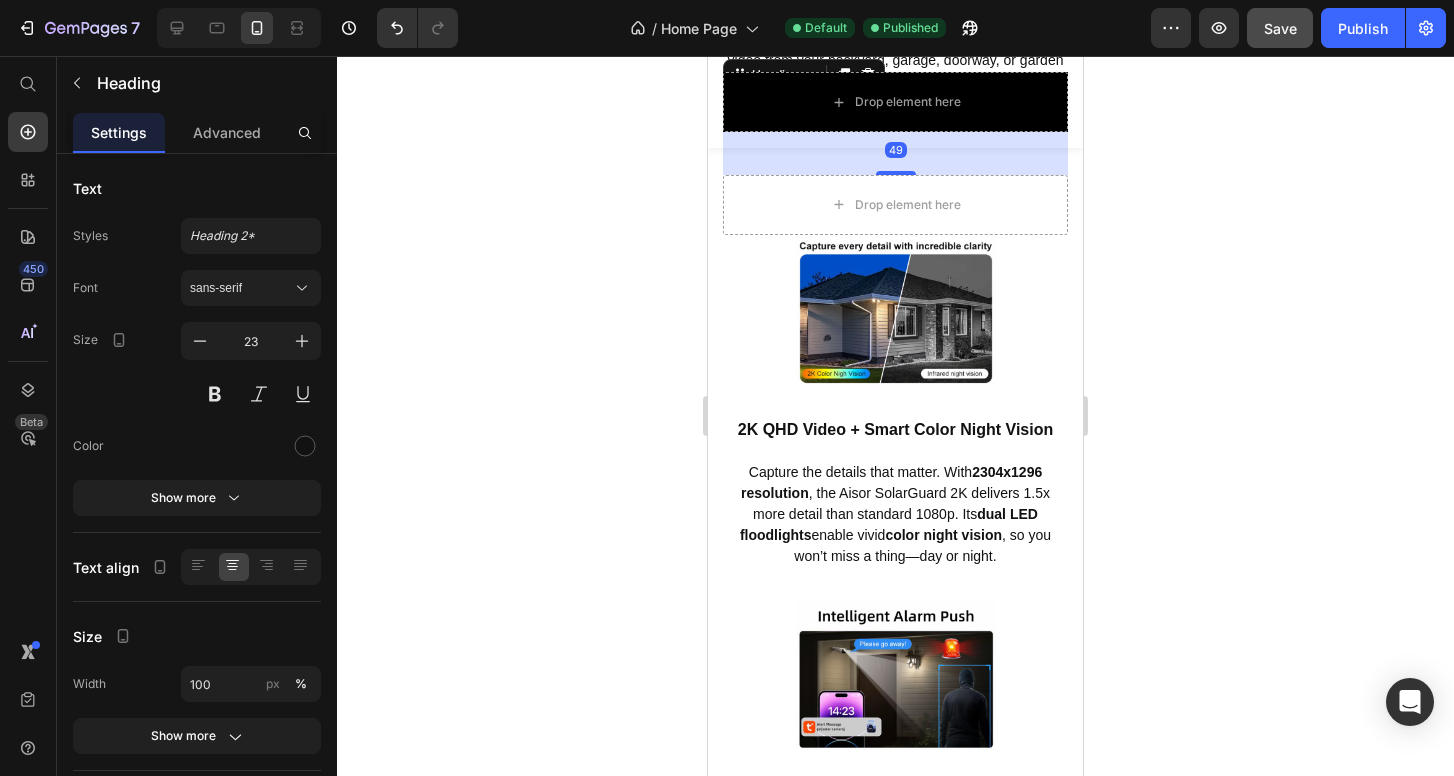 click on "Aisor SolarGuard 2K Camera" at bounding box center (895, 110) 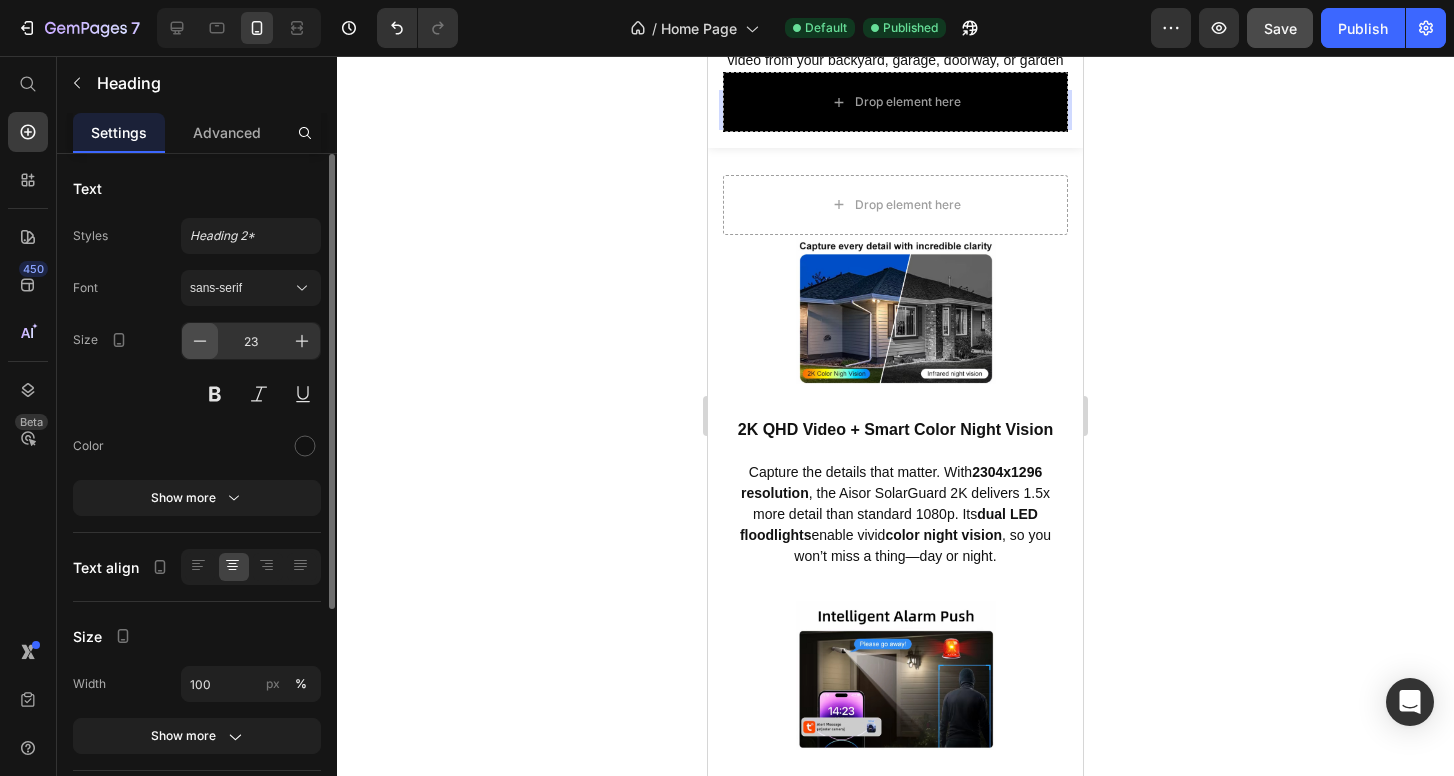 click 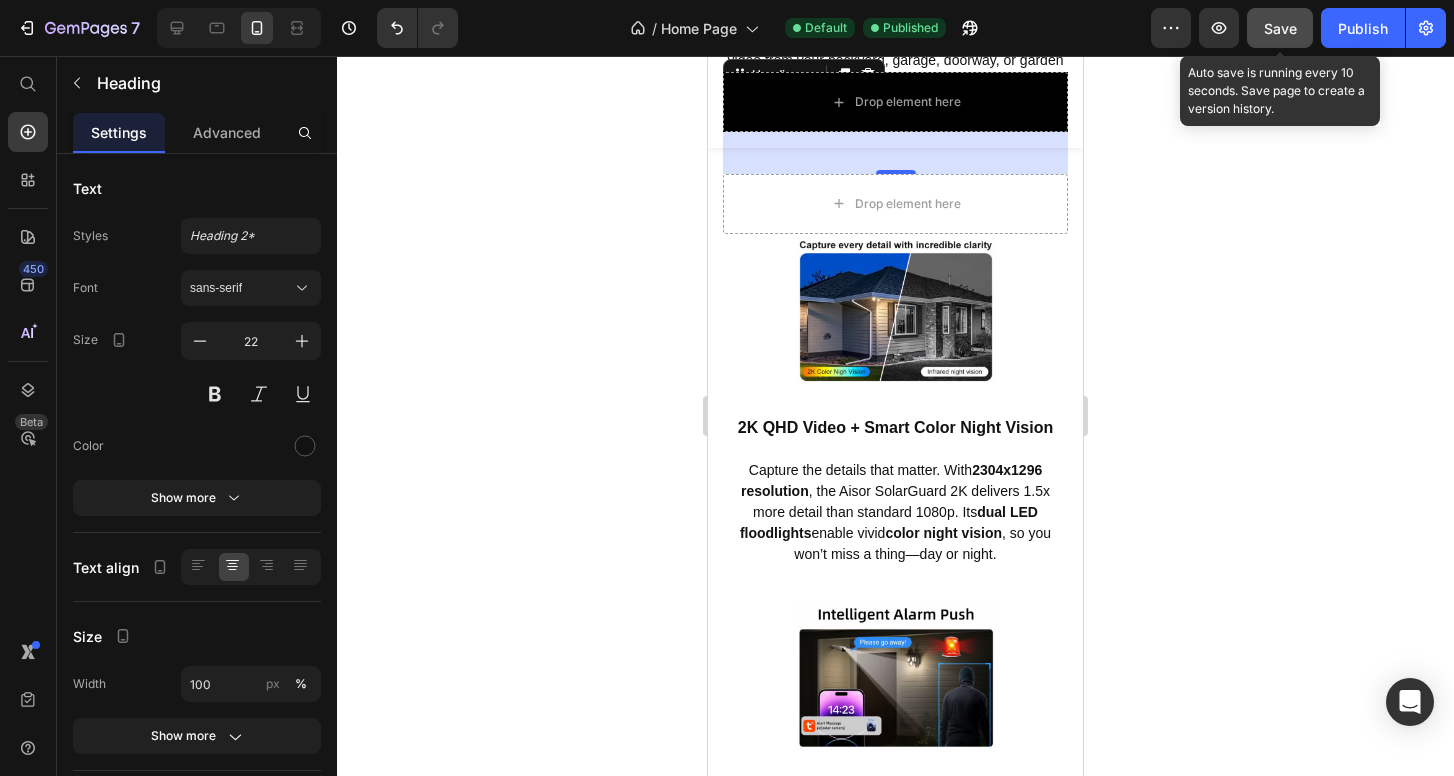 click on "Save" at bounding box center [1280, 28] 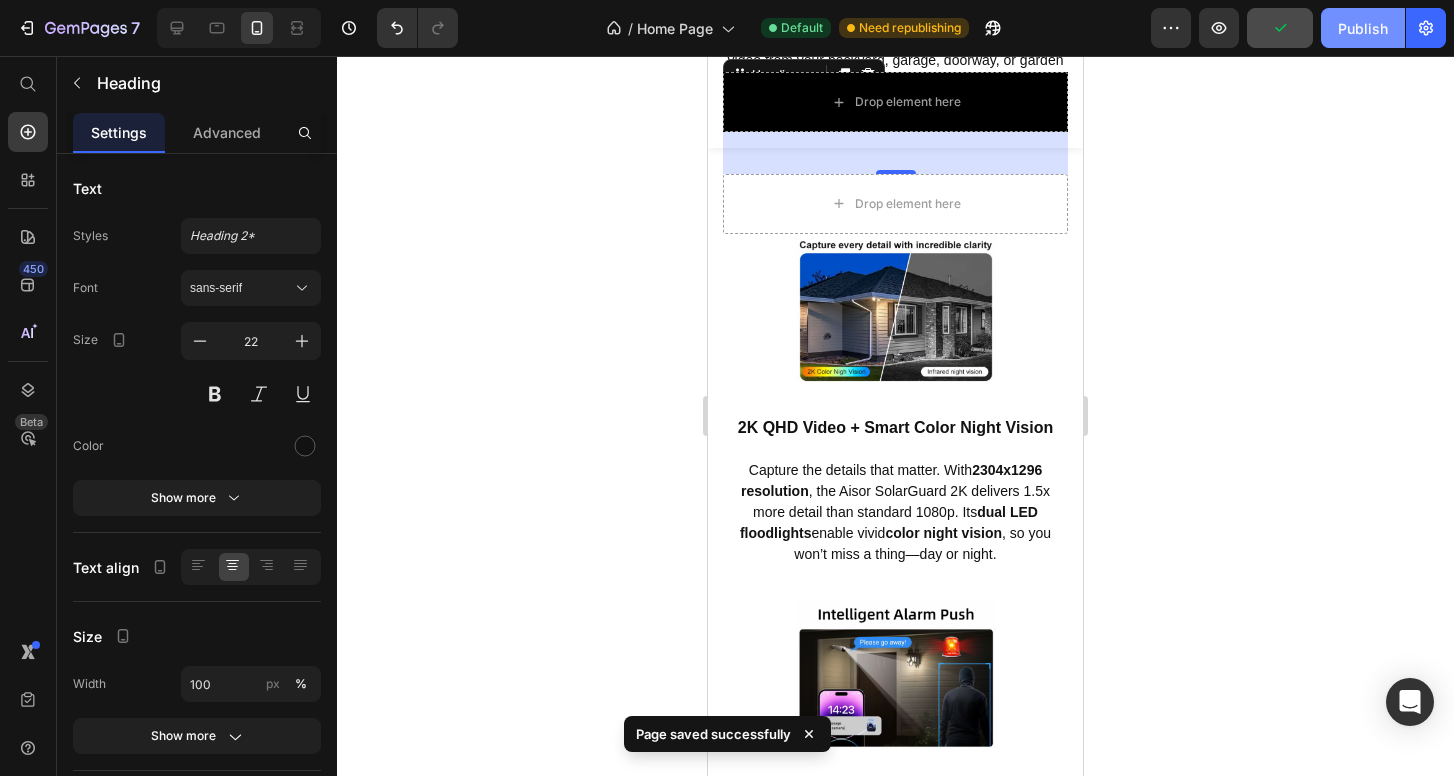 click on "Publish" at bounding box center [1363, 28] 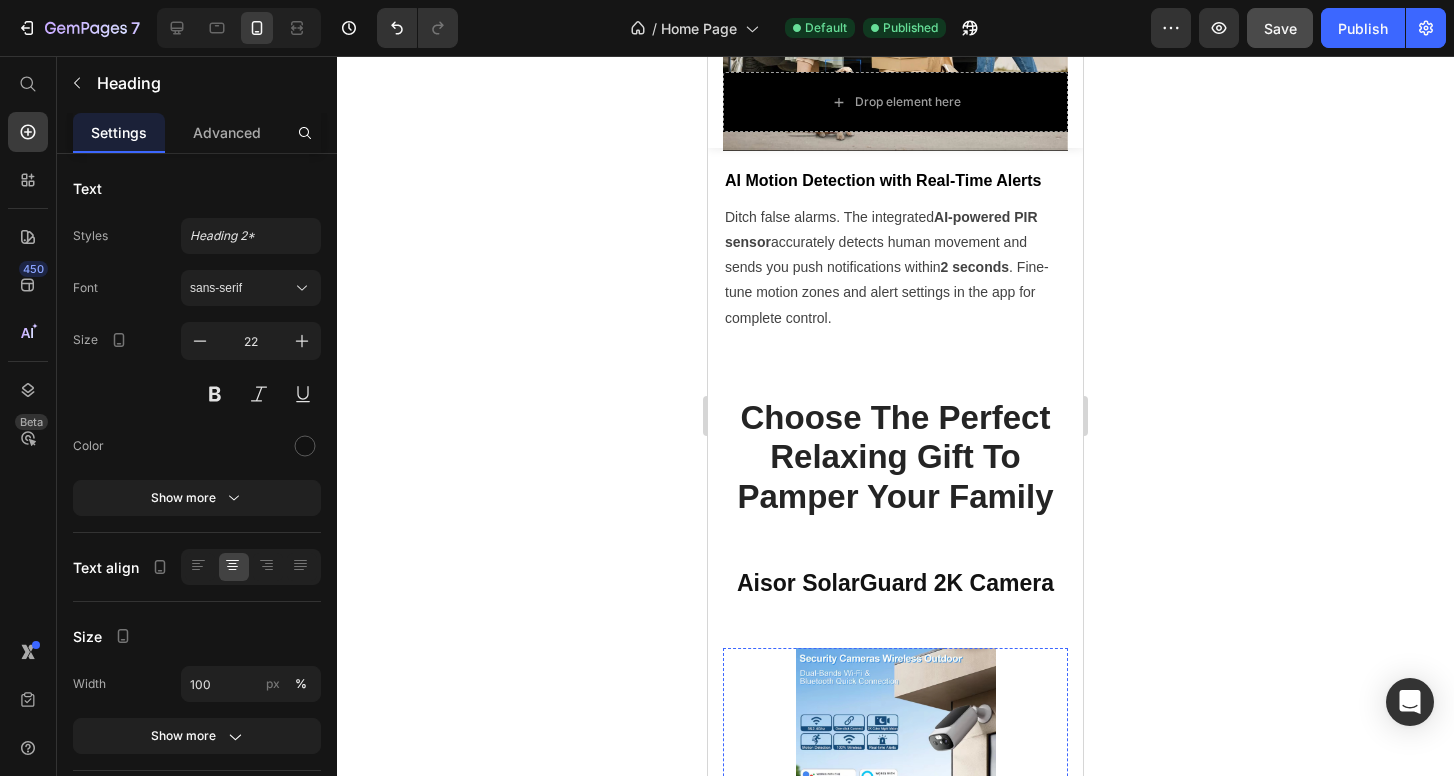 scroll, scrollTop: 4363, scrollLeft: 0, axis: vertical 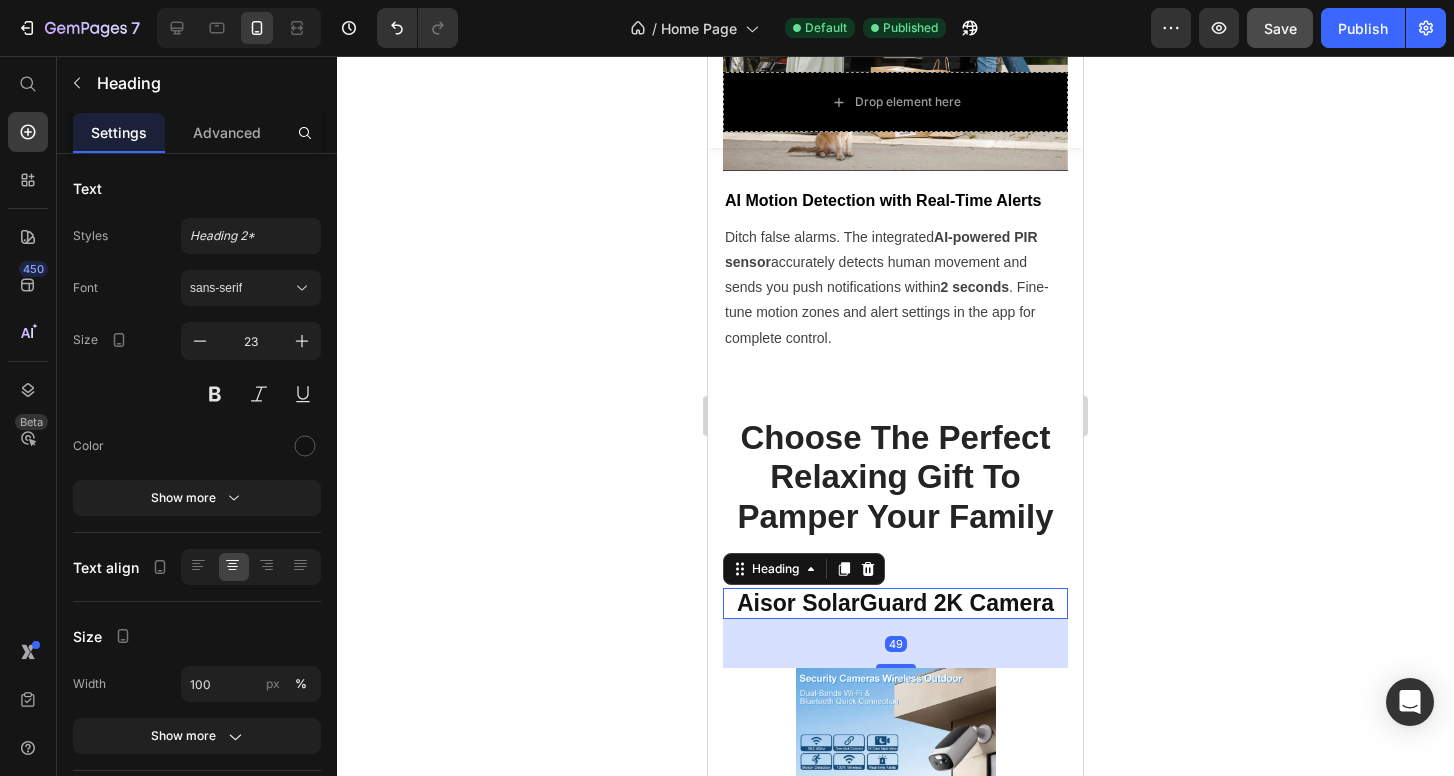 click on "Aisor SolarGuard 2K Camera" at bounding box center (895, 604) 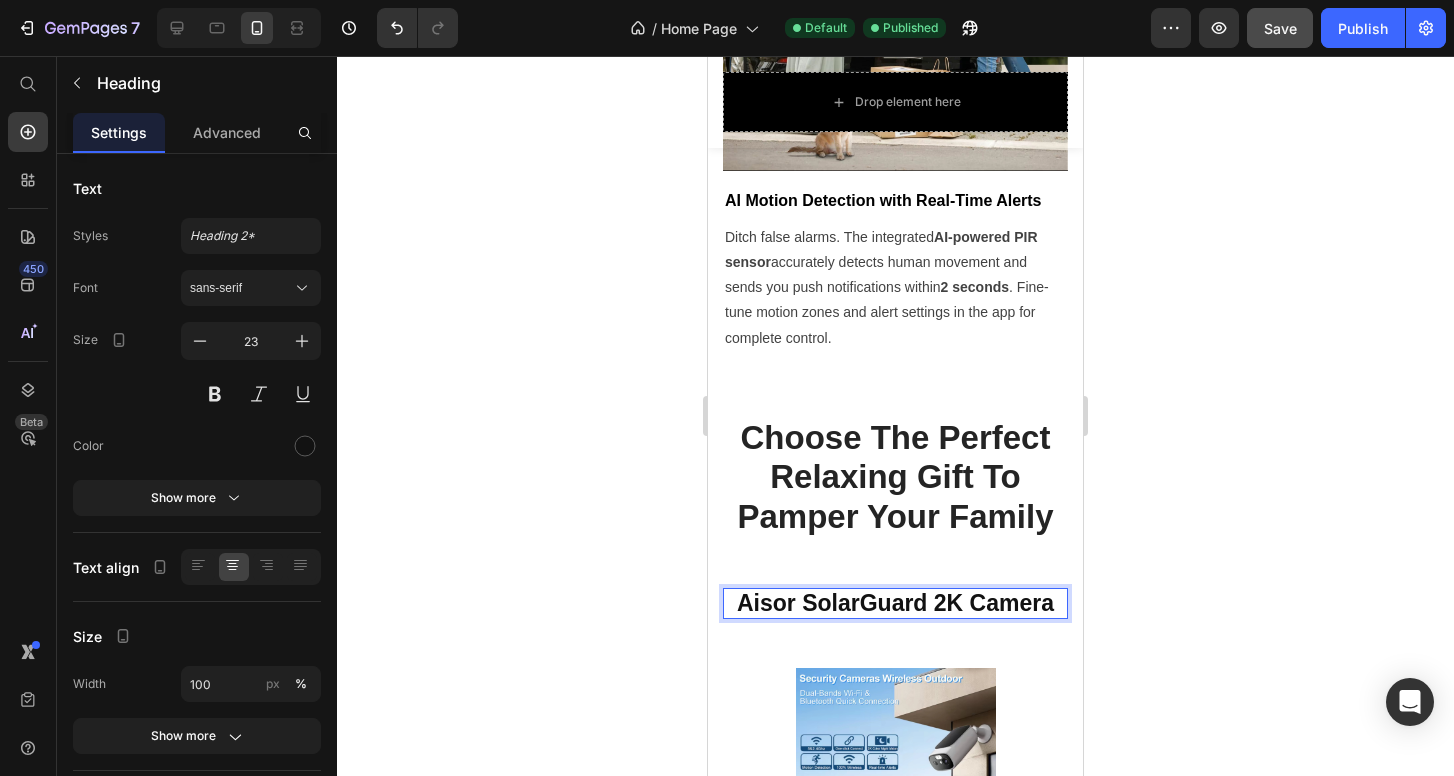 click on "Aisor SolarGuard 2K Camera" at bounding box center [895, 604] 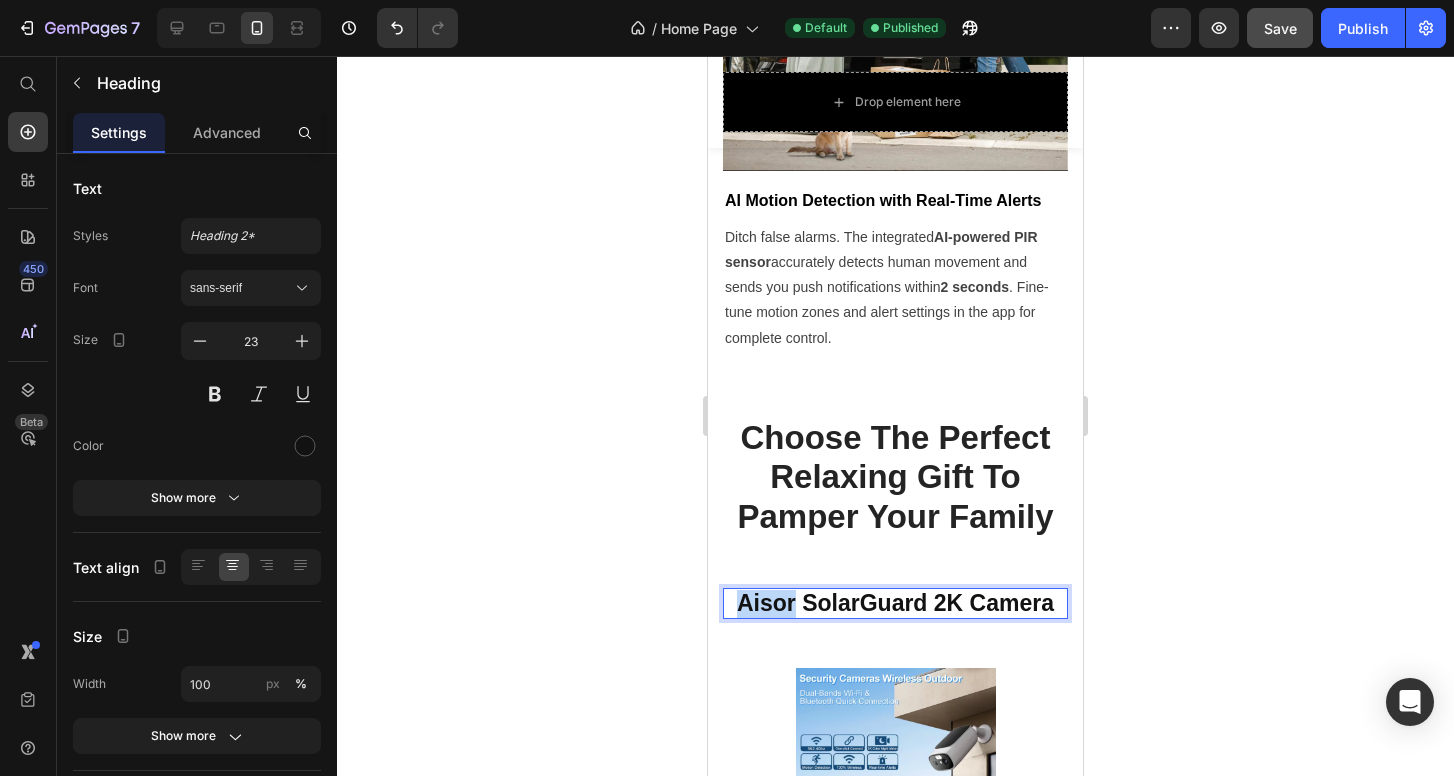 click on "Aisor SolarGuard 2K Camera" at bounding box center (895, 604) 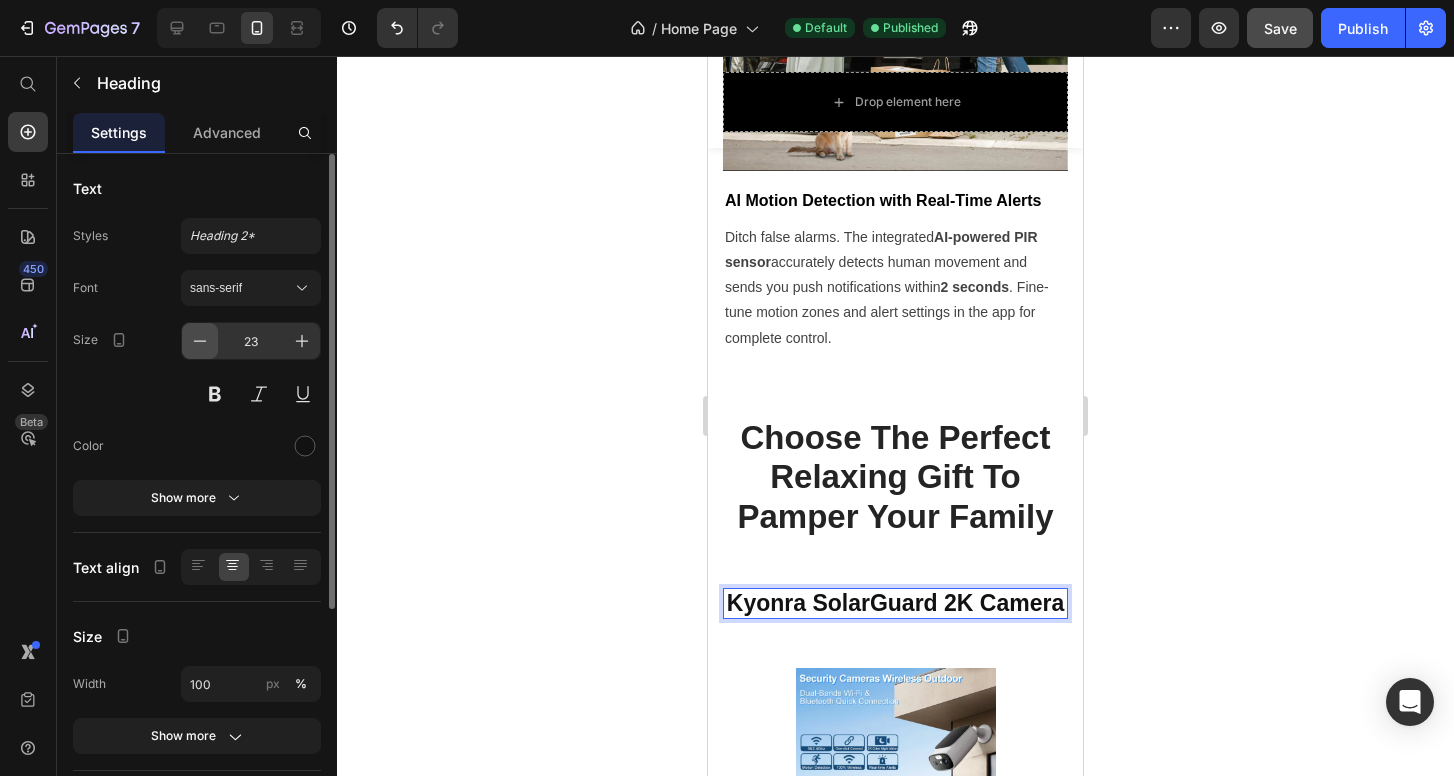 click 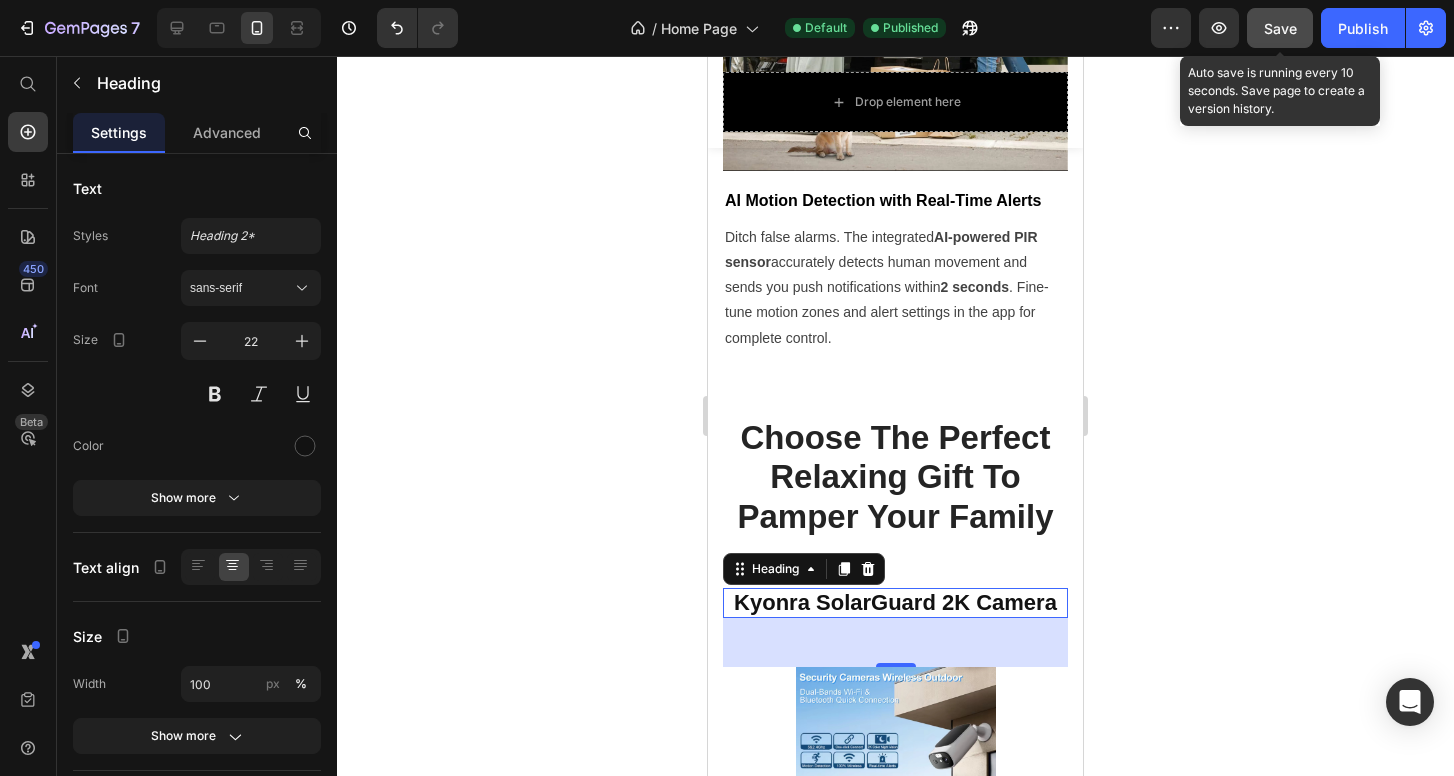 click on "Save" 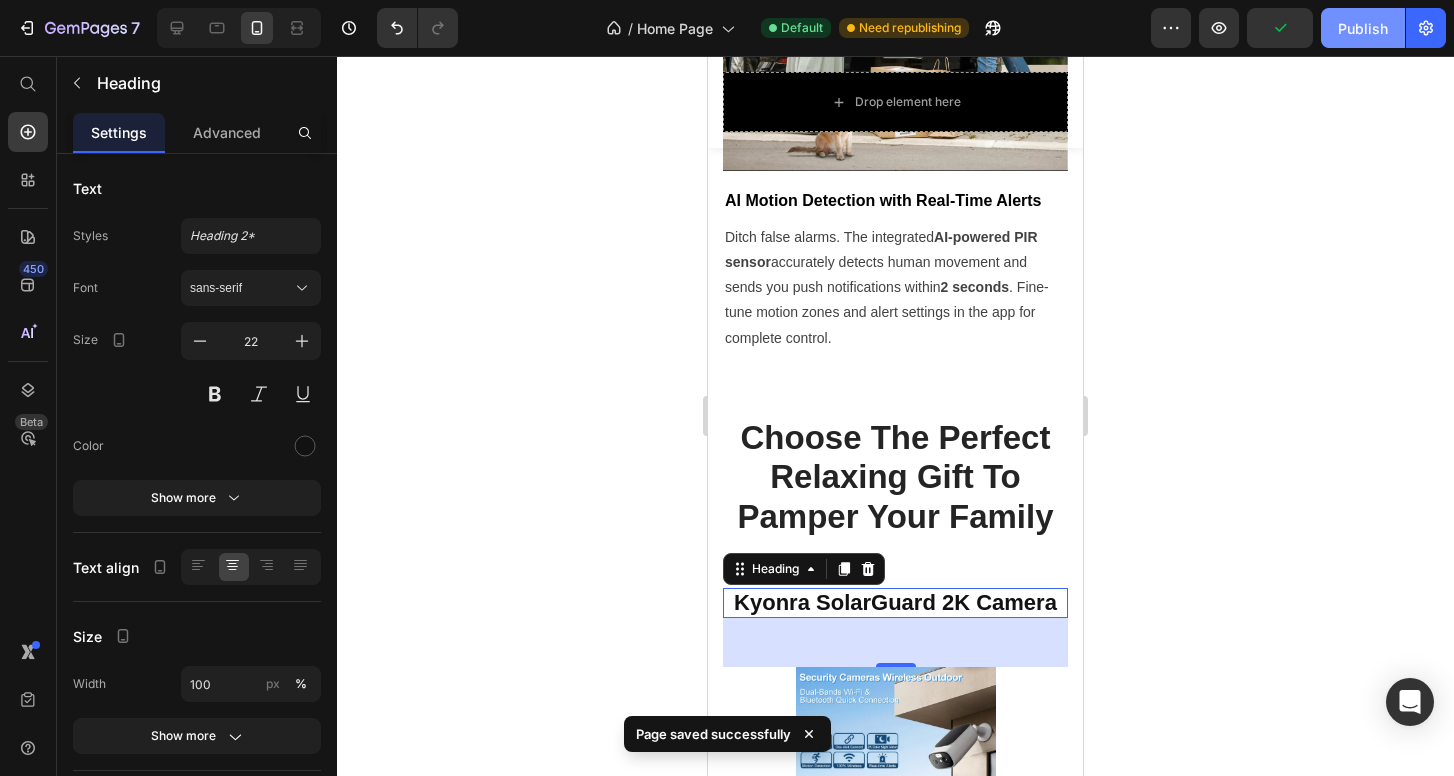 click on "Publish" at bounding box center [1363, 28] 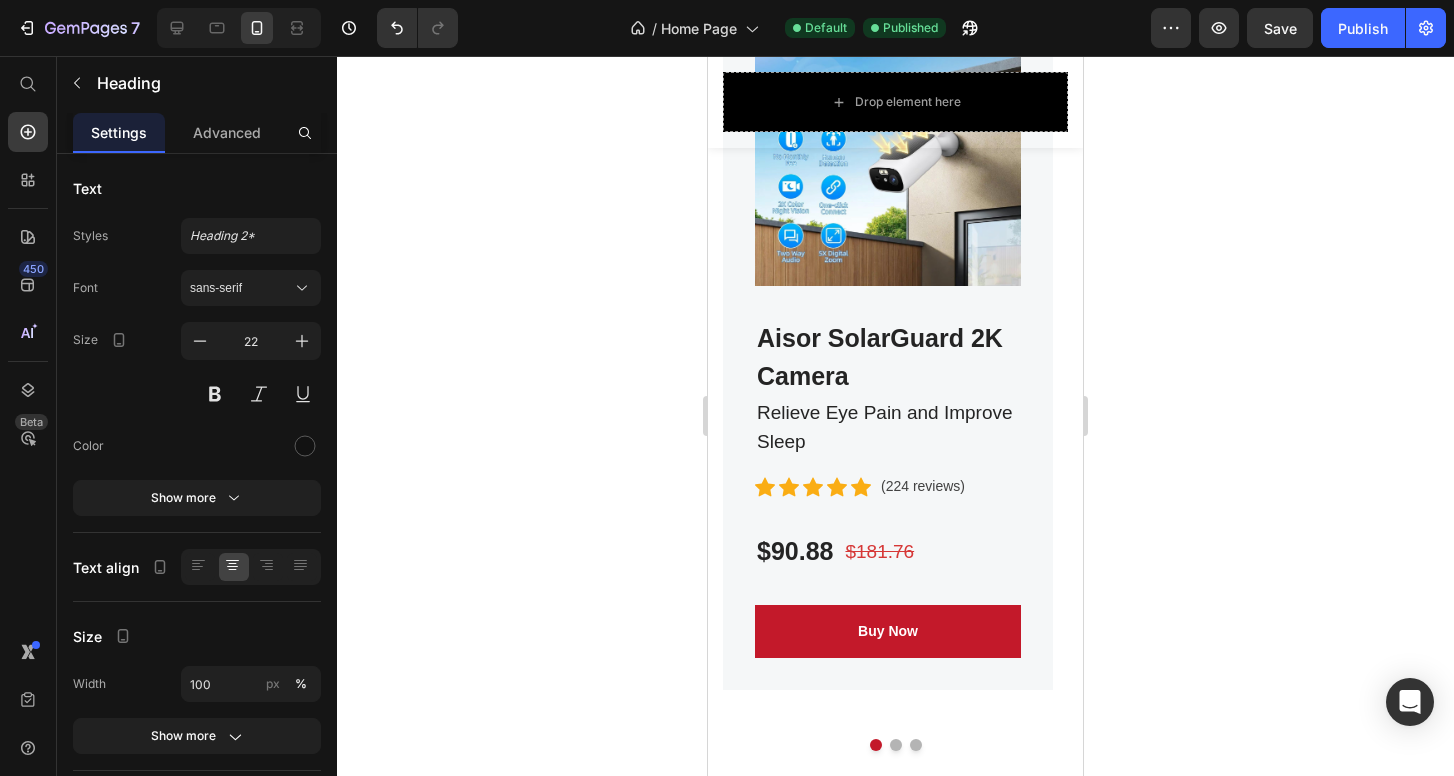 scroll, scrollTop: 7138, scrollLeft: 0, axis: vertical 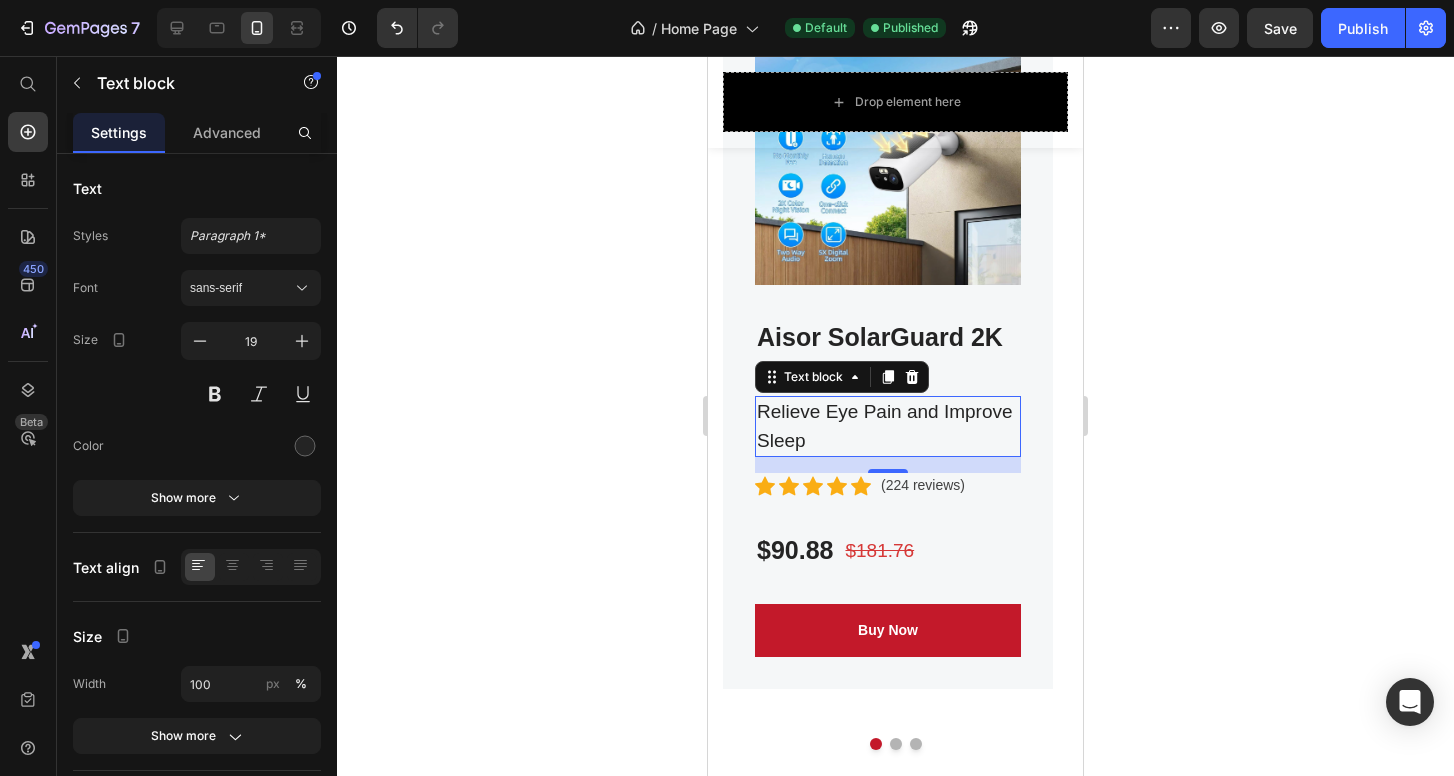 click on "Relieve Eye Pain and Improve Sleep" at bounding box center (888, 426) 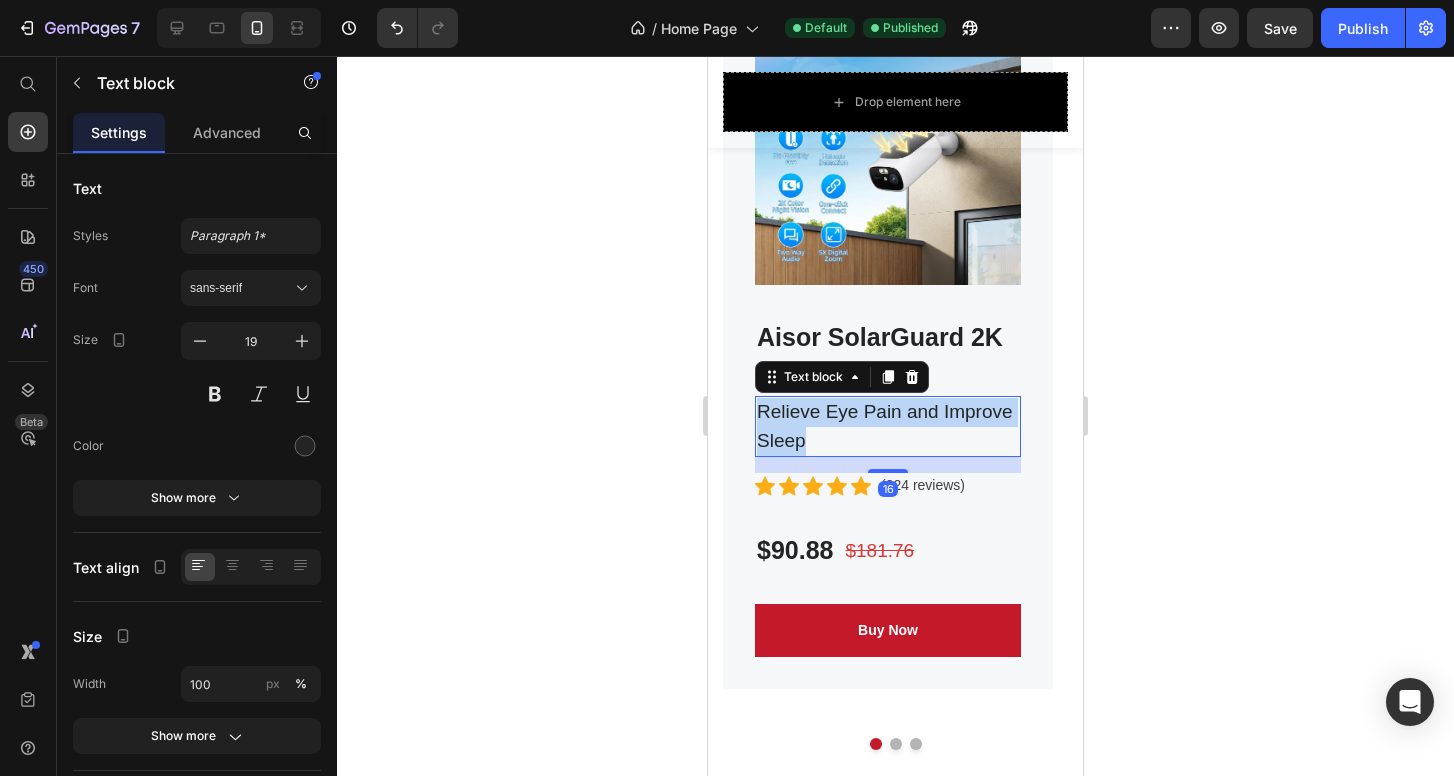 click on "Relieve Eye Pain and Improve Sleep" at bounding box center [888, 426] 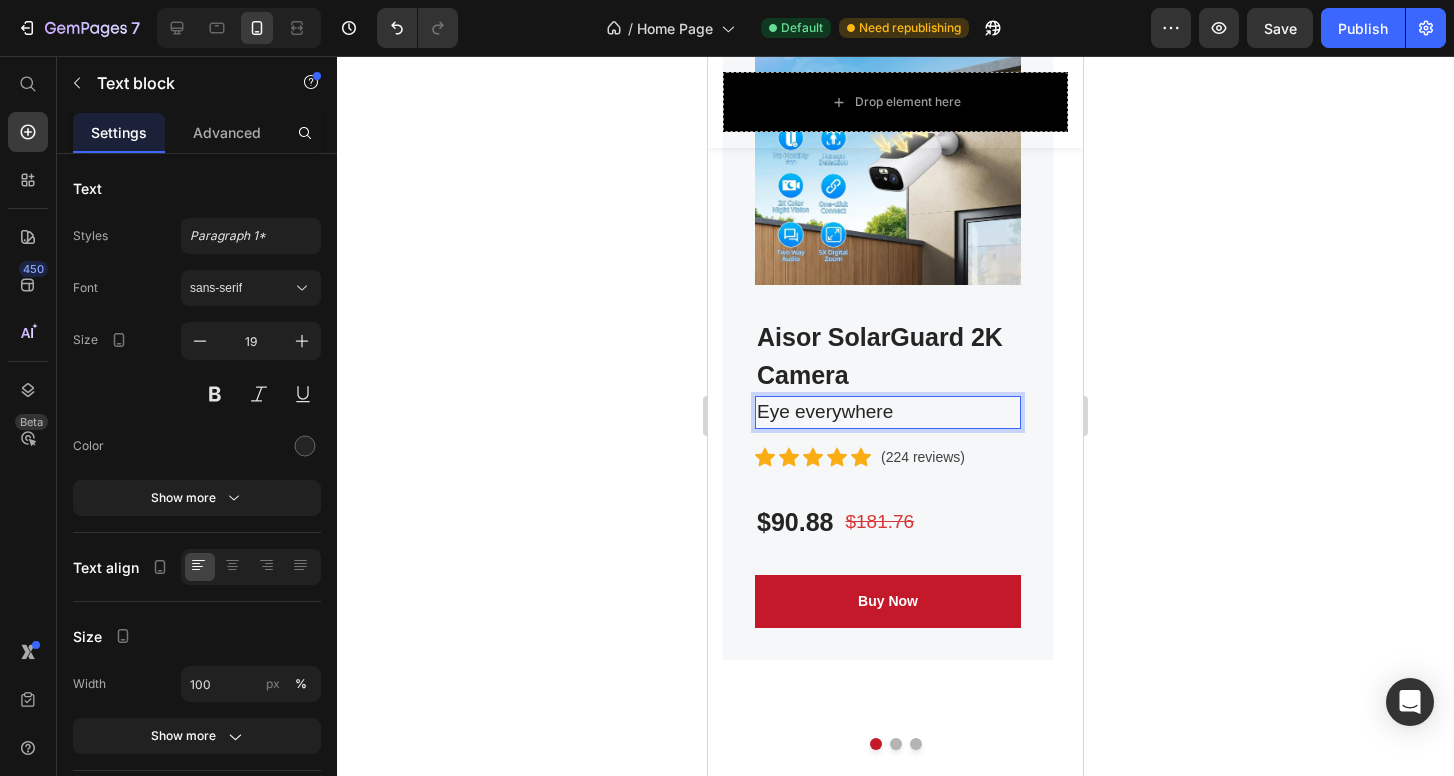 click 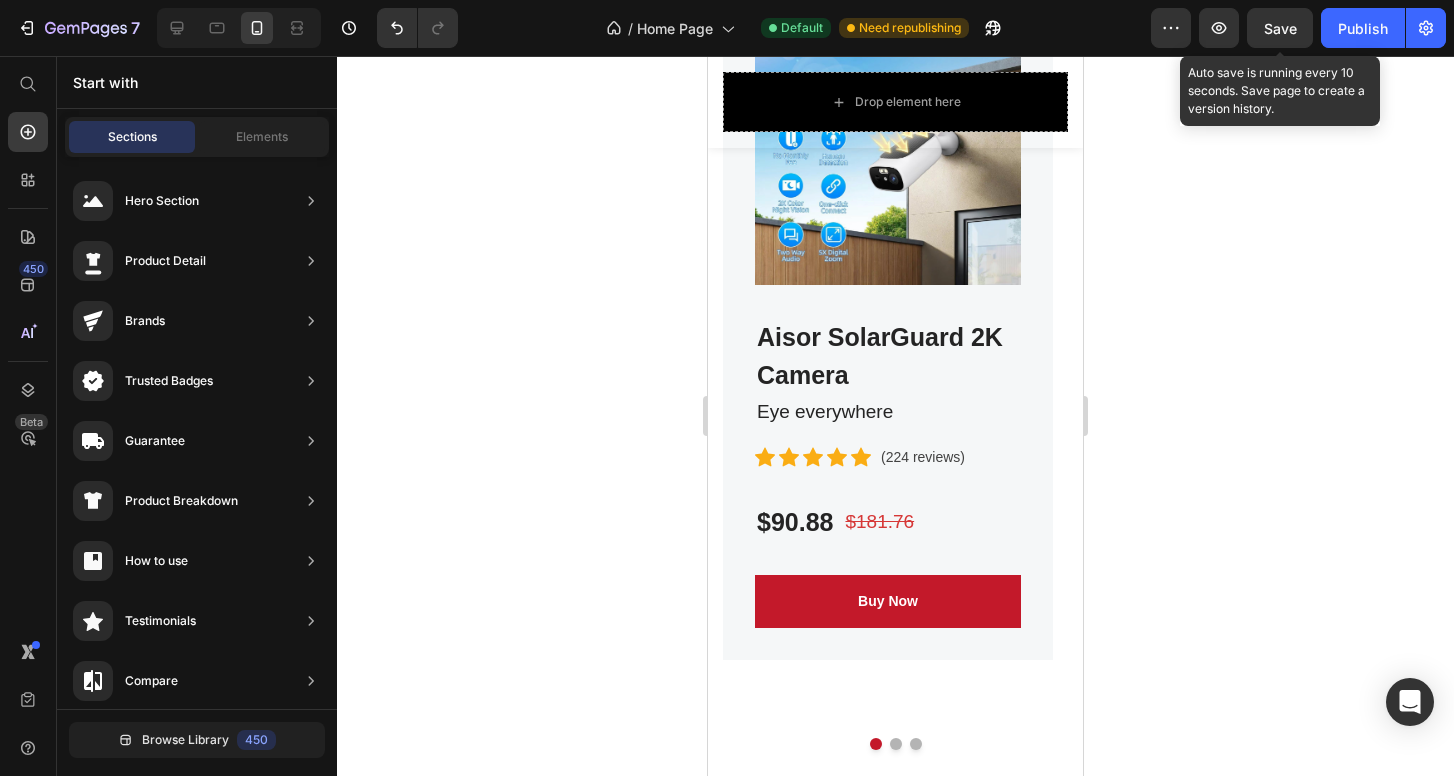 click on "Save" at bounding box center [1280, 28] 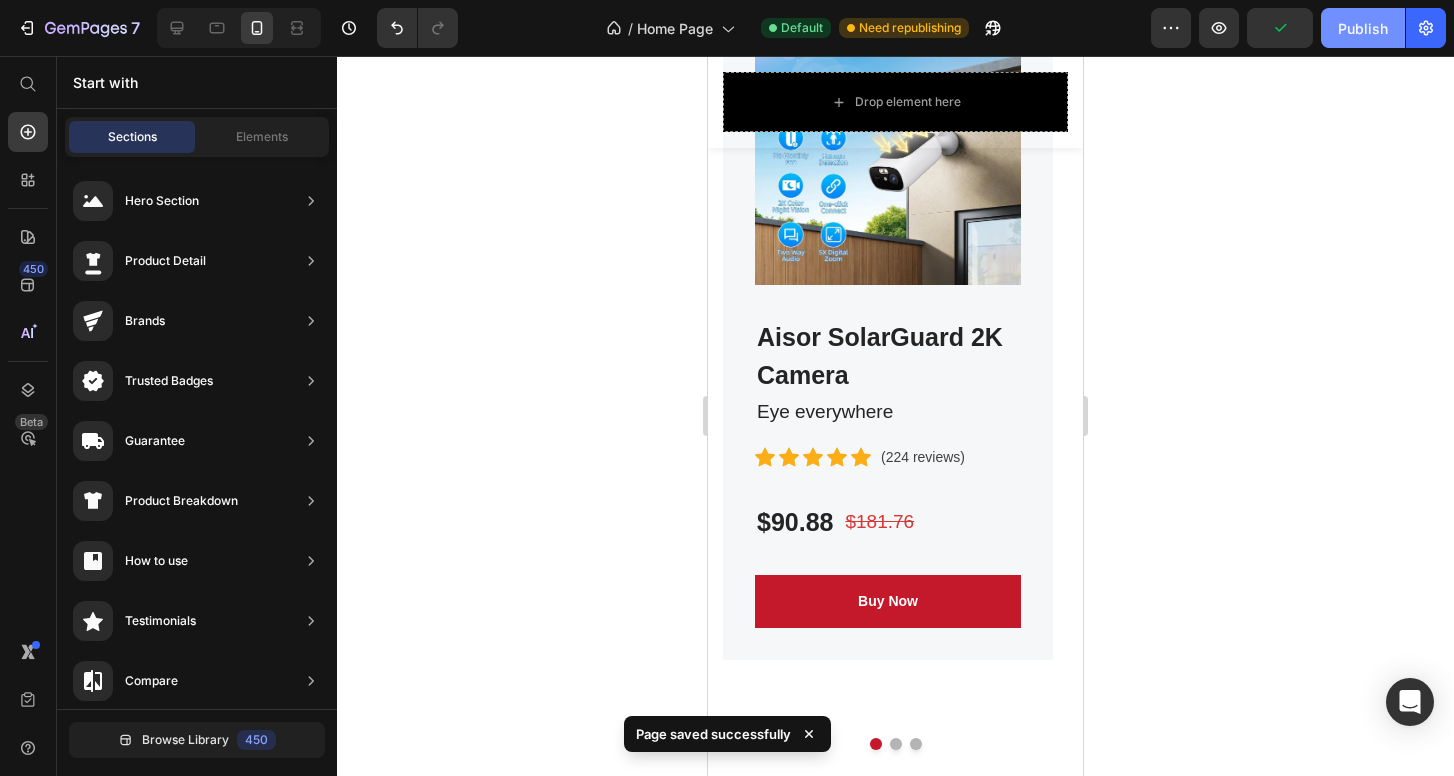 click on "Publish" at bounding box center [1363, 28] 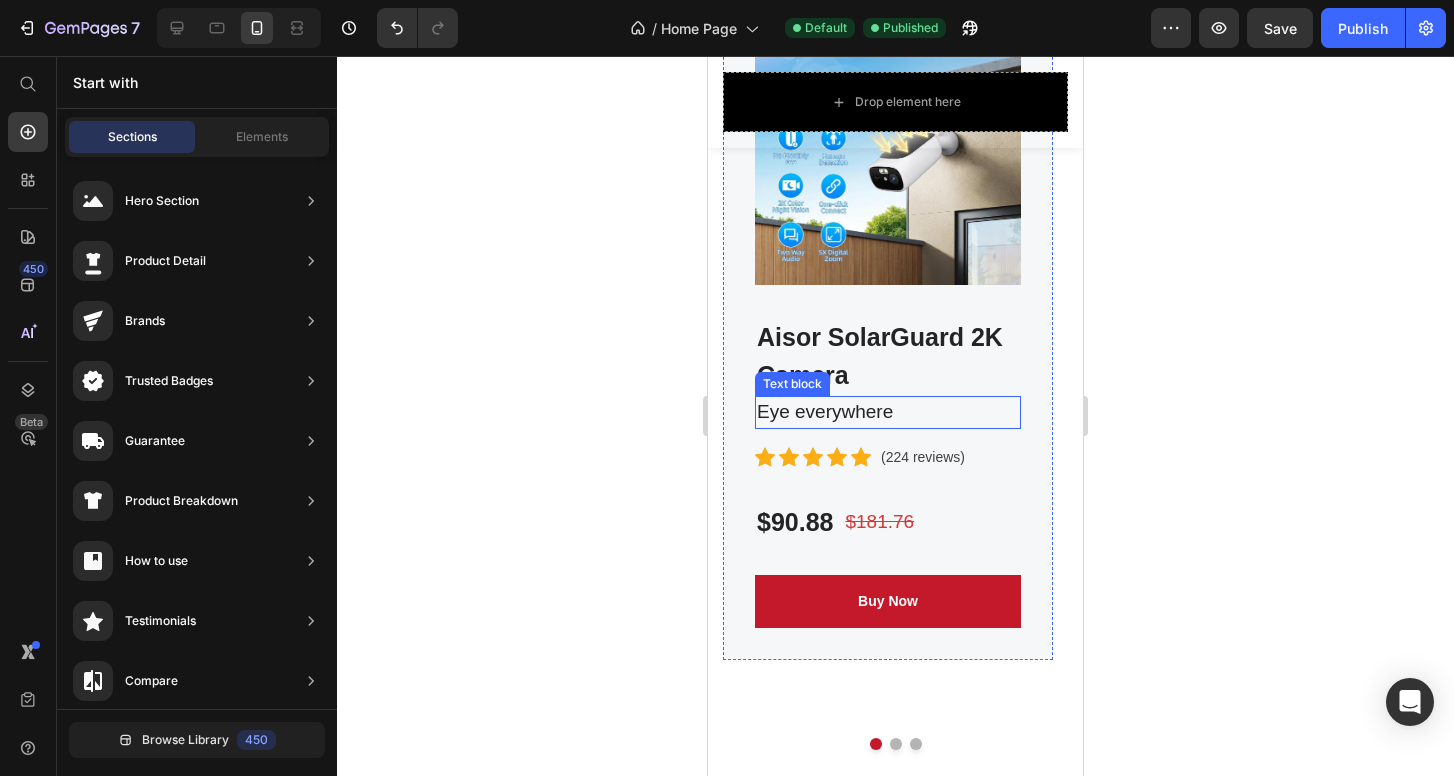 click on "Eye everywhere" at bounding box center (888, 412) 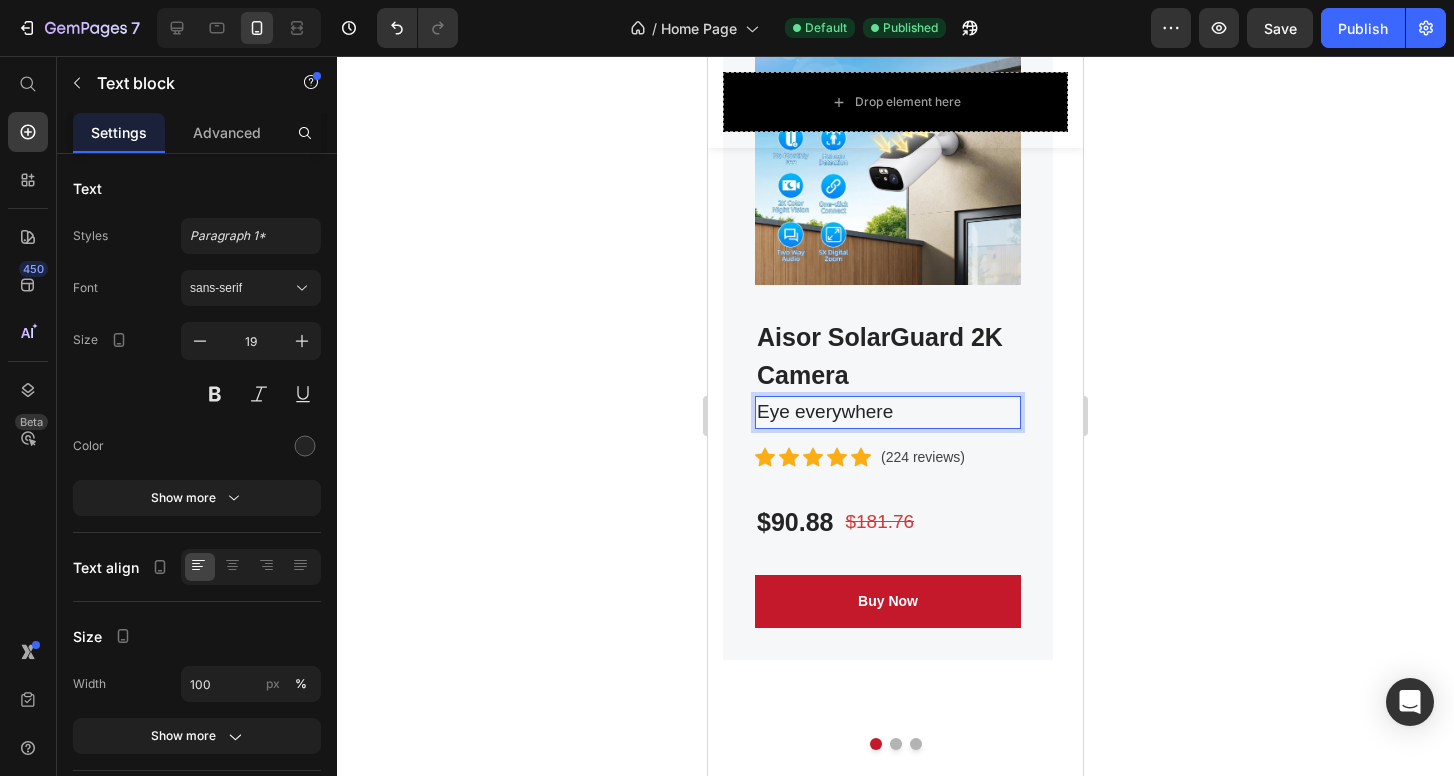 click on "Eye everywhere" at bounding box center [888, 412] 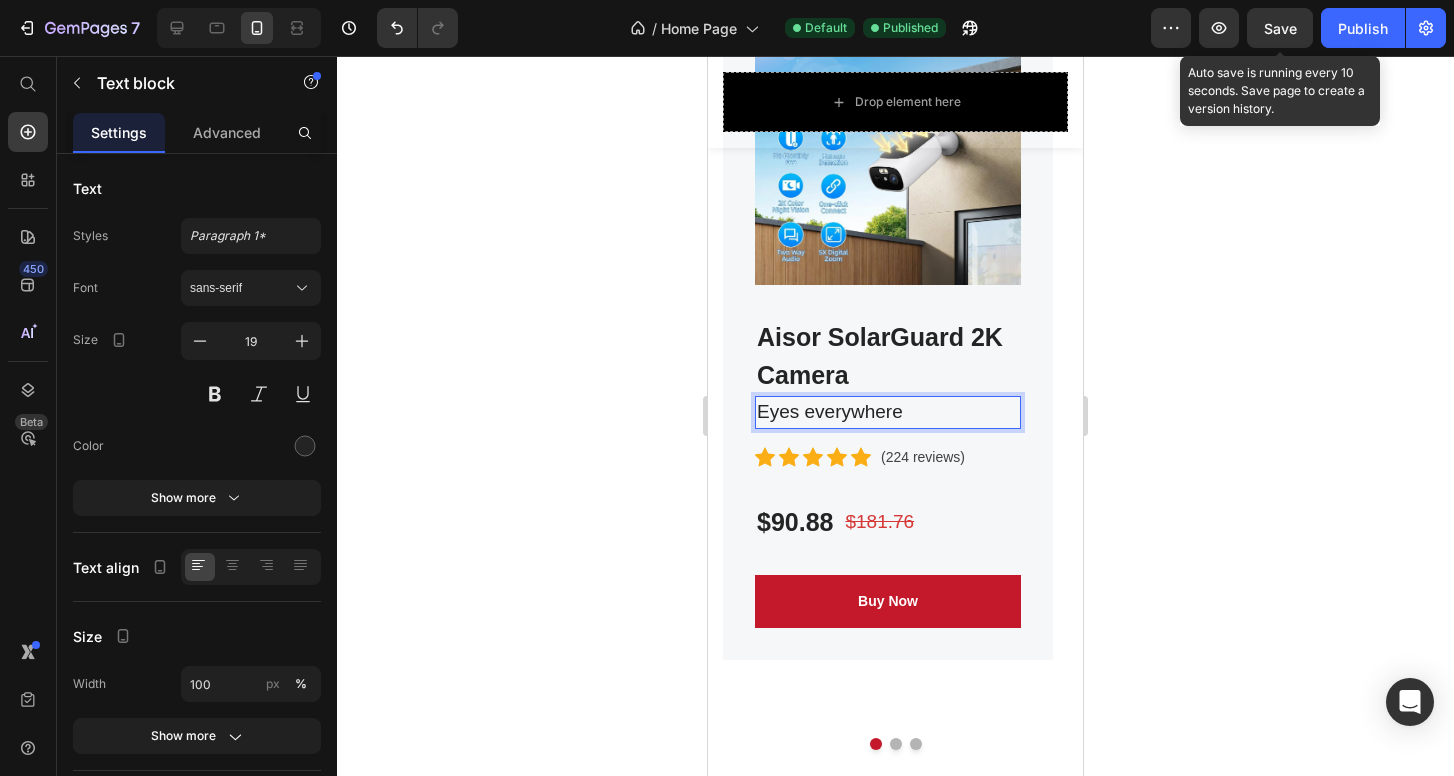 click on "Save" at bounding box center (1280, 28) 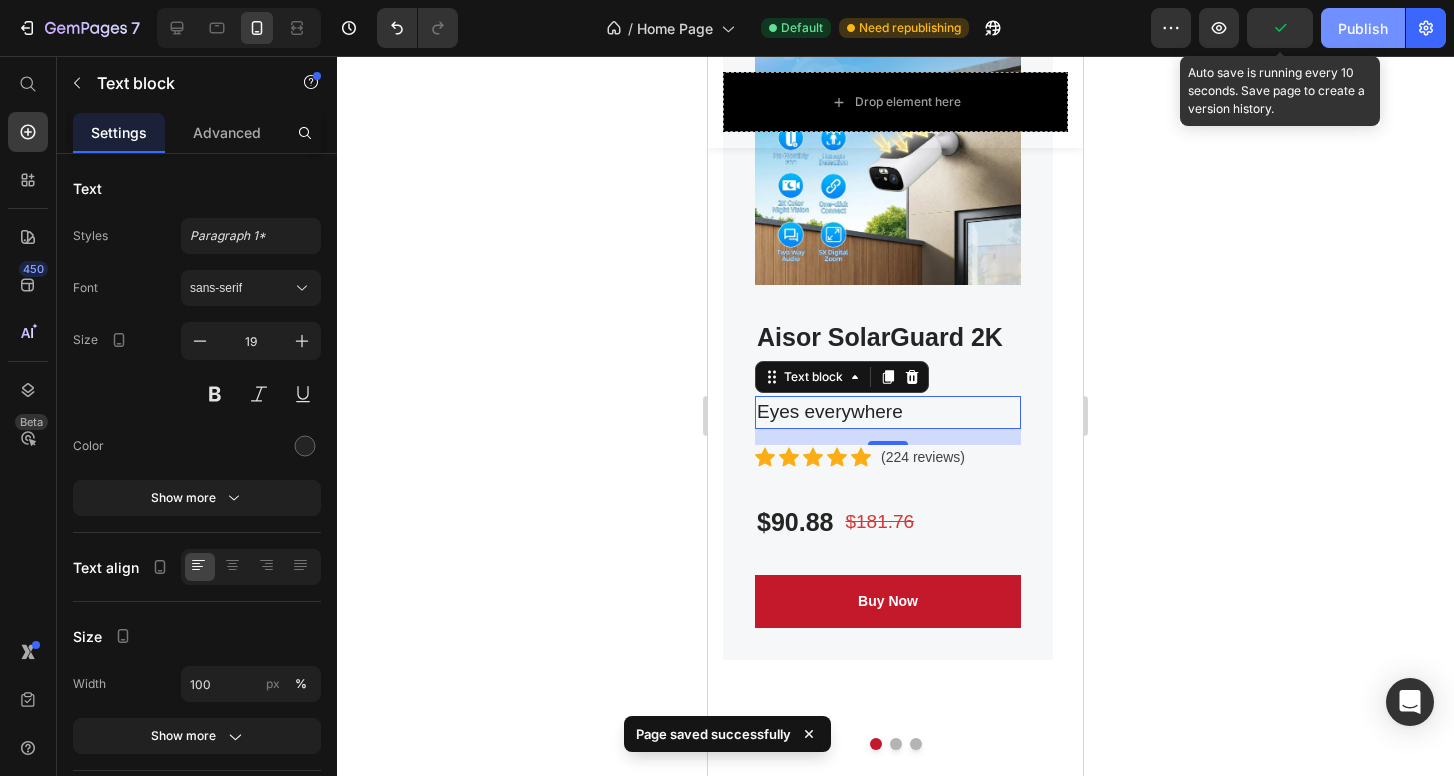 click on "Publish" at bounding box center [1363, 28] 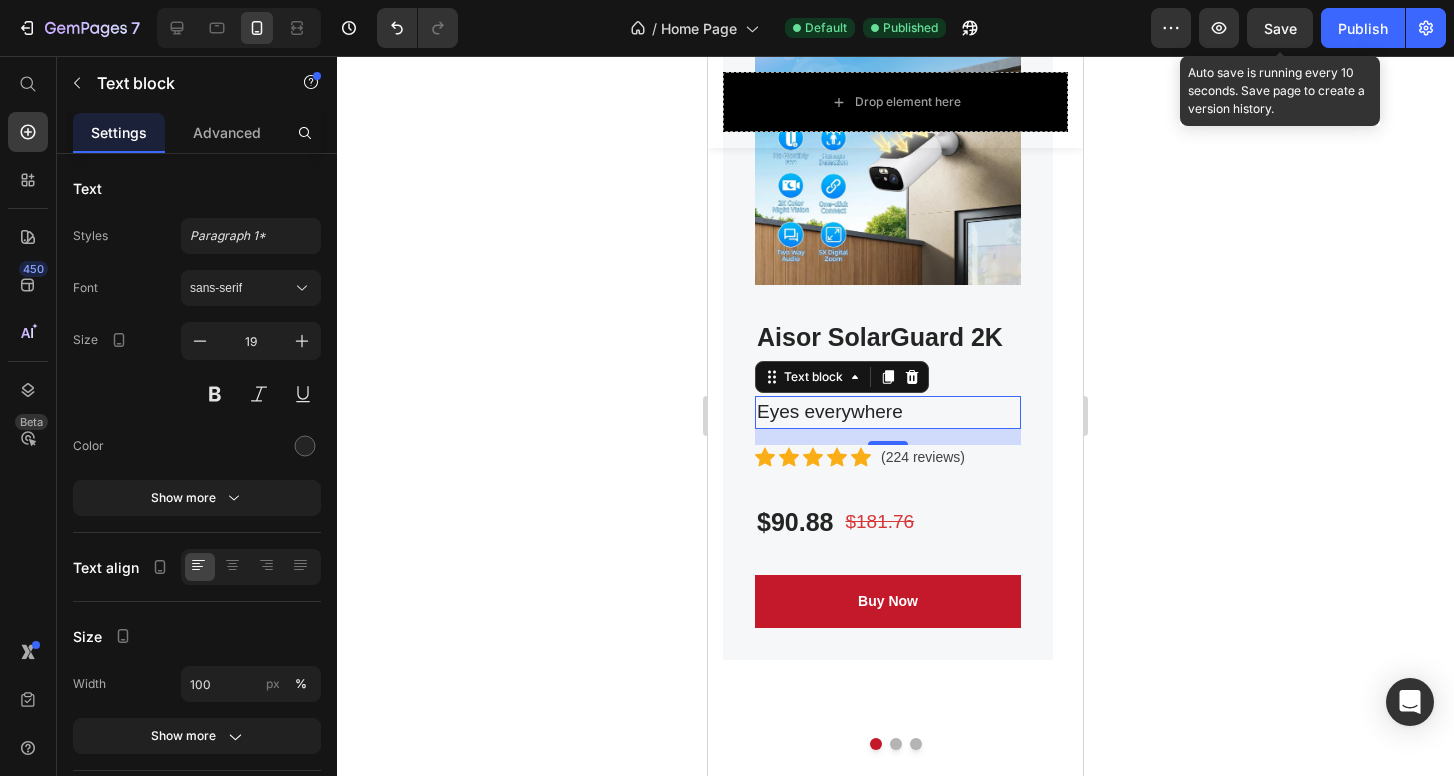 click 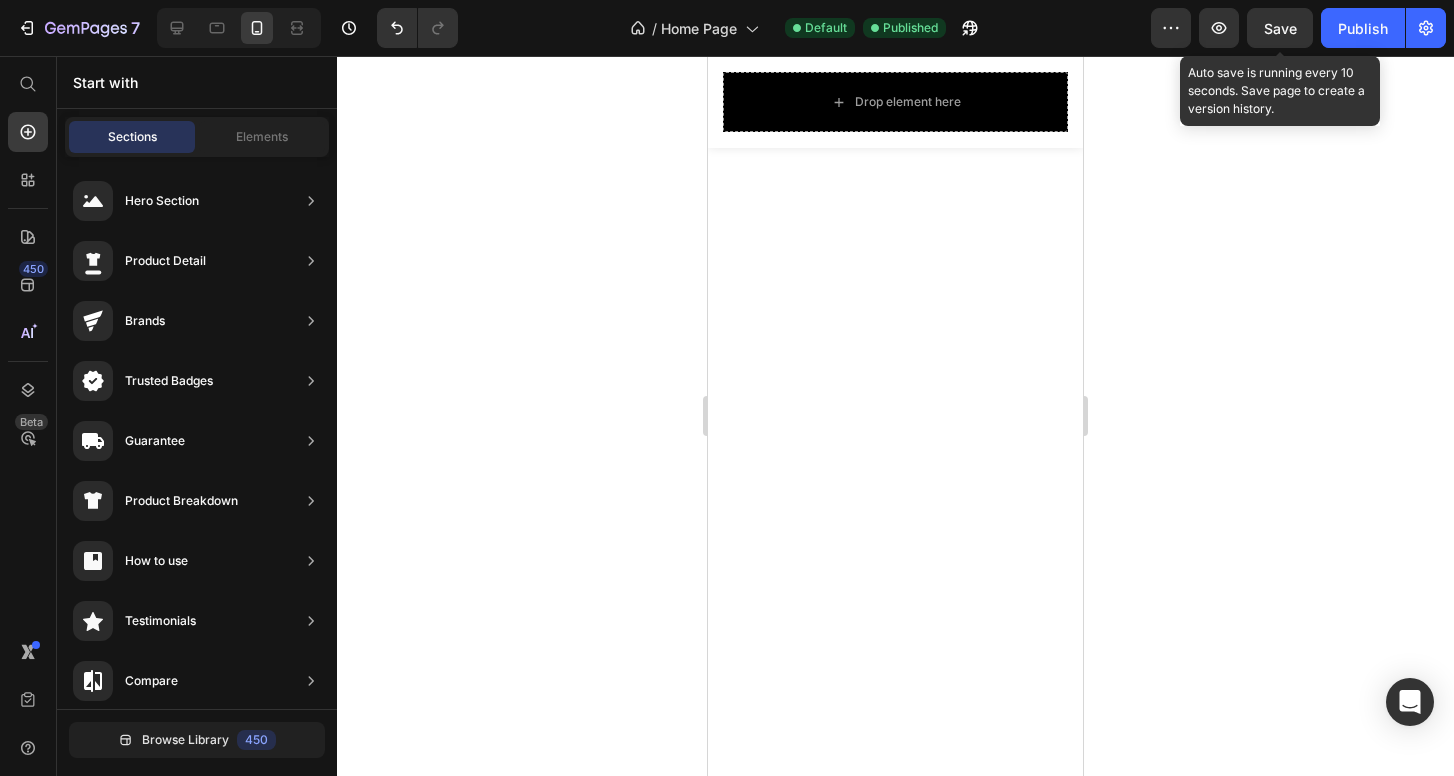 scroll, scrollTop: 0, scrollLeft: 0, axis: both 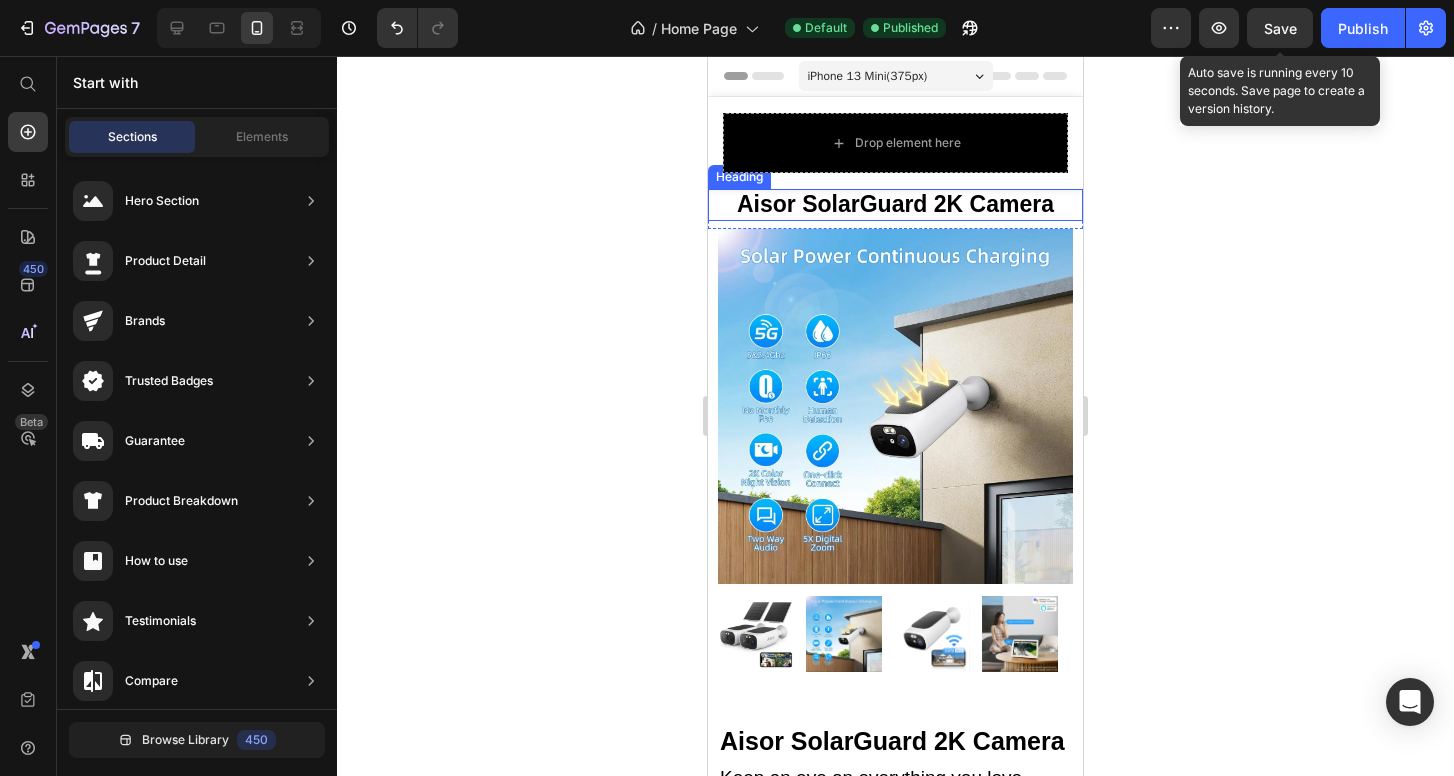 click on "Aisor SolarGuard 2K Camera" at bounding box center [895, 205] 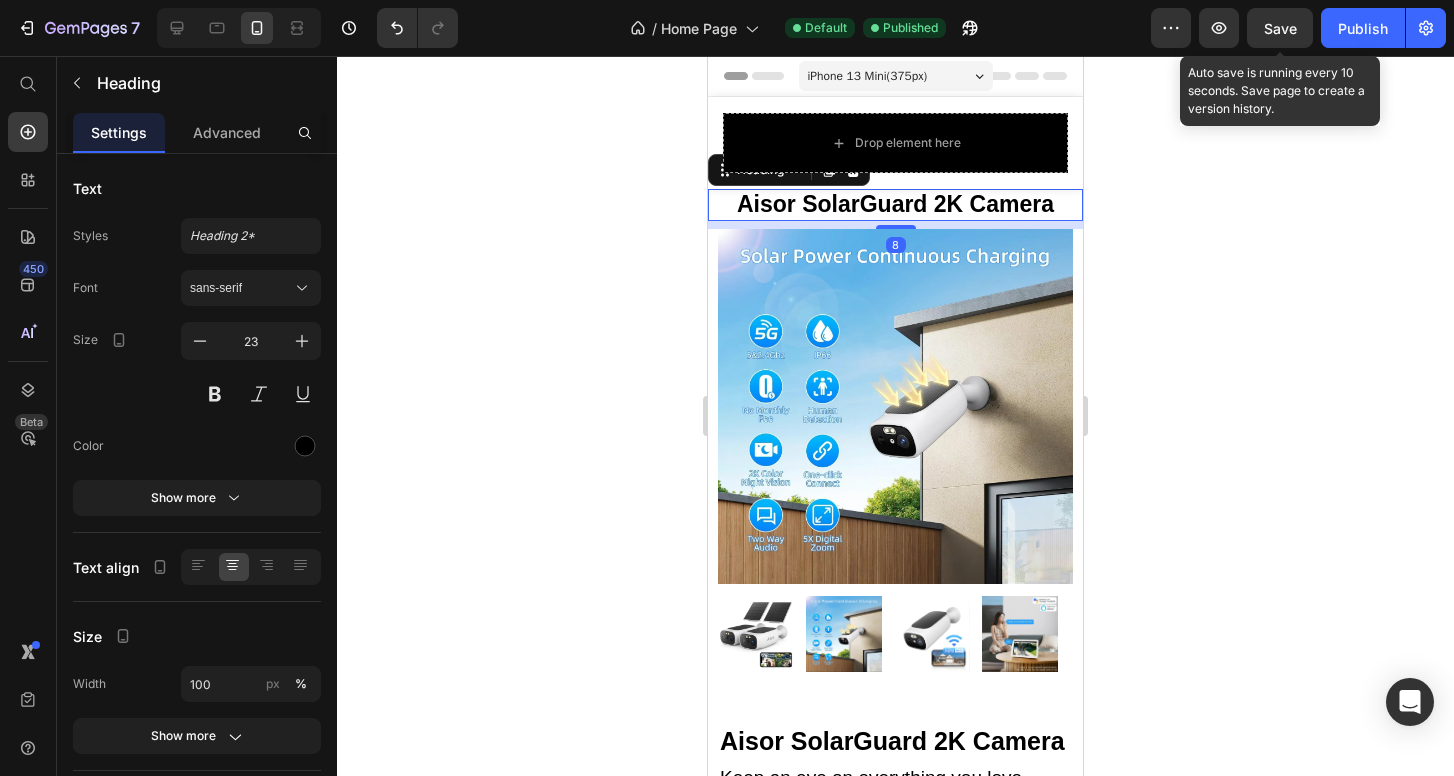 click on "Aisor SolarGuard 2K Camera" at bounding box center [895, 205] 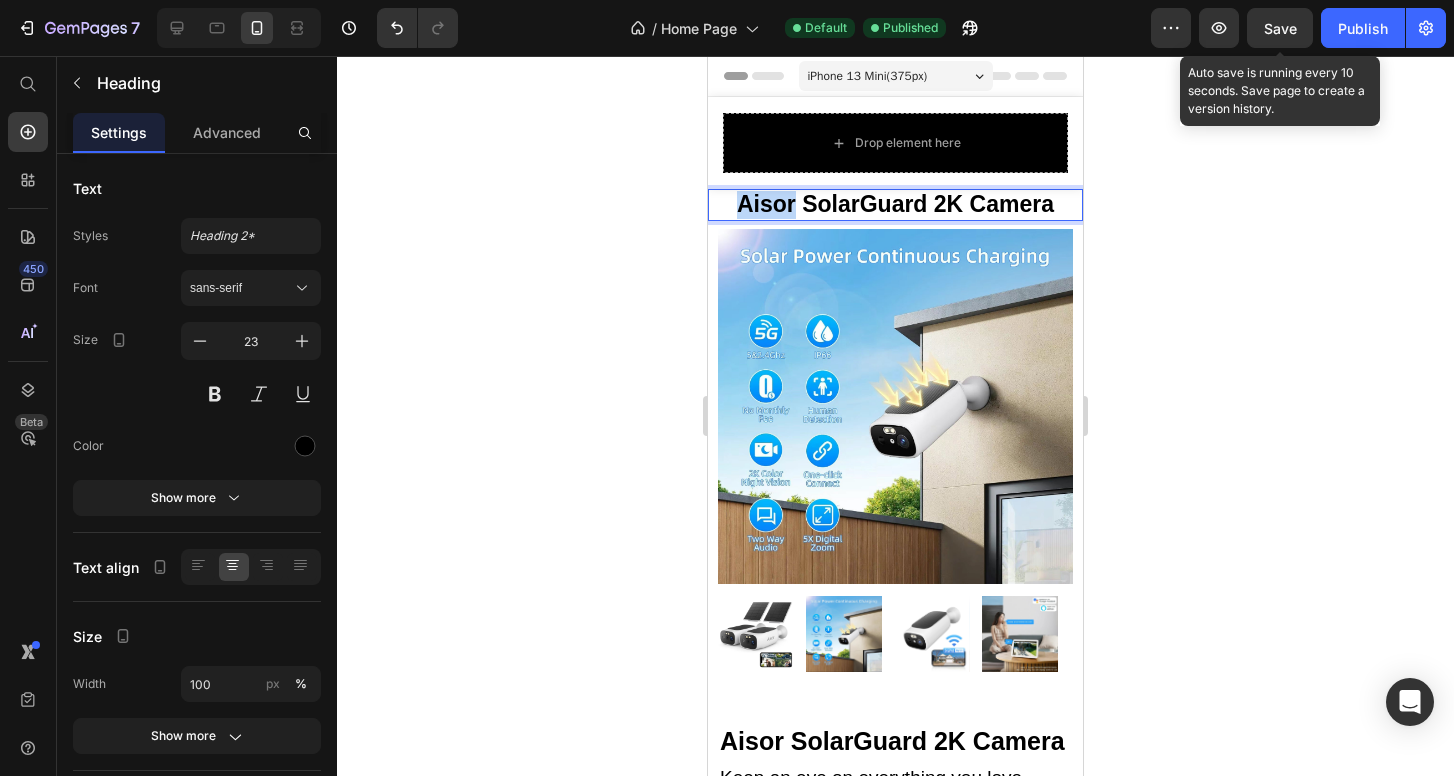 click on "Aisor SolarGuard 2K Camera" at bounding box center (895, 205) 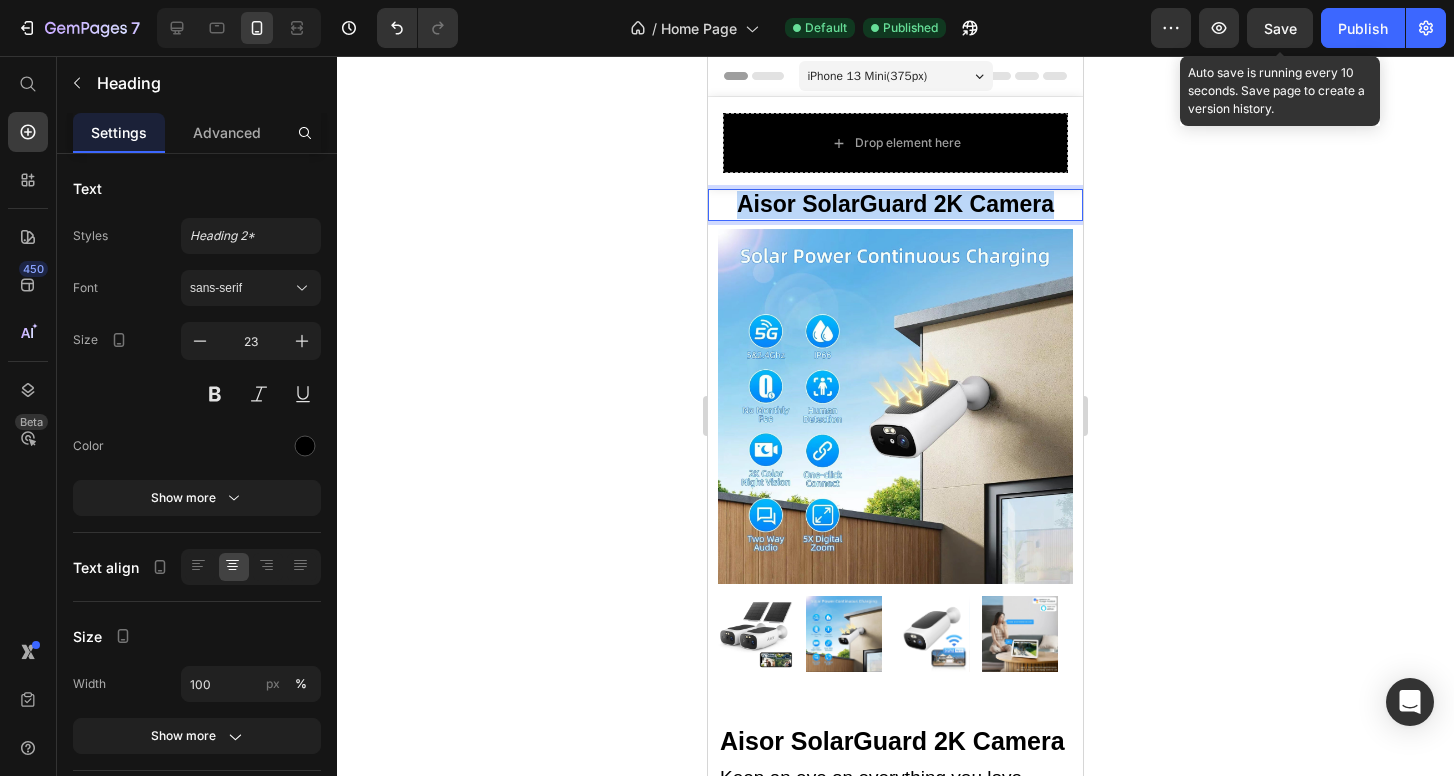 click on "Aisor SolarGuard 2K Camera" at bounding box center (895, 205) 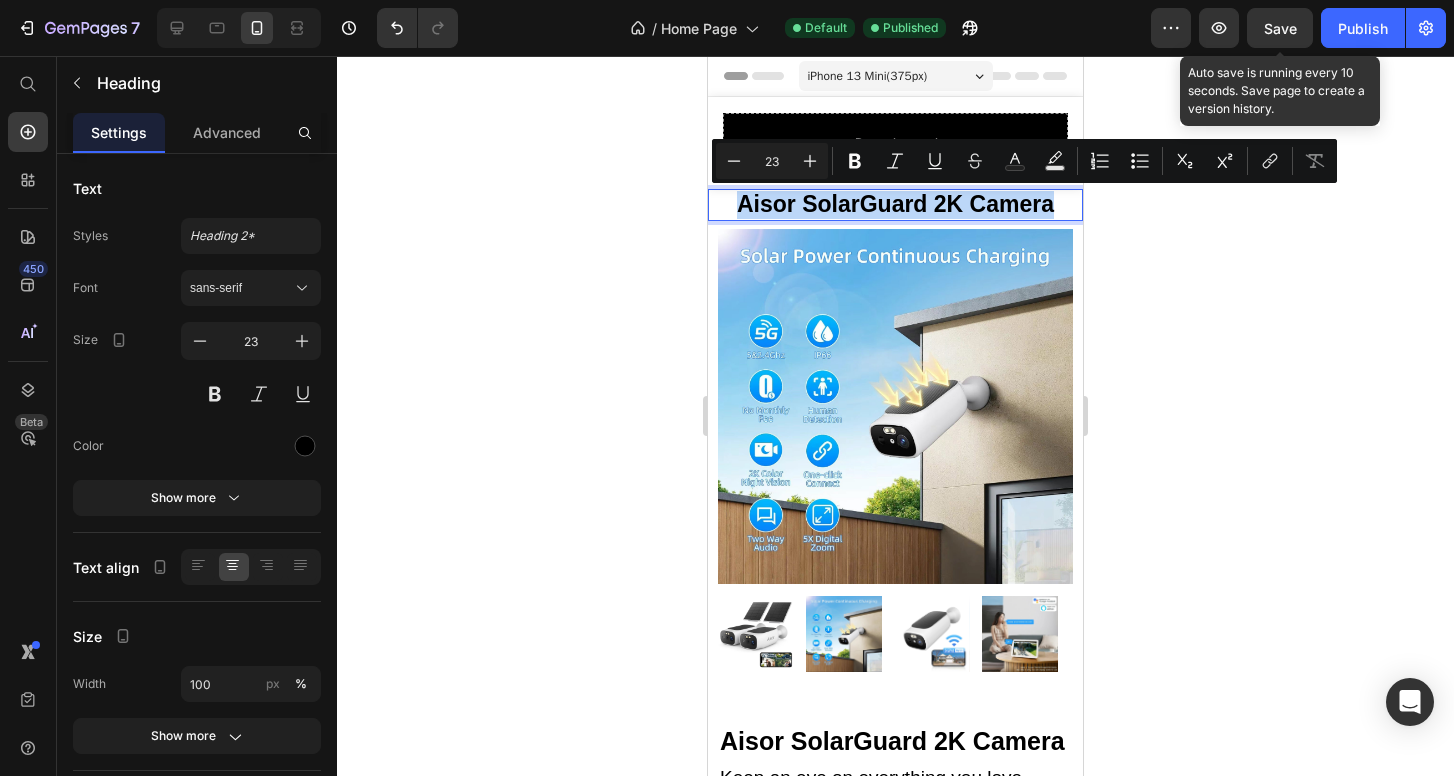click on "Aisor SolarGuard 2K Camera" at bounding box center (895, 205) 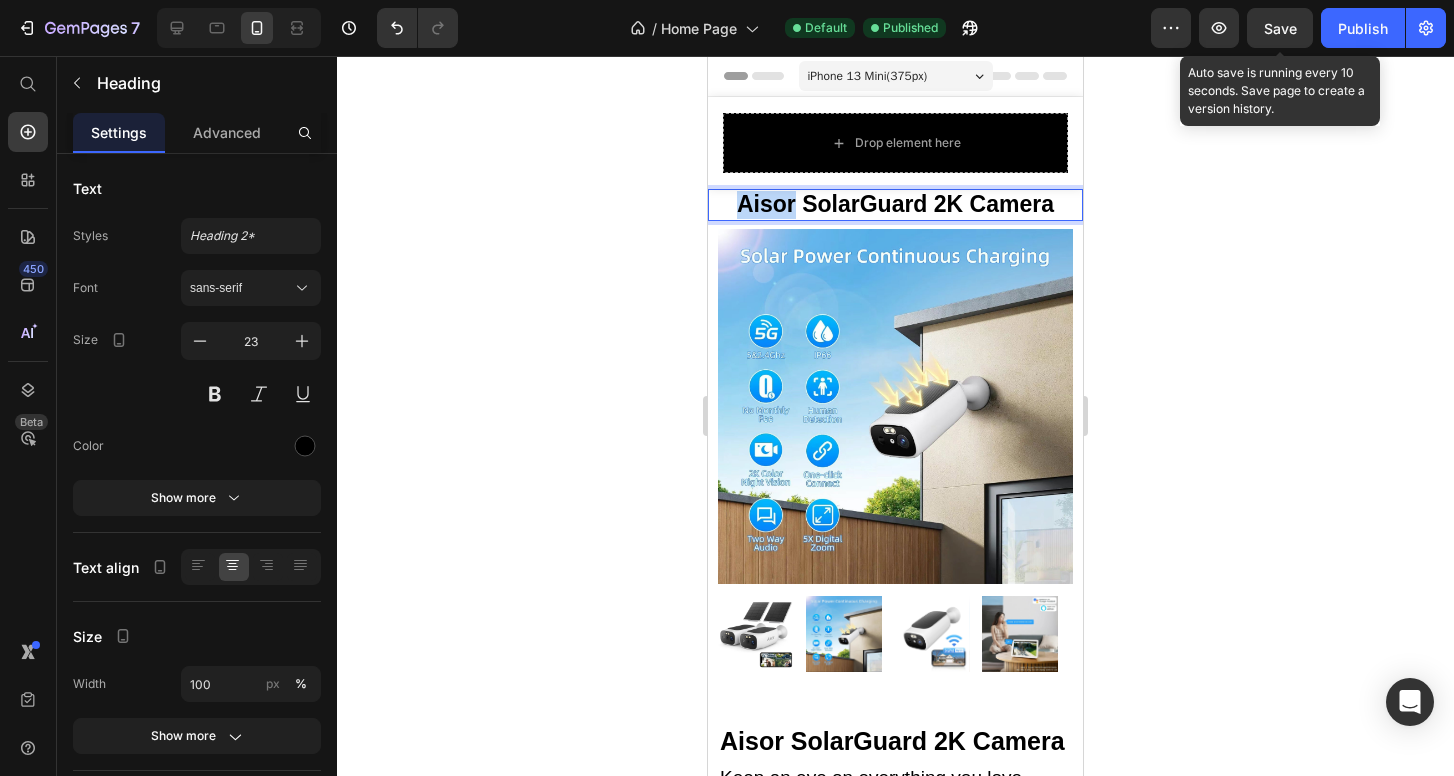 click on "Aisor SolarGuard 2K Camera" at bounding box center [895, 205] 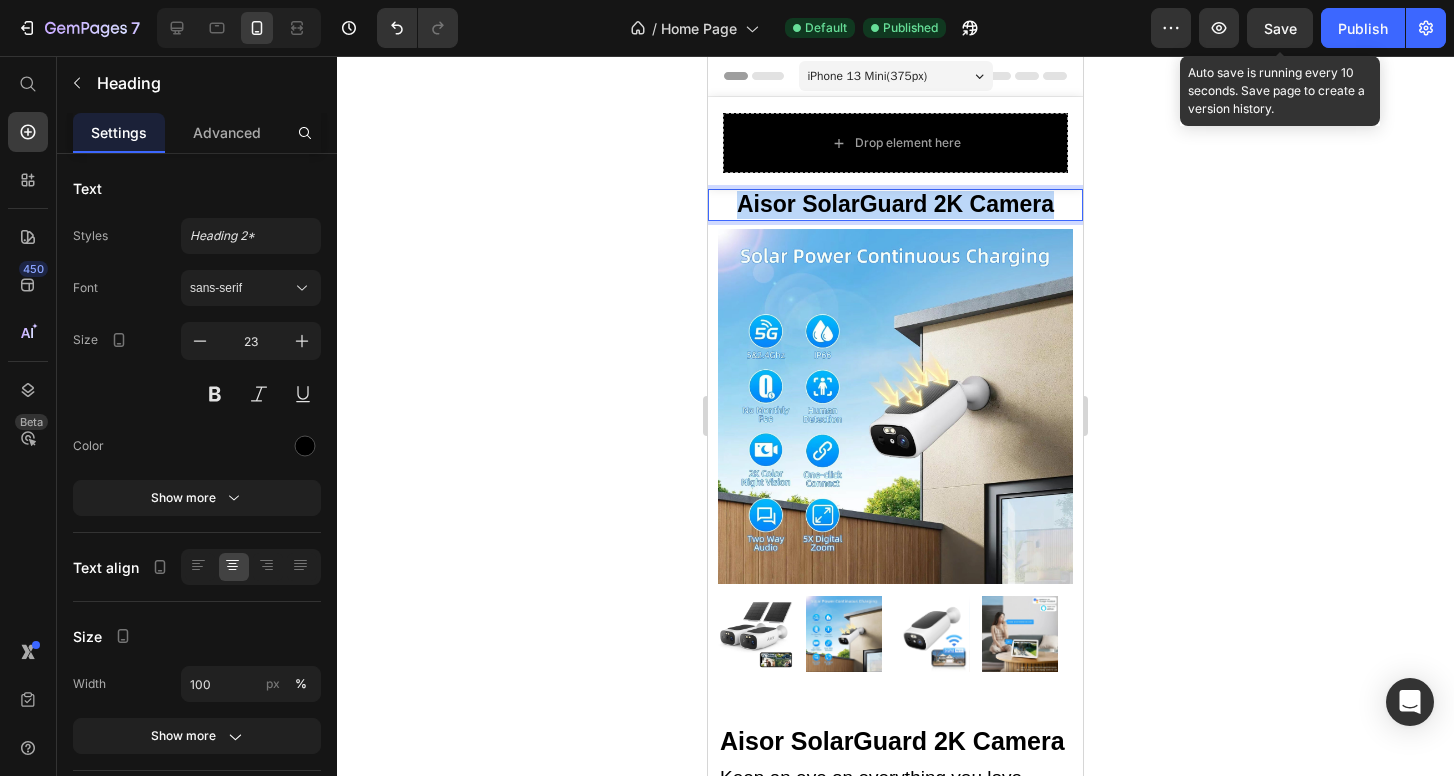 click on "Aisor SolarGuard 2K Camera" at bounding box center [895, 205] 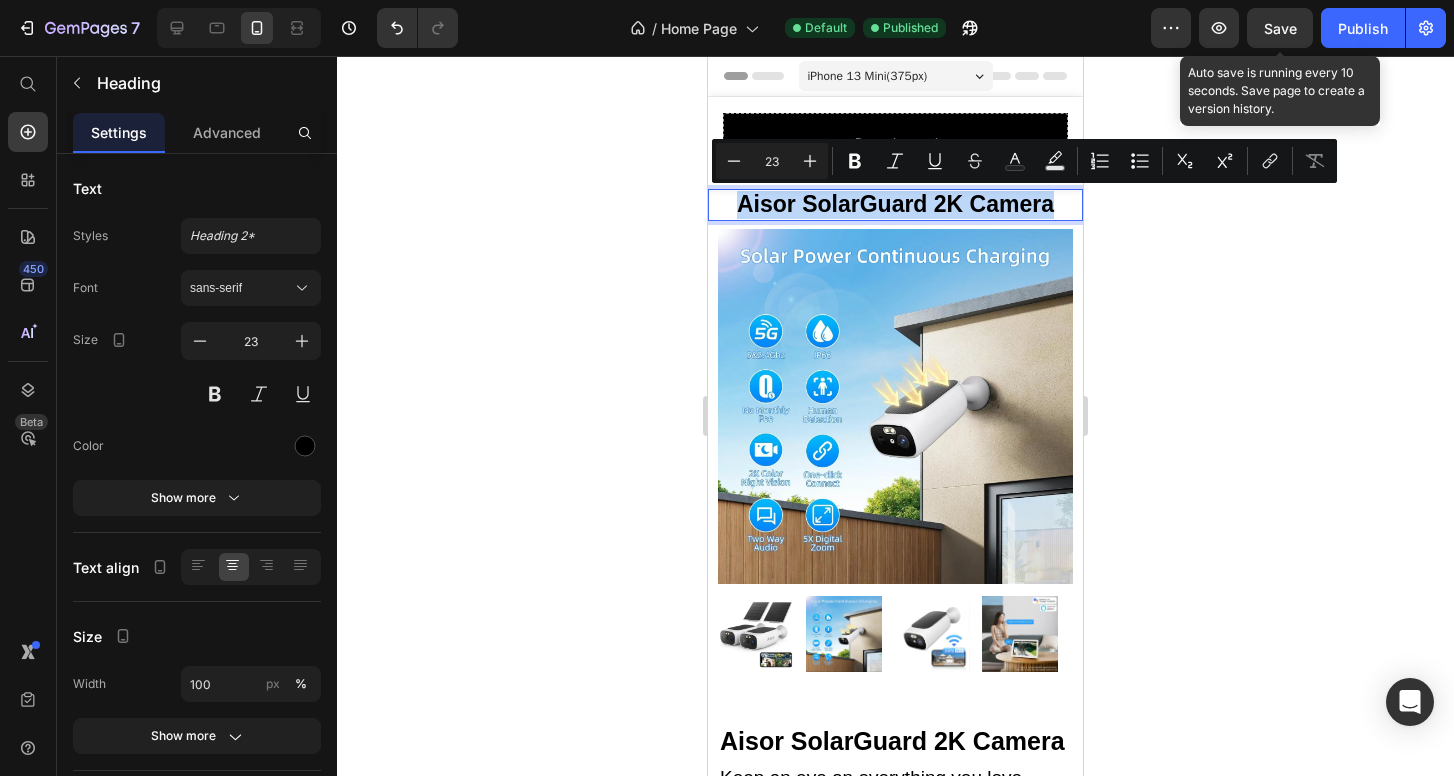 click on "Aisor SolarGuard 2K Camera" at bounding box center (895, 205) 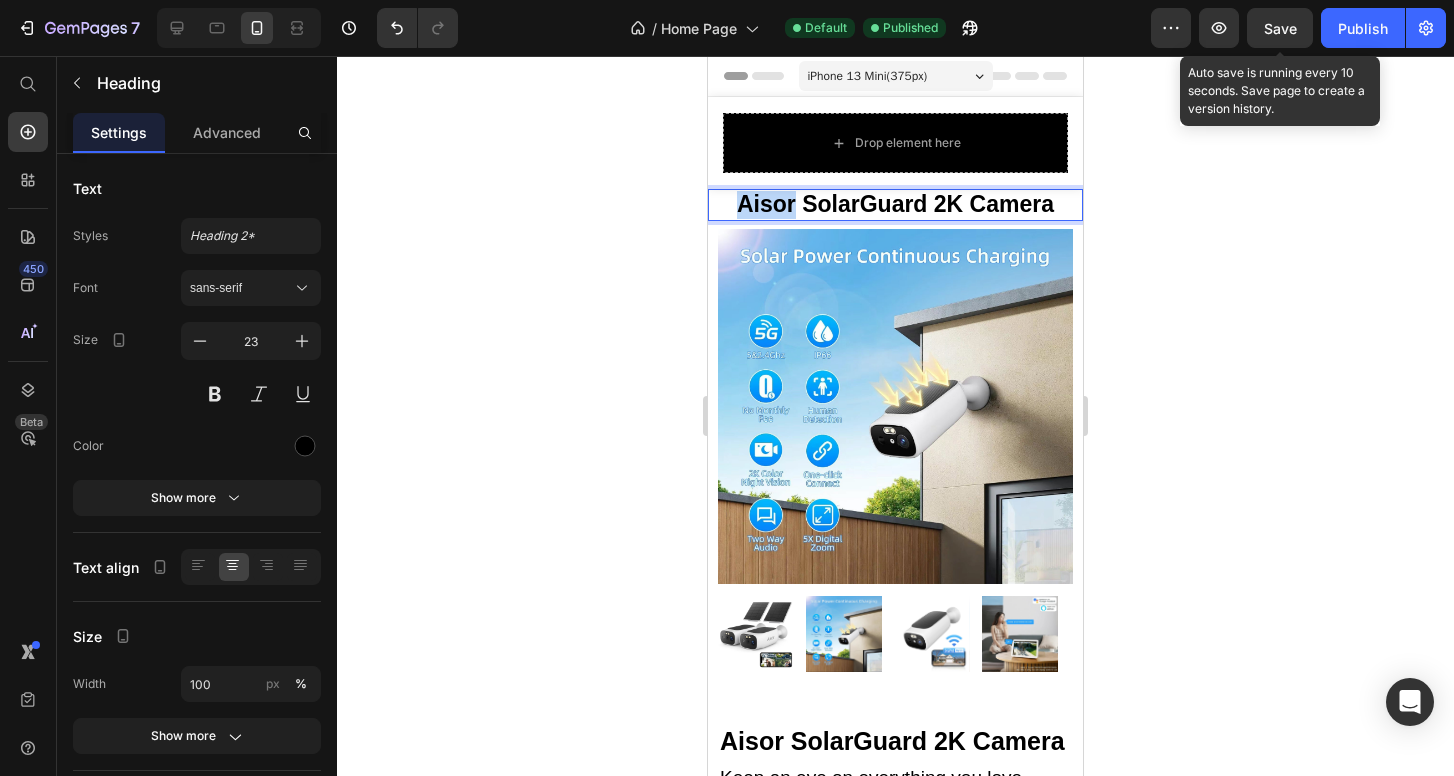 click on "Aisor SolarGuard 2K Camera" at bounding box center (895, 205) 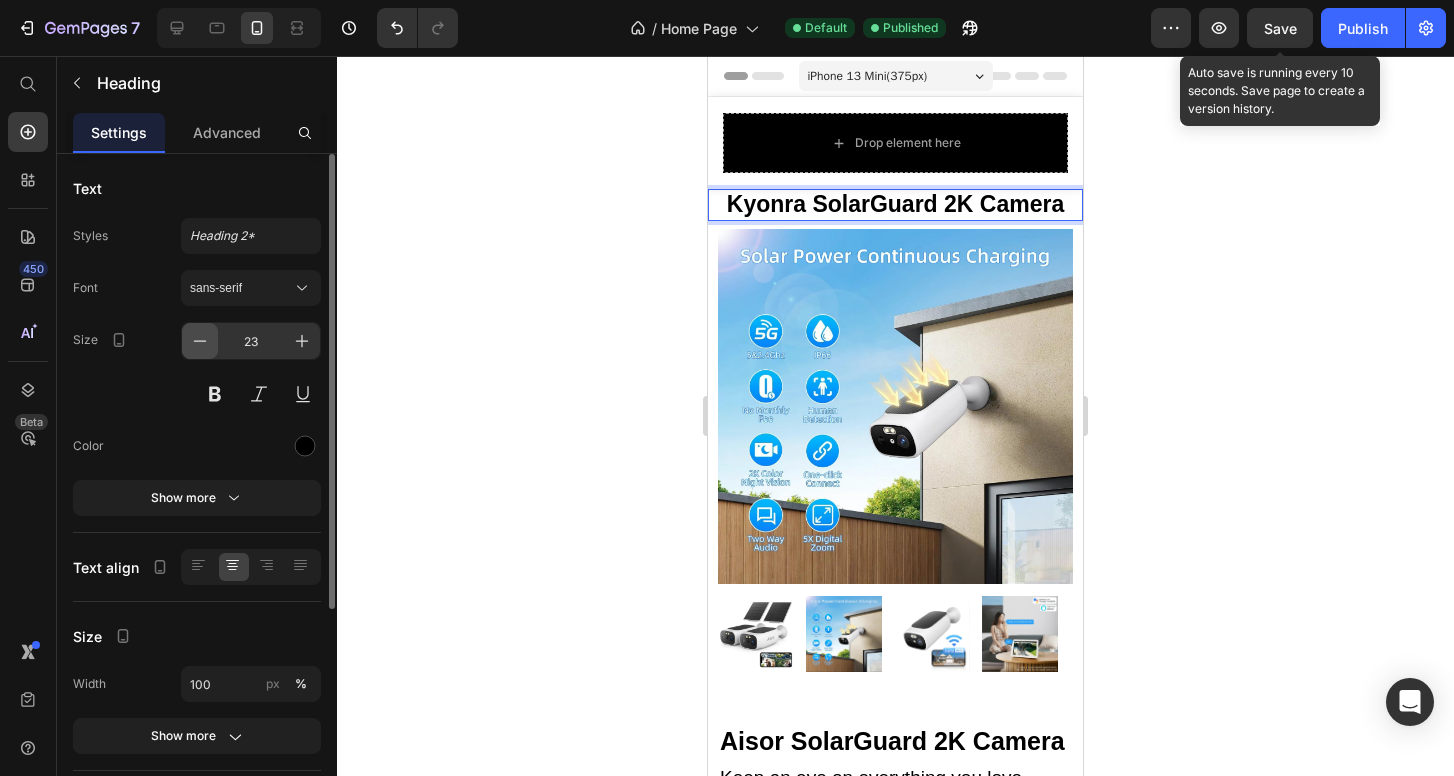 click at bounding box center [200, 341] 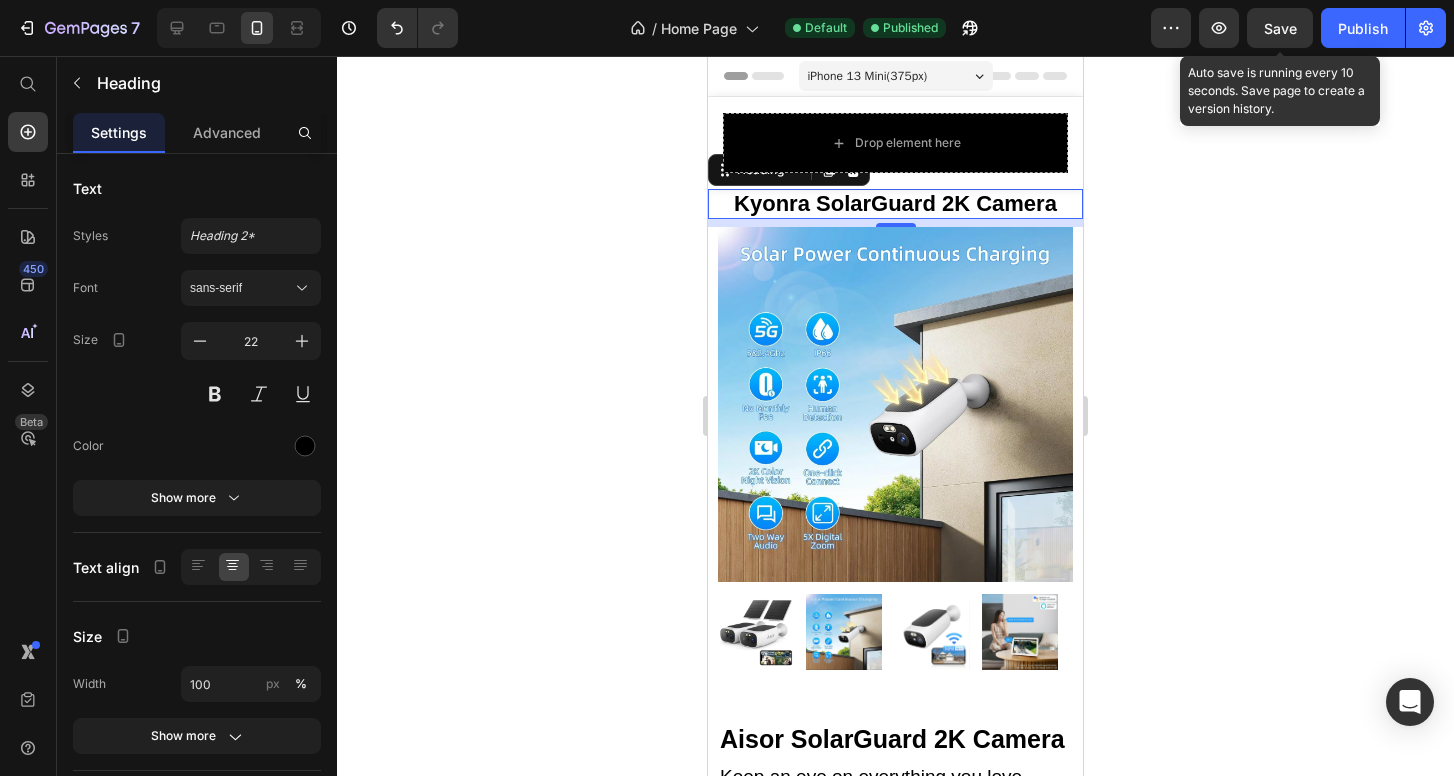 click 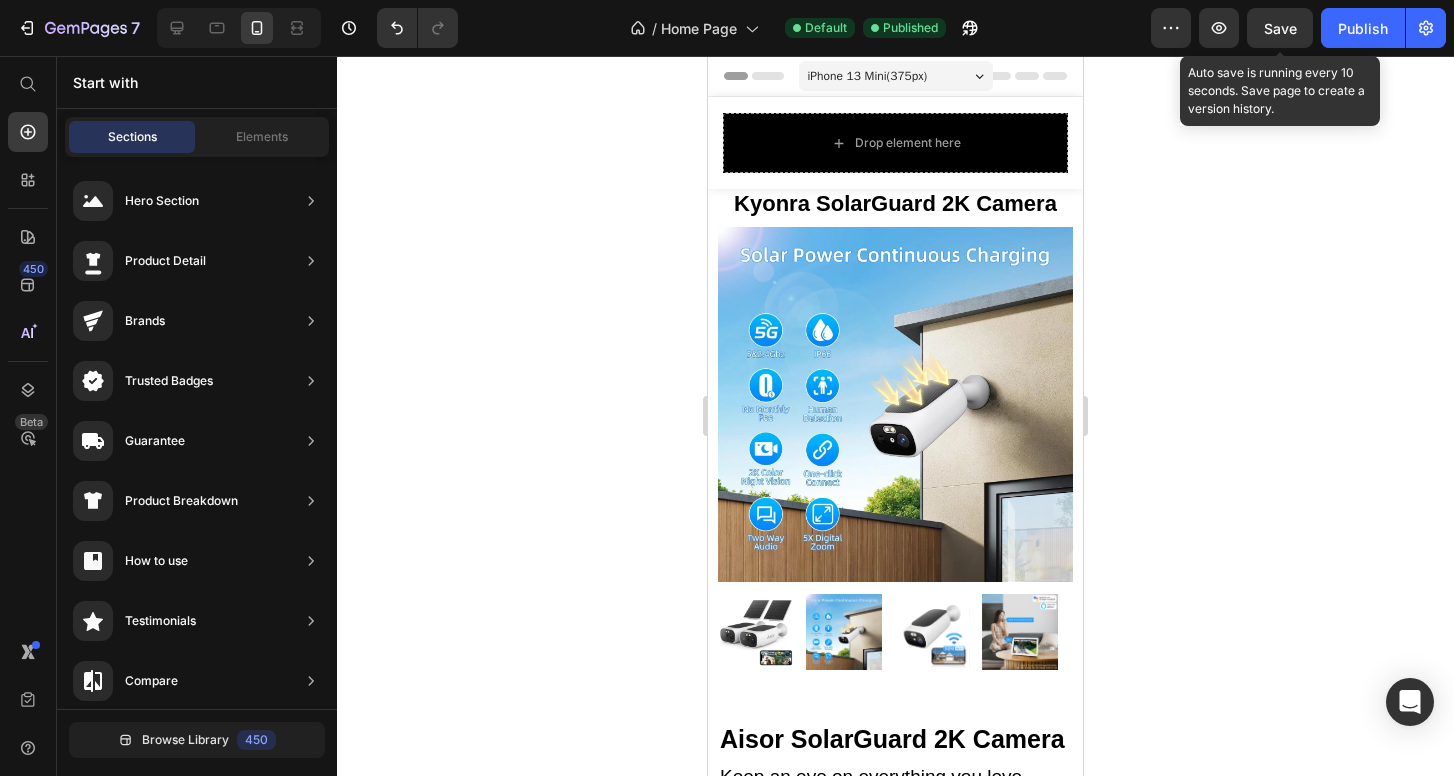 click on "Save" at bounding box center [1280, 28] 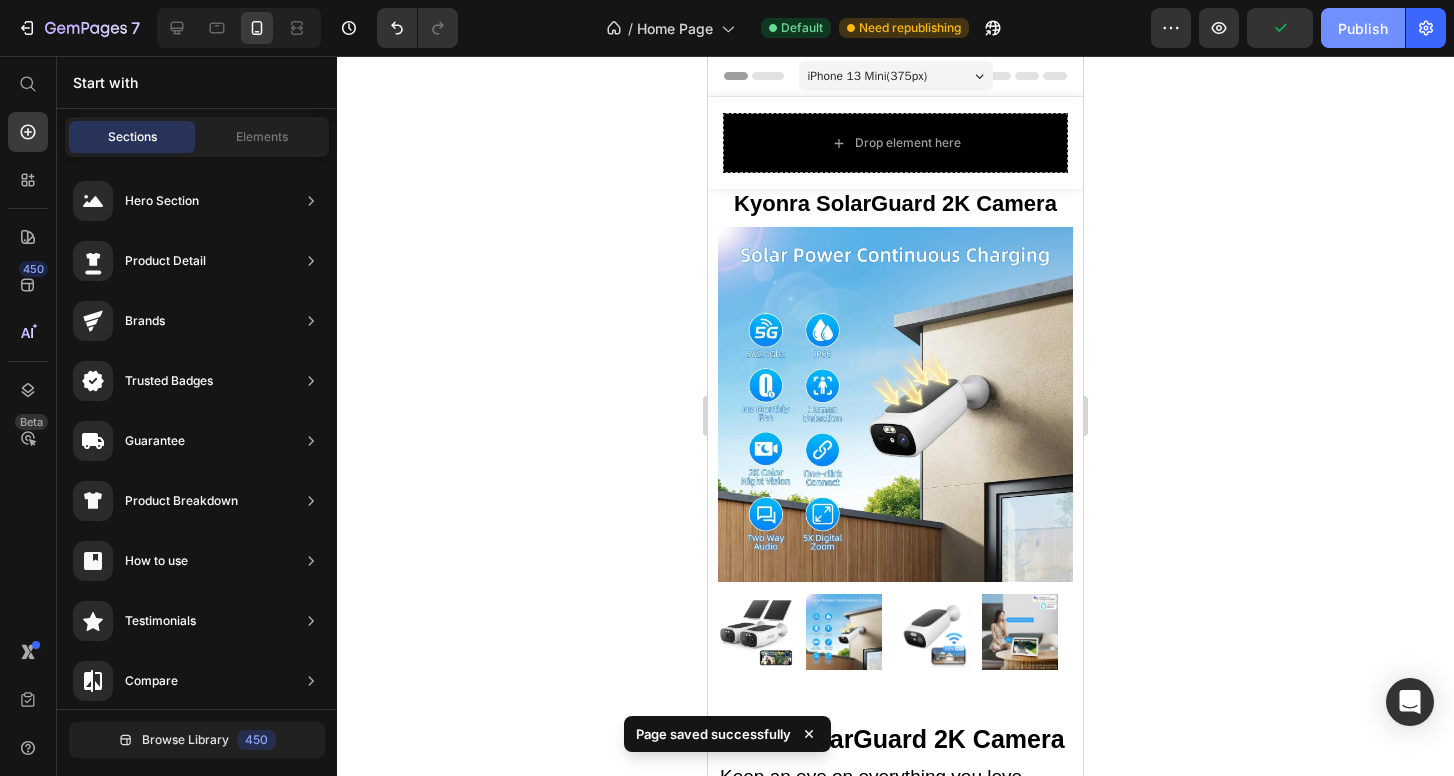 click on "Publish" at bounding box center (1363, 28) 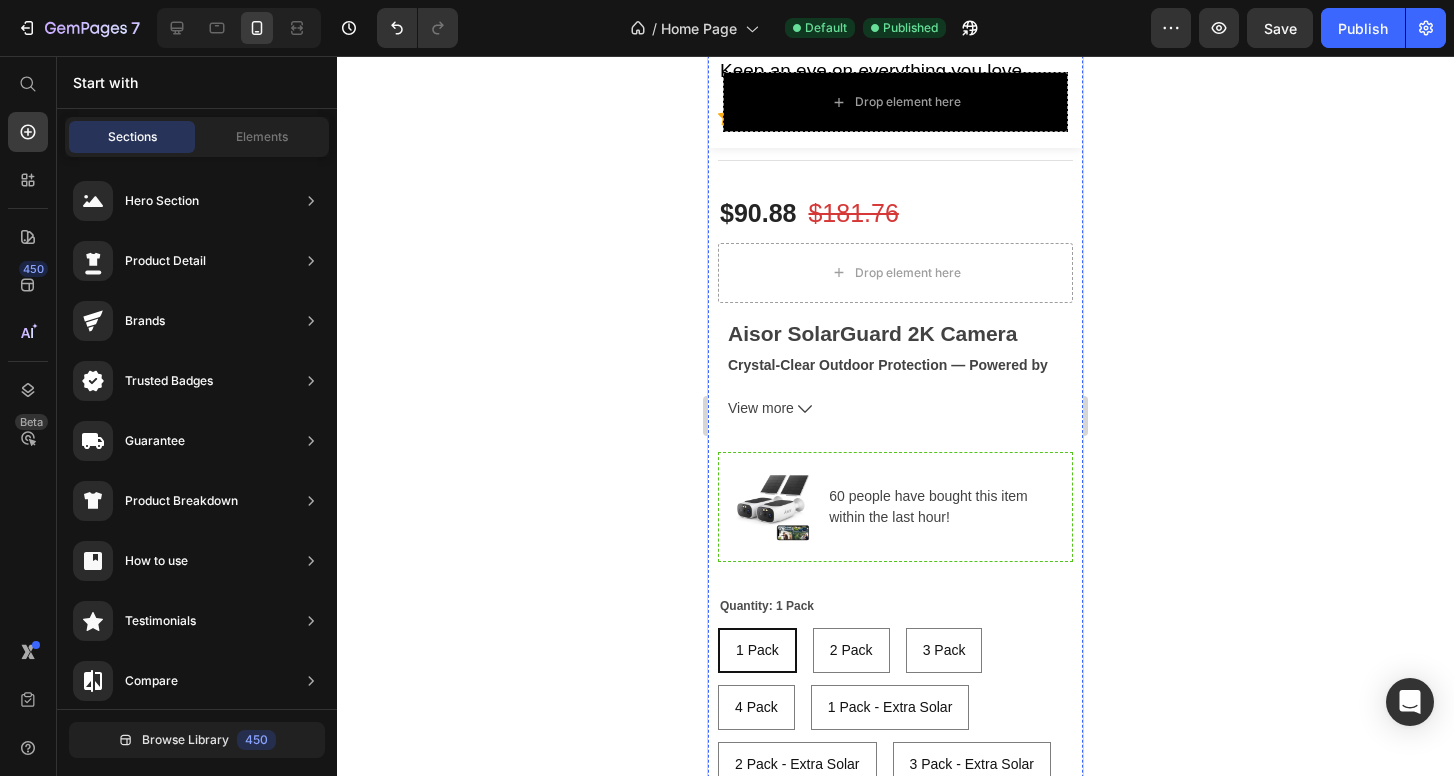 scroll, scrollTop: 710, scrollLeft: 0, axis: vertical 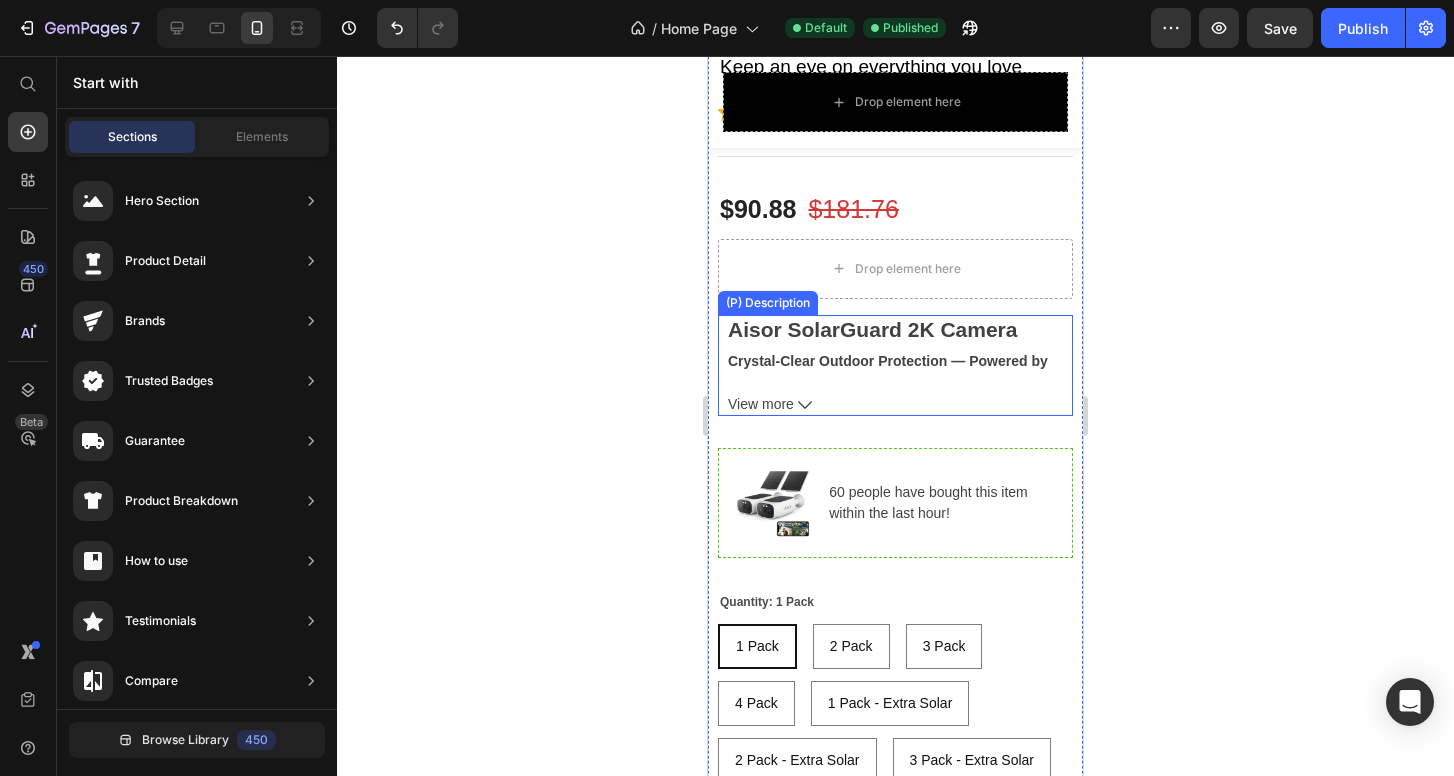 click on "Aisor SolarGuard 2K Camera
Crystal-Clear Outdoor Protection — Powered by the Sun
Say goodbye to dead batteries, weak signals, and blurry footage. The  Aisor SolarGuard 2K Camera  is your all-in-one wireless outdoor security solution—engineered with solar-powered reliability, 2K QHD clarity, and smart AI motion detection for round-the-clock peace of mind.
Solar Power + 9600mAh Battery = 365 Days of Security
No more climbing ladders to recharge. The built-in  high-efficiency solar panel  and  9600mAh battery  deliver uninterrupted, year-round performance. Whether it’s sun or shade, your camera stays powered and active.
Dual-Band WiFi = Rock-Solid Connection
With support for  both 5GHz and 2.4GHz WiFi , setup takes less than 2 minutes. Enjoy fast, stable, real-time video from your backyard, garage, doorway, or garden—without the hassle of dropped connections.
2K QHD Video + Smart Color Night Vision
Capture the details that matter. With  2304x1296 resolution dual LED floodlights" at bounding box center (895, 365) 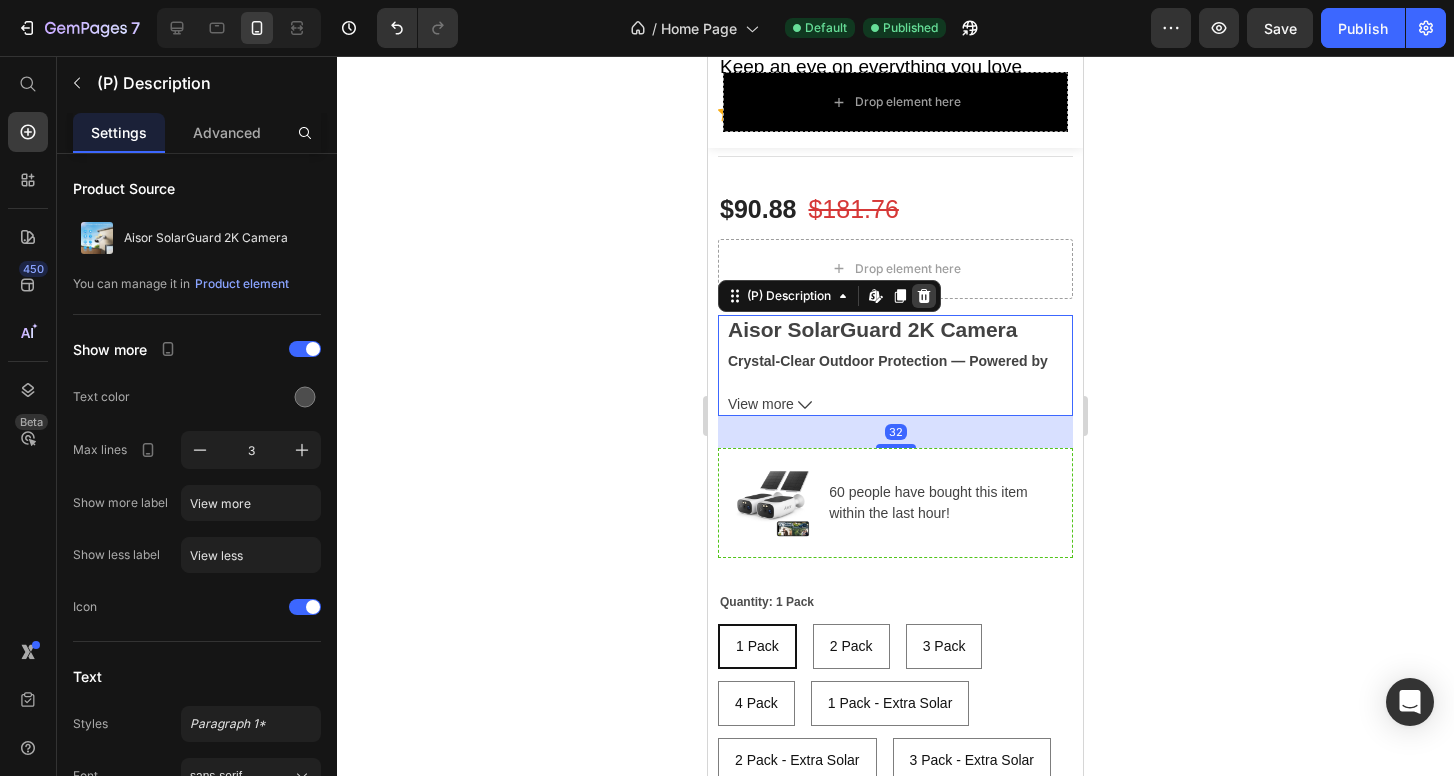 click 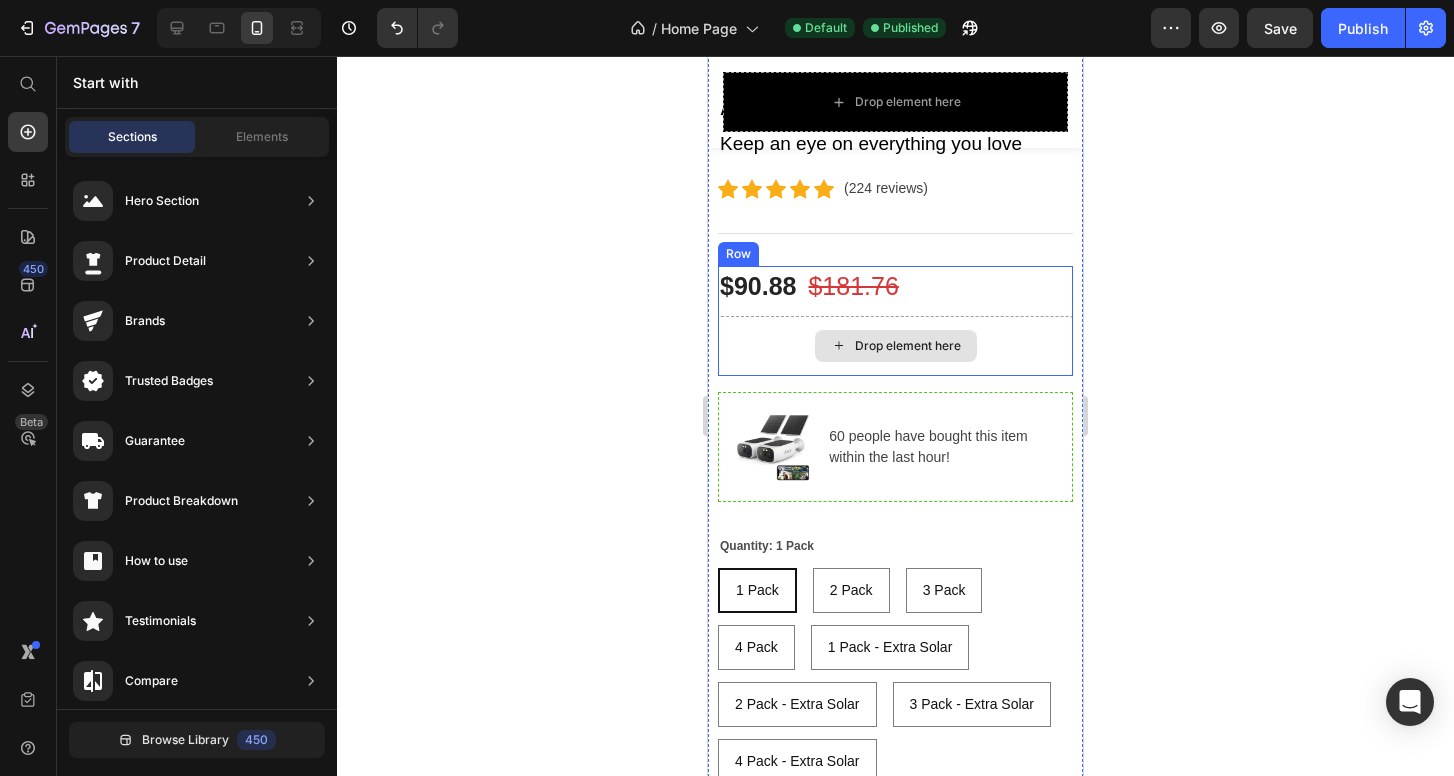 scroll, scrollTop: 611, scrollLeft: 0, axis: vertical 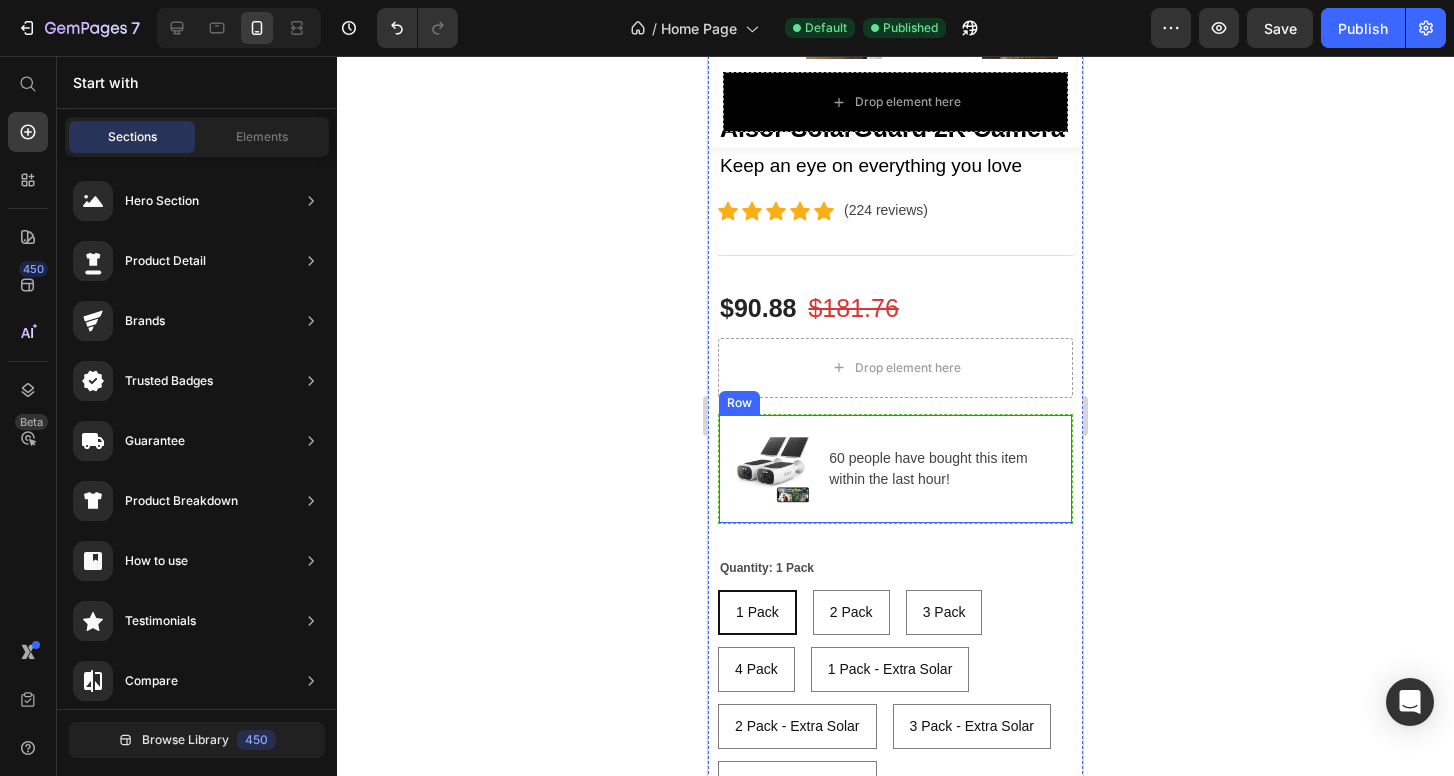 click on "Image 60 people have bought this item within the last hour! Text block Row" at bounding box center (895, 469) 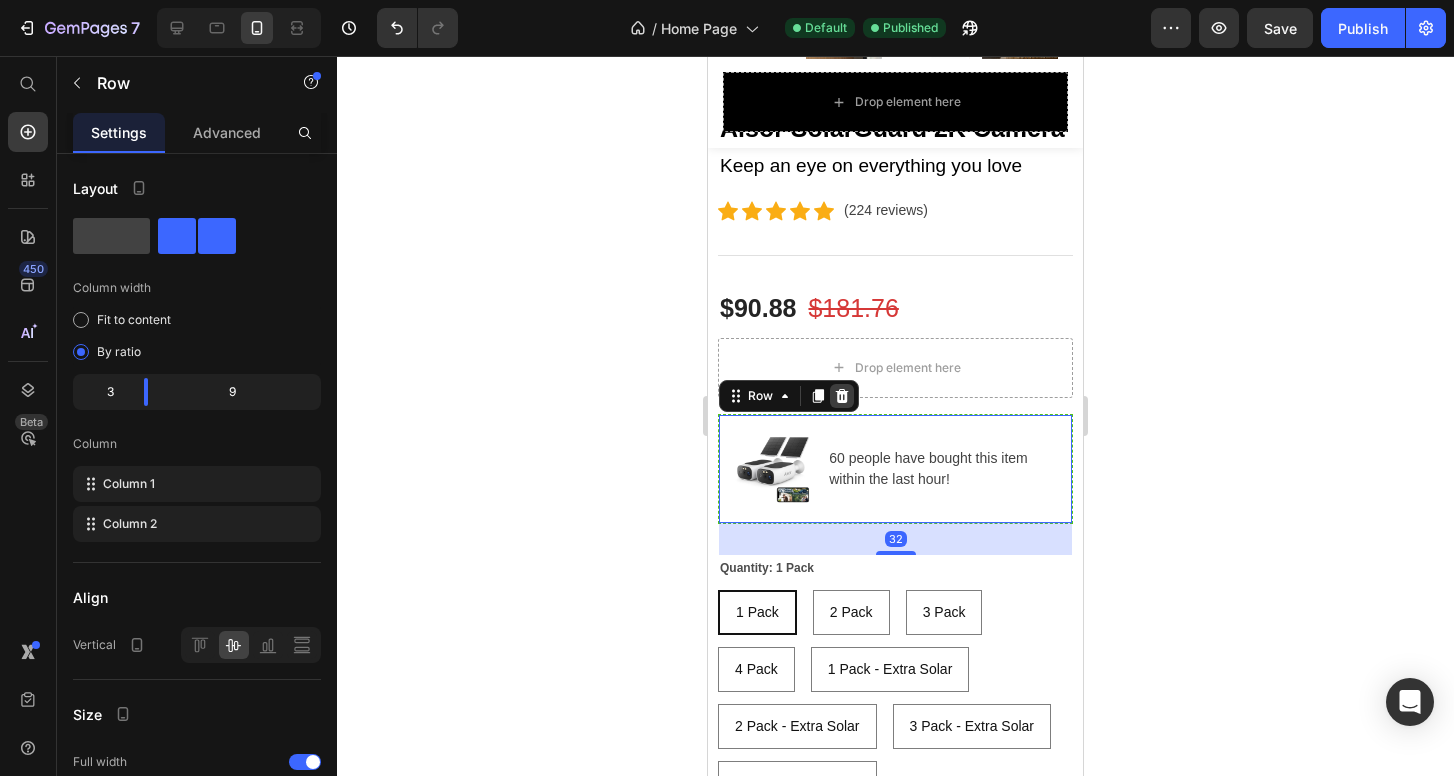 click 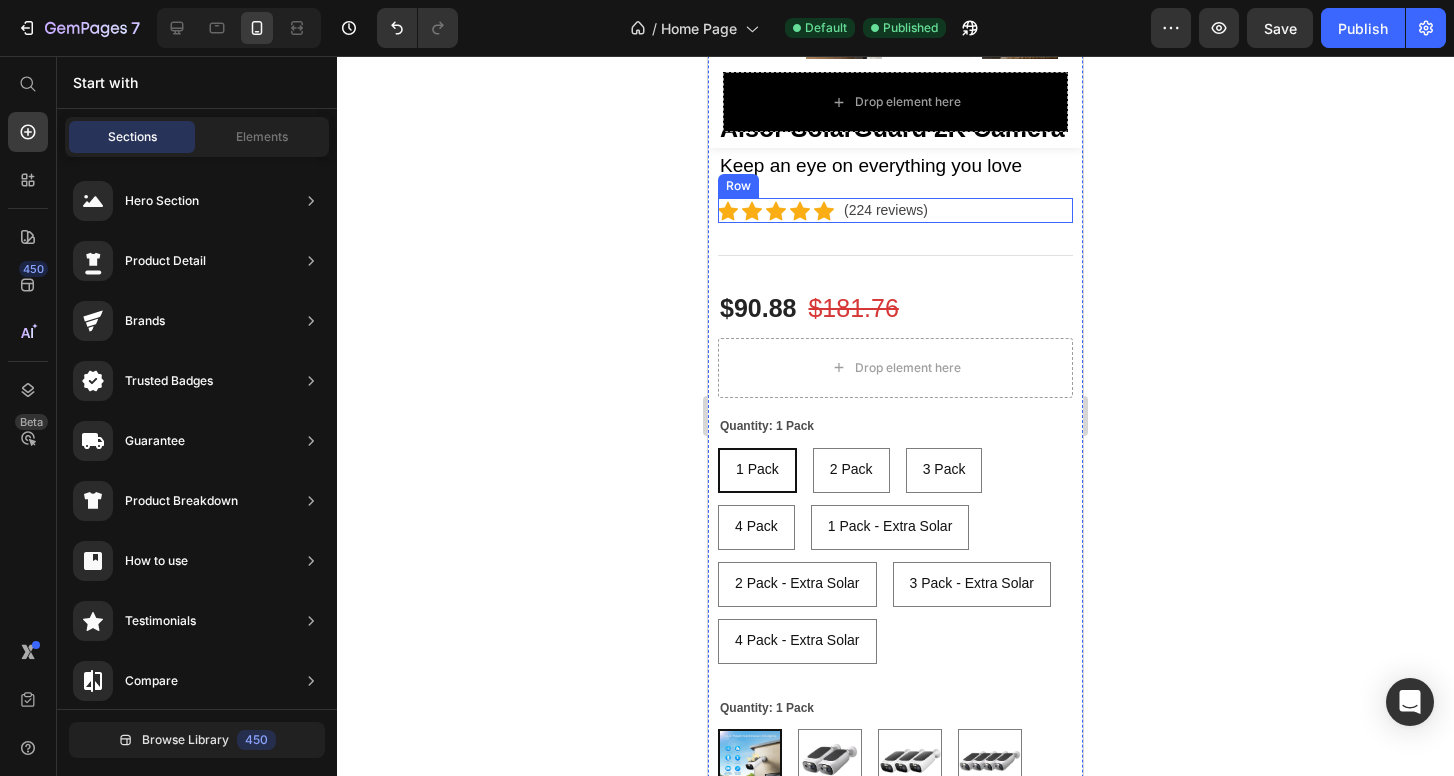 click on "Icon                Icon                Icon                Icon                Icon Icon List Hoz (224 reviews) Text block Row" at bounding box center (895, 210) 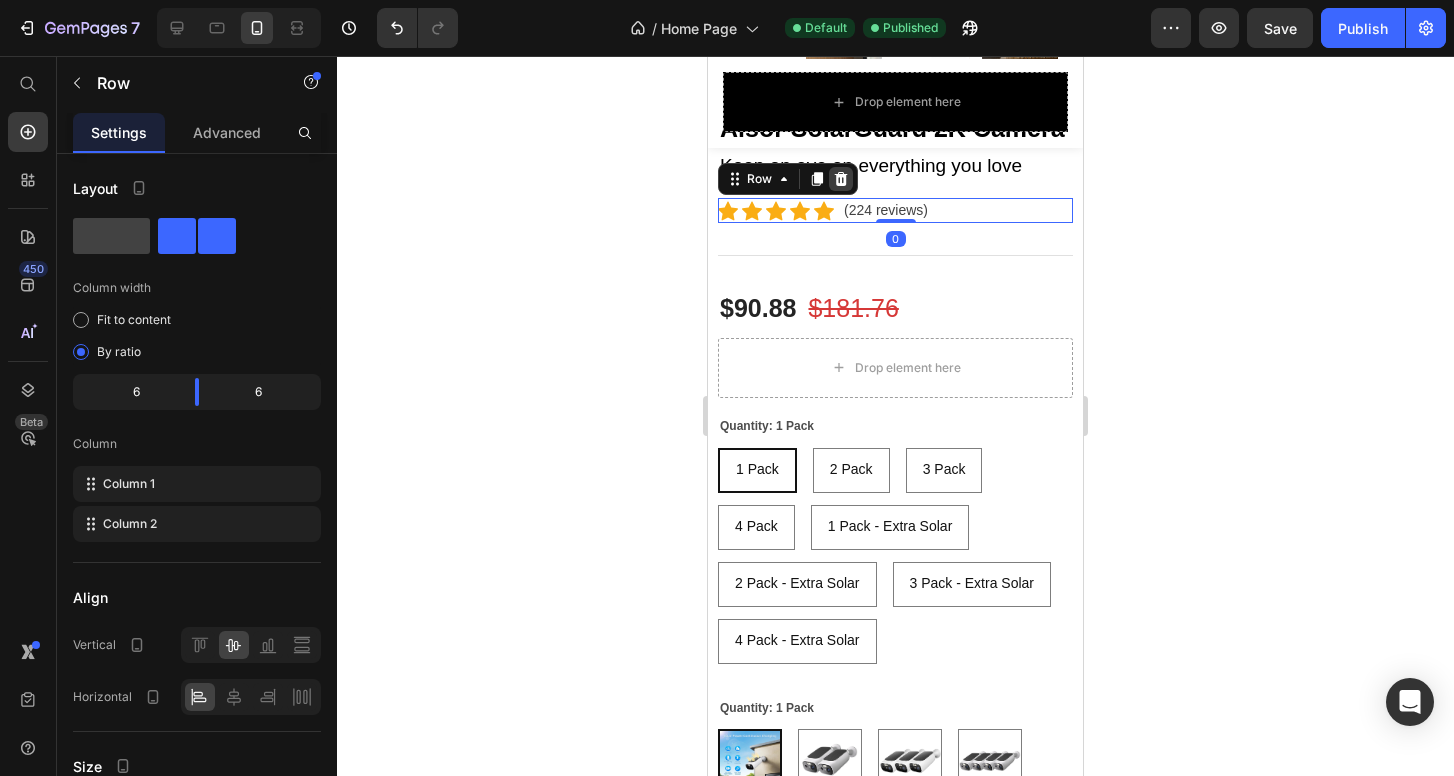 click 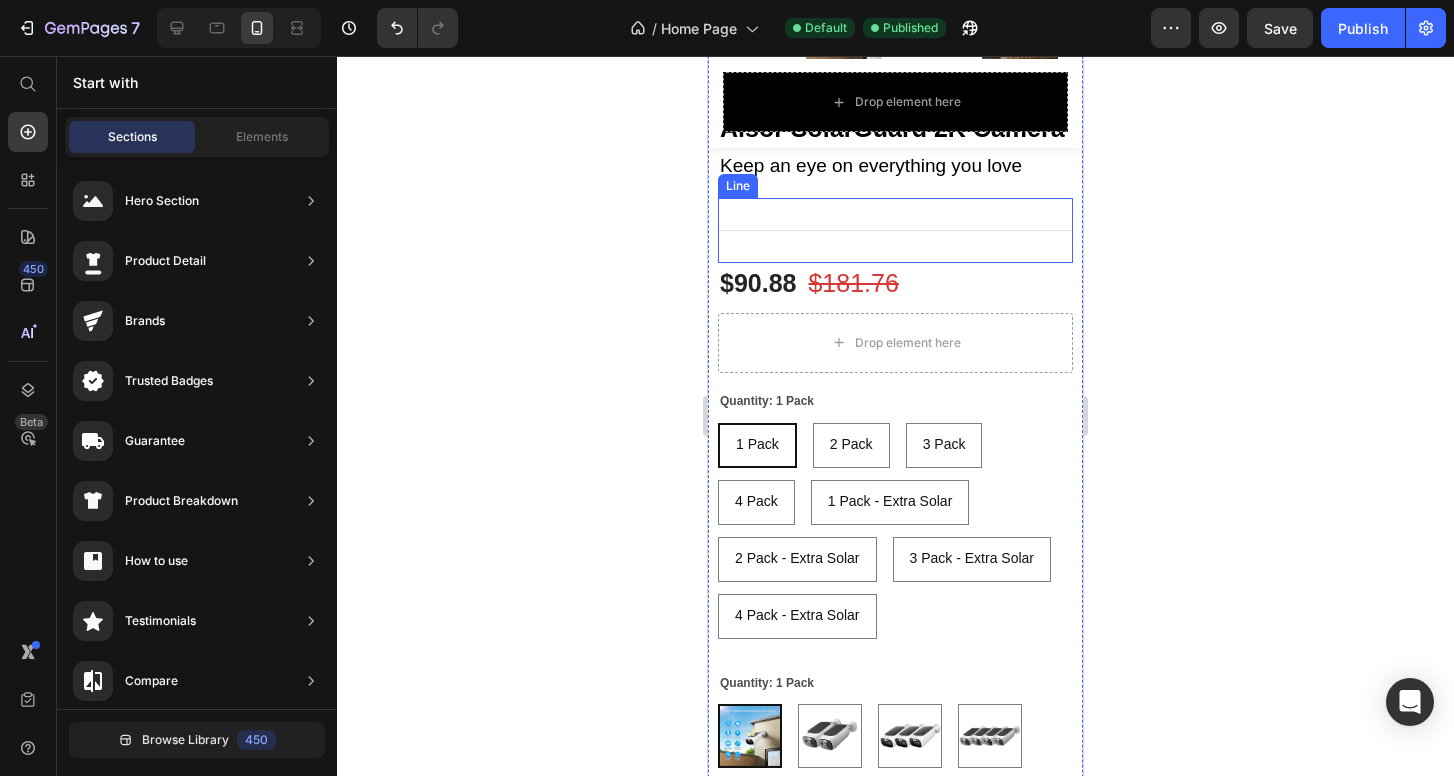 click on "Title Line" at bounding box center (895, 230) 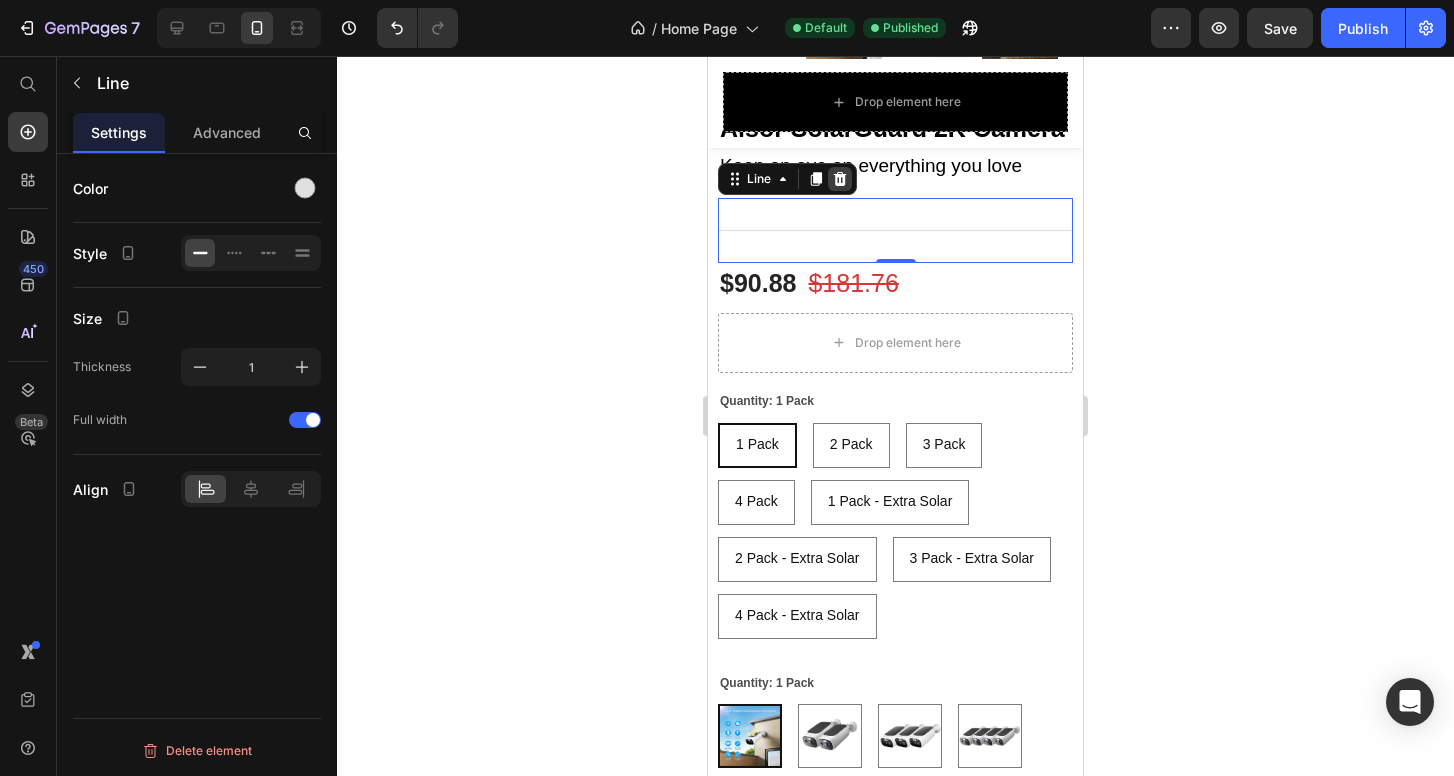 click 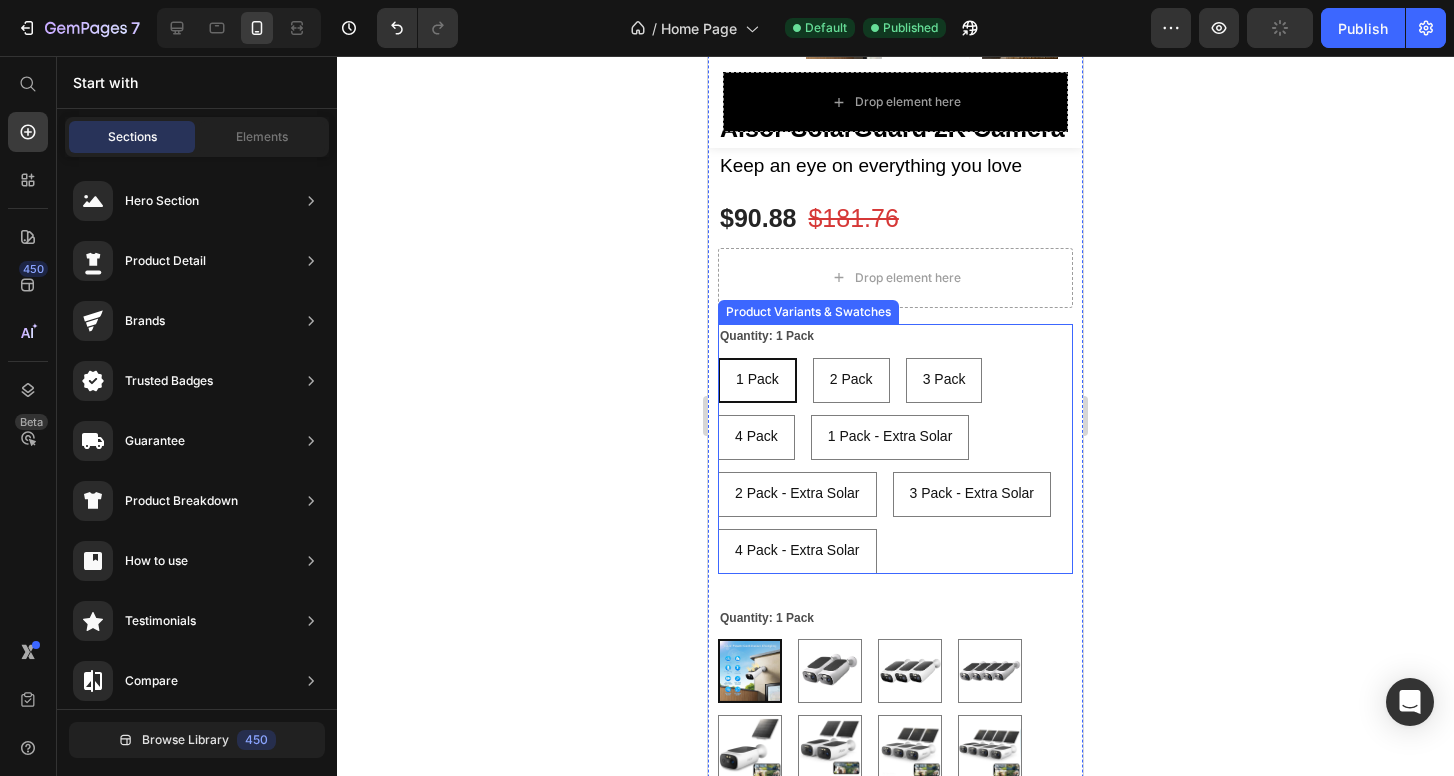 click on "1 Pack 1 Pack 1 Pack 2 Pack 2 Pack 2 Pack 3 Pack 3 Pack 3 Pack 4 Pack 4 Pack 4 Pack 1 Pack - Extra Solar 1 Pack - Extra Solar 1 Pack - Extra Solar 2 Pack - Extra Solar 2 Pack - Extra Solar 2 Pack - Extra Solar 3 Pack - Extra Solar 3 Pack - Extra Solar 3 Pack - Extra Solar 4 Pack - Extra Solar 4 Pack - Extra Solar 4 Pack - Extra Solar" at bounding box center [895, 466] 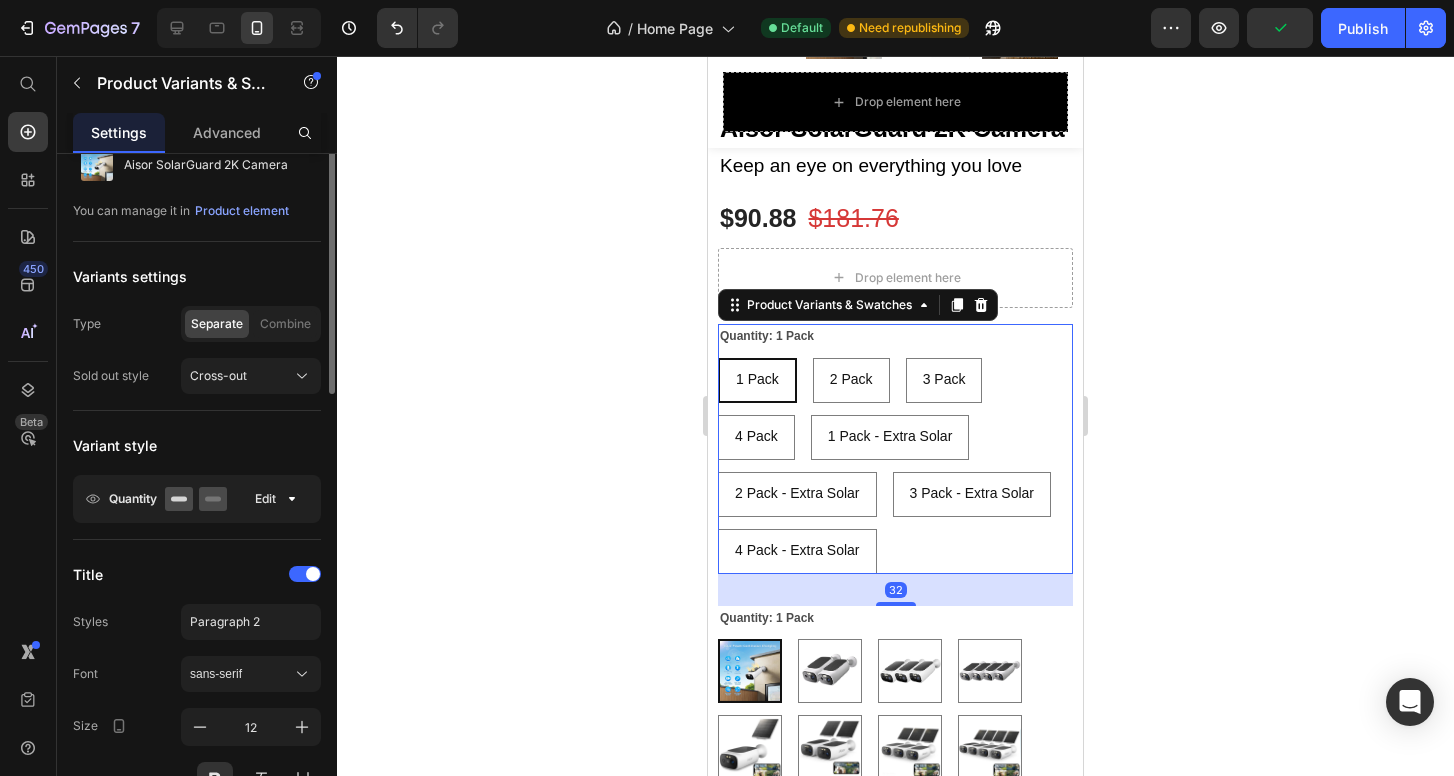 scroll, scrollTop: 89, scrollLeft: 0, axis: vertical 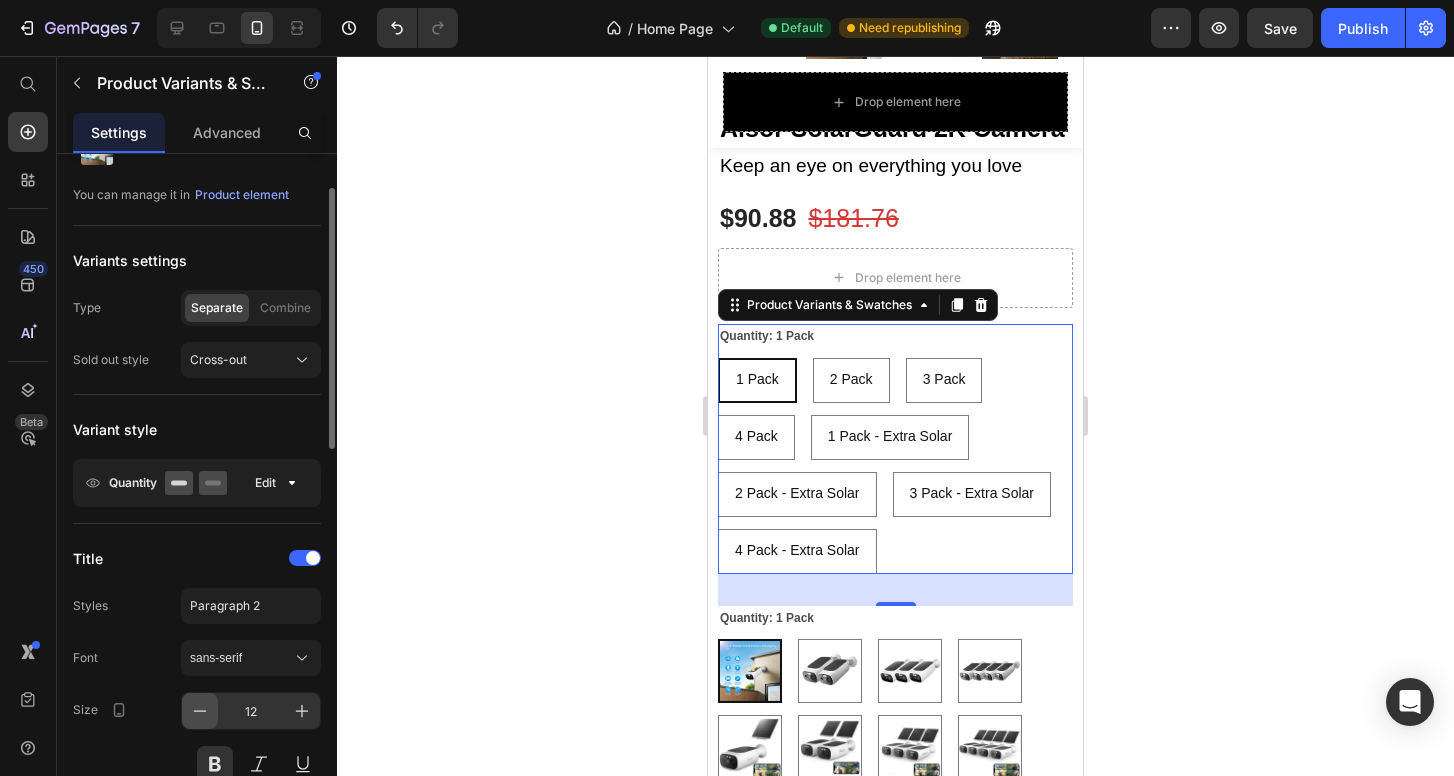 click 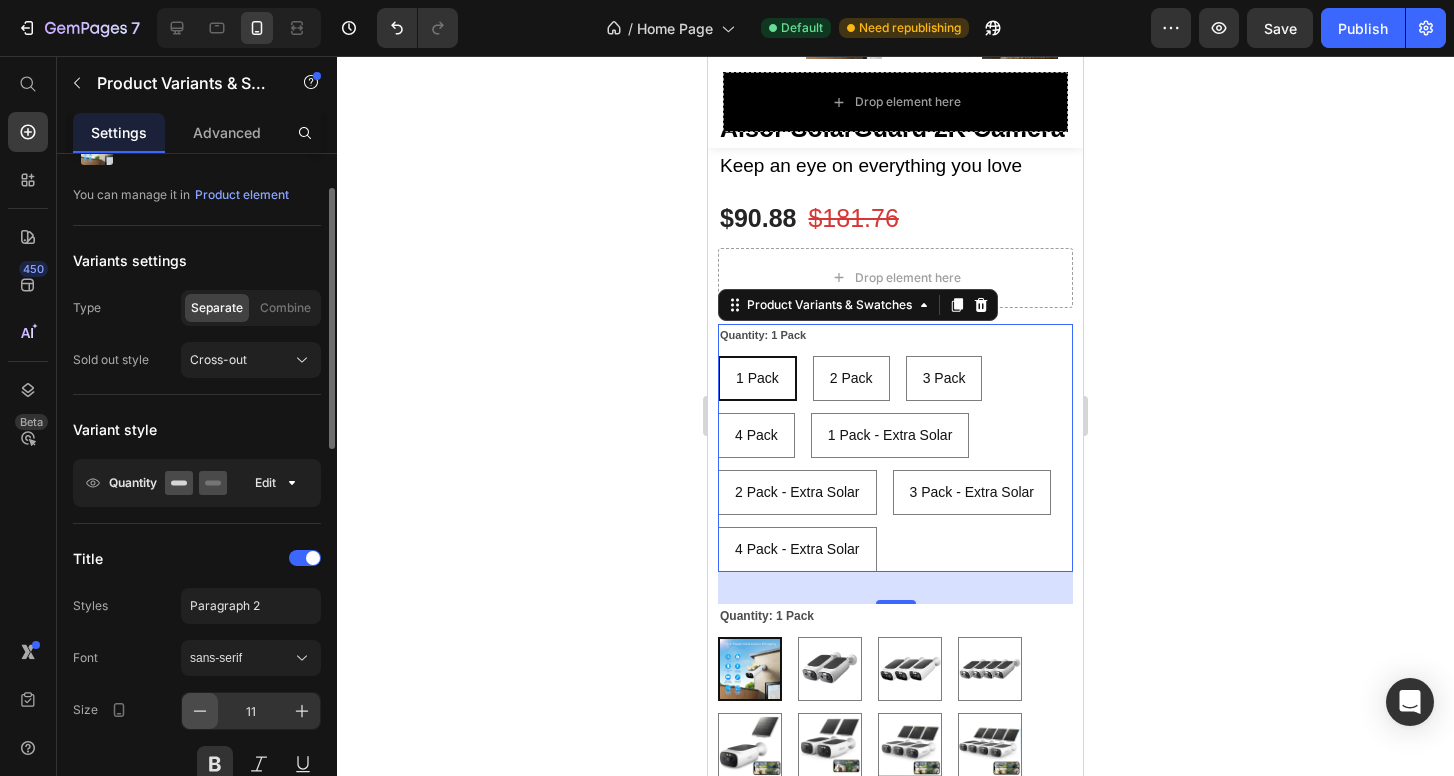 click 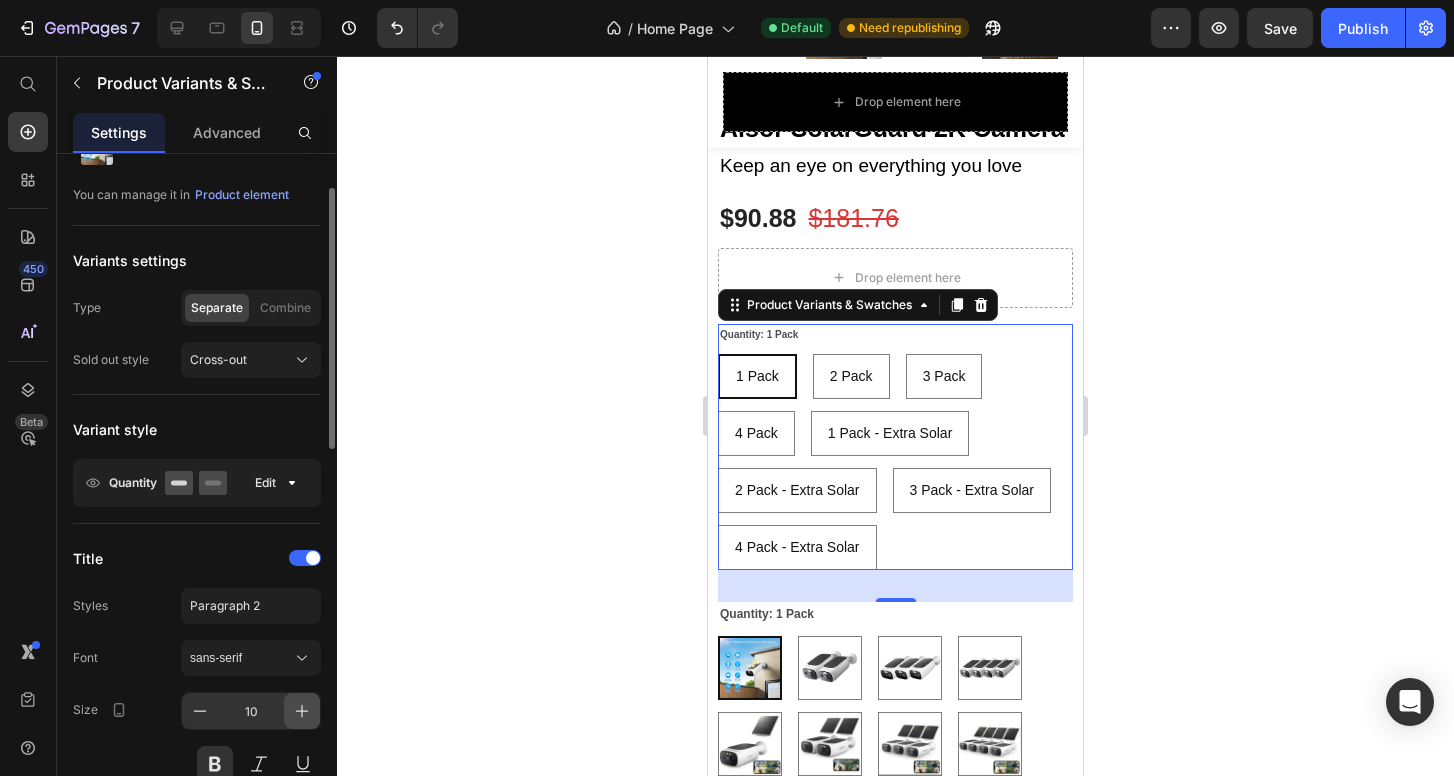 click 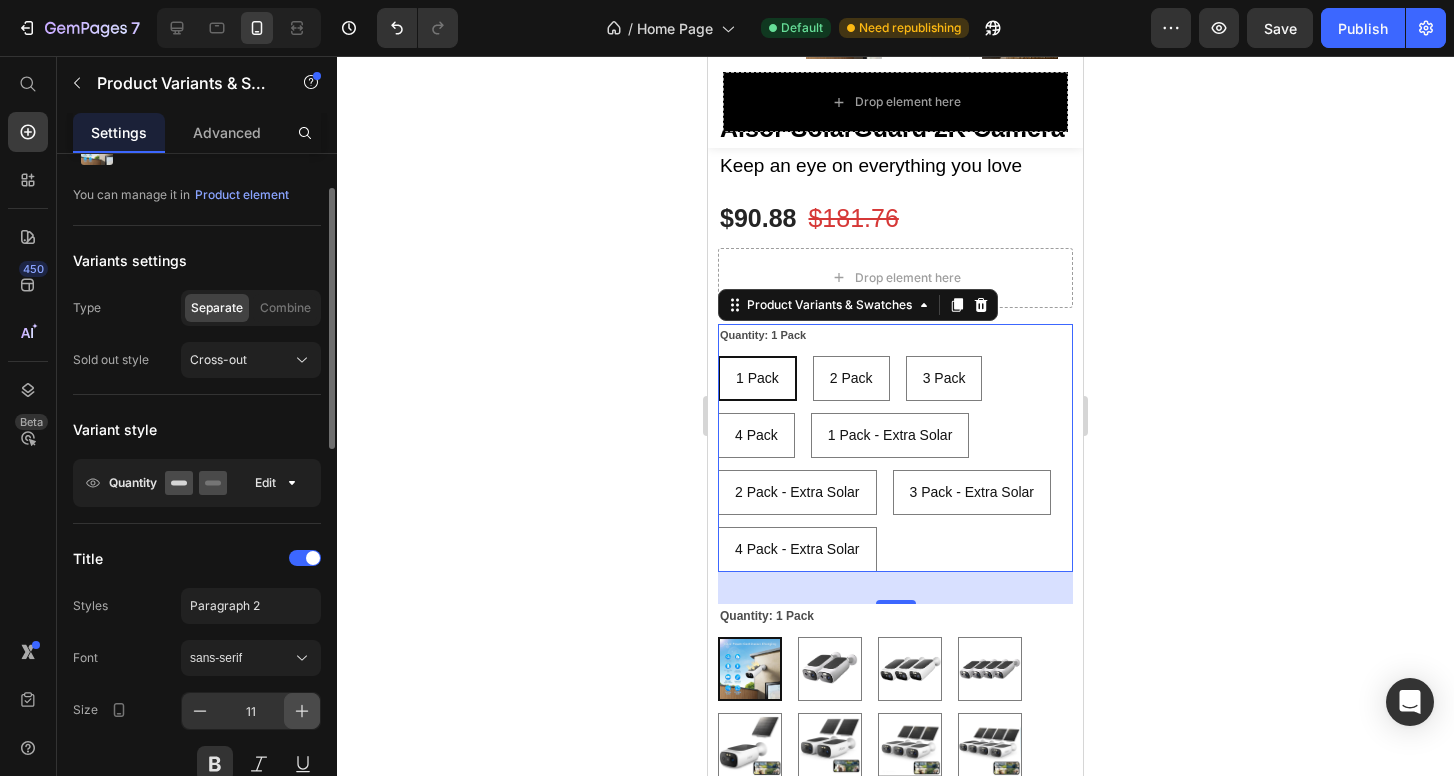 click 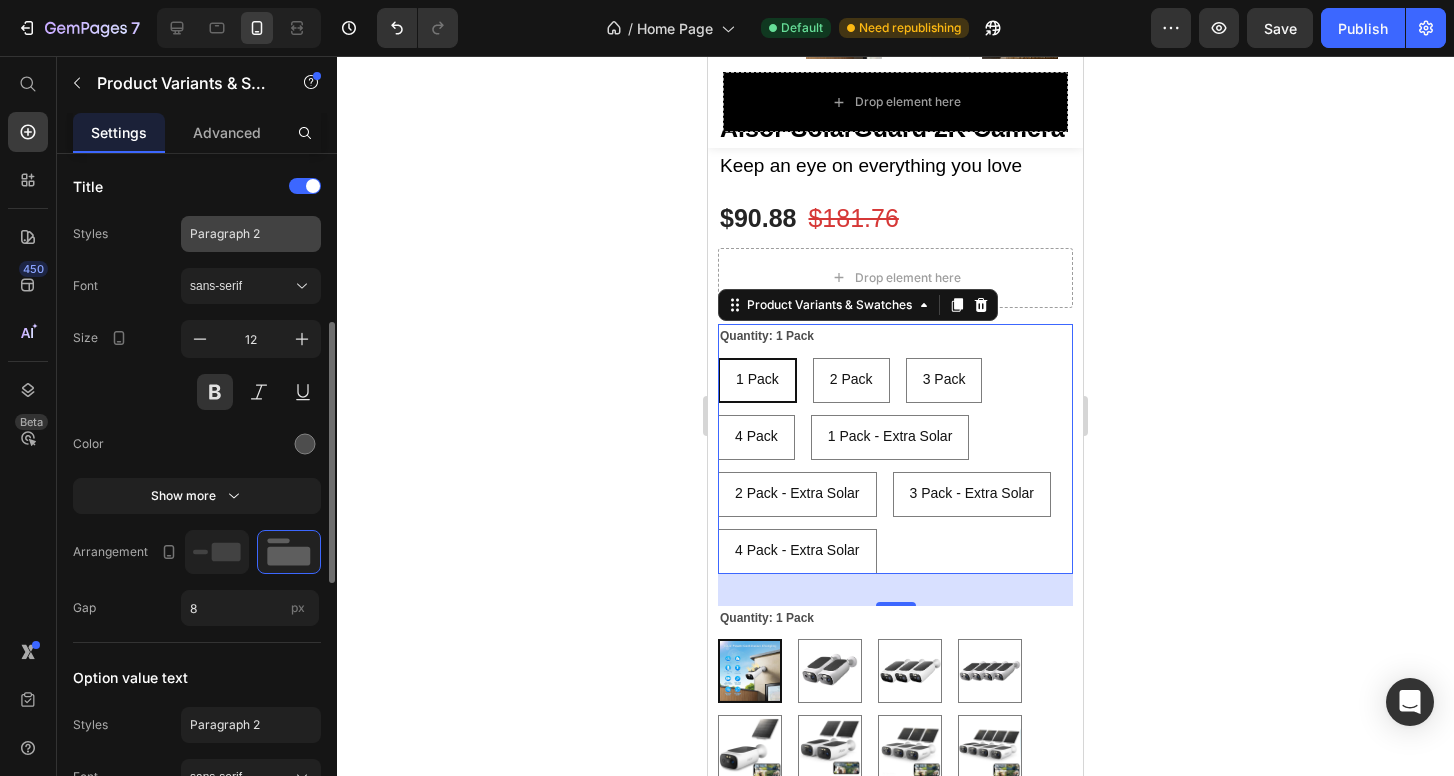 scroll, scrollTop: 438, scrollLeft: 0, axis: vertical 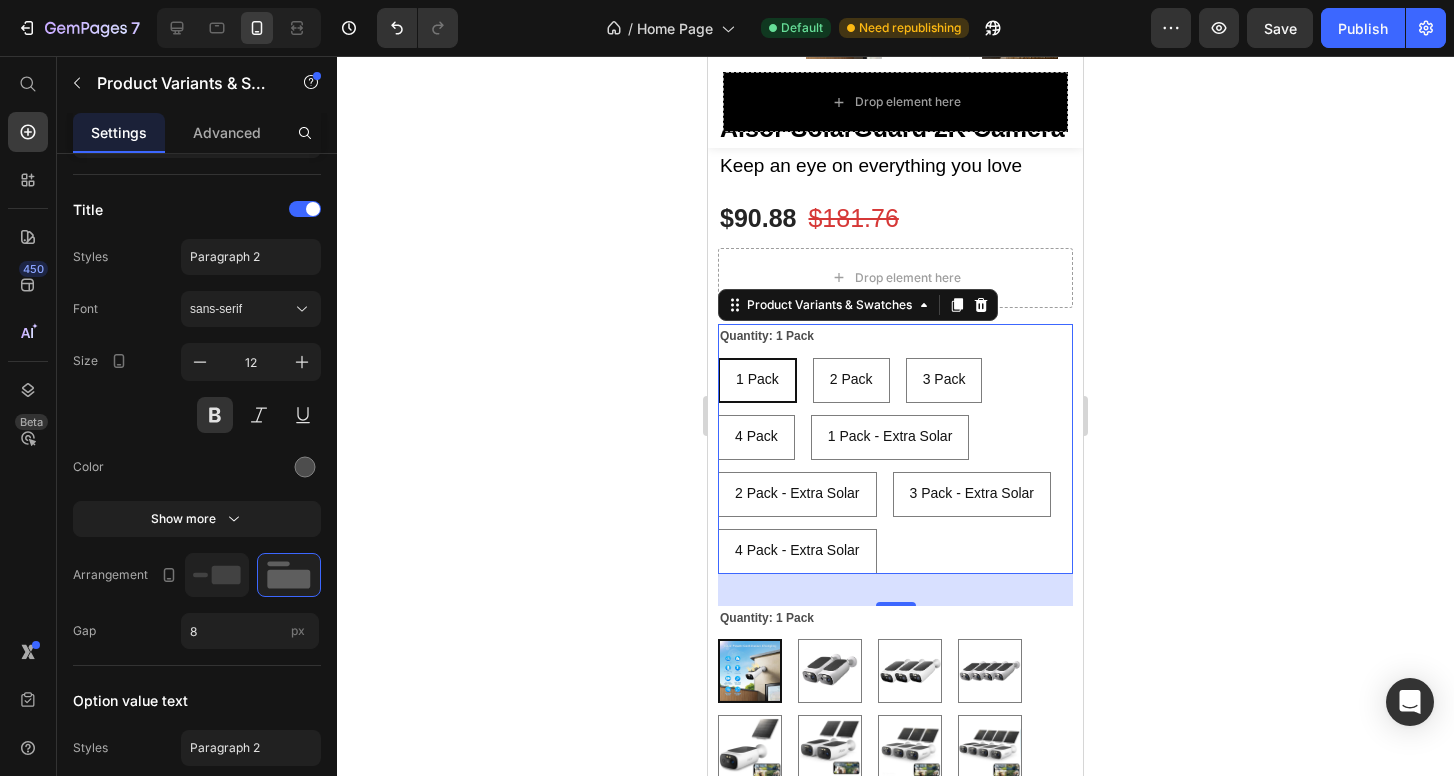 click on "Save" 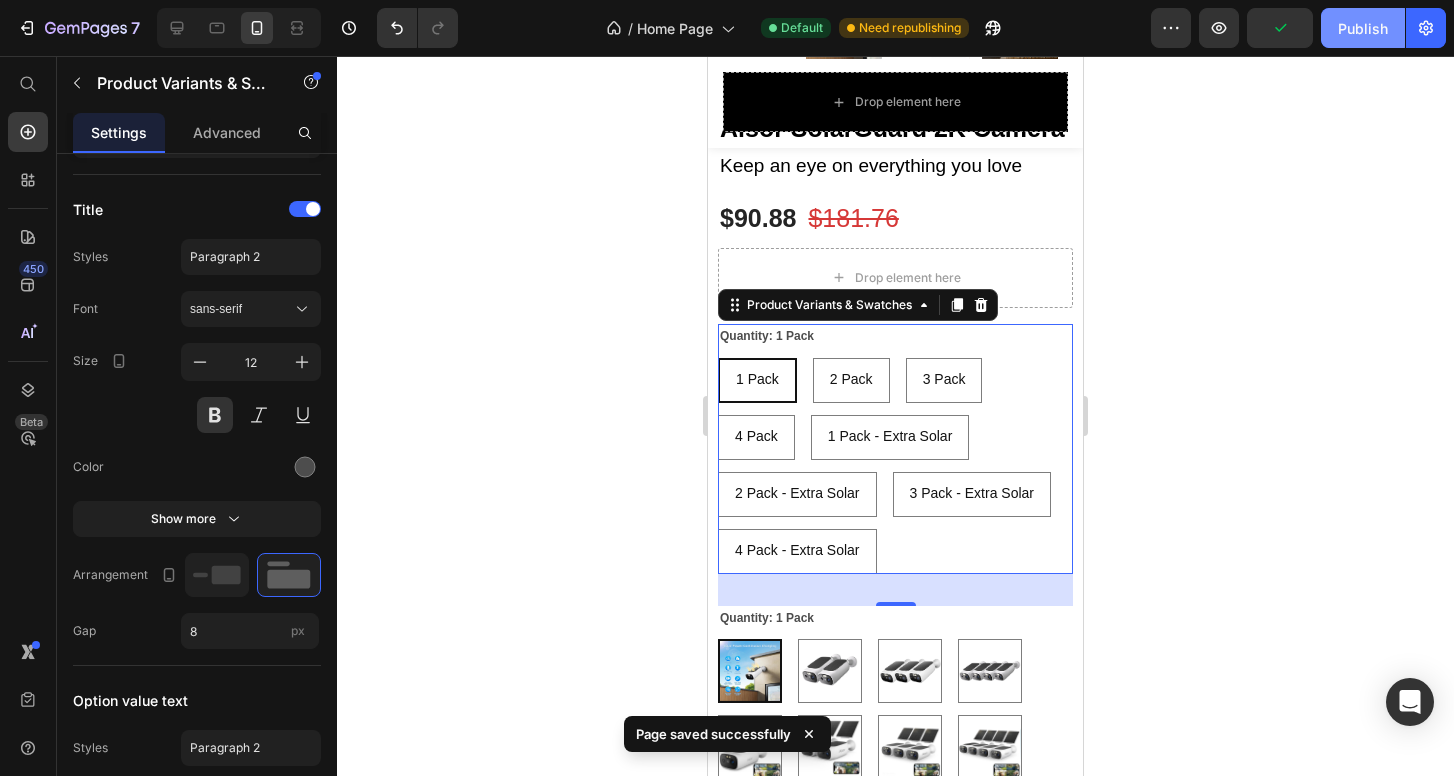 click on "Publish" at bounding box center (1363, 28) 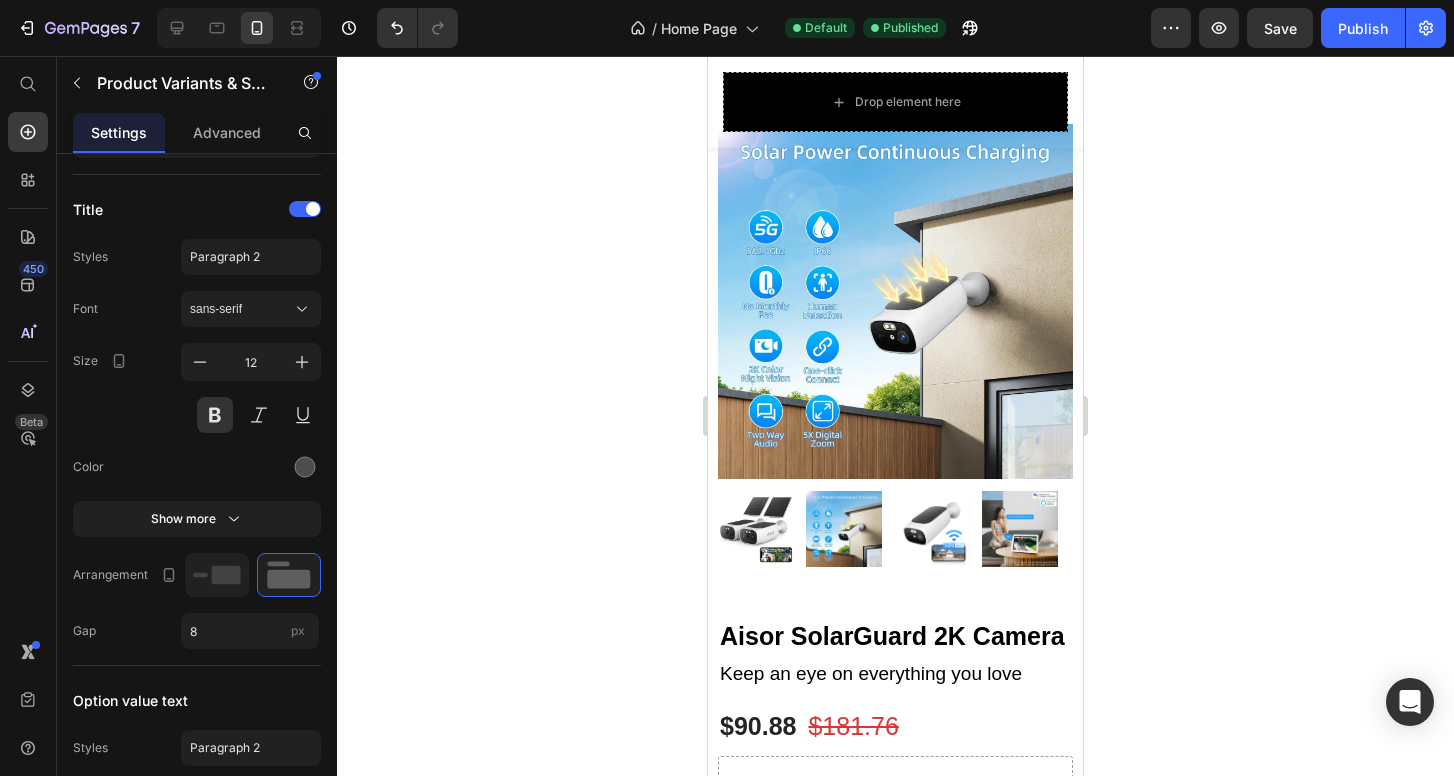 scroll, scrollTop: 0, scrollLeft: 0, axis: both 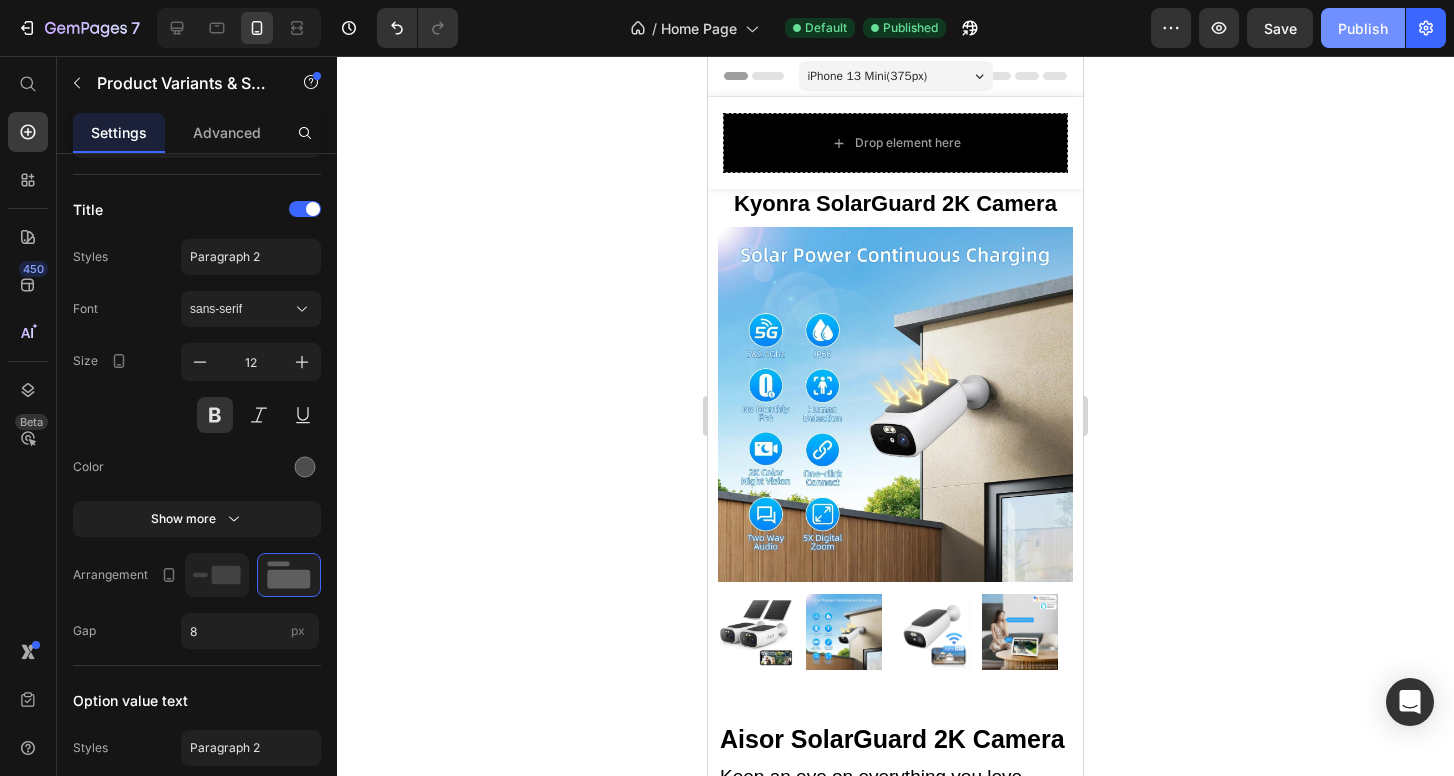 click on "Publish" at bounding box center [1363, 28] 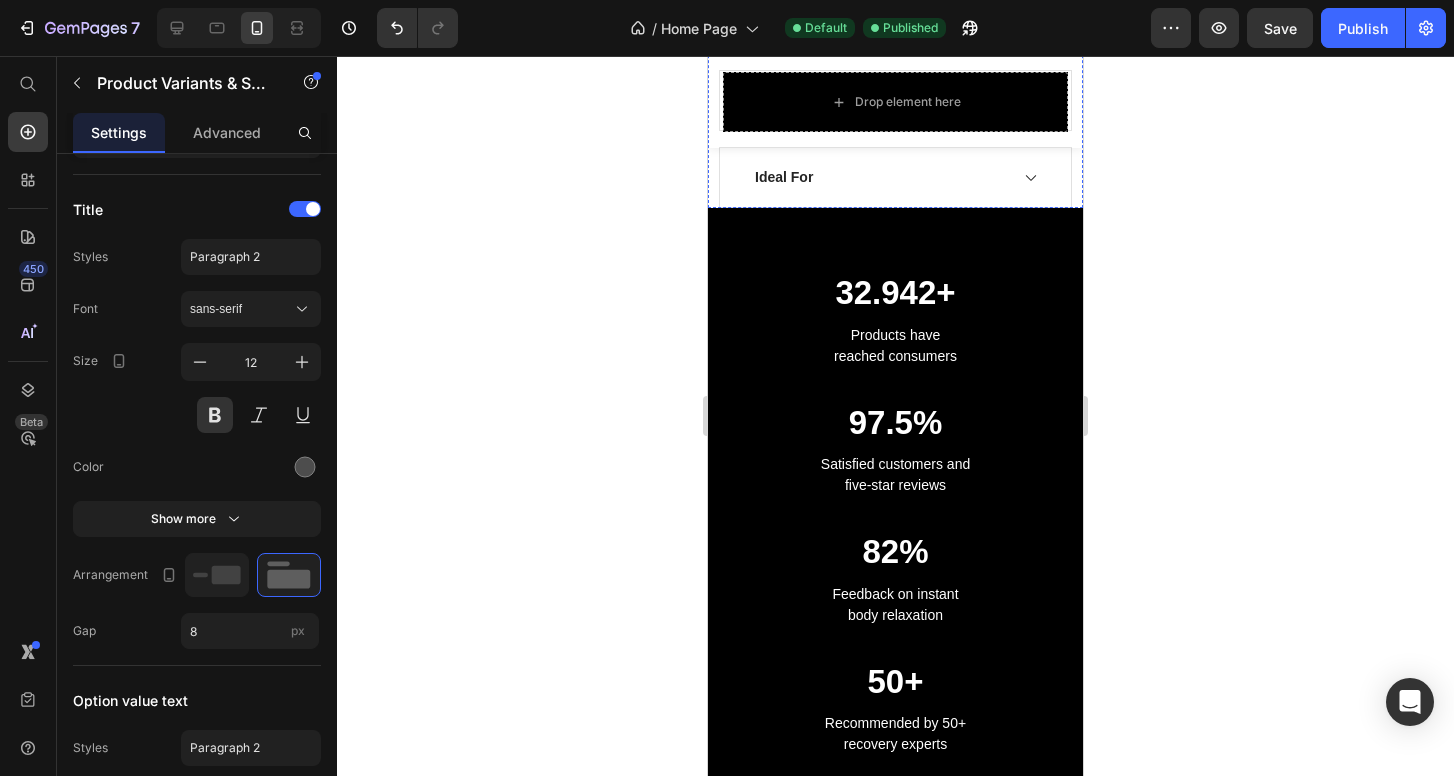 scroll, scrollTop: 1603, scrollLeft: 0, axis: vertical 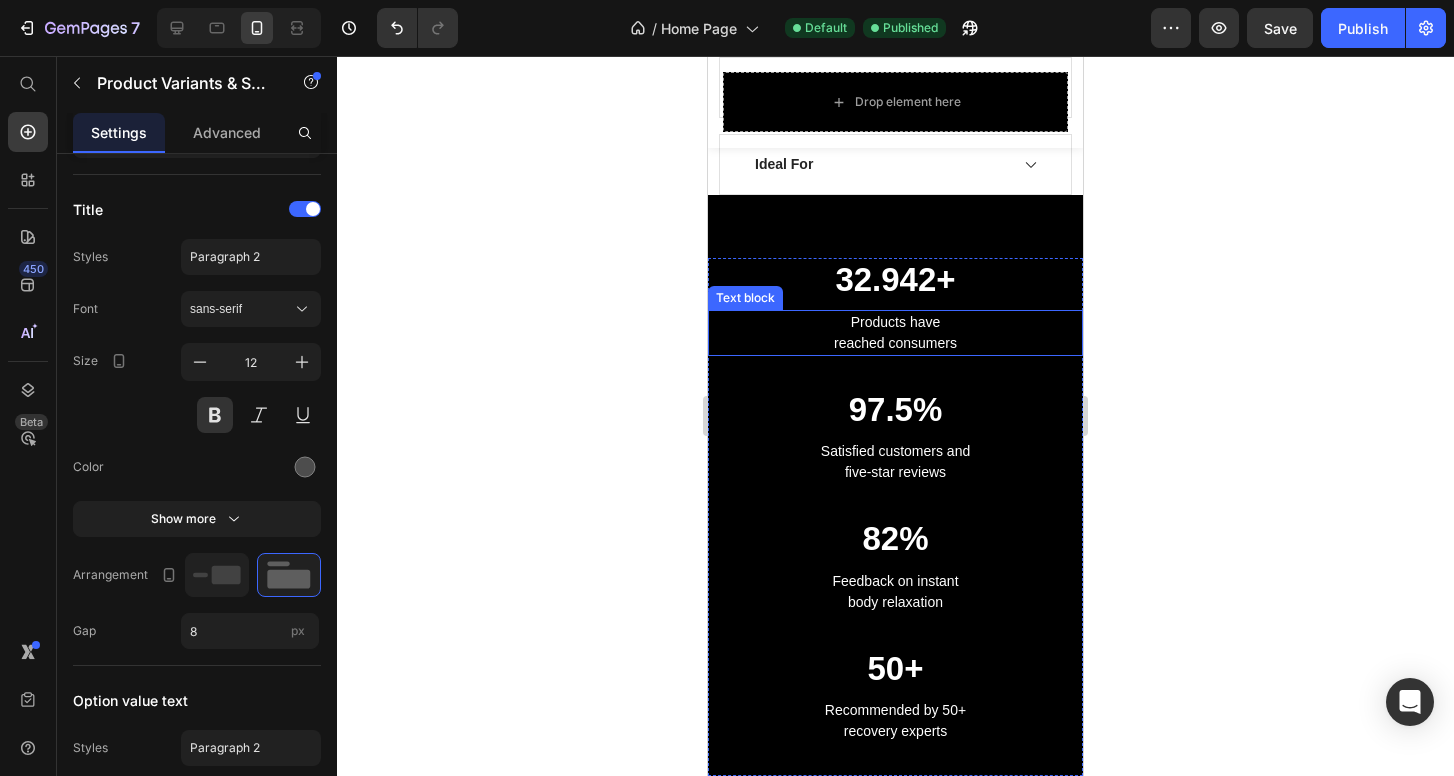 click on "Products have reached consumers" at bounding box center [895, 333] 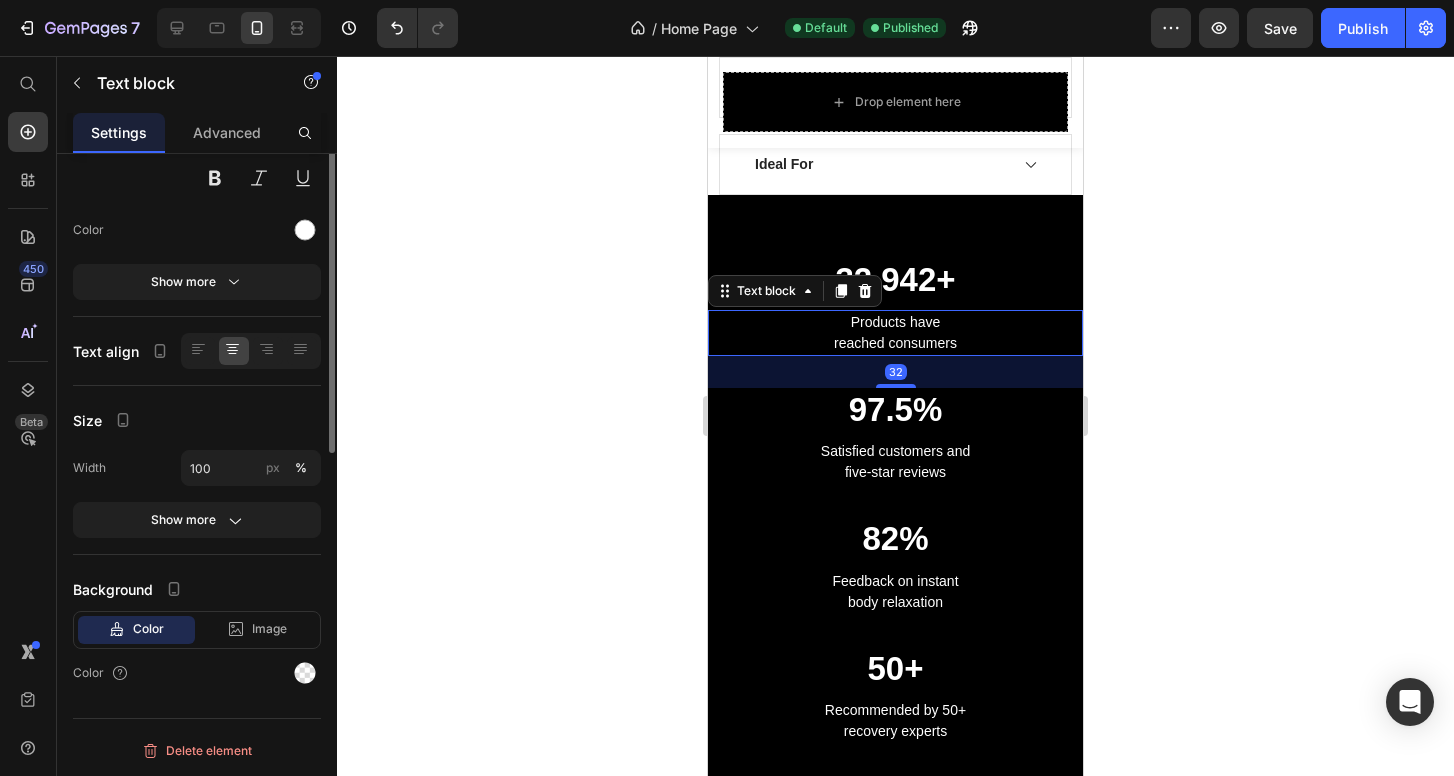 scroll, scrollTop: 0, scrollLeft: 0, axis: both 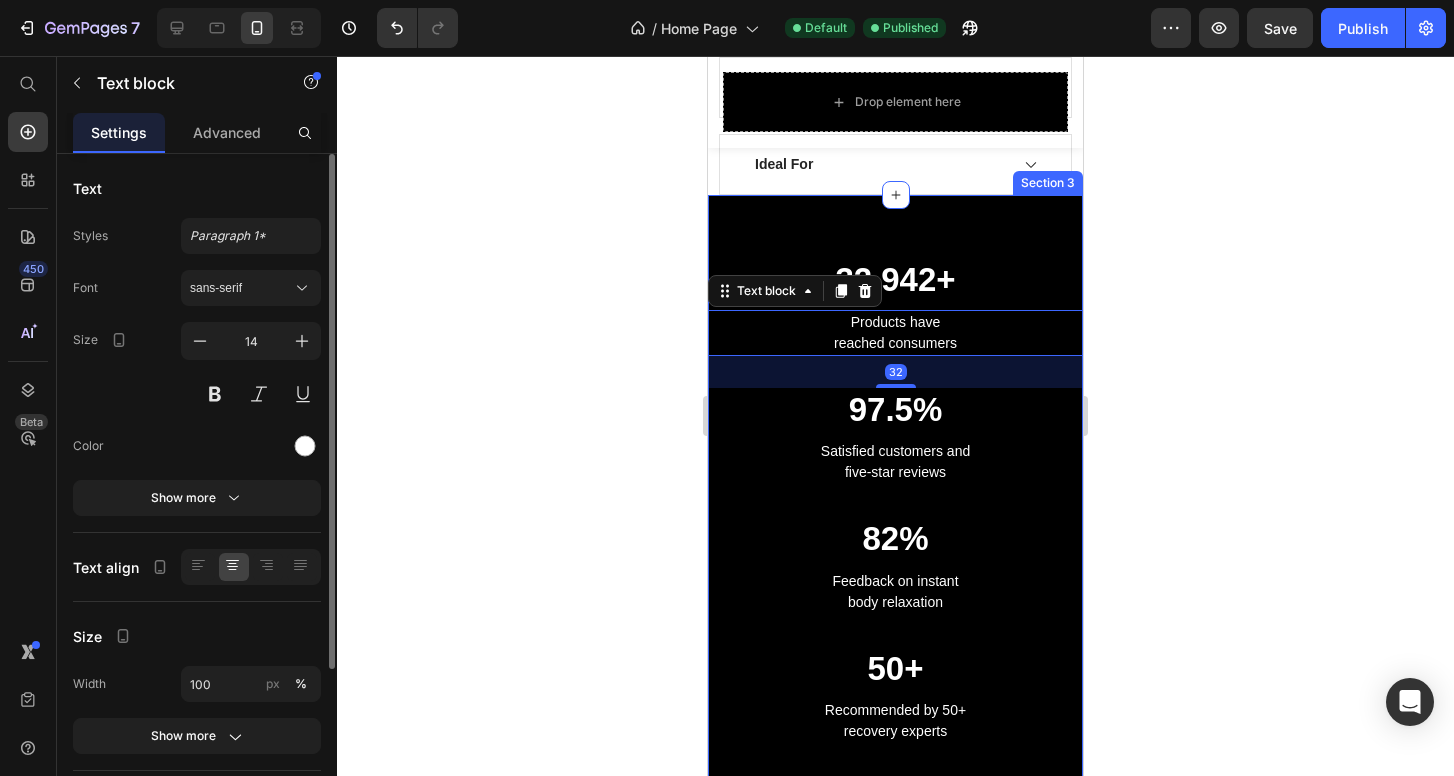 click on "32.942+ Heading Products have reached consumers Text block   32 97.5% Heading Satisfied customers and five-star reviews Text block 82% Heading Feedback on instant body relaxation Text block 50+ Heading Recommended by 50+ recovery experts Text block Row Section 3" at bounding box center (895, 517) 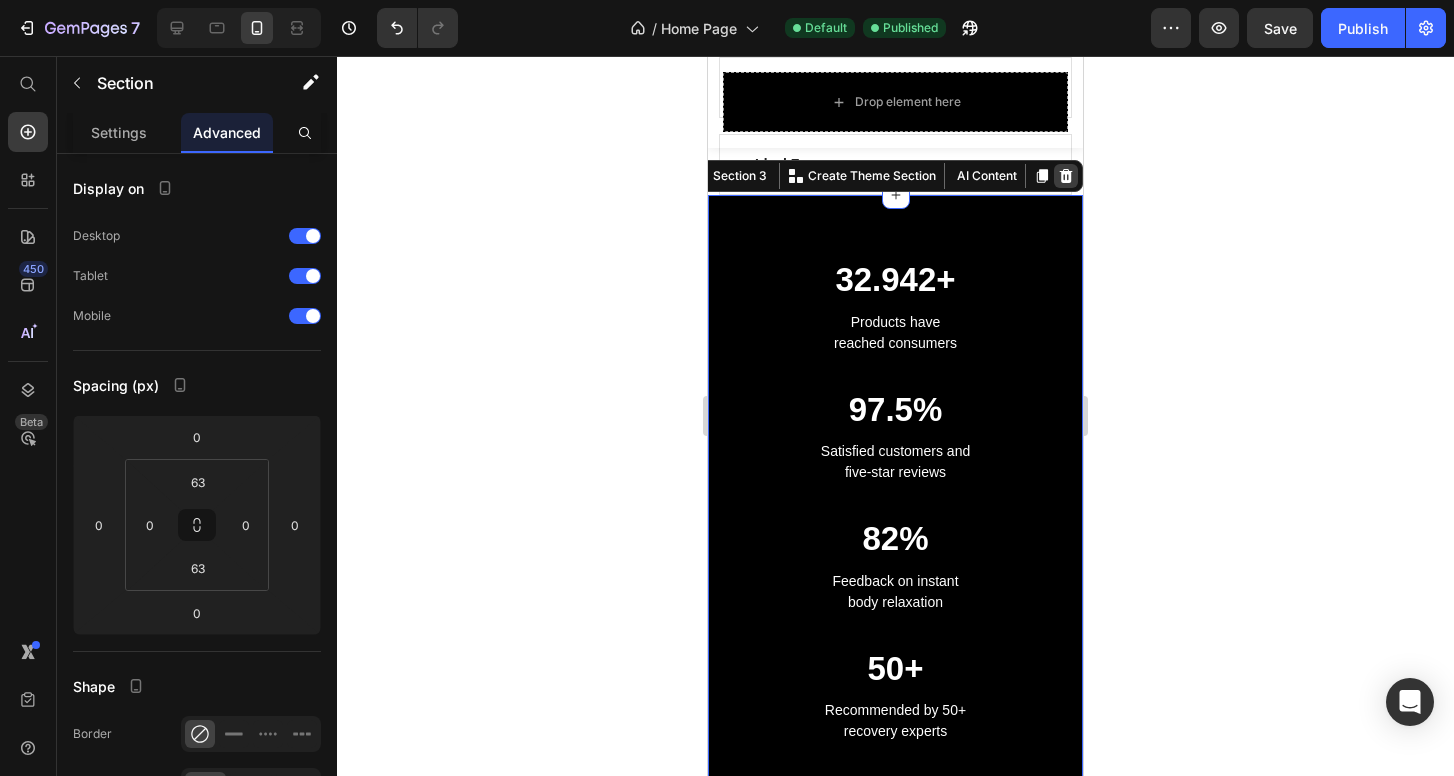 click 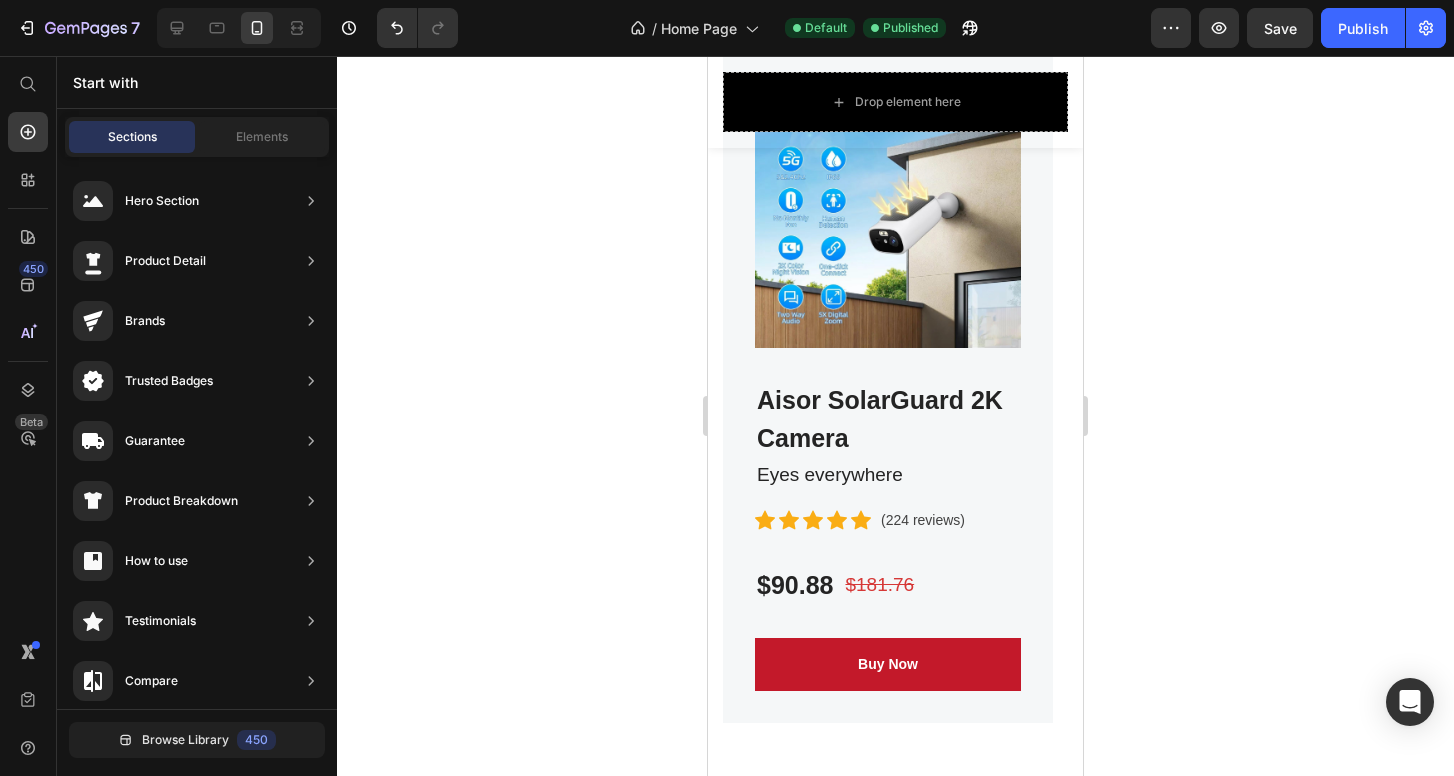 scroll, scrollTop: 6529, scrollLeft: 0, axis: vertical 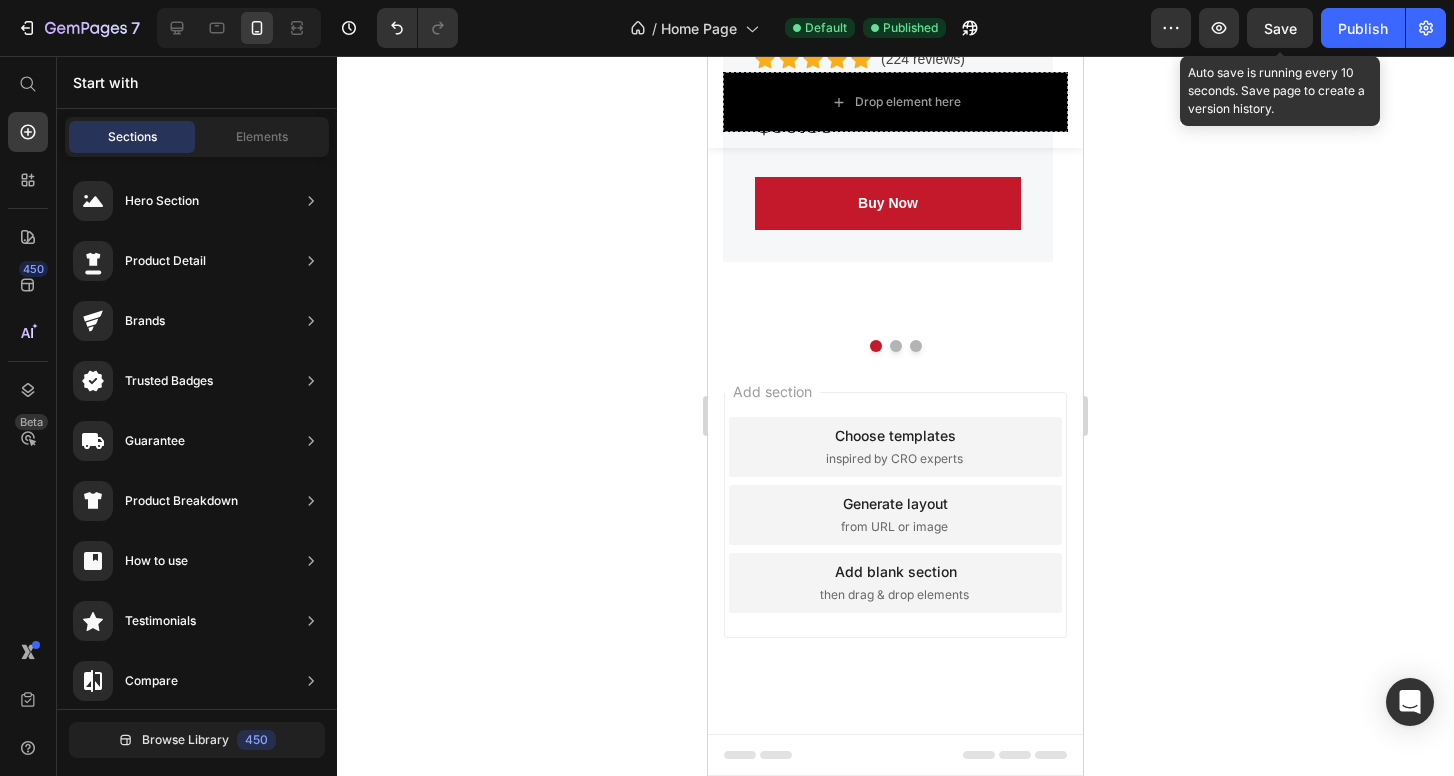 click on "Save" at bounding box center (1280, 28) 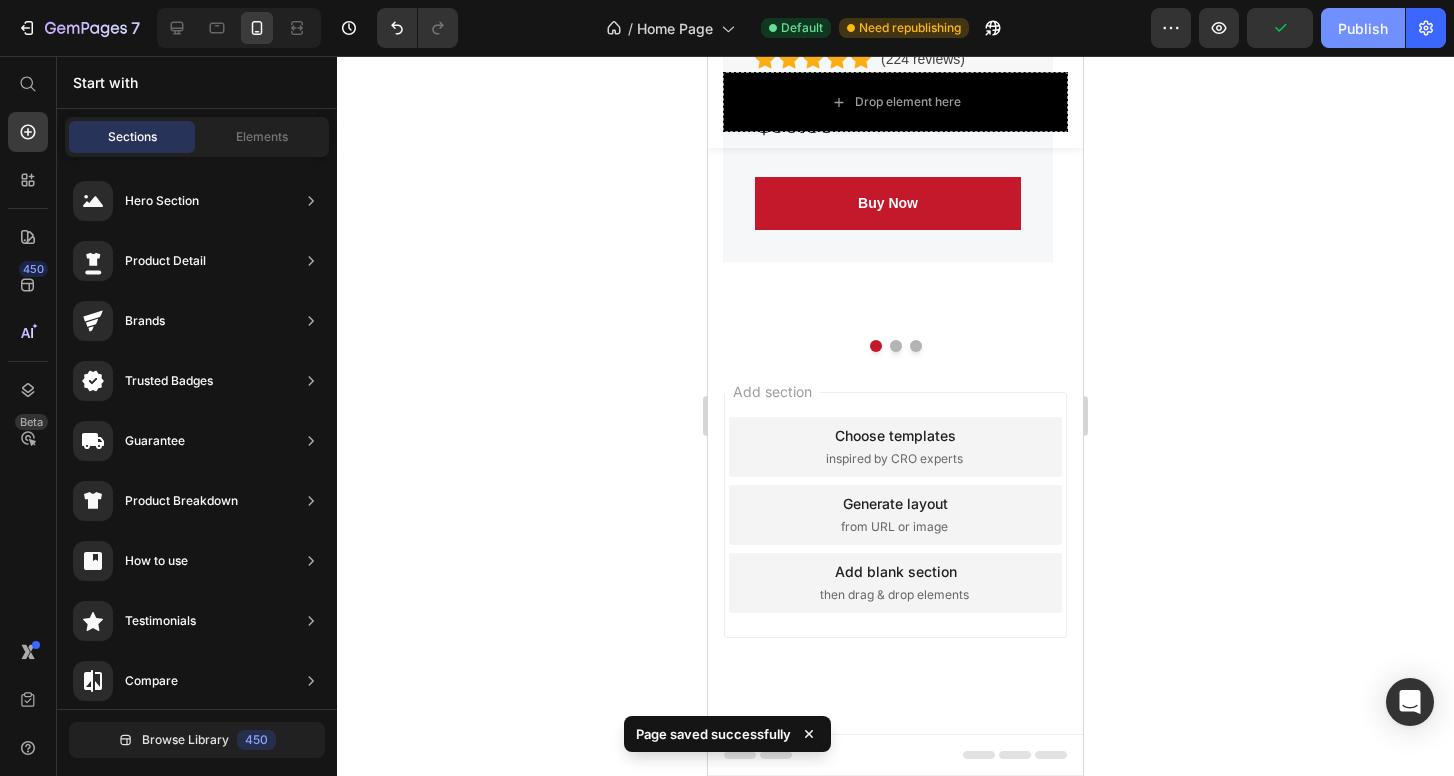 click on "Publish" at bounding box center (1363, 28) 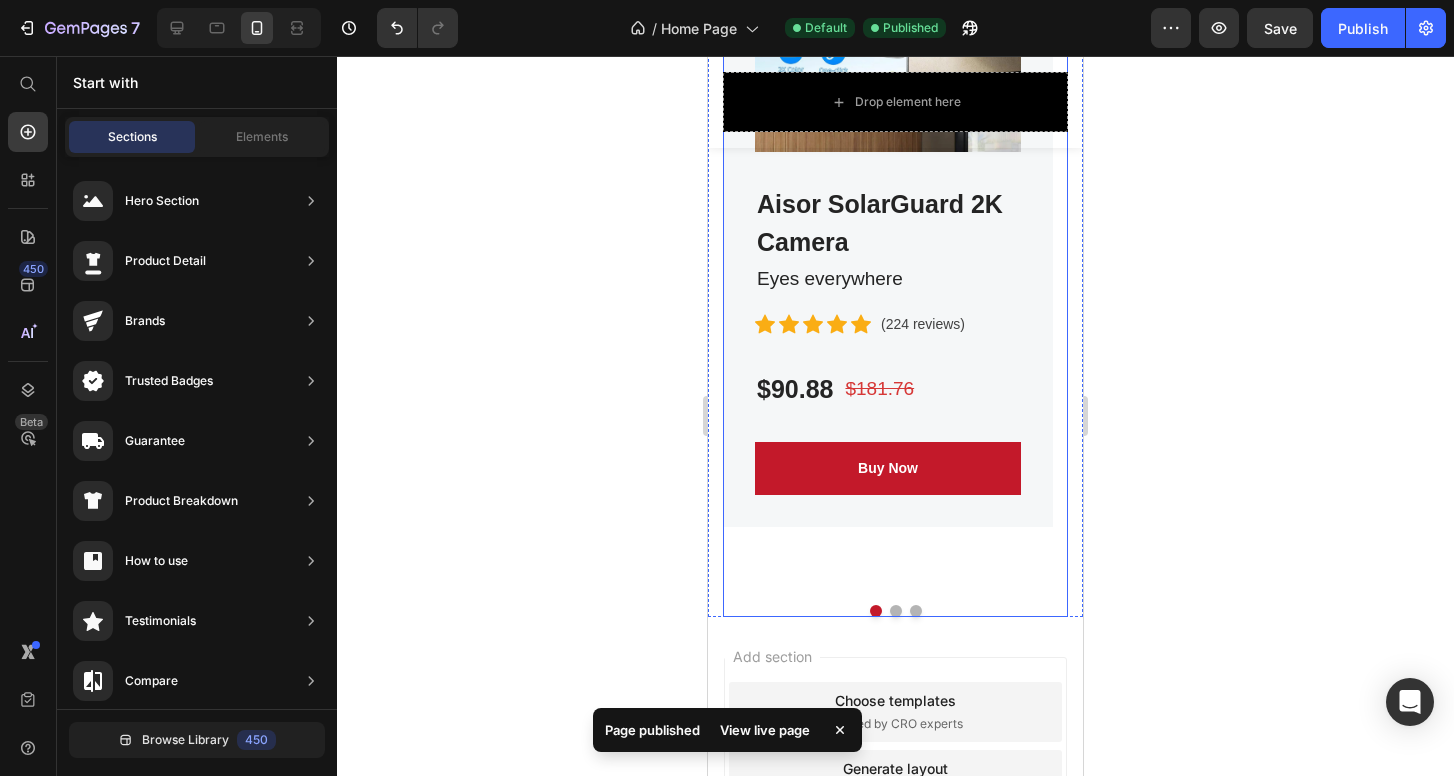 scroll, scrollTop: 6260, scrollLeft: 0, axis: vertical 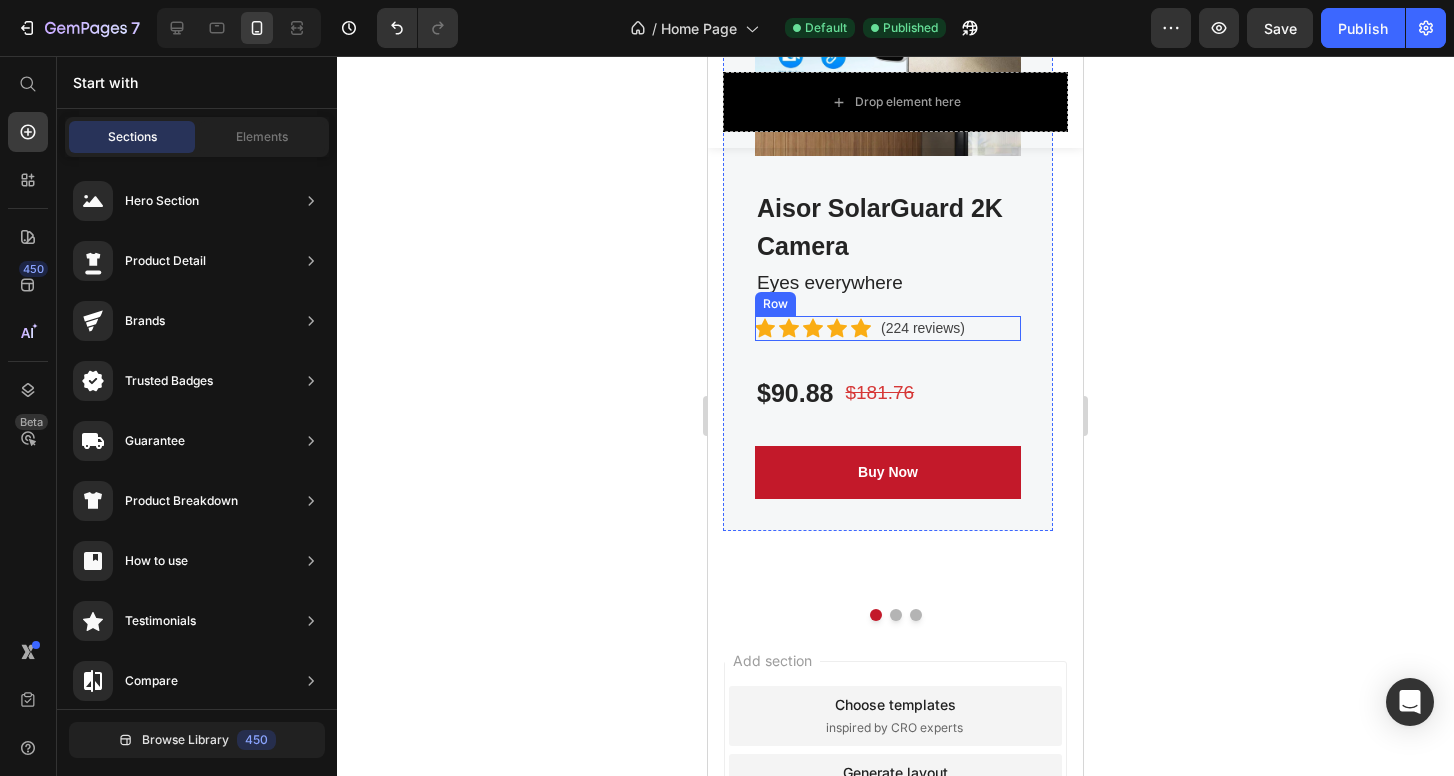 click on "Icon                Icon                Icon                Icon                Icon Icon List Hoz (224 reviews) Text block Row" at bounding box center (888, 328) 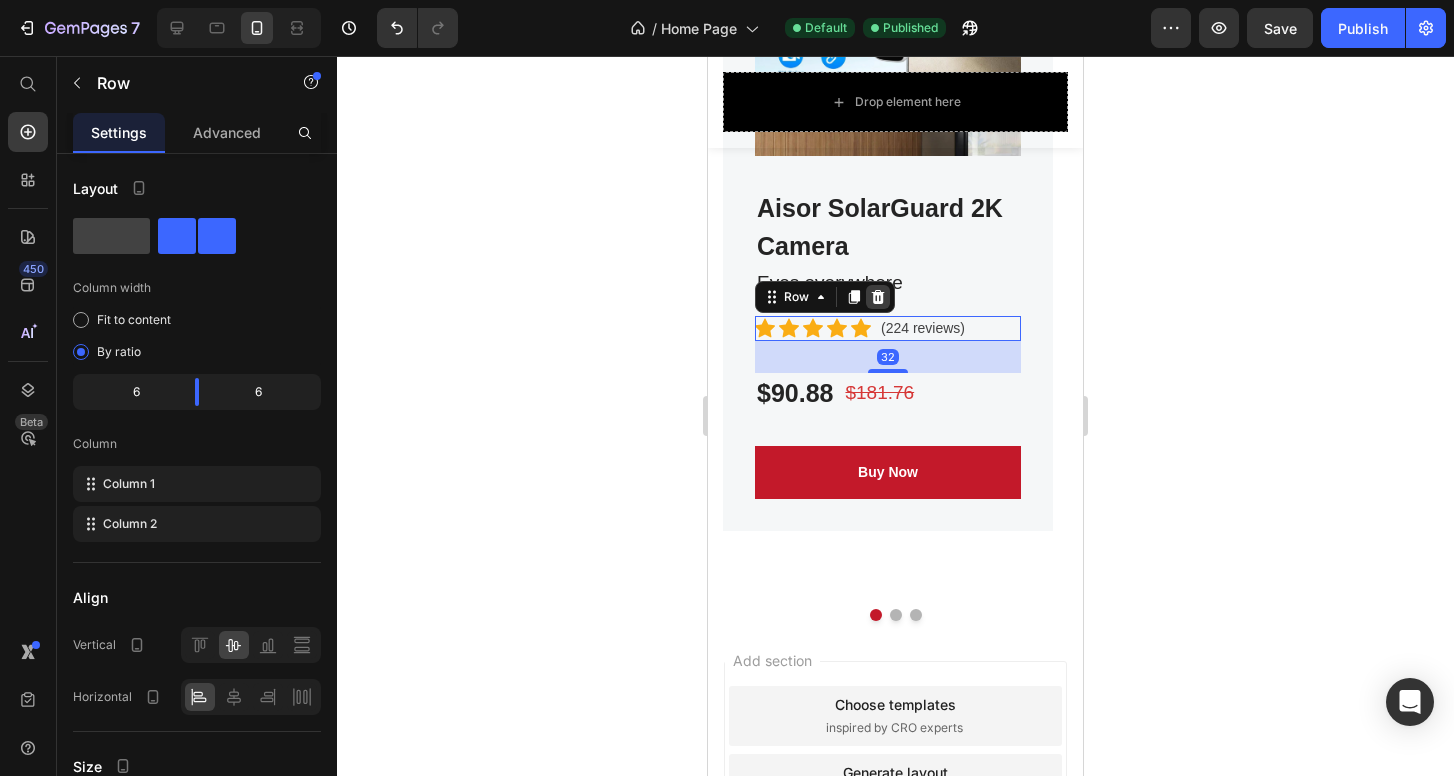 click 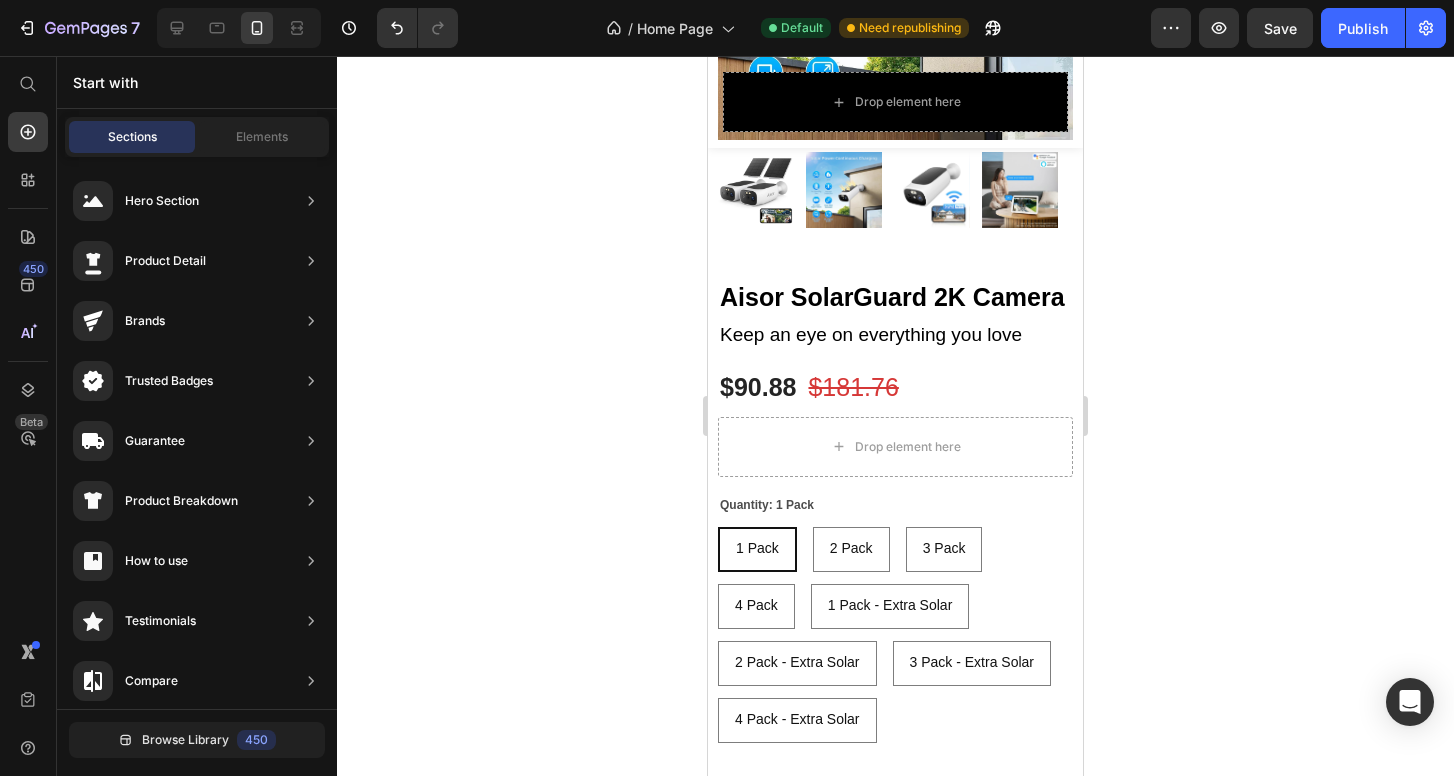 scroll, scrollTop: 445, scrollLeft: 0, axis: vertical 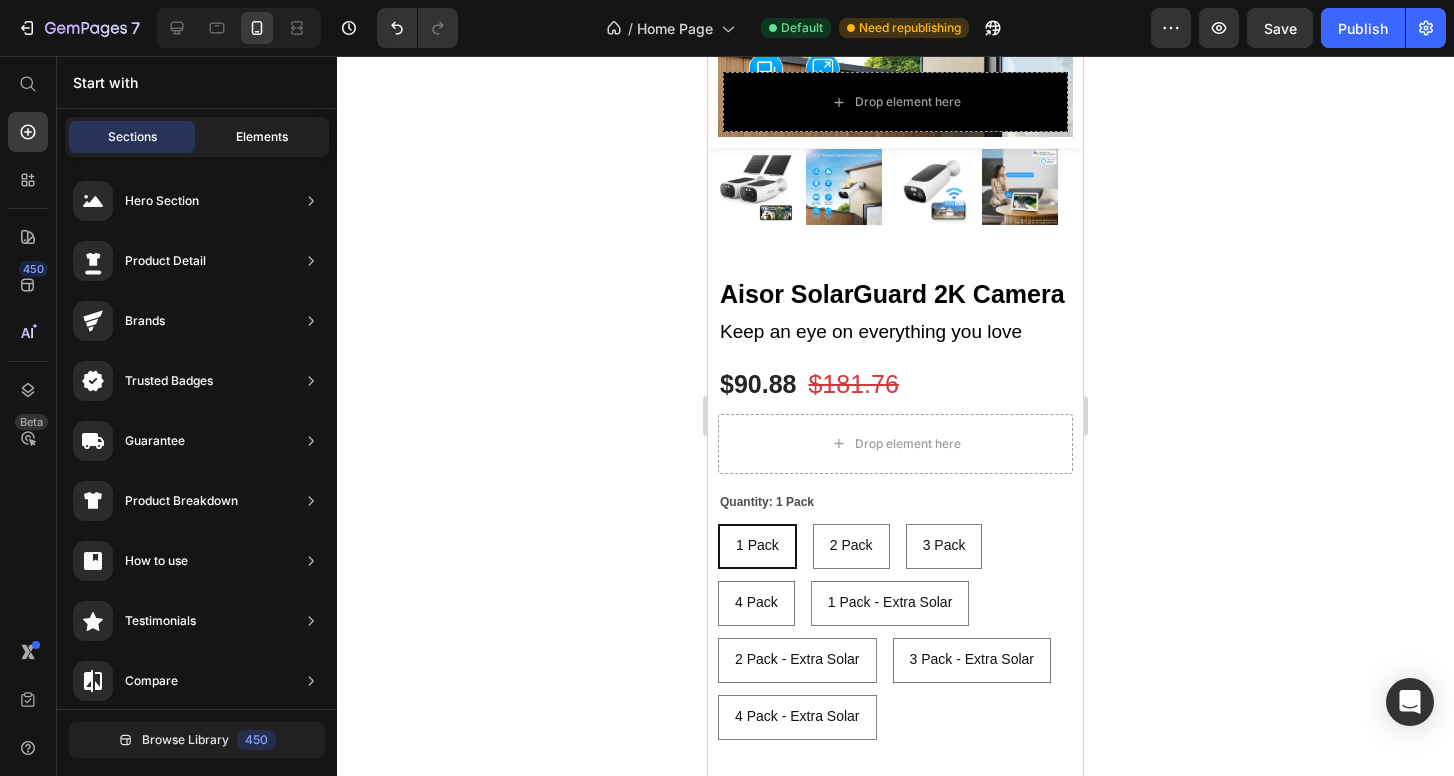 click on "Elements" 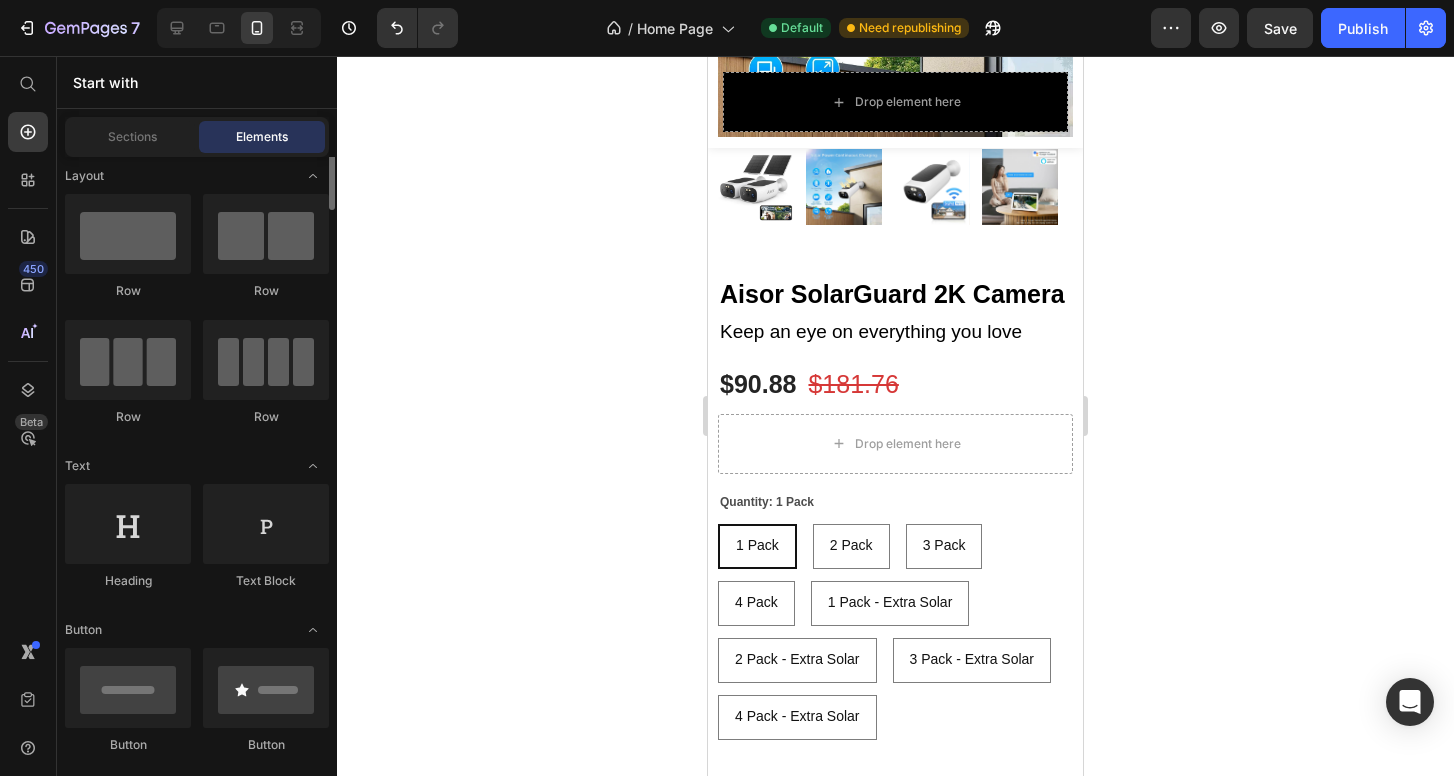 scroll, scrollTop: 0, scrollLeft: 0, axis: both 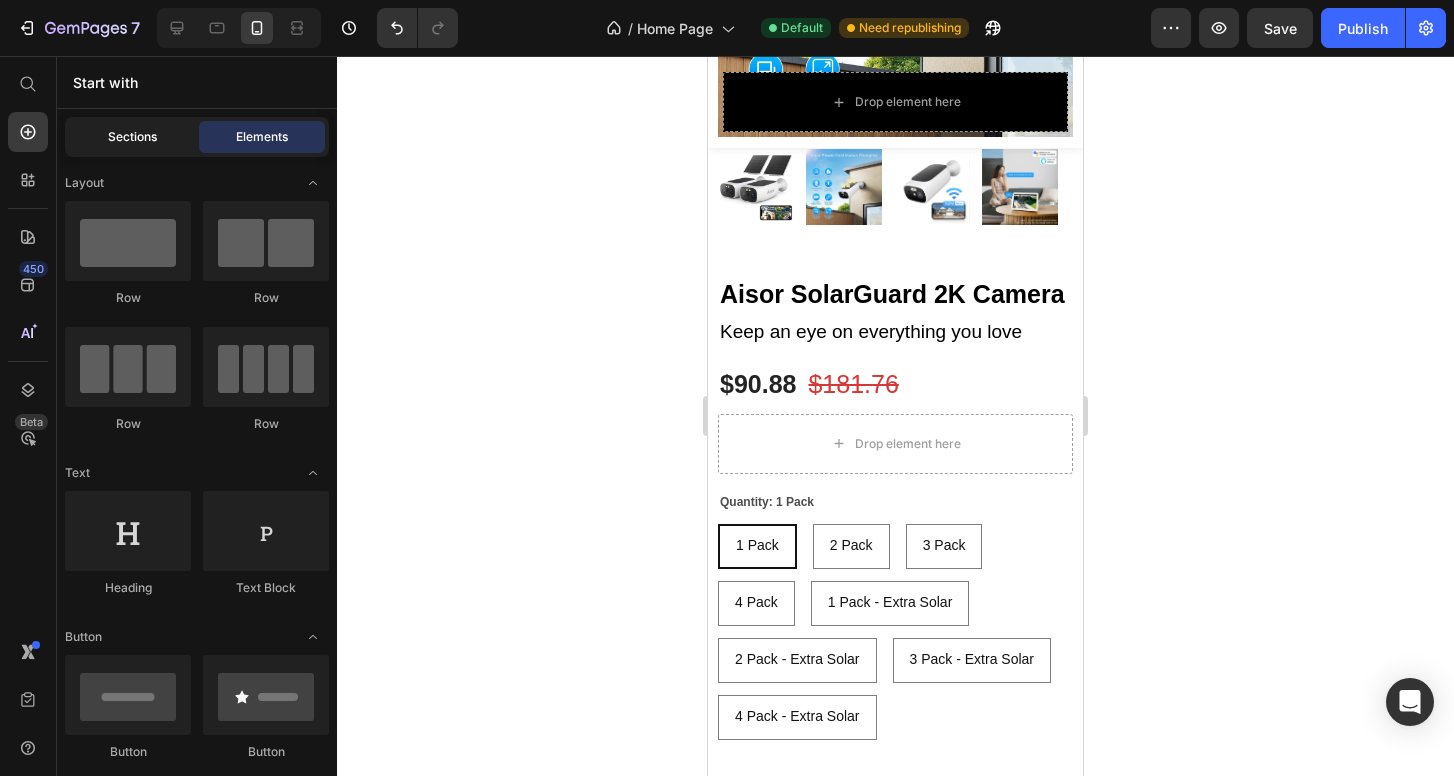 click on "Sections" 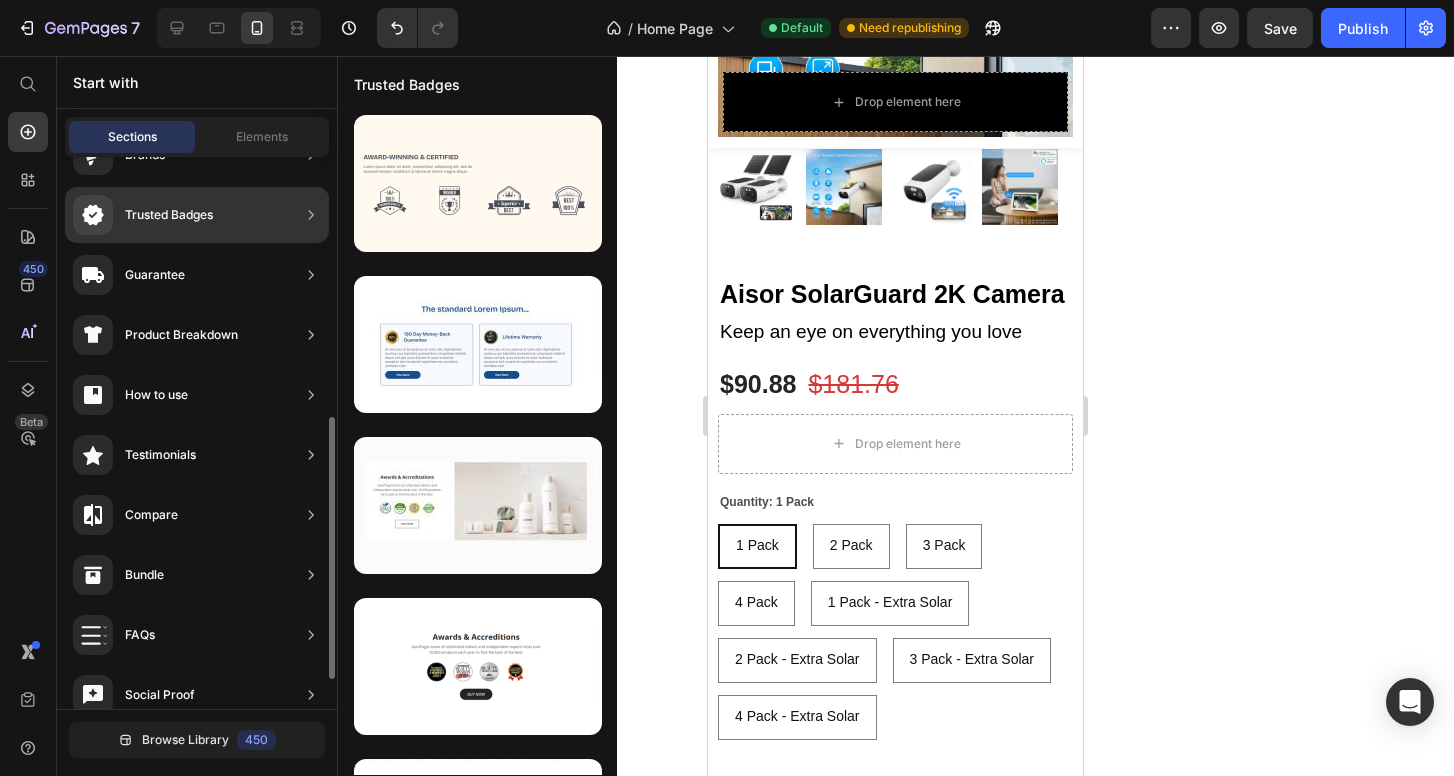 scroll, scrollTop: 0, scrollLeft: 0, axis: both 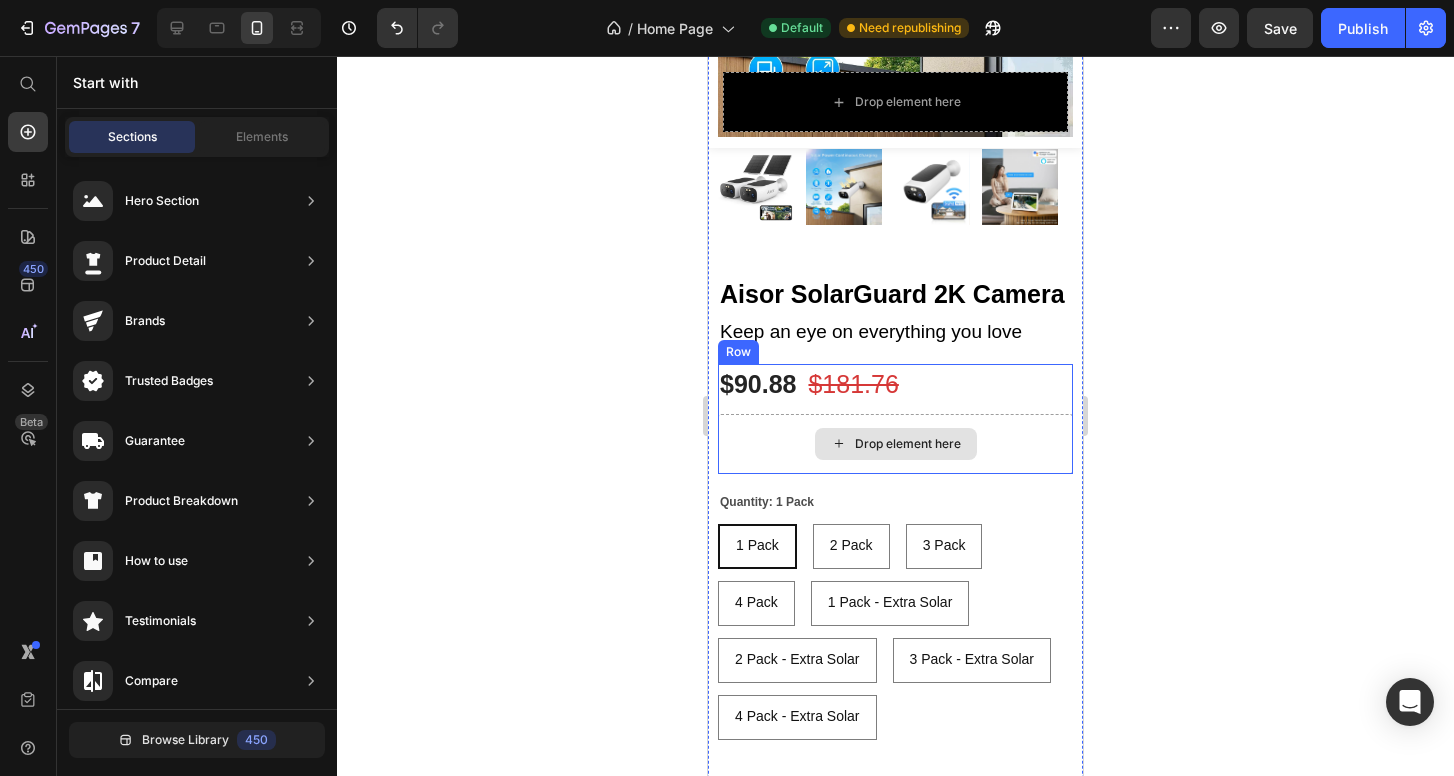 click on "Drop element here" at bounding box center [896, 444] 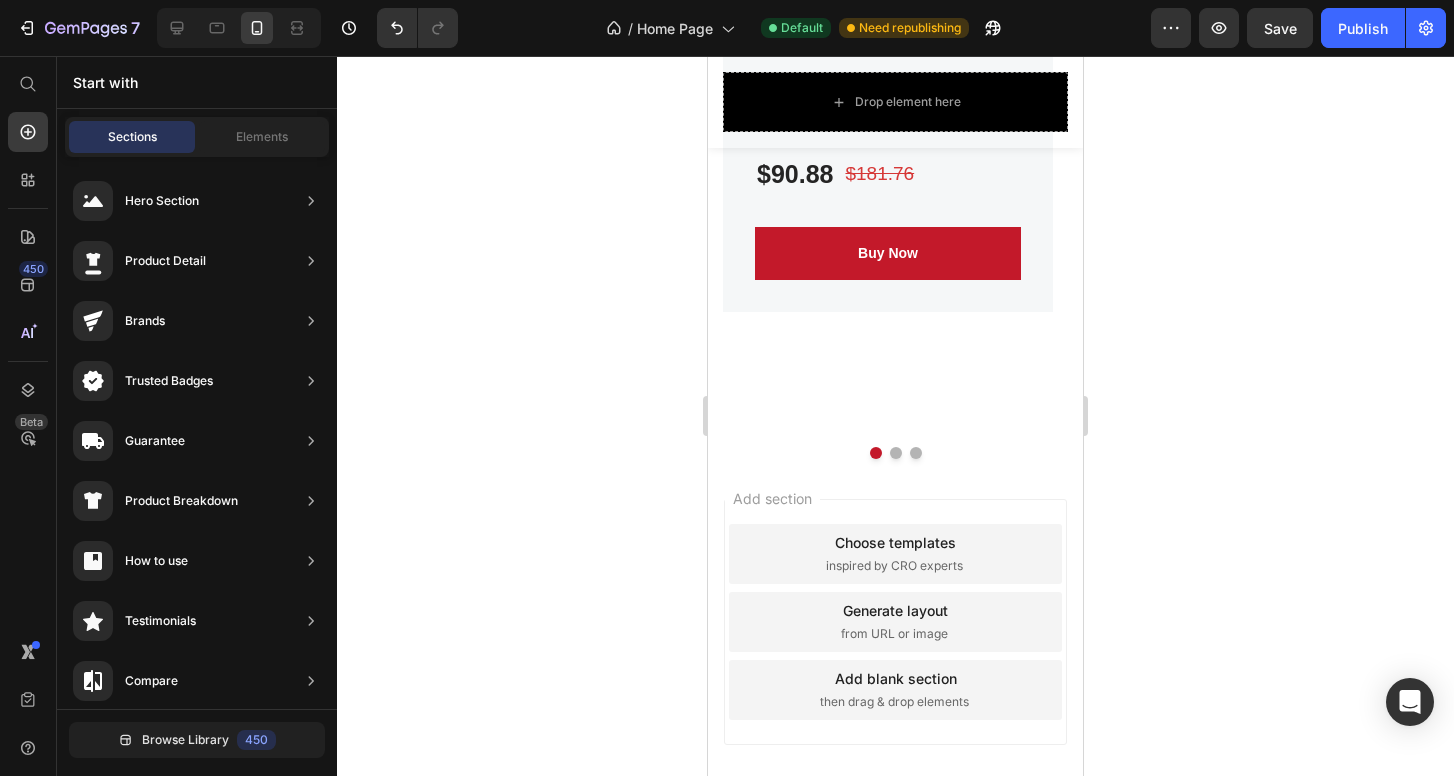 scroll, scrollTop: 6424, scrollLeft: 0, axis: vertical 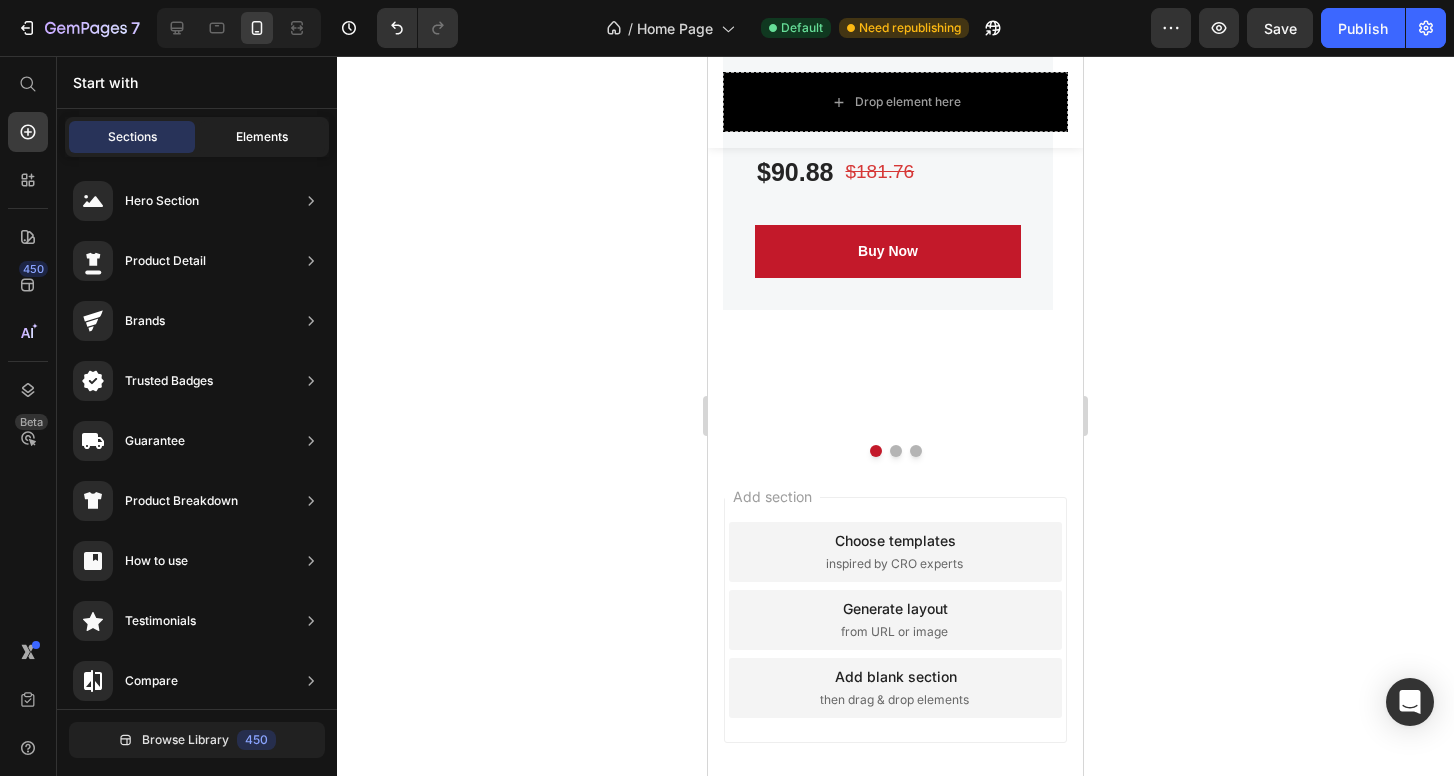 click on "Elements" at bounding box center (262, 137) 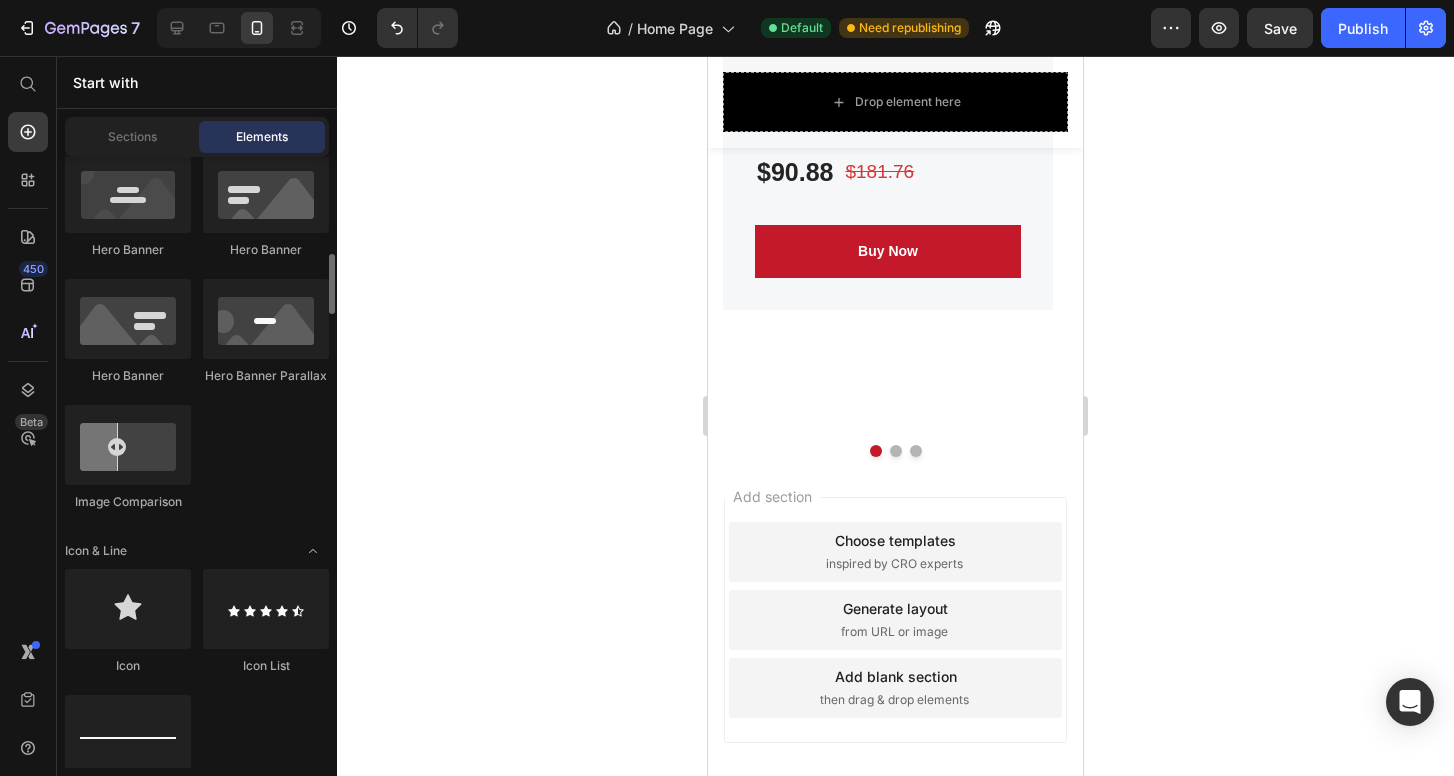 scroll, scrollTop: 1046, scrollLeft: 0, axis: vertical 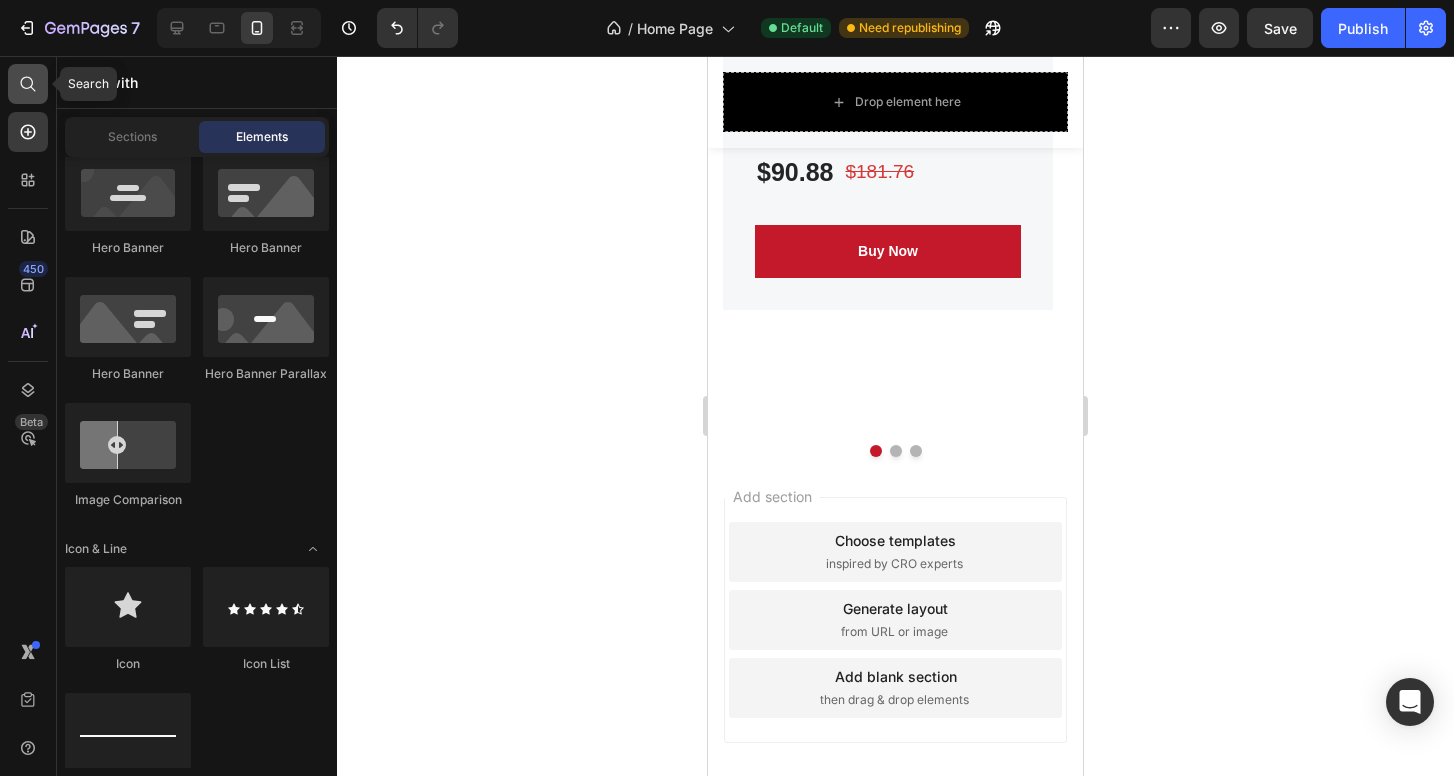 click 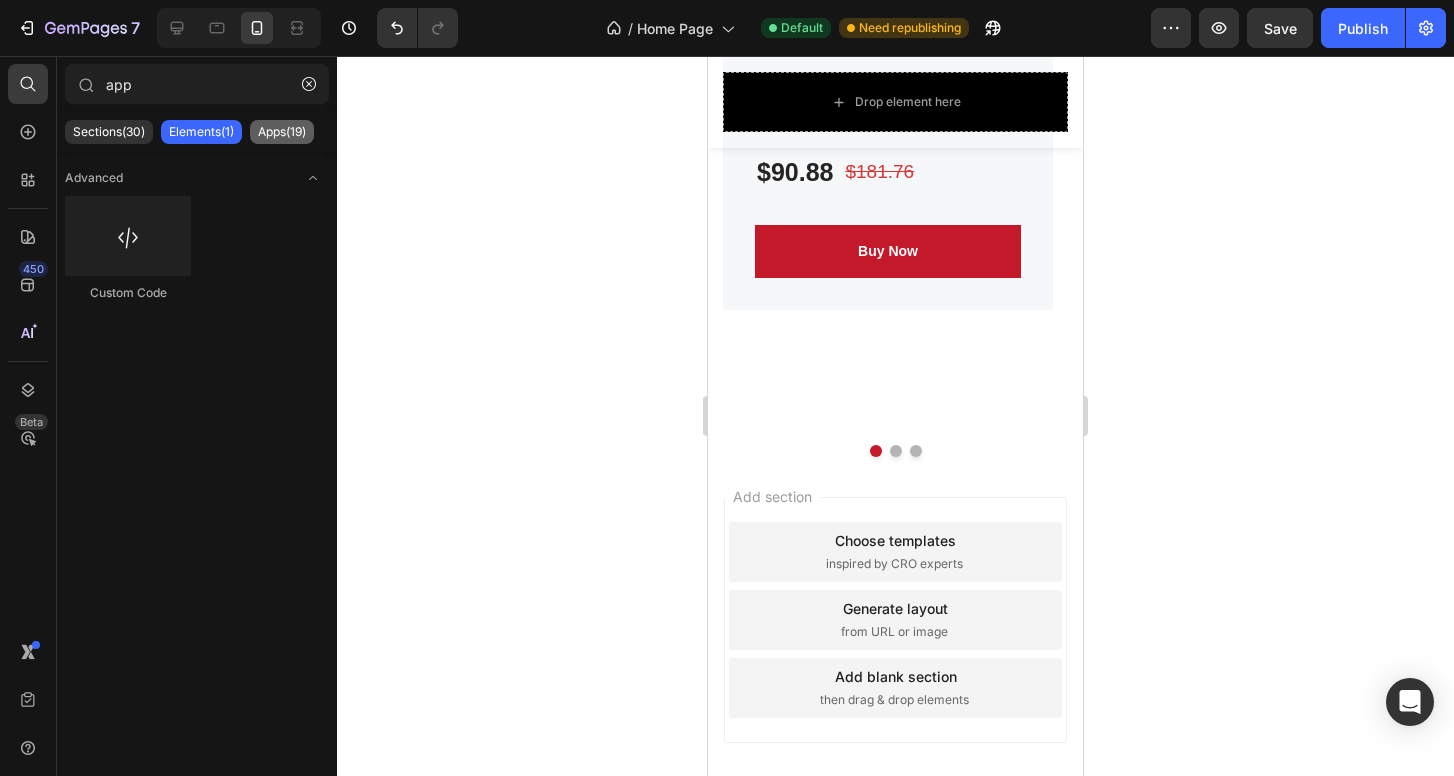 type on "app" 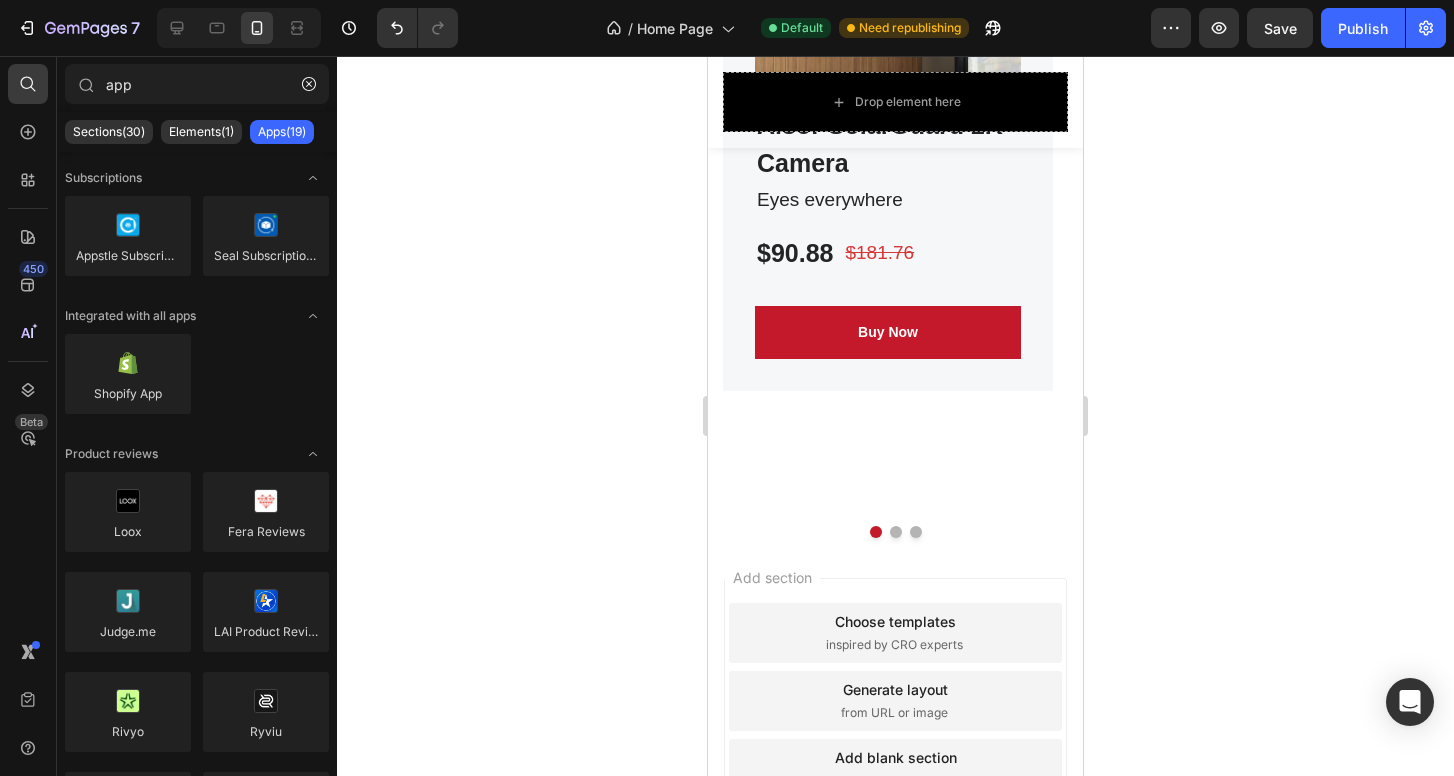 scroll, scrollTop: 6344, scrollLeft: 0, axis: vertical 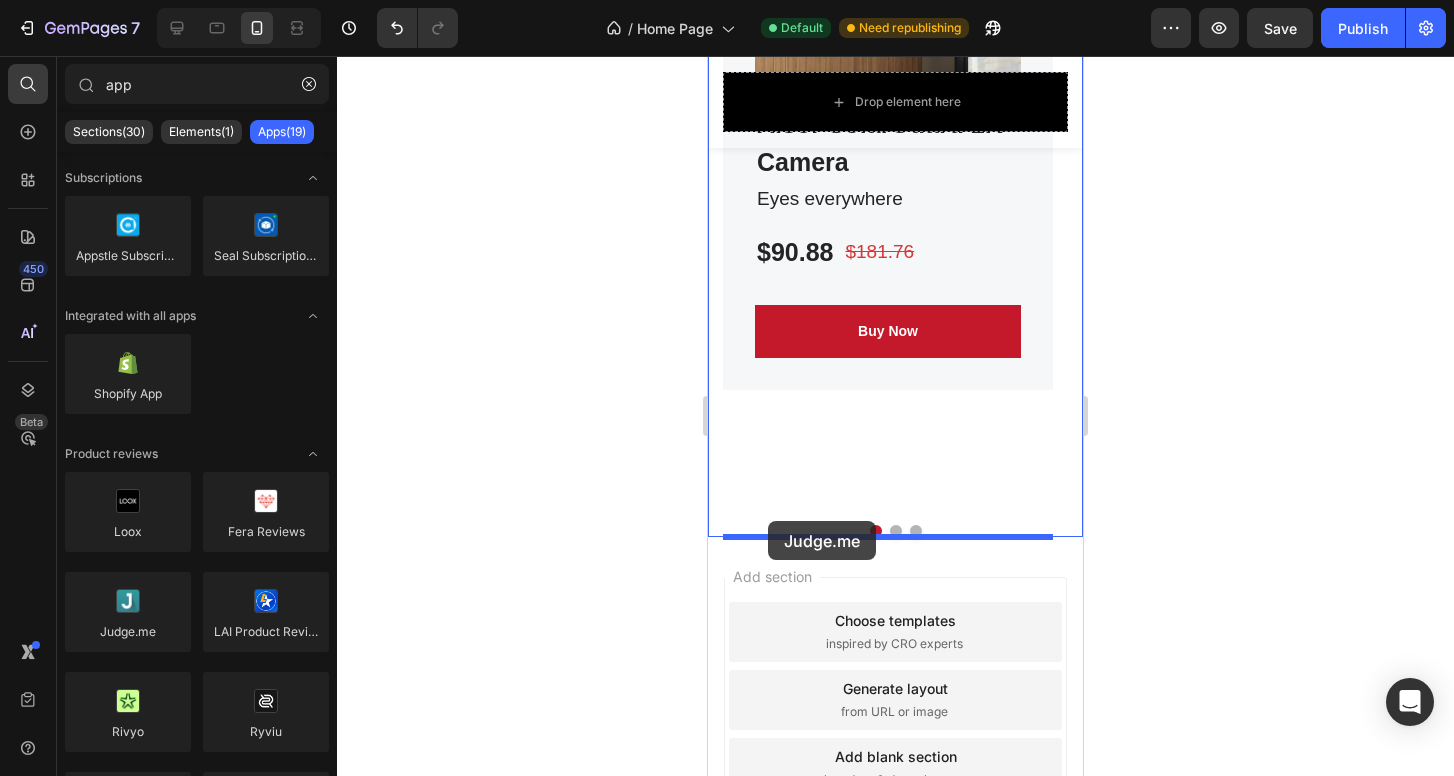 drag, startPoint x: 850, startPoint y: 666, endPoint x: 768, endPoint y: 521, distance: 166.5803 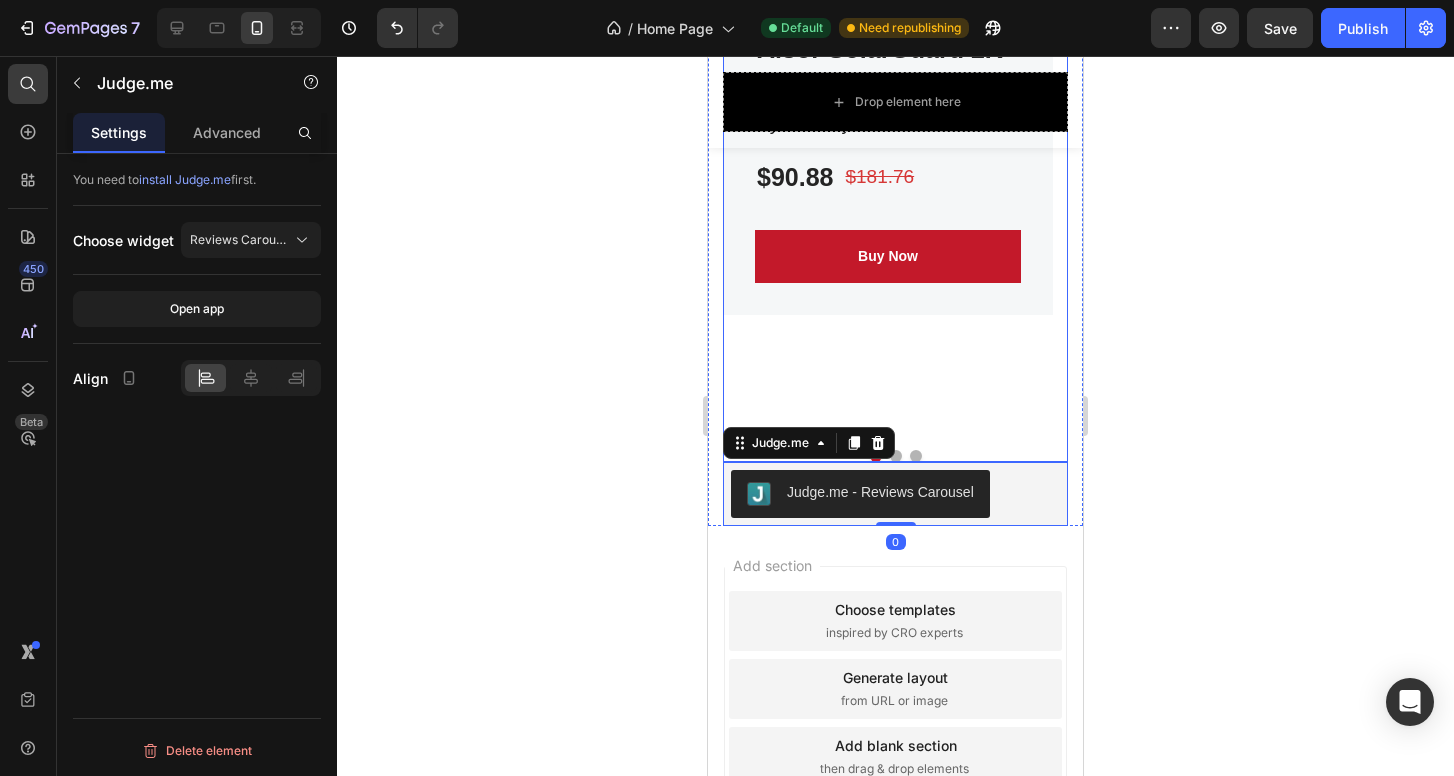 scroll, scrollTop: 6438, scrollLeft: 0, axis: vertical 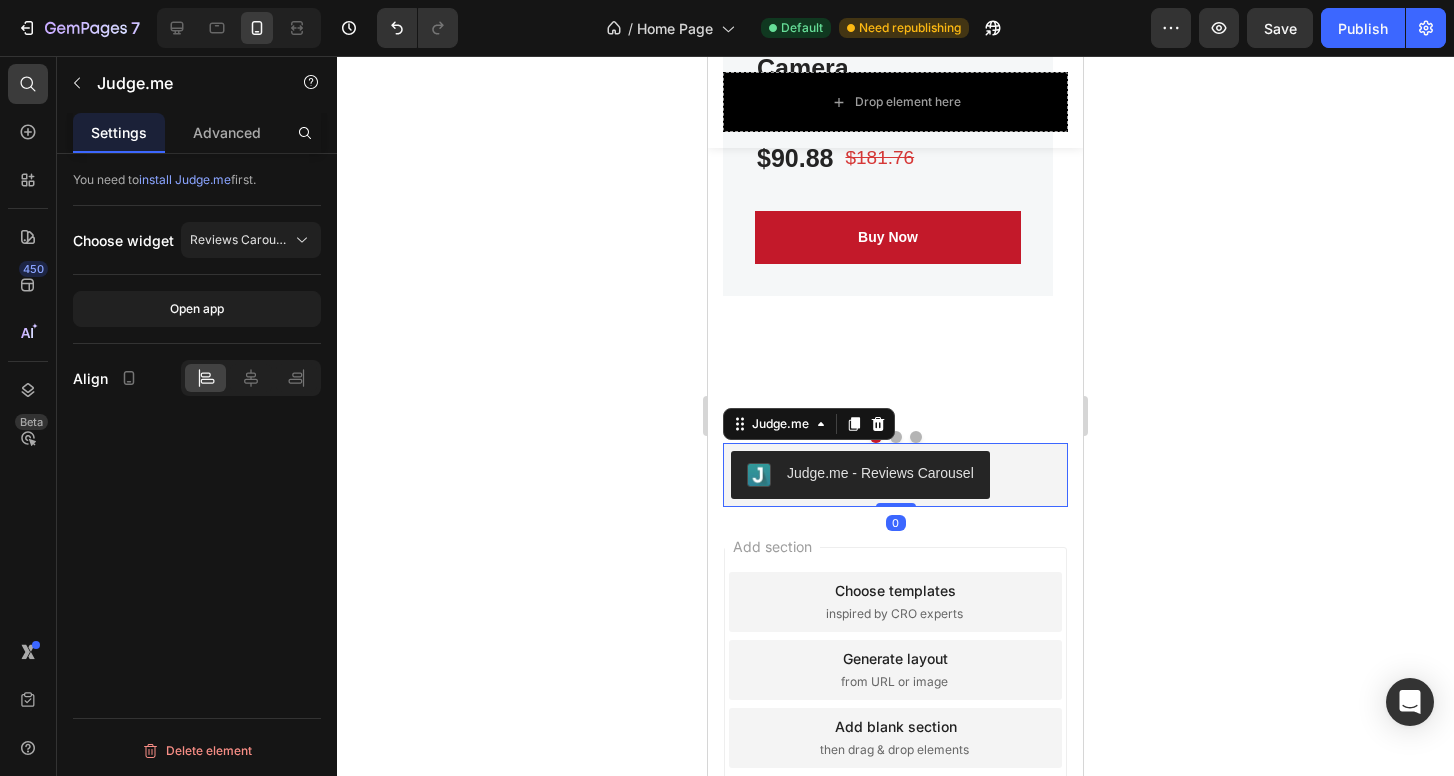 click on "Judge.me - Reviews Carousel" at bounding box center [880, 473] 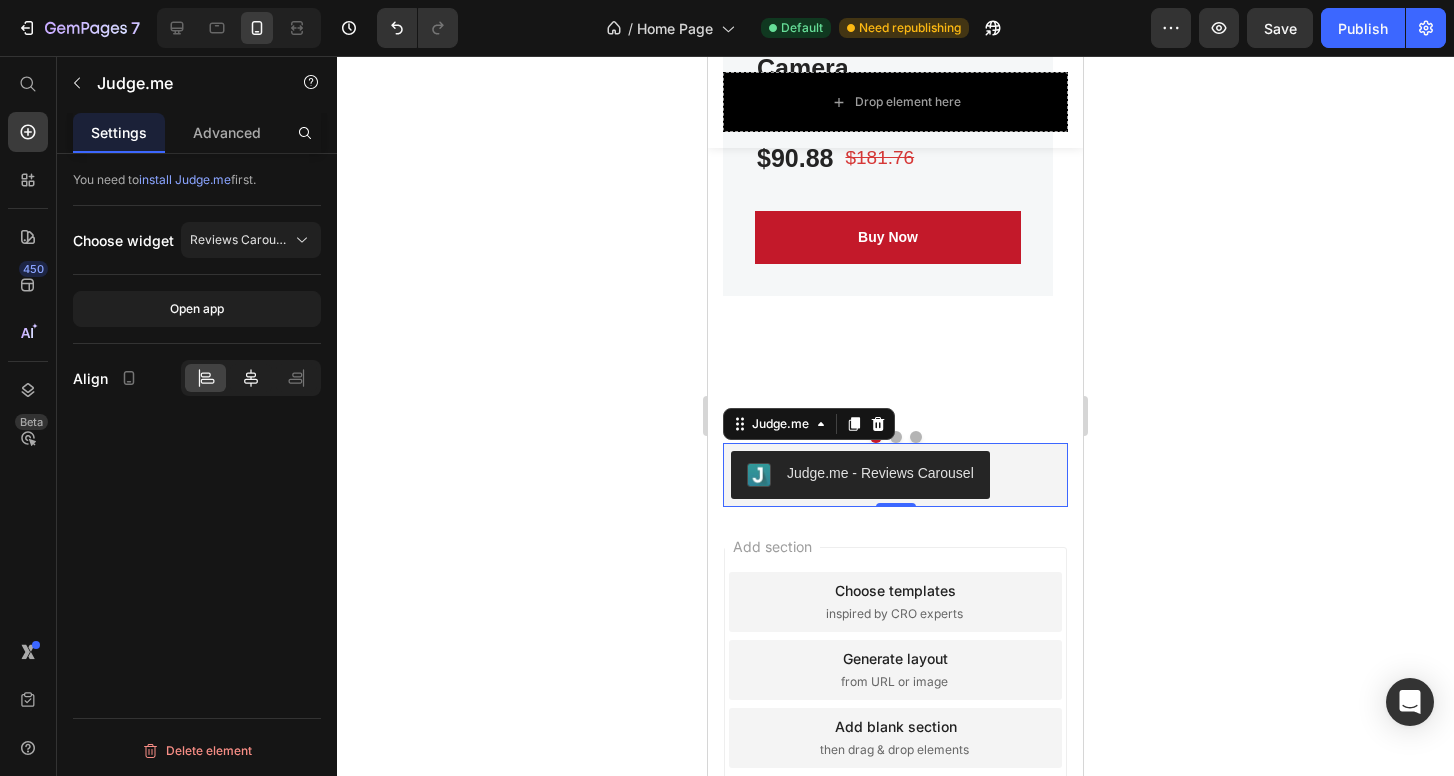 click 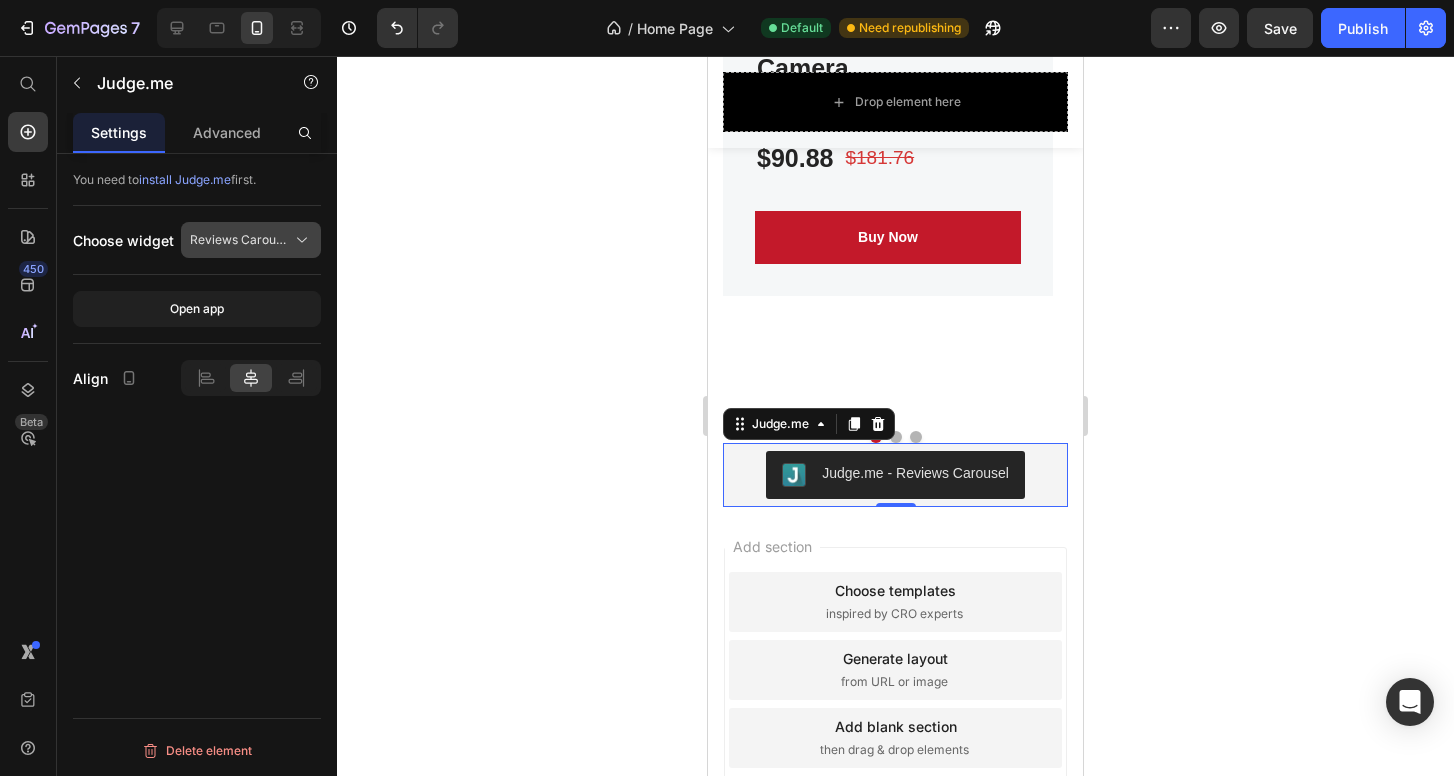 click on "Reviews Carousel" at bounding box center (239, 240) 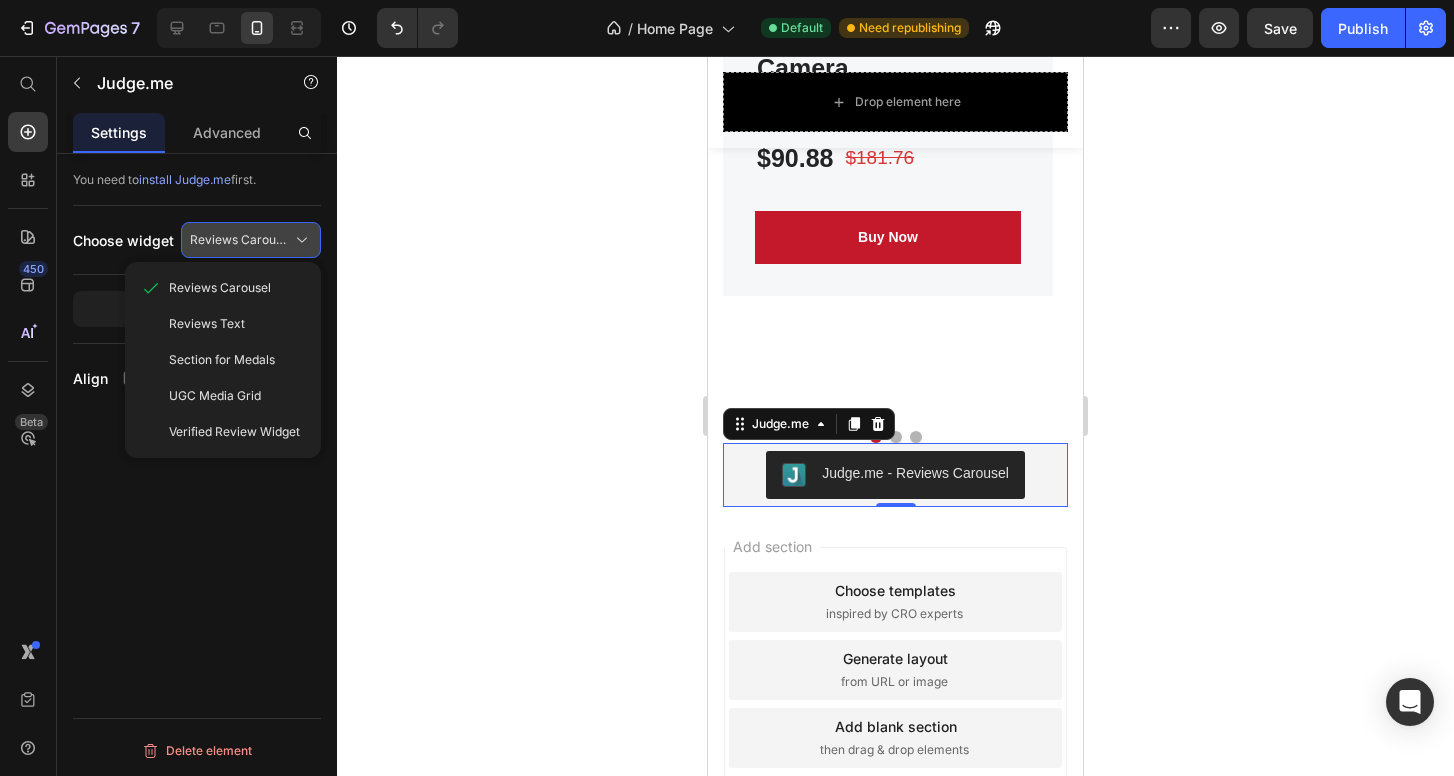 click on "Reviews Carousel" at bounding box center (239, 240) 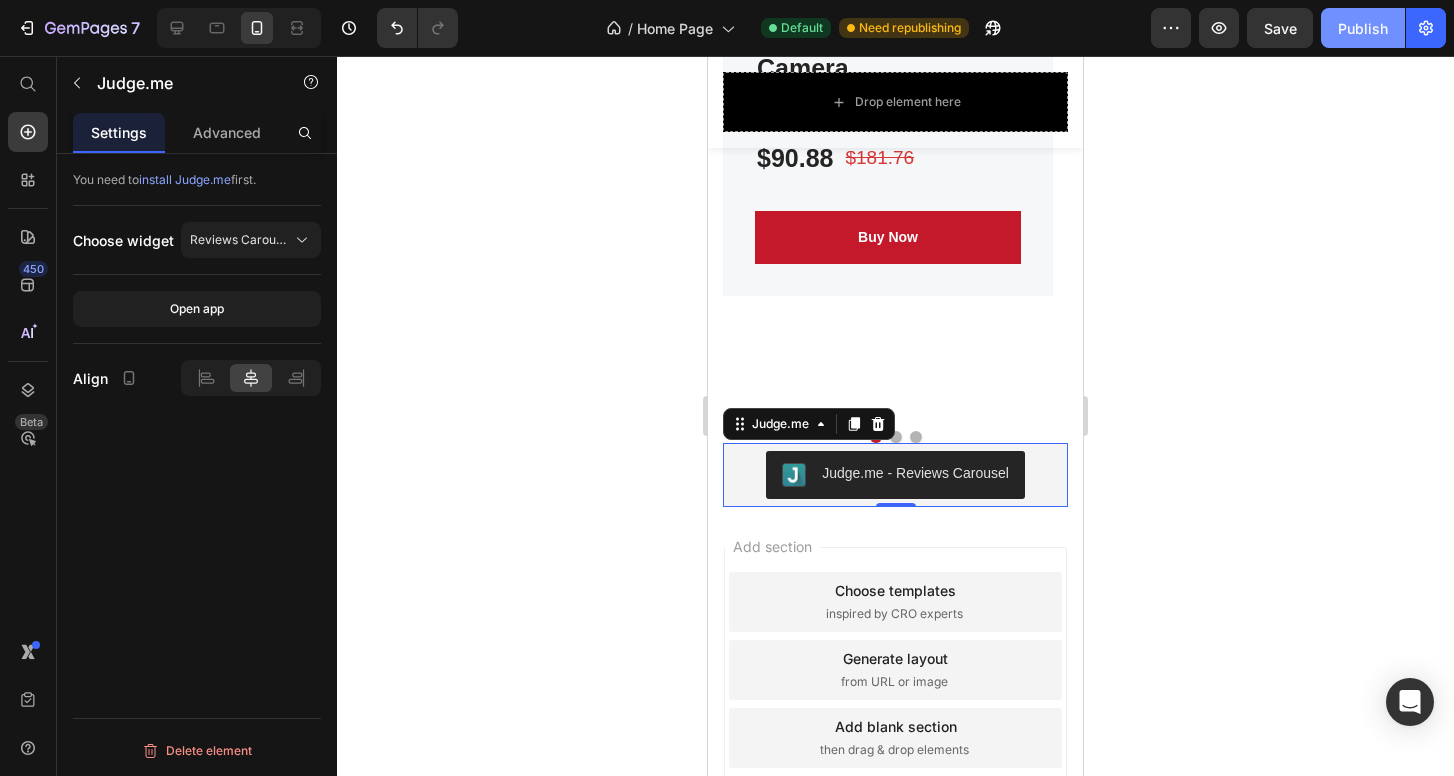 click on "Publish" at bounding box center (1363, 28) 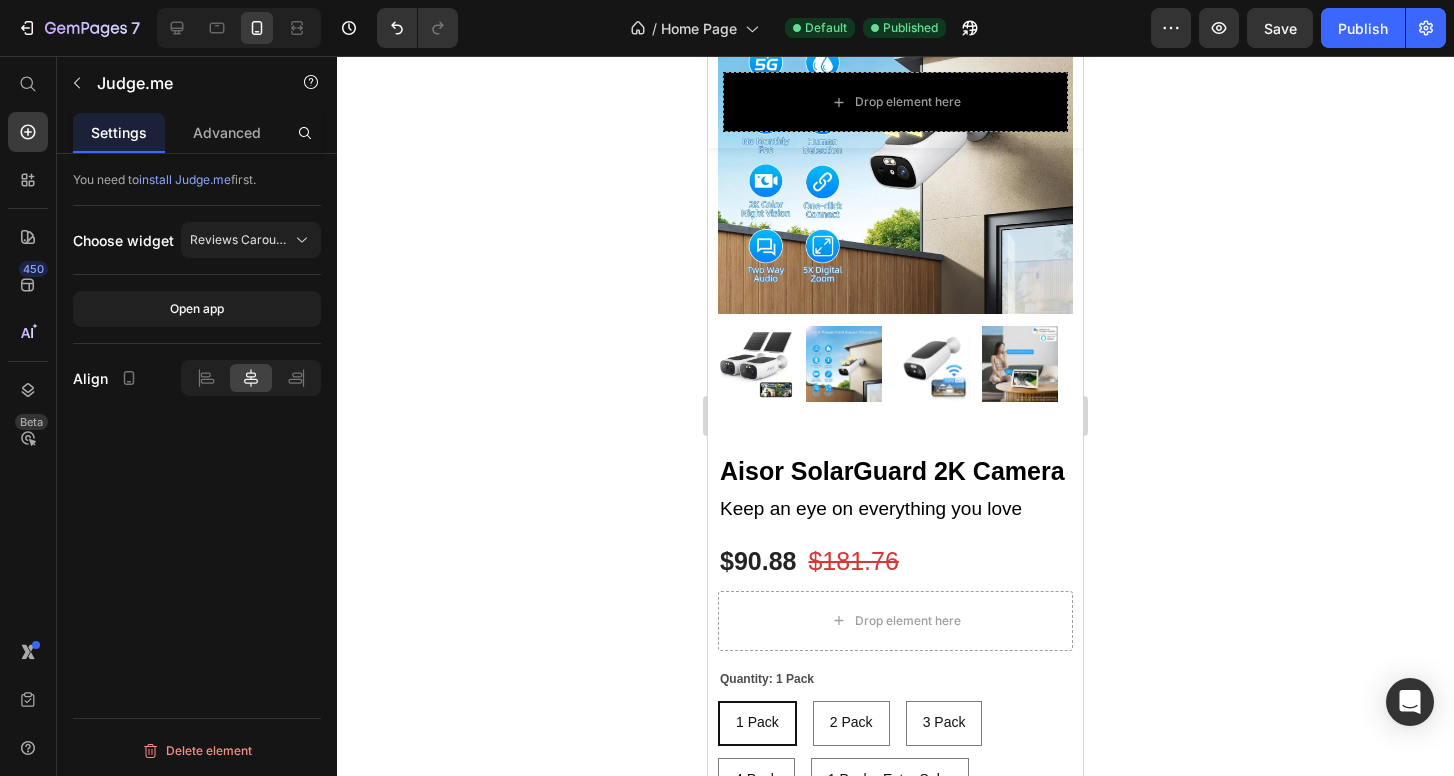 scroll, scrollTop: 255, scrollLeft: 0, axis: vertical 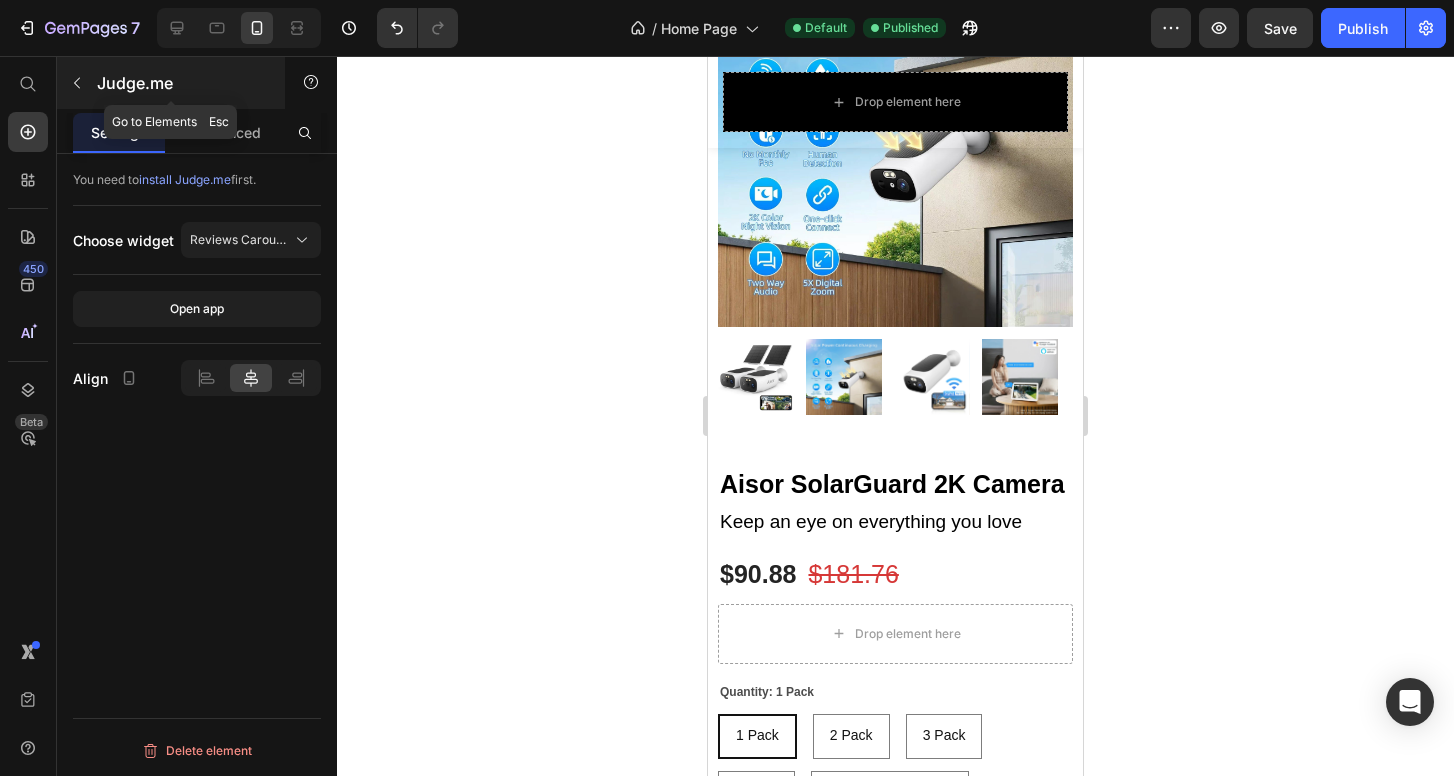 click 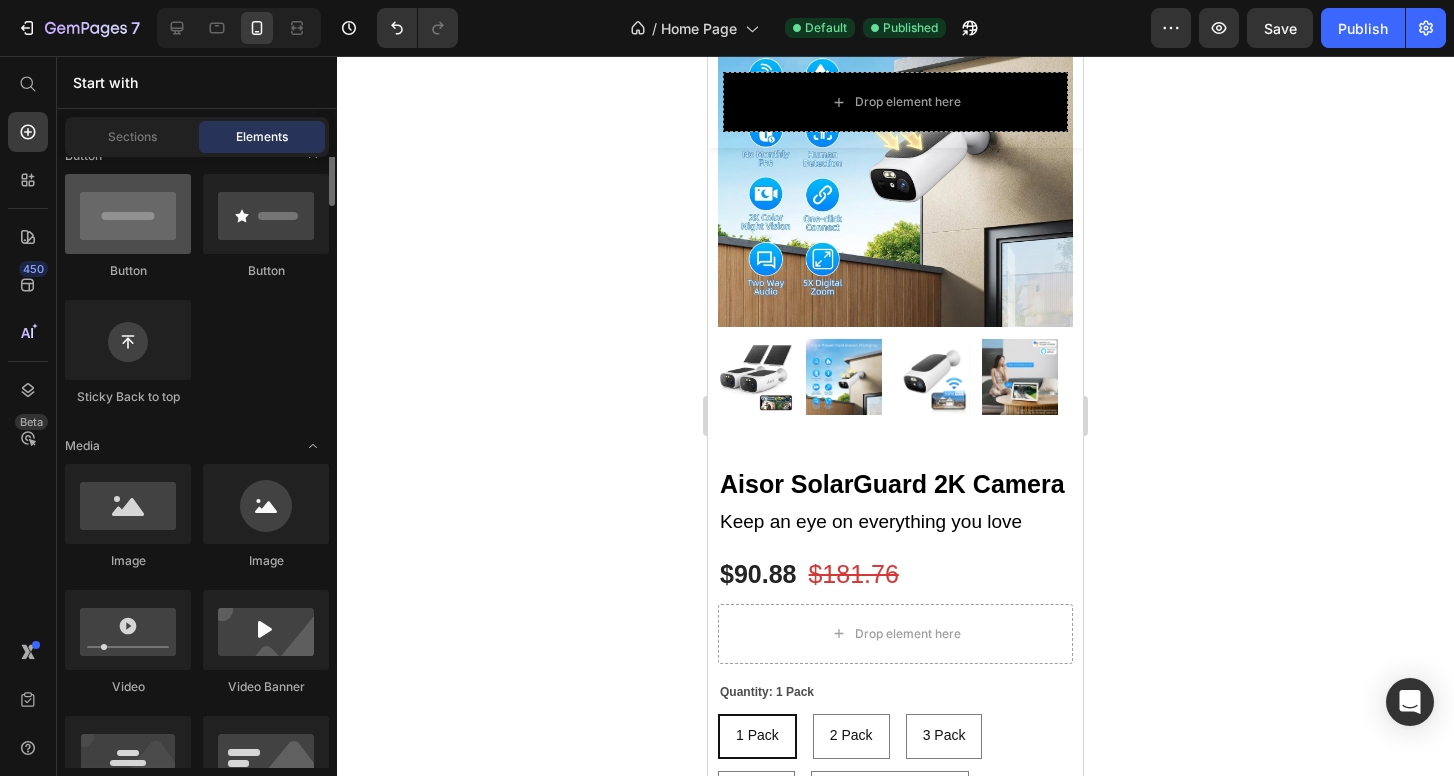 scroll, scrollTop: 428, scrollLeft: 0, axis: vertical 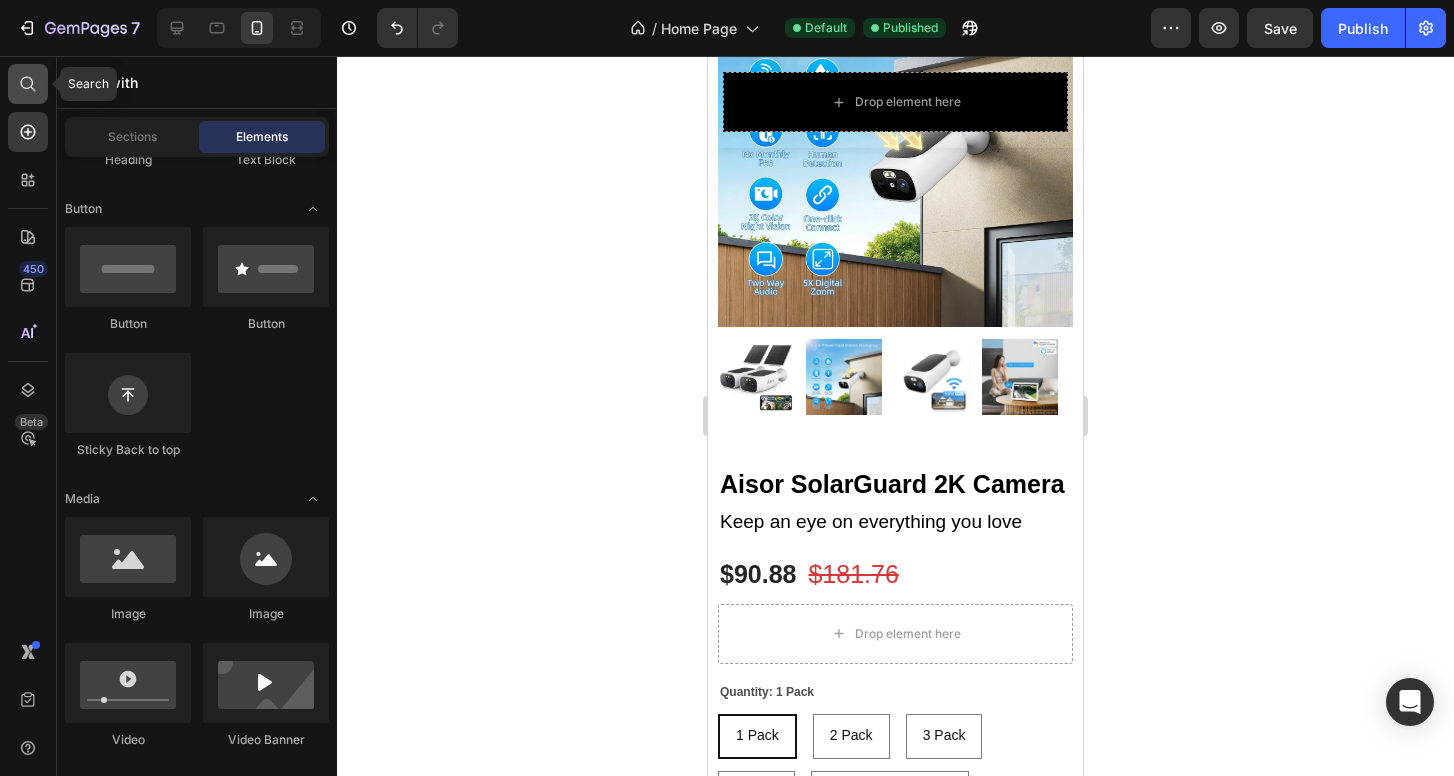 click 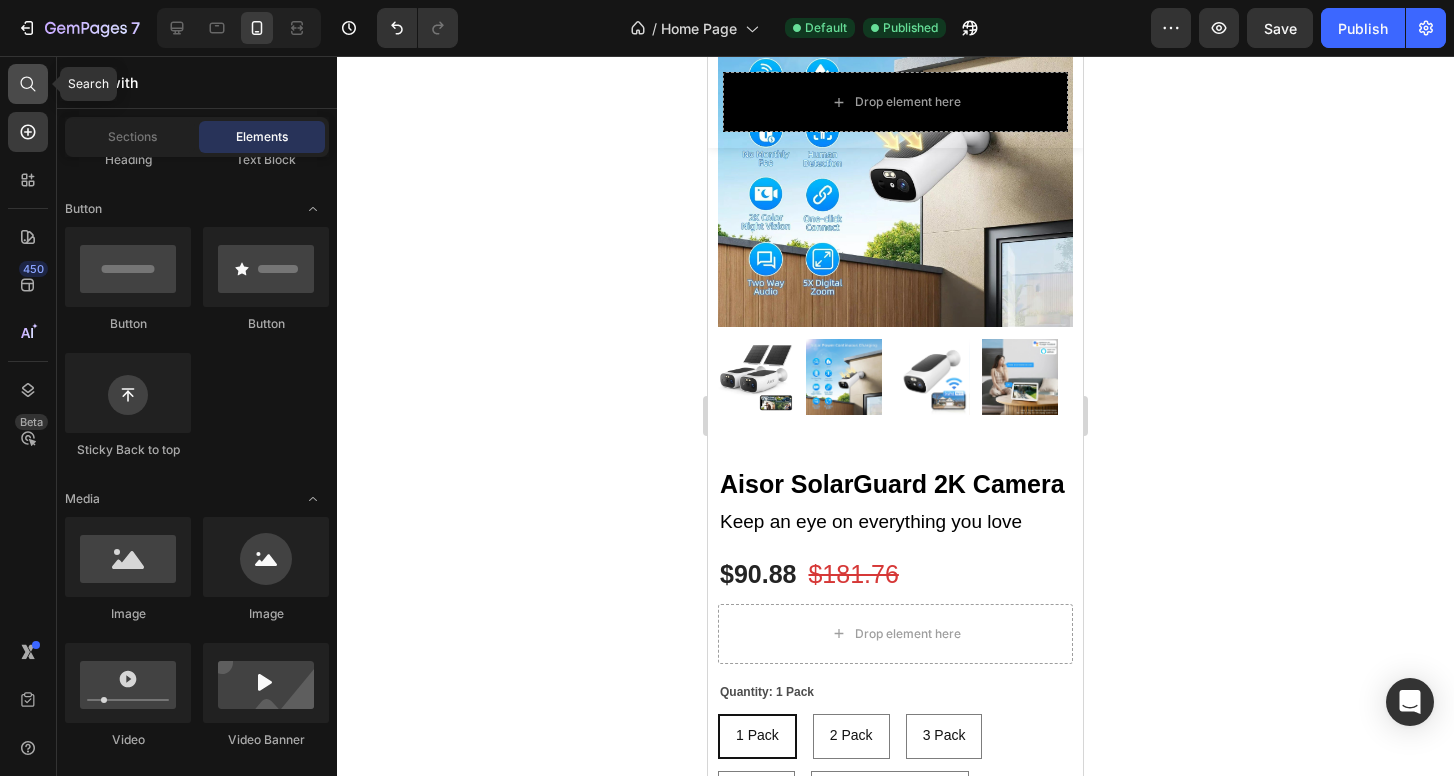 radio on "false" 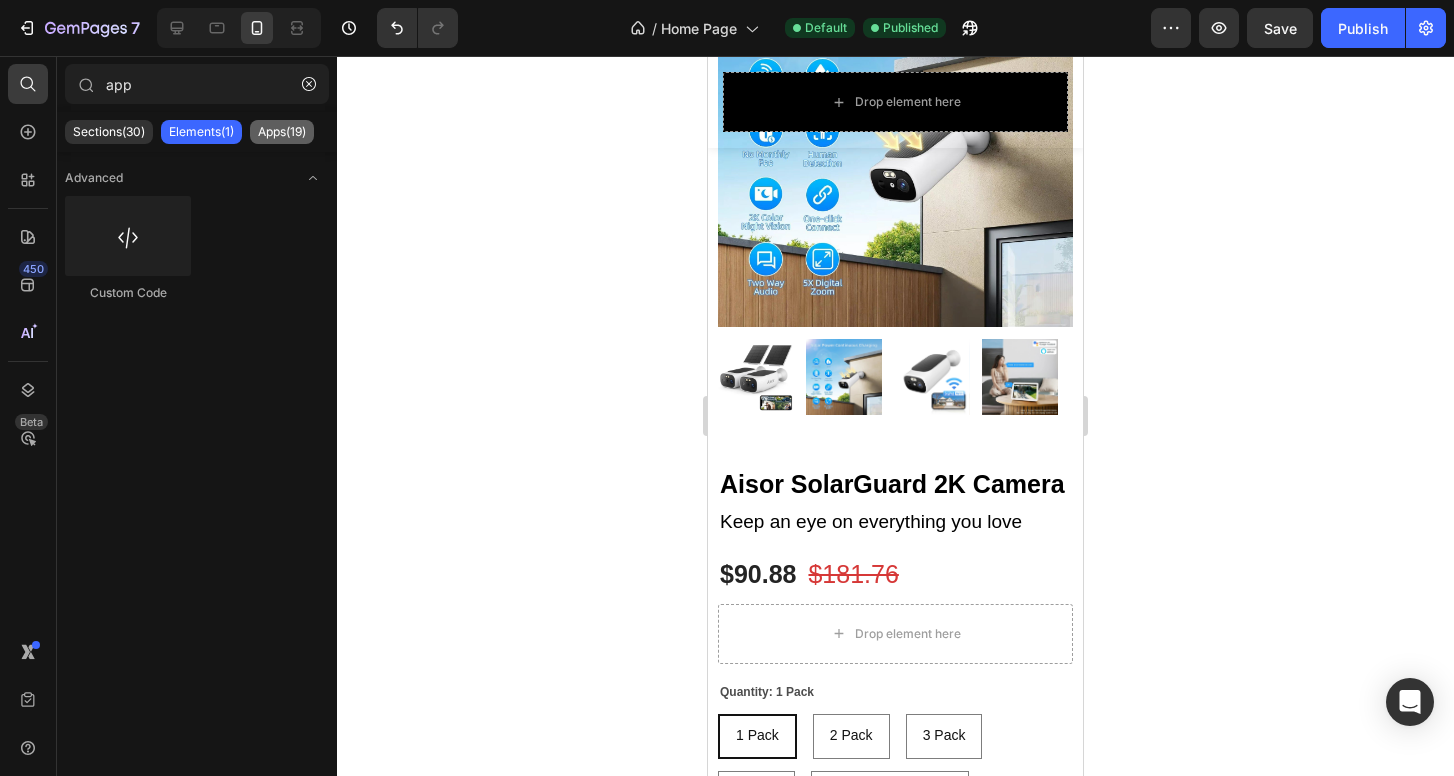 click on "Apps(19)" at bounding box center [282, 132] 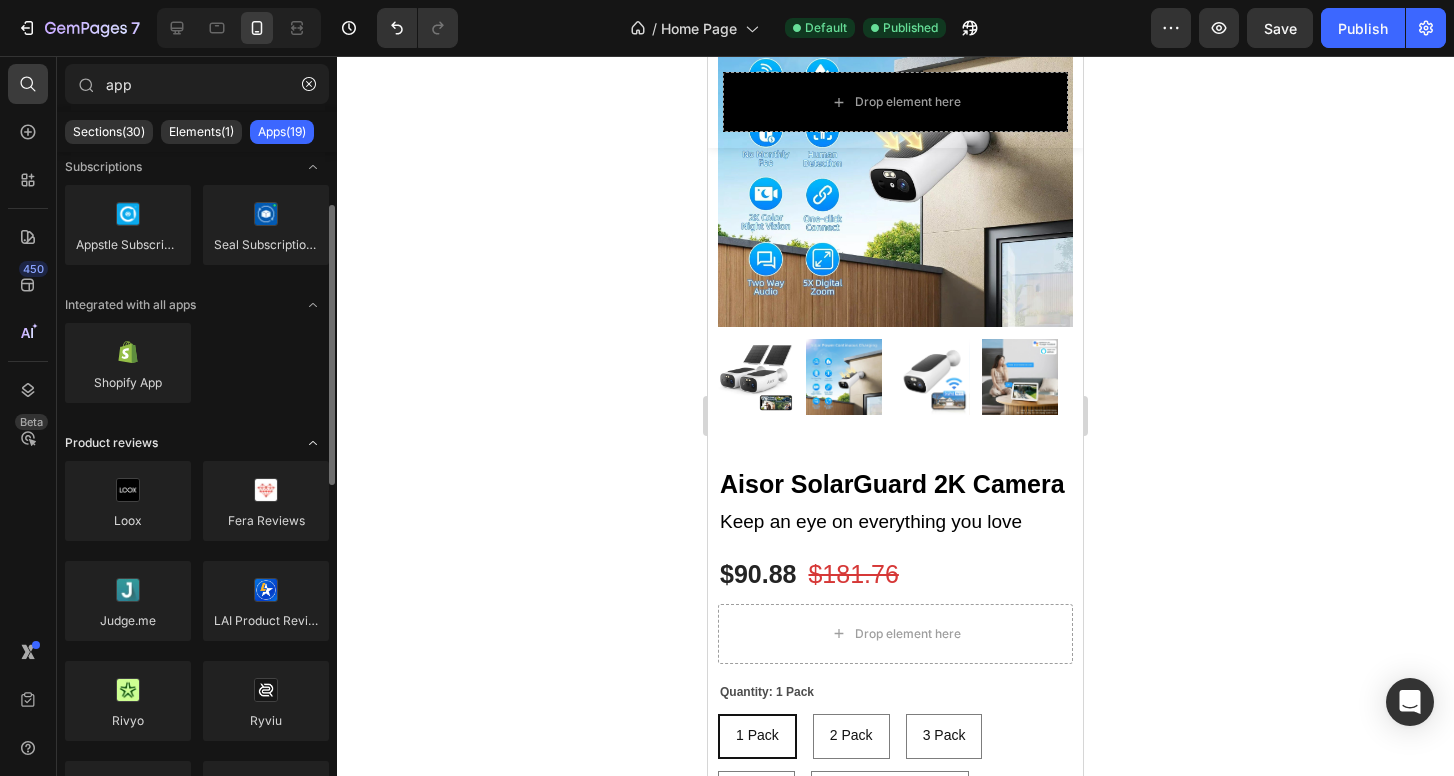 scroll, scrollTop: 45, scrollLeft: 0, axis: vertical 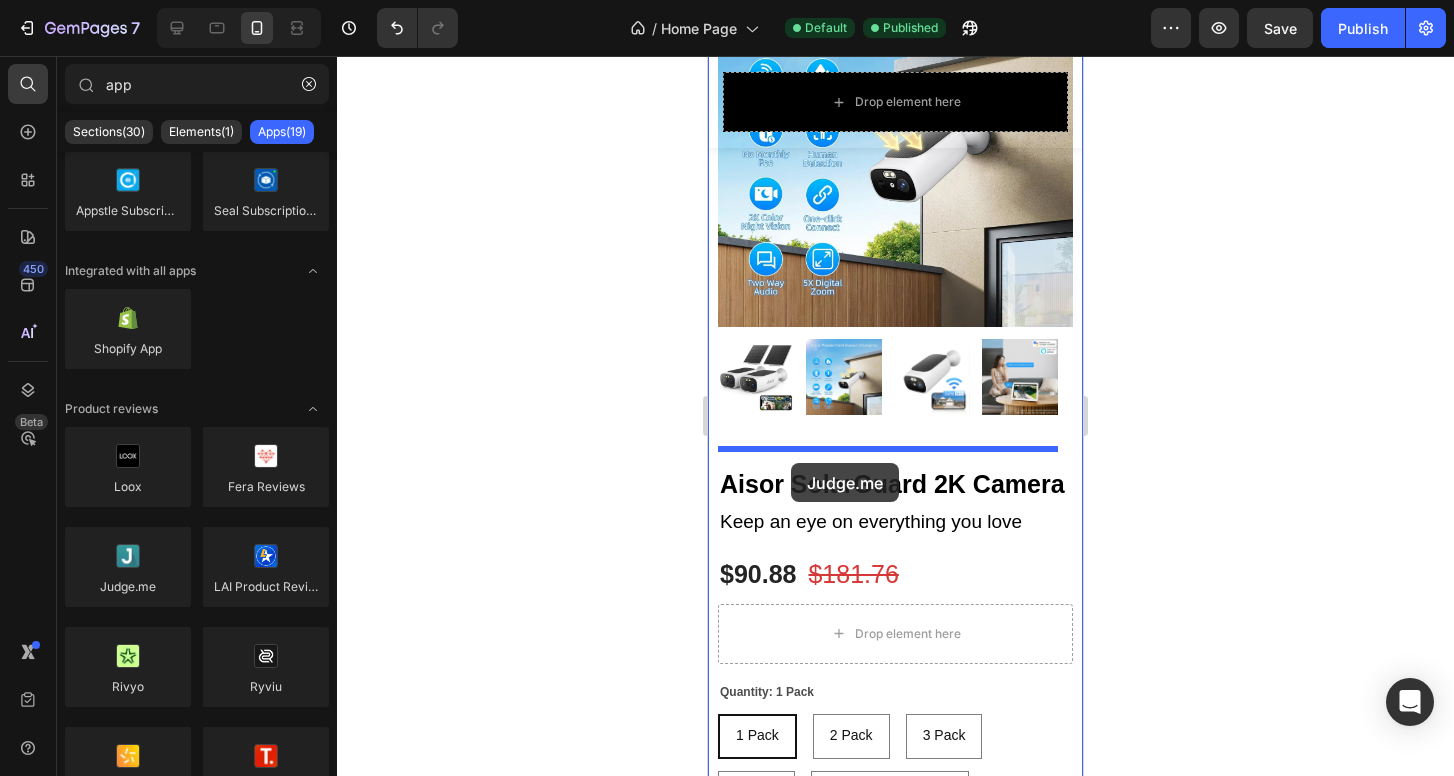 drag, startPoint x: 837, startPoint y: 638, endPoint x: 791, endPoint y: 463, distance: 180.94475 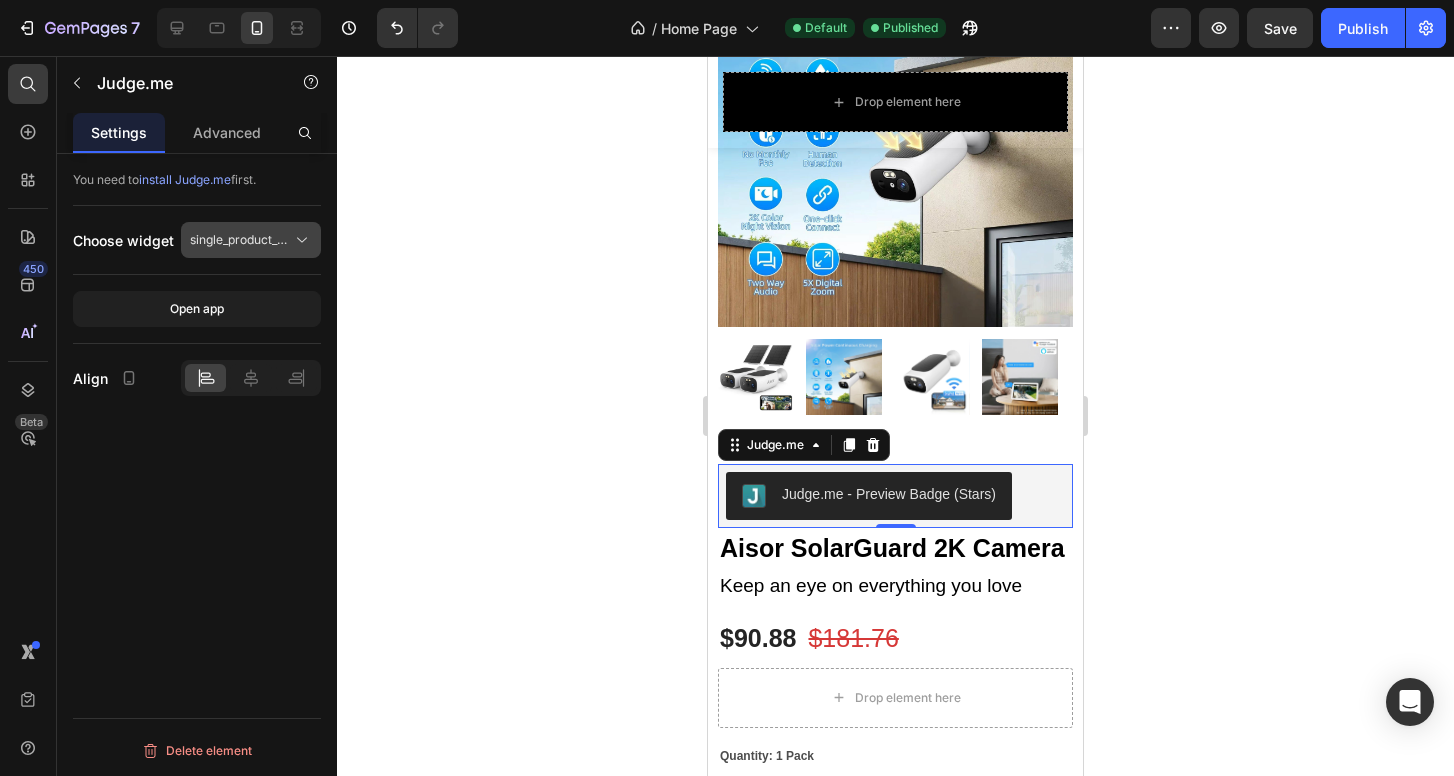 click on "single_product_preview_badge" at bounding box center [239, 240] 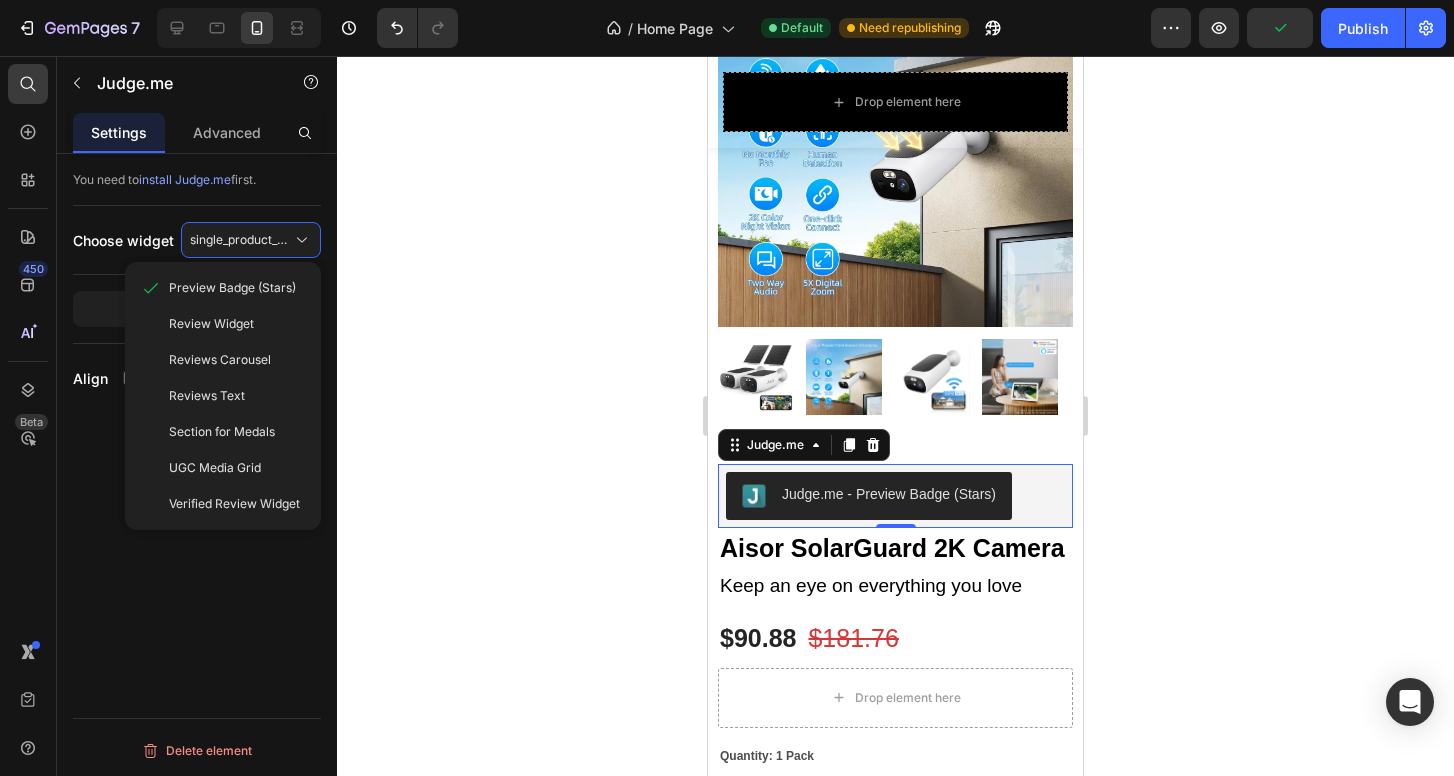 click 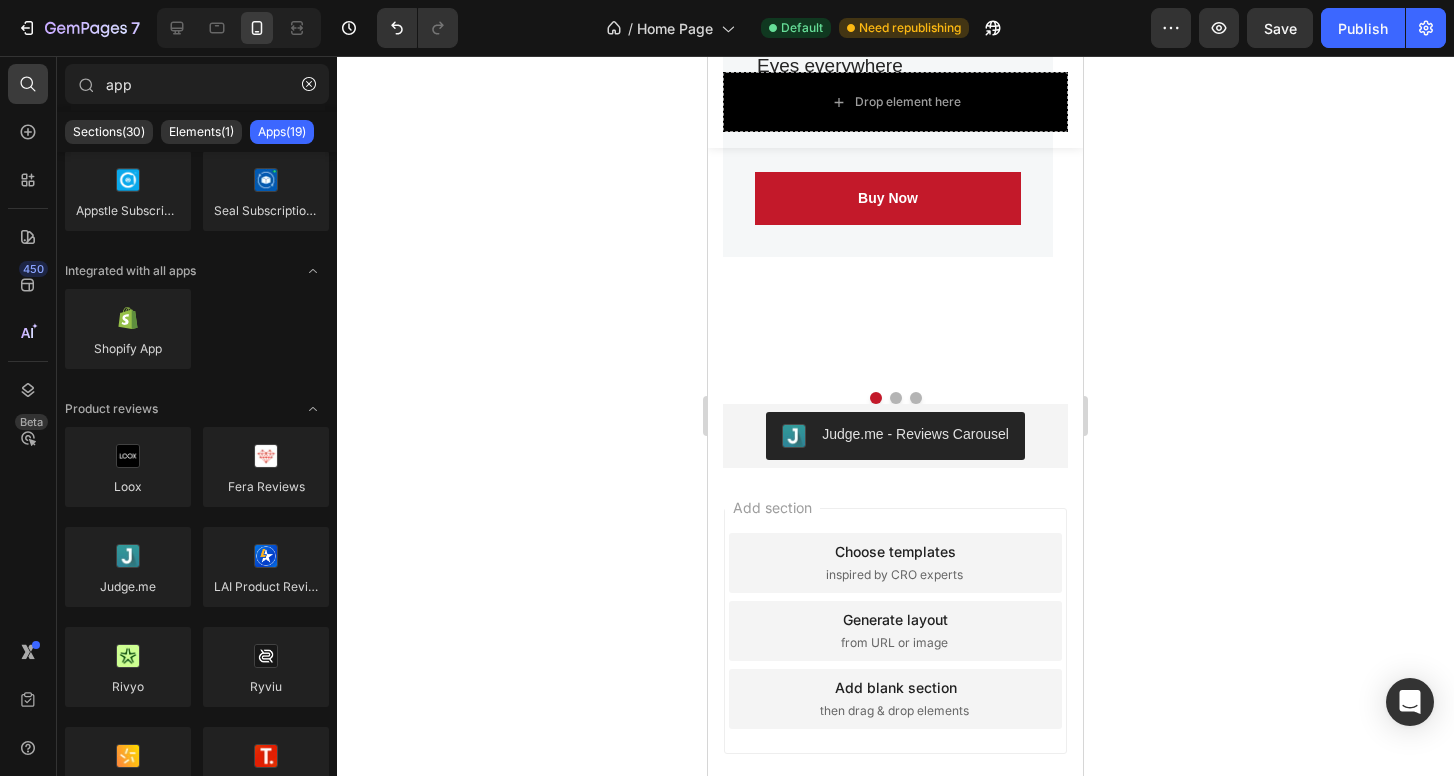 scroll, scrollTop: 6657, scrollLeft: 0, axis: vertical 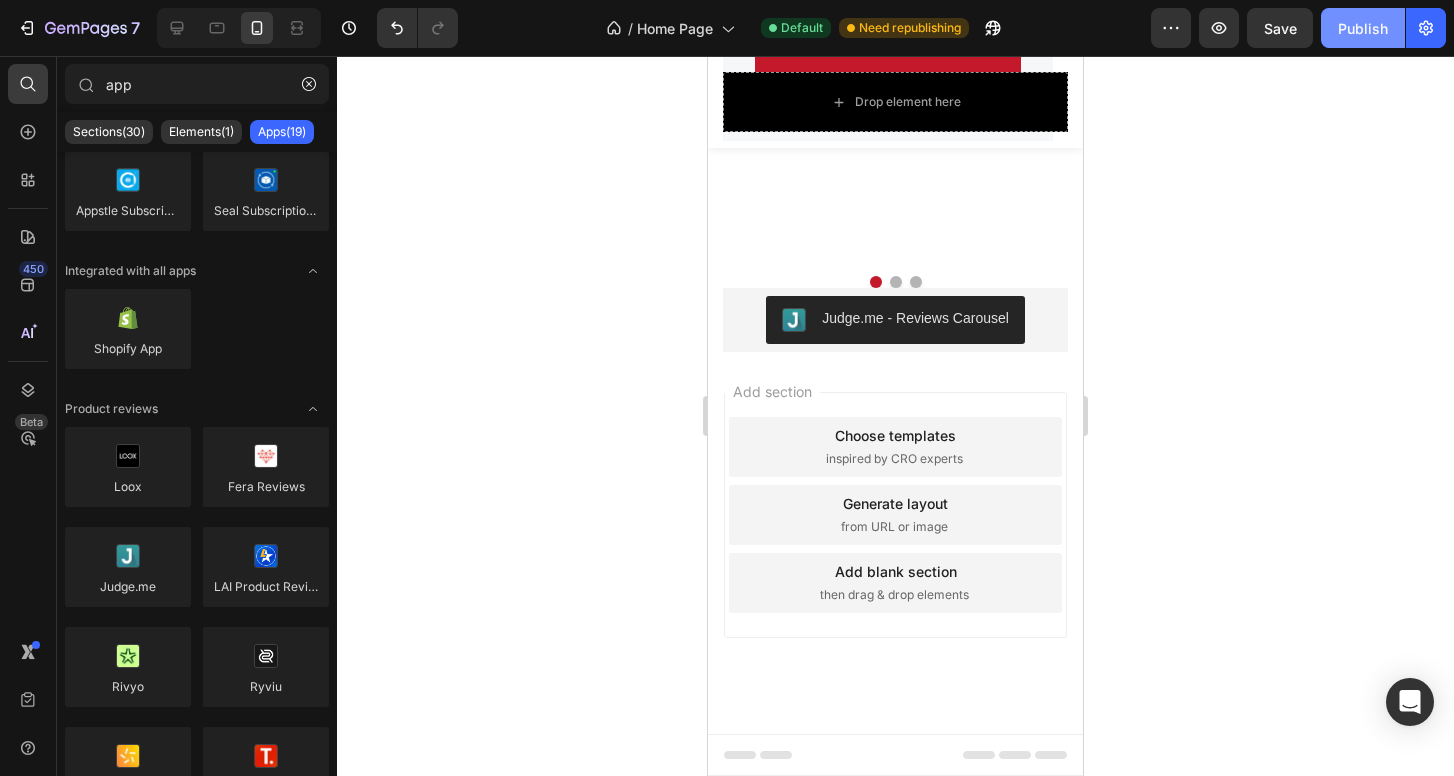 click on "Publish" at bounding box center (1363, 28) 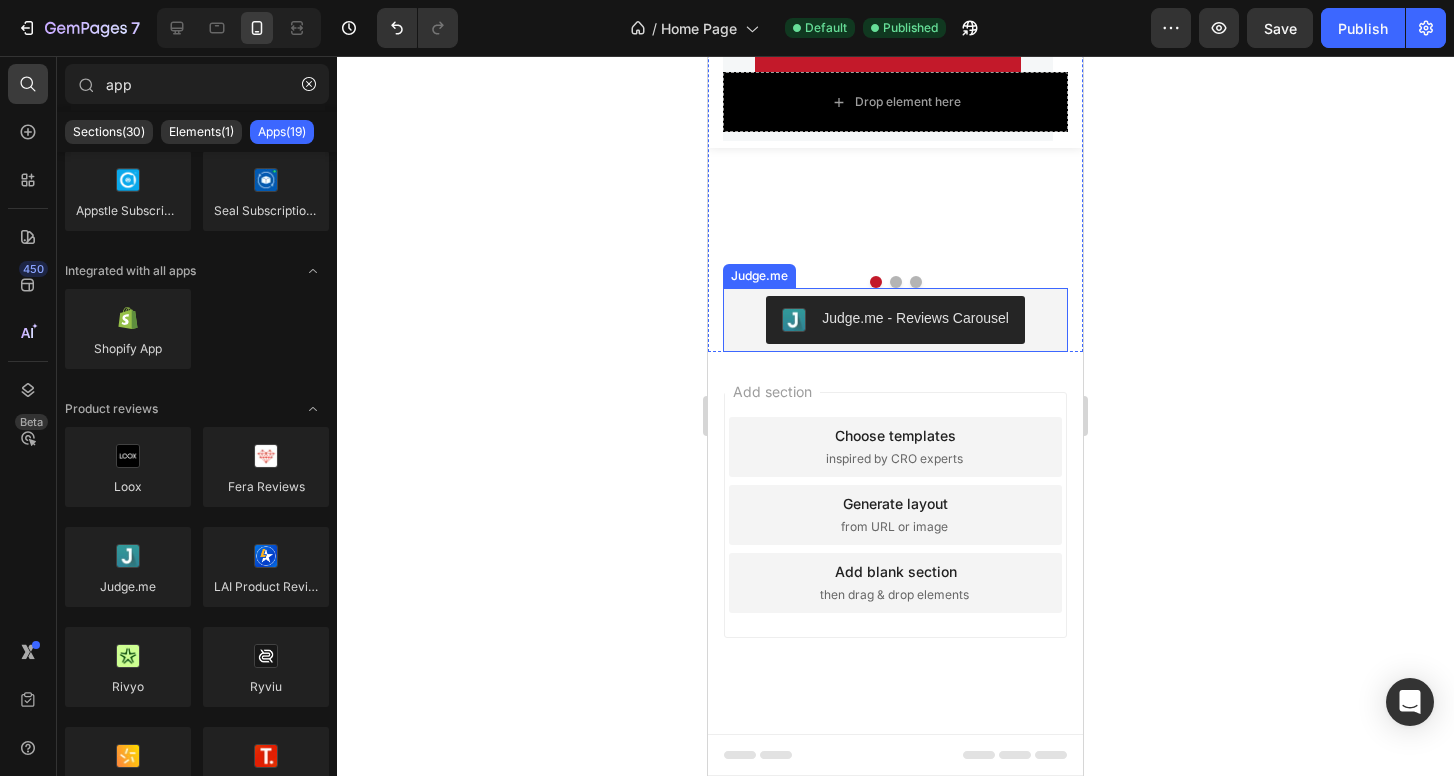 click on "Judge.me - Reviews Carousel" at bounding box center (895, 320) 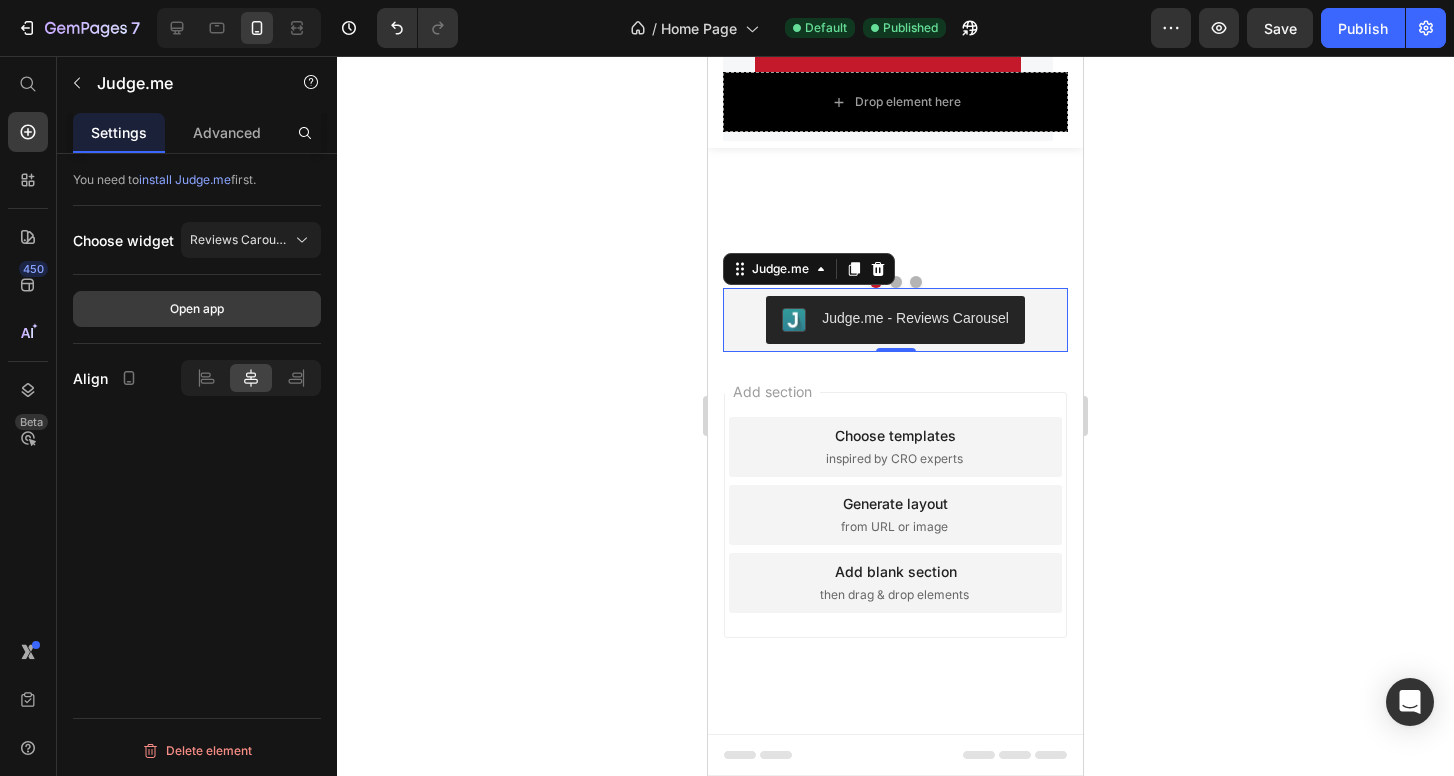 click on "Open app" at bounding box center (197, 309) 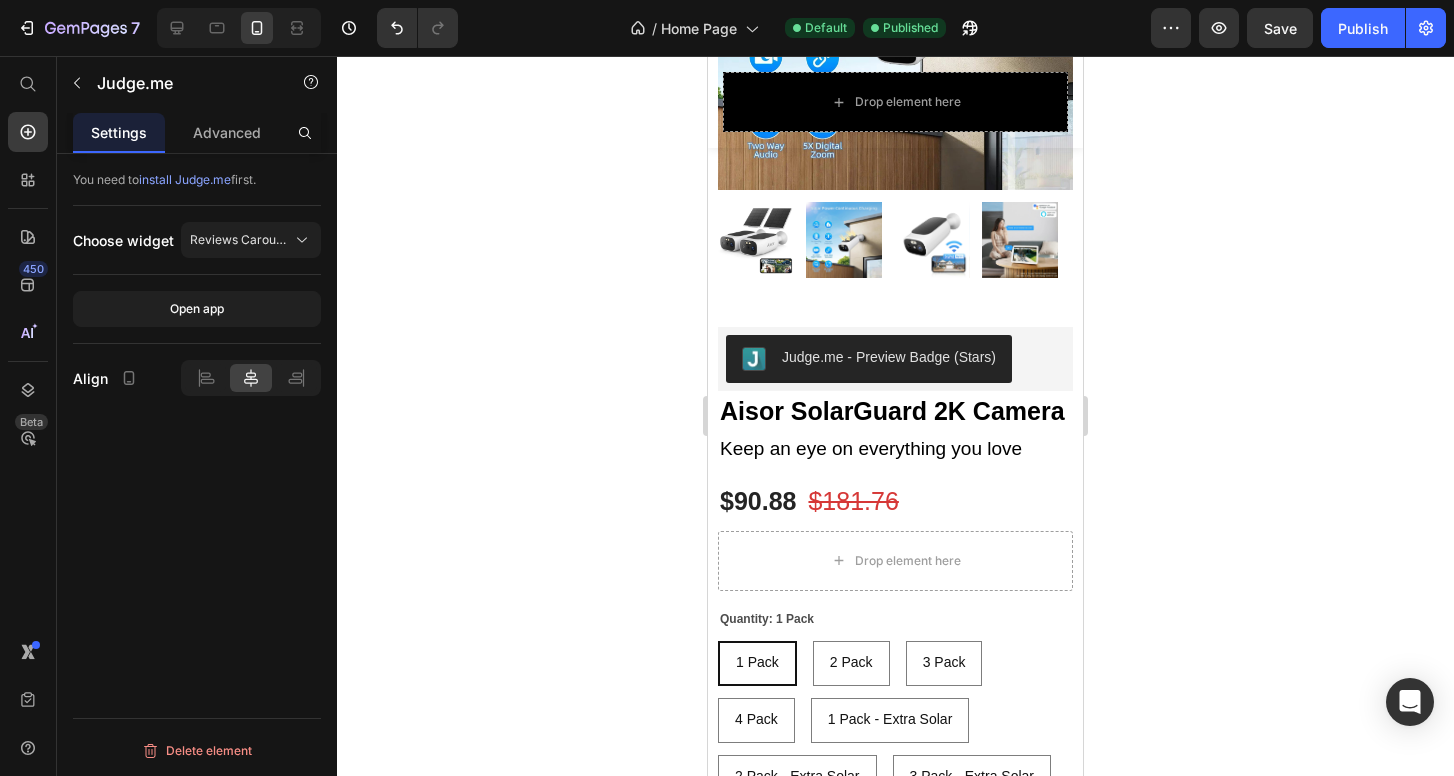 scroll, scrollTop: 383, scrollLeft: 0, axis: vertical 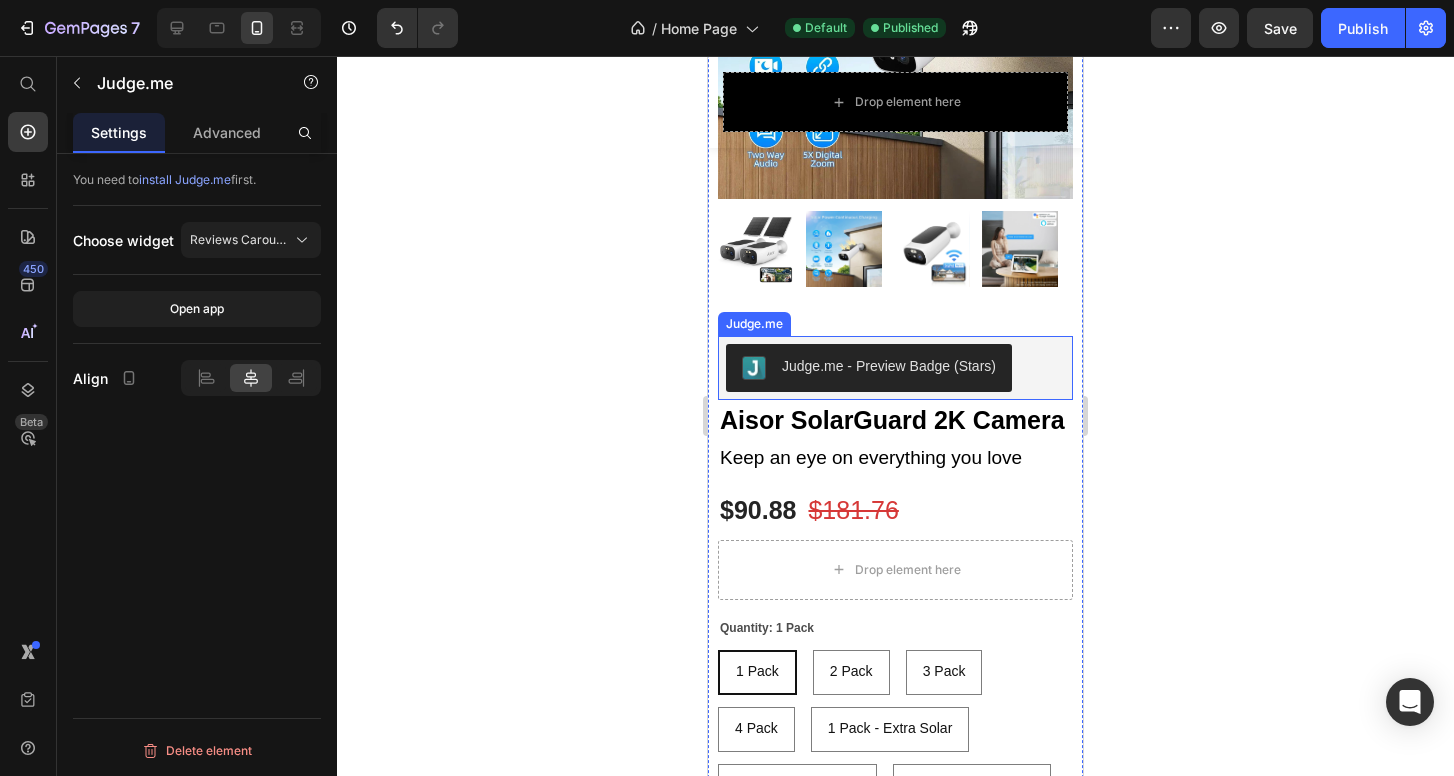 click on "Judge.me - Preview Badge (Stars)" at bounding box center [889, 366] 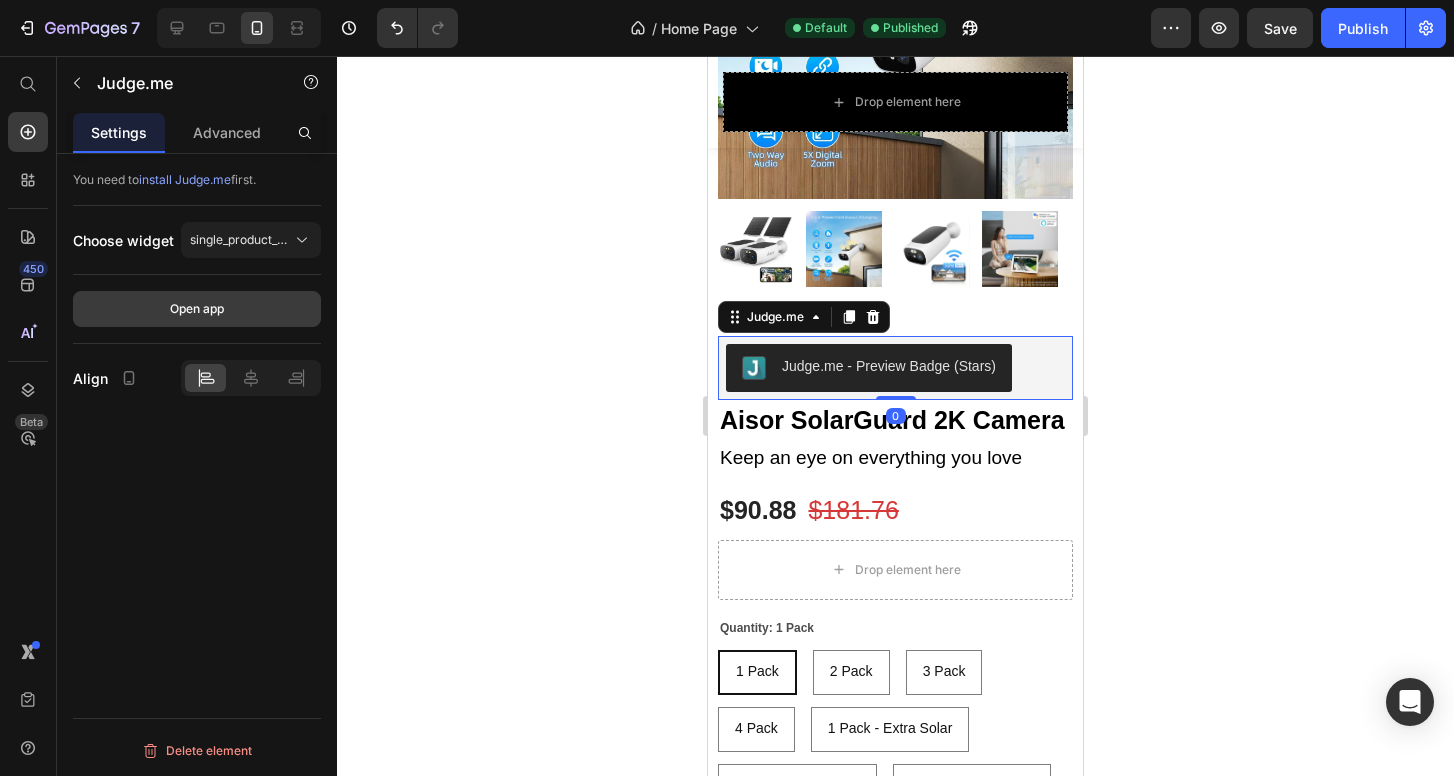 click on "Open app" at bounding box center [197, 309] 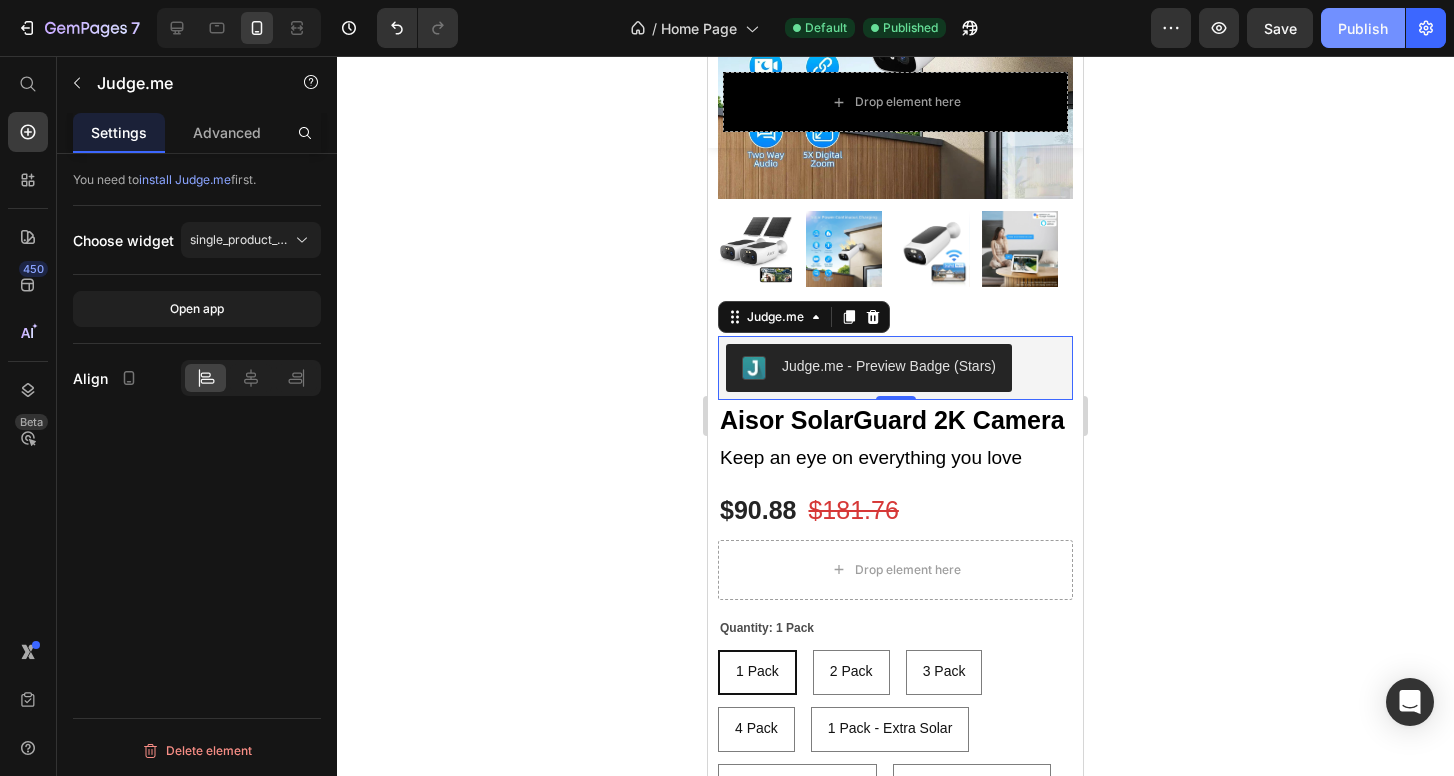 click on "Publish" at bounding box center (1363, 28) 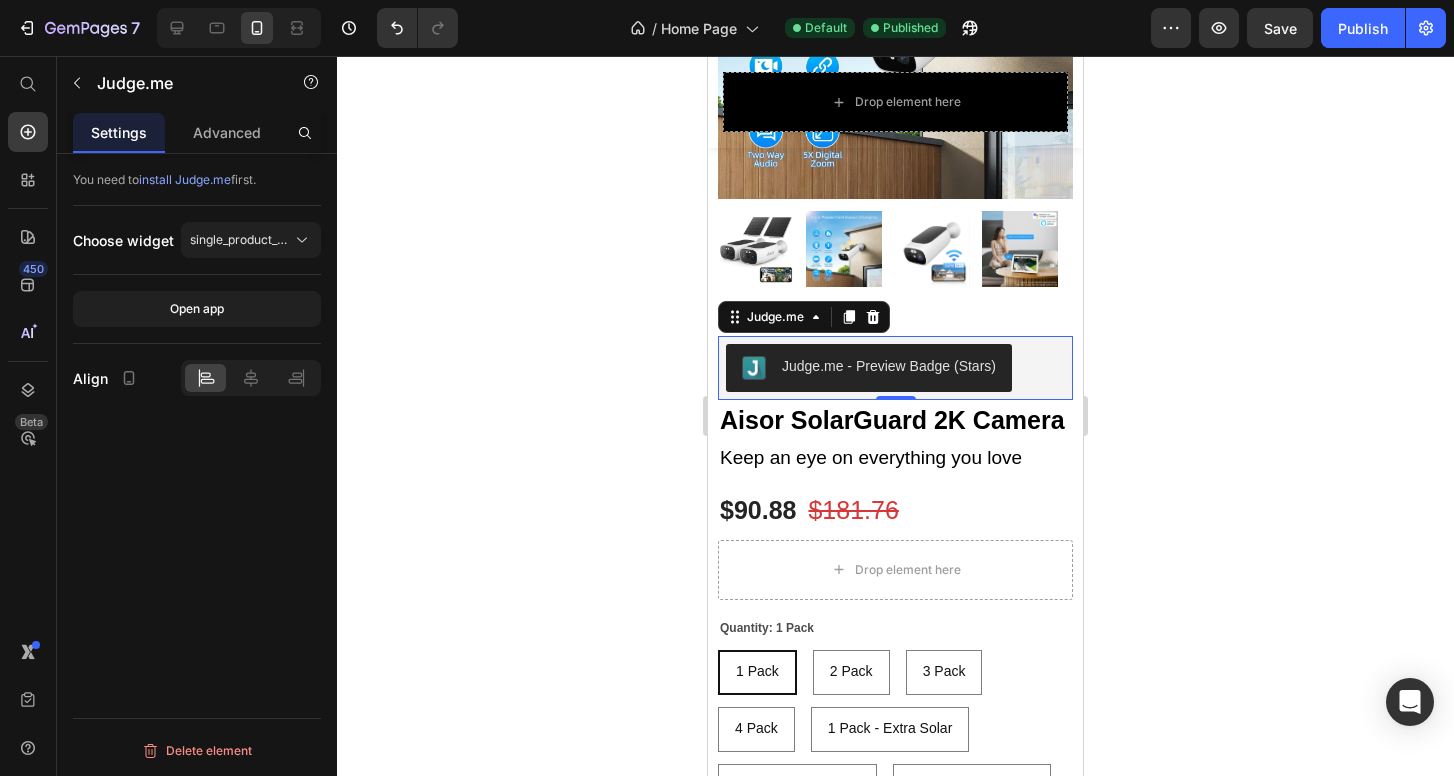 click on "Judge.me - Preview Badge (Stars)" at bounding box center (889, 366) 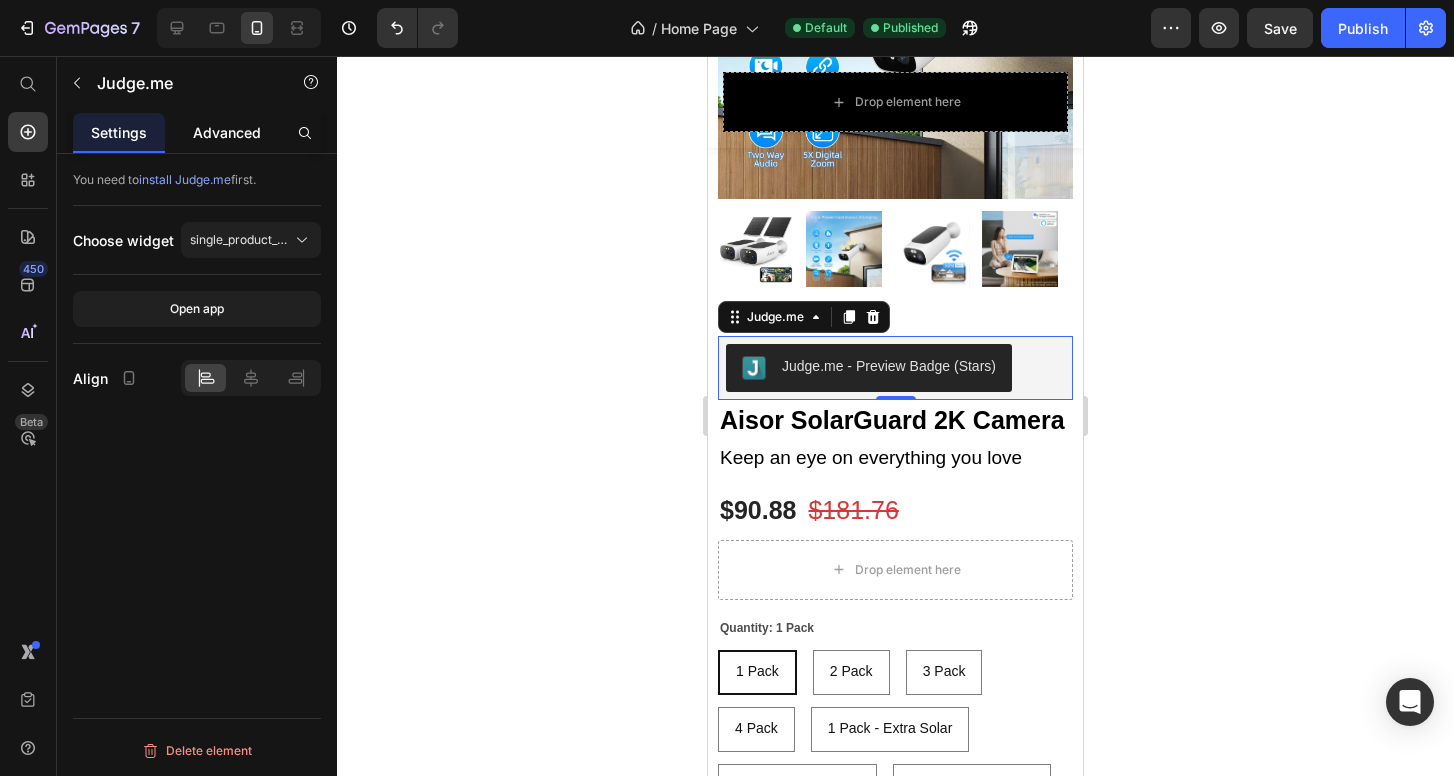 click on "Advanced" at bounding box center [227, 132] 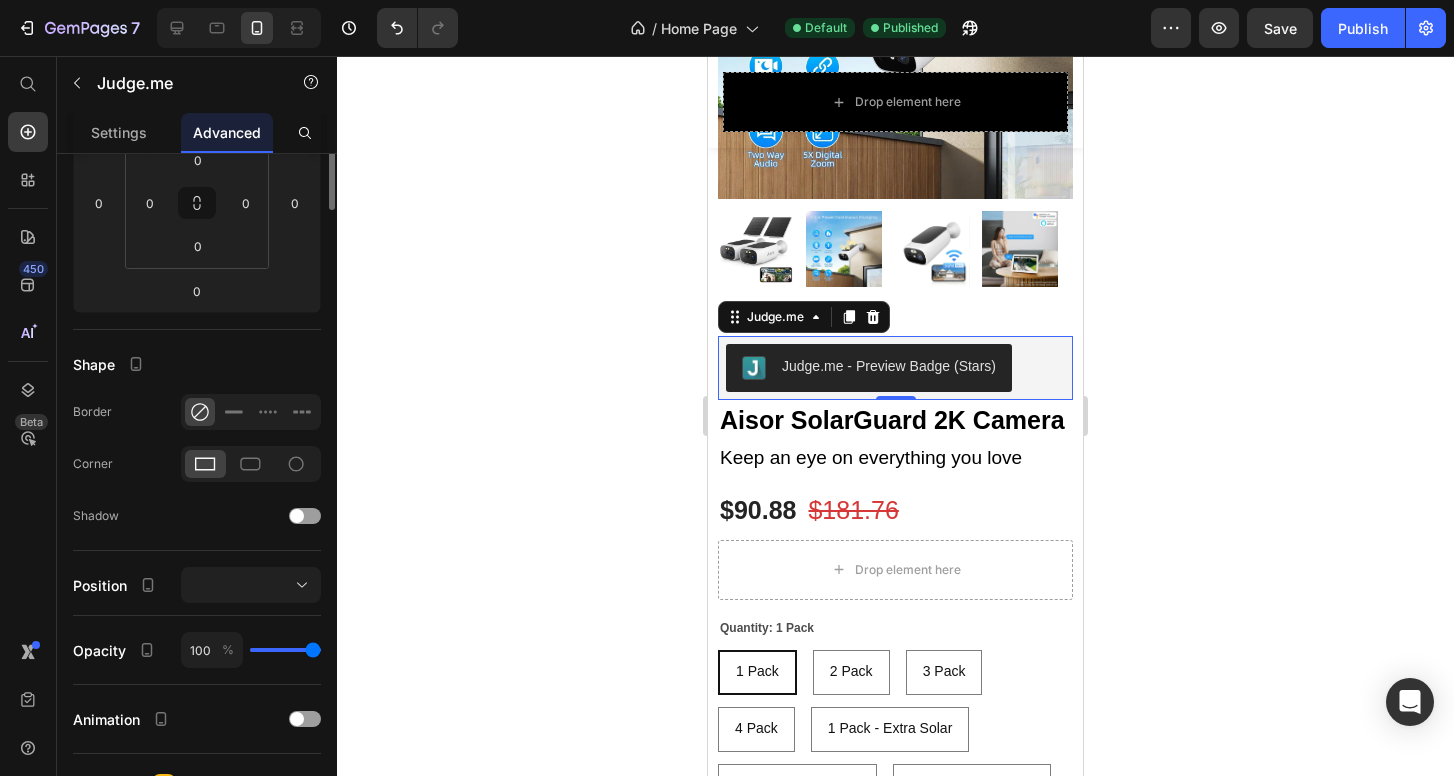 scroll, scrollTop: 0, scrollLeft: 0, axis: both 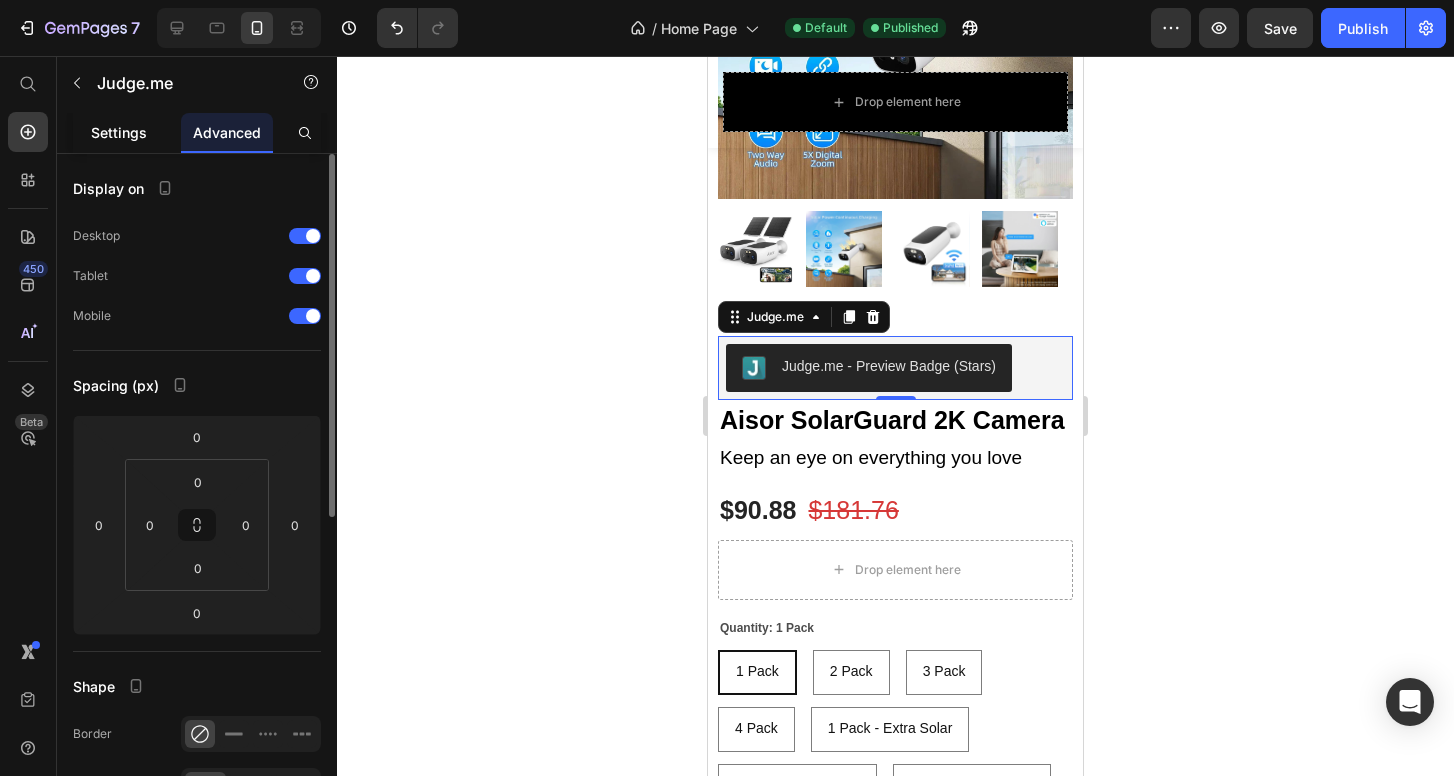 click on "Settings" at bounding box center (119, 132) 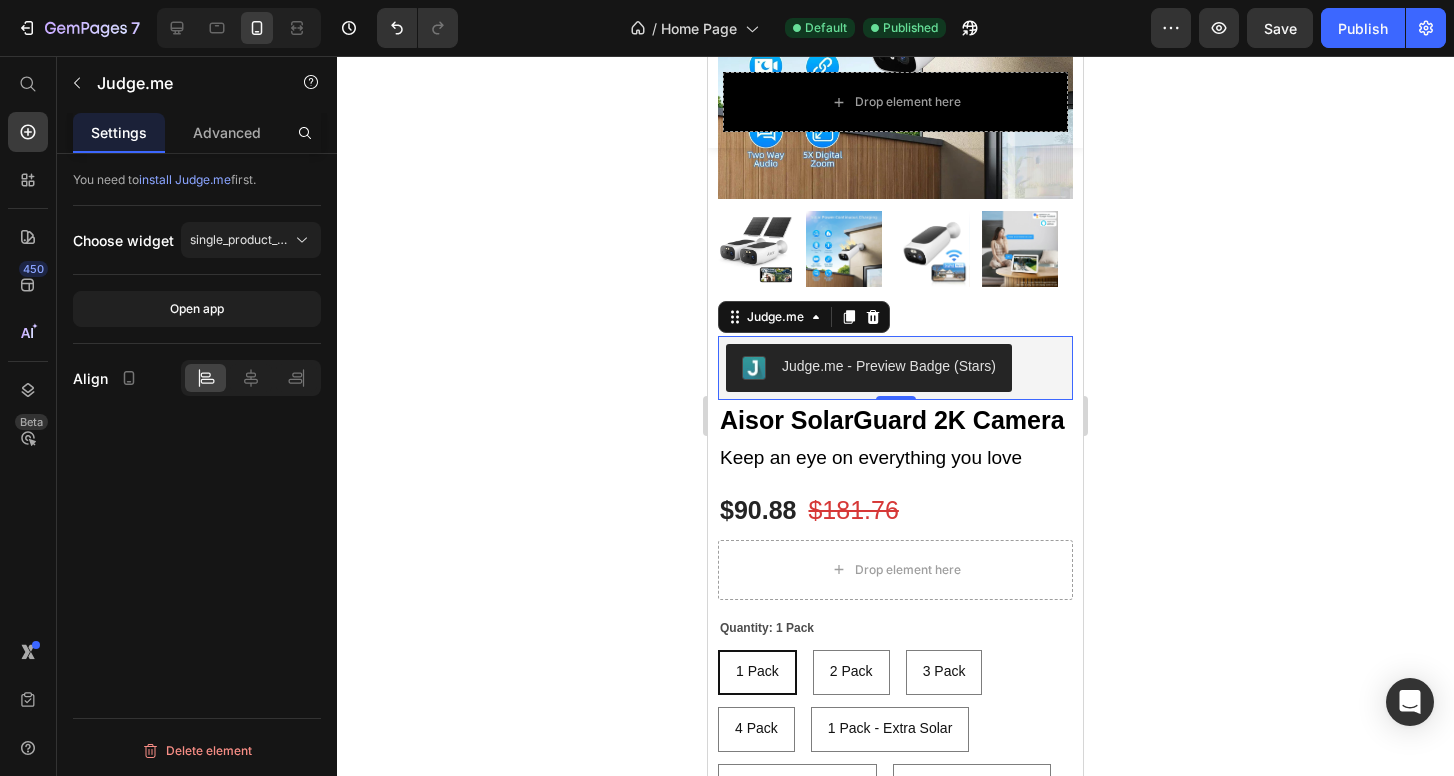 click on "install Judge.me" at bounding box center [185, 179] 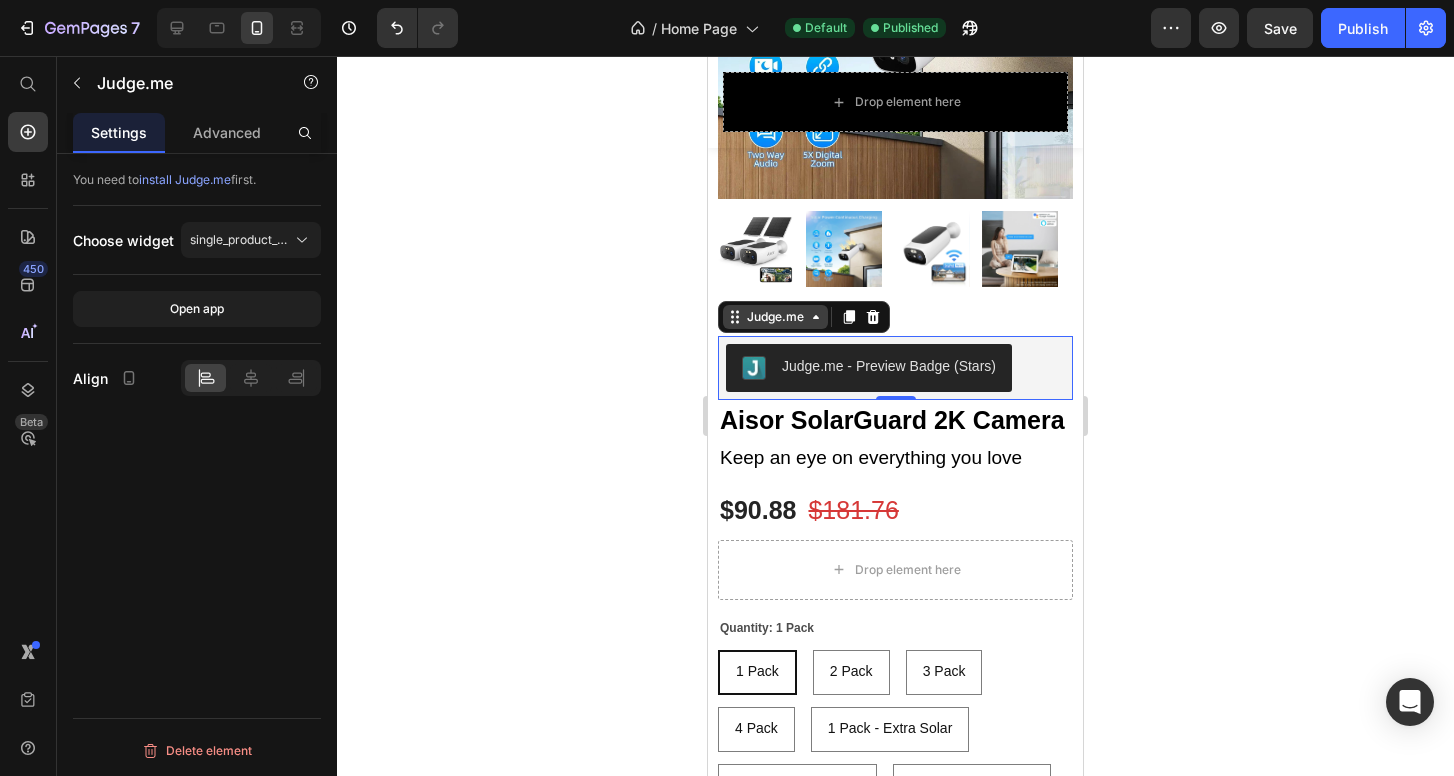 click on "Judge.me" at bounding box center [775, 317] 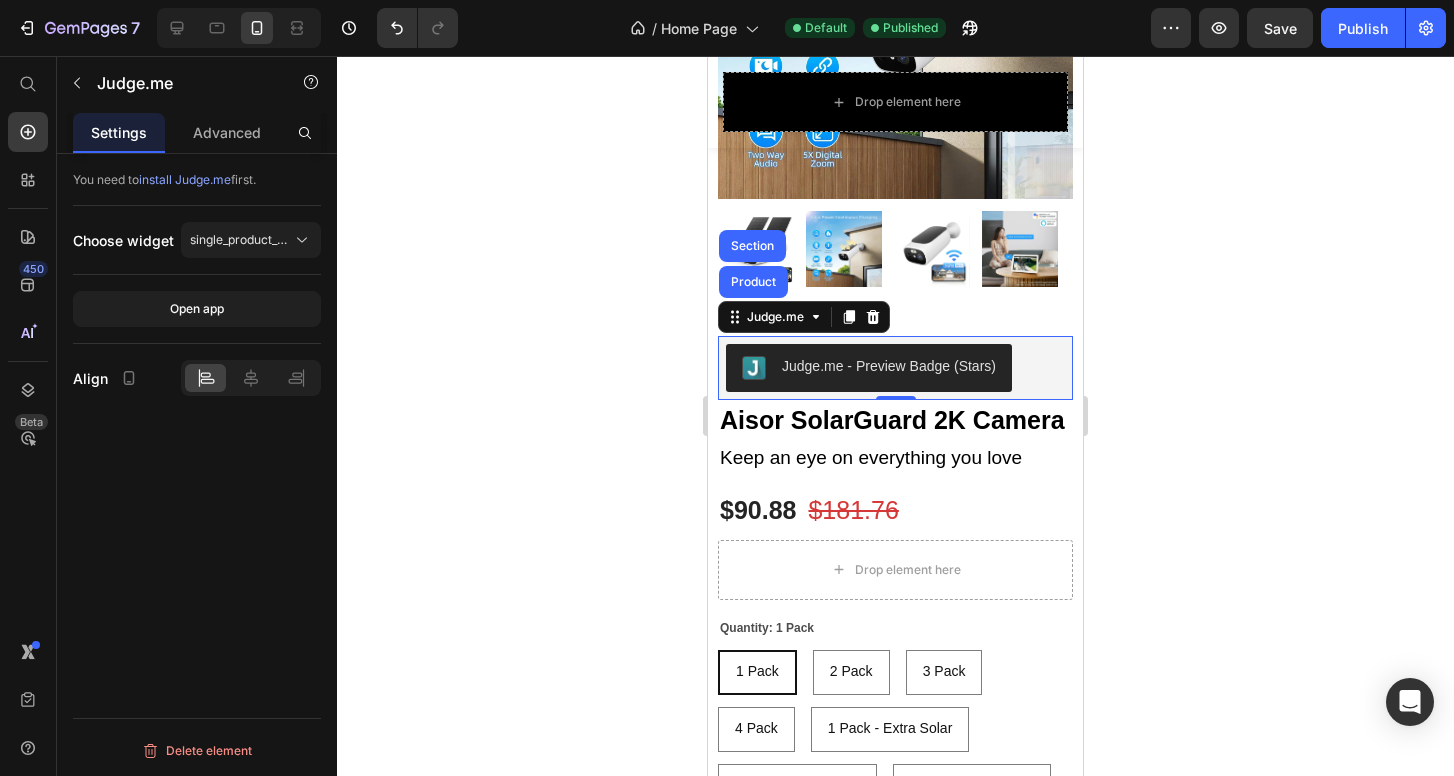 click 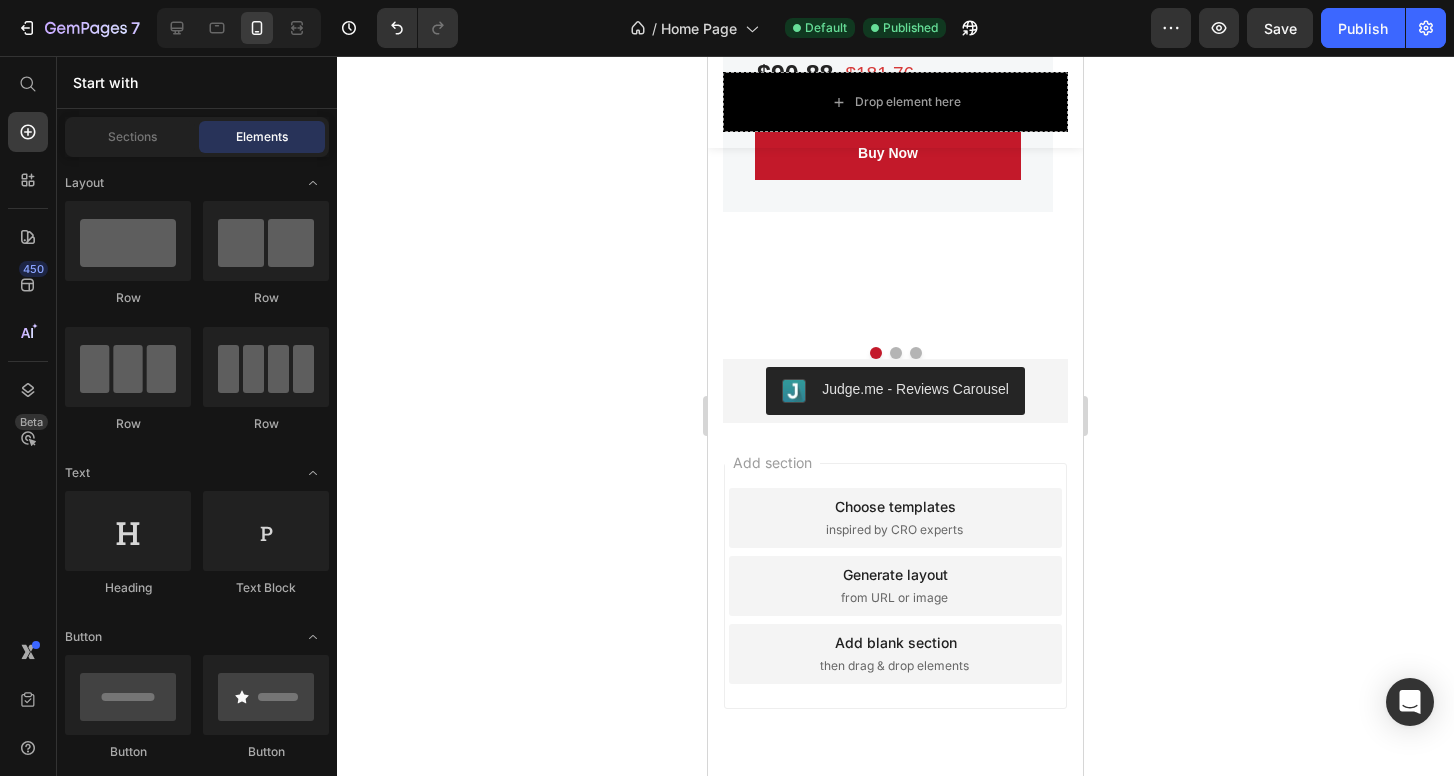 scroll, scrollTop: 6657, scrollLeft: 0, axis: vertical 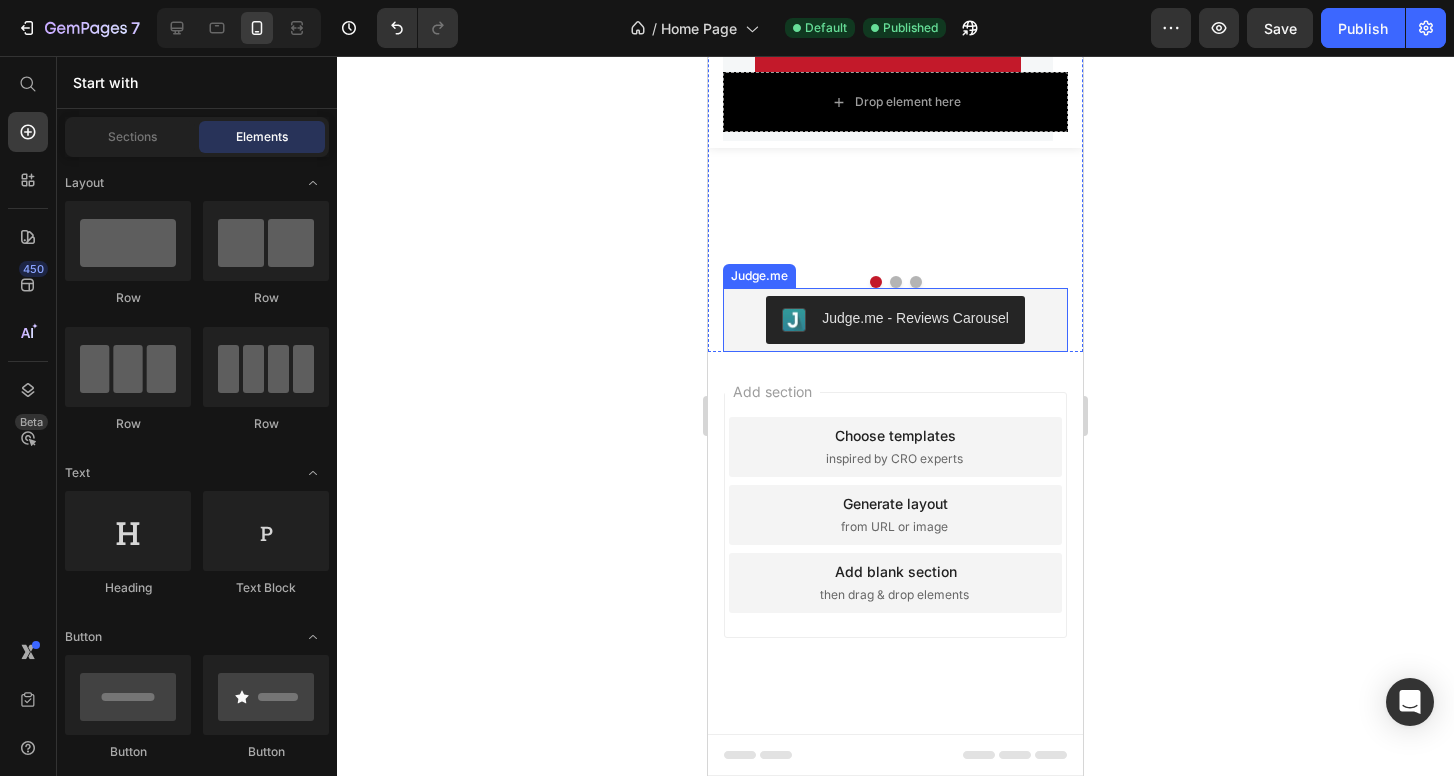 click on "Judge.me - Reviews Carousel" at bounding box center (915, 318) 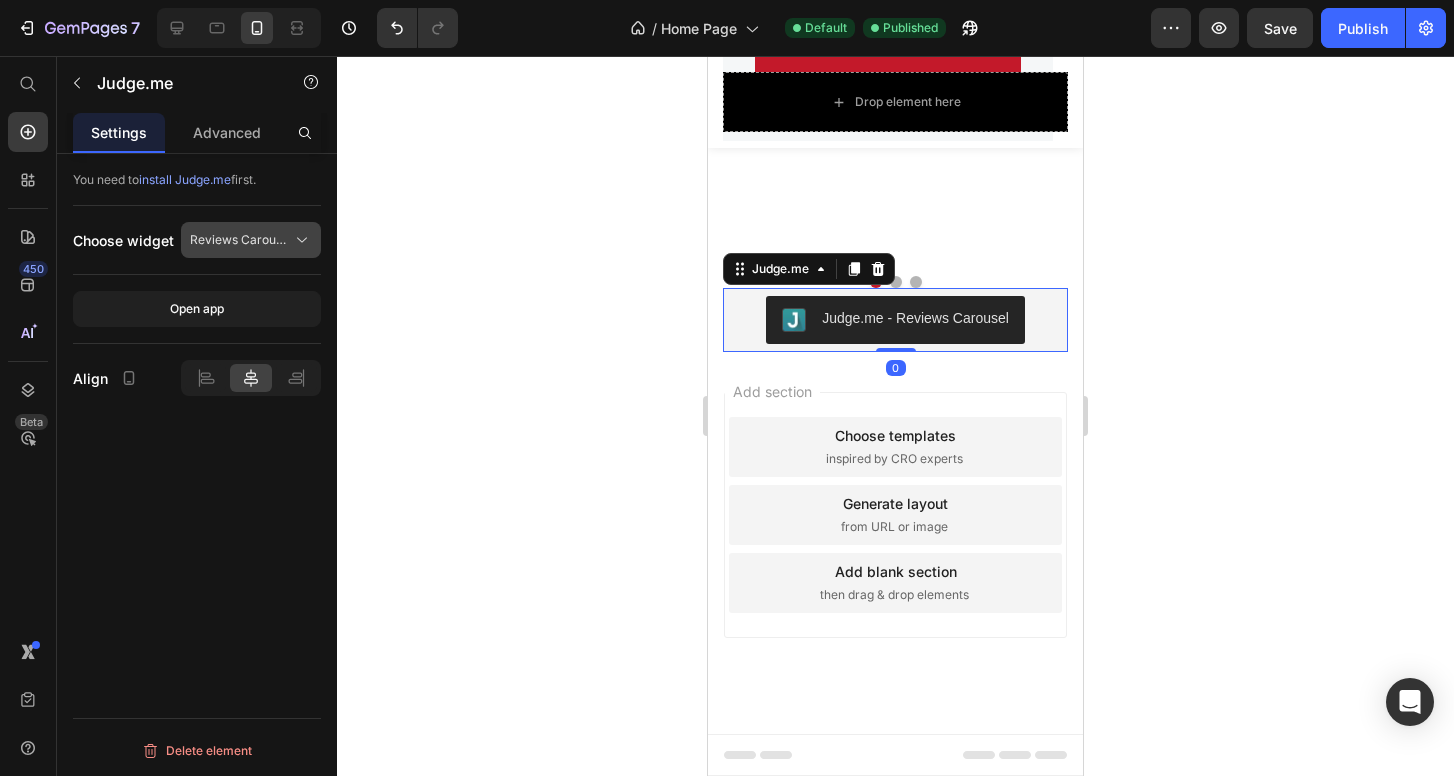 click on "Reviews Carousel" at bounding box center [239, 240] 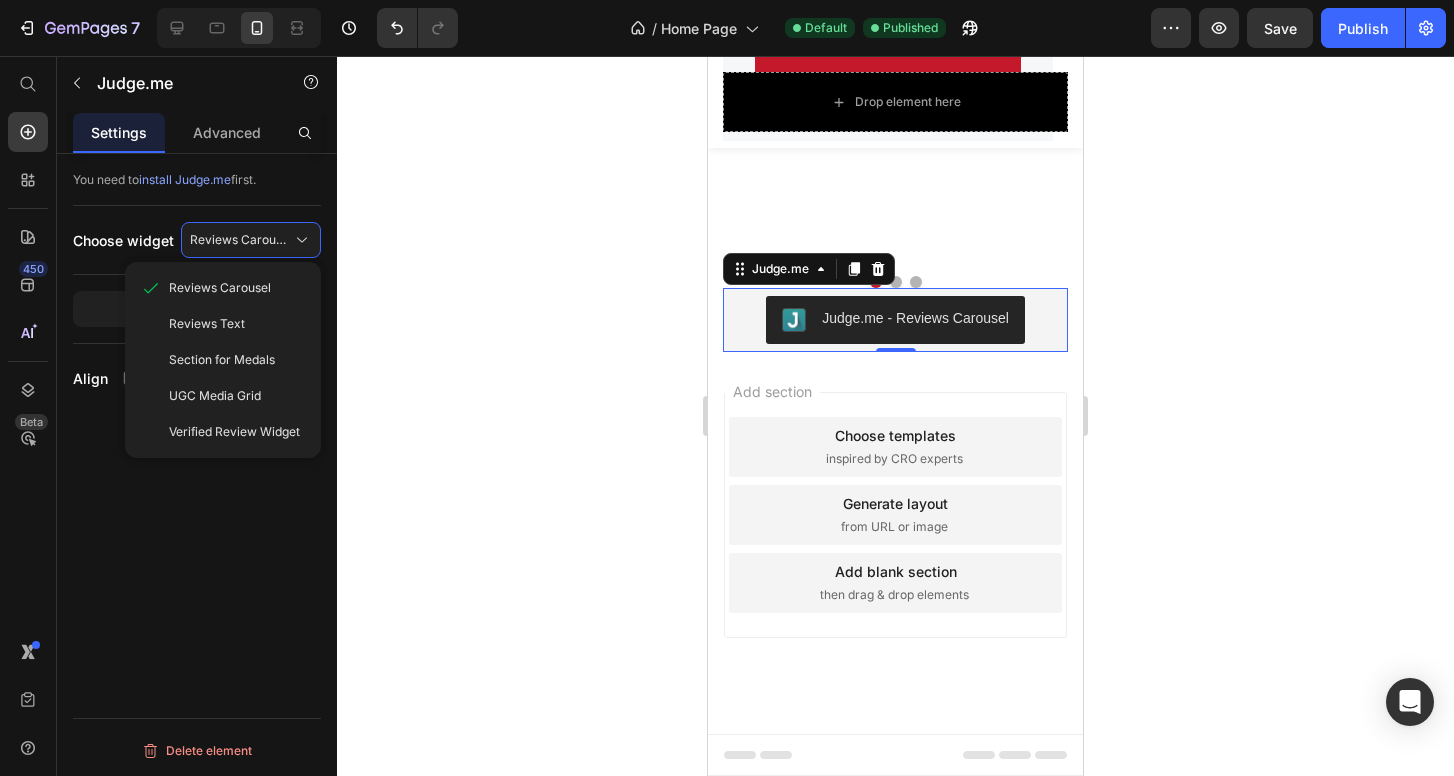click on "Judge.me - Reviews Carousel" at bounding box center [915, 318] 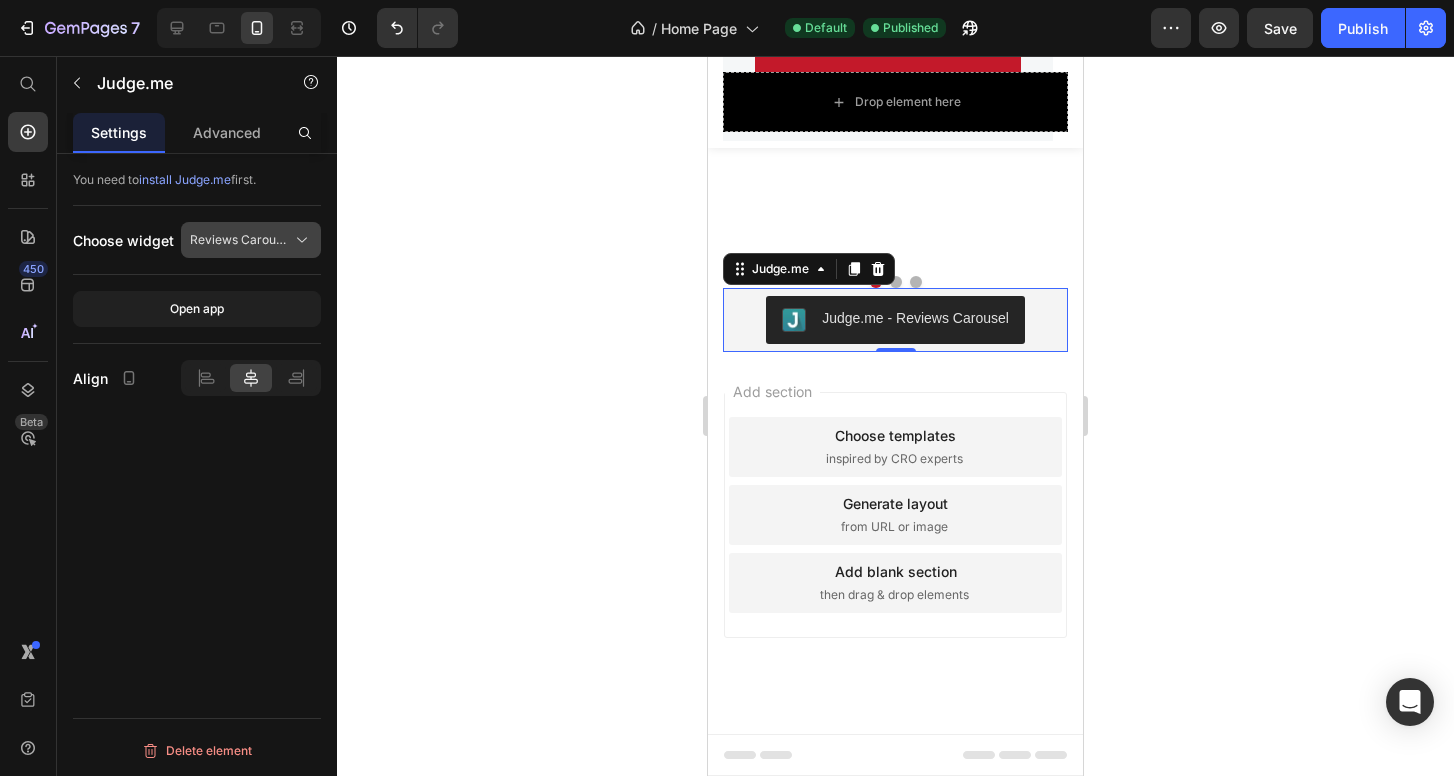 click on "Reviews Carousel" at bounding box center [239, 240] 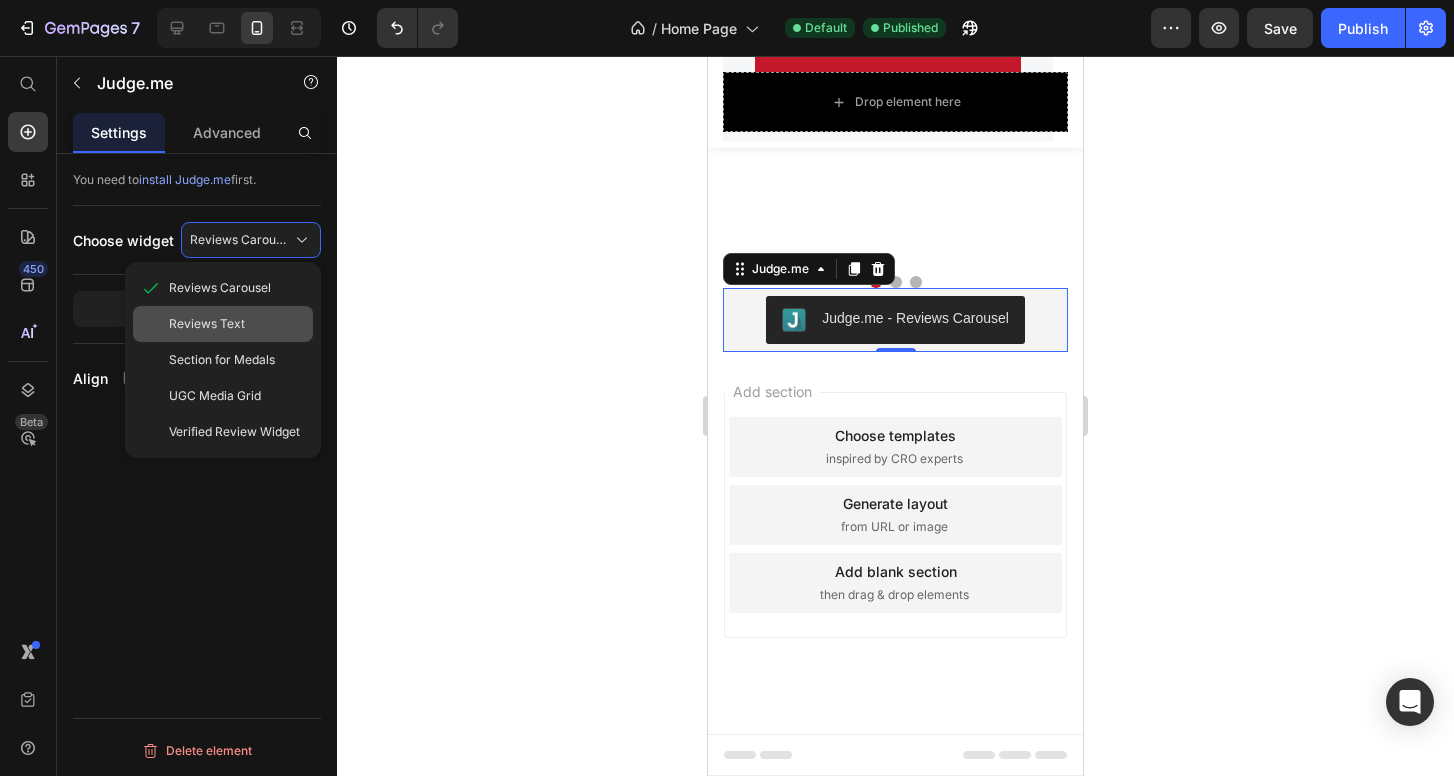 click on "Reviews Text" at bounding box center (237, 324) 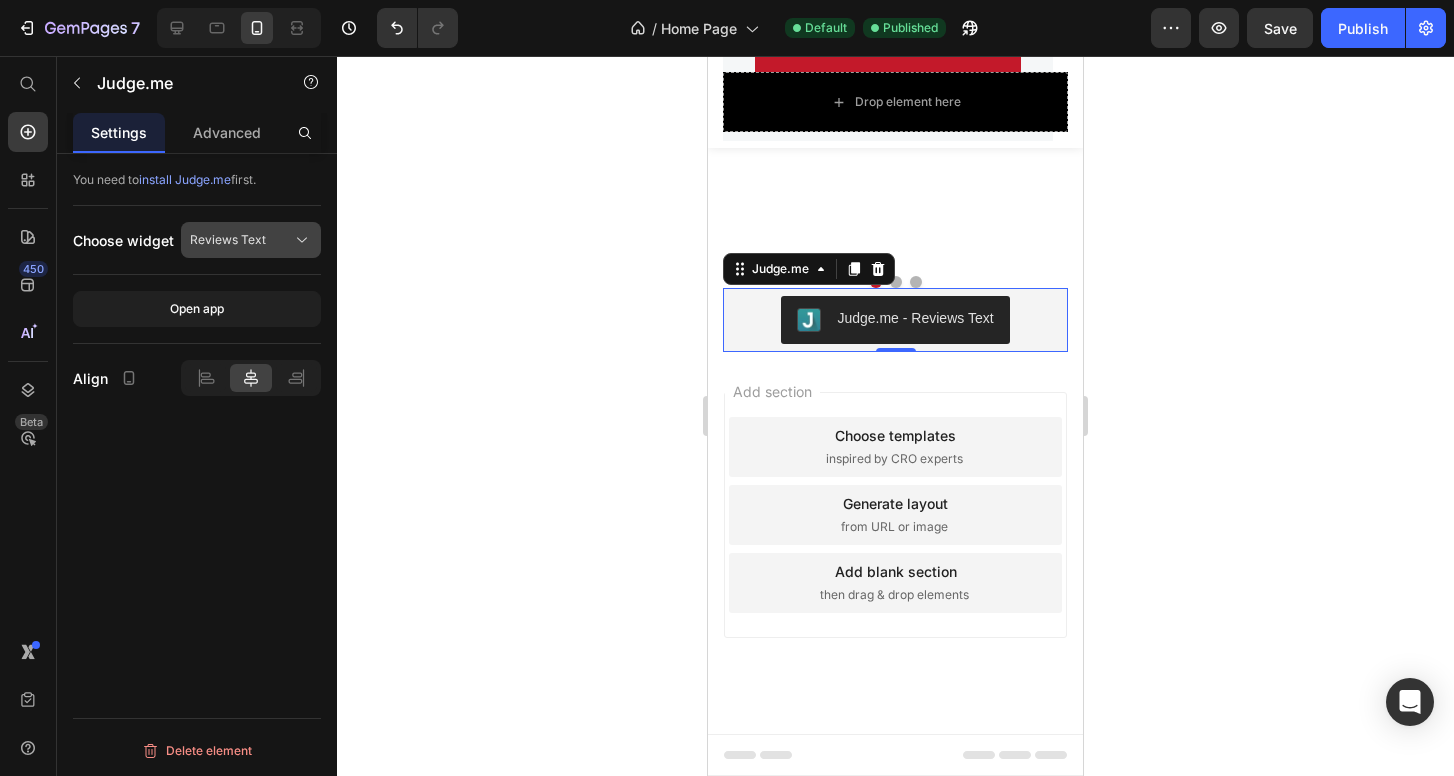 click on "Reviews Text" at bounding box center [228, 240] 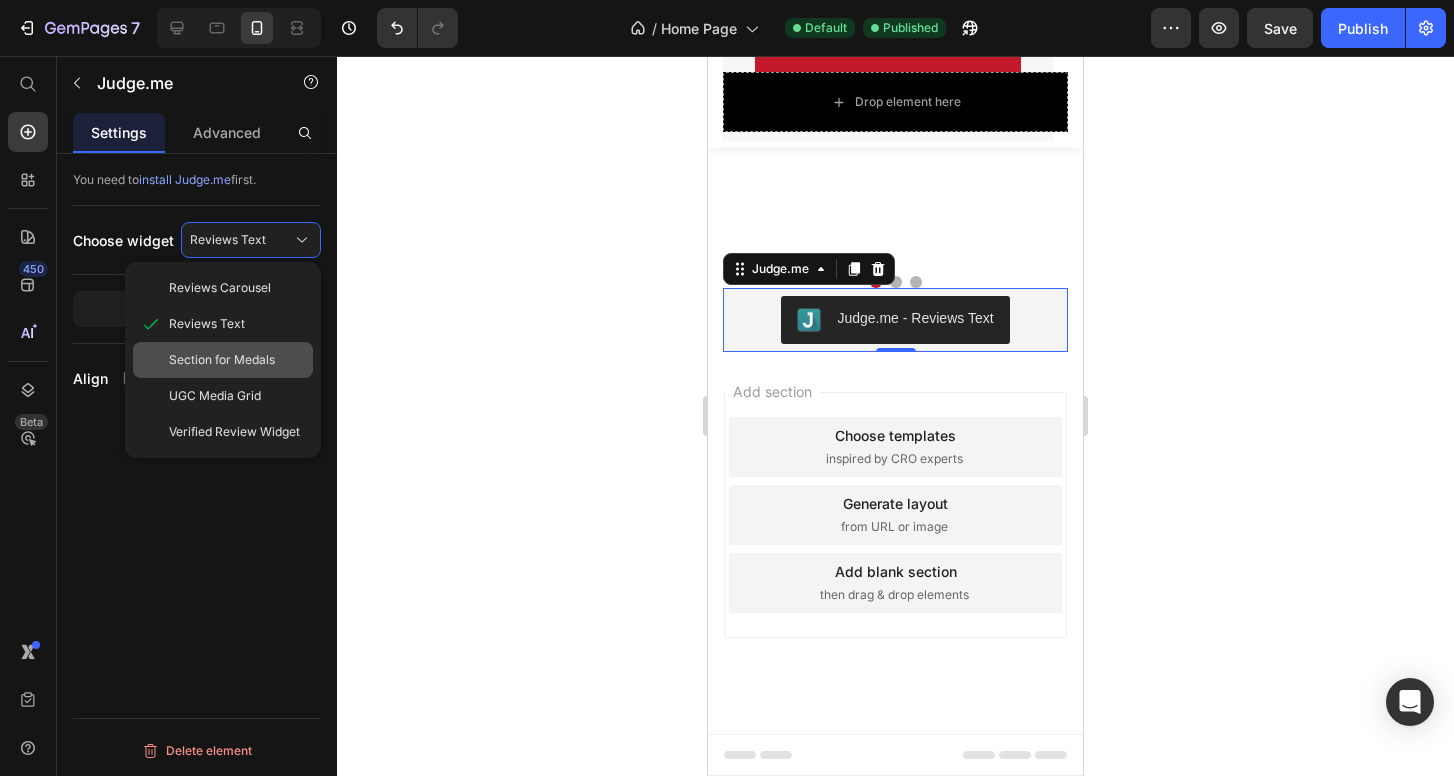 click on "Section for Medals" at bounding box center [222, 360] 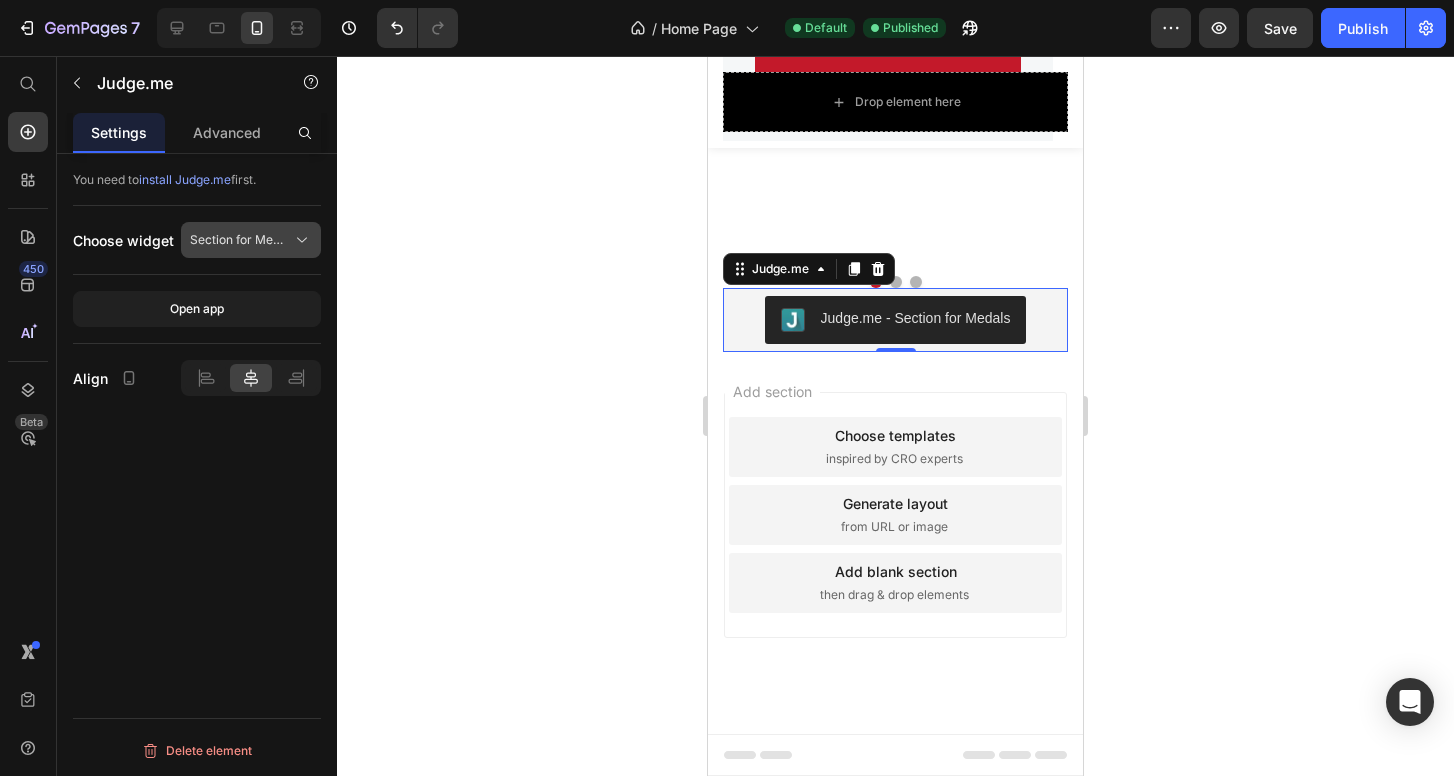 click on "Section for Medals" at bounding box center [239, 240] 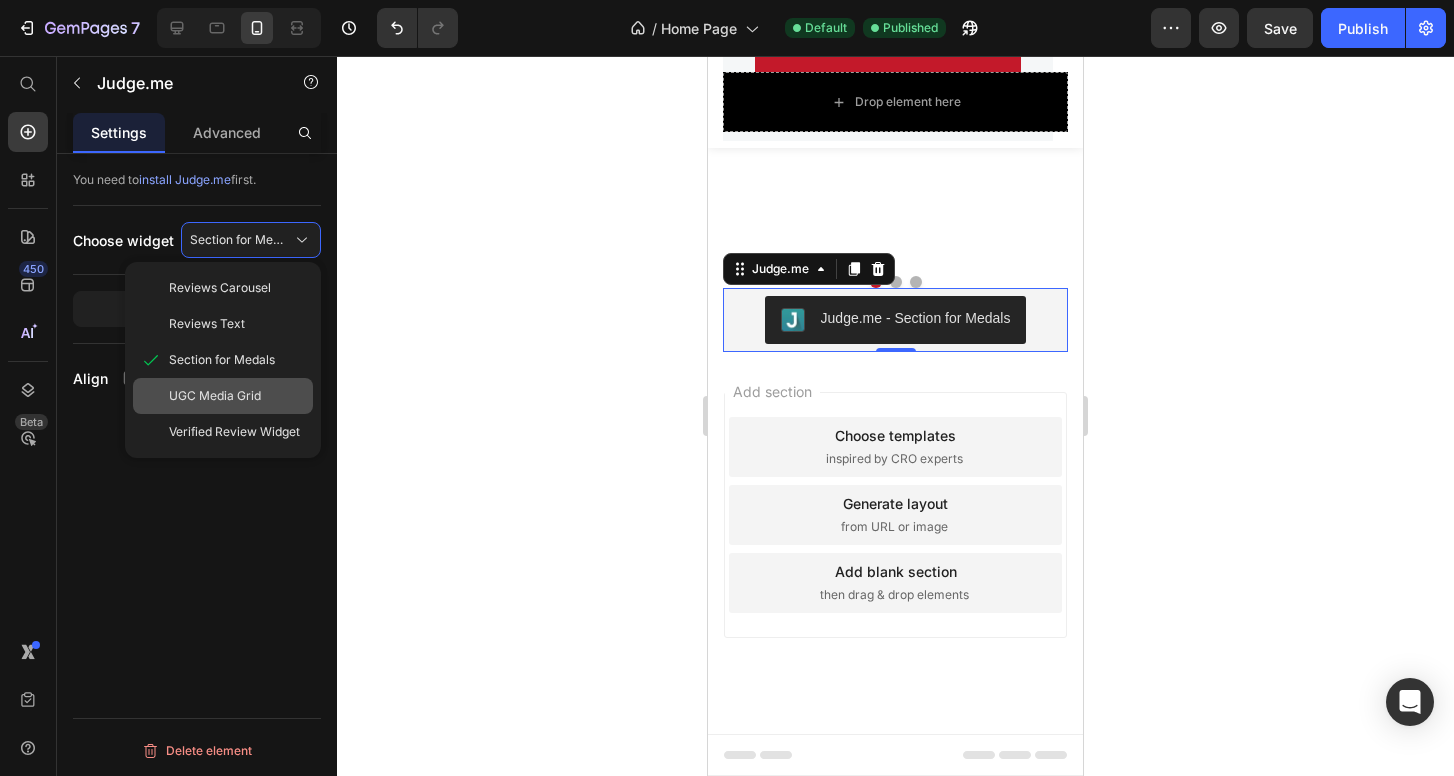 click on "UGC Media Grid" at bounding box center [237, 396] 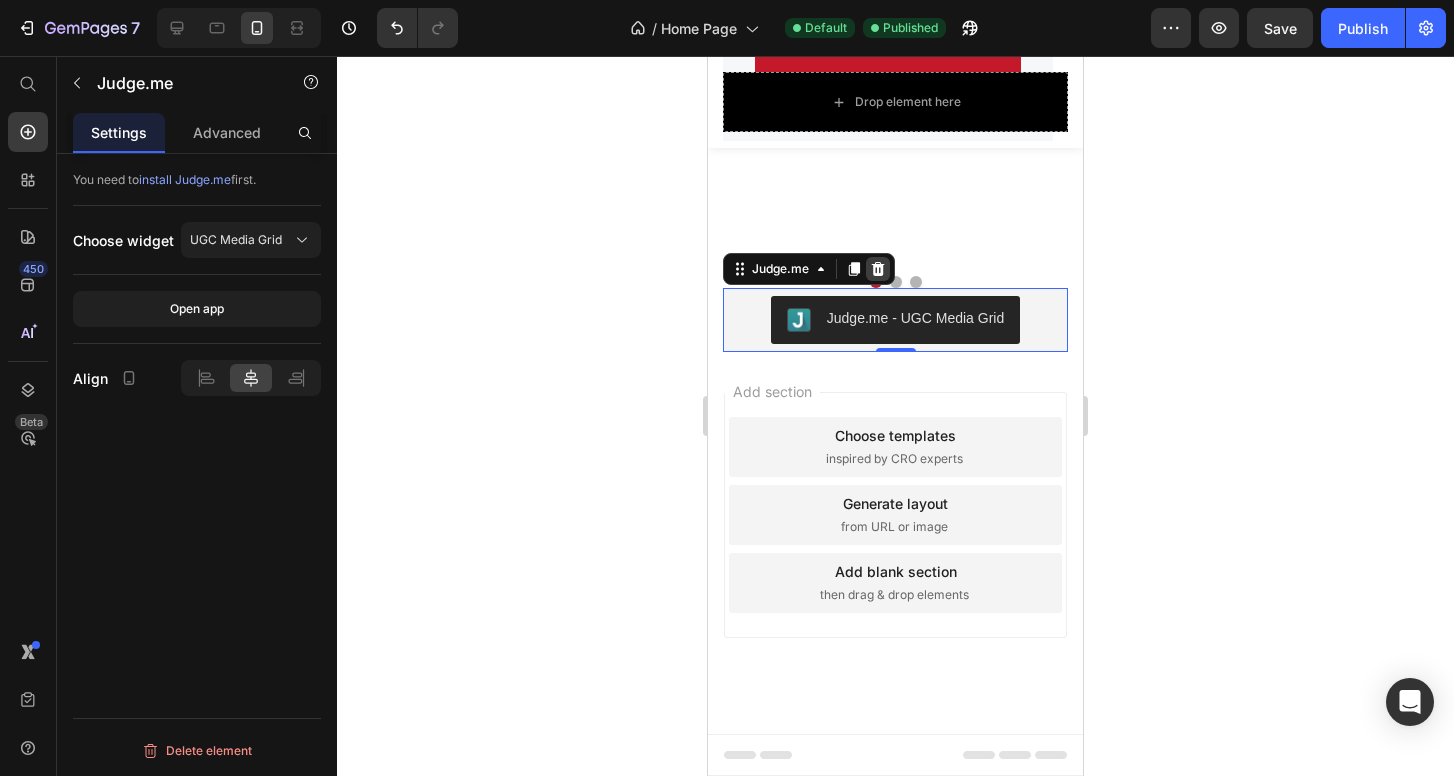 click 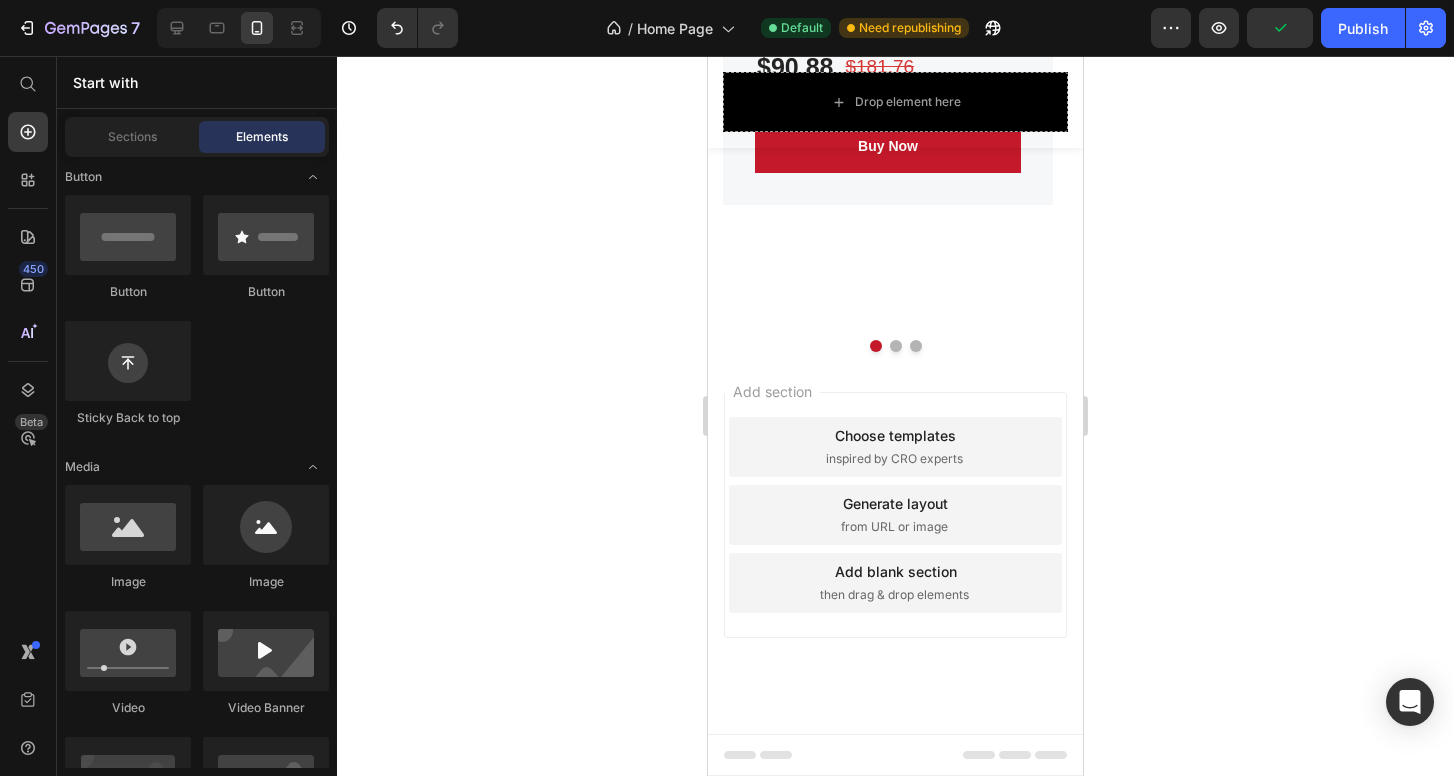 scroll, scrollTop: 0, scrollLeft: 0, axis: both 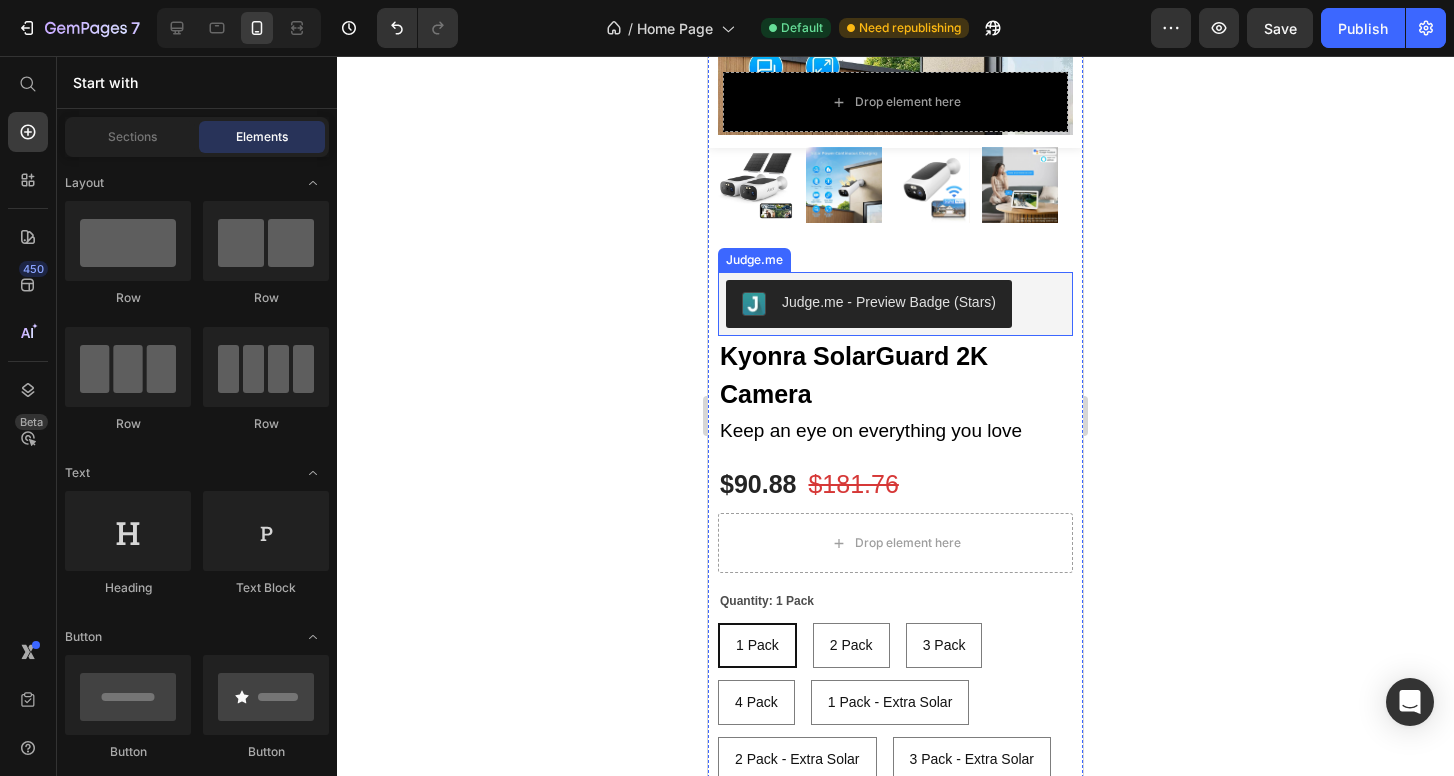 click on "Judge.me - Preview Badge (Stars)" at bounding box center [889, 302] 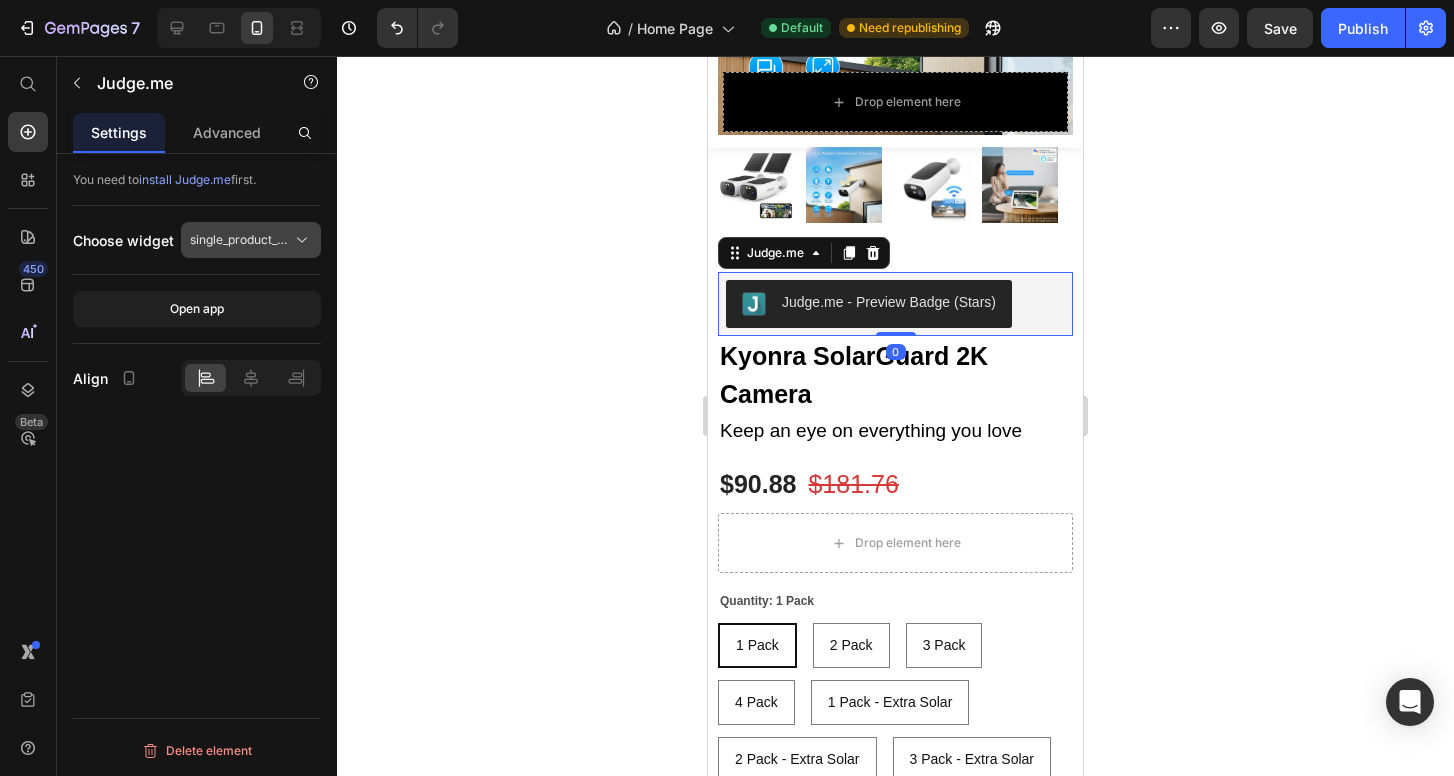 click on "single_product_preview_badge" at bounding box center (239, 240) 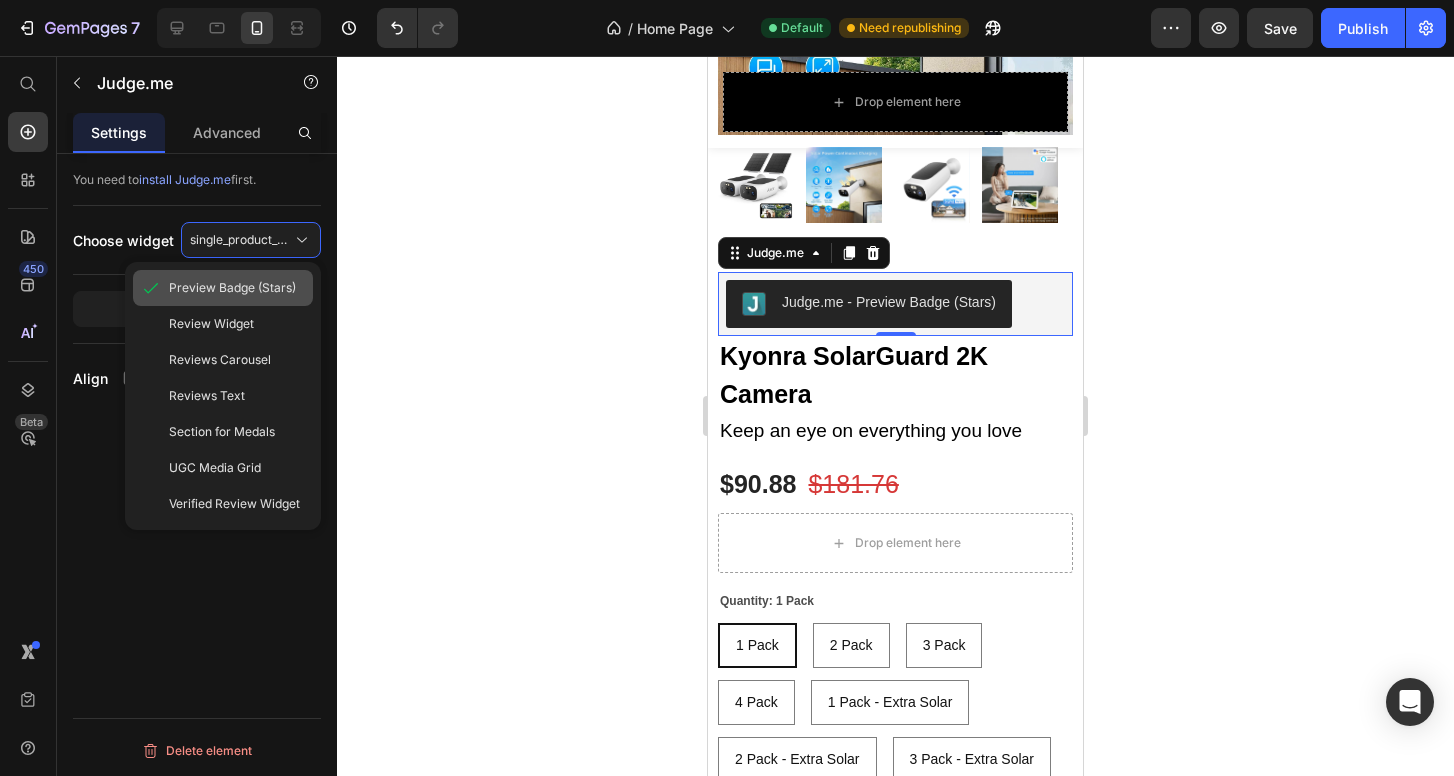 click on "Preview Badge (Stars)" at bounding box center (232, 288) 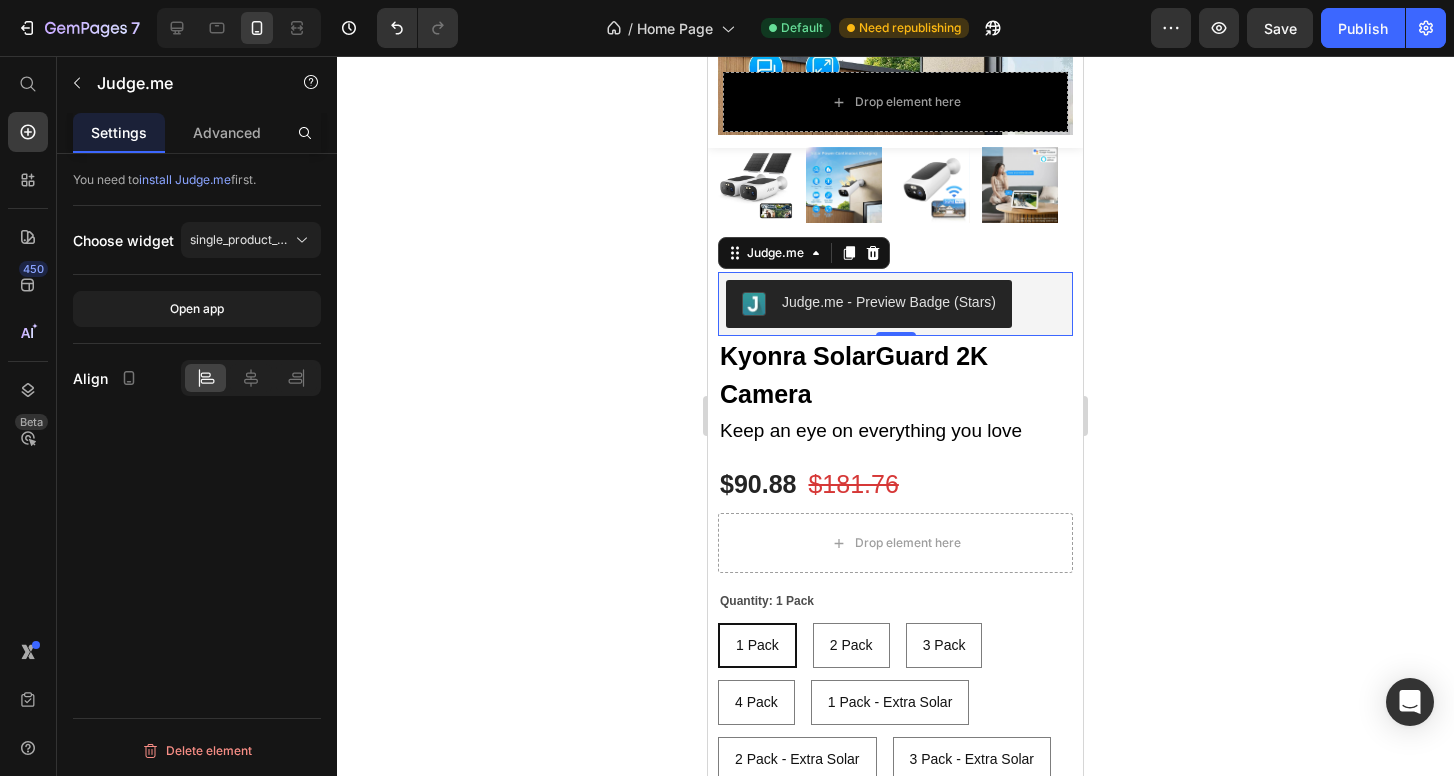 click 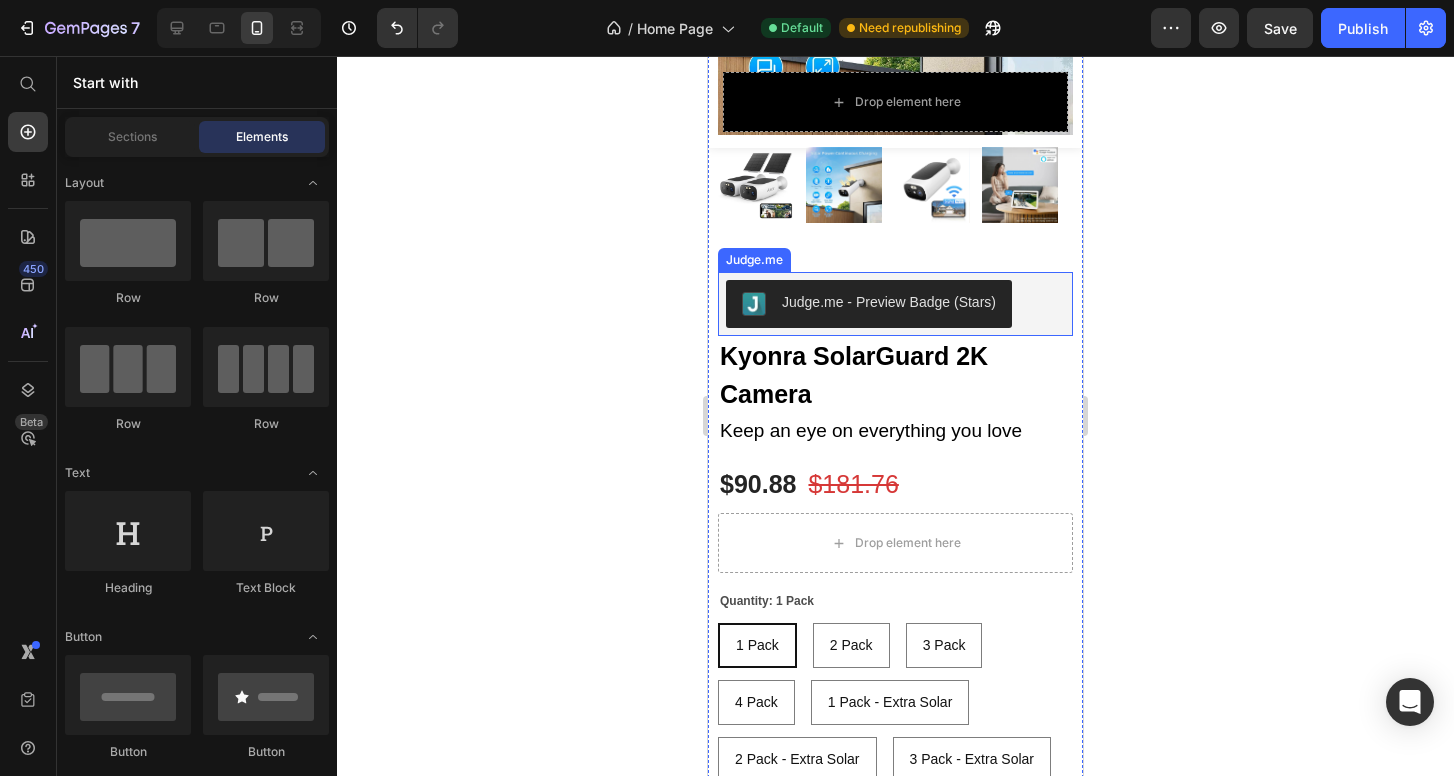 click on "Judge.me - Preview Badge (Stars)" at bounding box center (869, 304) 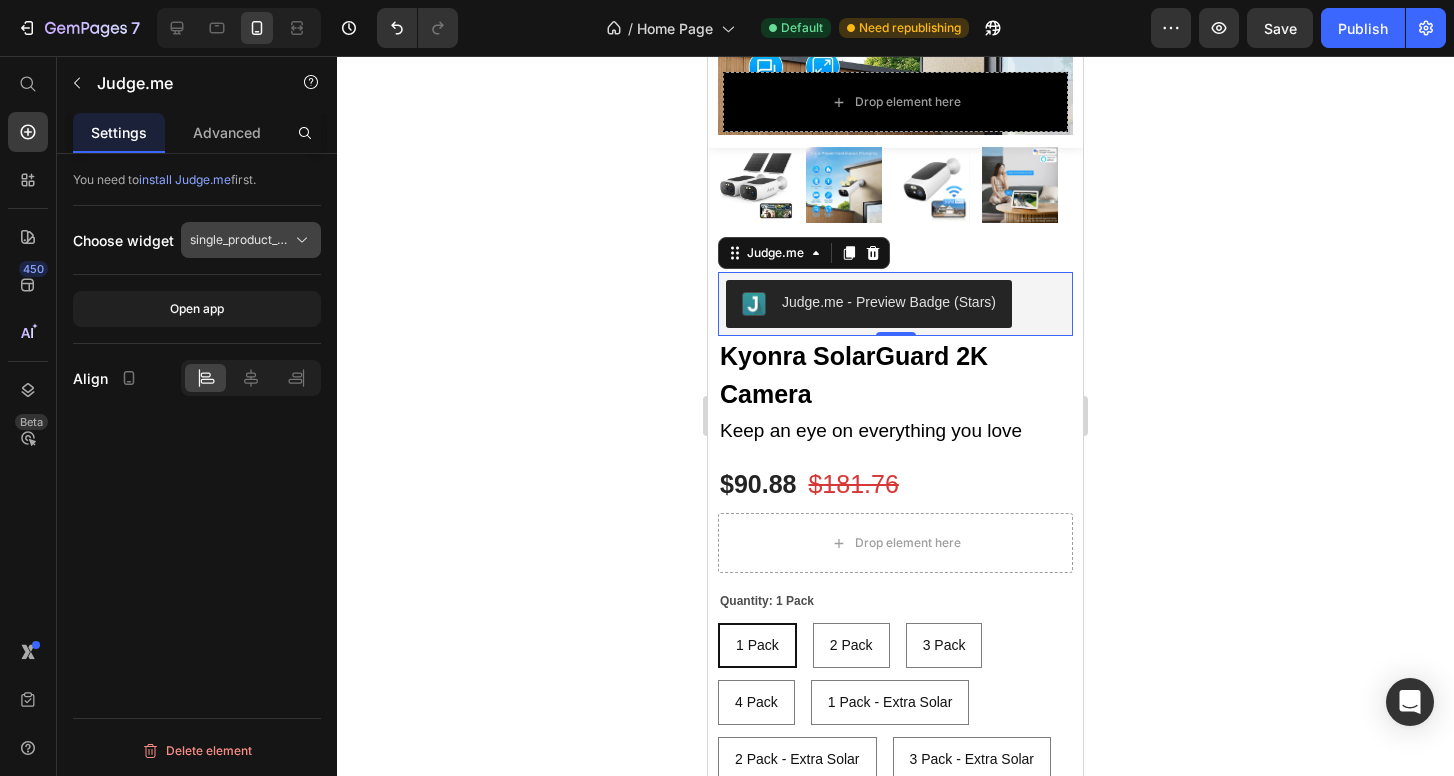 click on "single_product_preview_badge" at bounding box center [239, 240] 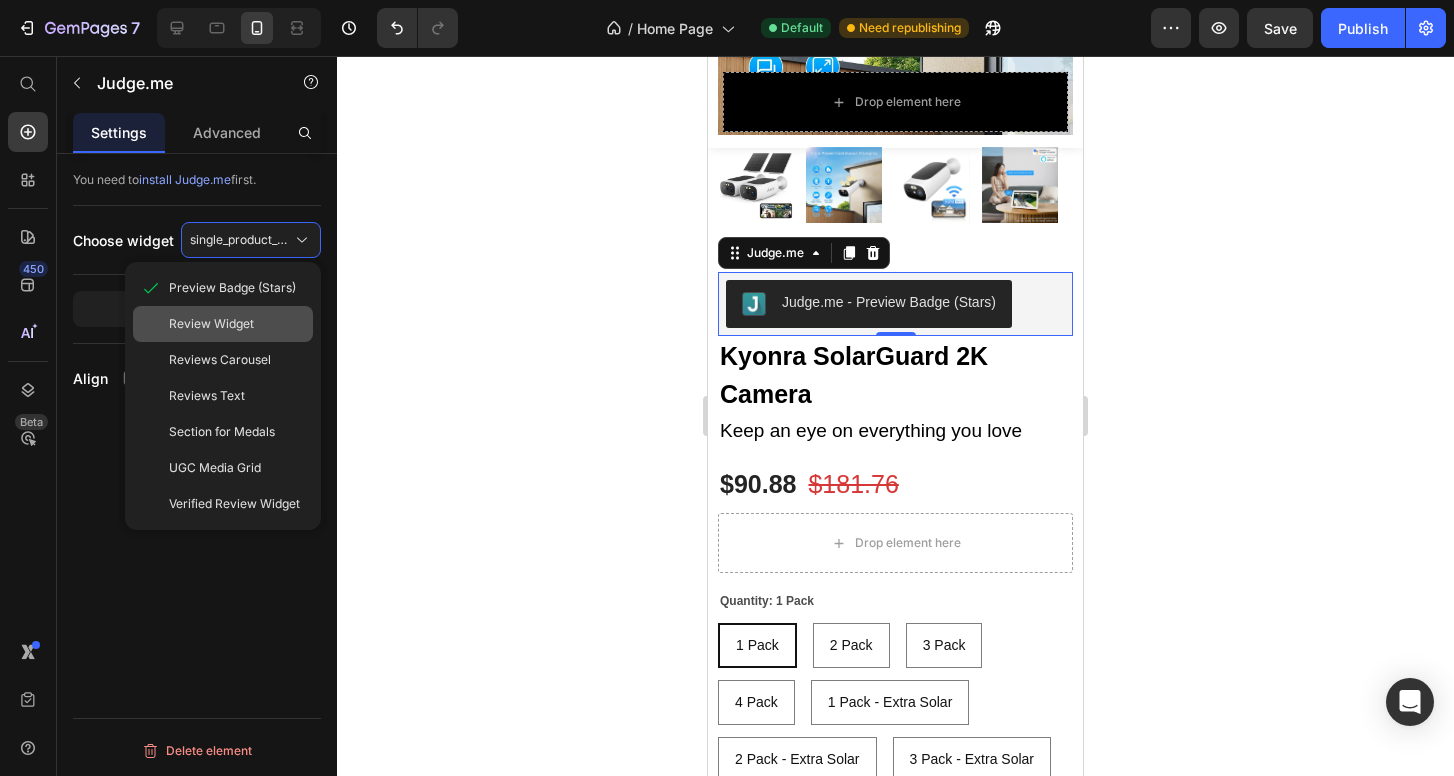 click on "Review Widget" at bounding box center (211, 324) 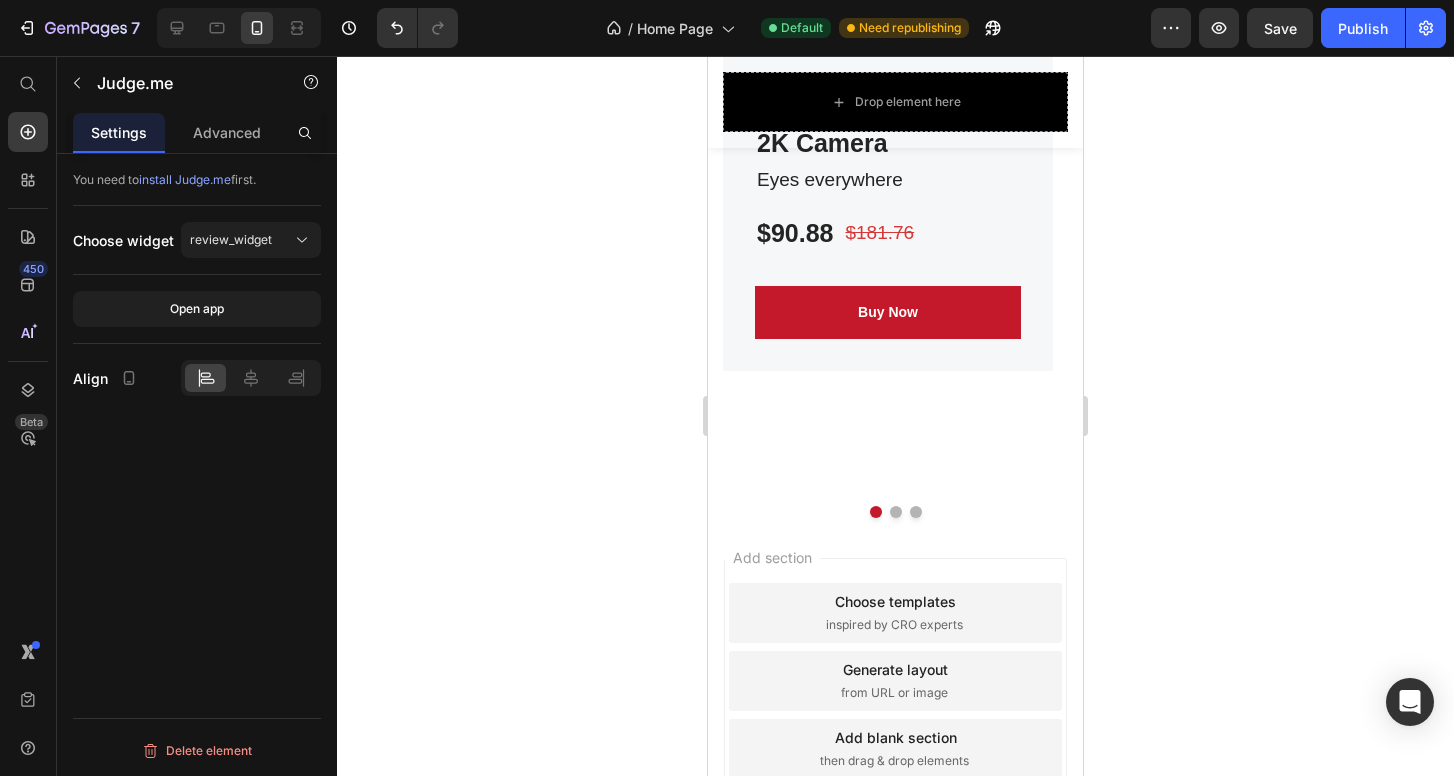 scroll, scrollTop: 6593, scrollLeft: 0, axis: vertical 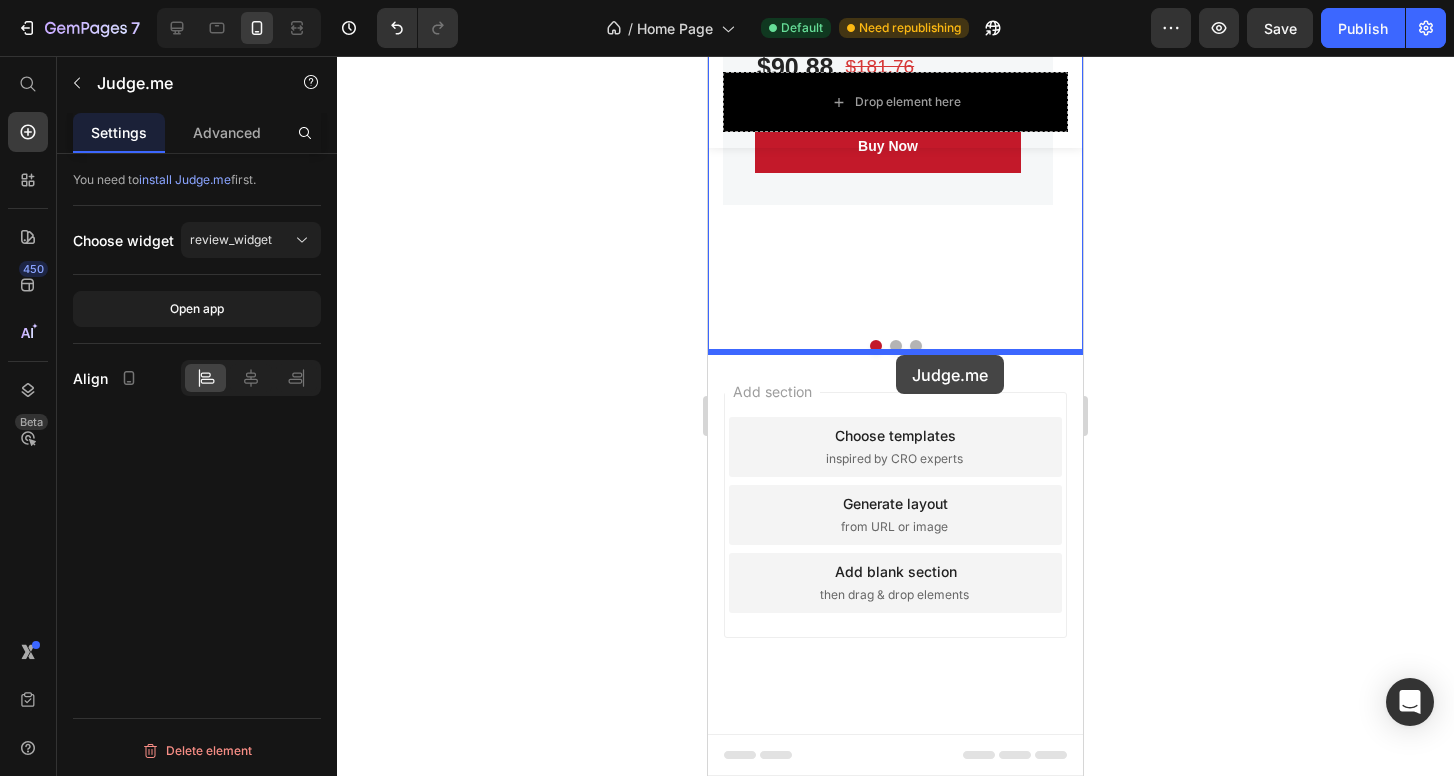 drag, startPoint x: 984, startPoint y: 287, endPoint x: 896, endPoint y: 355, distance: 111.21151 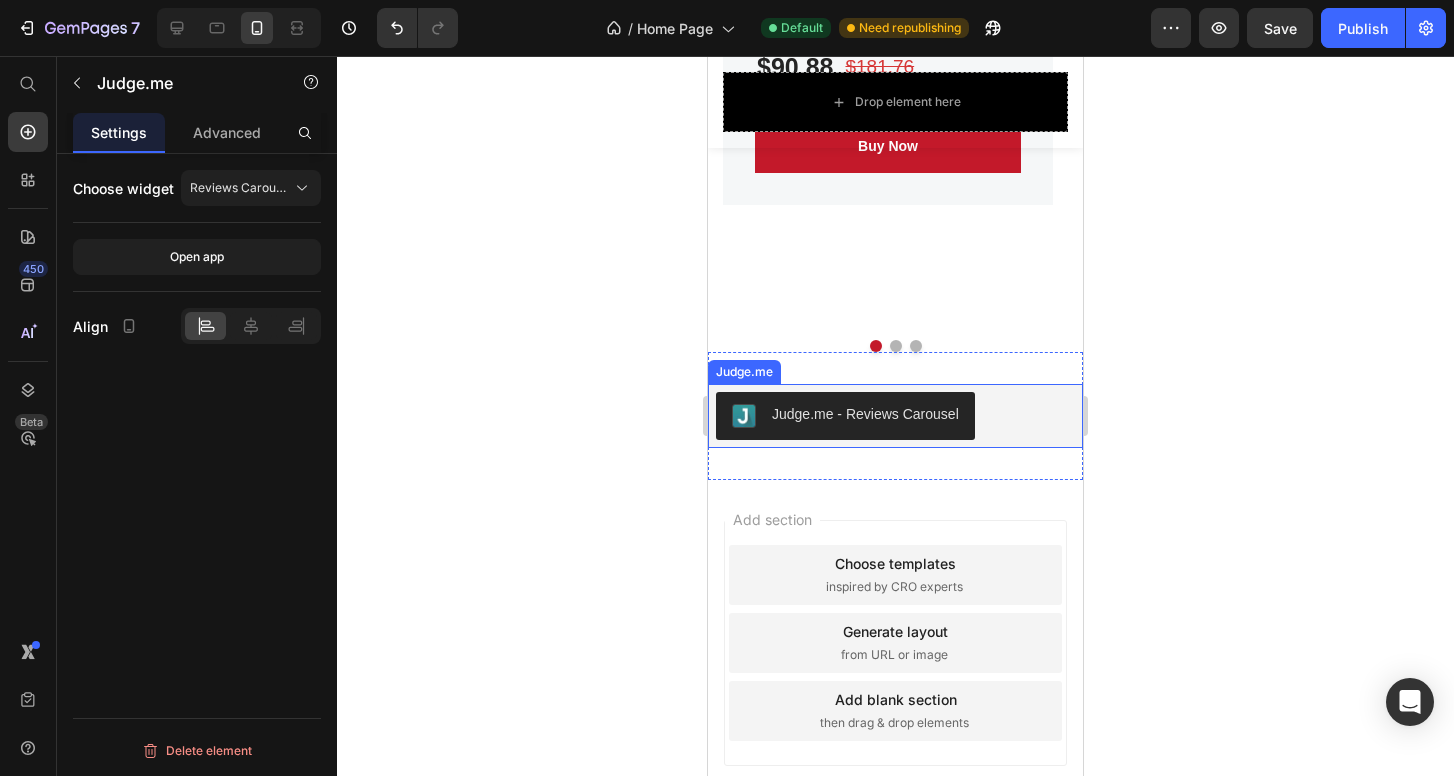 click on "Judge.me - Reviews Carousel" at bounding box center [865, 414] 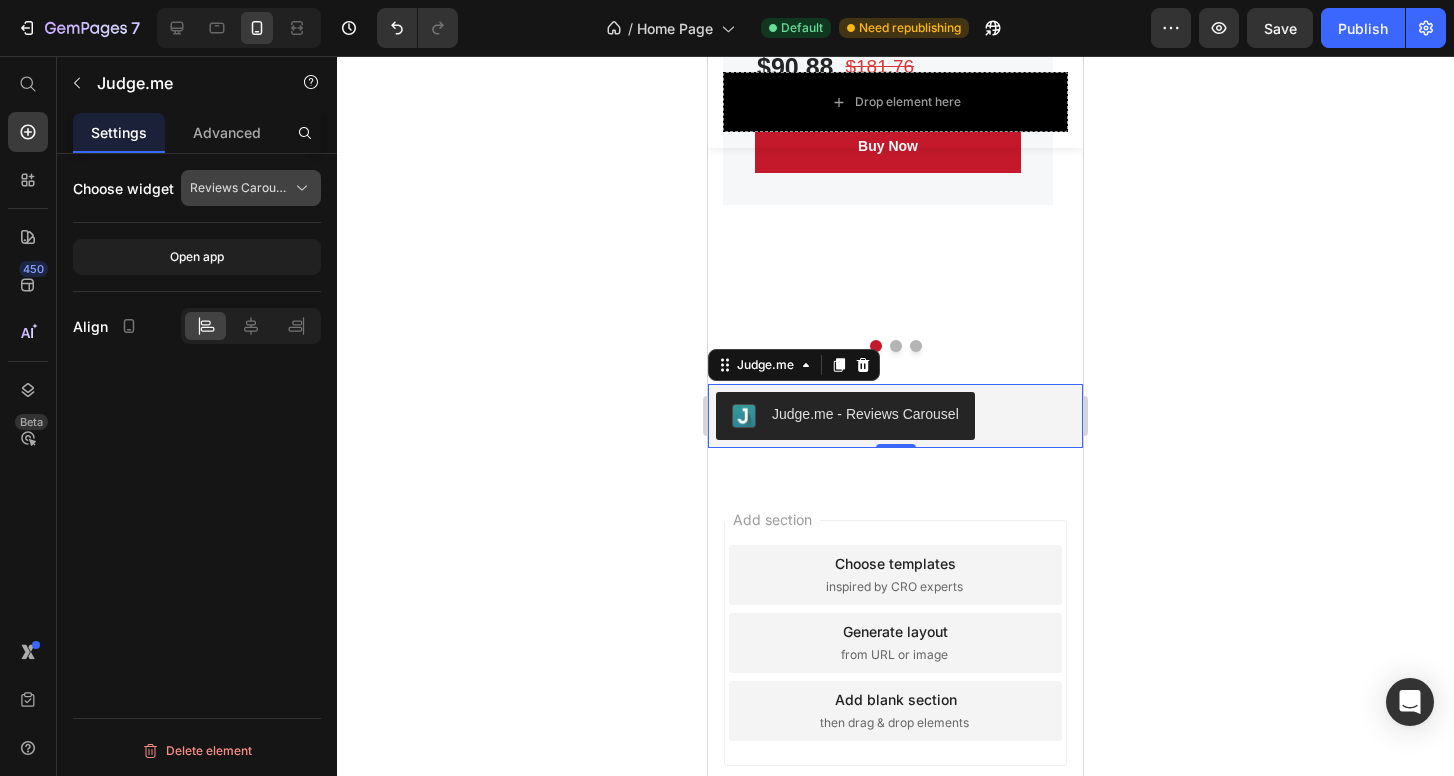 click on "Reviews Carousel" at bounding box center [239, 188] 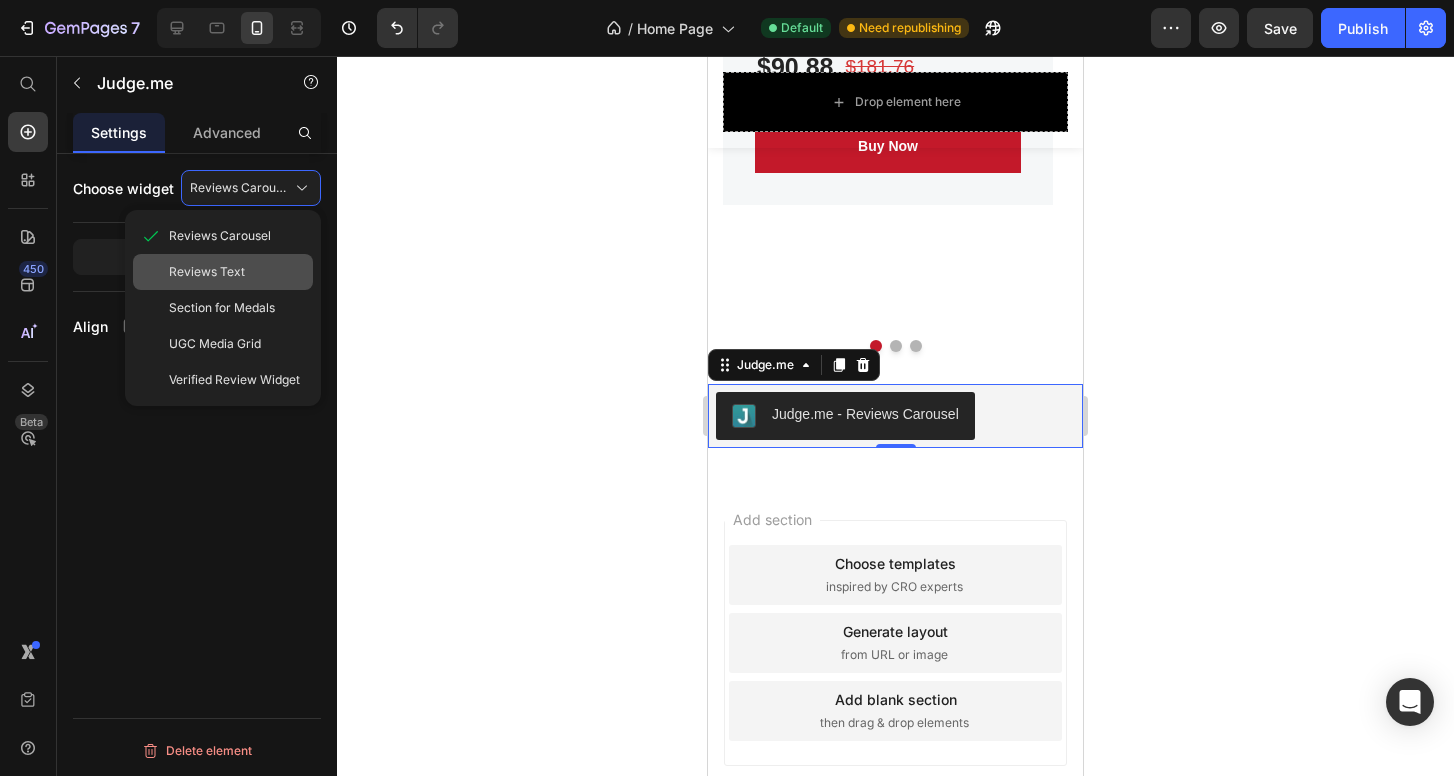 click on "Reviews Text" at bounding box center [237, 272] 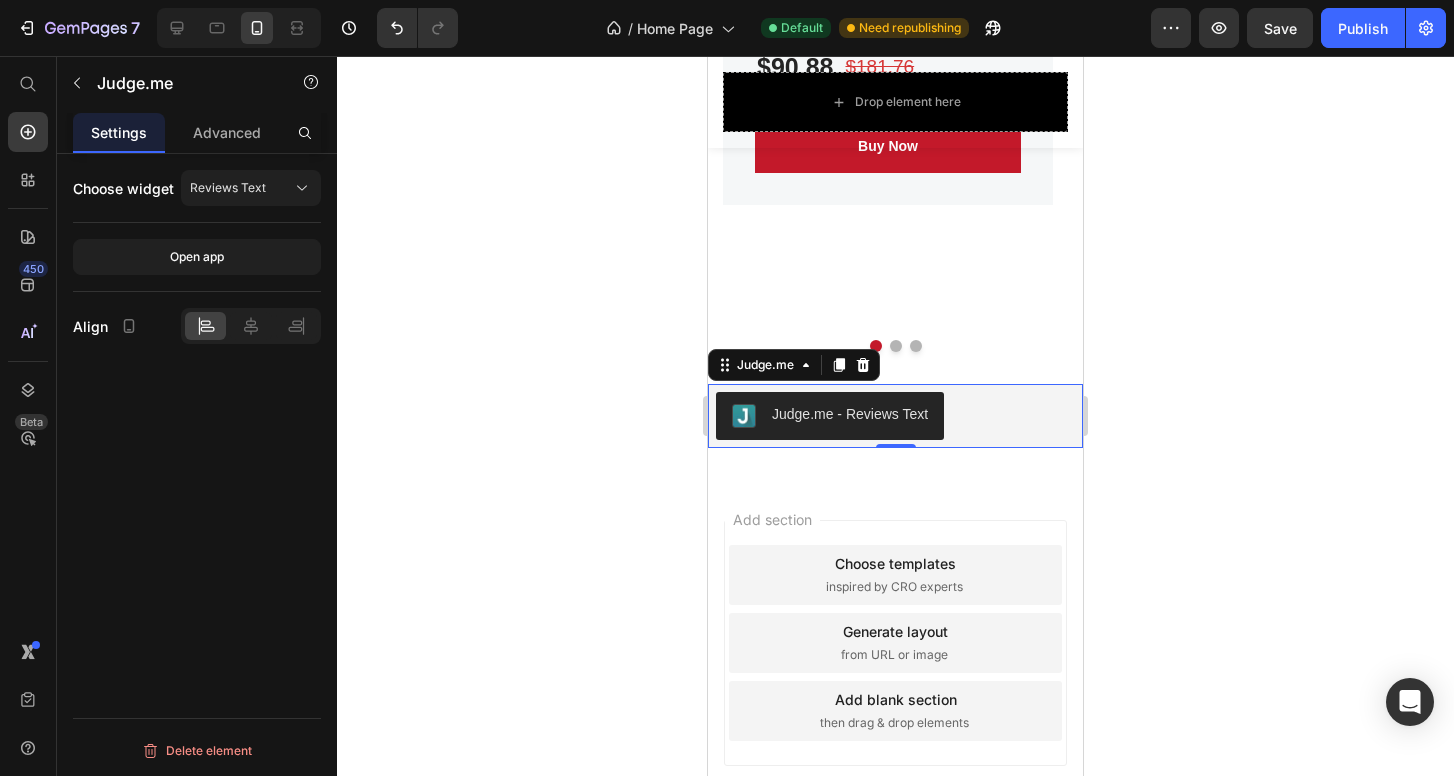 click 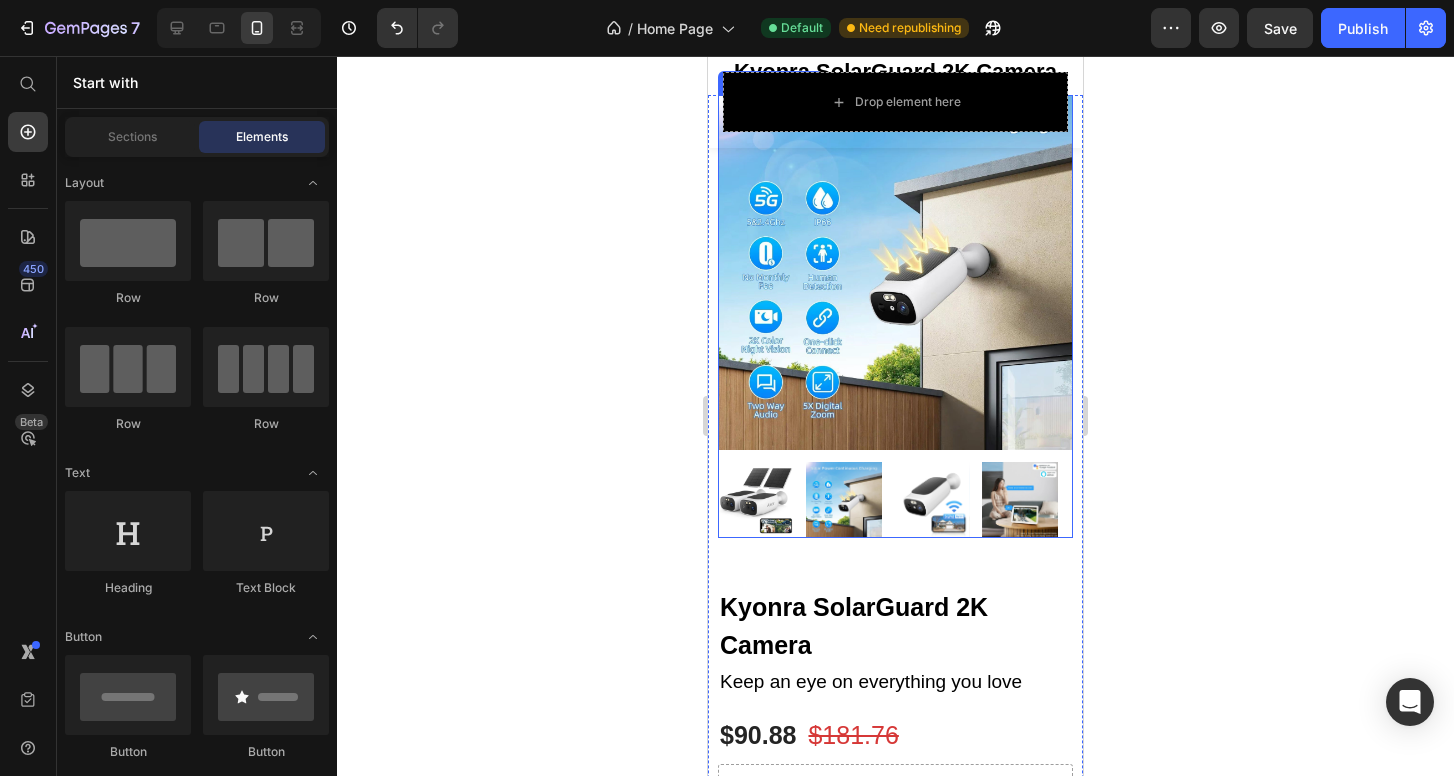scroll, scrollTop: 178, scrollLeft: 0, axis: vertical 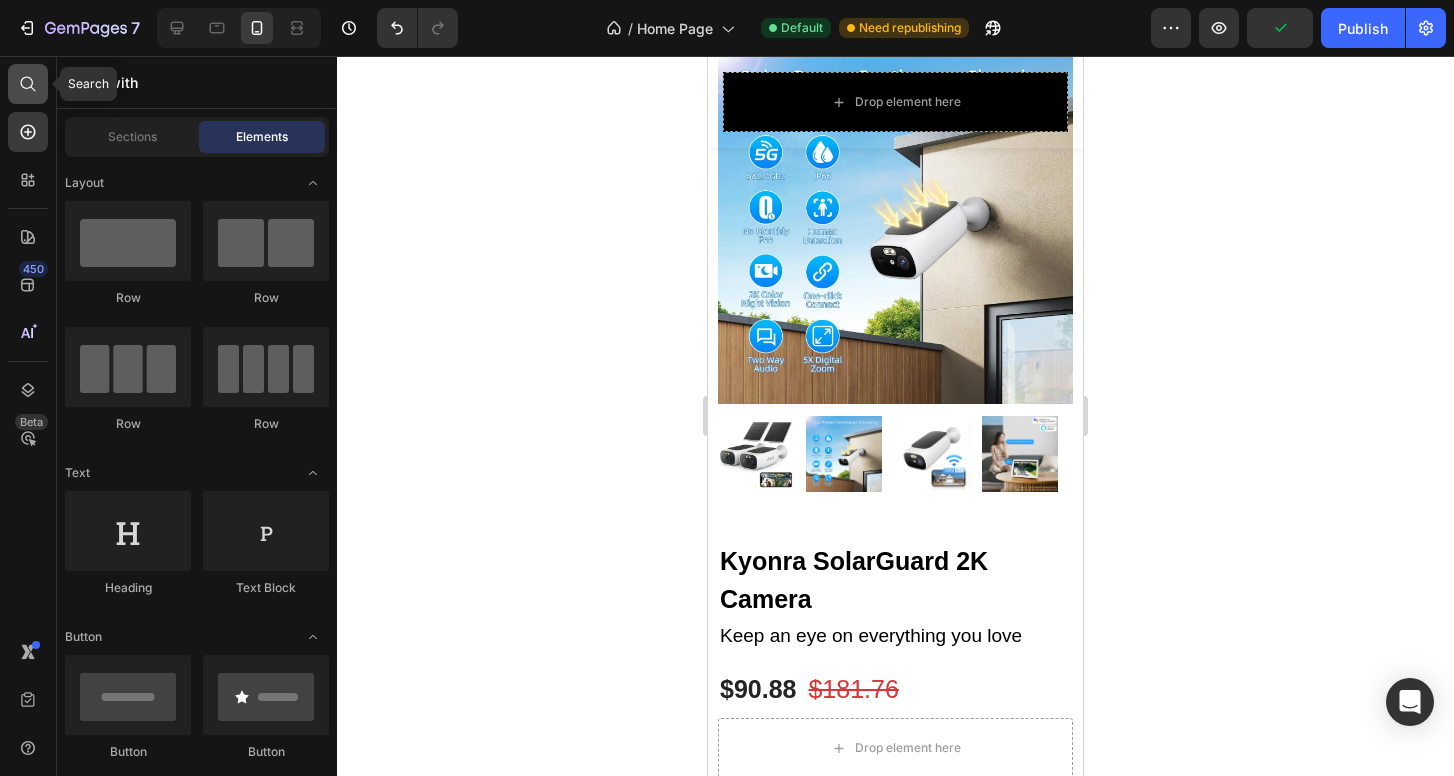 click 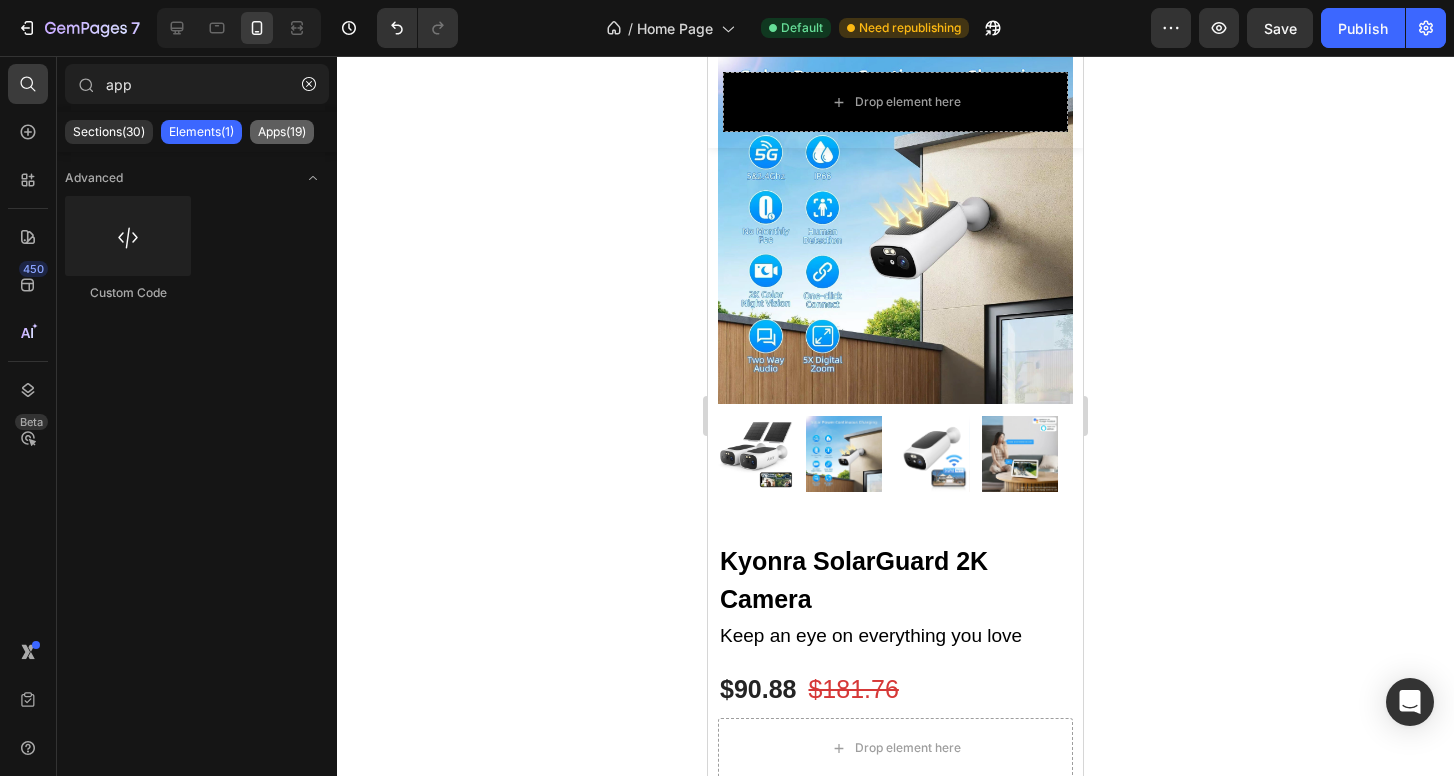 click on "Apps(19)" 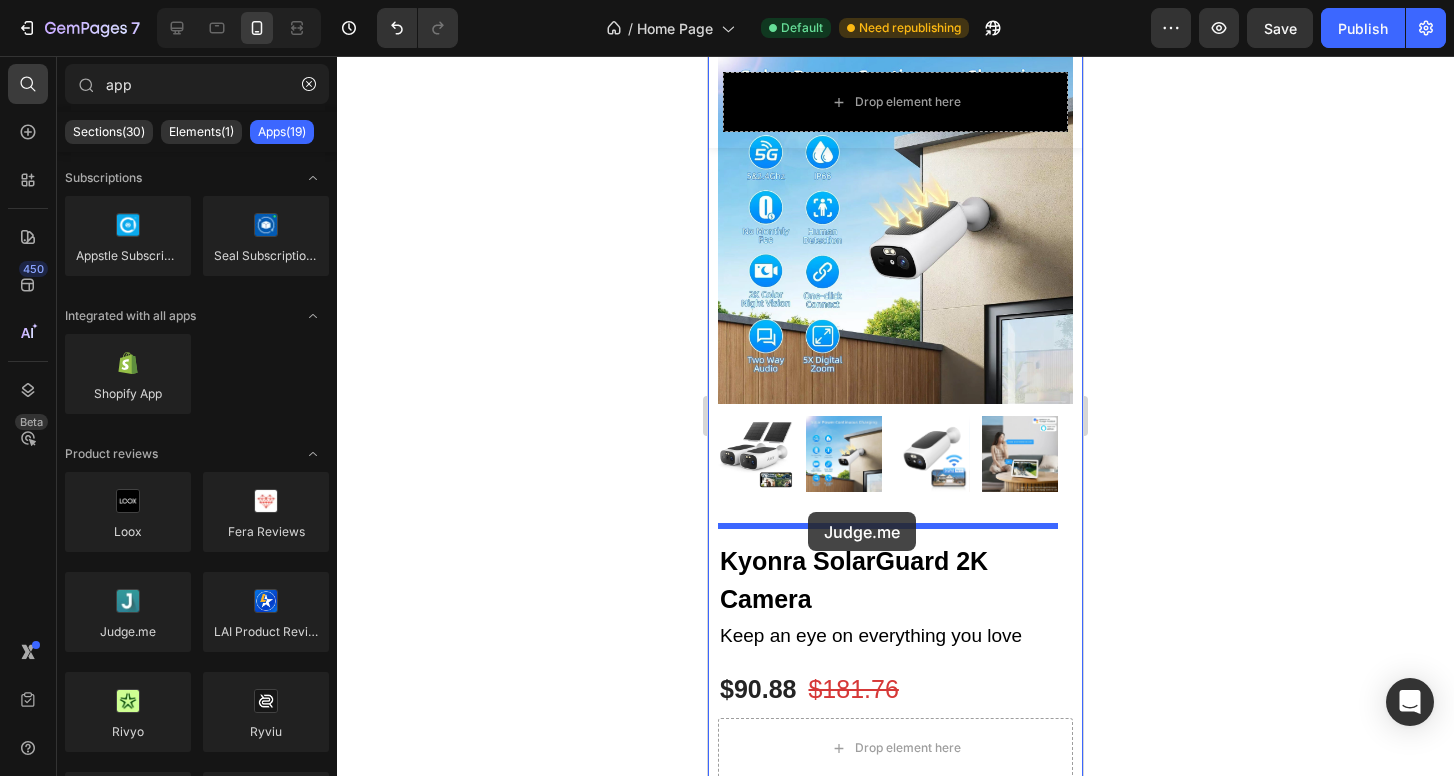 drag, startPoint x: 839, startPoint y: 684, endPoint x: 808, endPoint y: 512, distance: 174.77129 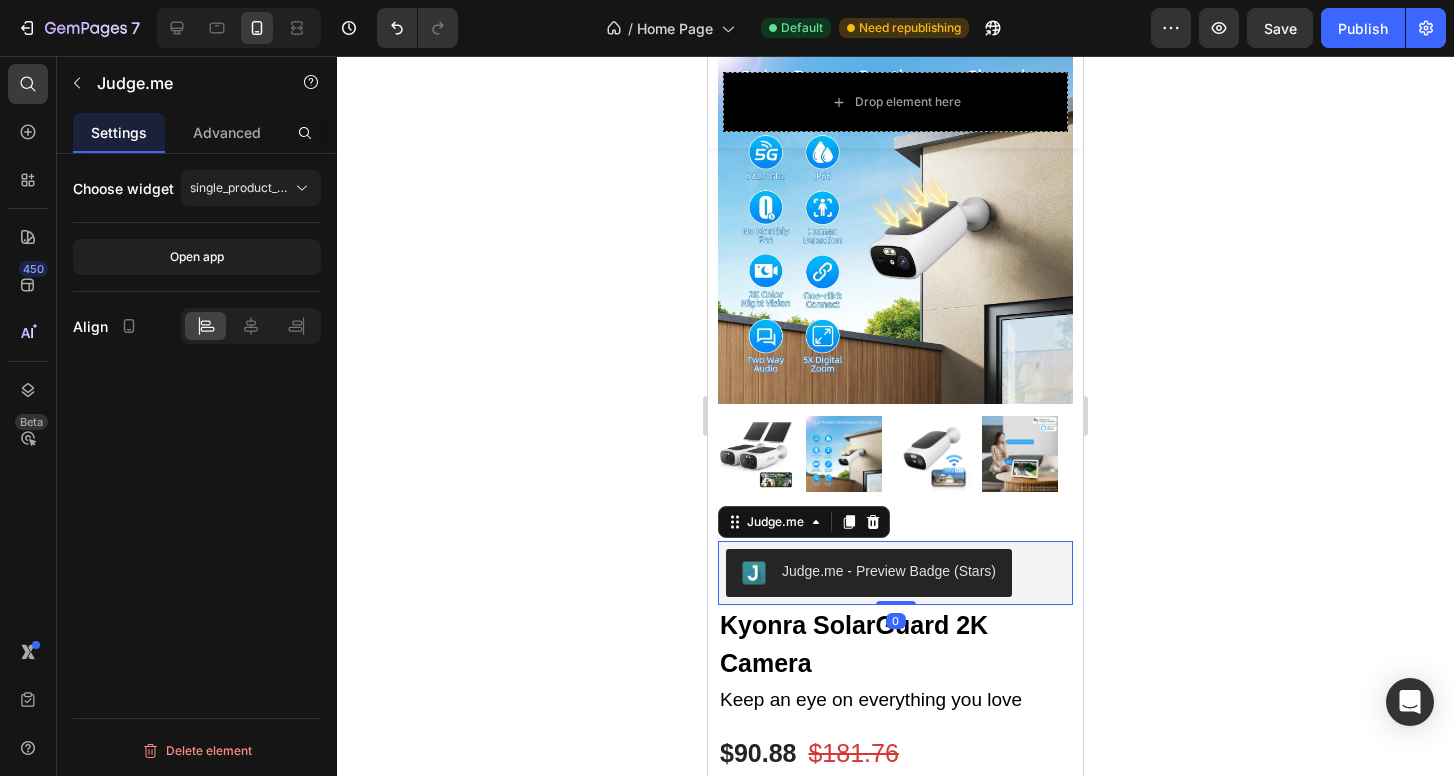 click on "Judge.me - Preview Badge (Stars)" at bounding box center [889, 571] 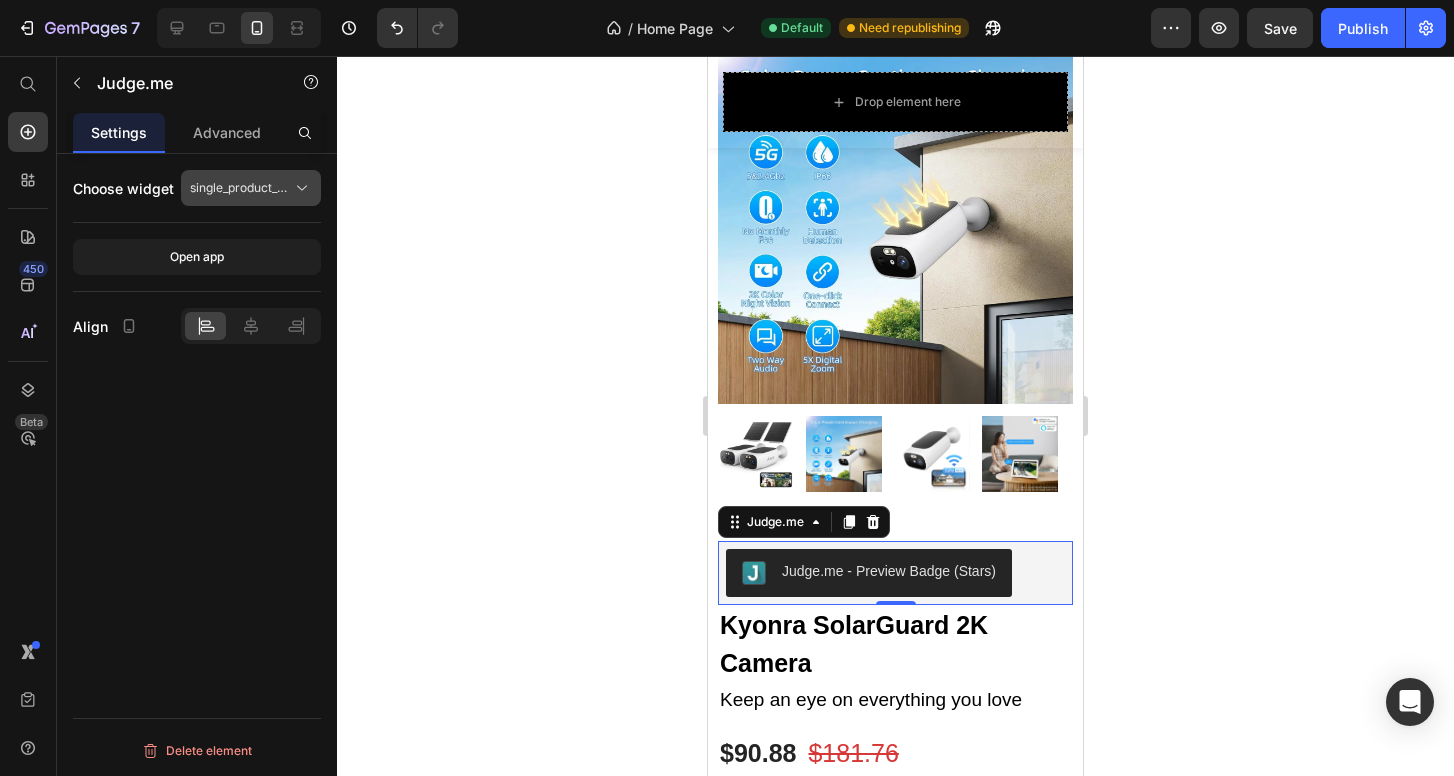 click on "single_product_preview_badge" at bounding box center (239, 188) 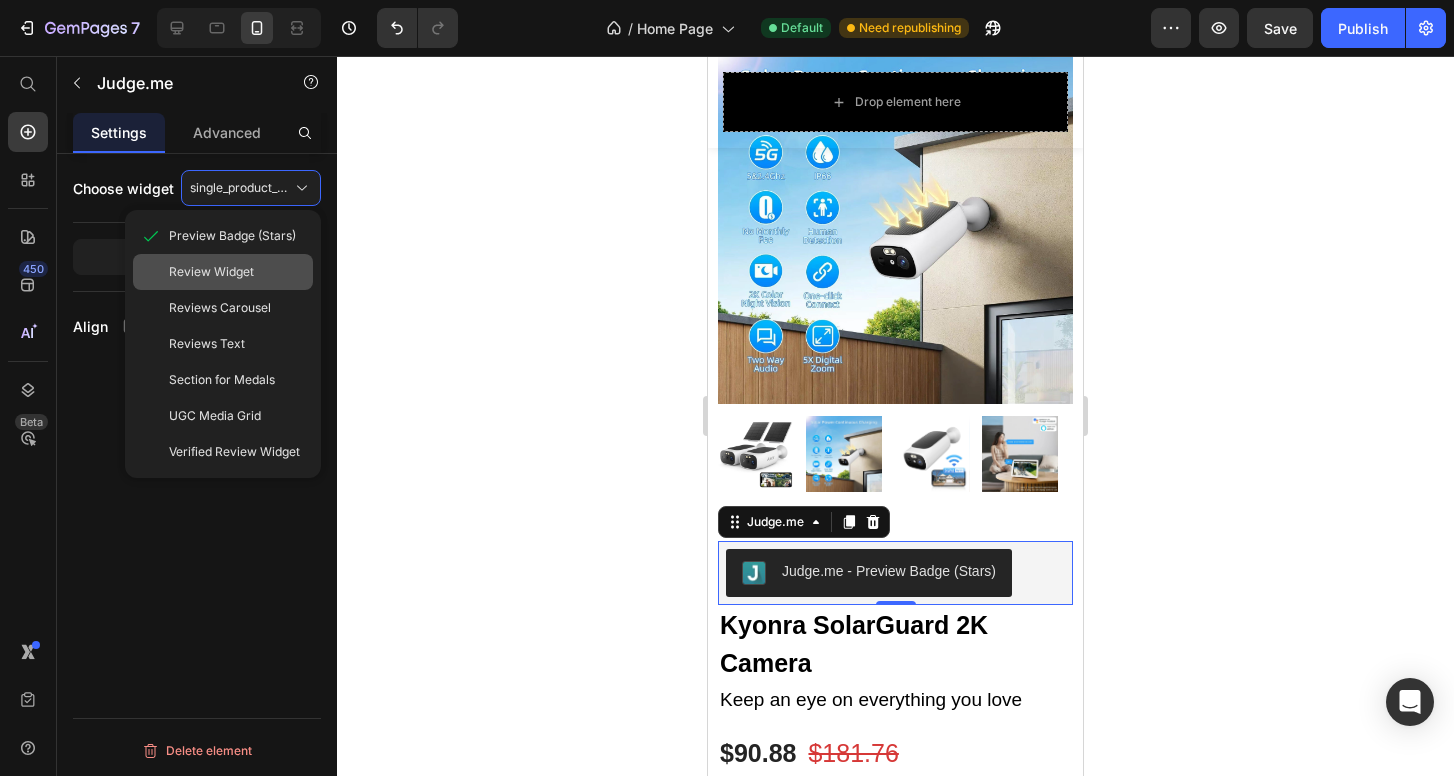 click on "Review Widget" at bounding box center [211, 272] 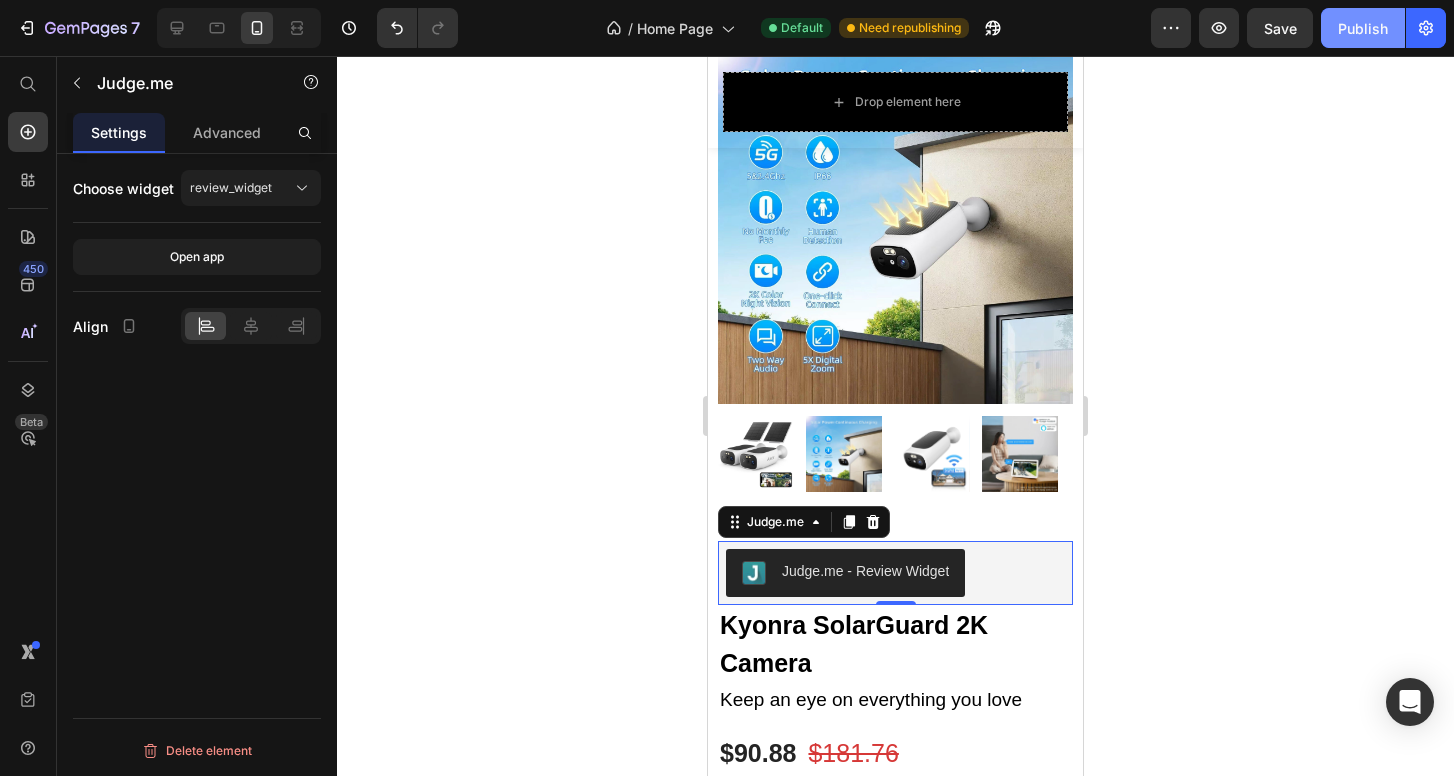 click on "Publish" at bounding box center (1363, 28) 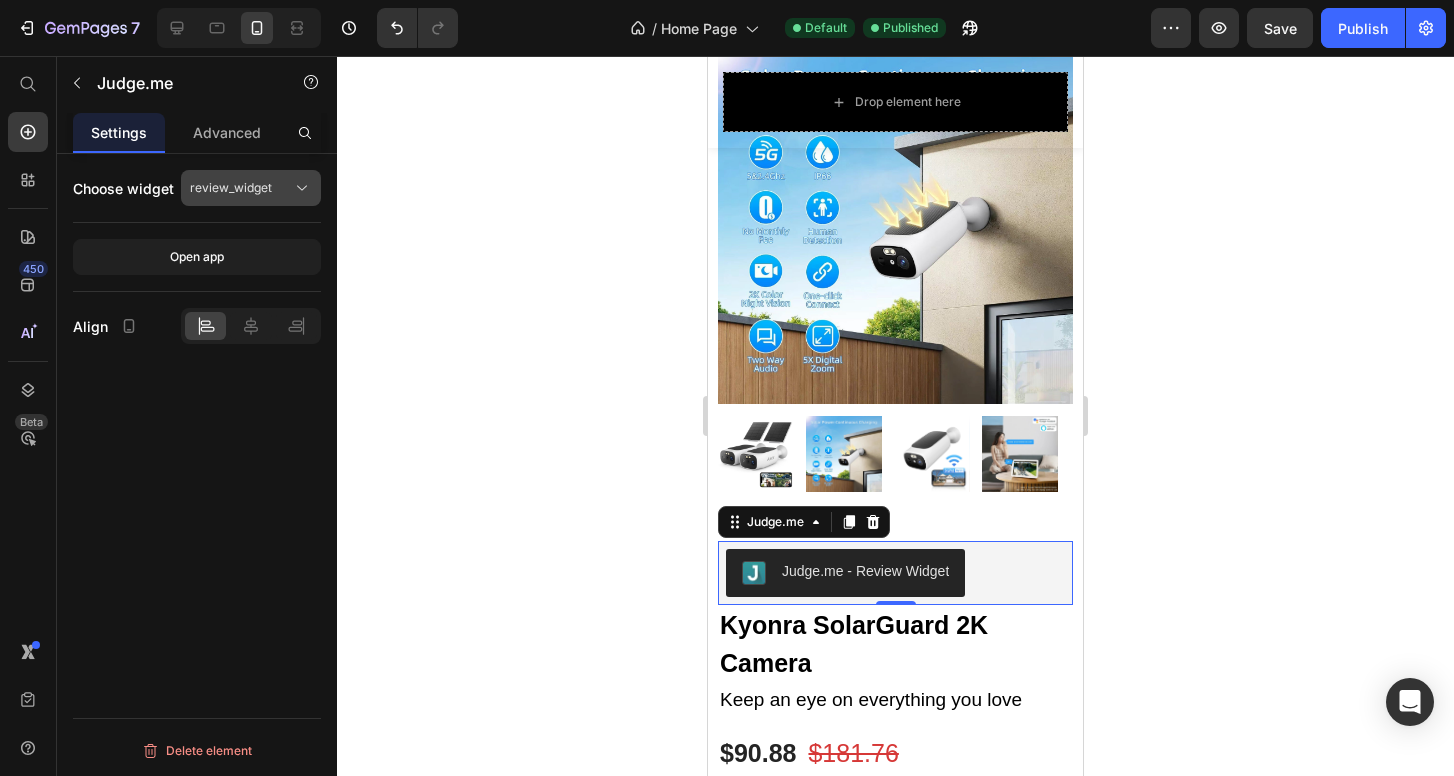 click on "review_widget" at bounding box center (231, 188) 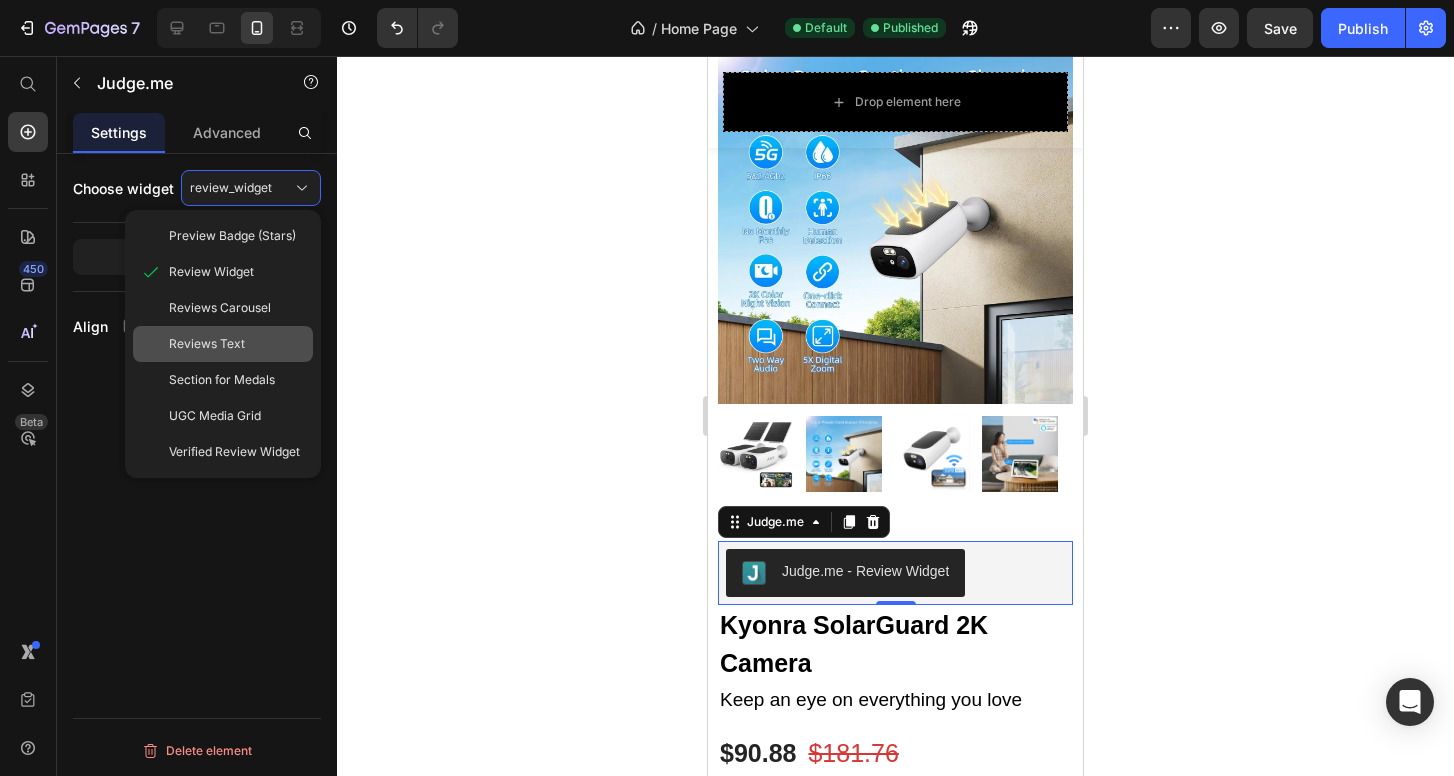 click on "Reviews Text" 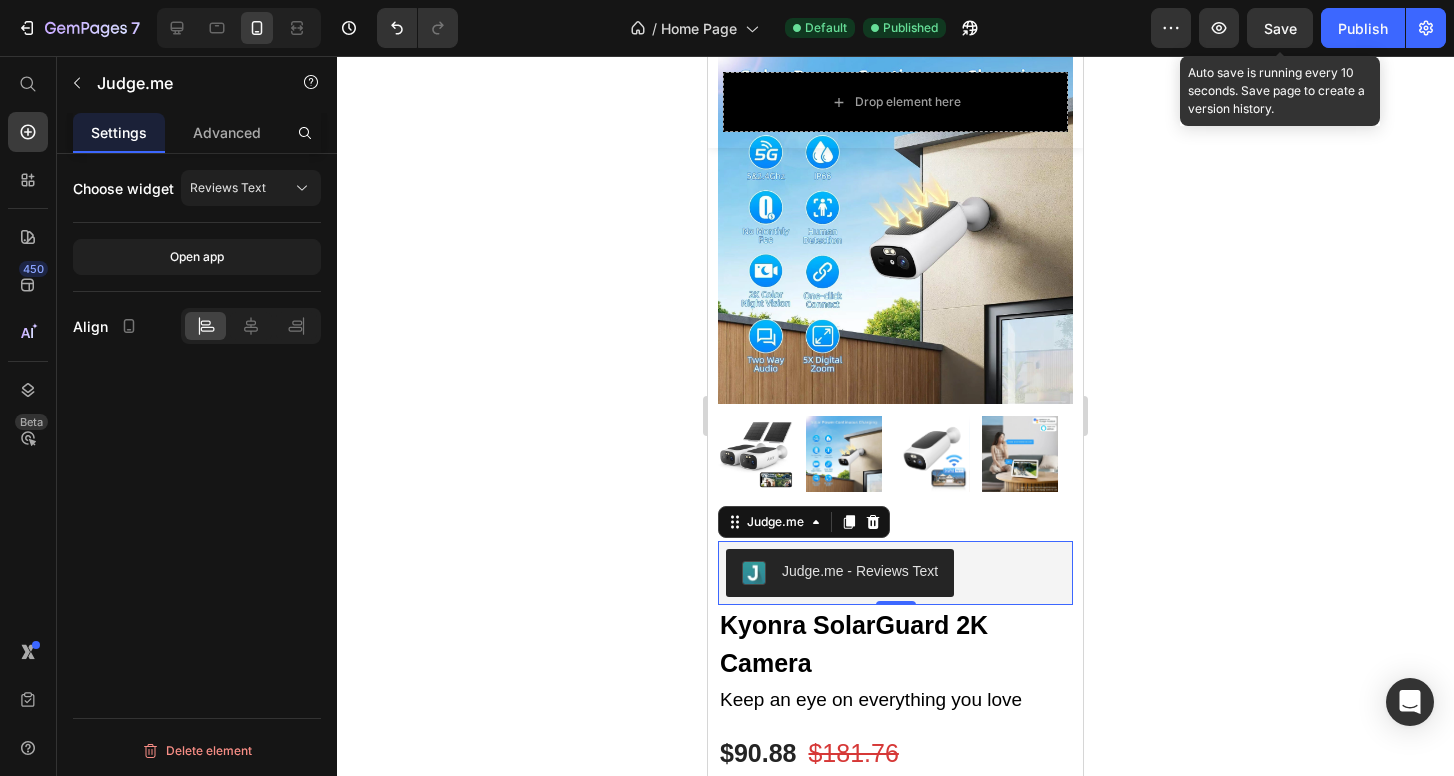 click on "Save" at bounding box center [1280, 28] 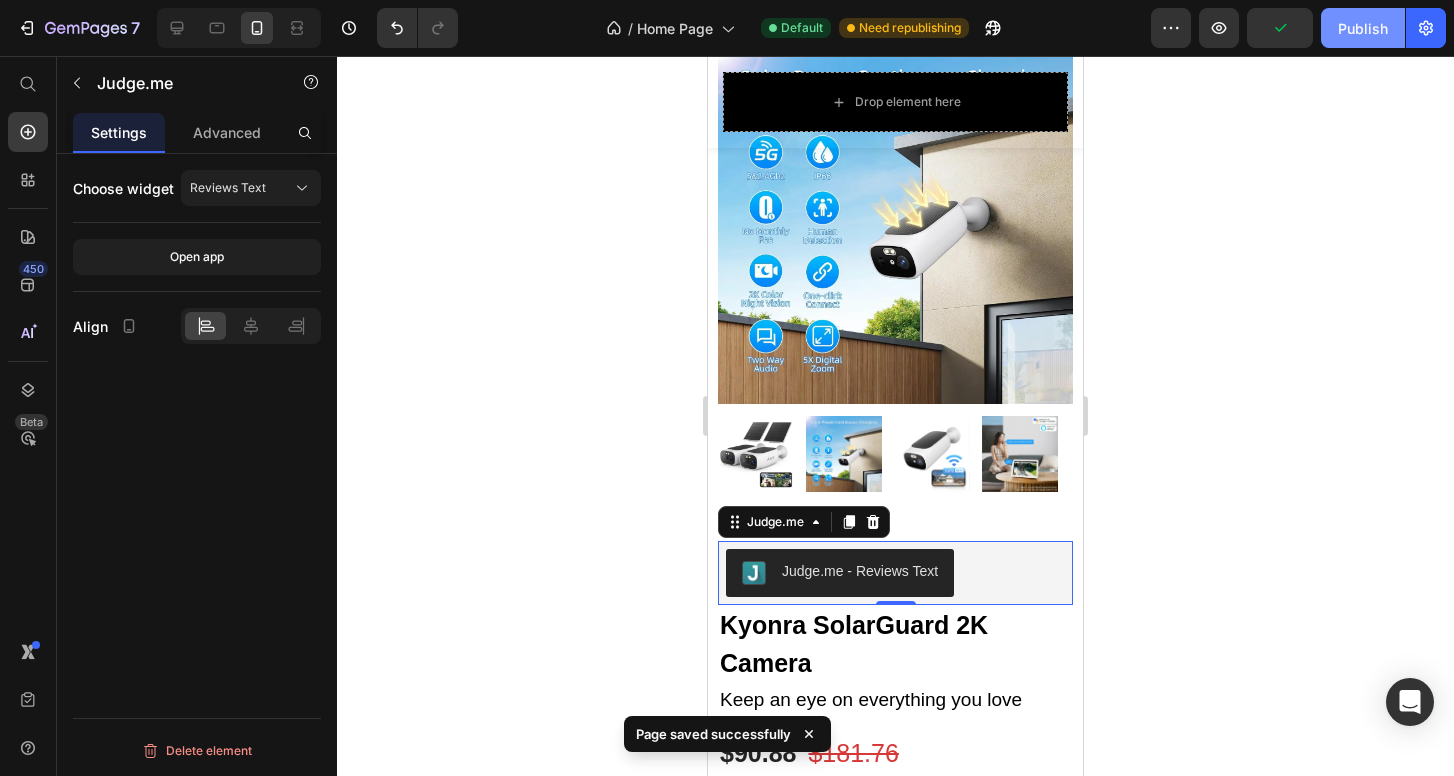 click on "Publish" at bounding box center (1363, 28) 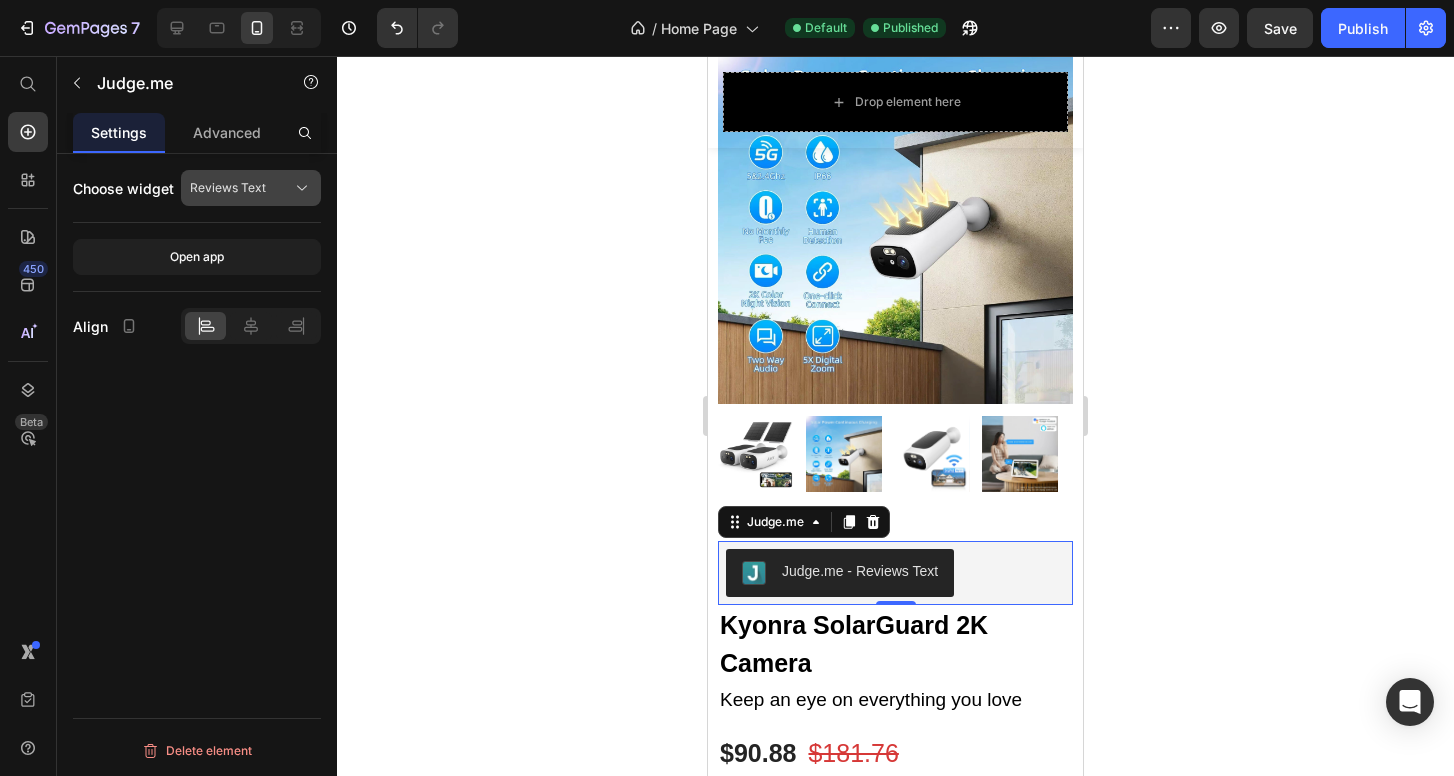 click 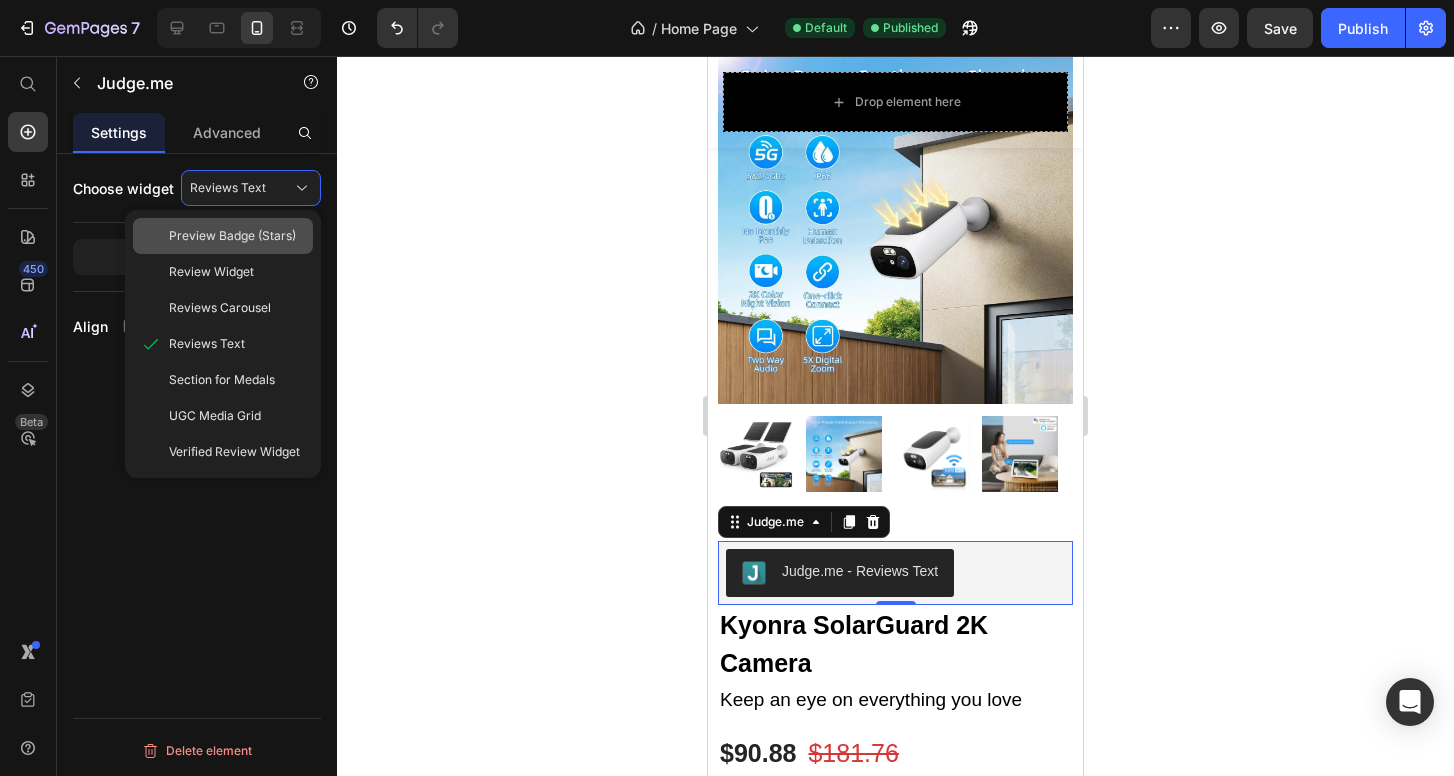 click on "Preview Badge (Stars)" at bounding box center [232, 236] 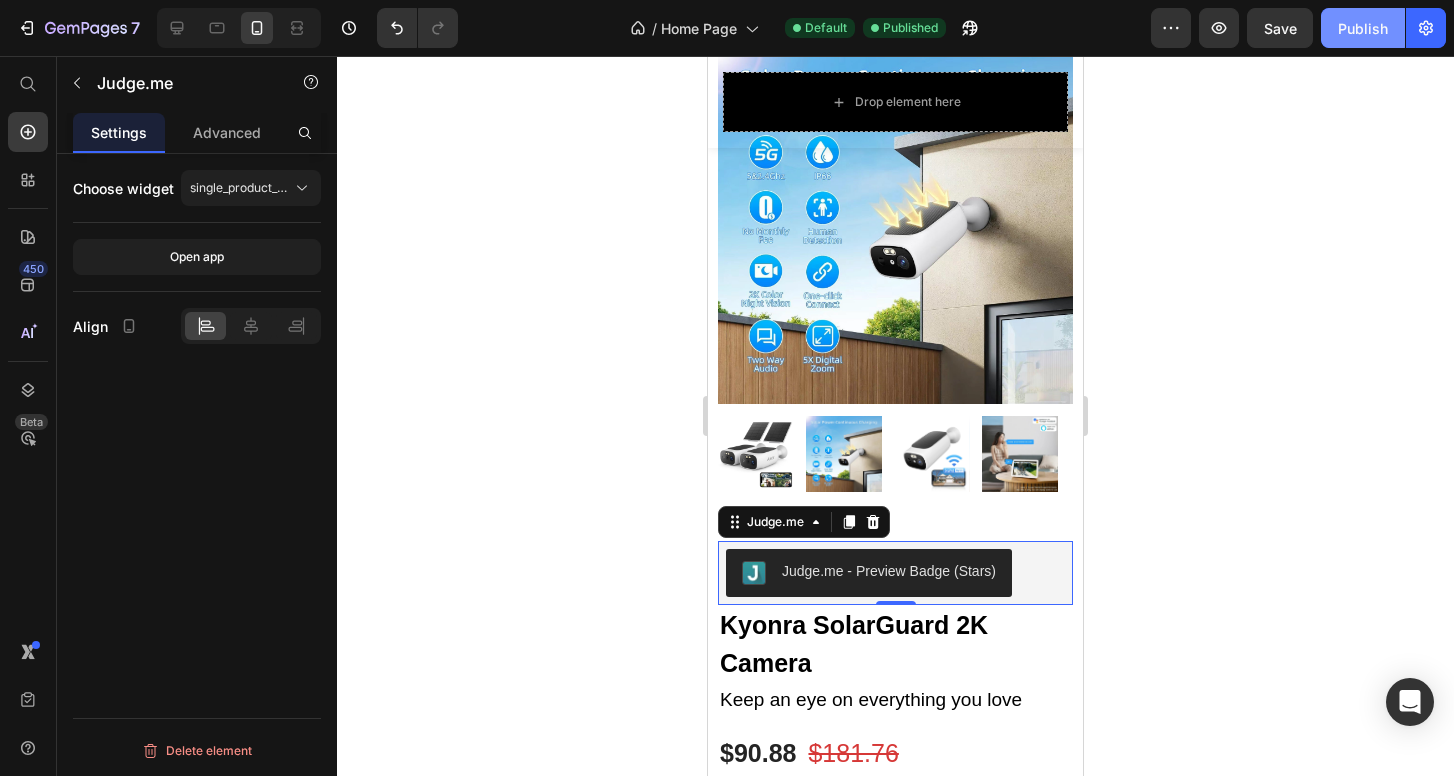 click on "Publish" 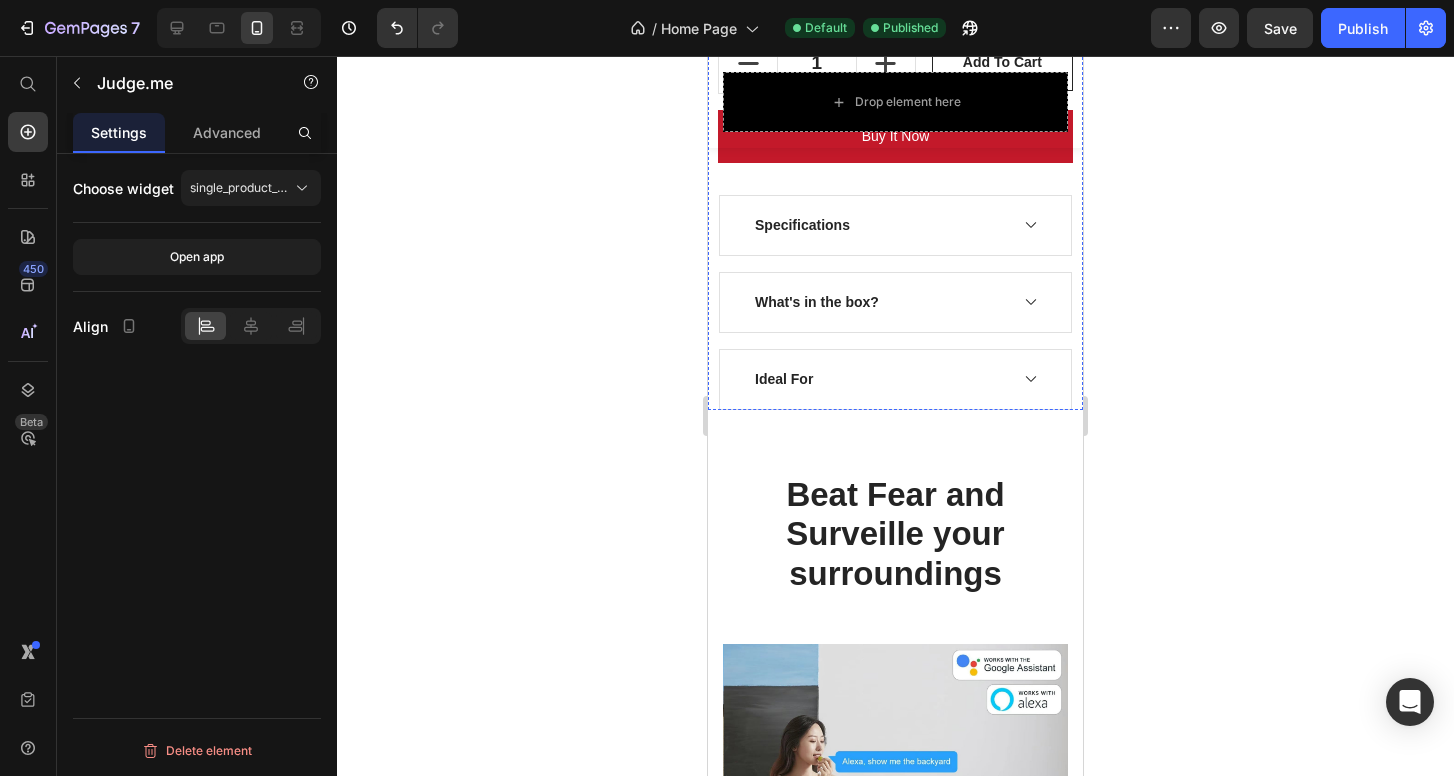 scroll, scrollTop: 1500, scrollLeft: 0, axis: vertical 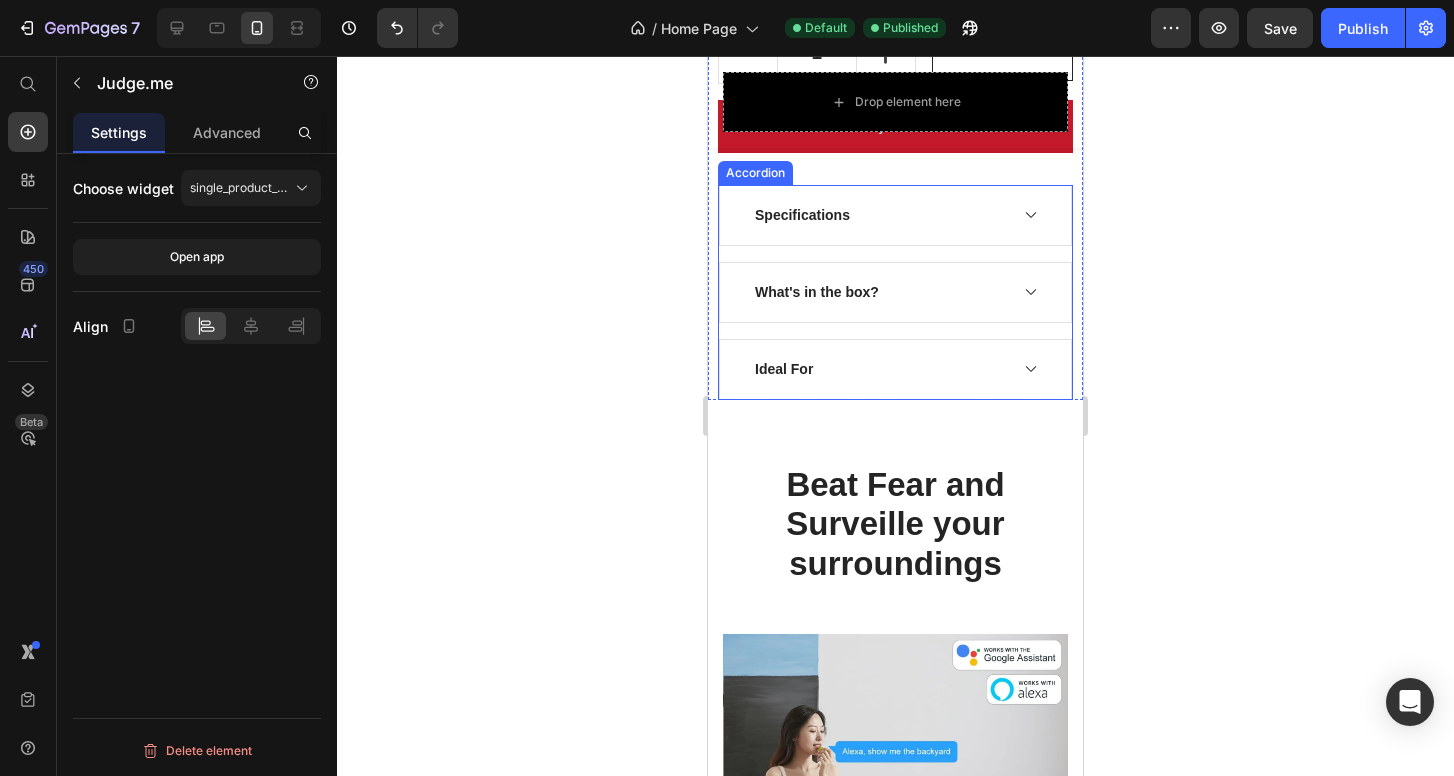 click 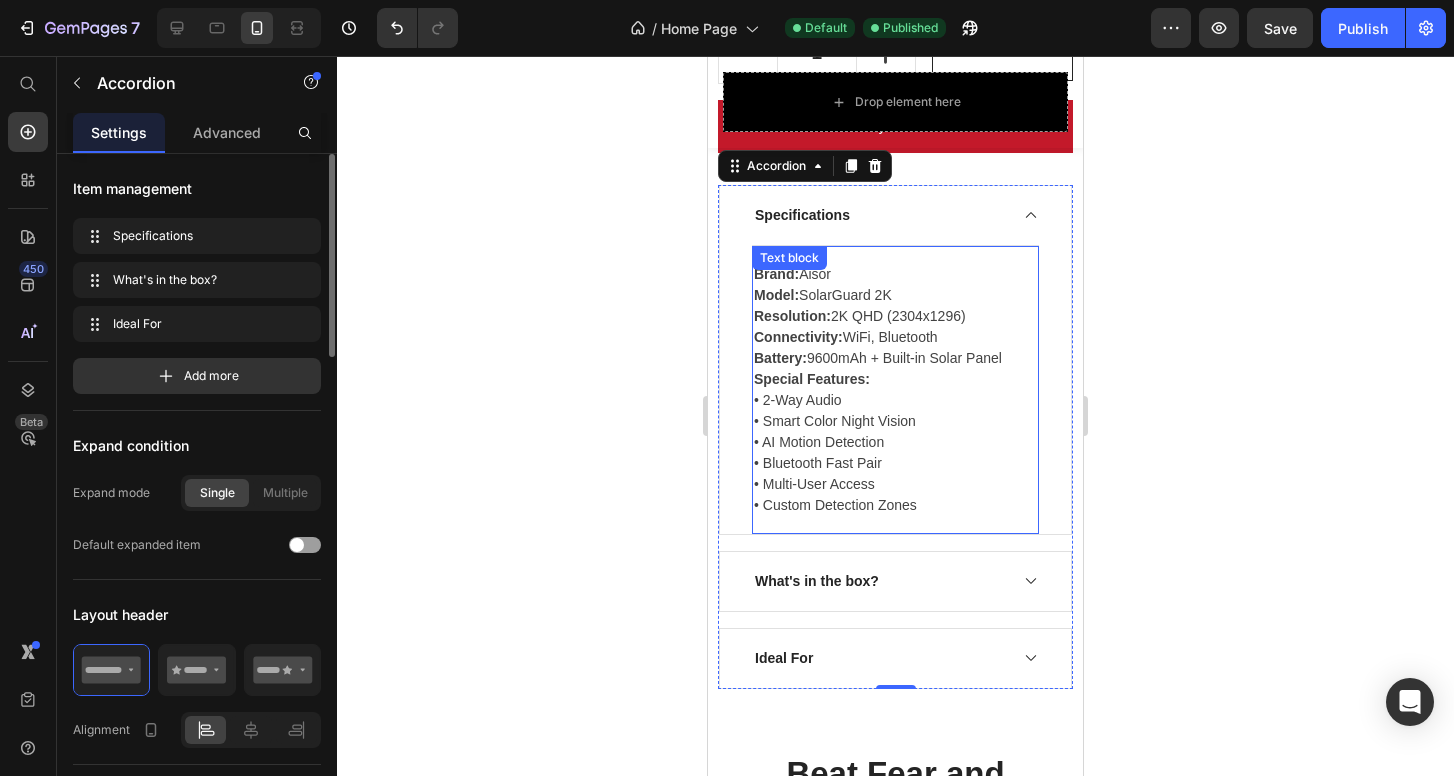 click on "Brand:  Aisor Model:  SolarGuard 2K Resolution:  2K QHD (2304x1296) Connectivity:  WiFi, Bluetooth Battery:  9600mAh + Built-in Solar Panel Special Features: • 2-Way Audio • Smart Color Night Vision • AI Motion Detection • Bluetooth Fast Pair • Multi-User Access • Custom Detection Zones Text block" at bounding box center [895, 389] 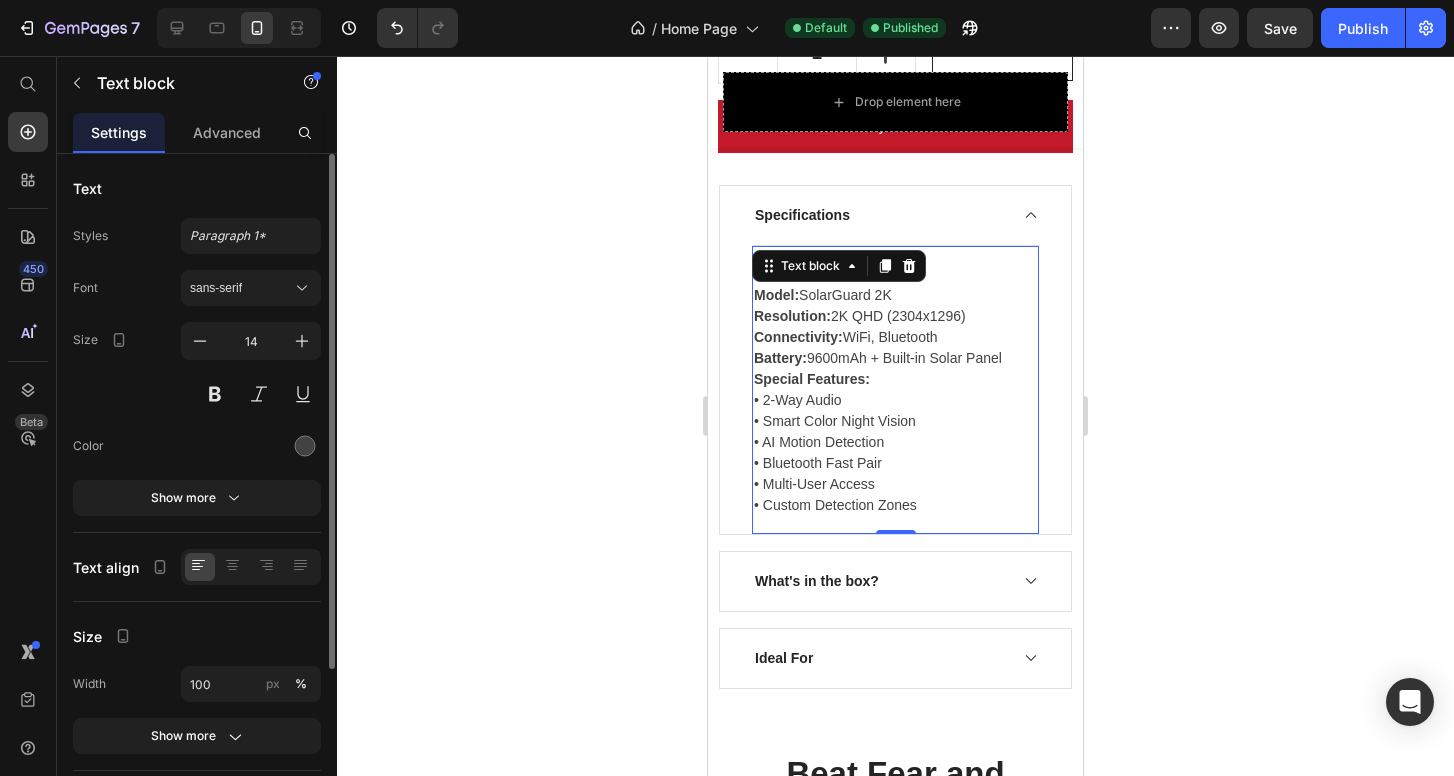 click on "Text block" at bounding box center (810, 266) 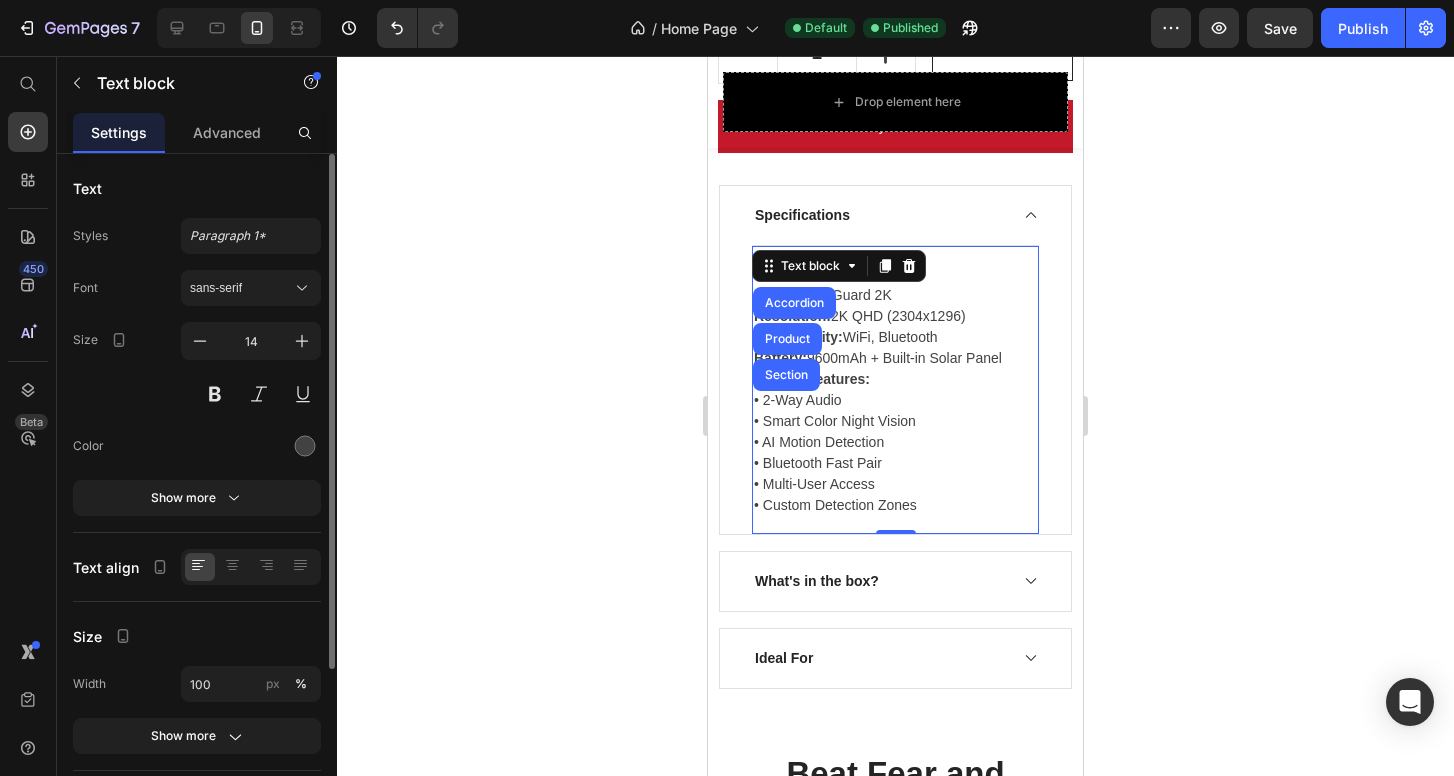 click on "Model:  SolarGuard 2K" at bounding box center (895, 295) 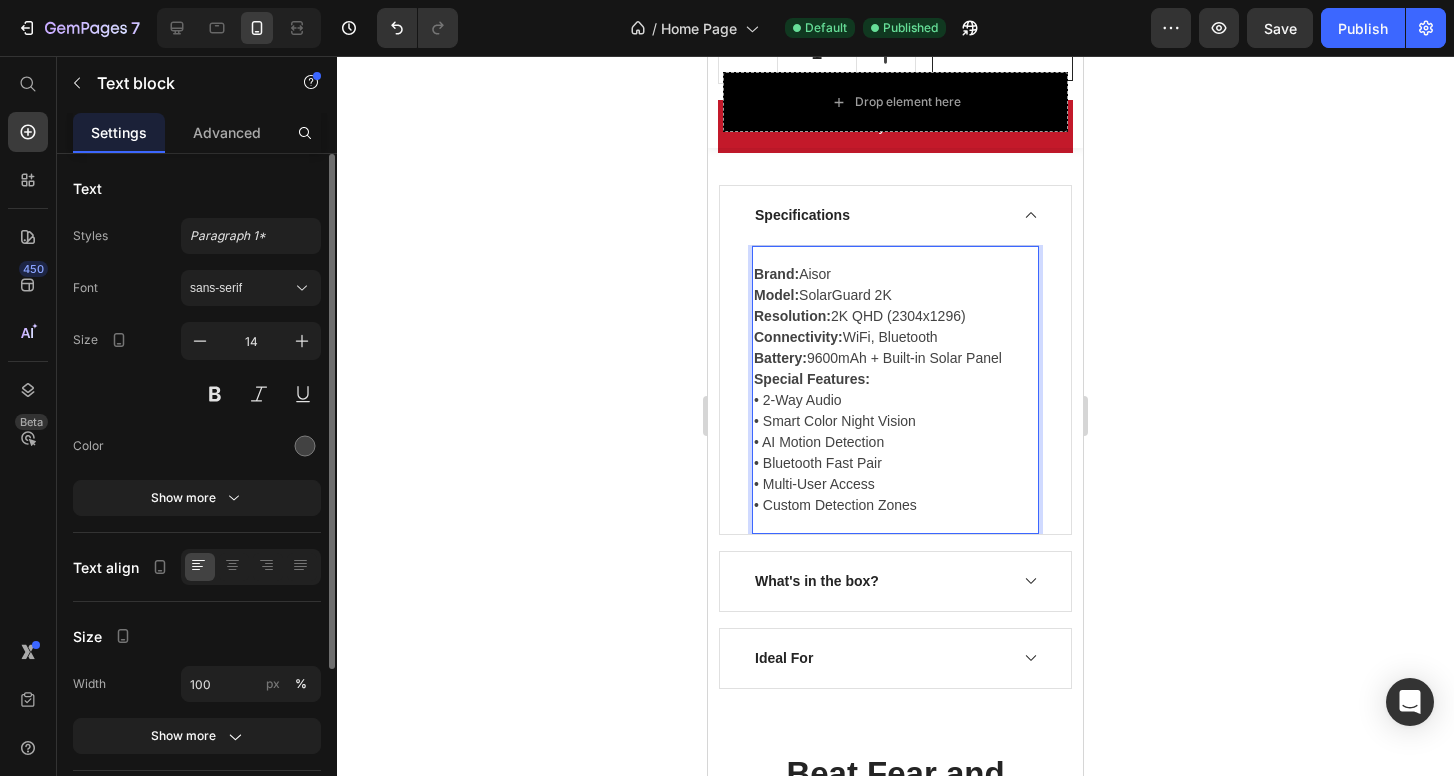 click on "Brand:  Aisor" at bounding box center (895, 274) 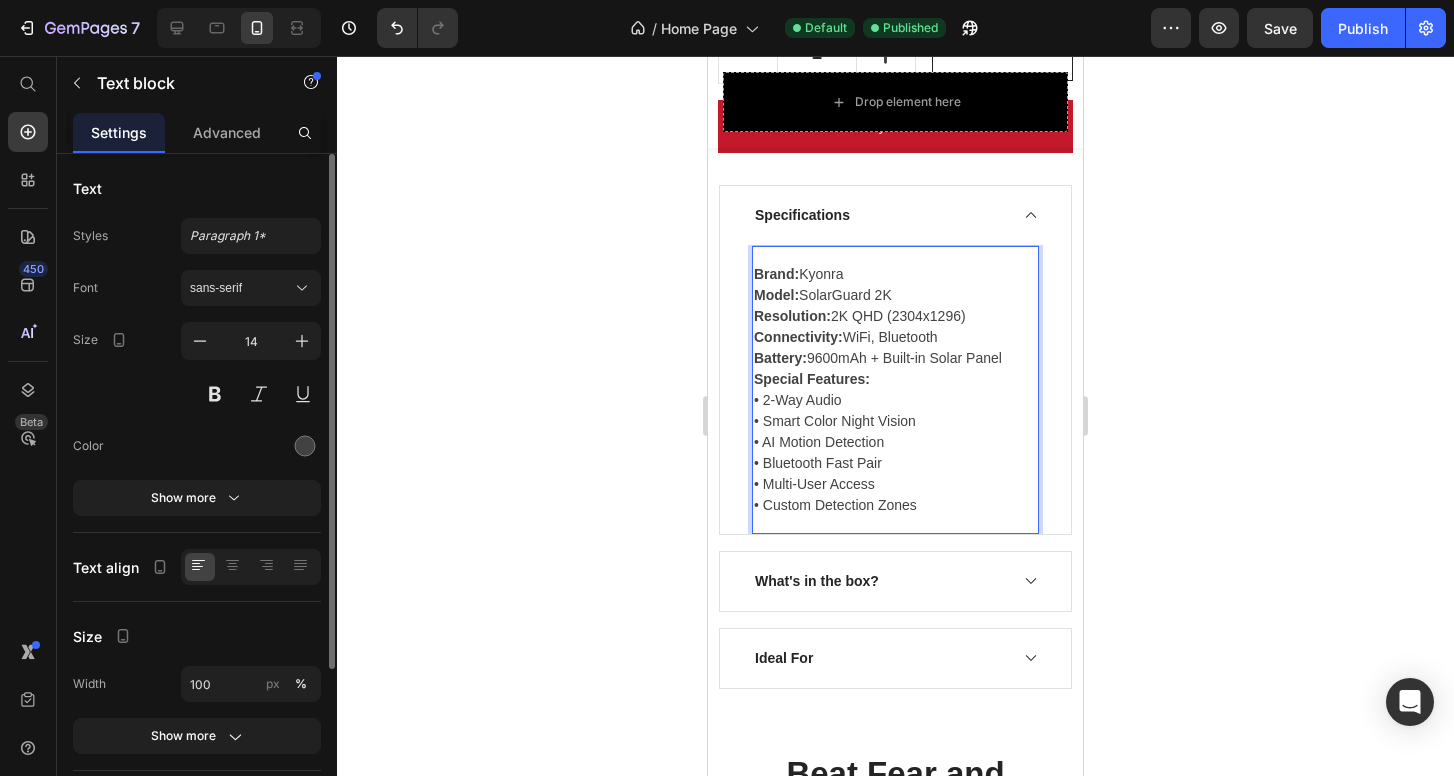 click 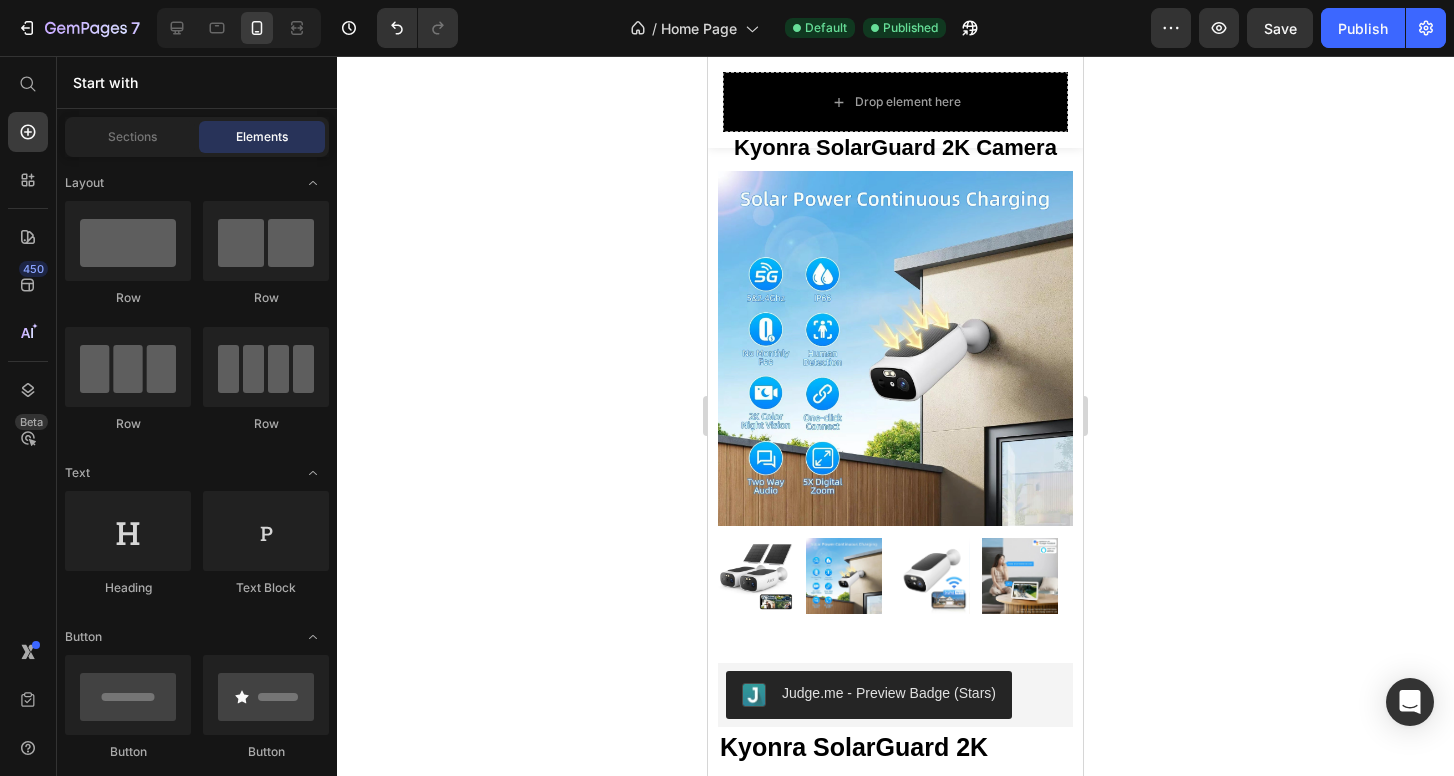 scroll, scrollTop: 0, scrollLeft: 0, axis: both 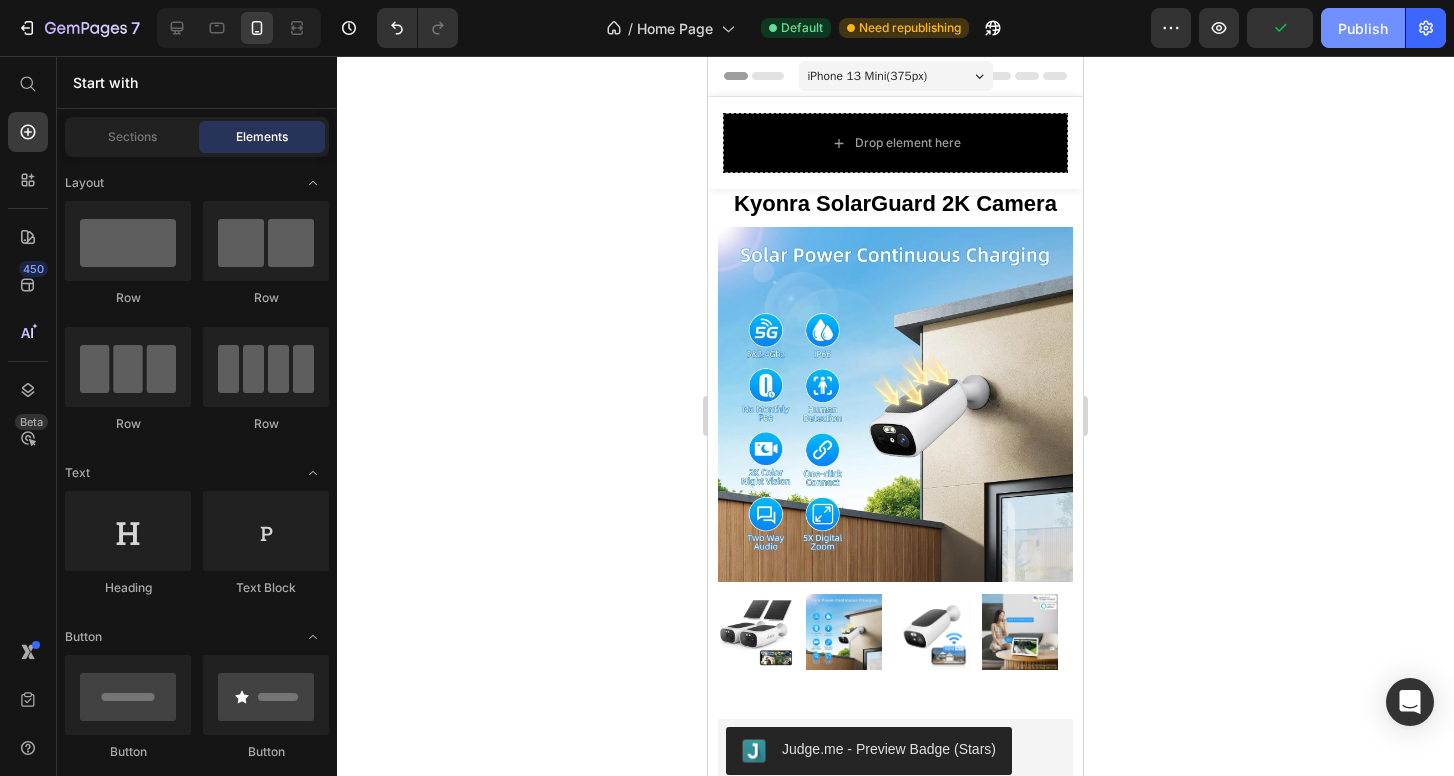 click on "Publish" at bounding box center [1363, 28] 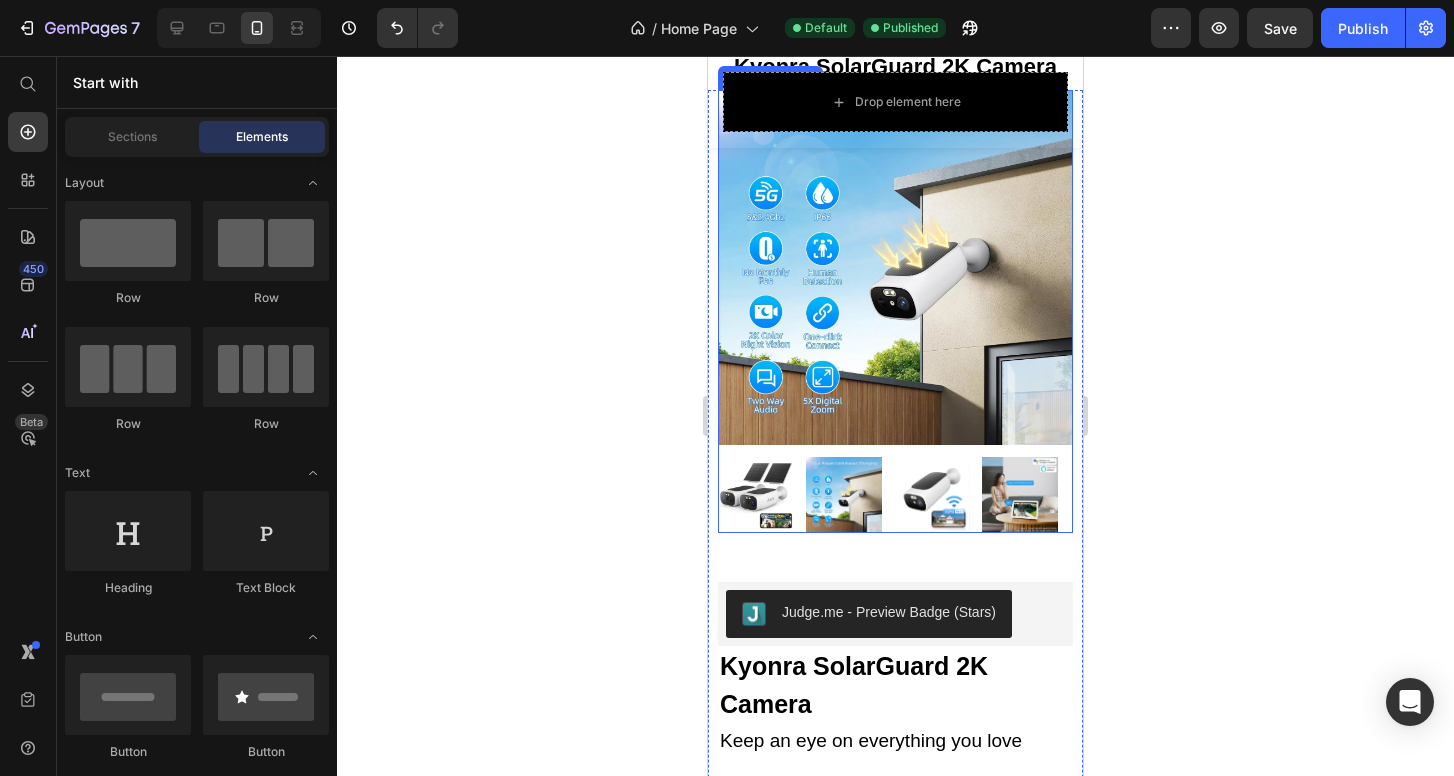 scroll, scrollTop: 176, scrollLeft: 0, axis: vertical 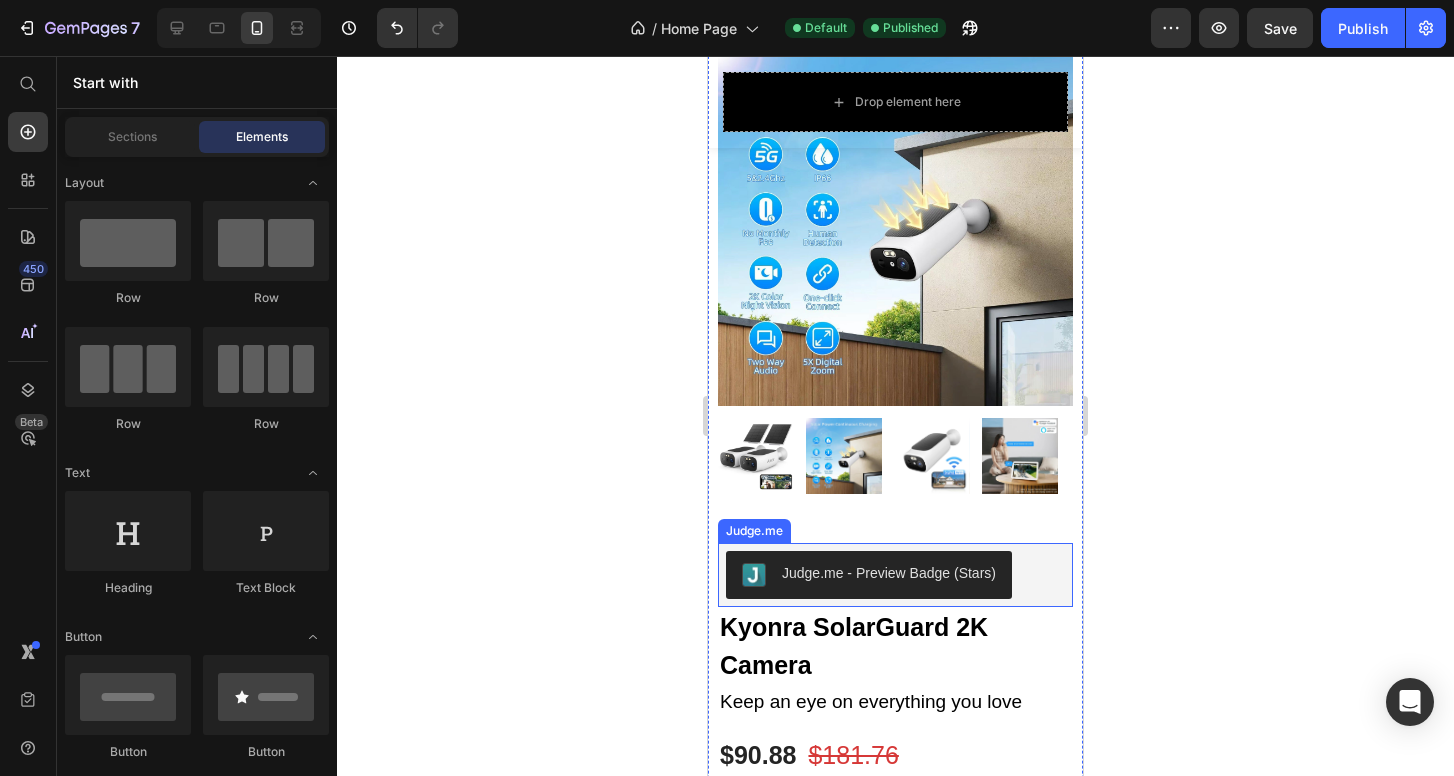click on "Judge.me - Preview Badge (Stars)" at bounding box center (895, 575) 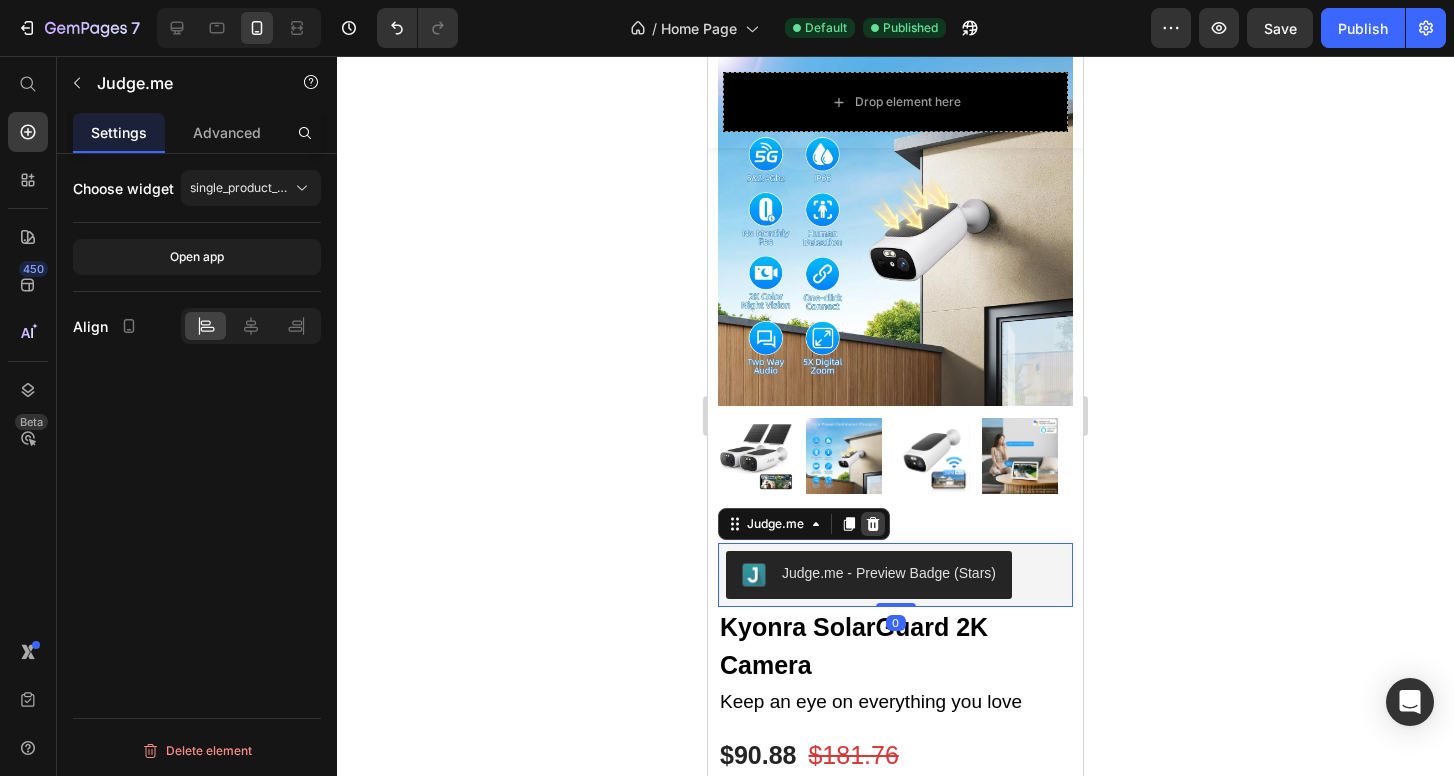 click 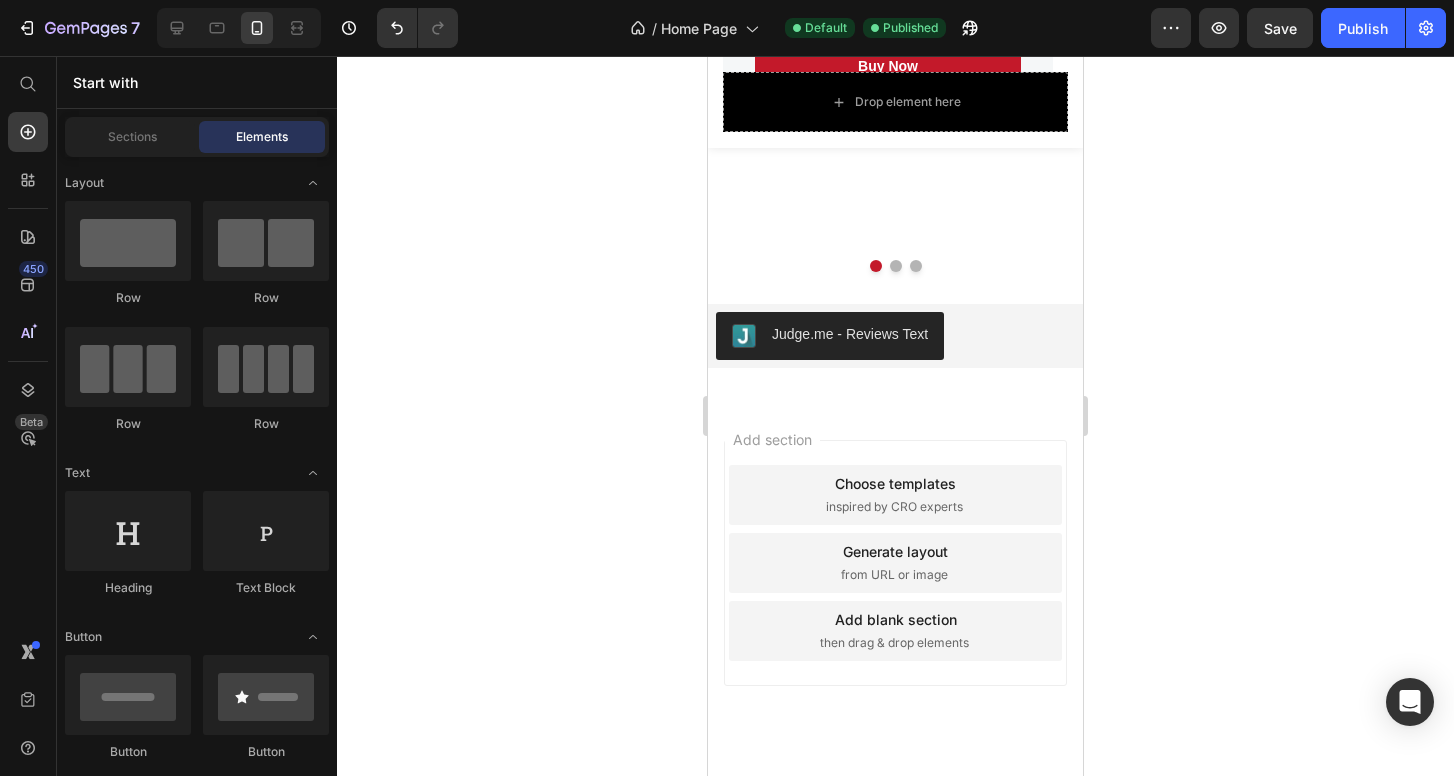 scroll, scrollTop: 6946, scrollLeft: 0, axis: vertical 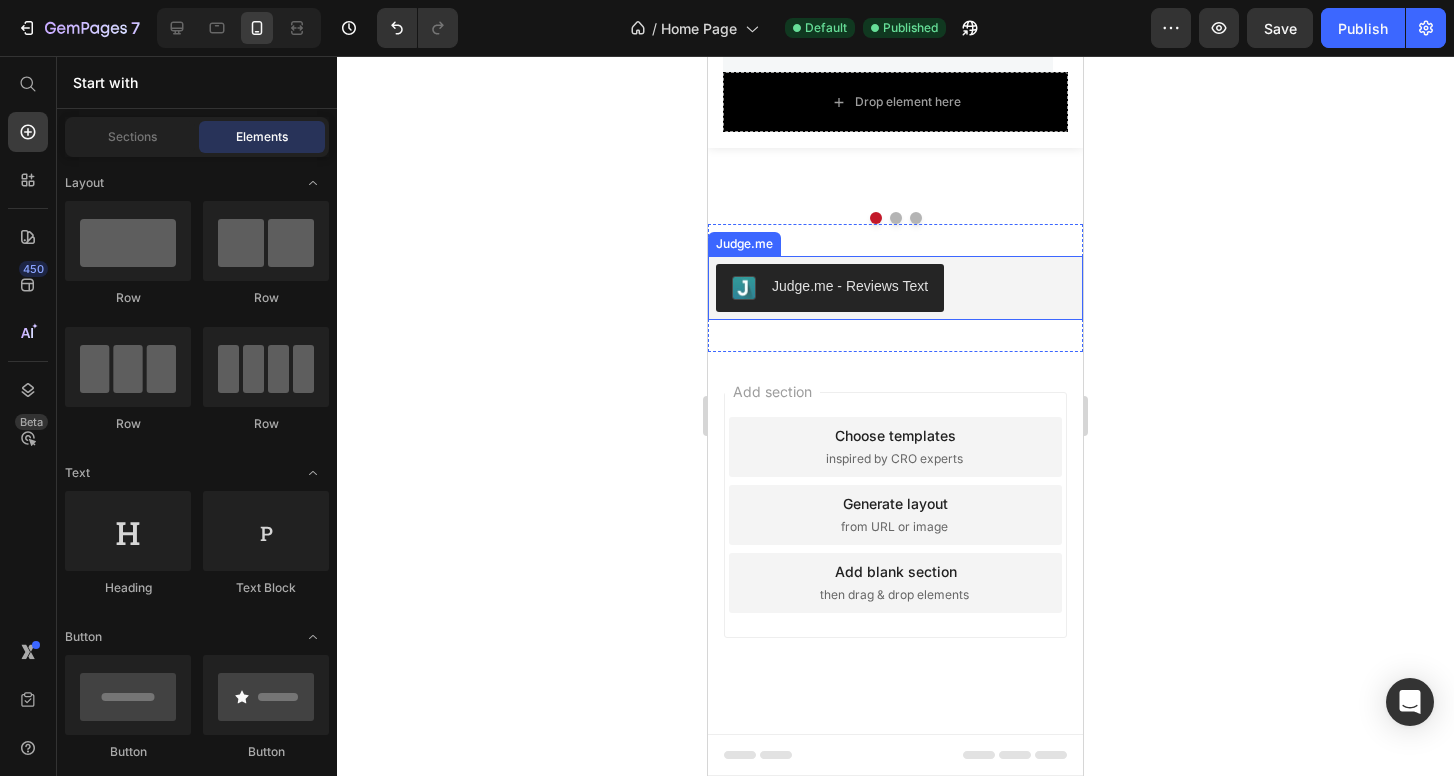 click on "Judge.me - Reviews Text" at bounding box center (895, 288) 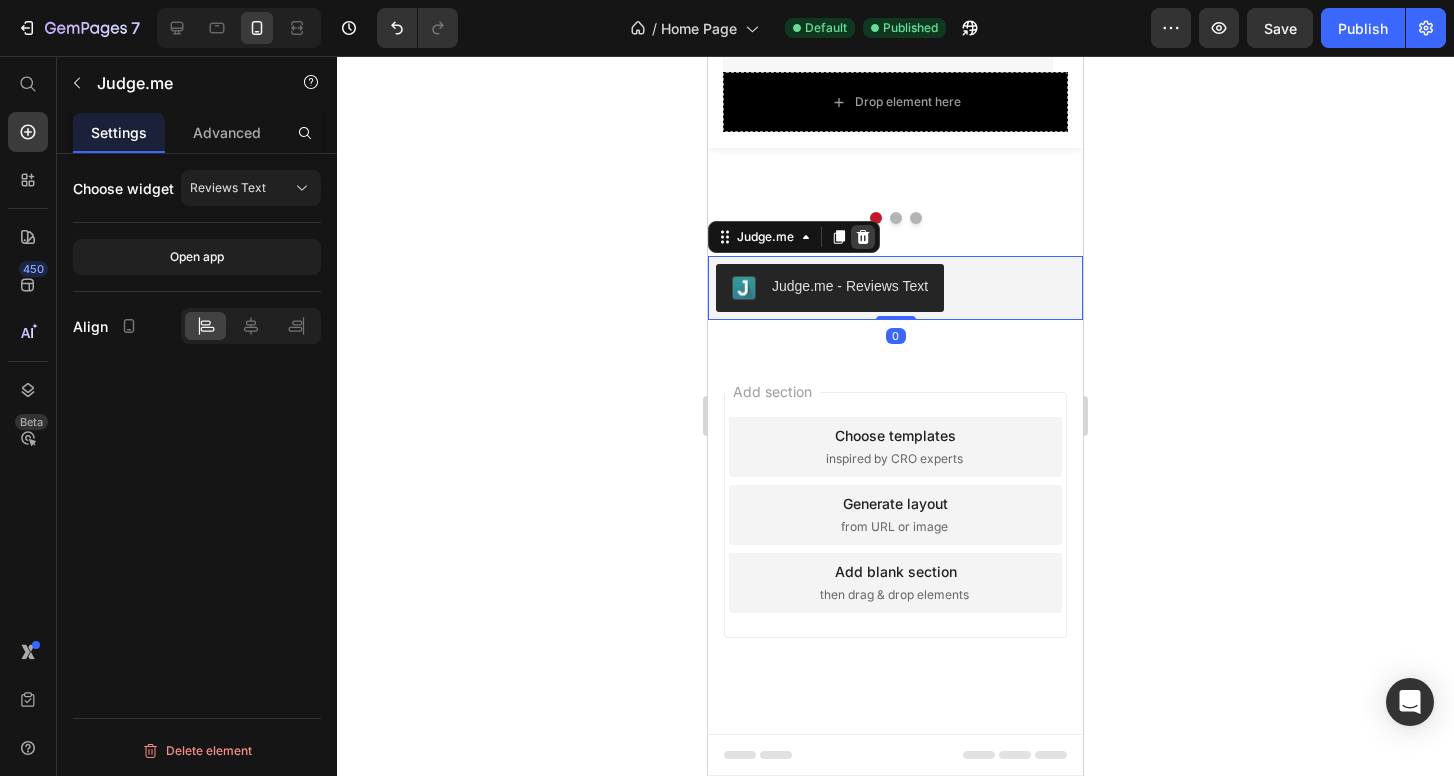 click 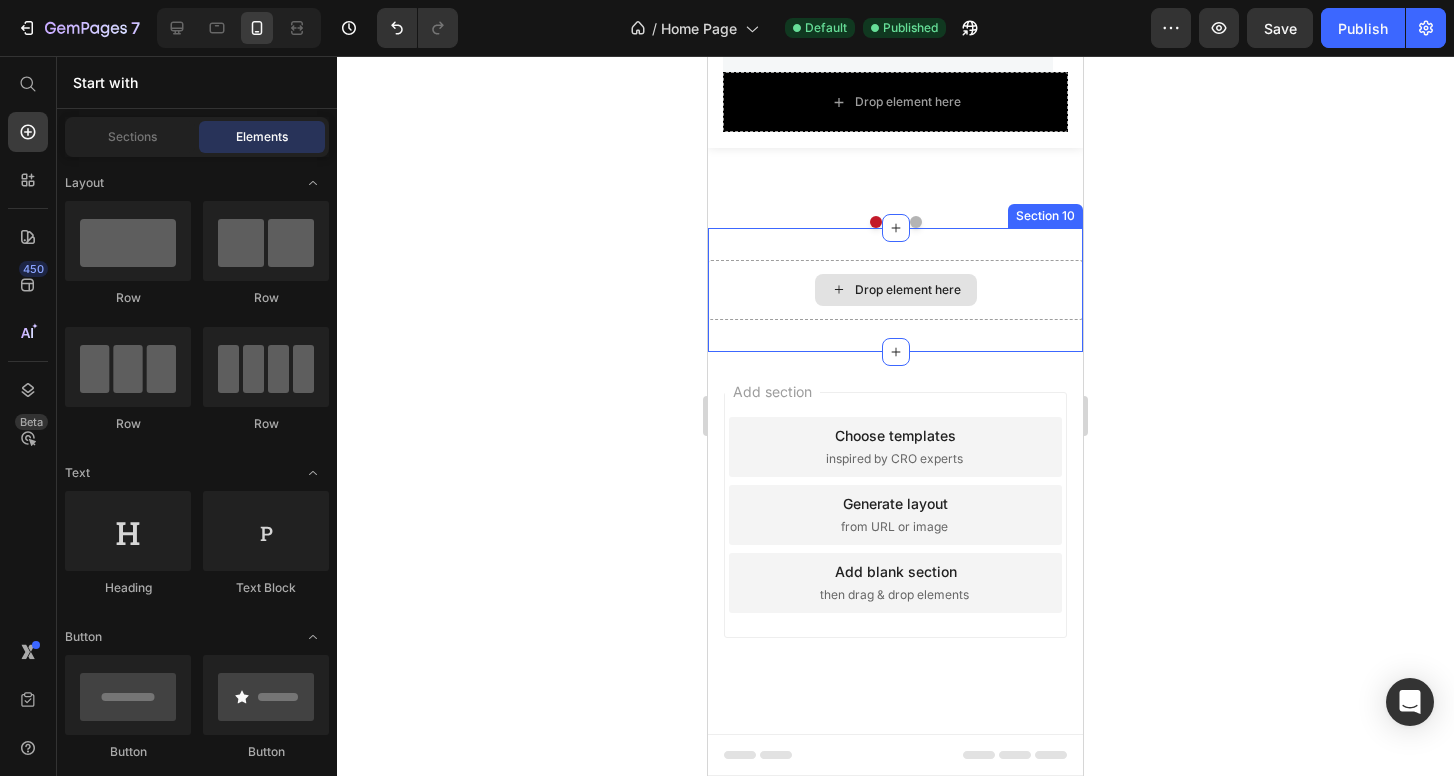 scroll, scrollTop: 6942, scrollLeft: 0, axis: vertical 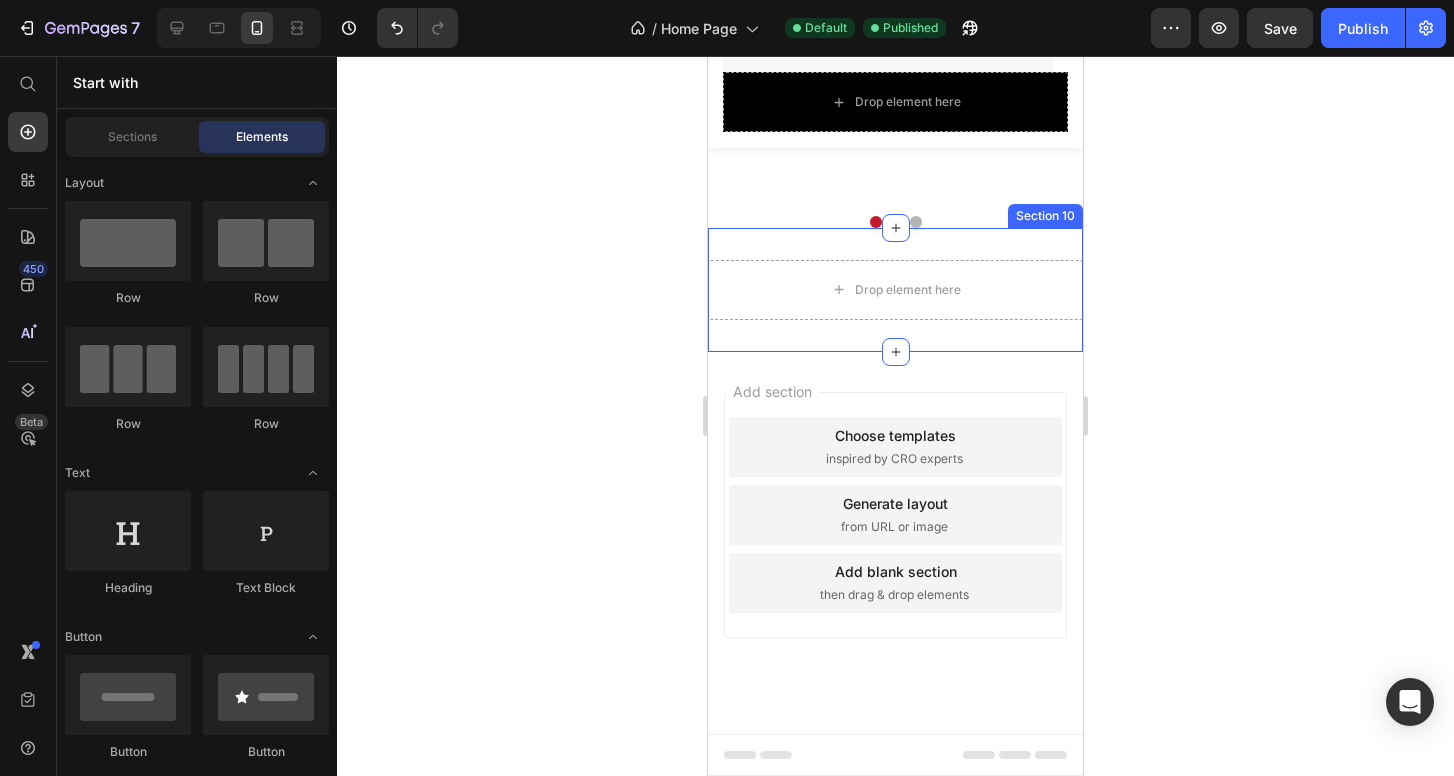 click on "Drop element here Section 10" at bounding box center [895, 290] 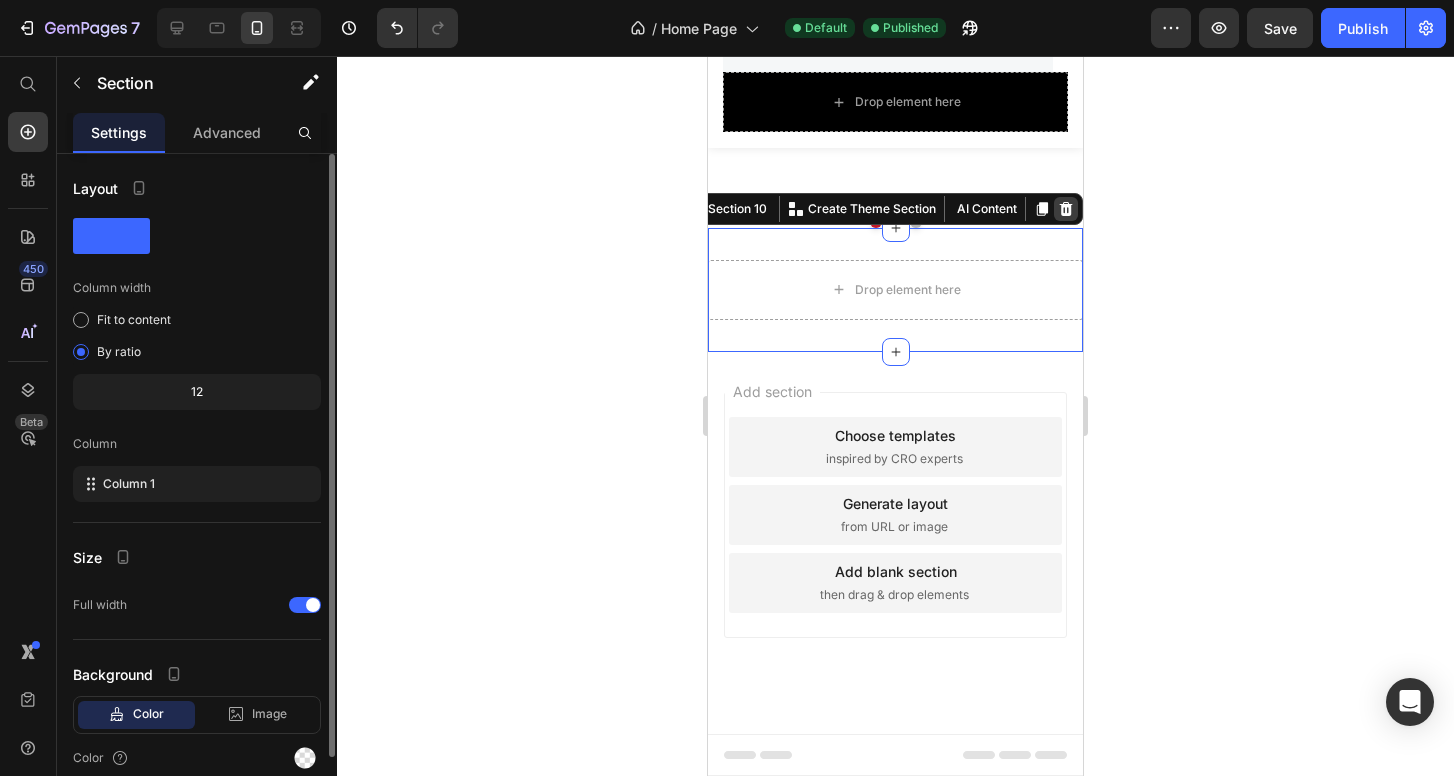 click 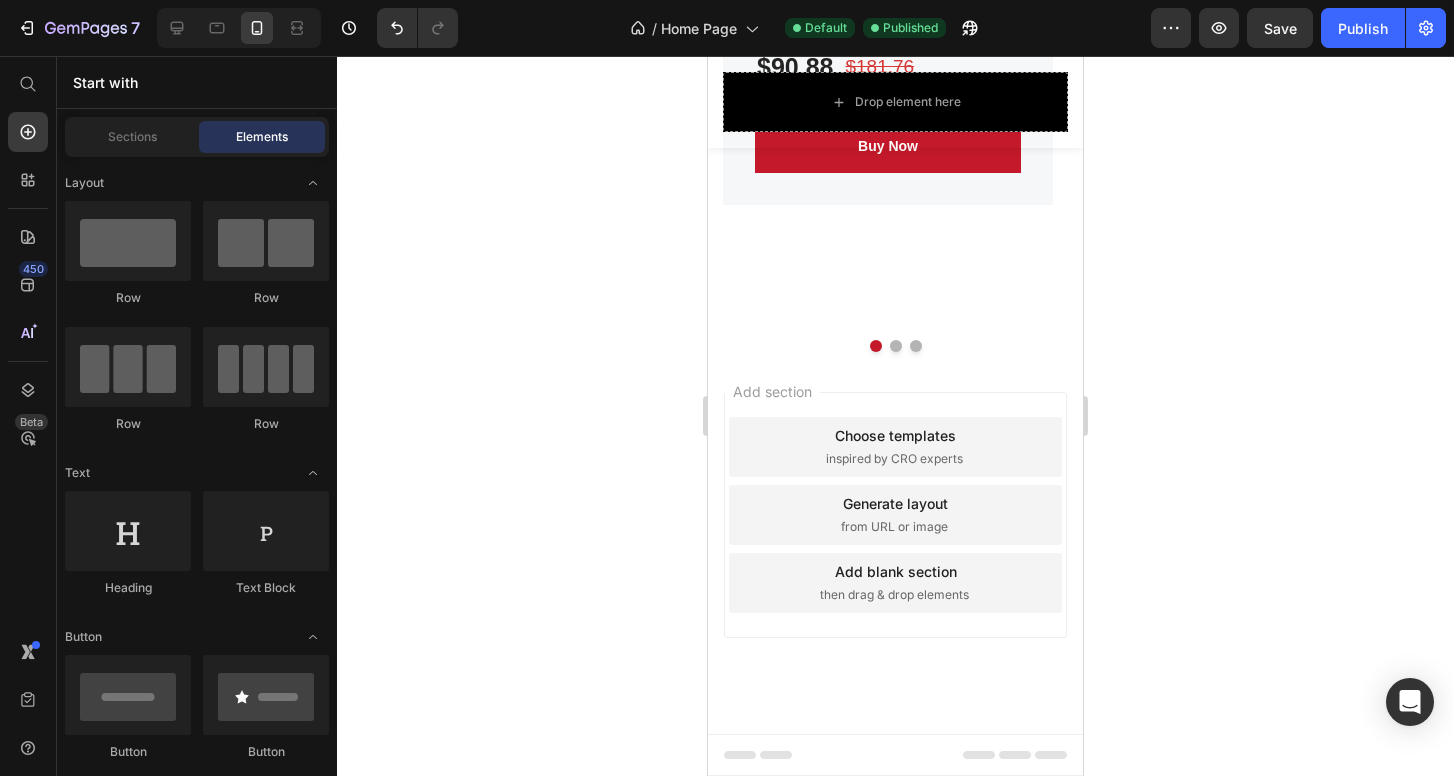 scroll, scrollTop: 6818, scrollLeft: 0, axis: vertical 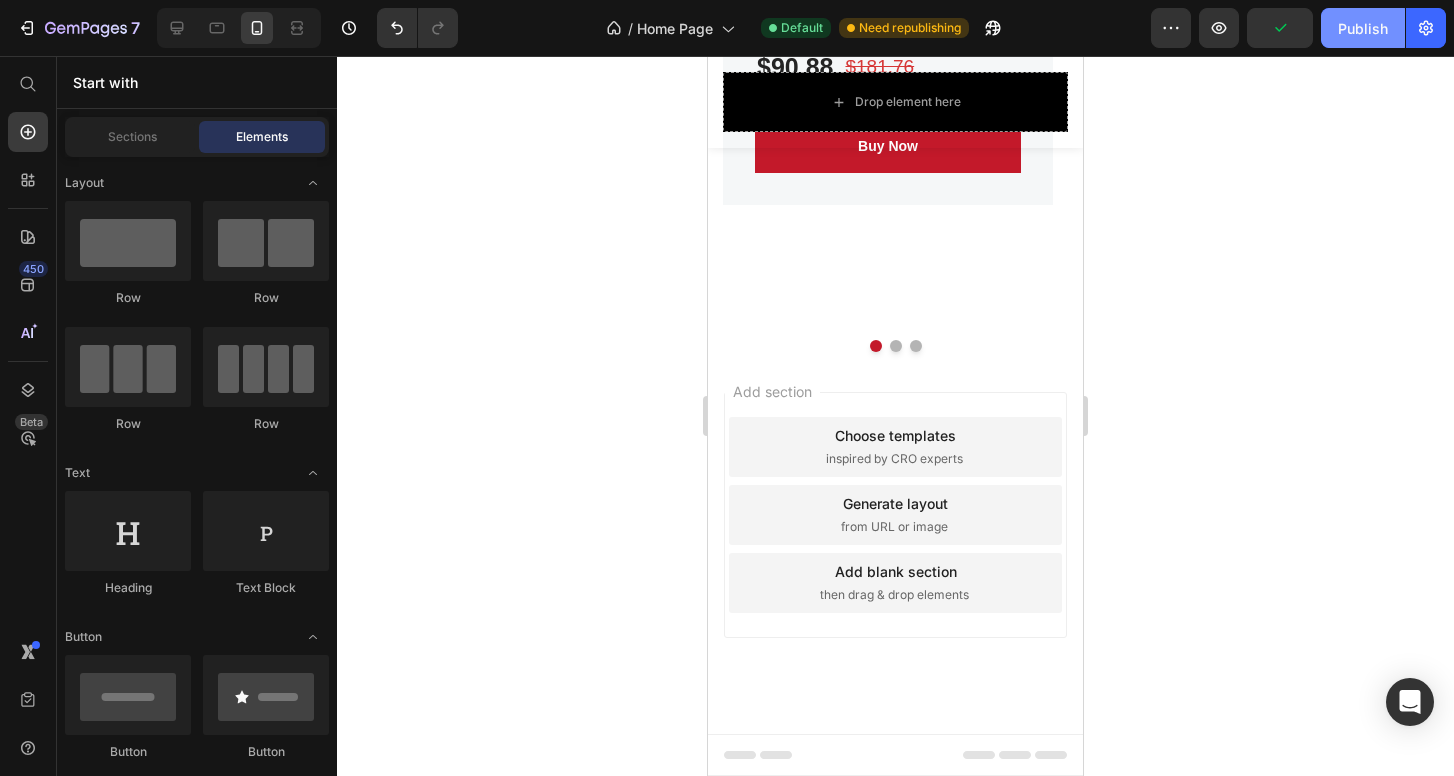click on "Publish" at bounding box center [1363, 28] 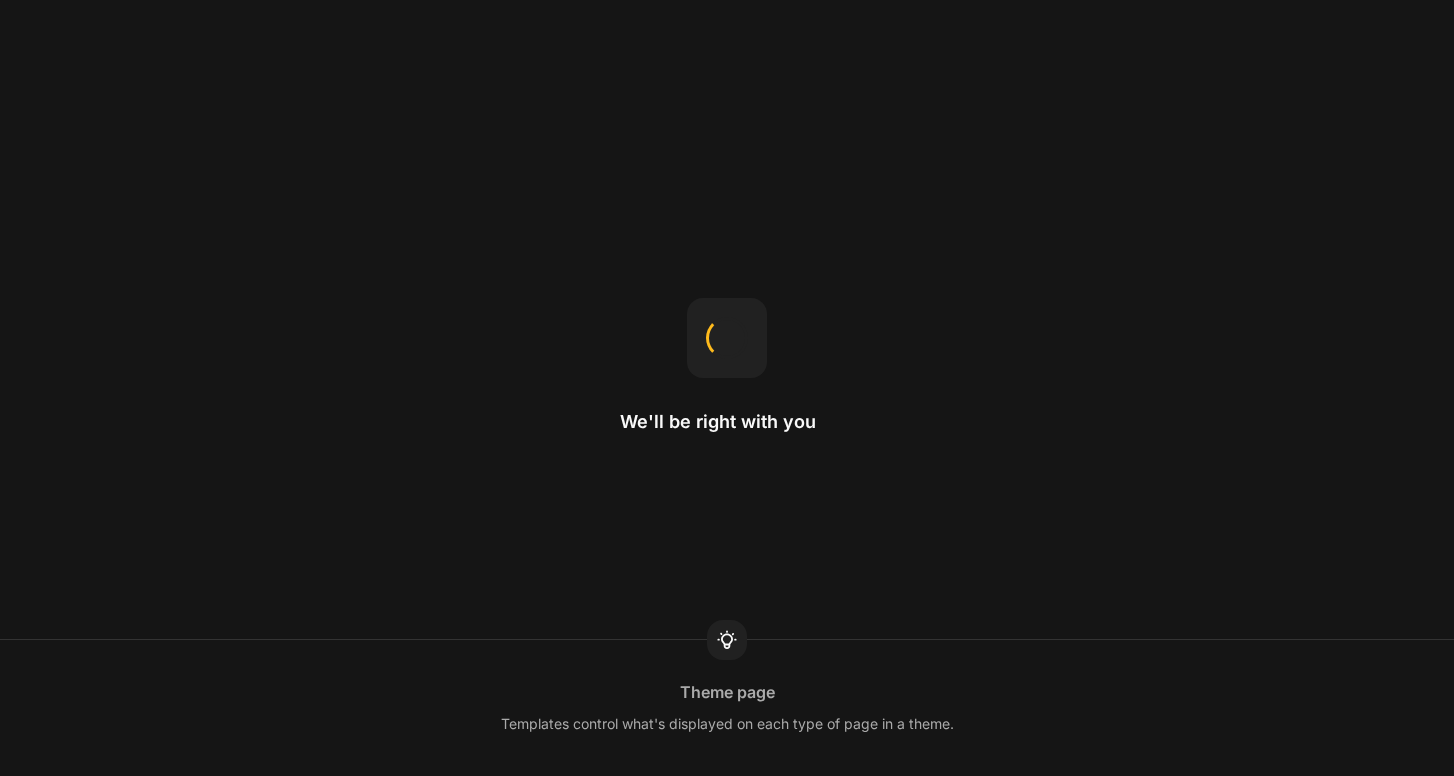 scroll, scrollTop: 0, scrollLeft: 0, axis: both 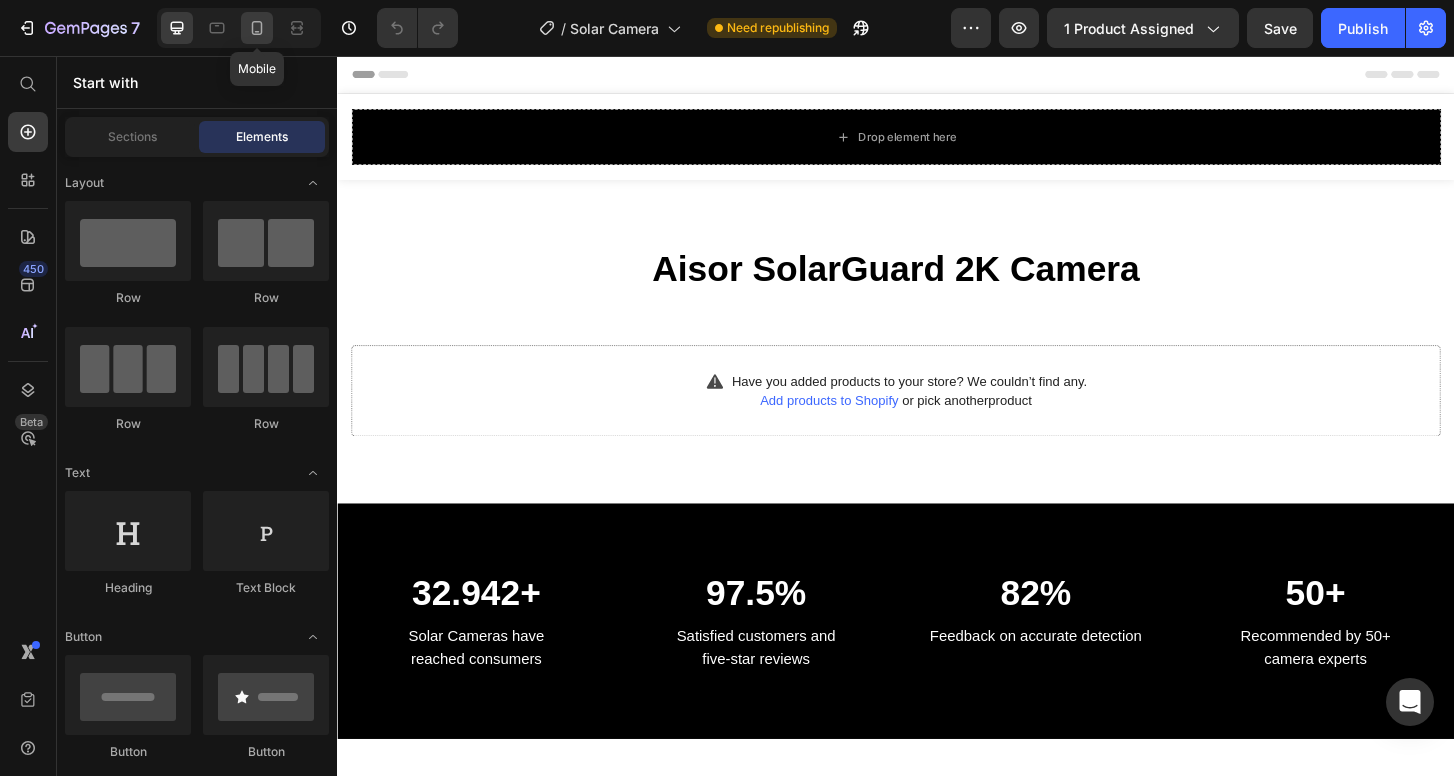 click 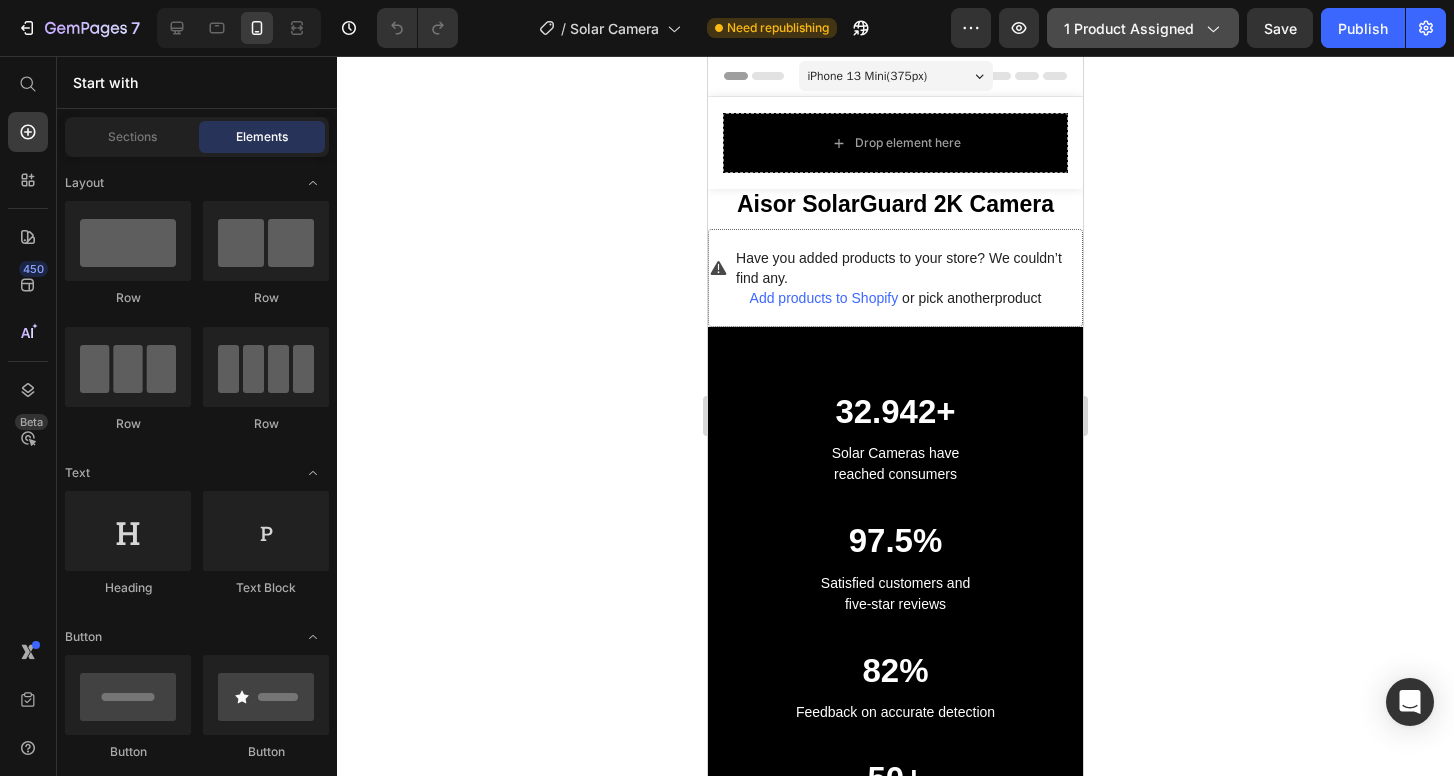 click on "1 product assigned" 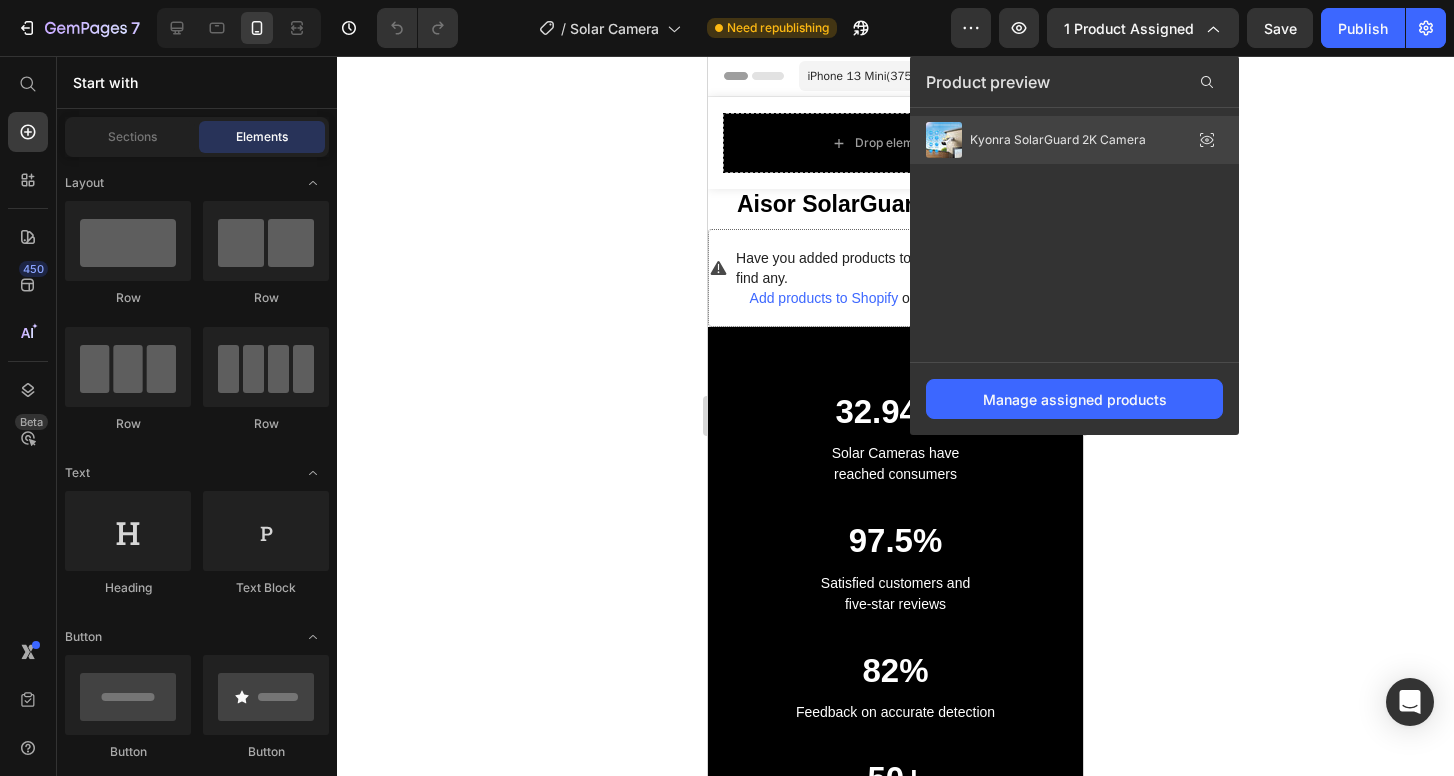 click on "Kyonra SolarGuard 2K Camera" at bounding box center (1058, 140) 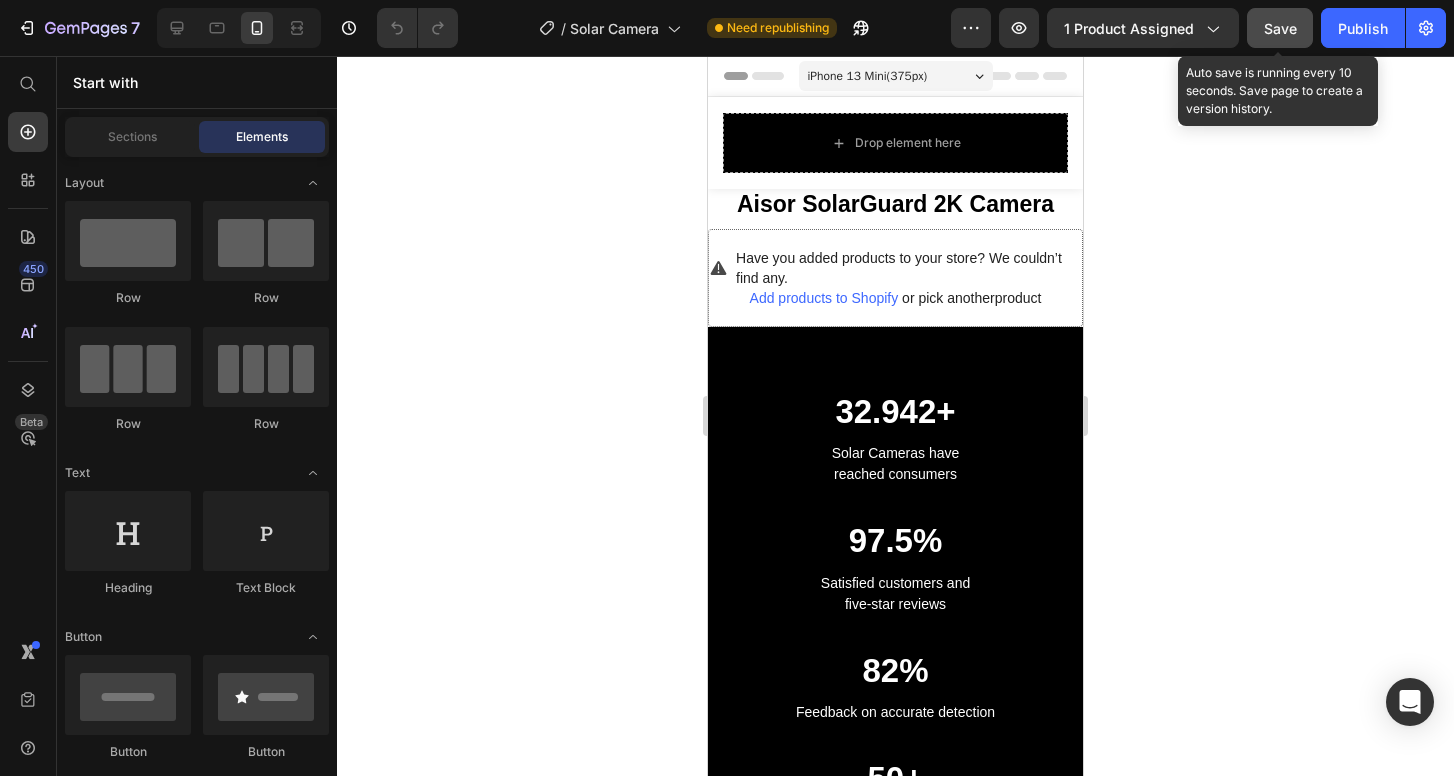 click on "Save" 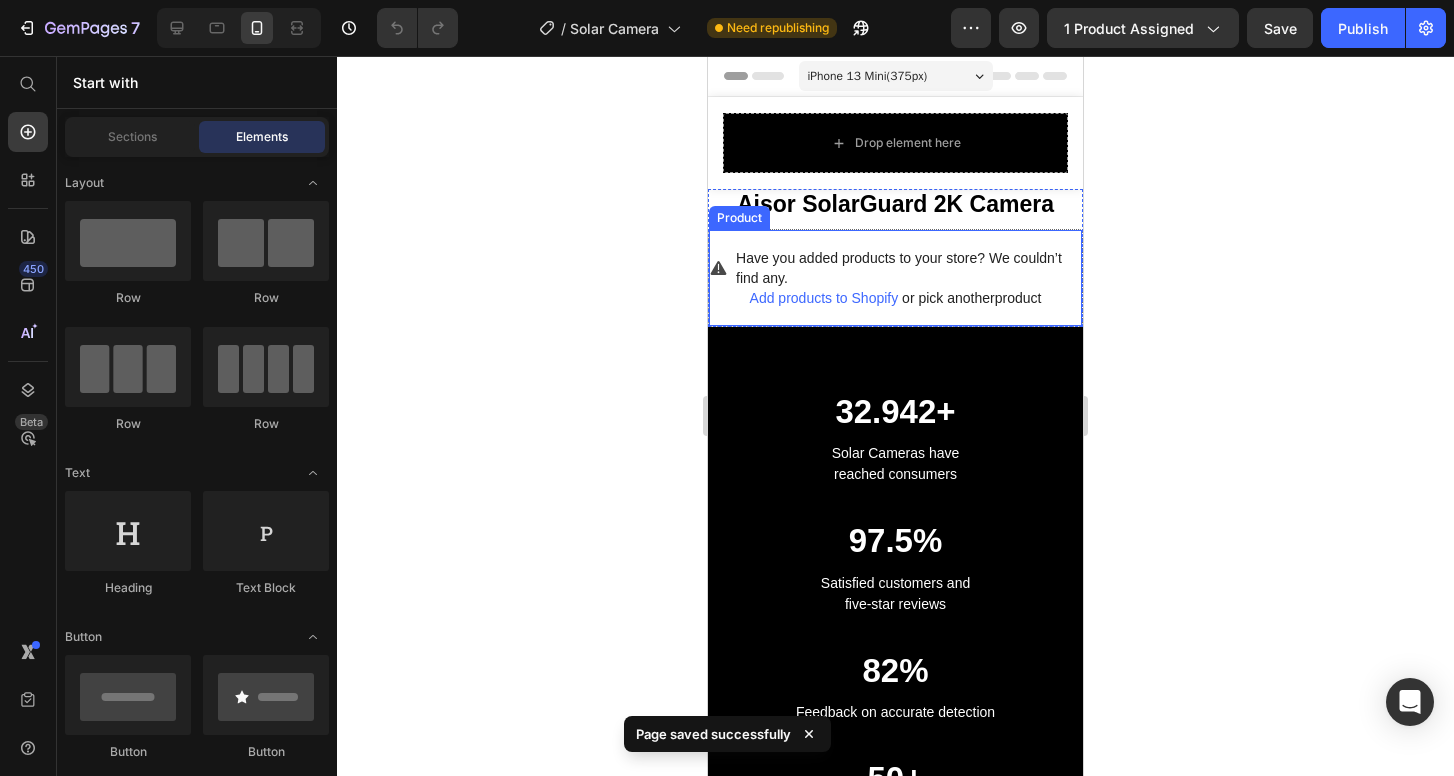 click on "Add products to Shopify" at bounding box center [824, 298] 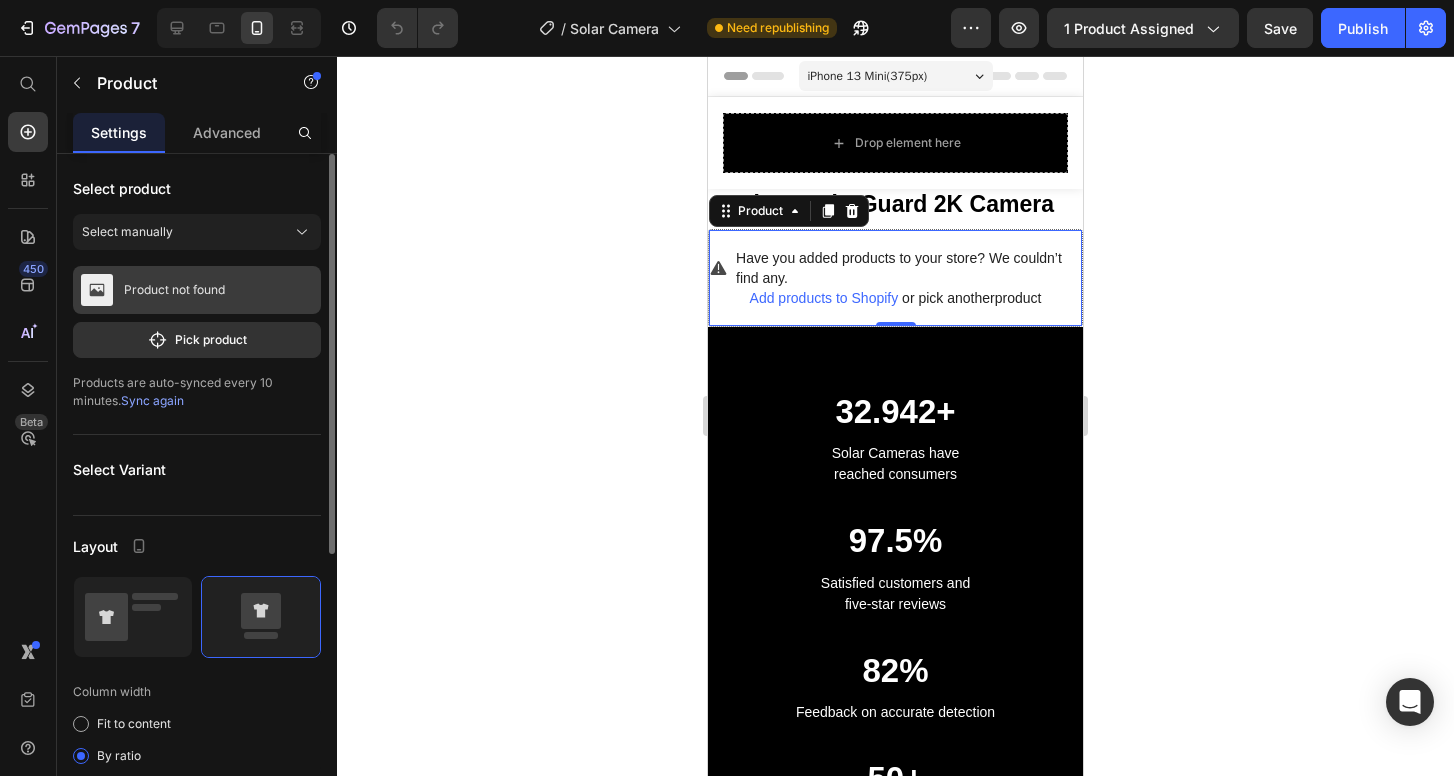 click on "Product not found" at bounding box center [174, 290] 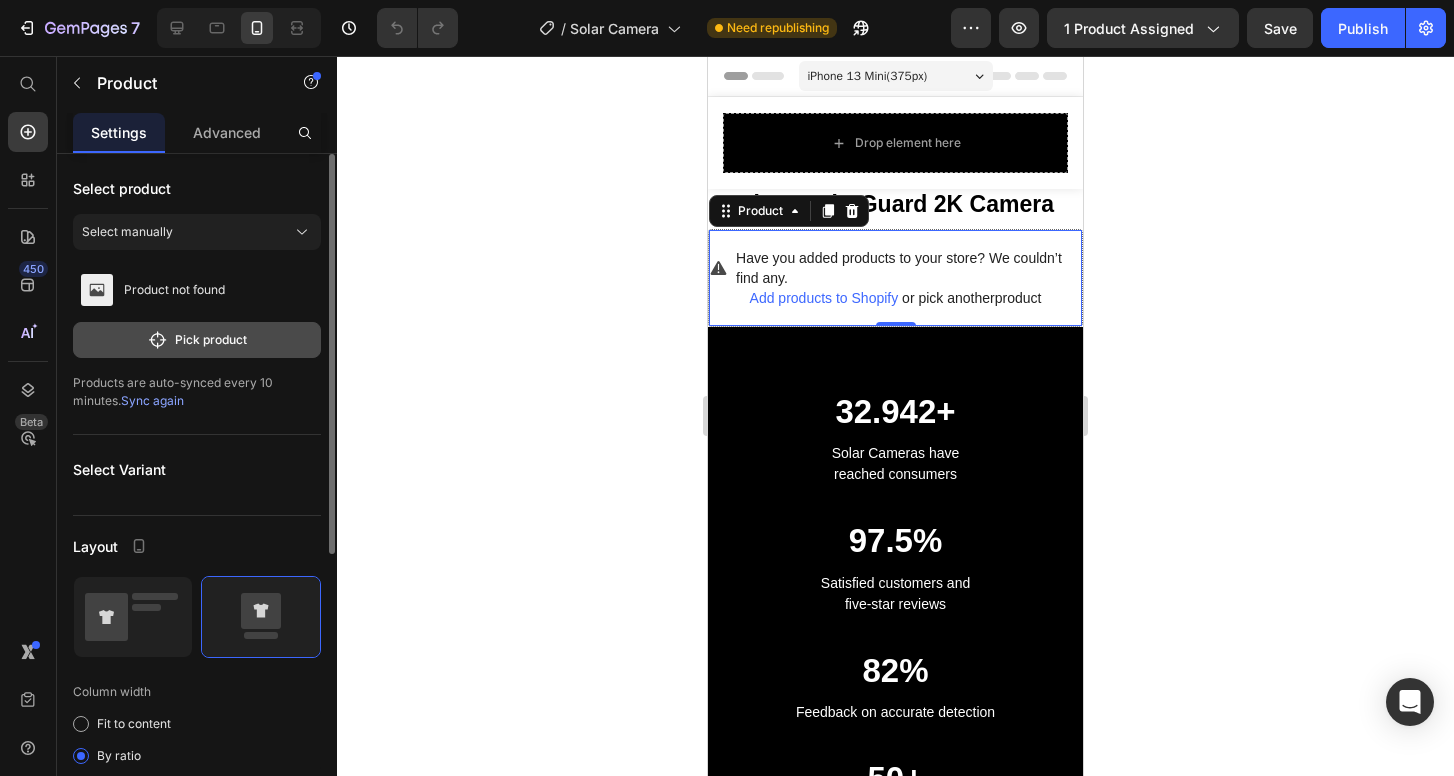 click on "Pick product" at bounding box center [197, 340] 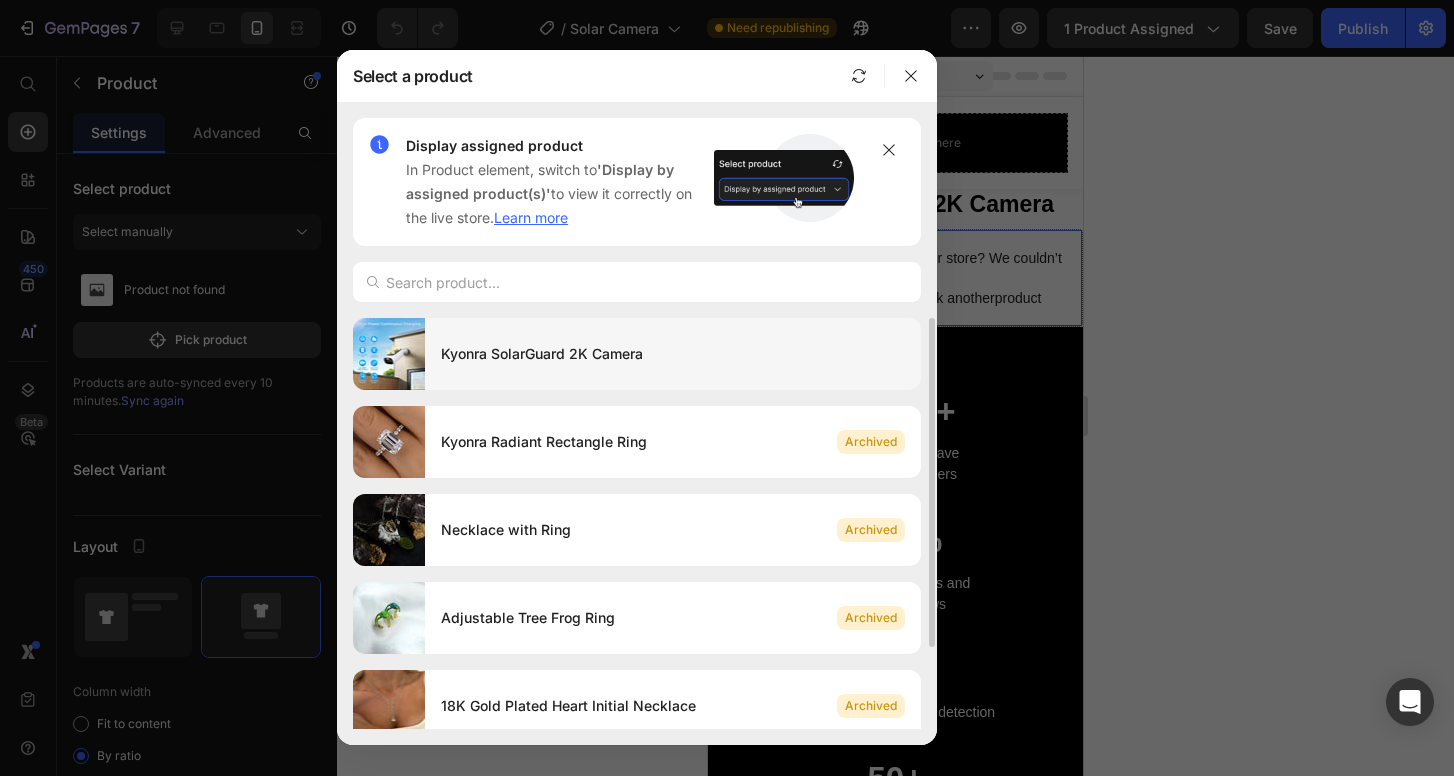 click on "Kyonra SolarGuard 2K Camera" at bounding box center [673, 354] 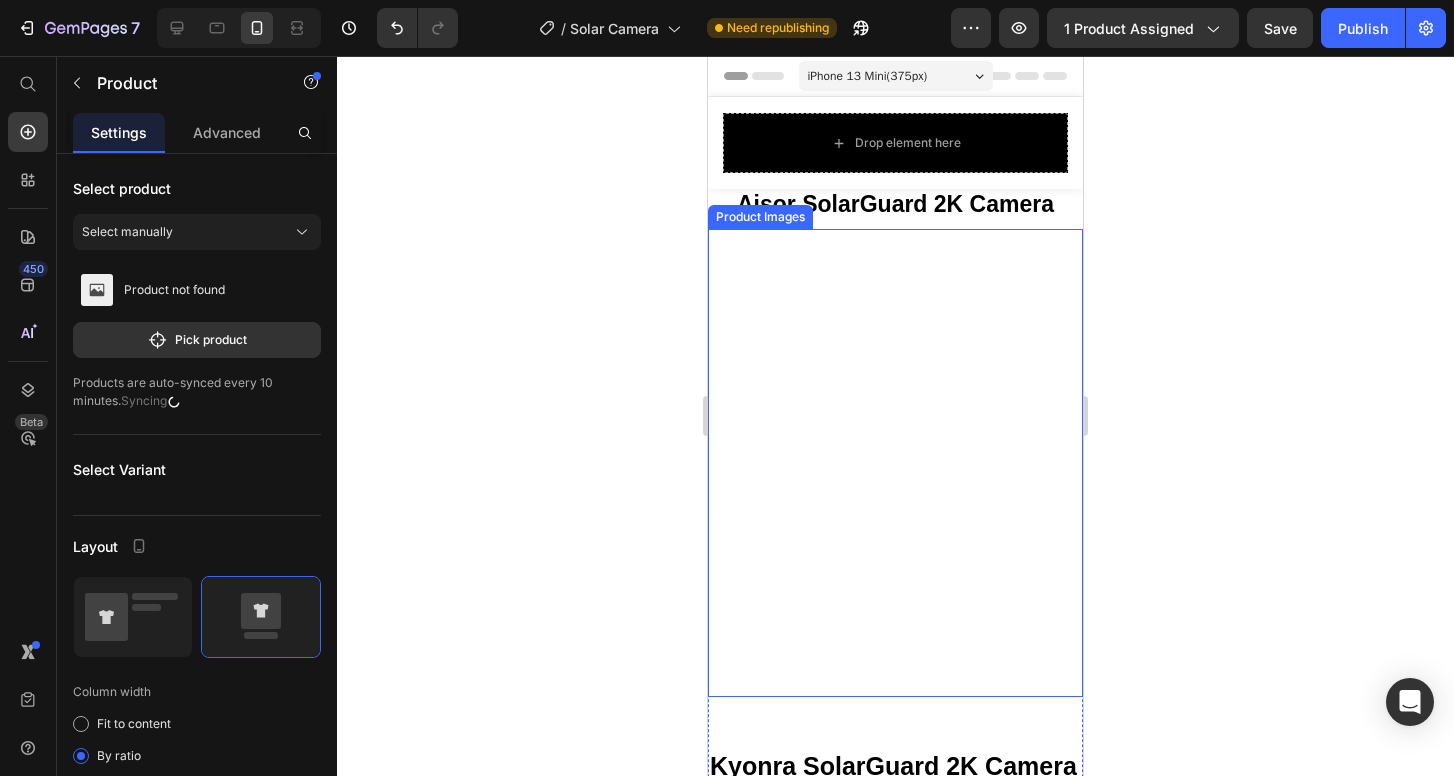 radio on "false" 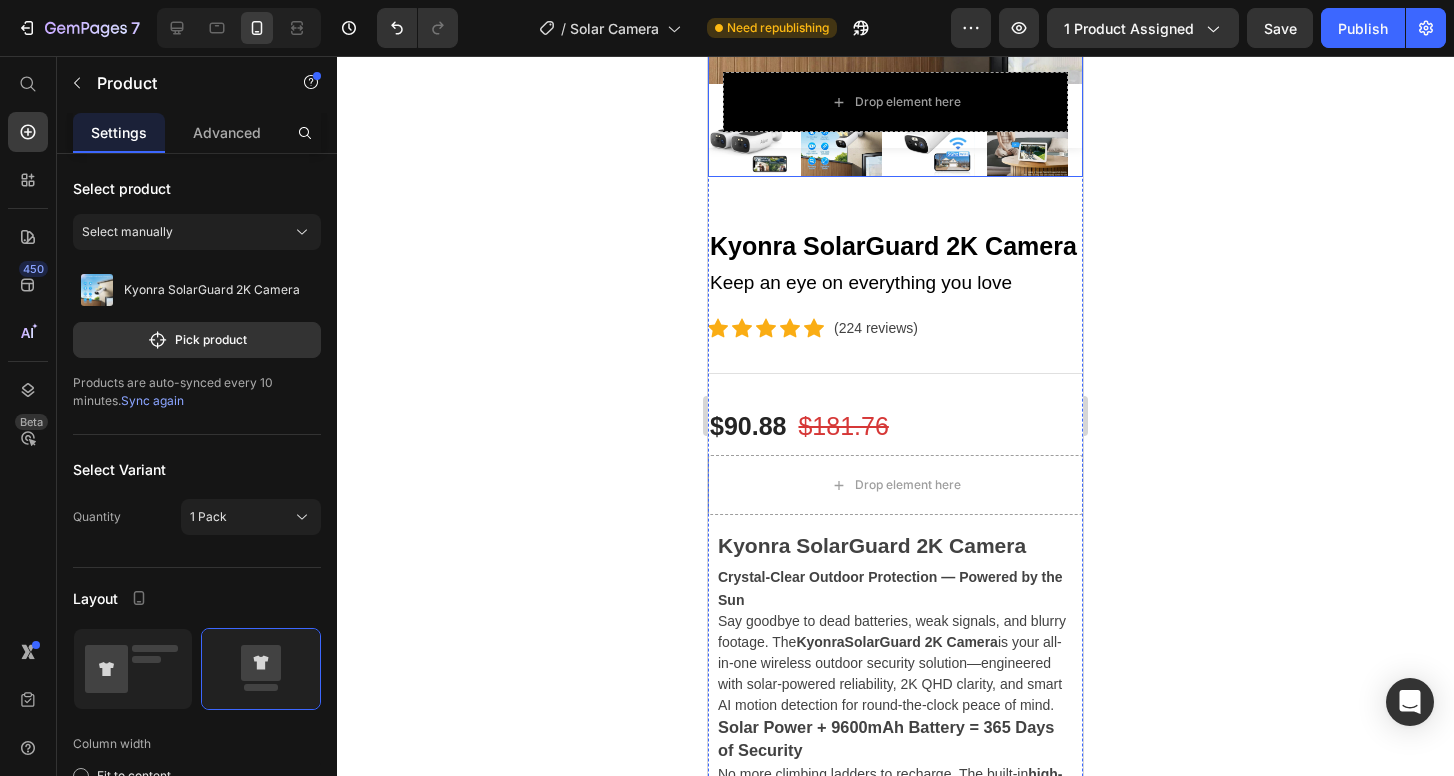 scroll, scrollTop: 524, scrollLeft: 0, axis: vertical 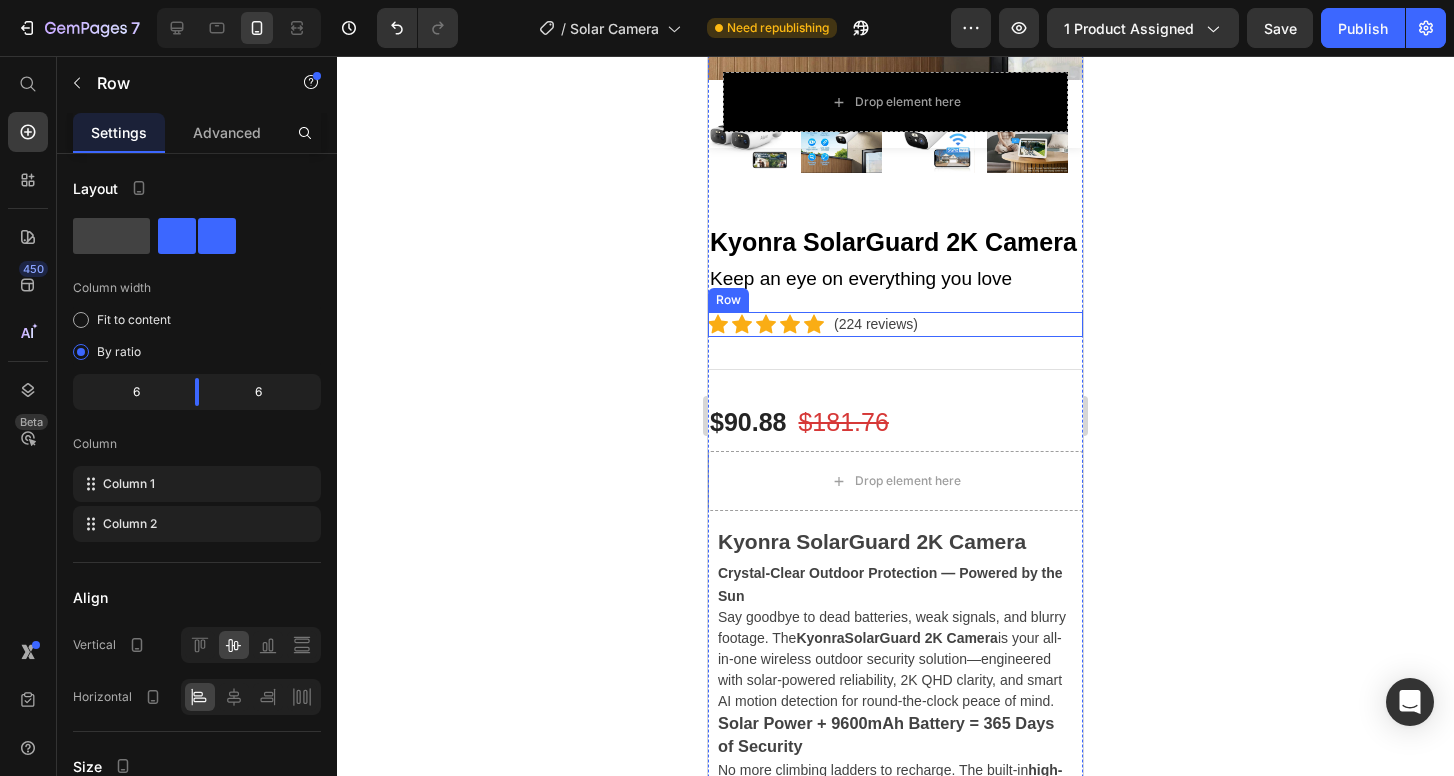 click on "Icon                Icon                Icon                Icon                Icon Icon List Hoz (224 reviews) Text block Row" at bounding box center (895, 324) 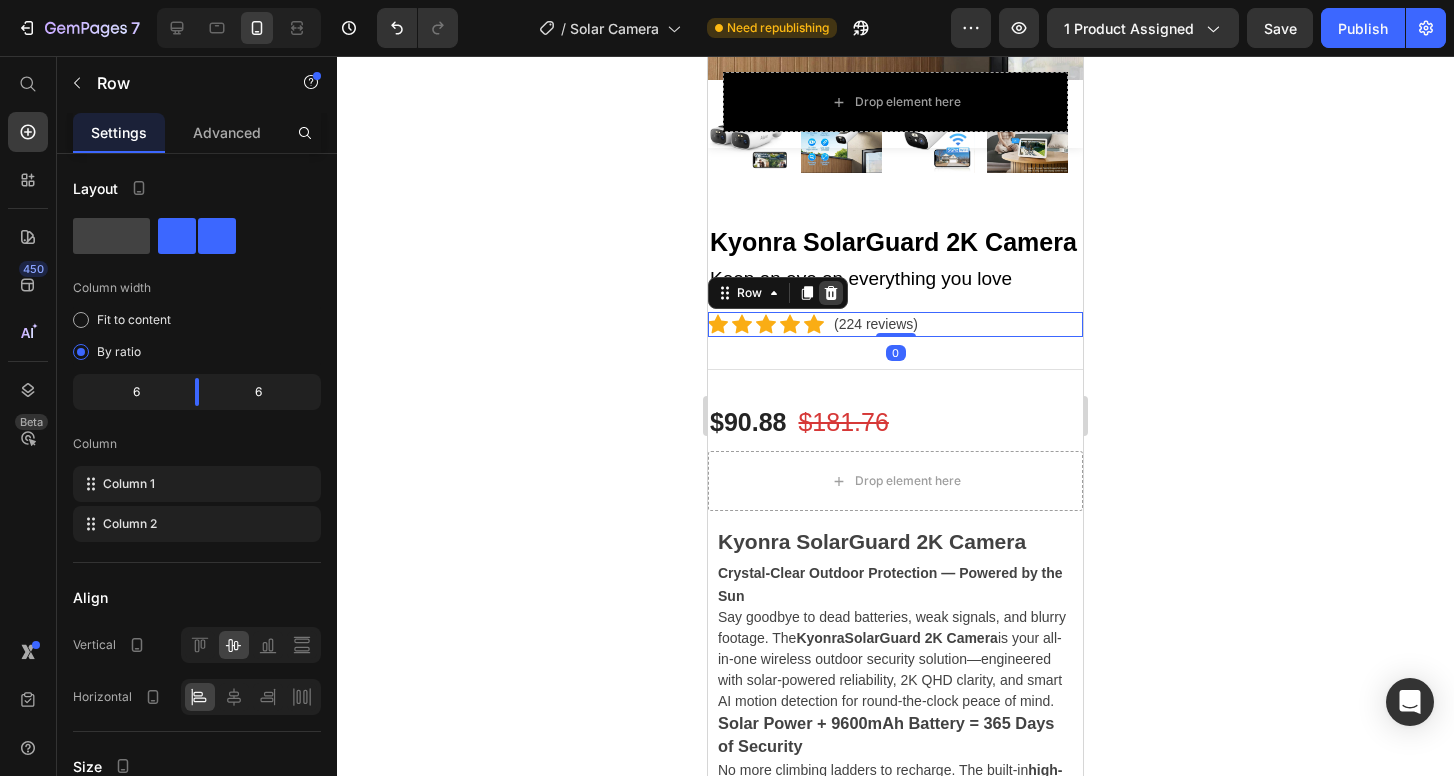click 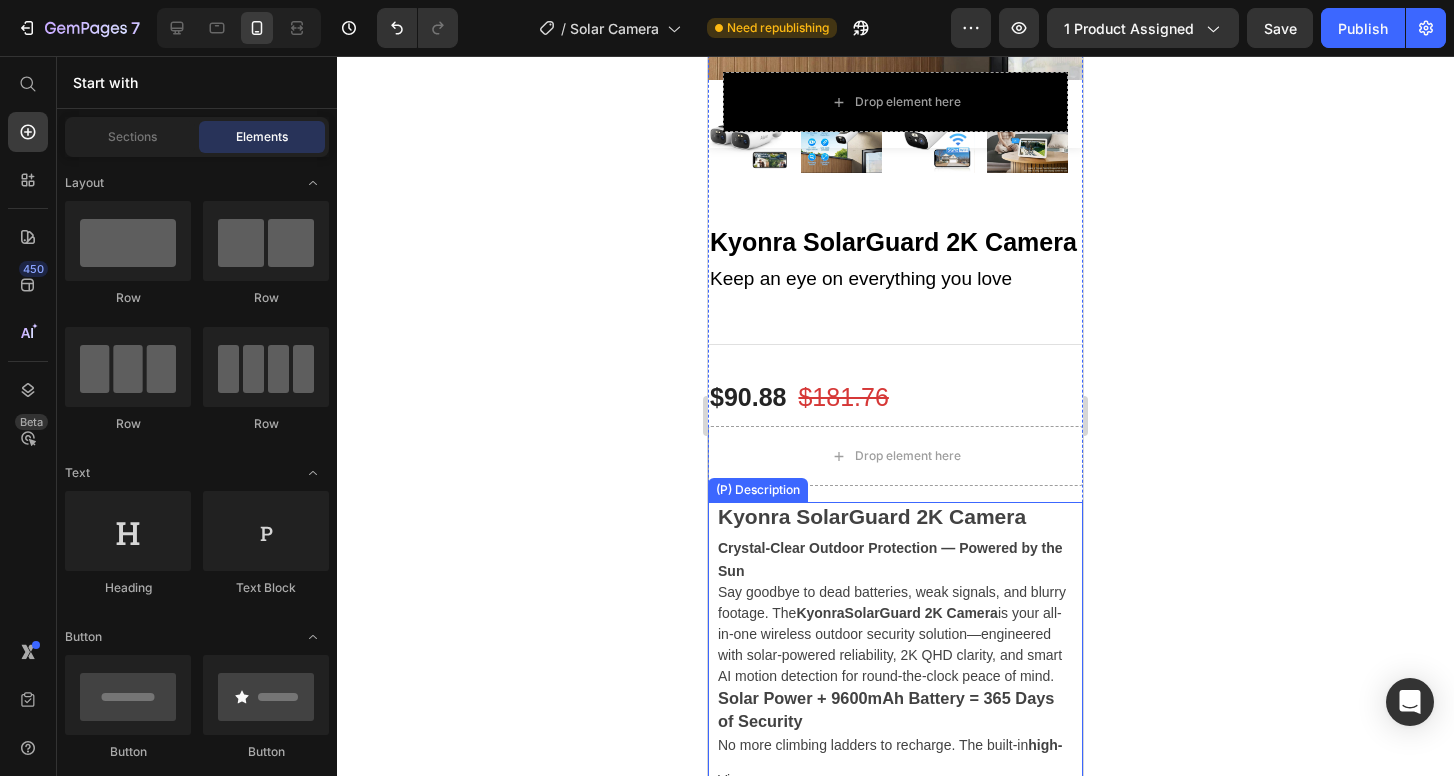 click on "Kyonra SolarGuard 2K Camera
Crystal-Clear Outdoor Protection — Powered by the Sun
Say goodbye to dead batteries, weak signals, and blurry footage. The  Kyonra  SolarGuard 2K Camera  is your all-in-one wireless outdoor security solution—engineered with solar-powered reliability, 2K QHD clarity, and smart AI motion detection for round-the-clock peace of mind.
Solar Power + 9600mAh Battery = 365 Days of Security
No more climbing ladders to recharge. The built-in  high-efficiency solar panel  and  9600mAh battery  deliver uninterrupted, year-round performance. Whether it’s sun or shade, your camera stays powered and active.
Dual-Band WiFi = Rock-Solid Connection
With support for  both 5GHz and 2.4GHz WiFi , setup takes less than 2 minutes. Enjoy fast, stable, real-time video from your backyard, garage, doorway, or garden—without the hassle of dropped connections.
2K QHD Video + Smart Color Night Vision
Capture the details that matter. With  2304x1296 resolution dual LED floodlights" at bounding box center (895, 628) 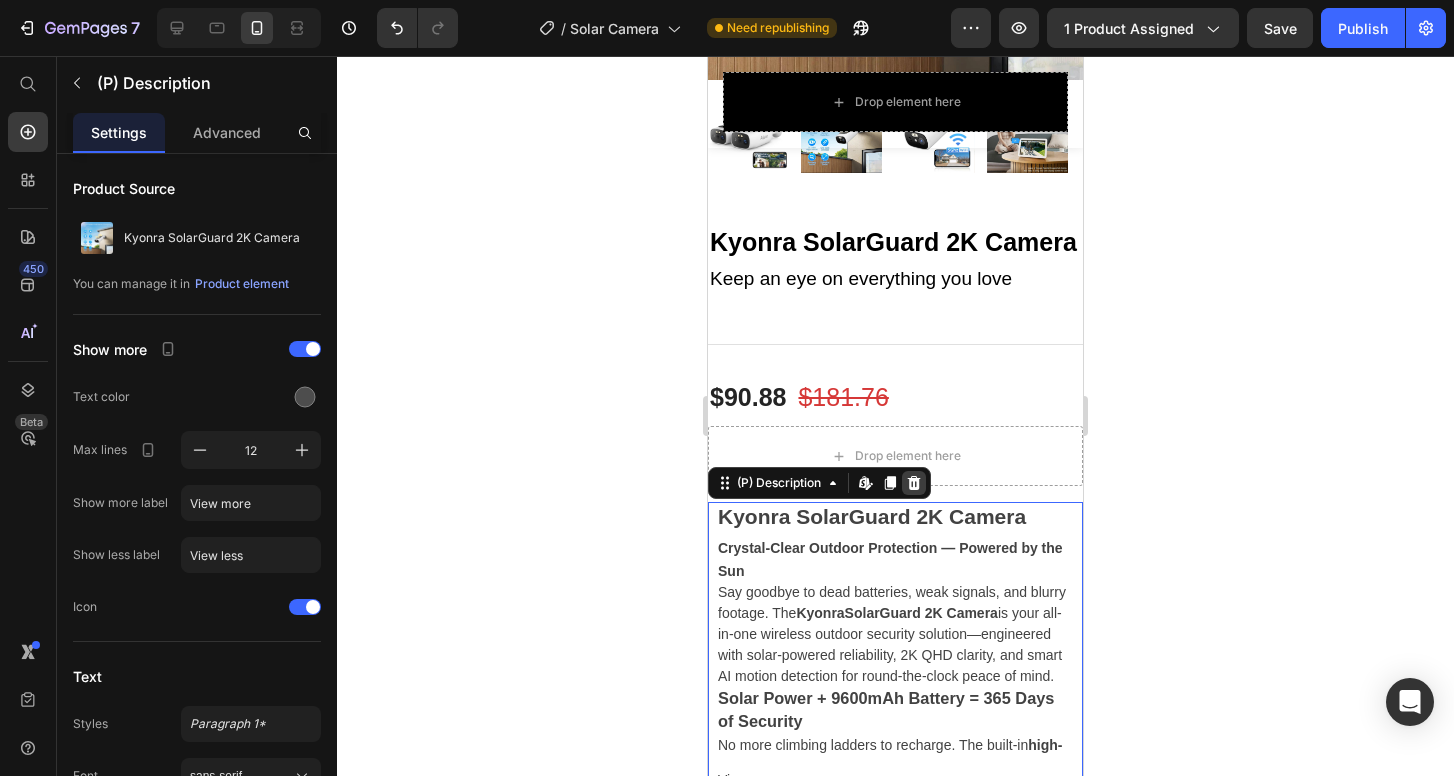 click 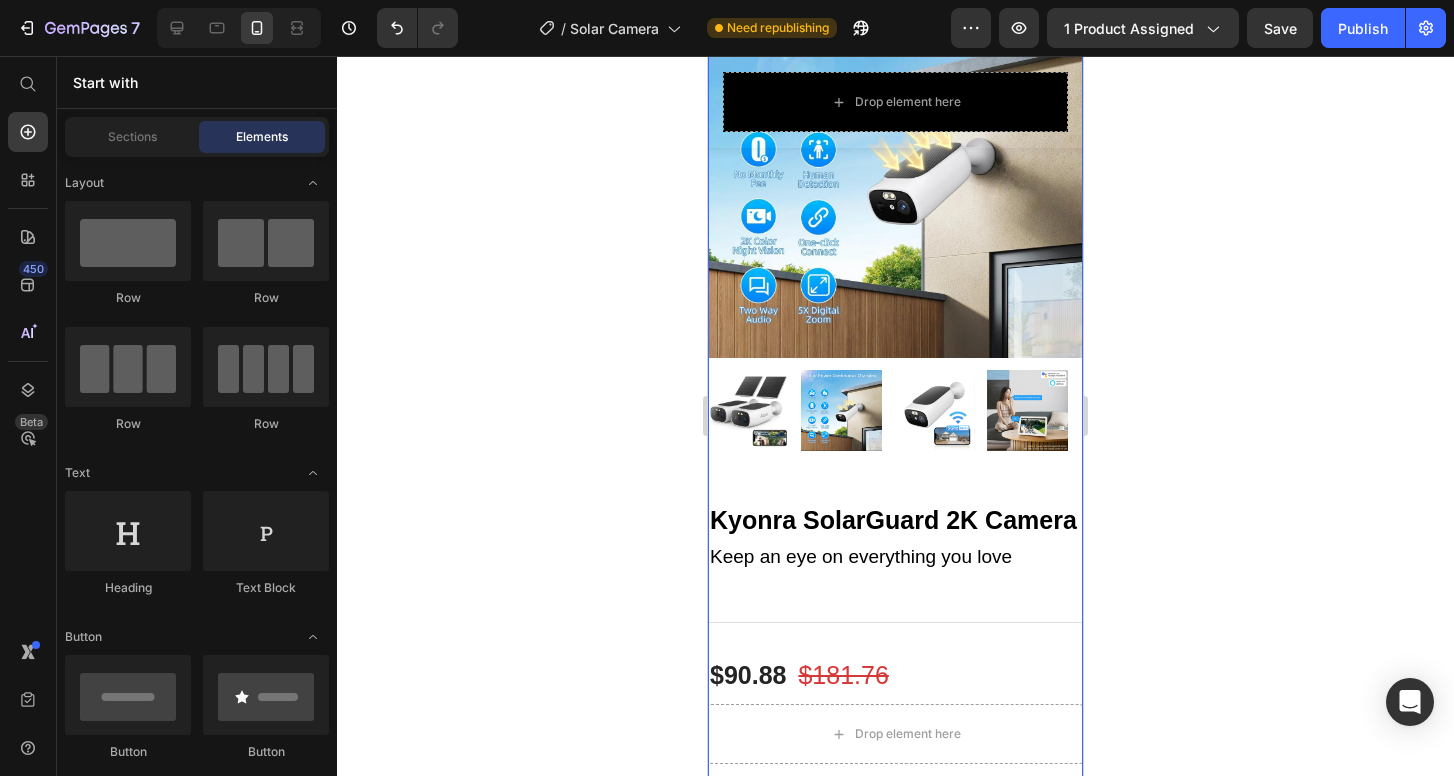 scroll, scrollTop: 200, scrollLeft: 0, axis: vertical 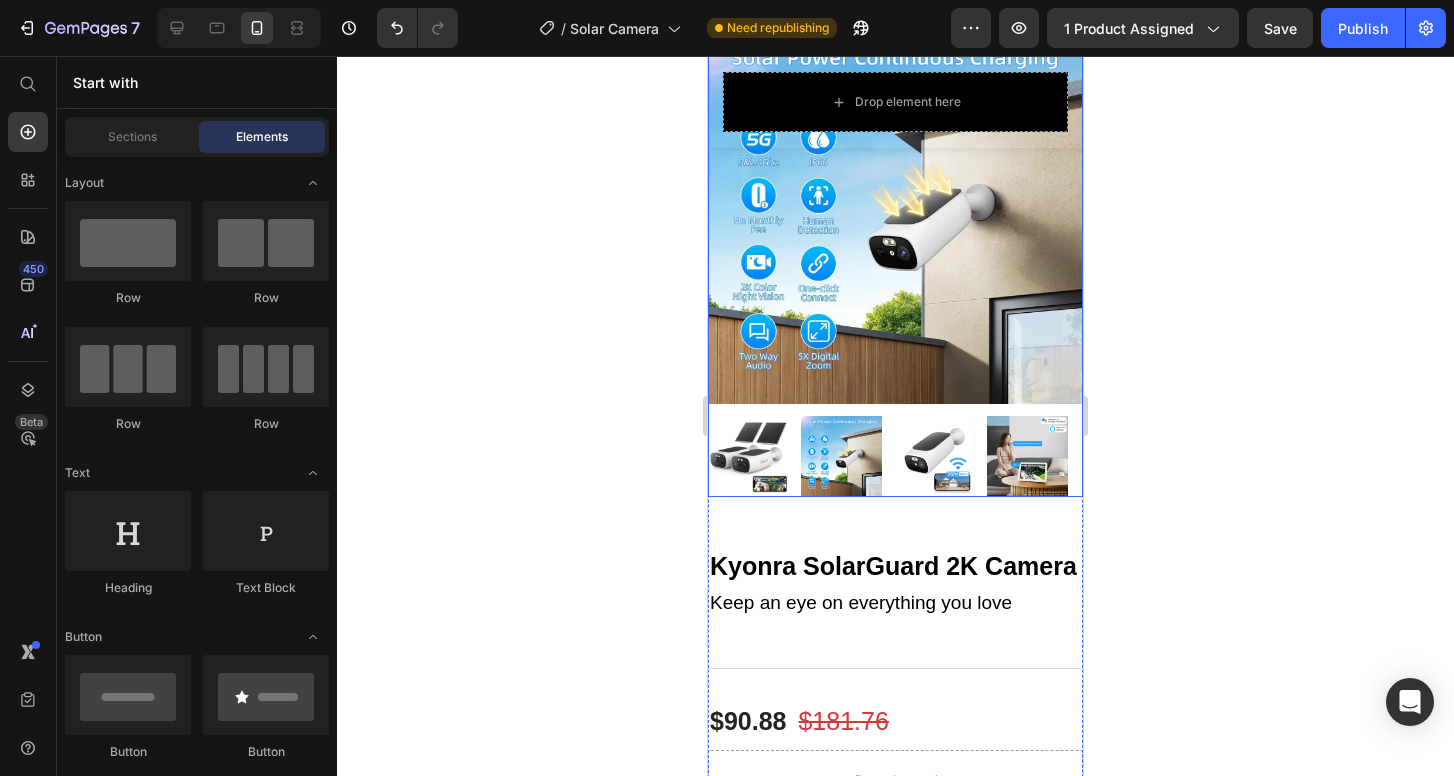 click at bounding box center (895, 216) 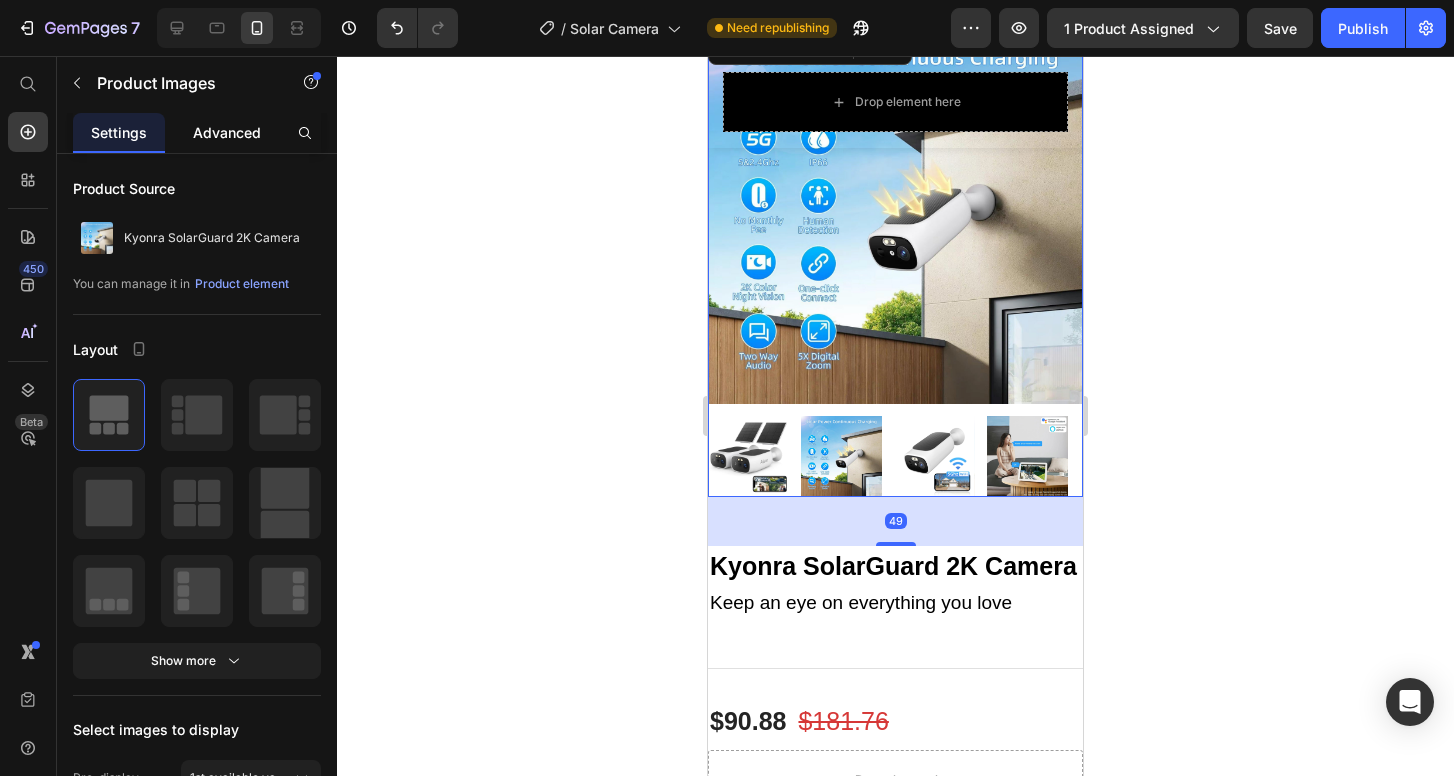 click on "Advanced" at bounding box center (227, 132) 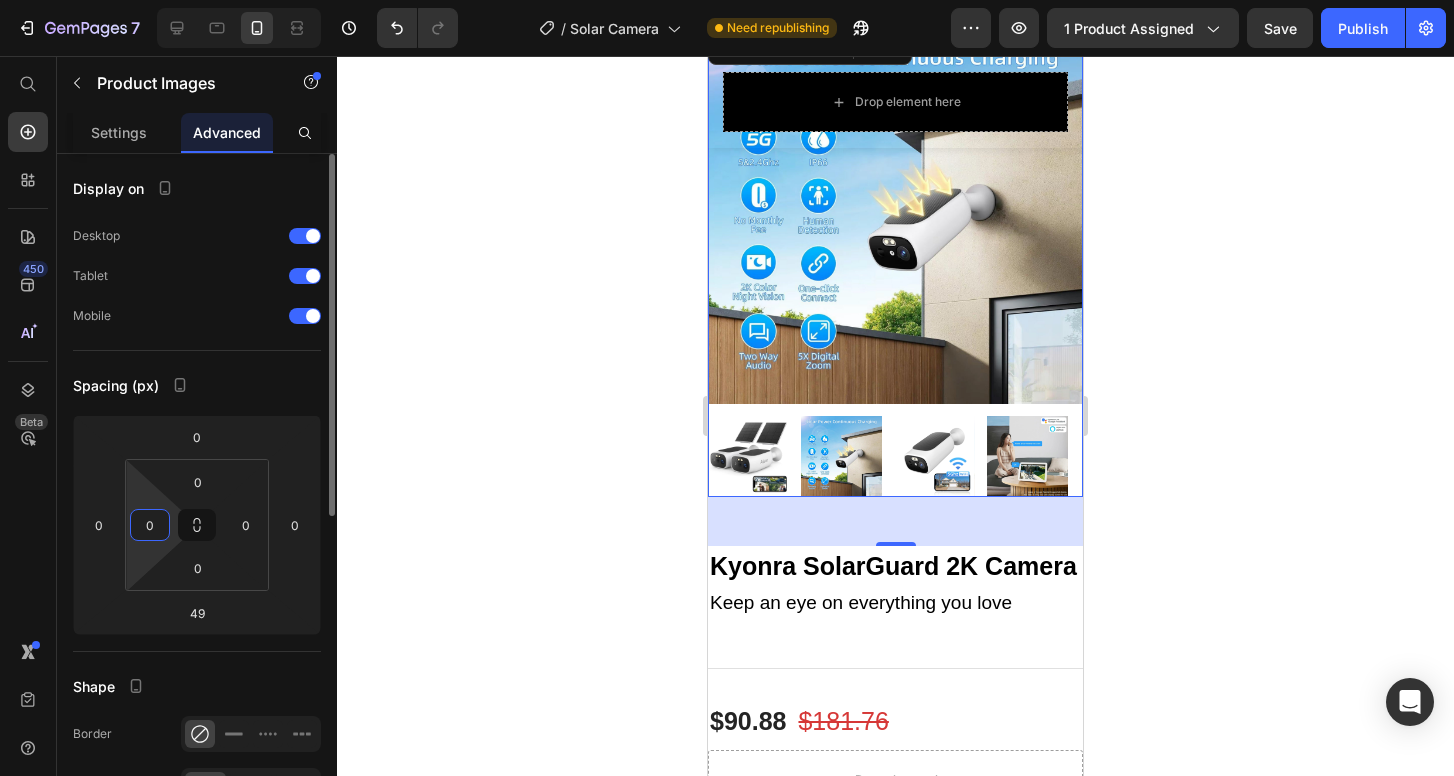 click on "0" at bounding box center [150, 525] 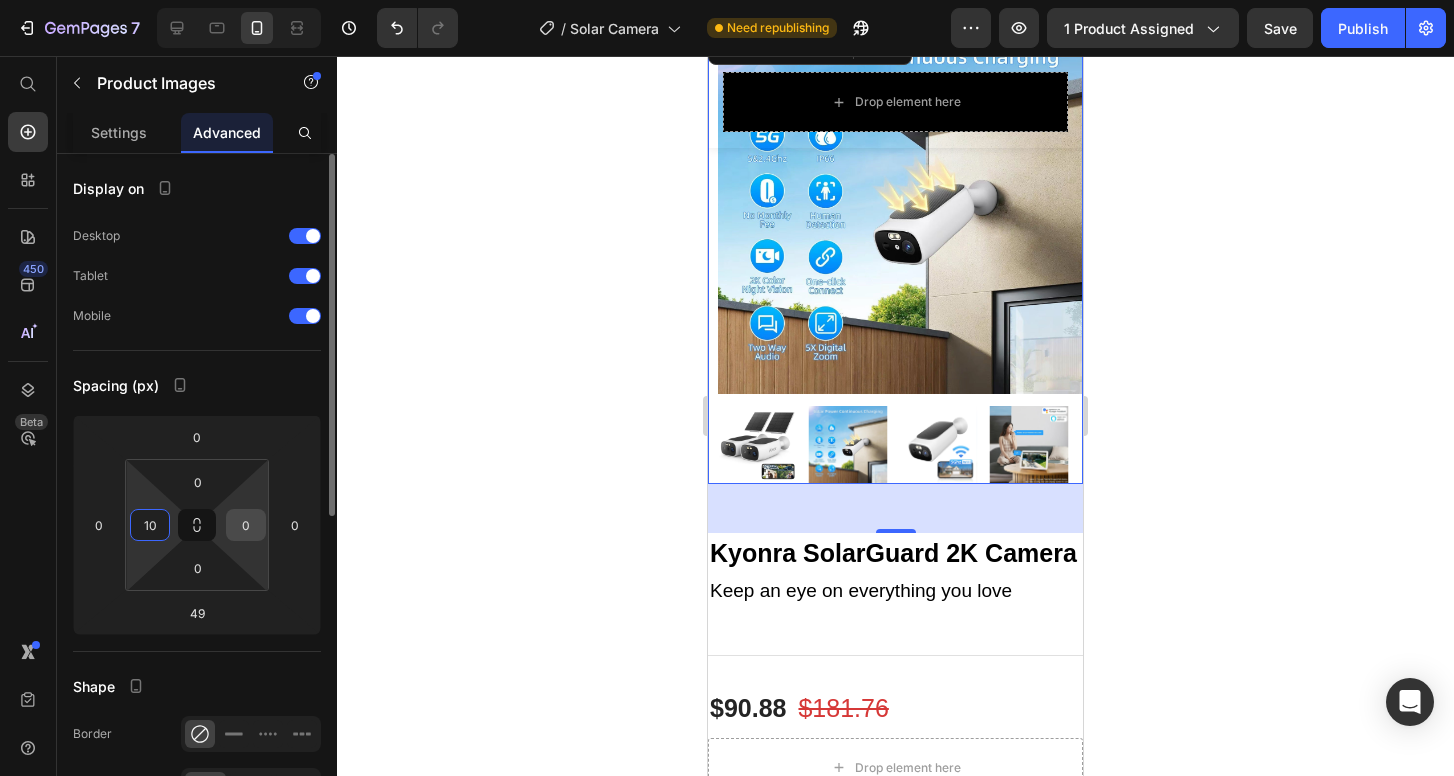 type on "10" 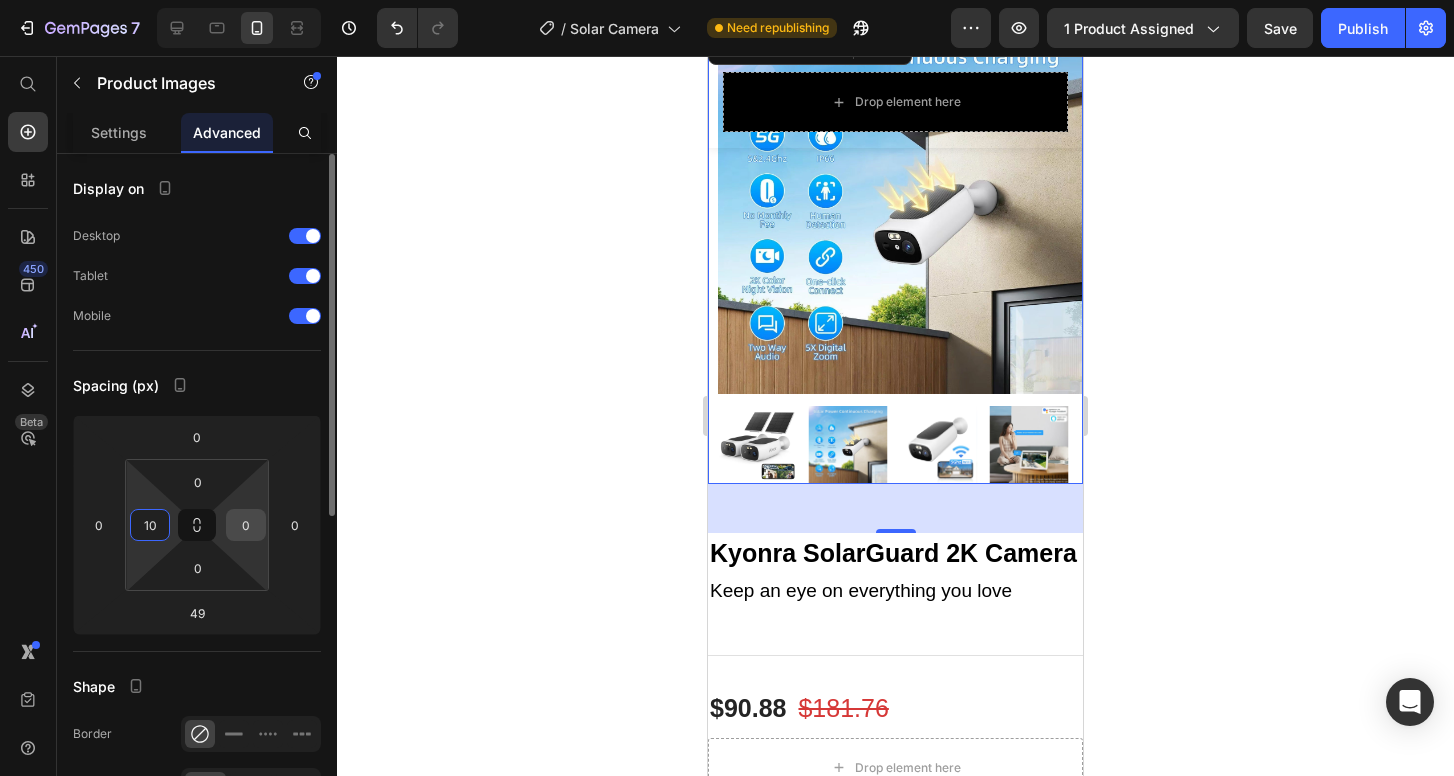 click on "0" at bounding box center (246, 525) 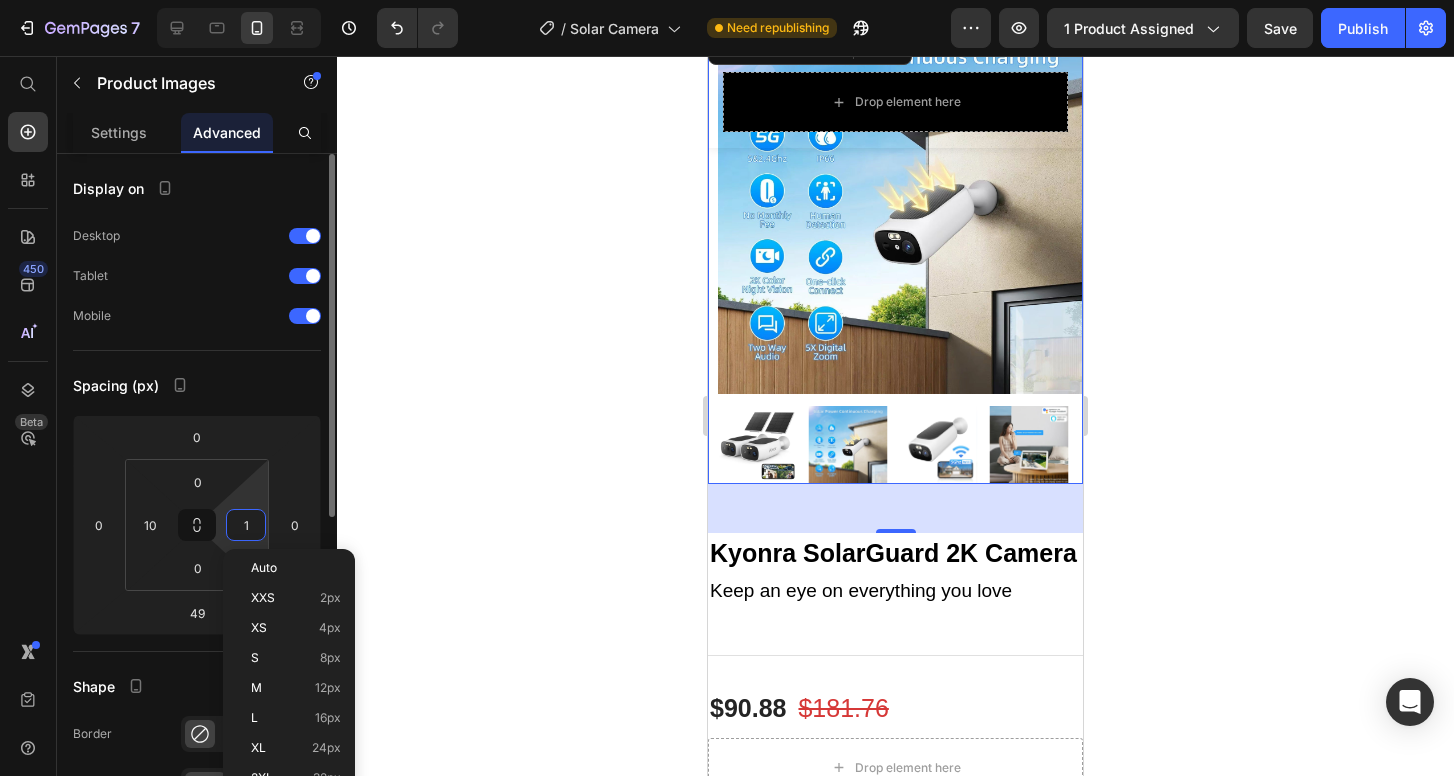 type on "10" 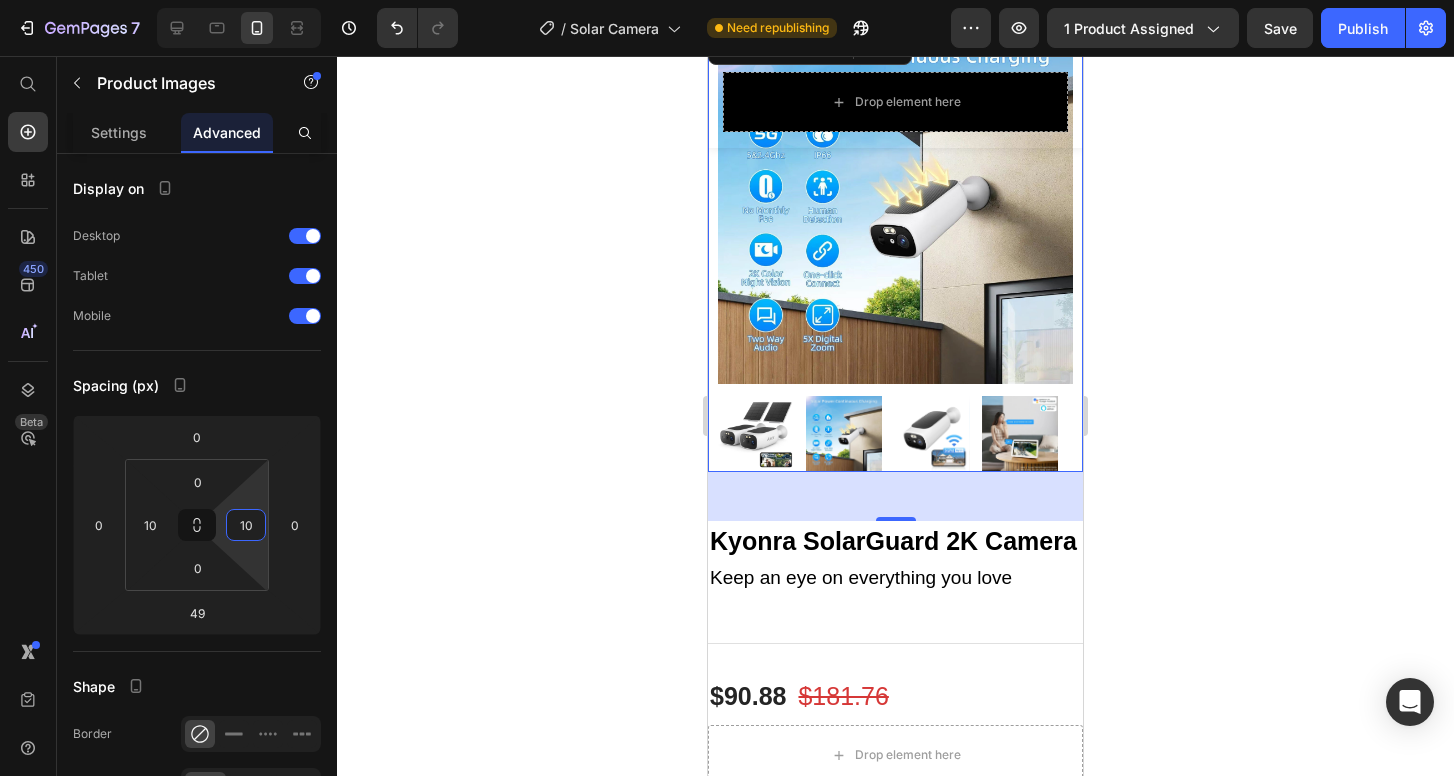 click 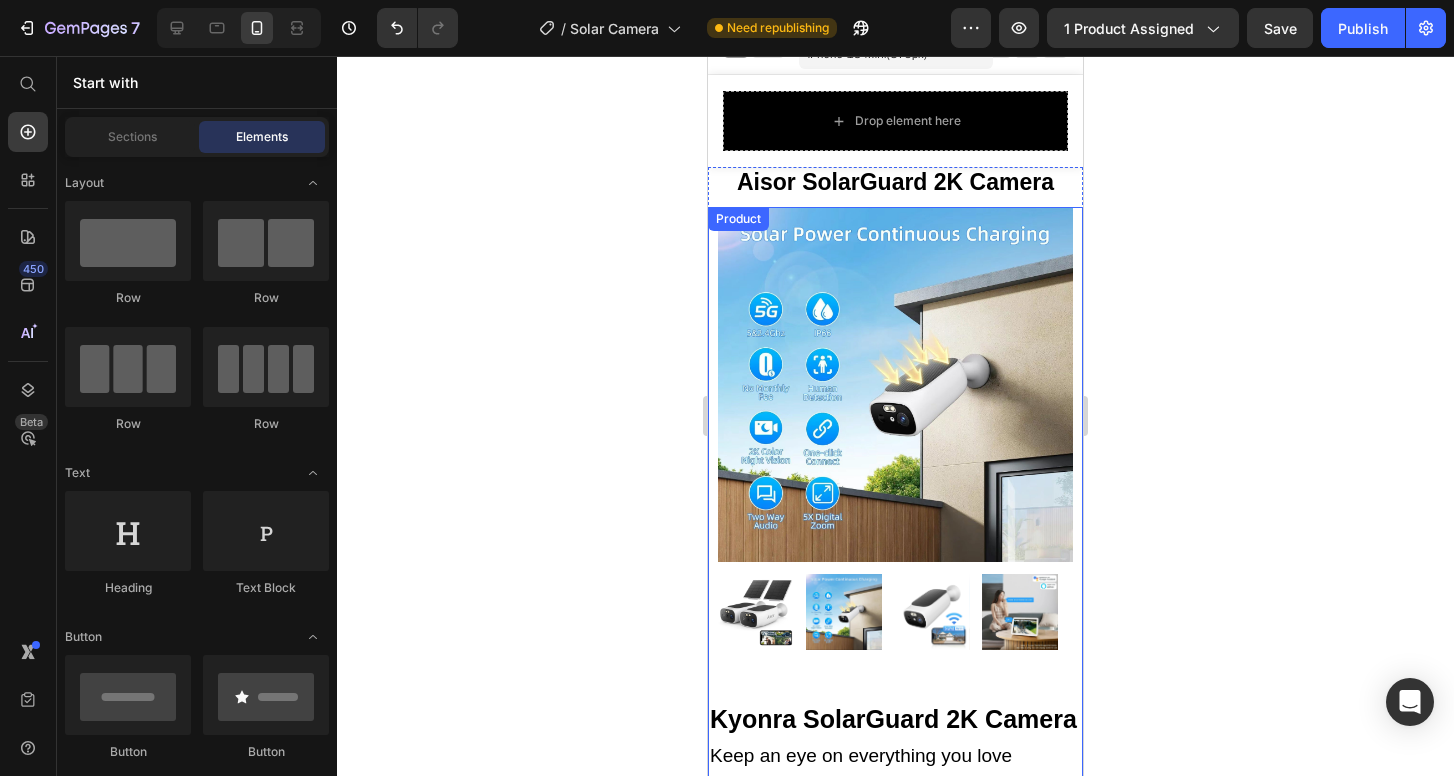 scroll, scrollTop: 214, scrollLeft: 0, axis: vertical 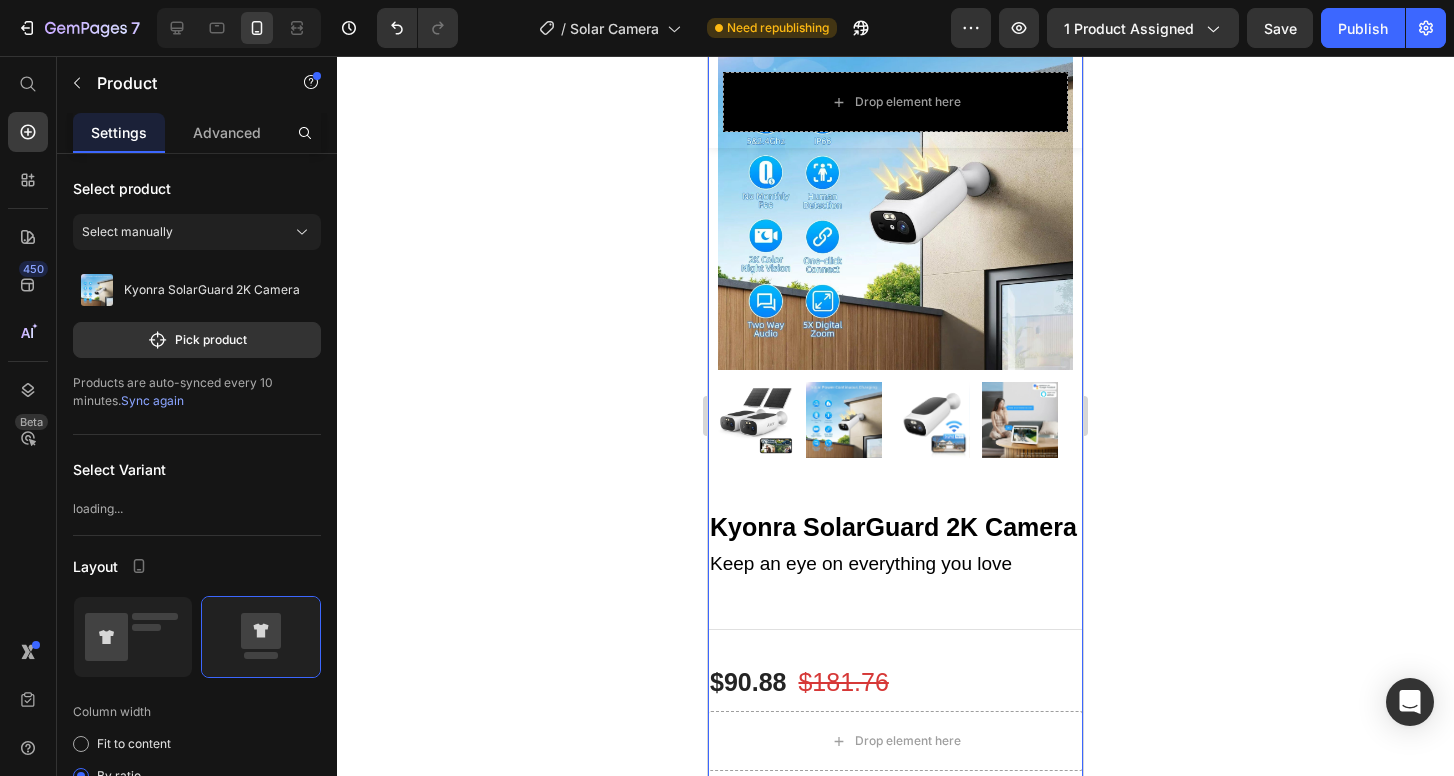 click on "Product Images" at bounding box center (895, 261) 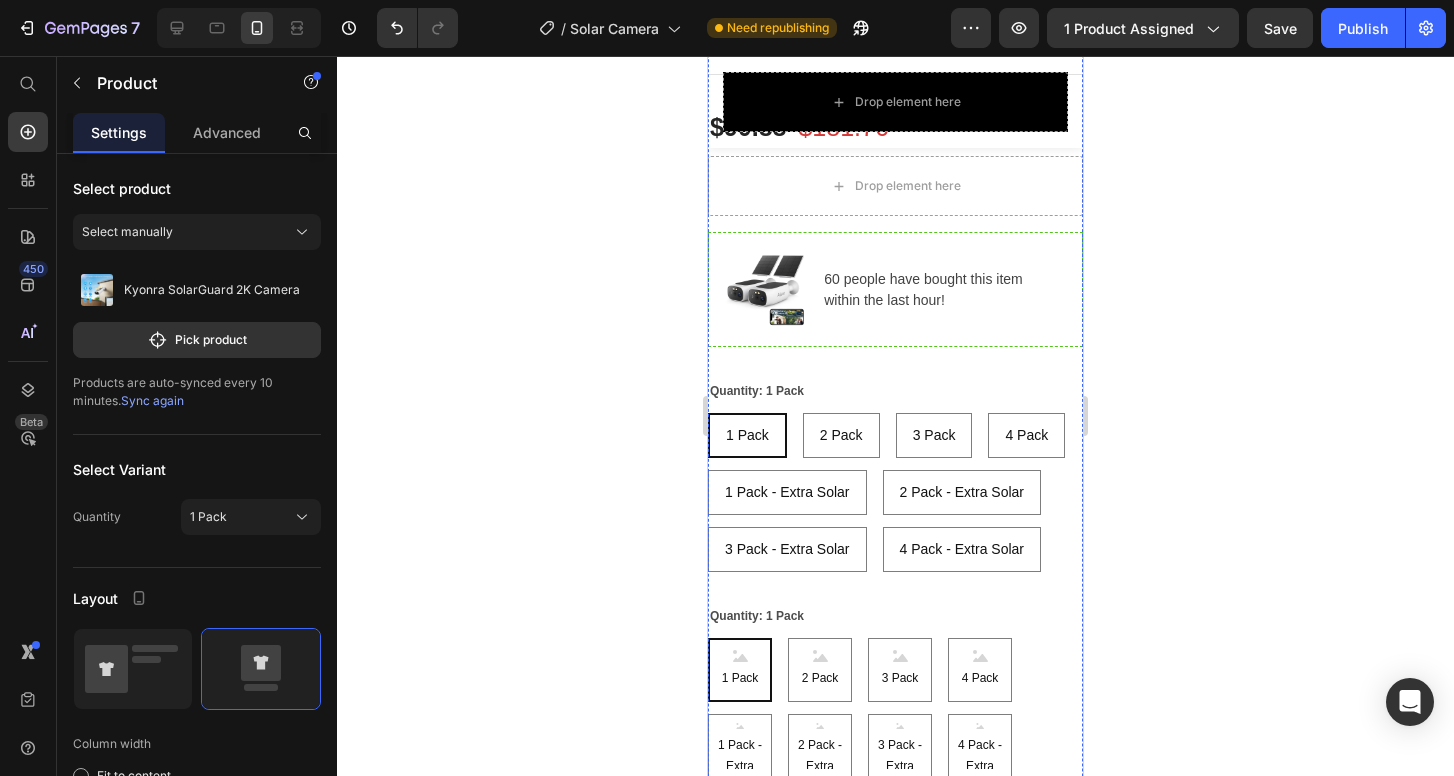 scroll, scrollTop: 770, scrollLeft: 0, axis: vertical 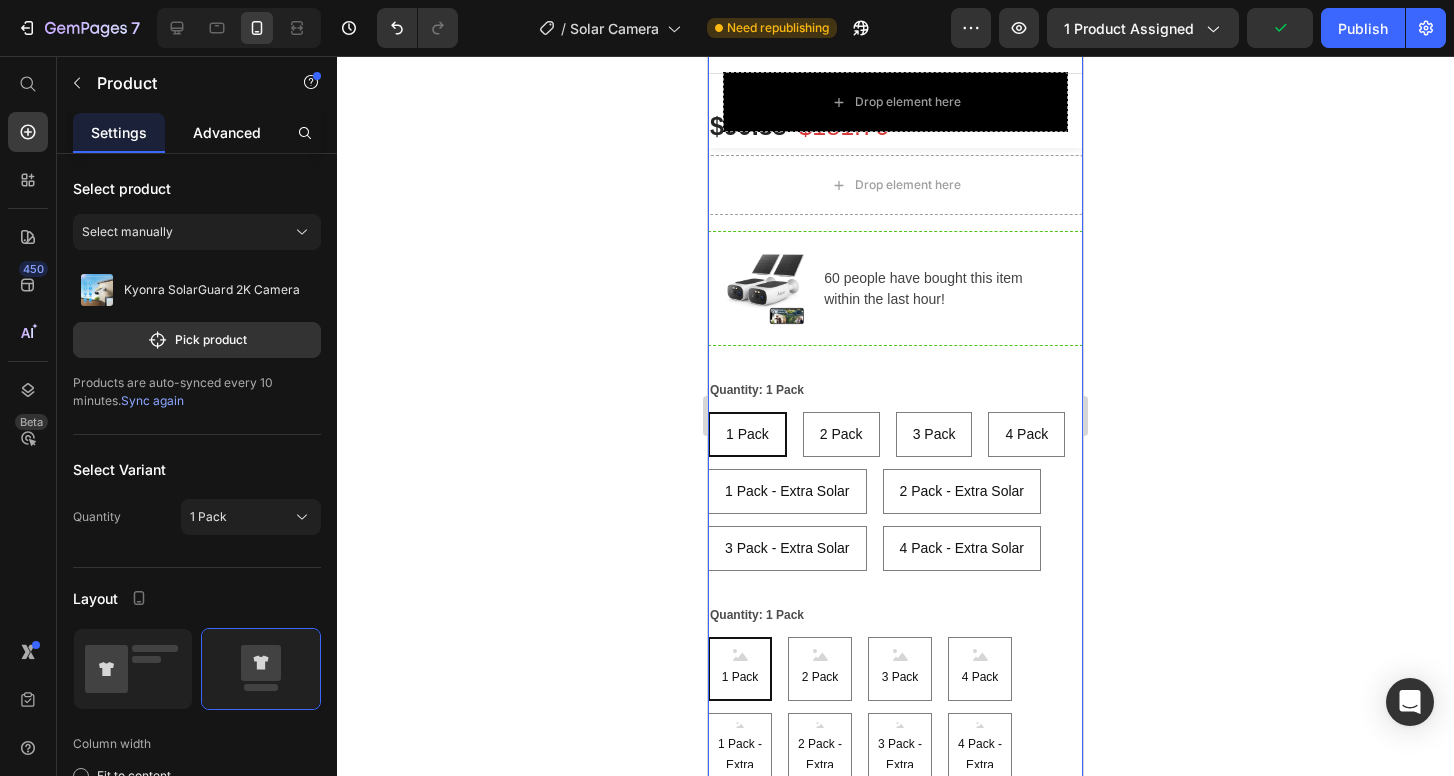 click on "Advanced" at bounding box center (227, 132) 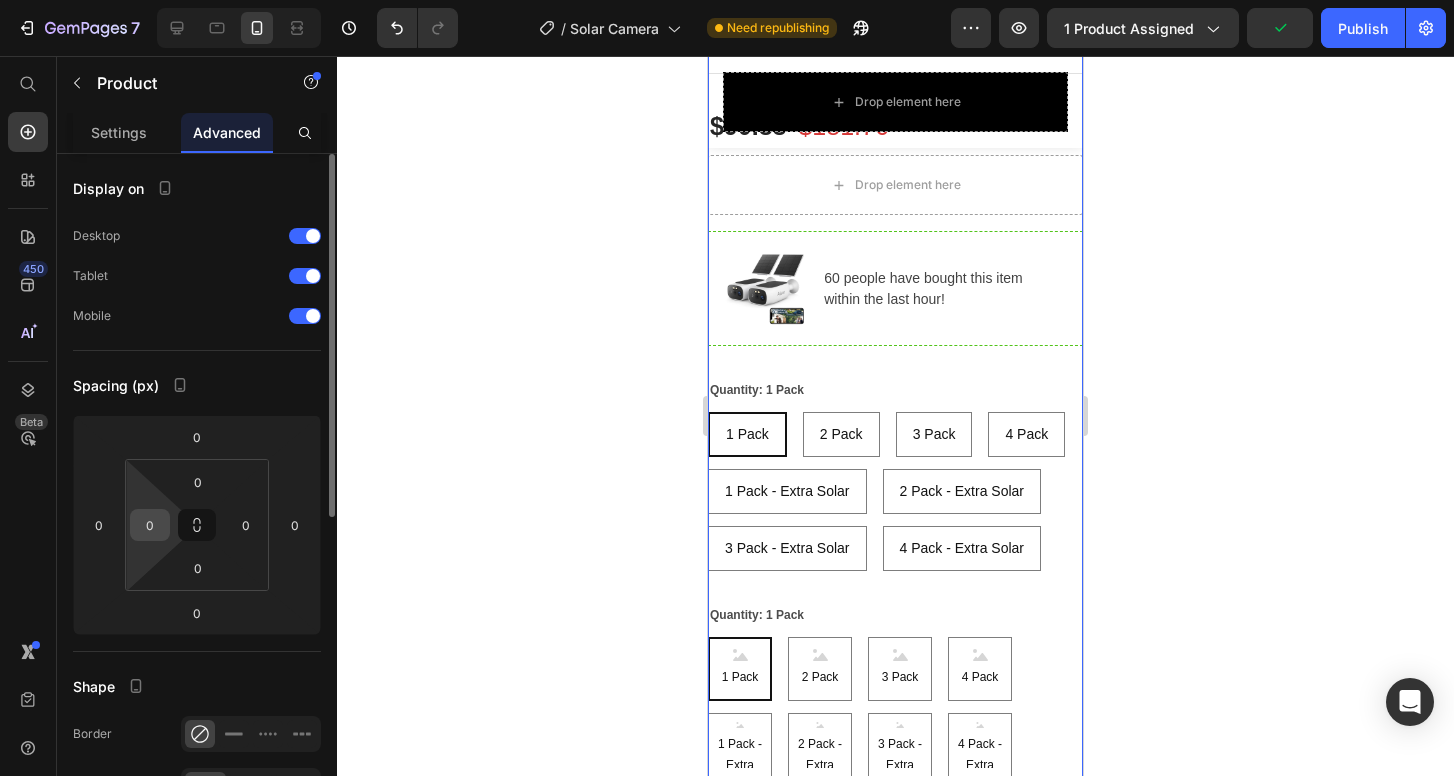 click on "0" at bounding box center [150, 525] 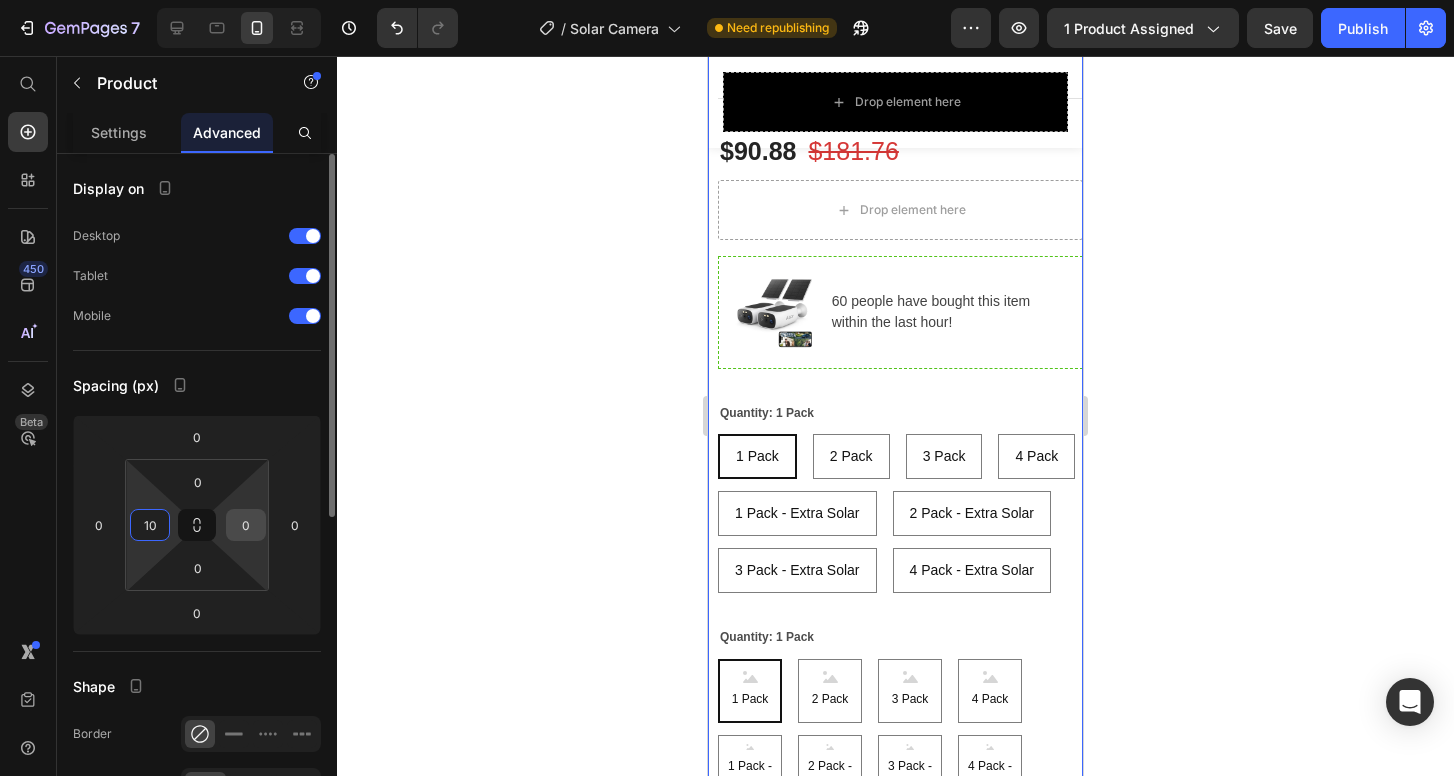type on "10" 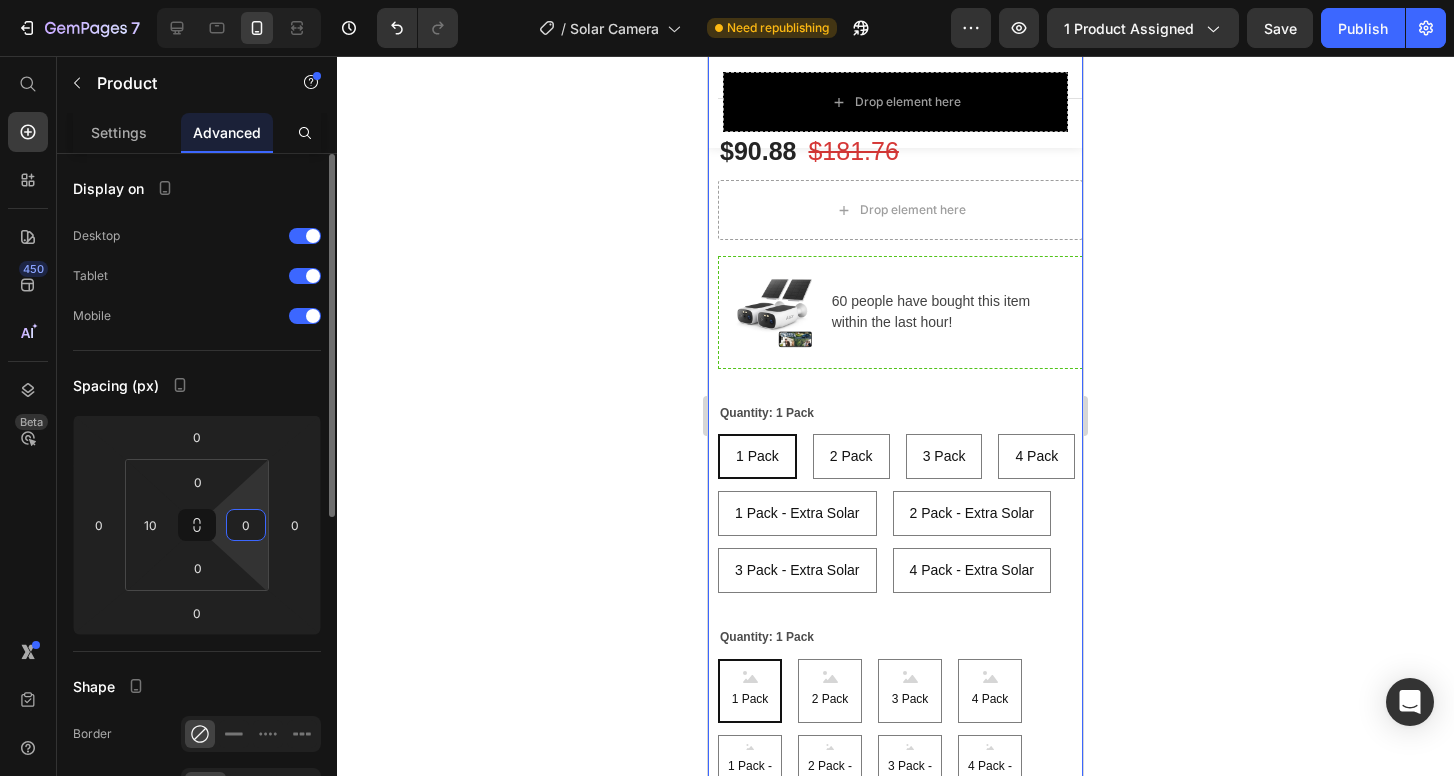 click on "0" at bounding box center (246, 525) 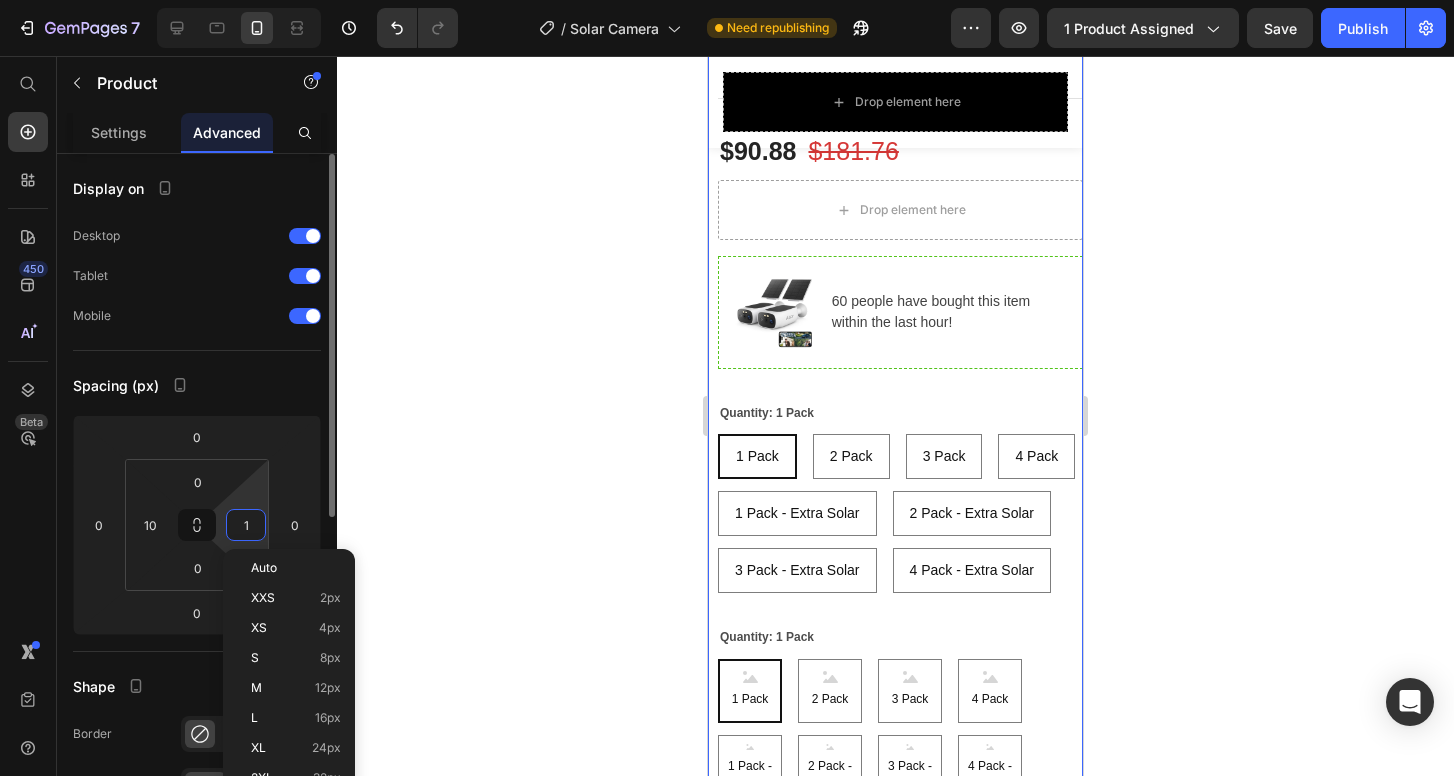 type on "10" 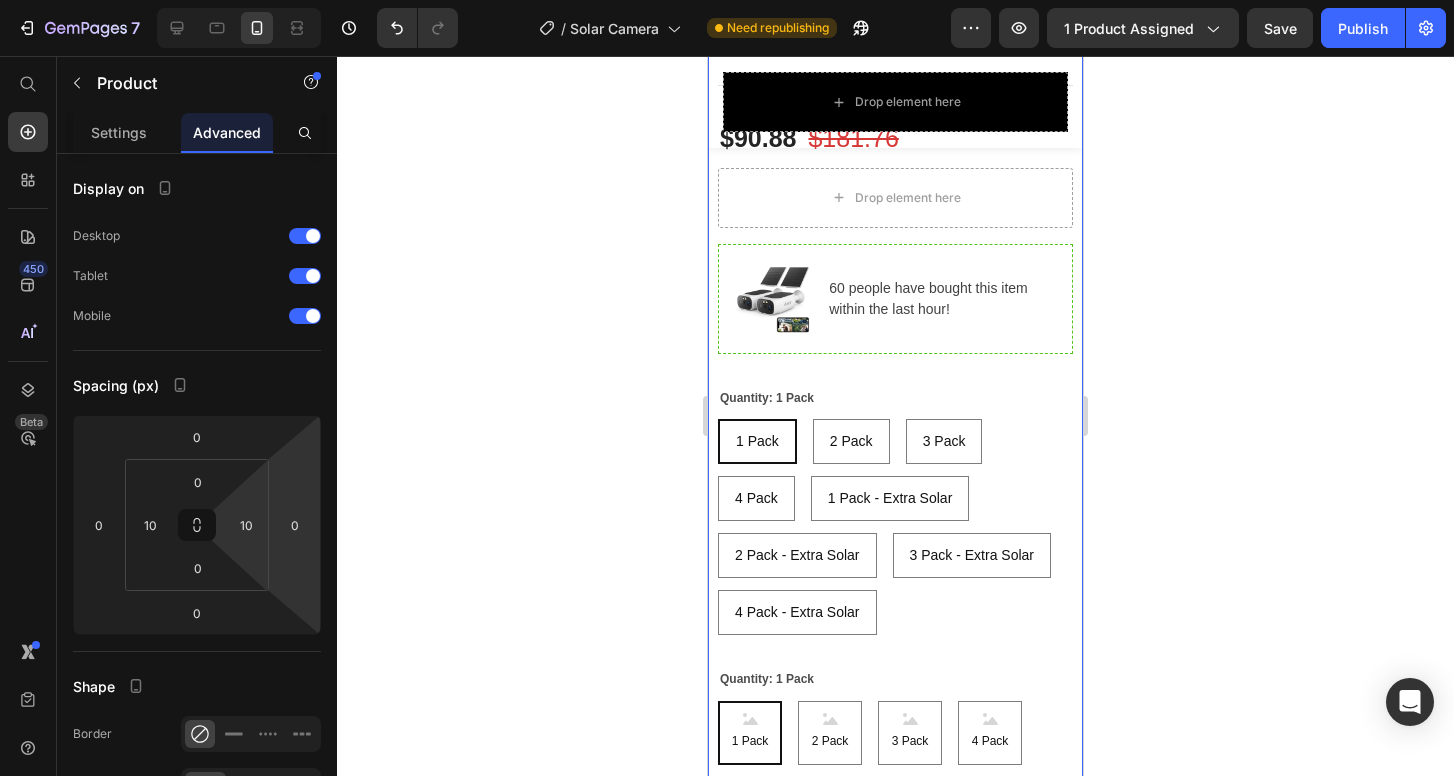 click 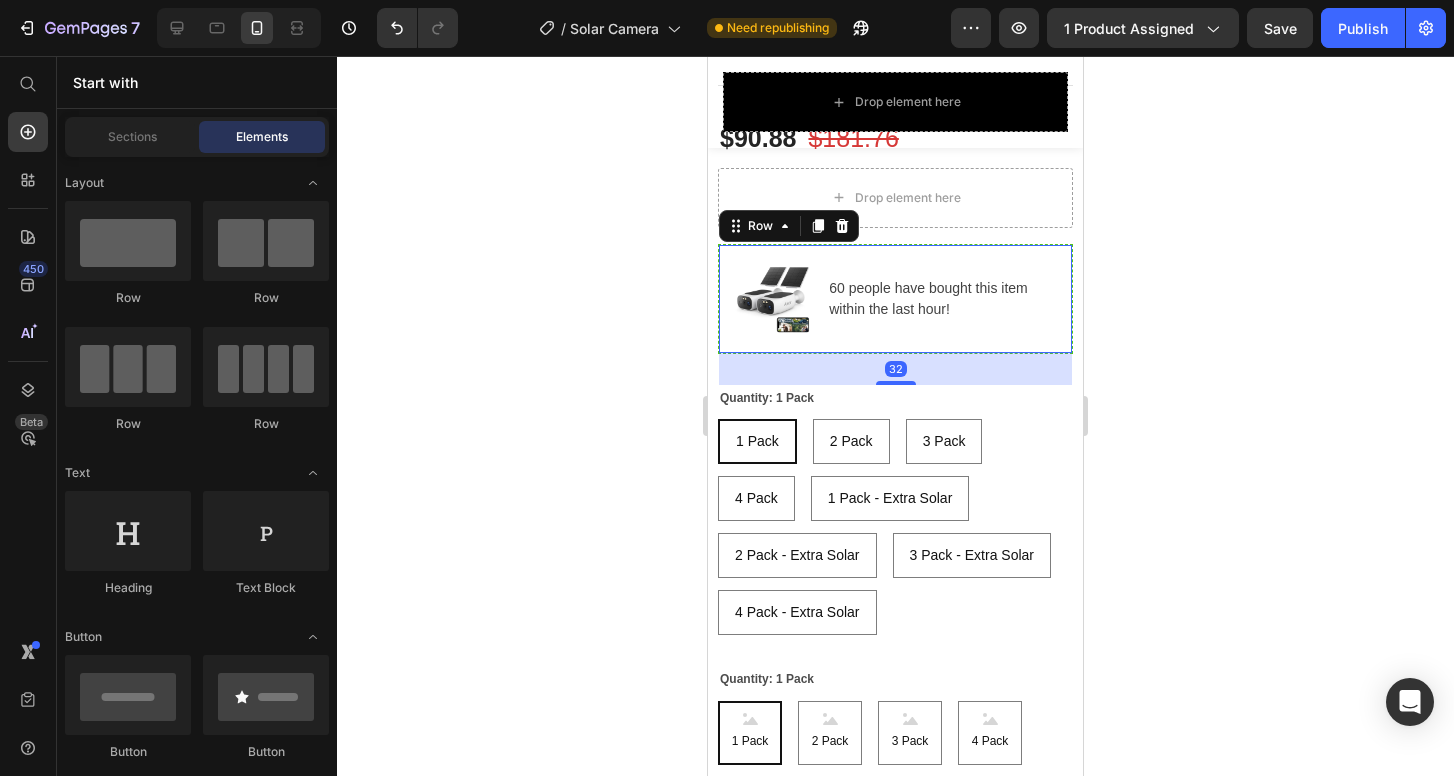 click on "Image 60 people have bought this item within the last hour! Text block Row   32" at bounding box center (895, 299) 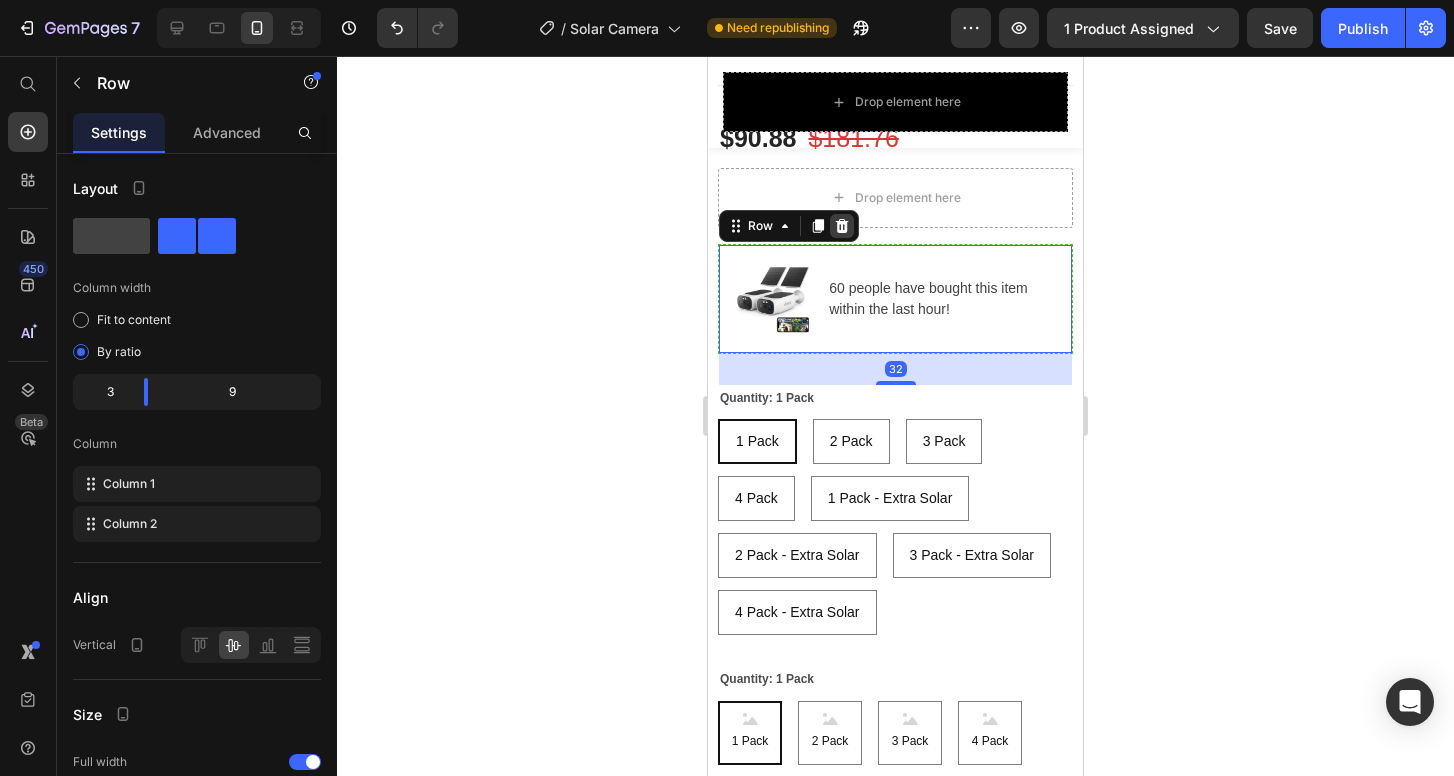 click 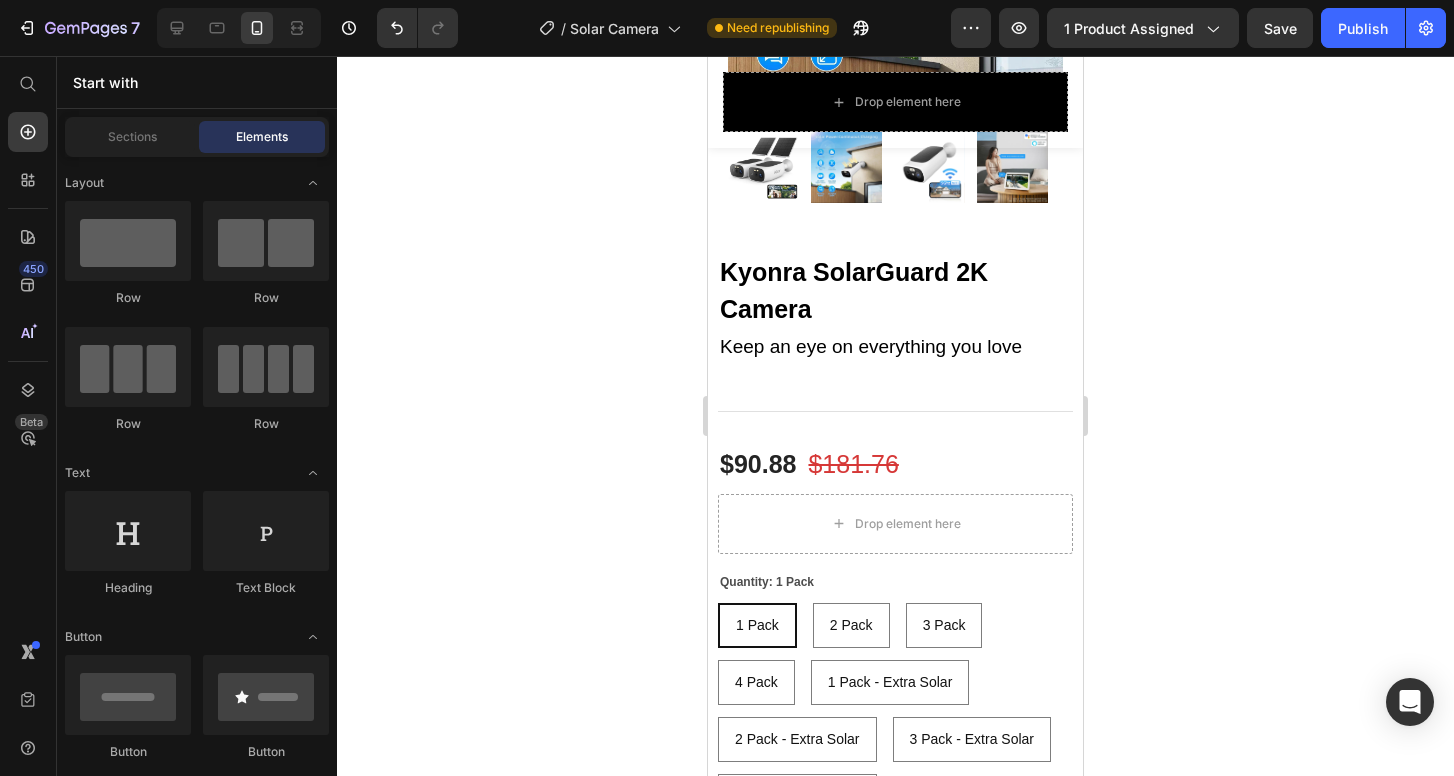scroll, scrollTop: 559, scrollLeft: 0, axis: vertical 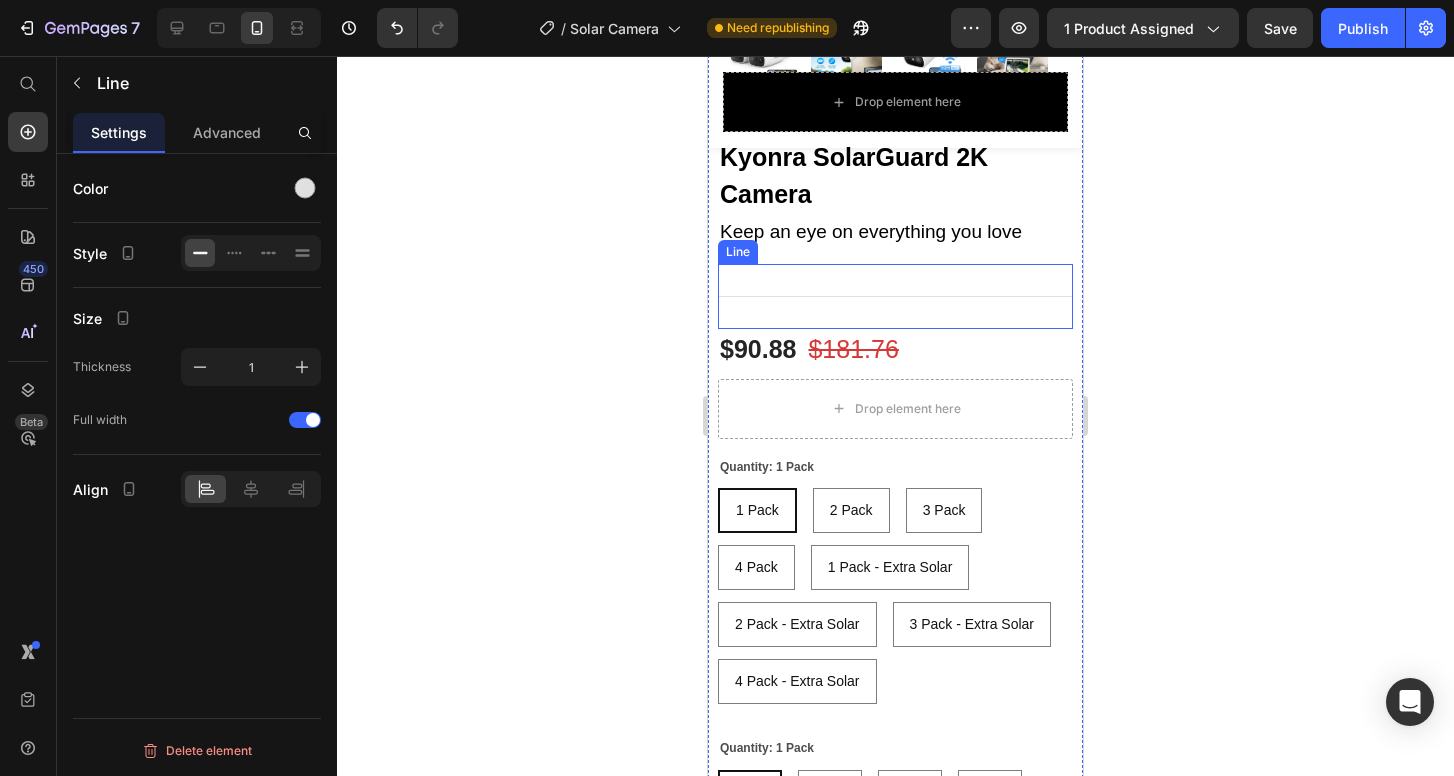 click on "Title Line" at bounding box center (895, 296) 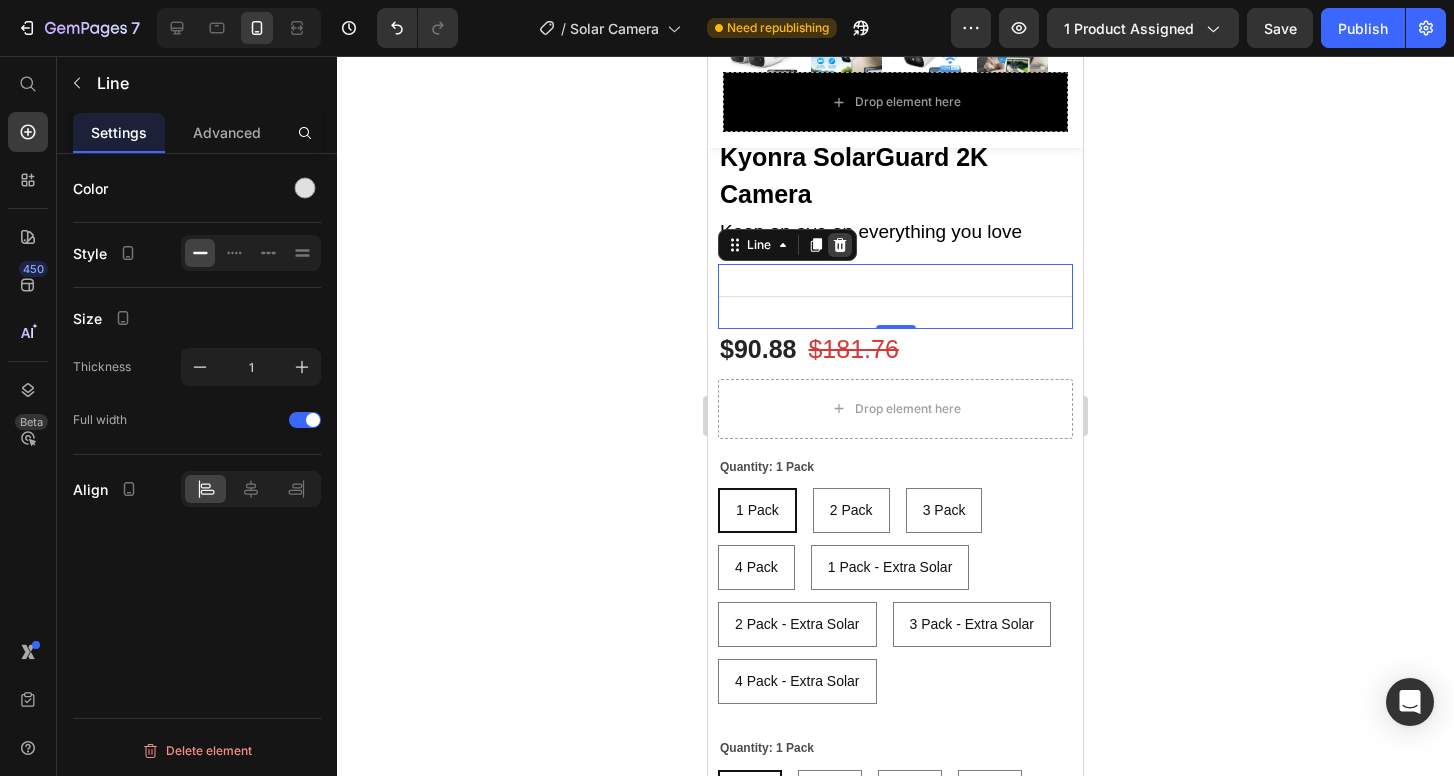 click 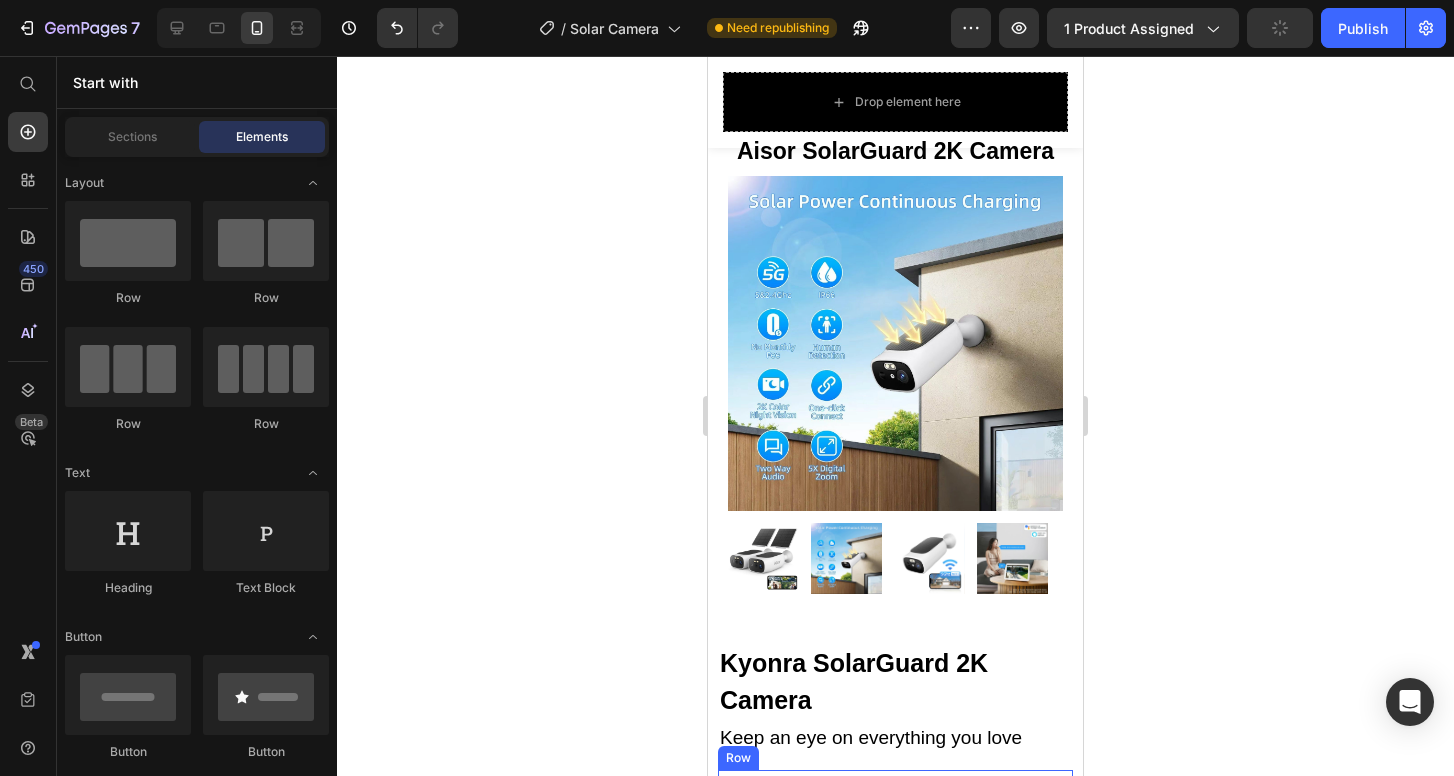 scroll, scrollTop: 0, scrollLeft: 0, axis: both 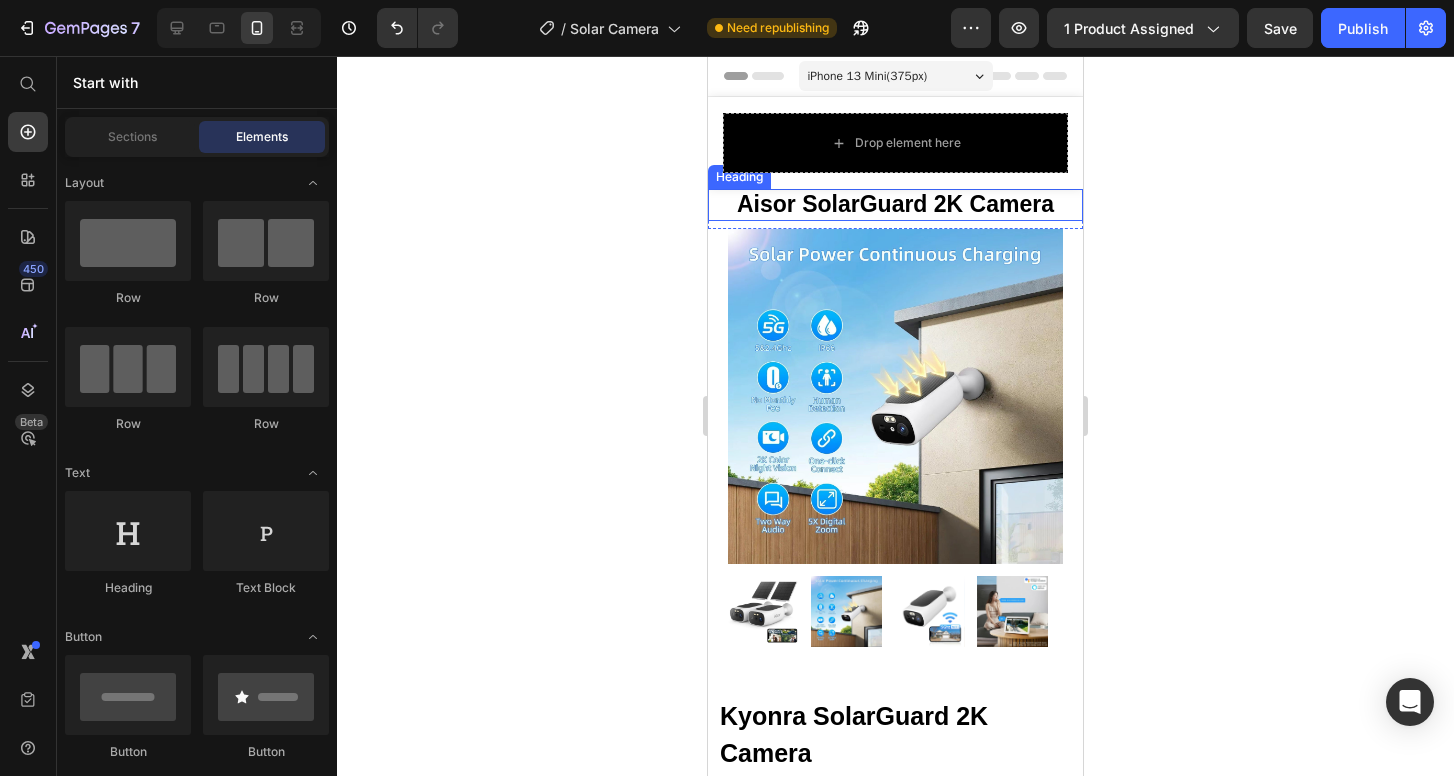 click on "Aisor SolarGuard 2K Camera" at bounding box center (895, 205) 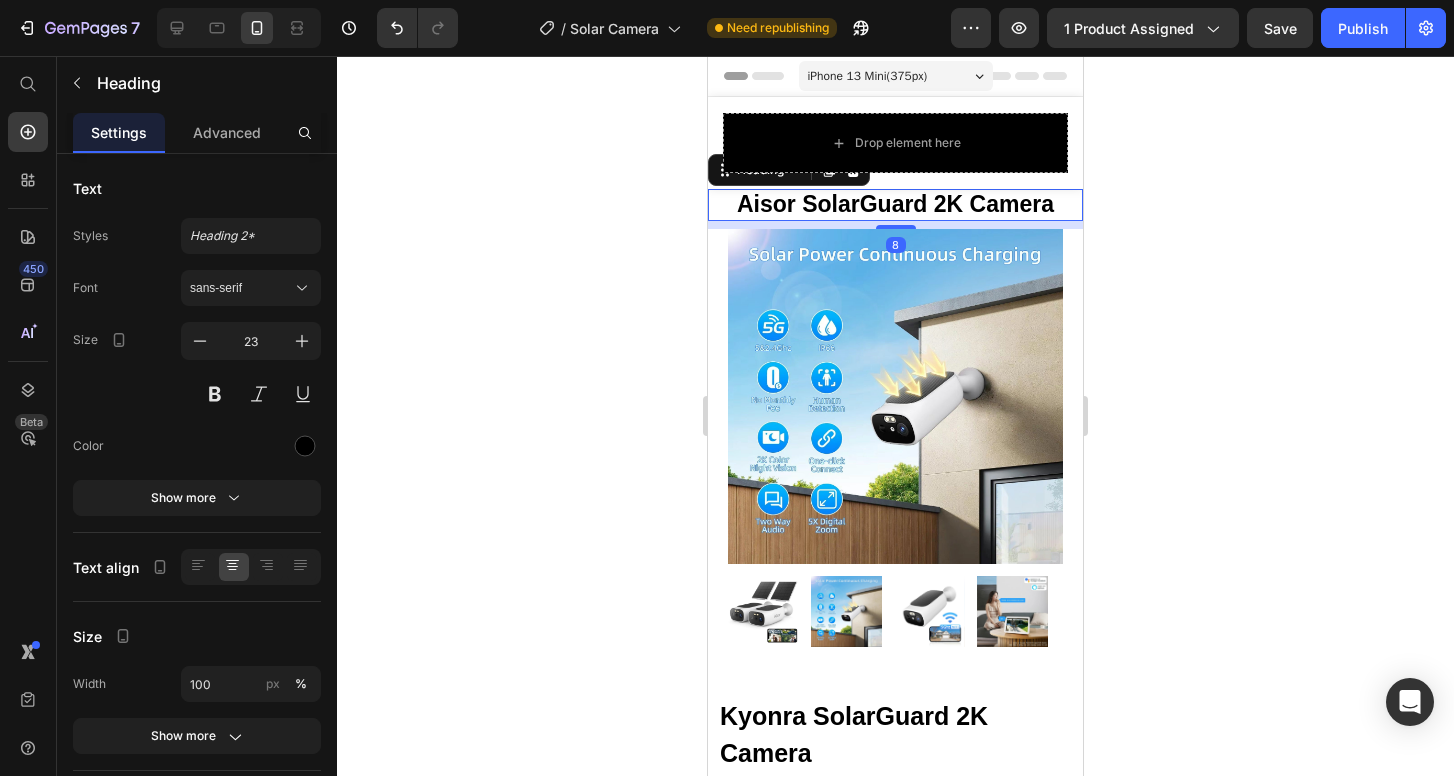 click on "Aisor SolarGuard 2K Camera" at bounding box center (895, 205) 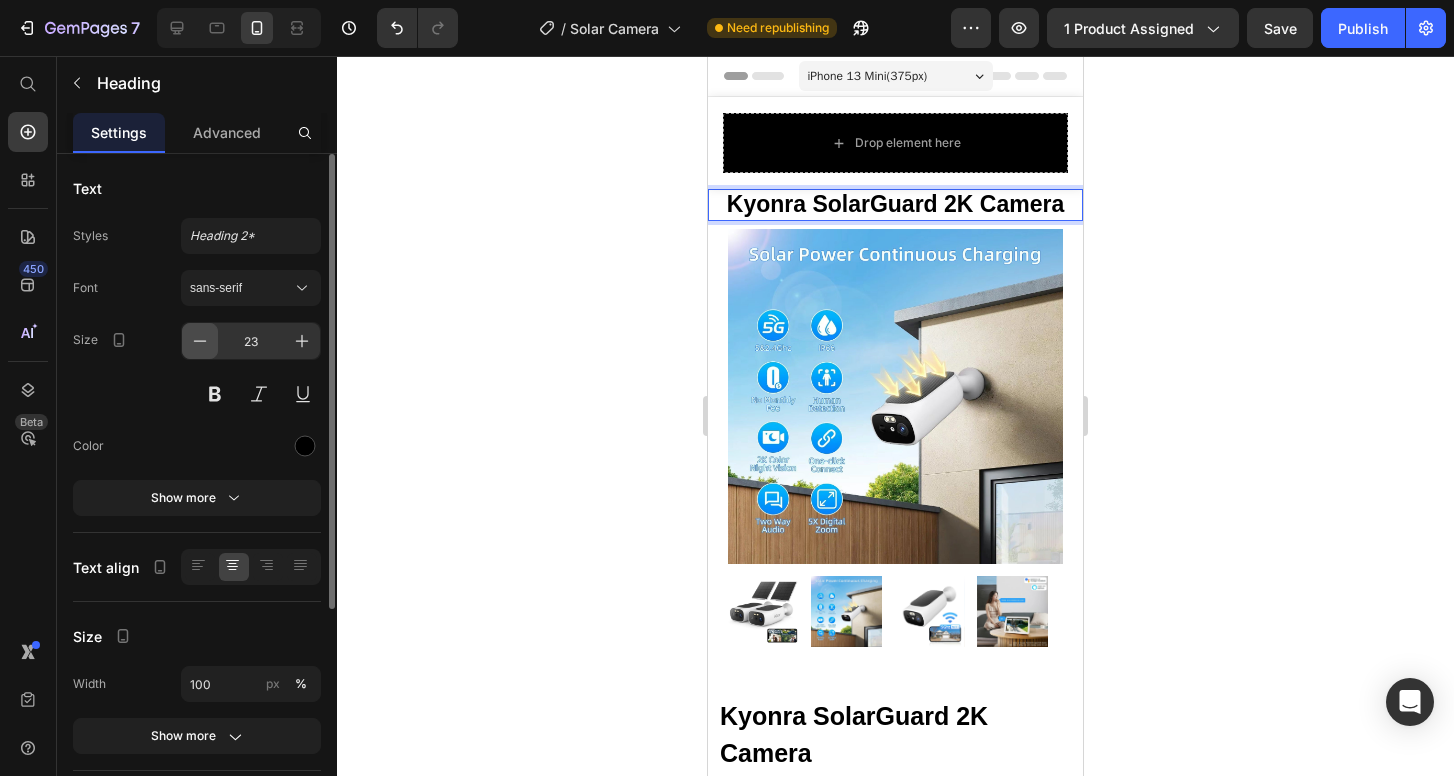 click 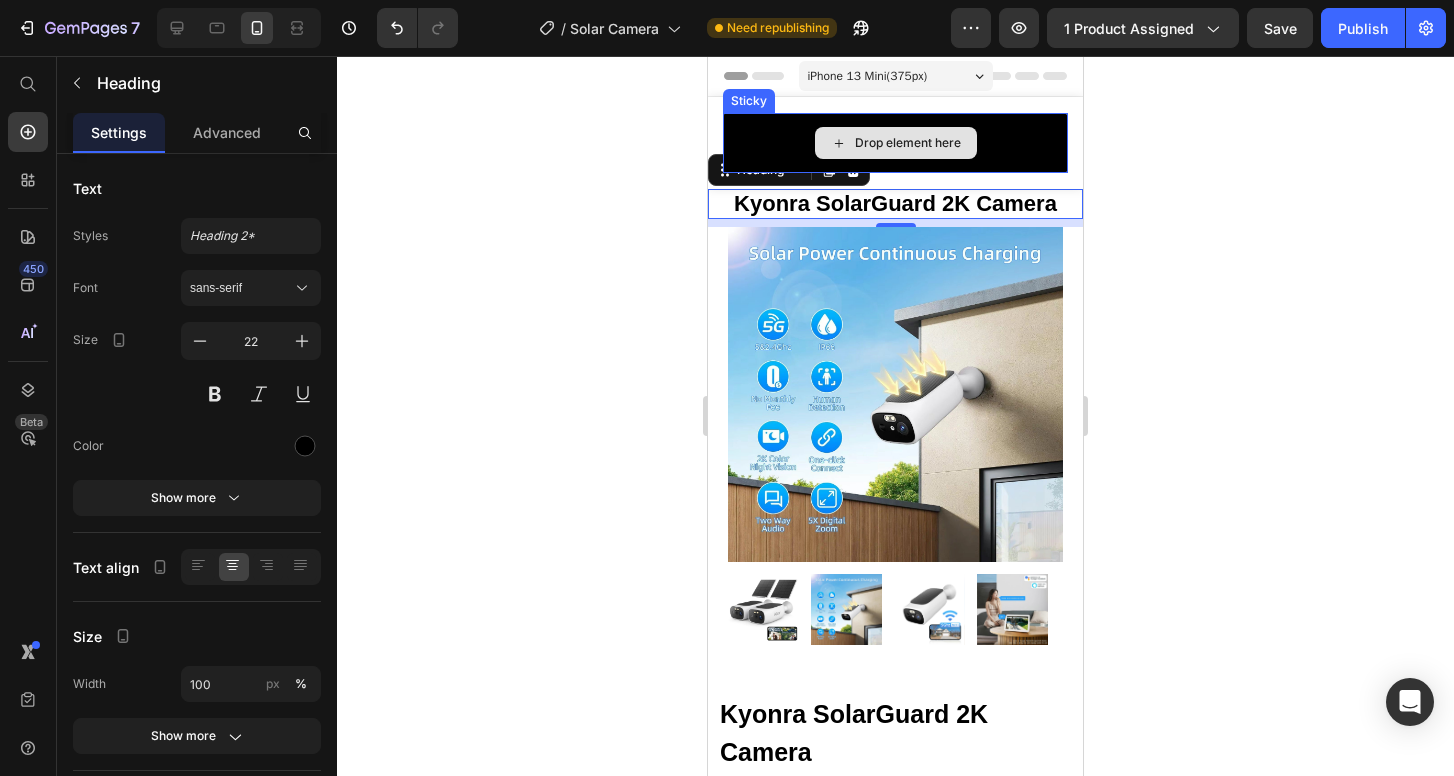 click on "Drop element here" at bounding box center [895, 143] 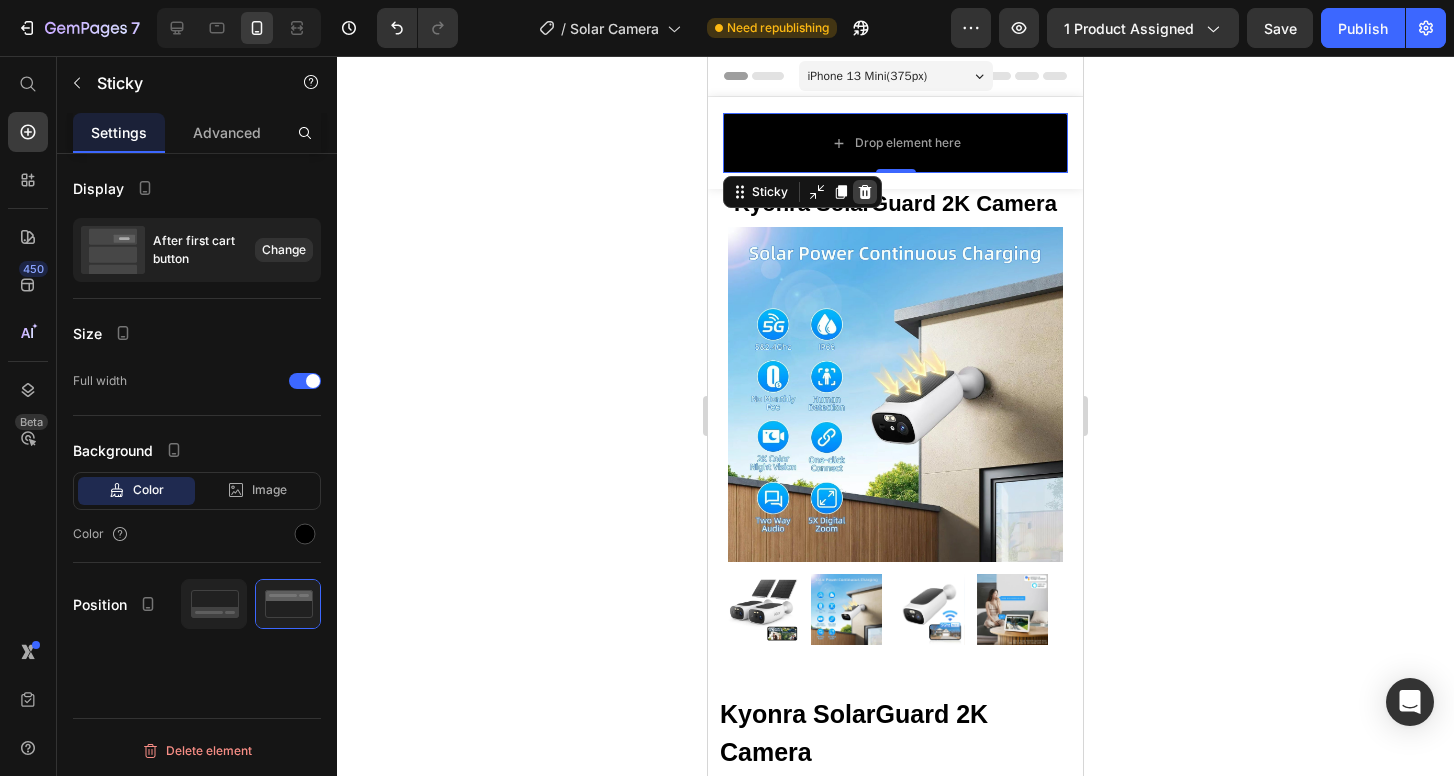 click 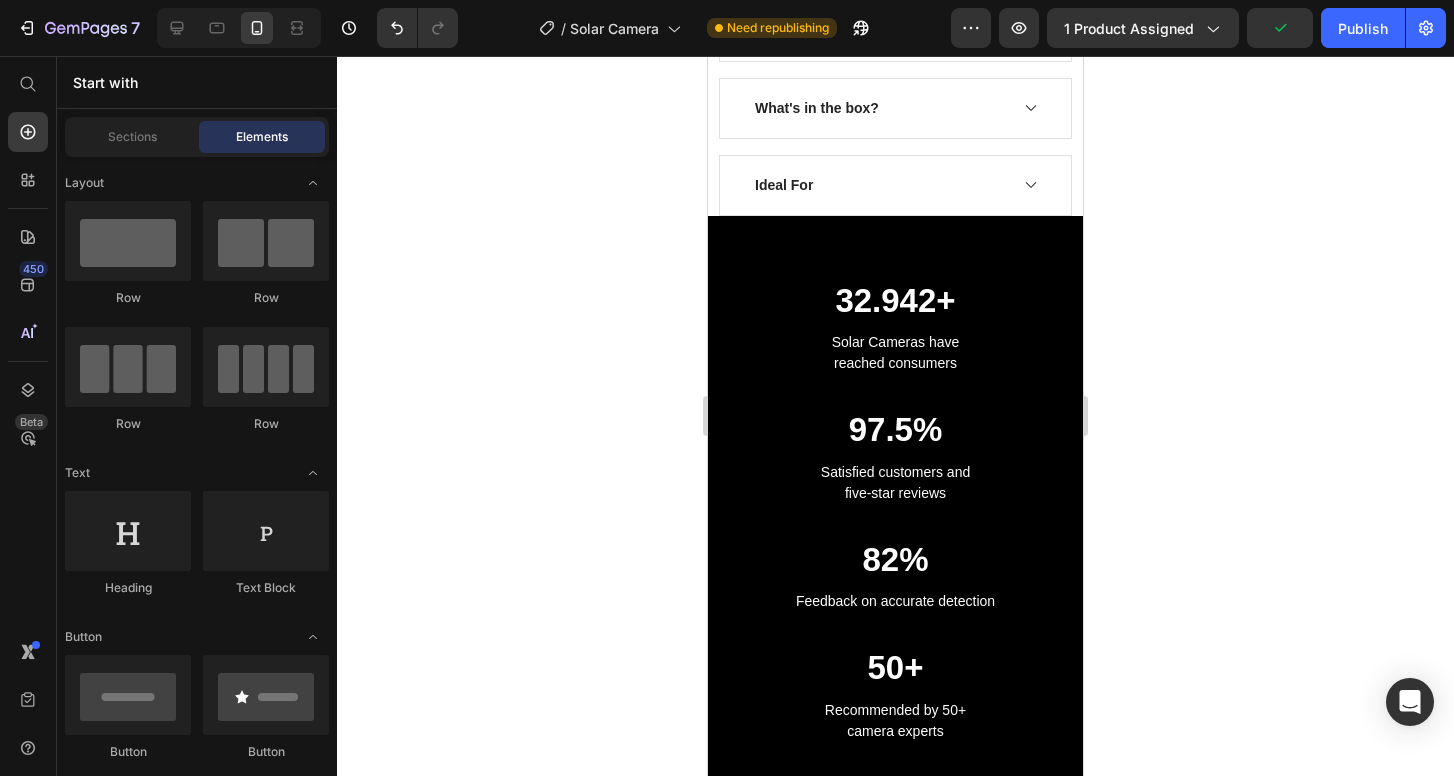 scroll, scrollTop: 1527, scrollLeft: 0, axis: vertical 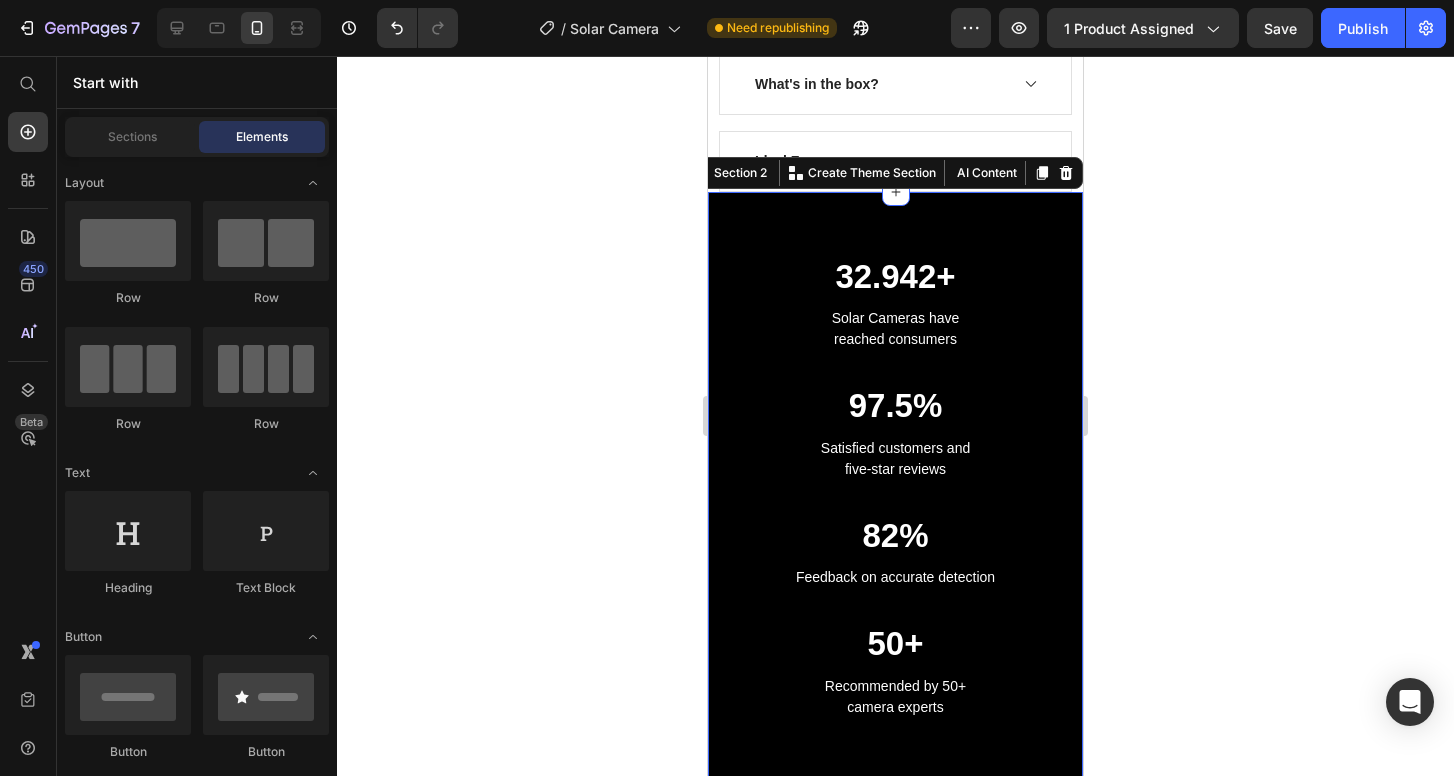 click on "32.942+ Heading Solar Cameras have reached consumers Text block 97.5% Heading Satisfied customers and five-star reviews Text block 82% Heading Feedback on accurate detection  Text block 50+ Heading Recommended by 50+ camera experts Text block Row Section 2   You can create reusable sections Create Theme Section AI Content Write with GemAI What would you like to describe here? Tone and Voice Persuasive Product Getting products... Show more Generate" at bounding box center [895, 503] 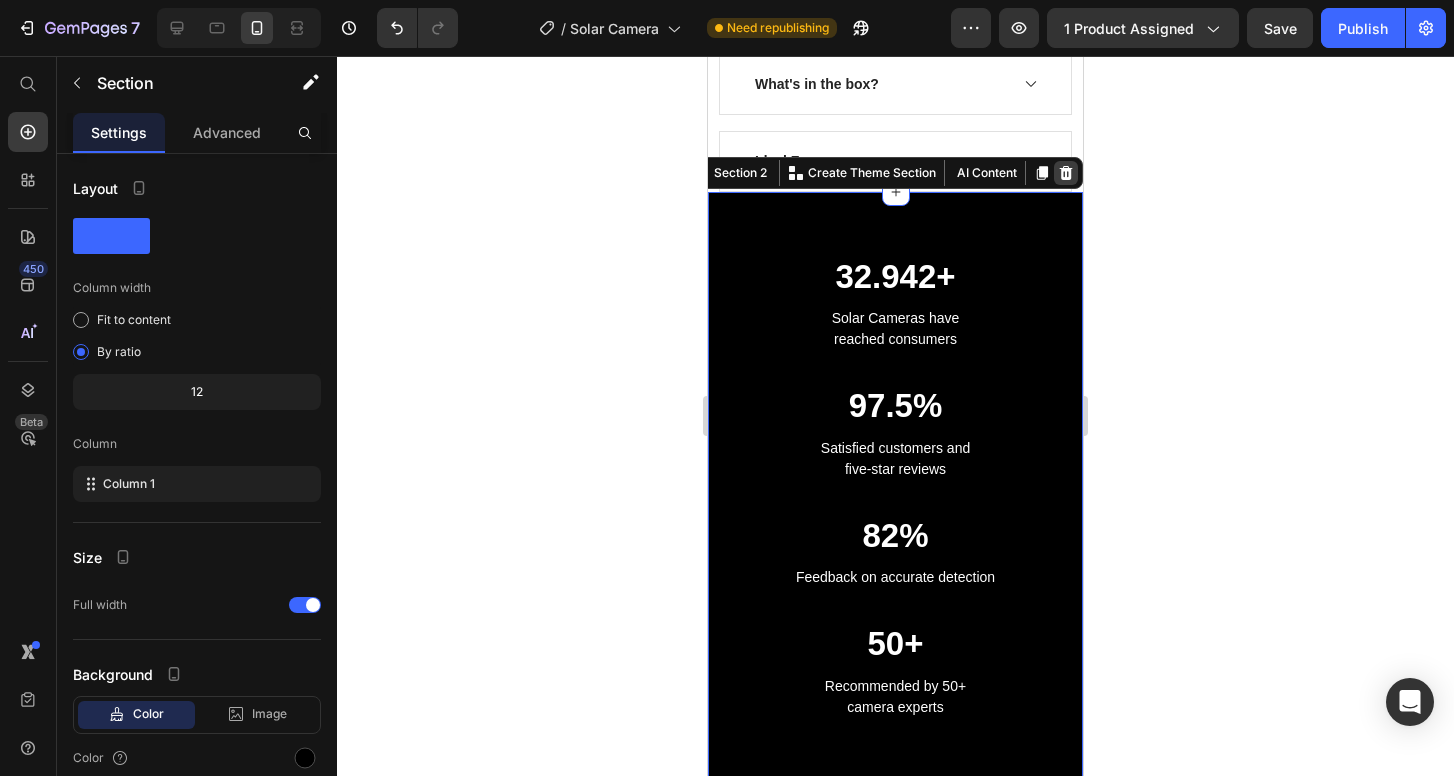 click 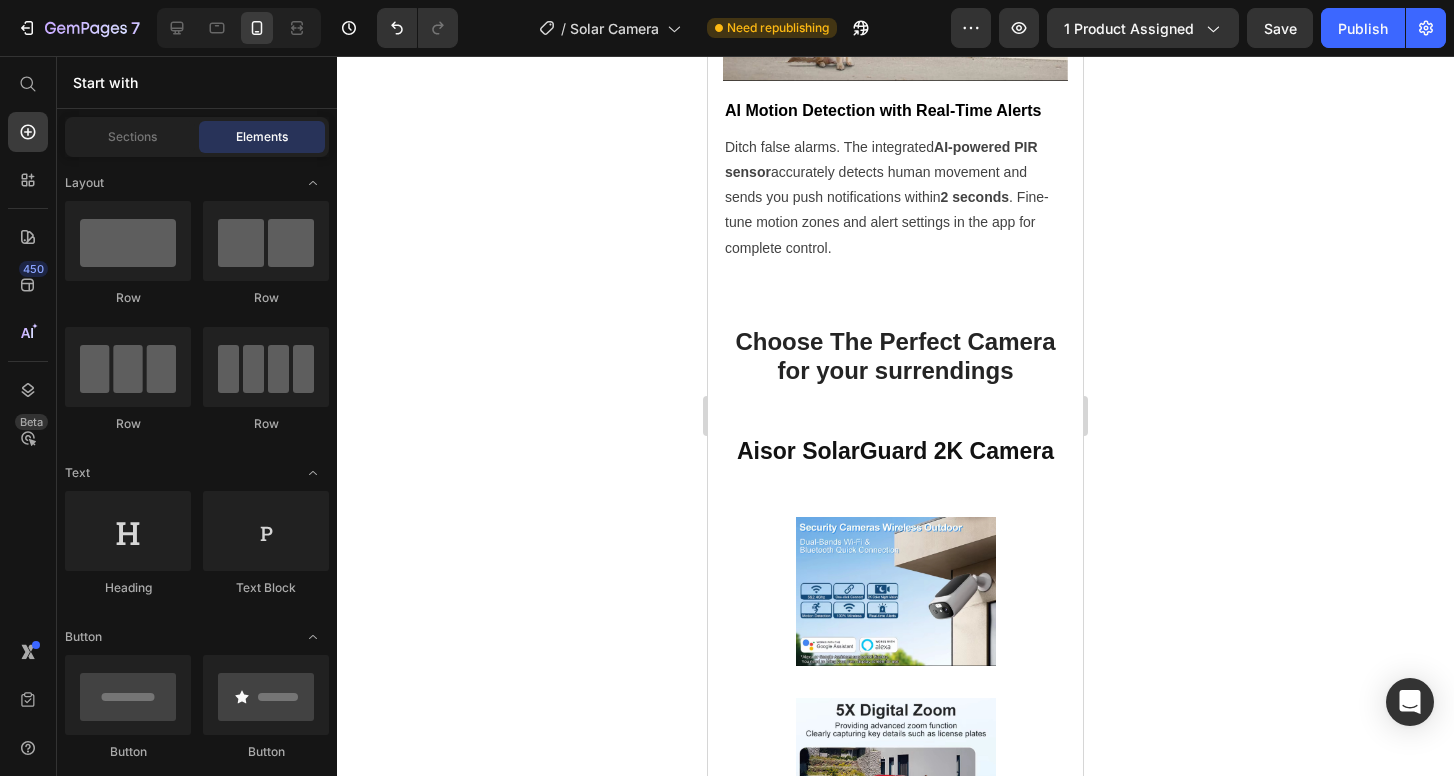 scroll, scrollTop: 3337, scrollLeft: 0, axis: vertical 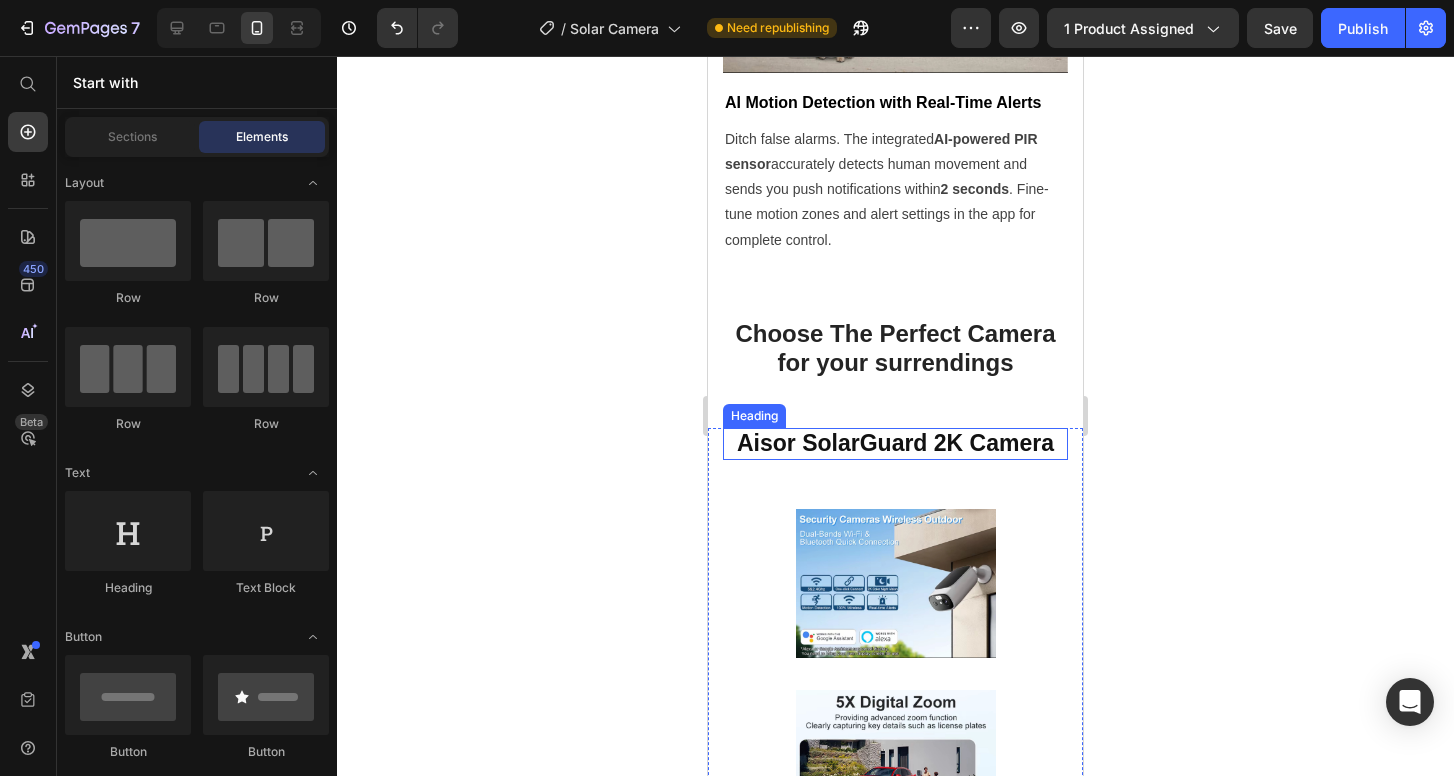 click on "Aisor SolarGuard 2K Camera" at bounding box center (895, 444) 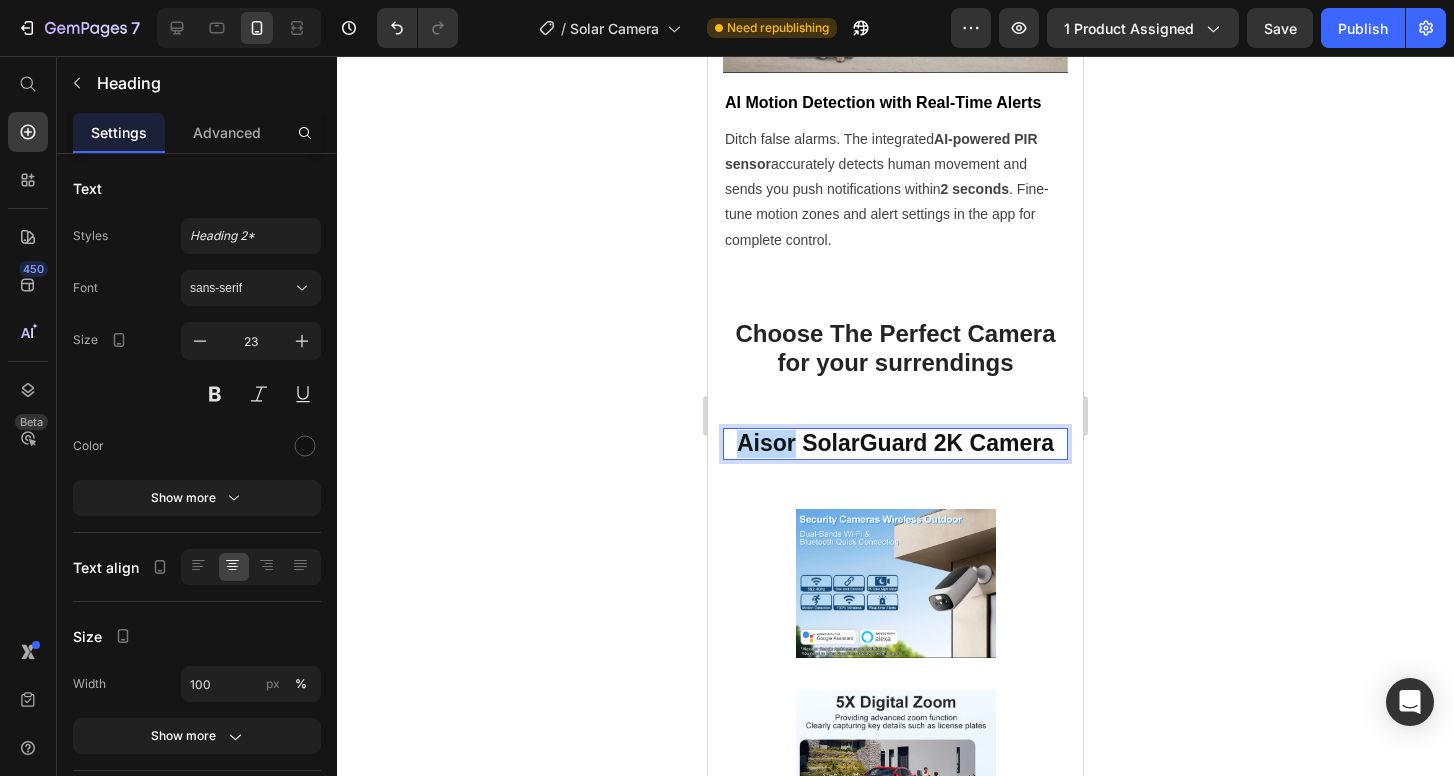 click on "Aisor SolarGuard 2K Camera" at bounding box center (895, 444) 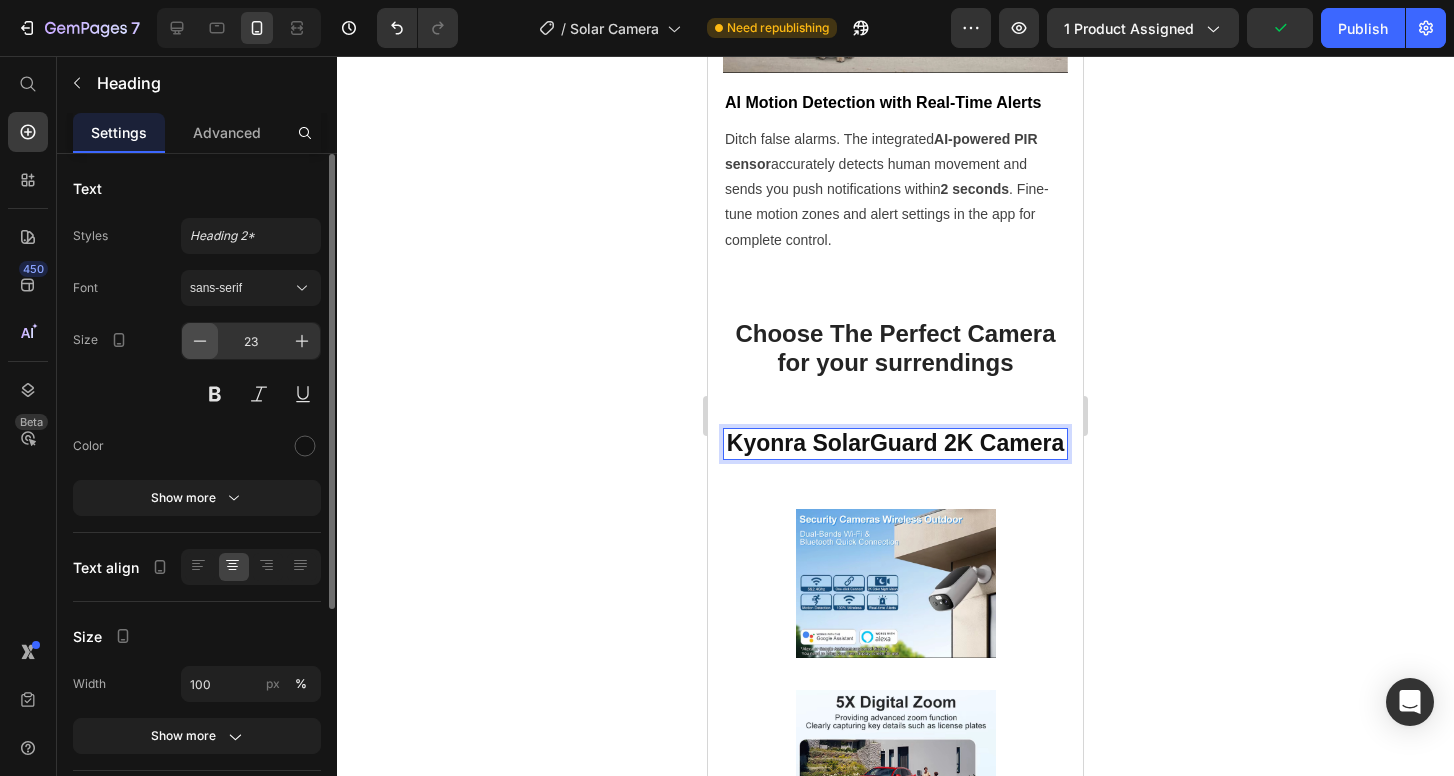 click 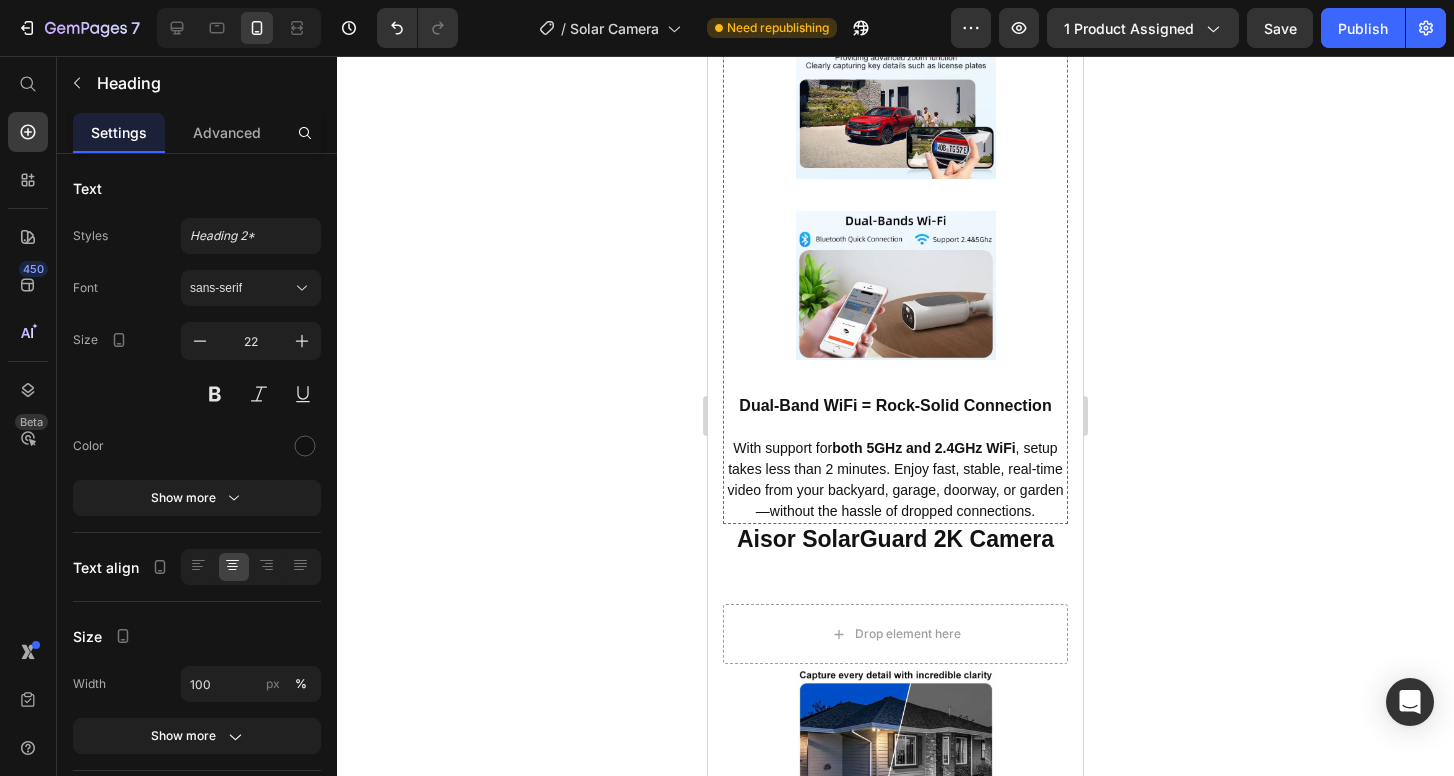 scroll, scrollTop: 4032, scrollLeft: 0, axis: vertical 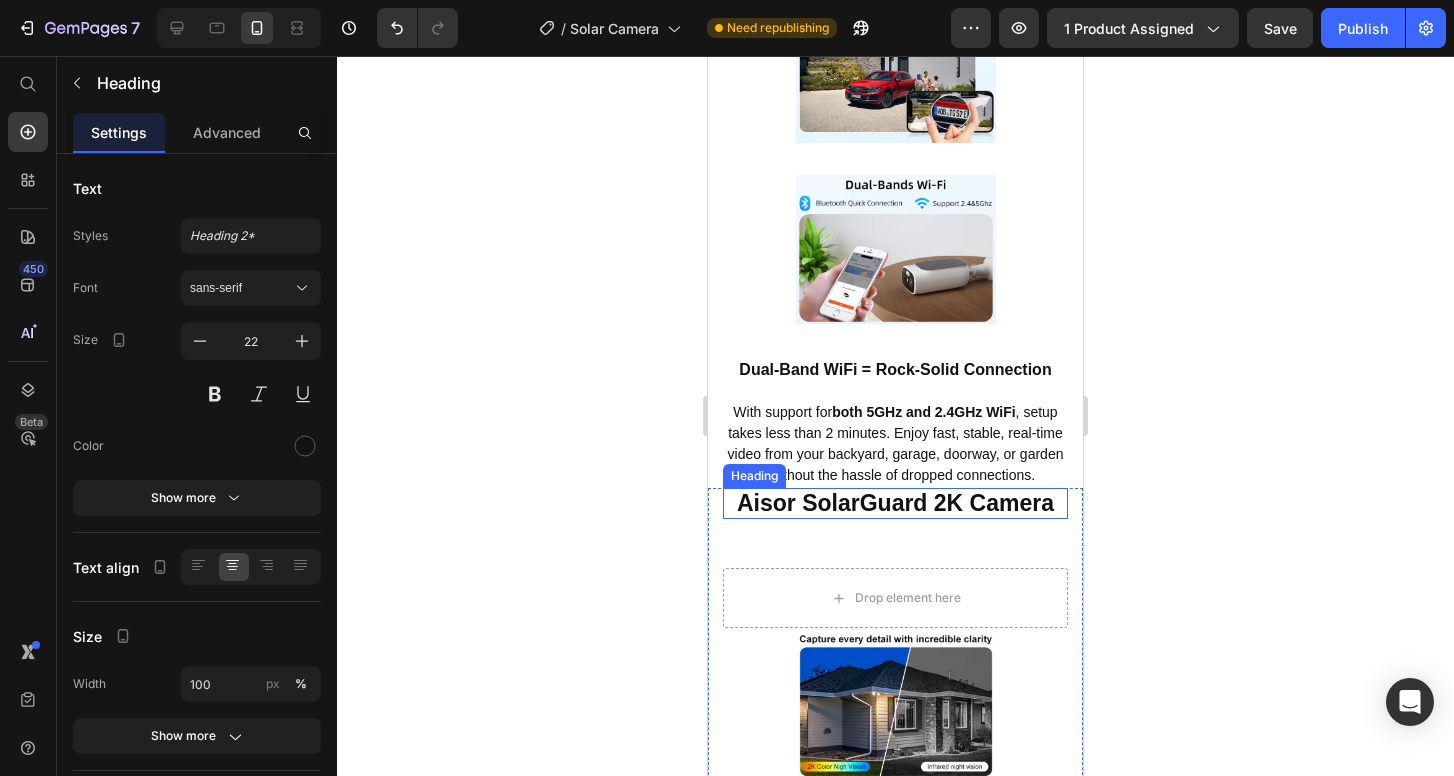 click on "Aisor SolarGuard 2K Camera" at bounding box center (895, 504) 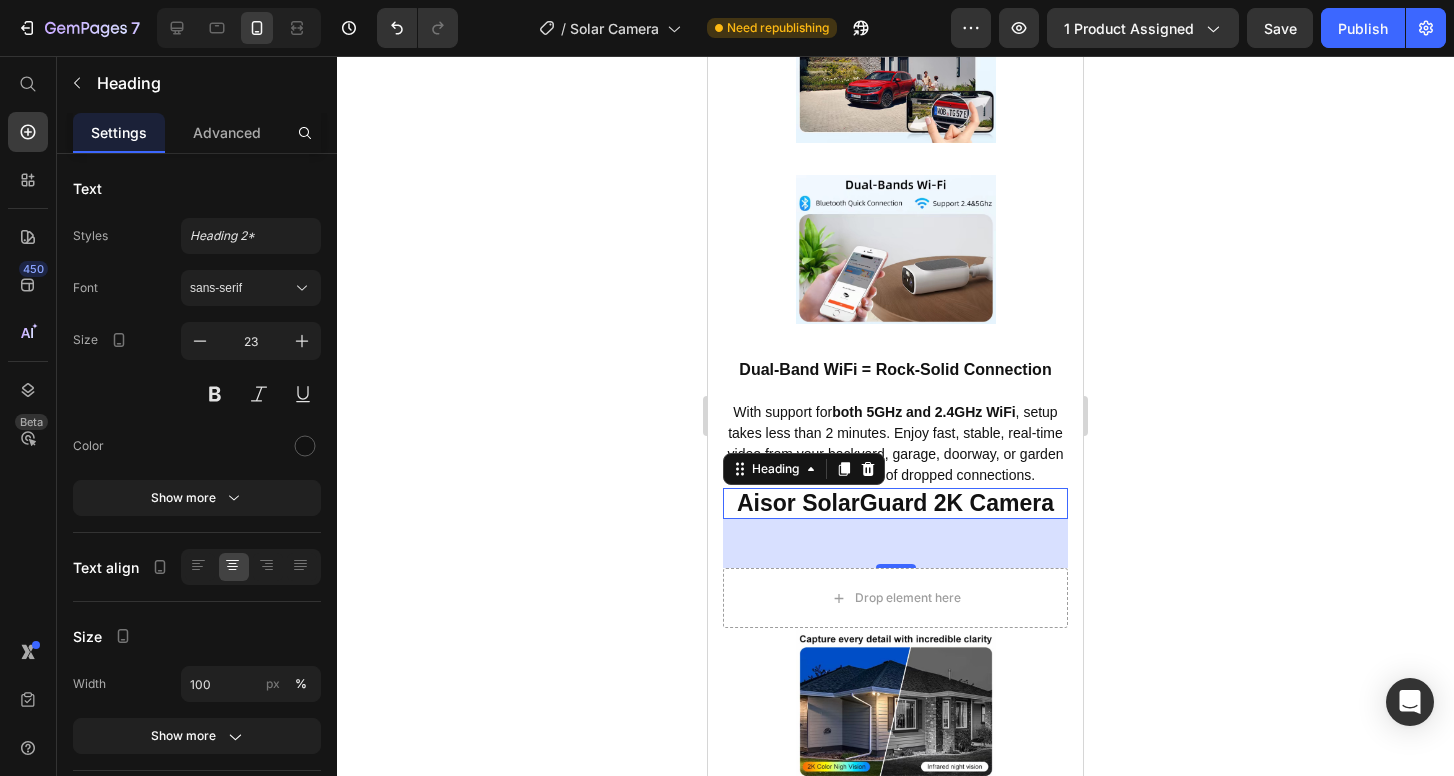 click on "Aisor SolarGuard 2K Camera" at bounding box center (895, 504) 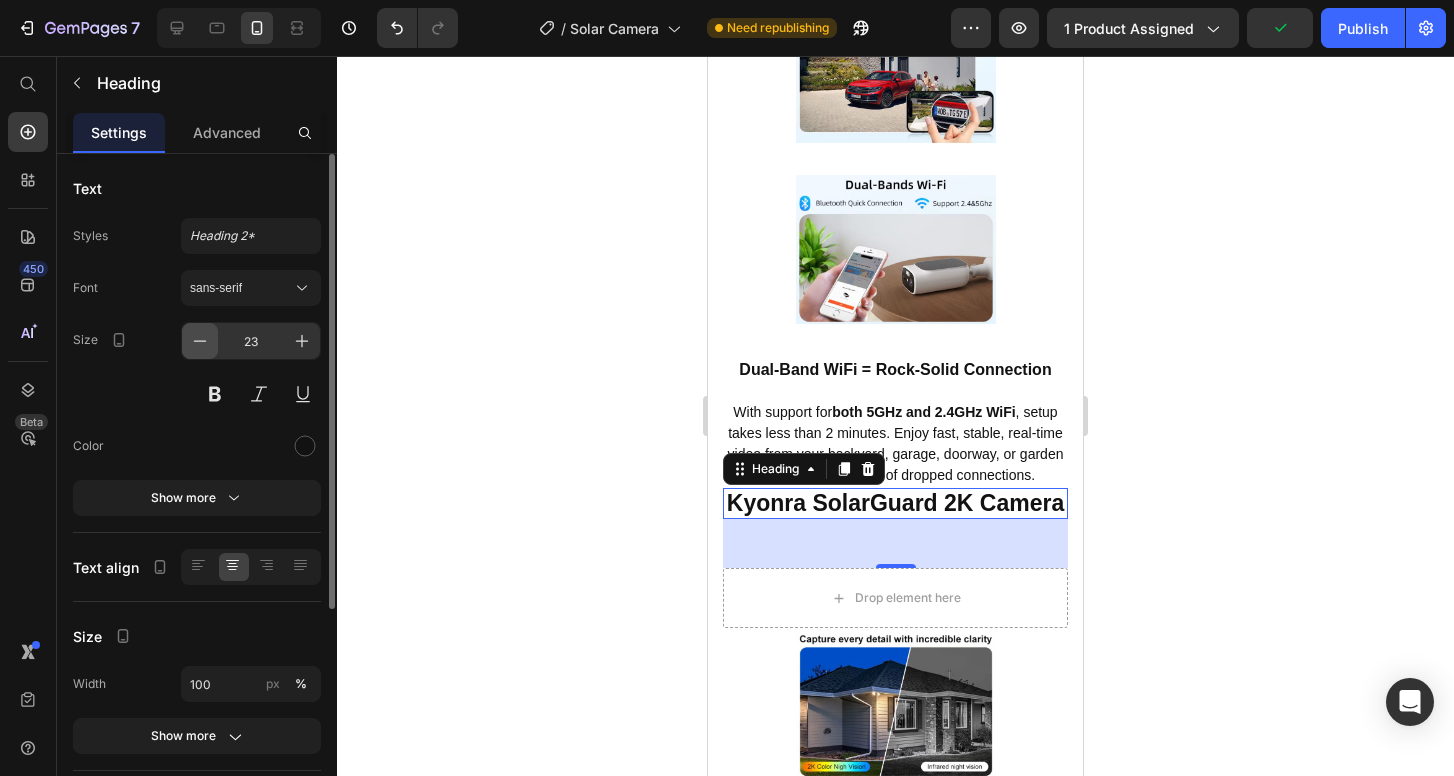 click 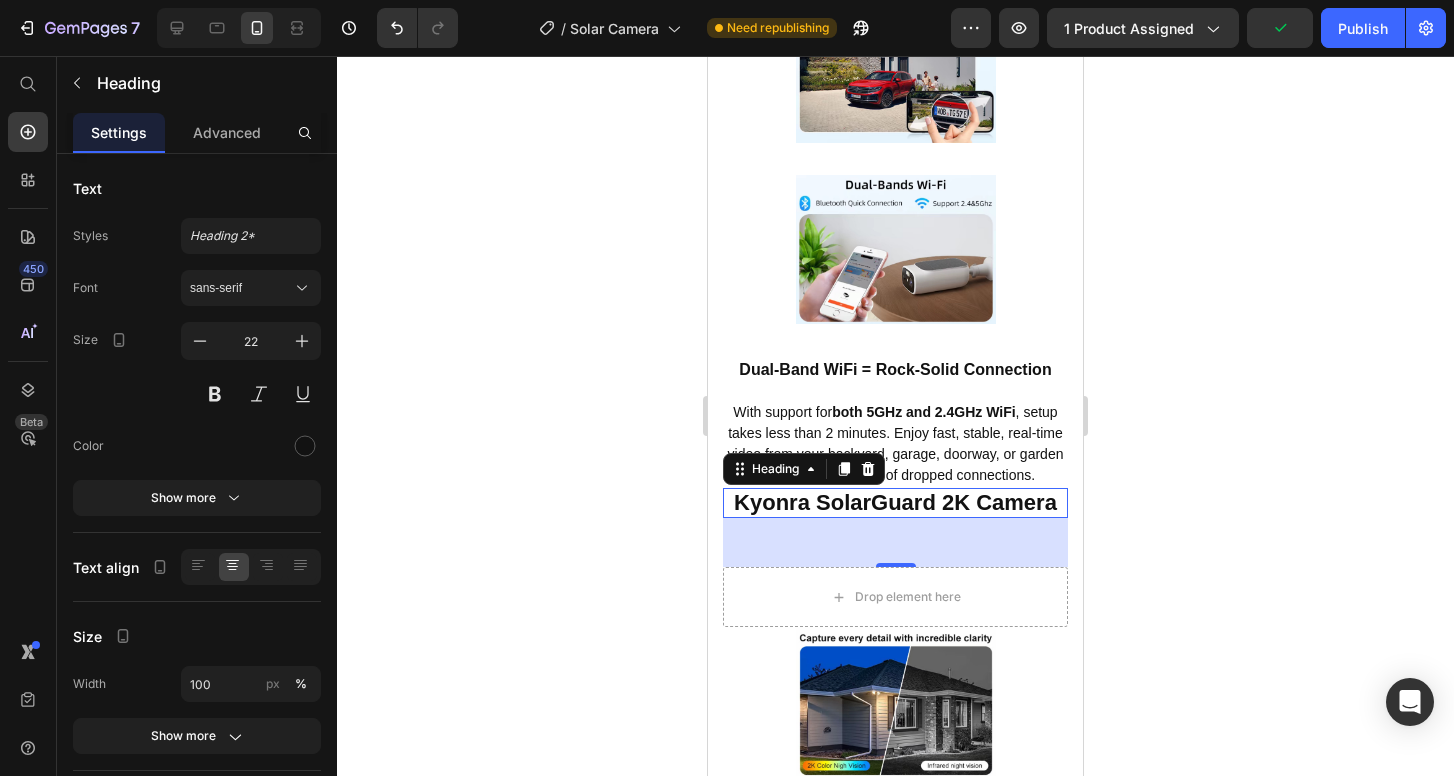 click 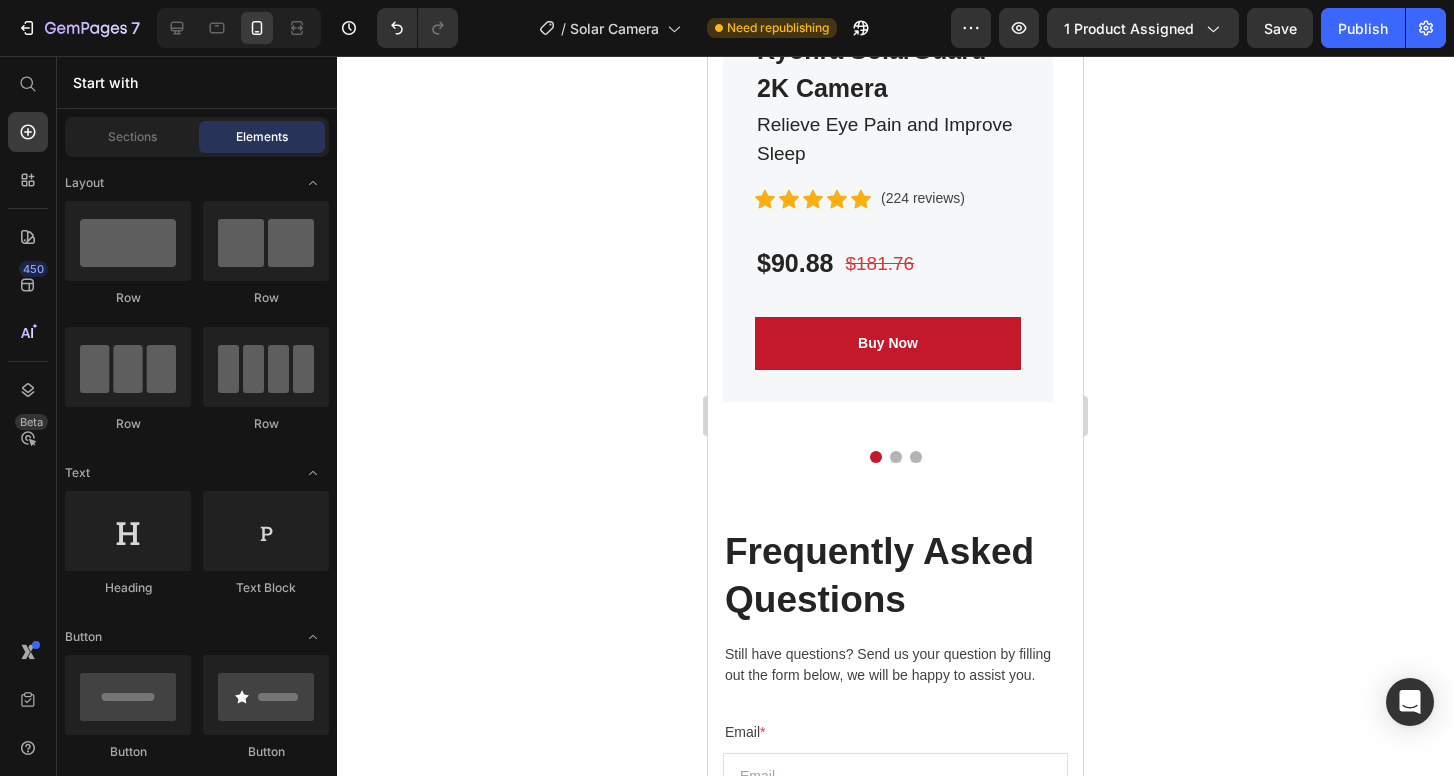 scroll, scrollTop: 6273, scrollLeft: 0, axis: vertical 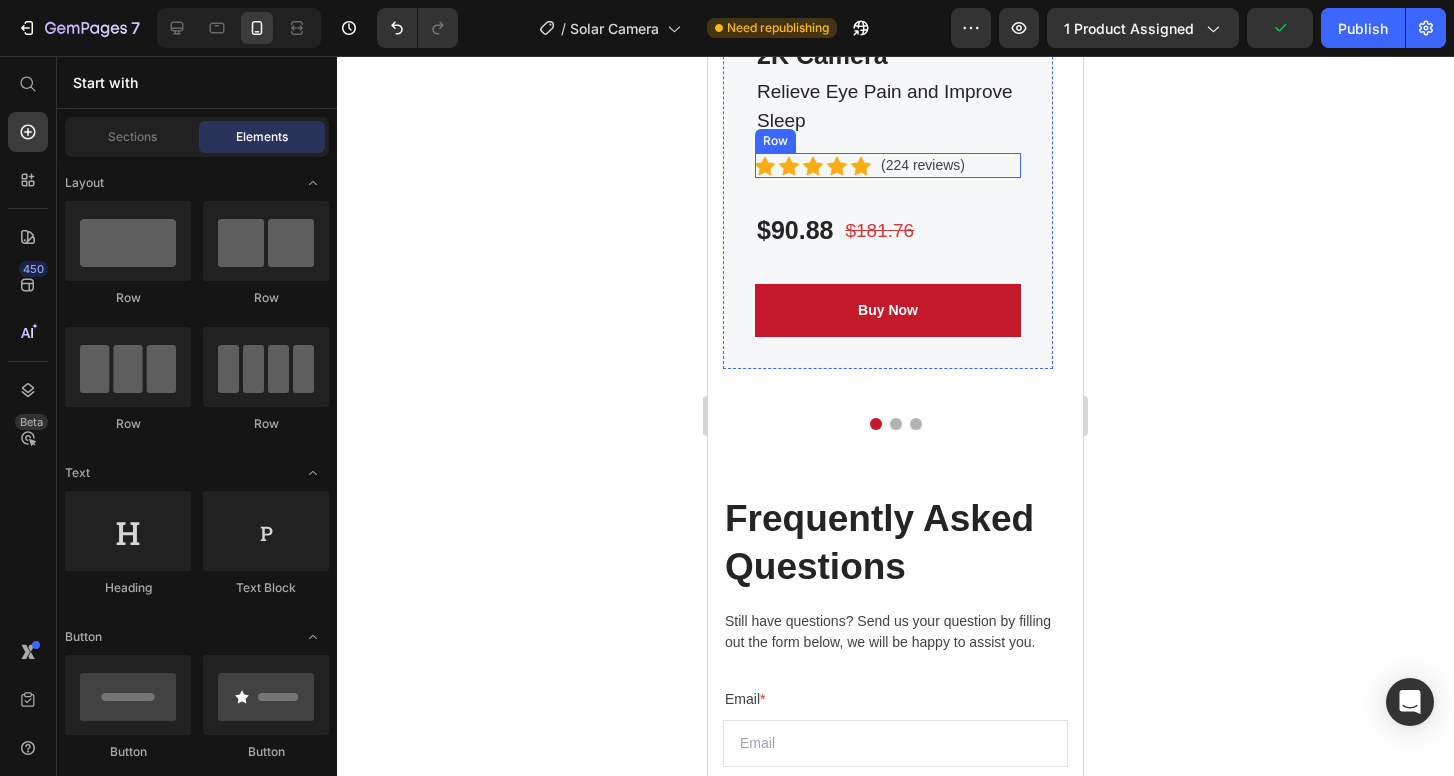 click on "Icon                Icon                Icon                Icon                Icon Icon List Hoz (224 reviews) Text block Row" at bounding box center [888, 165] 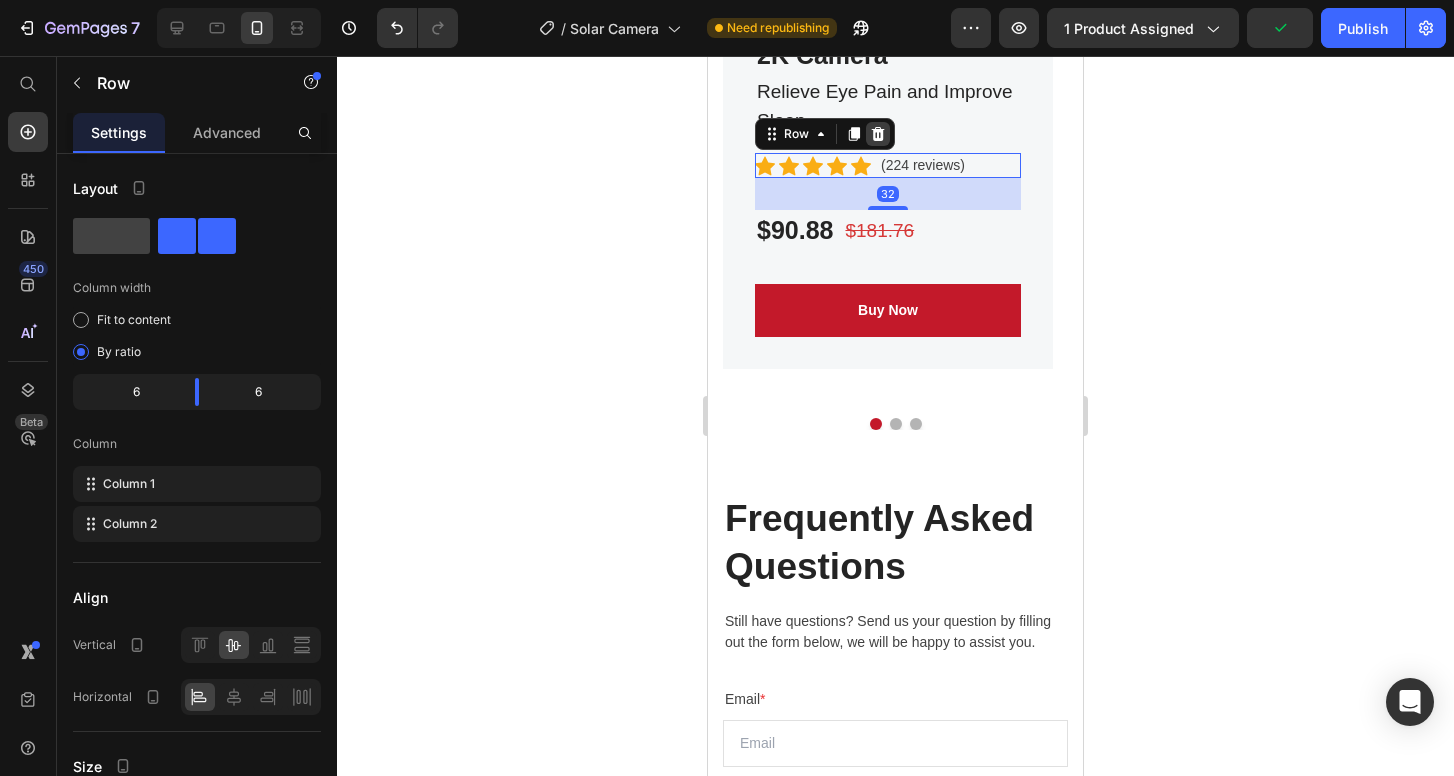 click 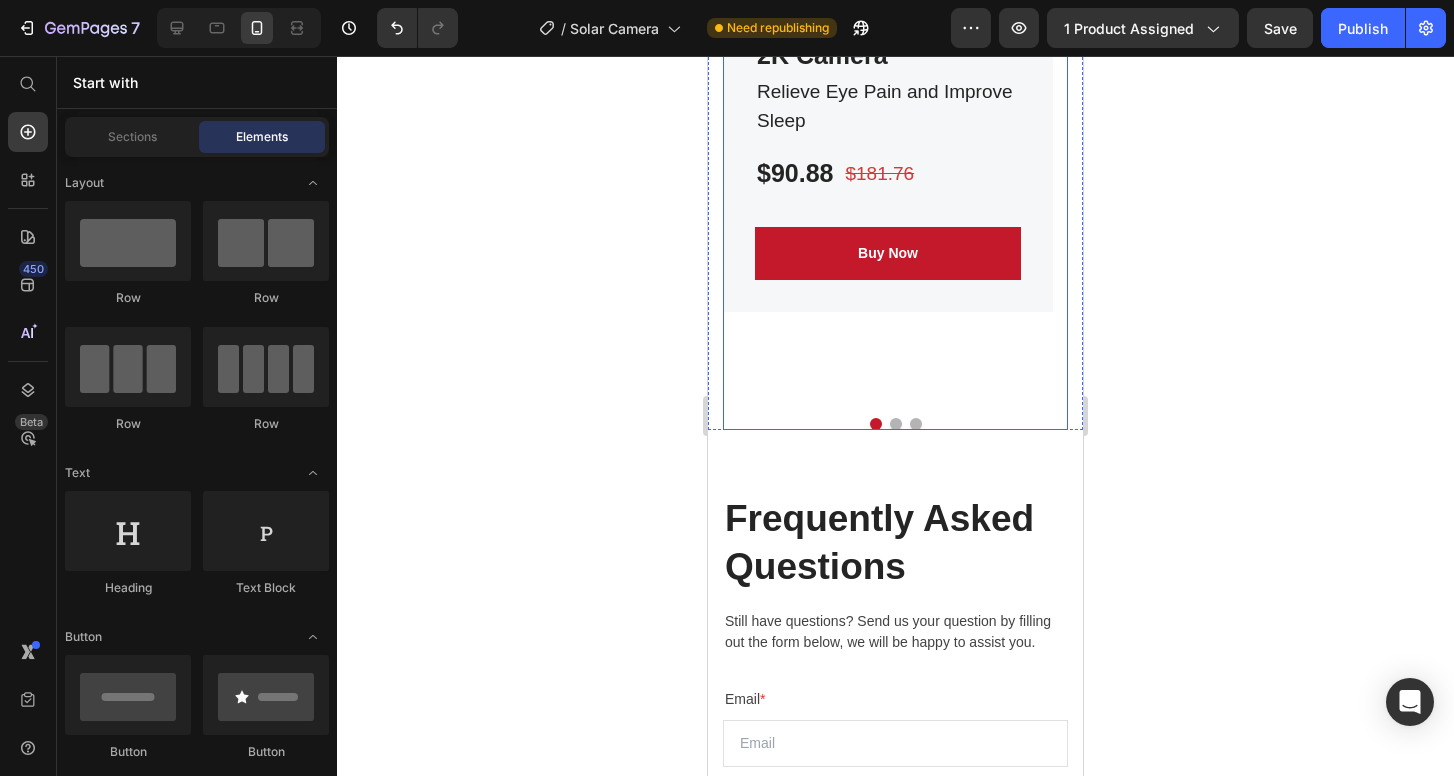 click at bounding box center (896, 424) 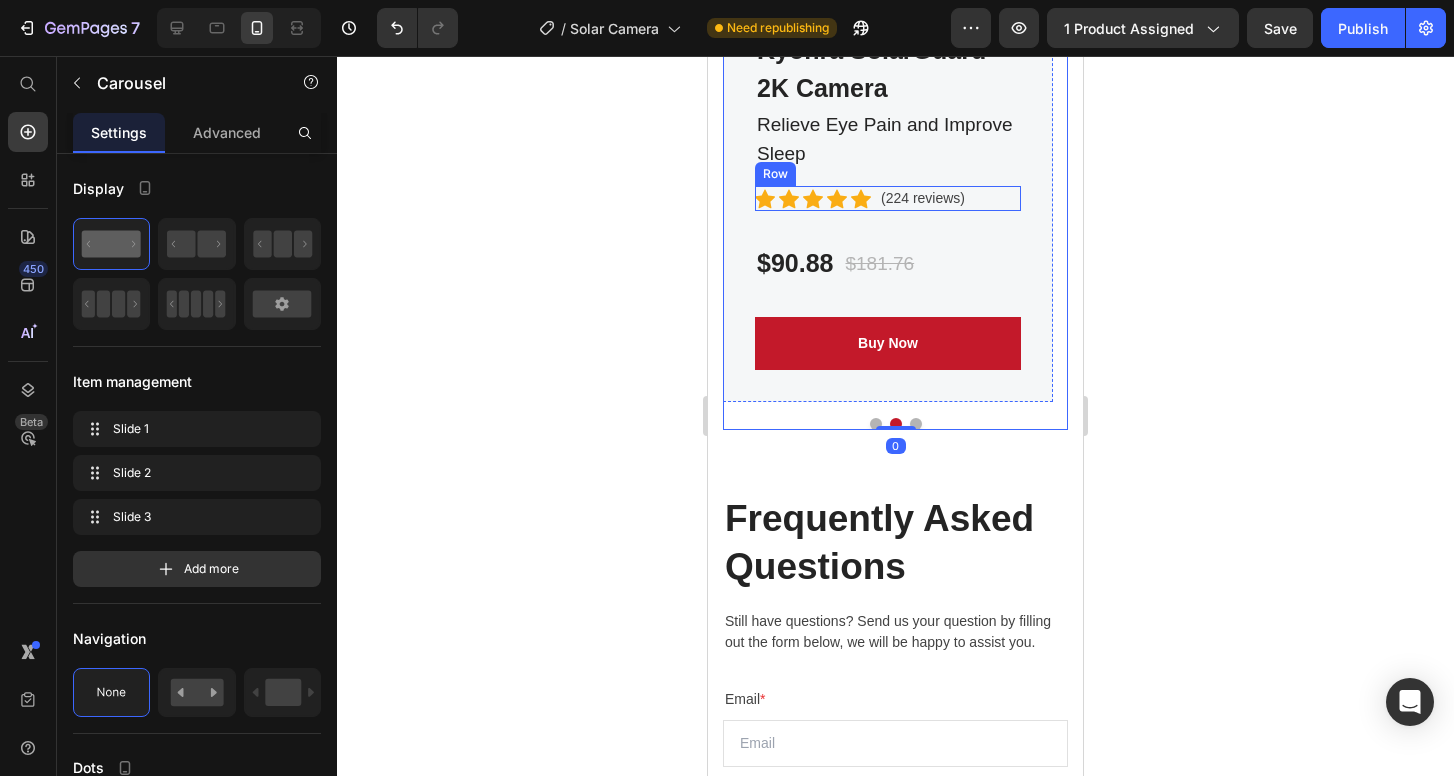 click on "Icon                Icon                Icon                Icon                Icon Icon List Hoz (224 reviews) Text block Row" at bounding box center [888, 198] 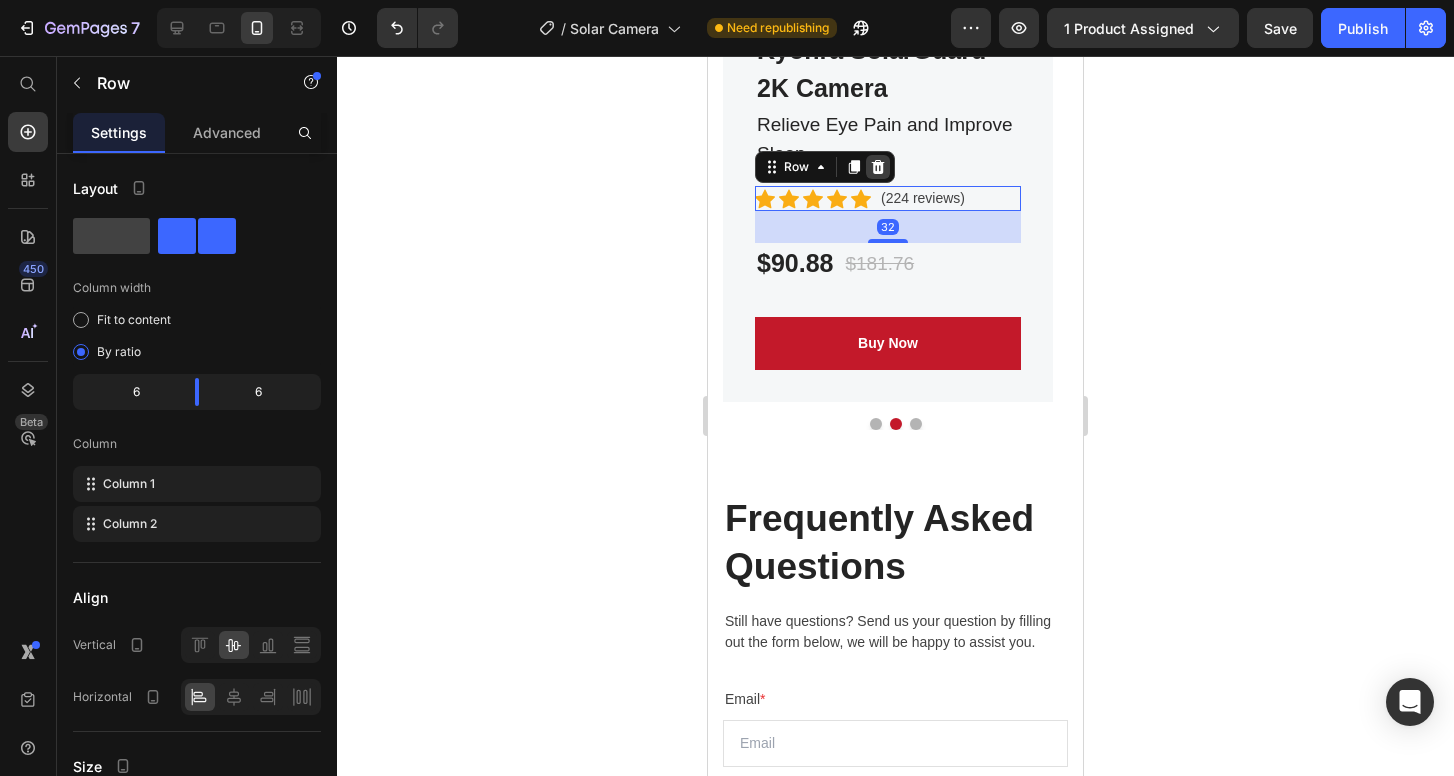 click 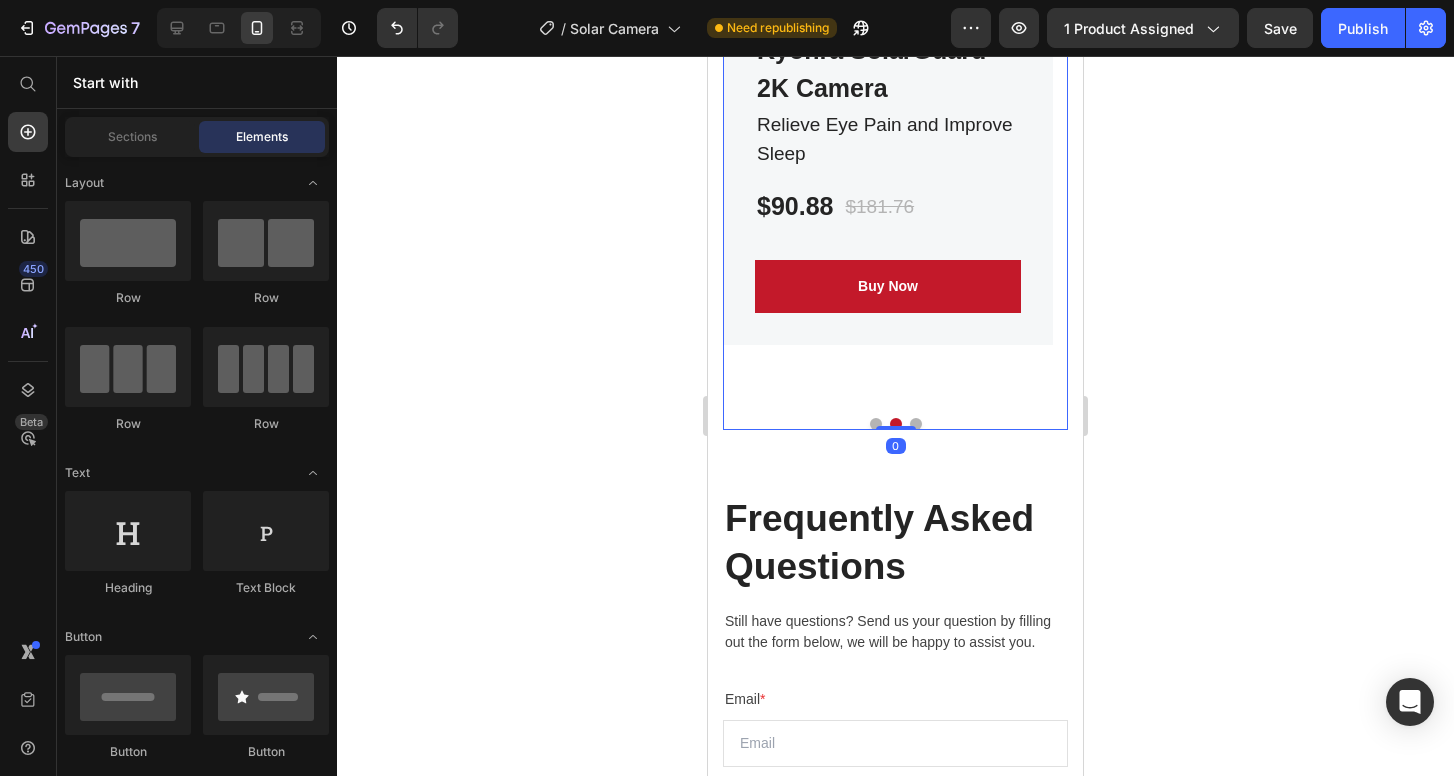 click at bounding box center [916, 424] 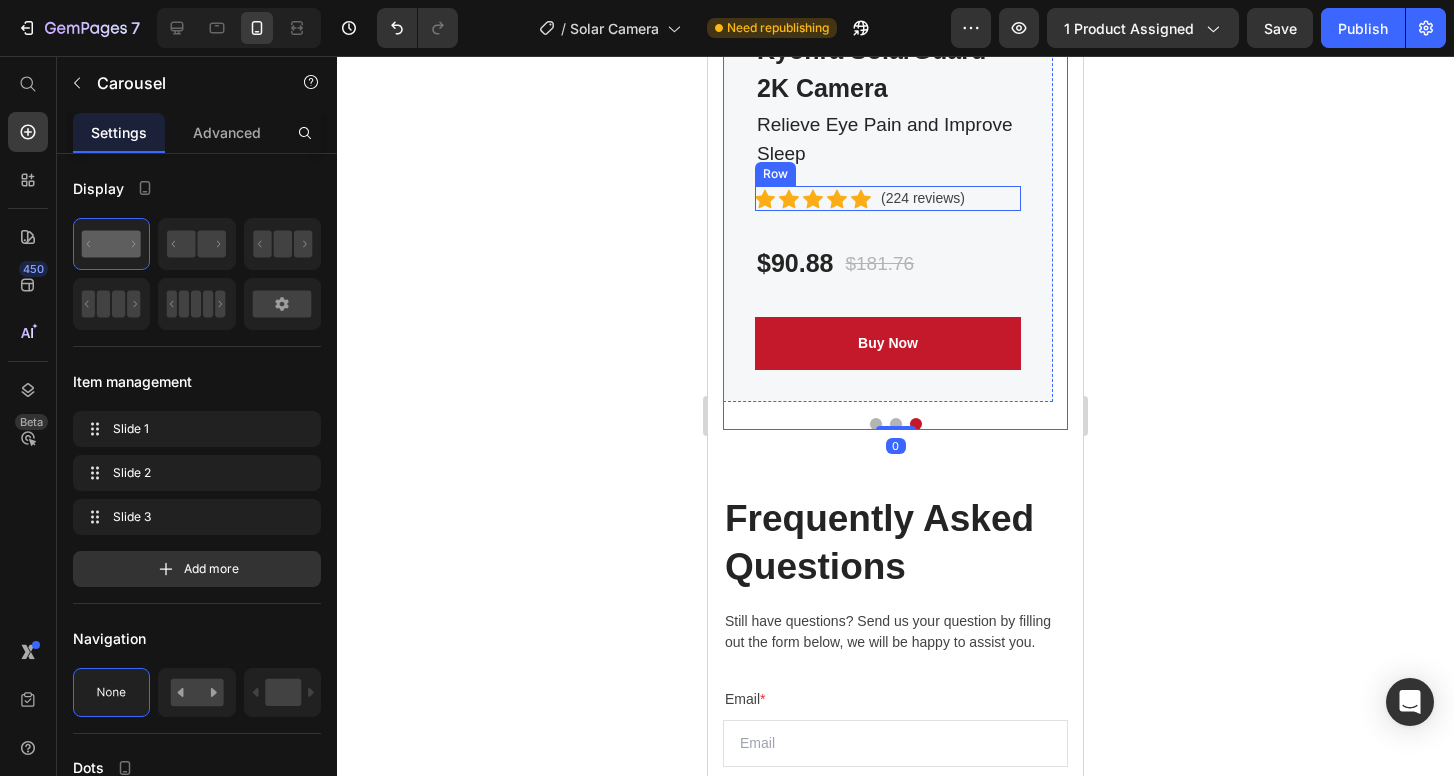 click on "Icon                Icon                Icon                Icon                Icon Icon List Hoz (224 reviews) Text block Row" at bounding box center (888, 198) 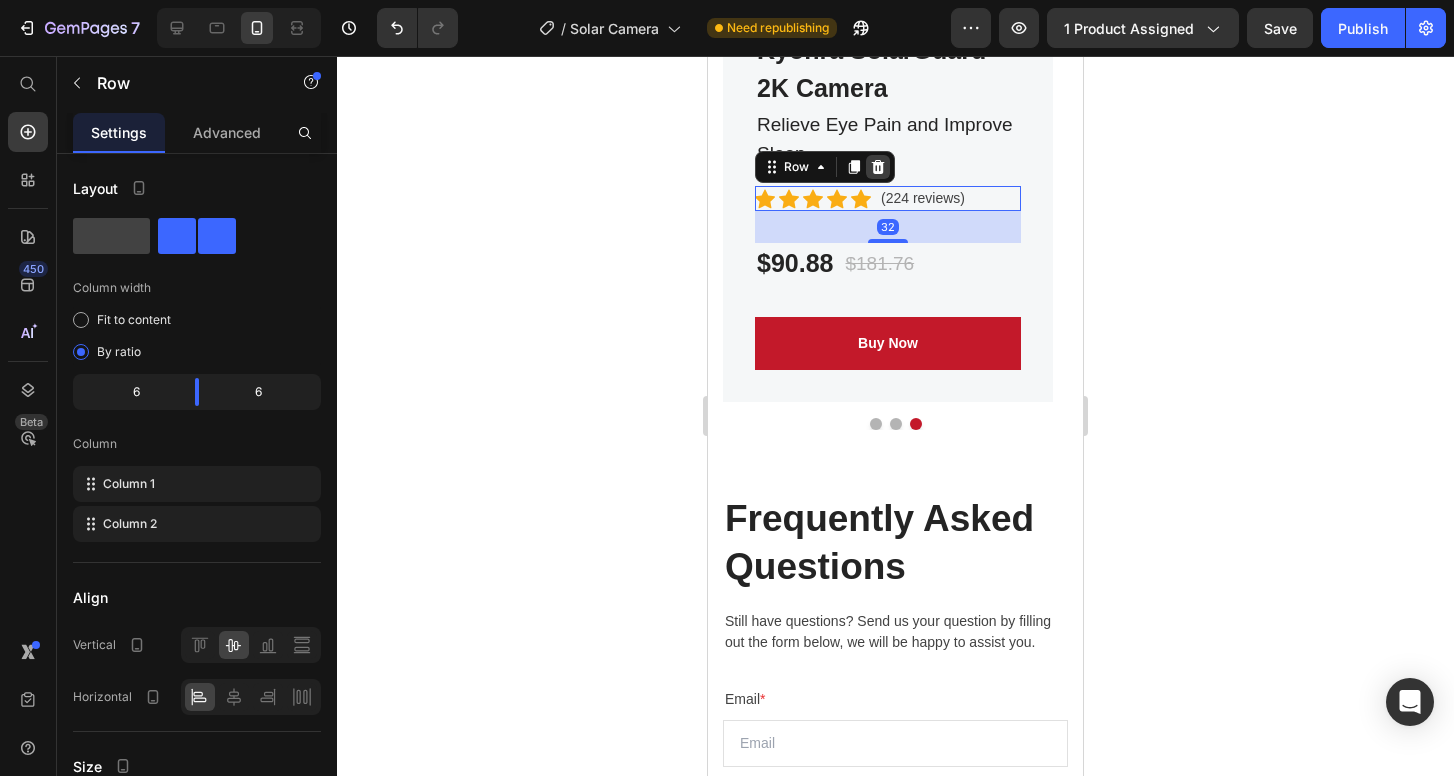 click 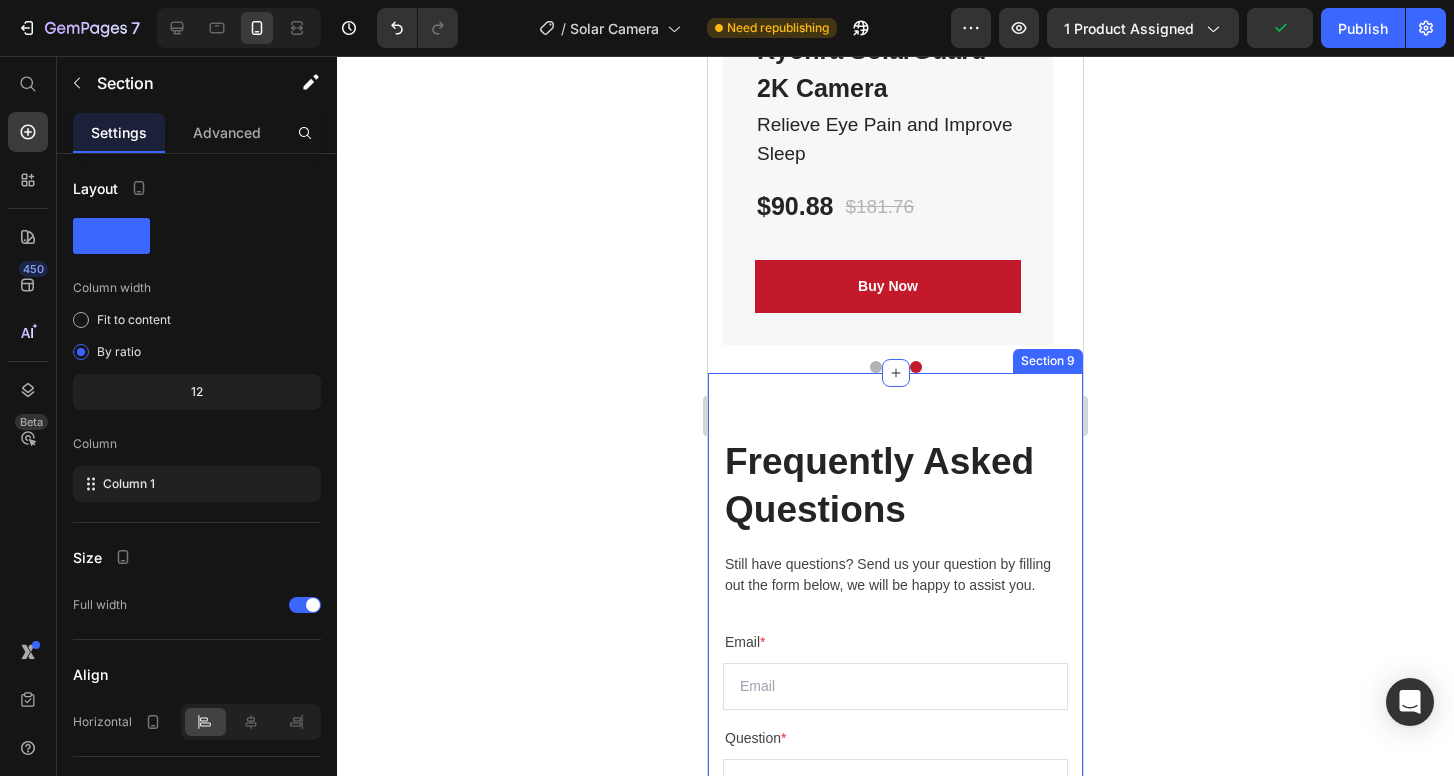 click on "Frequently Asked Questions Heading Still have questions? Send us your question by filling out the form below, we will be happy to assist you. Text block Email  * Text block Email Field Question  * Text block Text Area Submit Now Submit Button Contact Form
How long should I use my Gemgun?
How does Gemgun work to massage and relax my body?
Is it safe to use Gemgun during pregnancy?
Does Gemgun come with a warranty?
Can I make changes to my order?
What is the time limit for returns?
How do I return a gift? Accordion Row Section 9" at bounding box center [895, 1203] 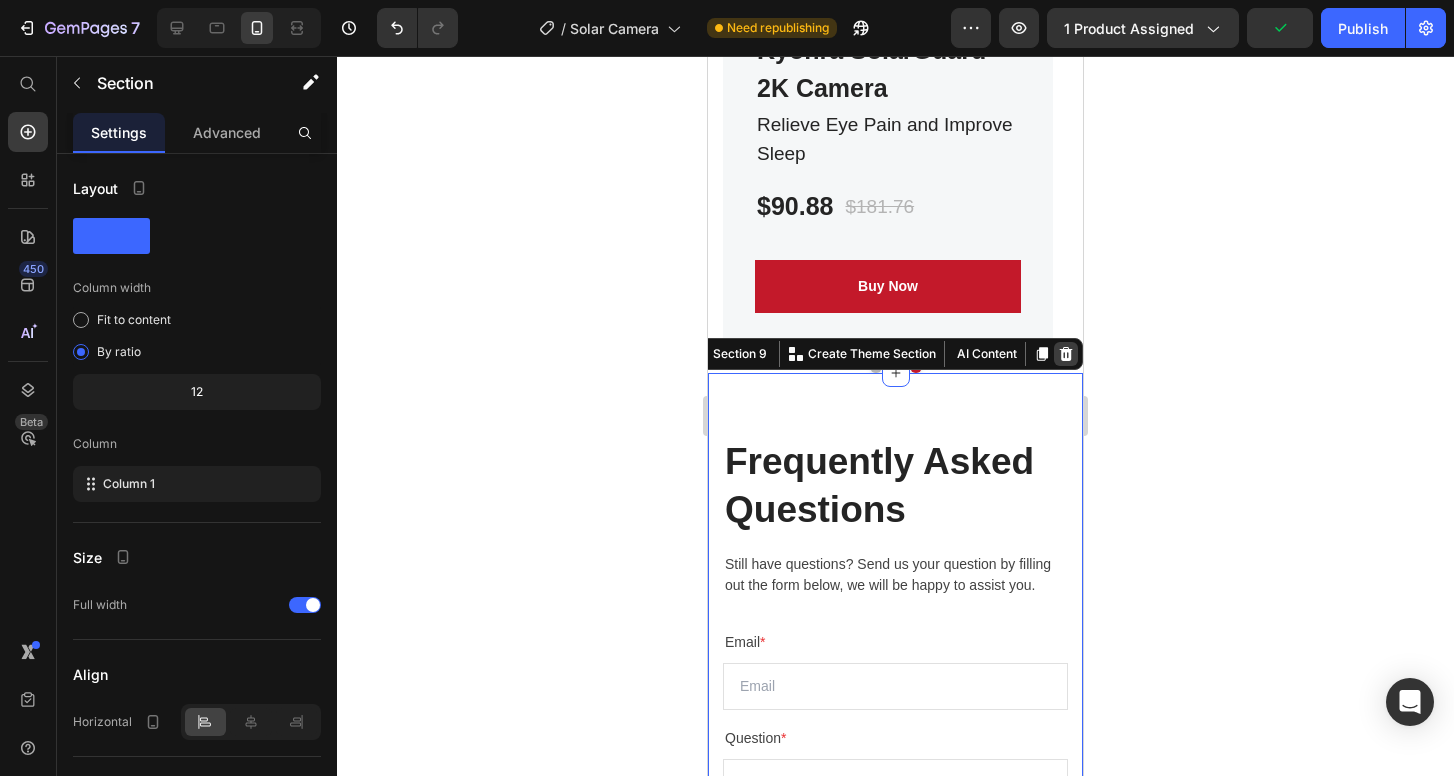 click 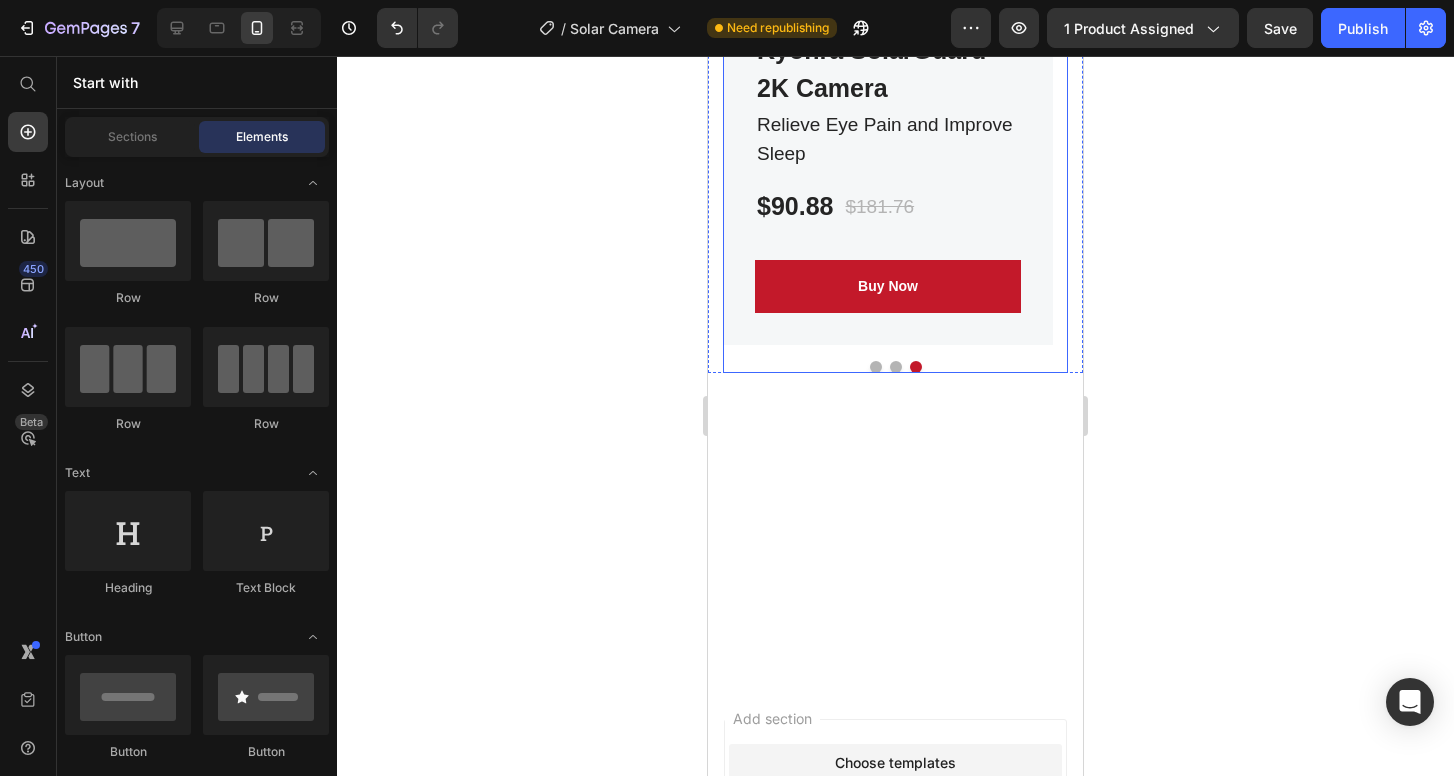 click on "Product Images Kyonra SolarGuard 2K Camera (P) Title Relieve Eye Pain and Improve Sleep Text block $90.88 (P) Price $181.76 (P) Price Row Buy Now (P) Cart Button Row Product Product Images Image Only on Mother’s Day! Text block Row Kyonra SolarGuard 2K Camera (P) Title Relieve Eye Pain and Improve Sleep Text block $90.88 (P) Price $181.76 (P) Price Row Buy Now (P) Cart Button Row Product Product Images Image Only on Mother’s Day! Text block Row Kyonra SolarGuard 2K Camera (P) Title Relieve Eye Pain and Improve Sleep Text block $90.88 (P) Price $181.76 (P) Price Row Buy Now (P) Cart Button Row Product Carousel" at bounding box center (895, 20) 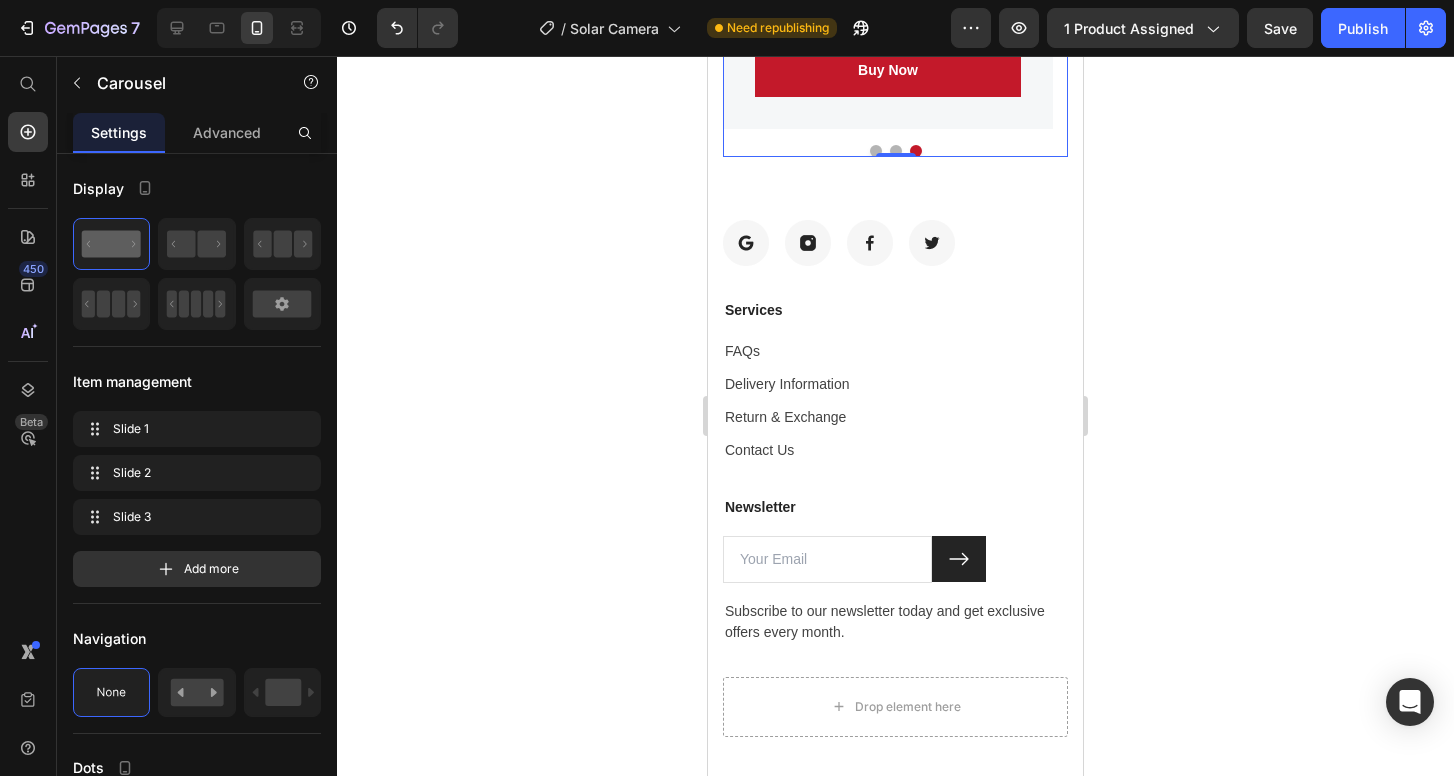 scroll, scrollTop: 6467, scrollLeft: 0, axis: vertical 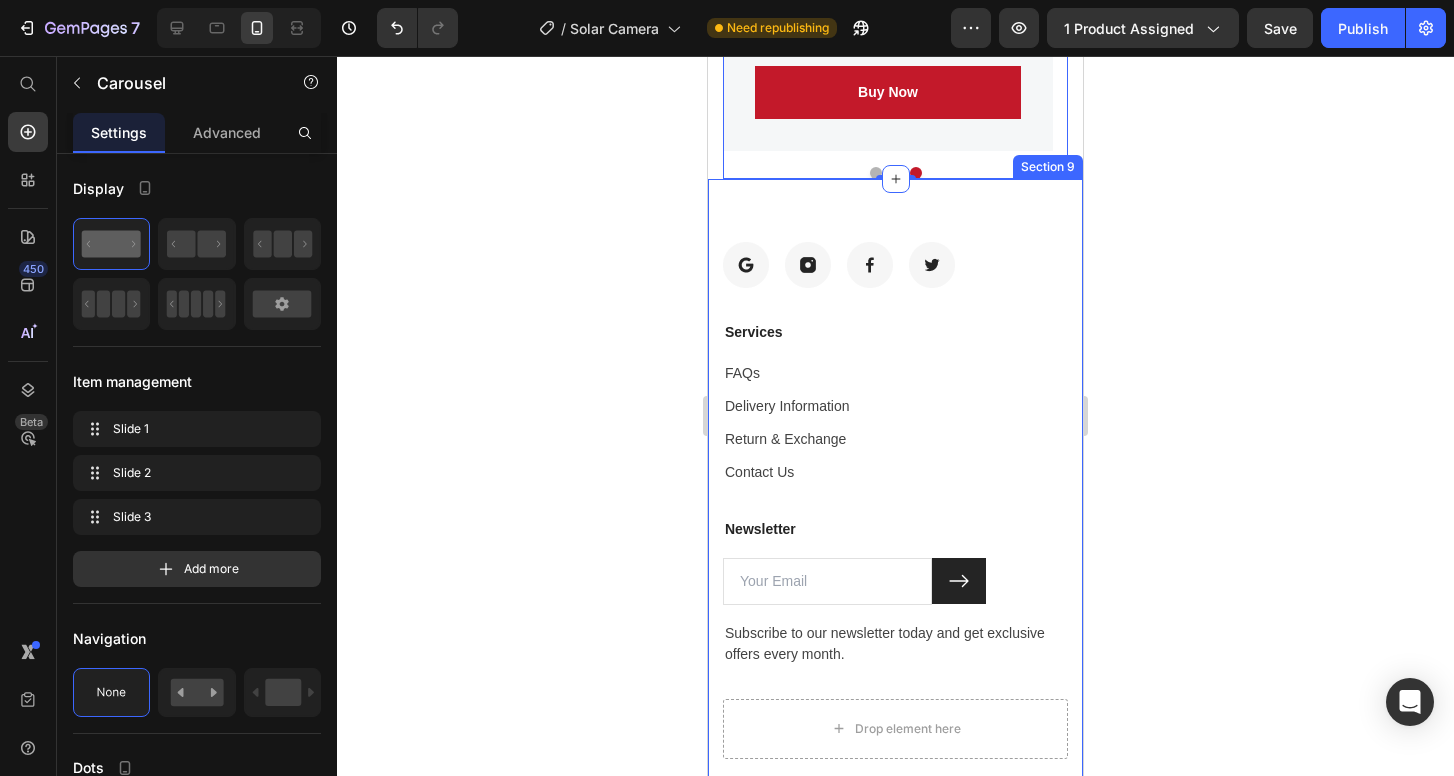 click on "Image Image Image Image Row Services Text block FAQs Text block Delivery Information Text block Return & Exchange  Text block Contact Us Text block Newsletter Text block Email Field
Submit Button Row Subscribe to our newsletter today and get exclusive offers every month. Text block Newsletter
Drop element here Row Section 9" at bounding box center [895, 500] 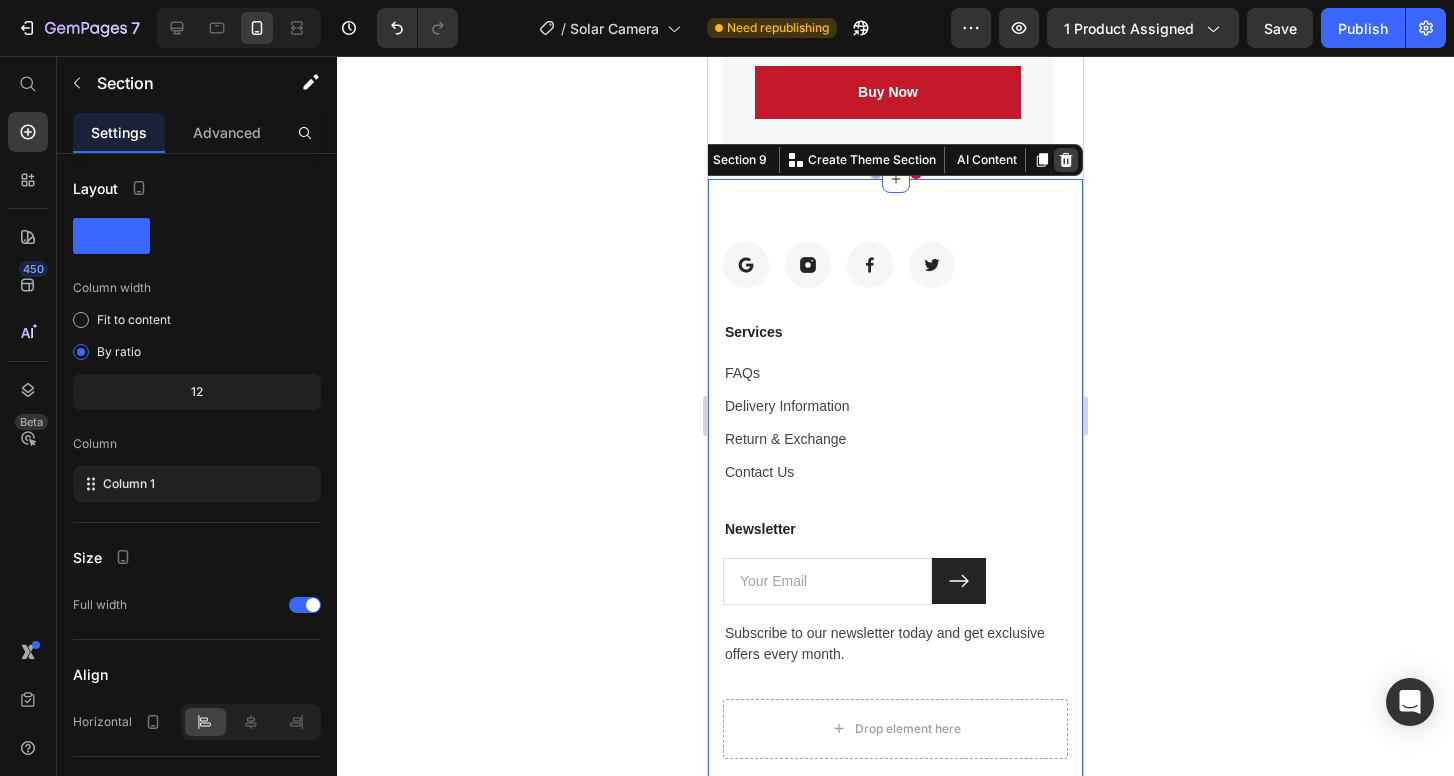click at bounding box center [1066, 160] 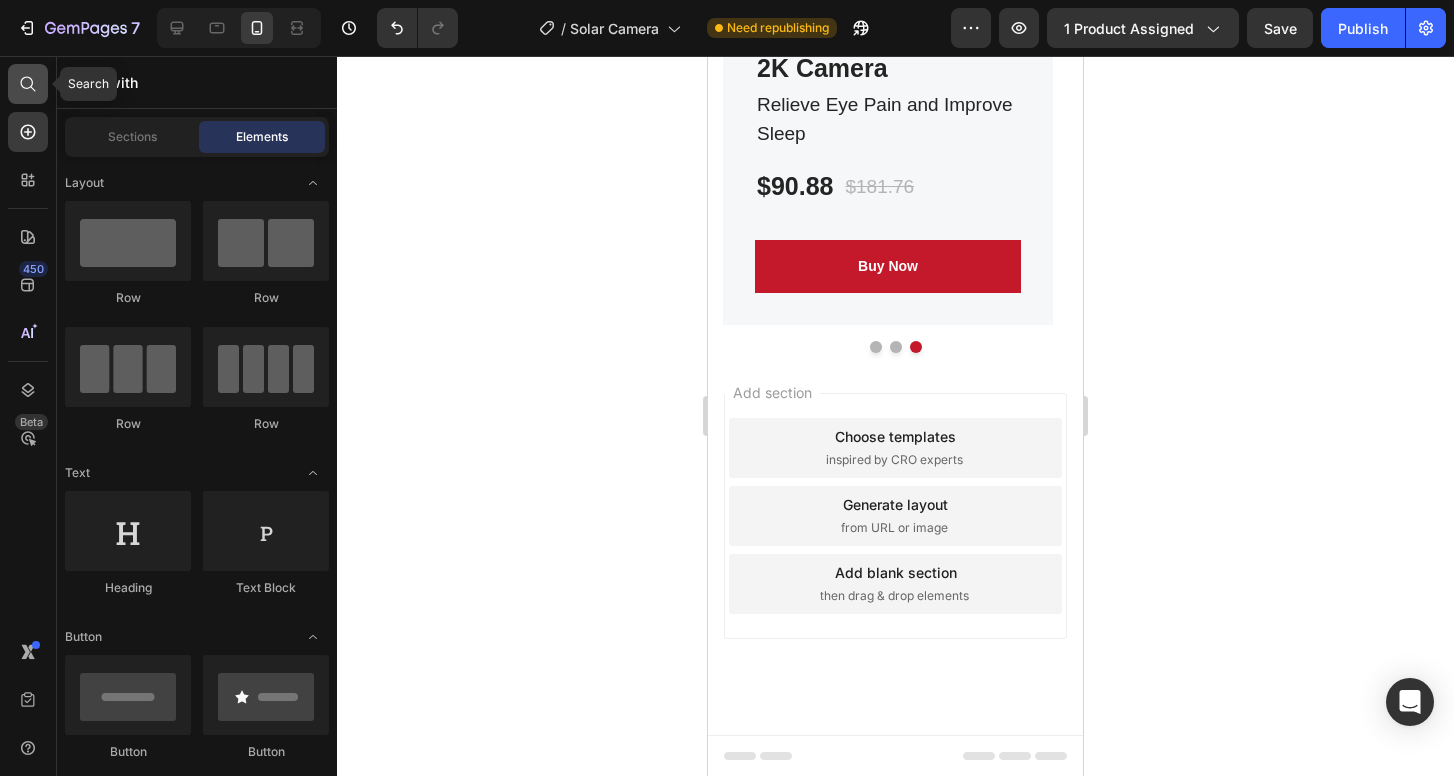 click 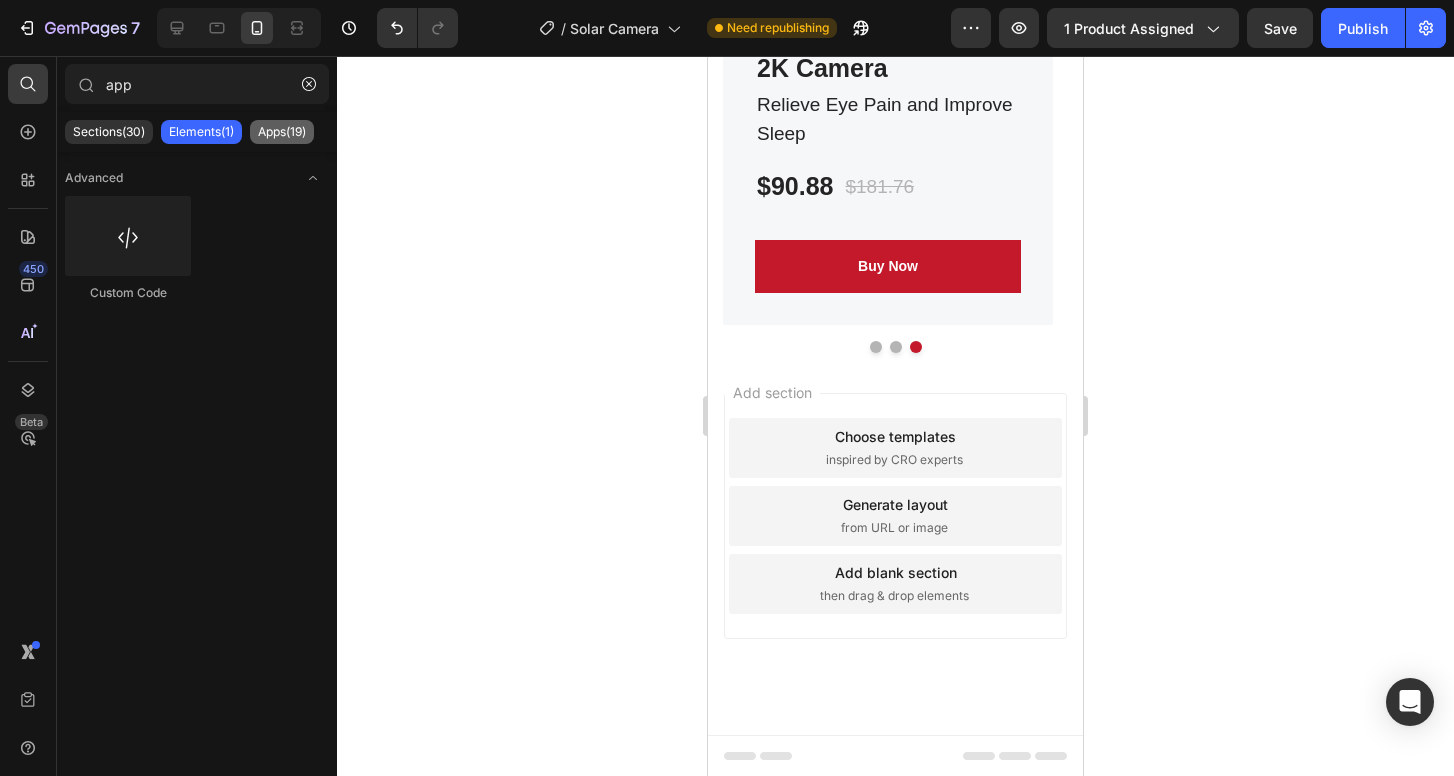 type on "app" 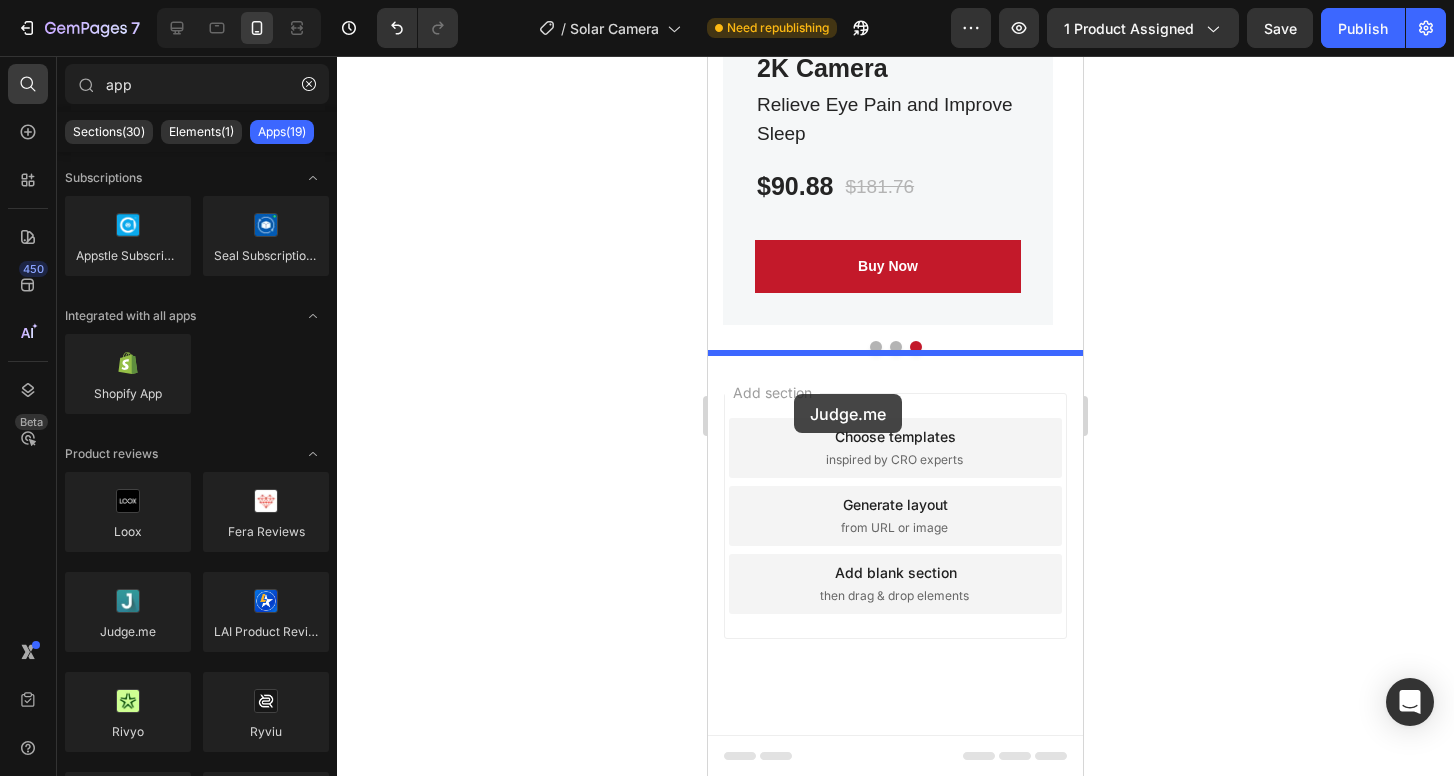 drag, startPoint x: 836, startPoint y: 656, endPoint x: 794, endPoint y: 394, distance: 265.34506 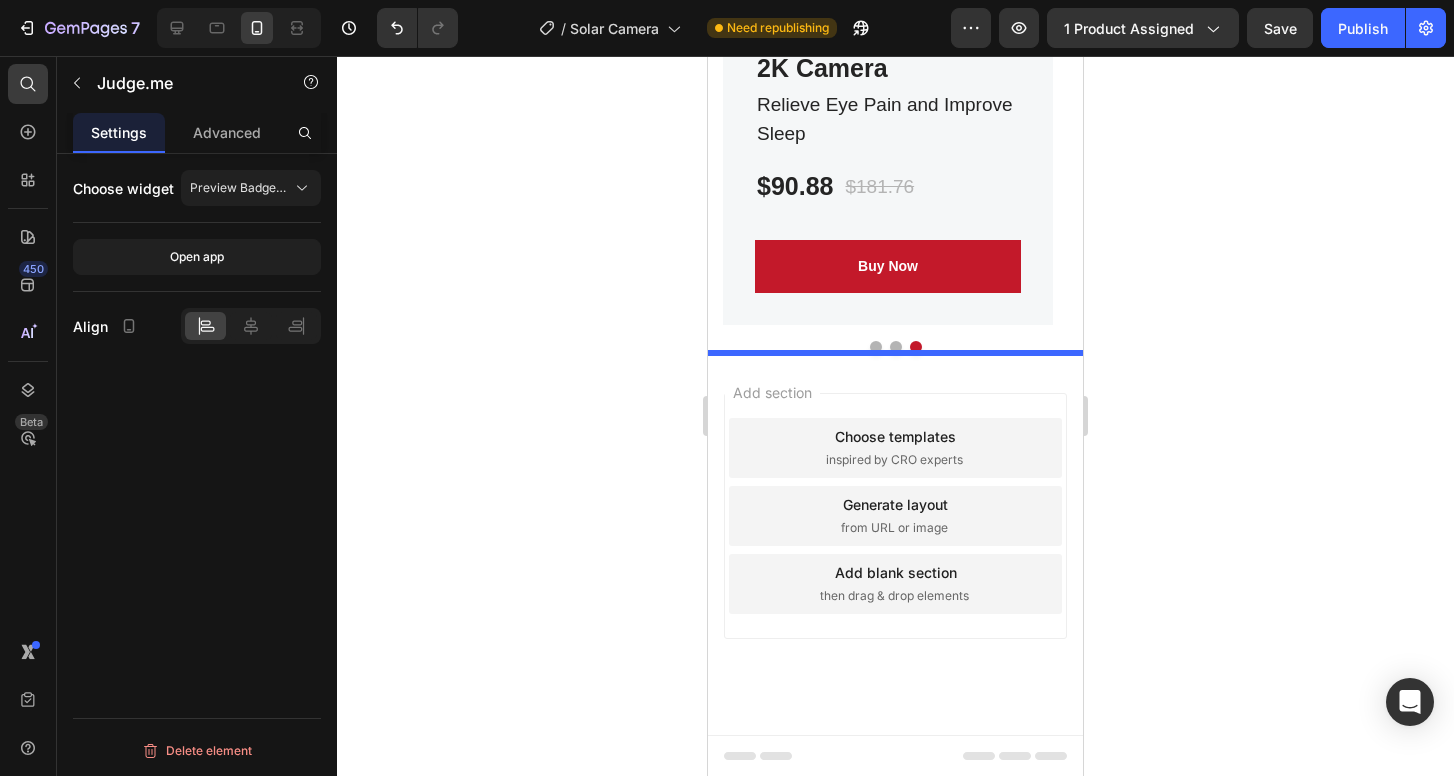 scroll, scrollTop: 6421, scrollLeft: 0, axis: vertical 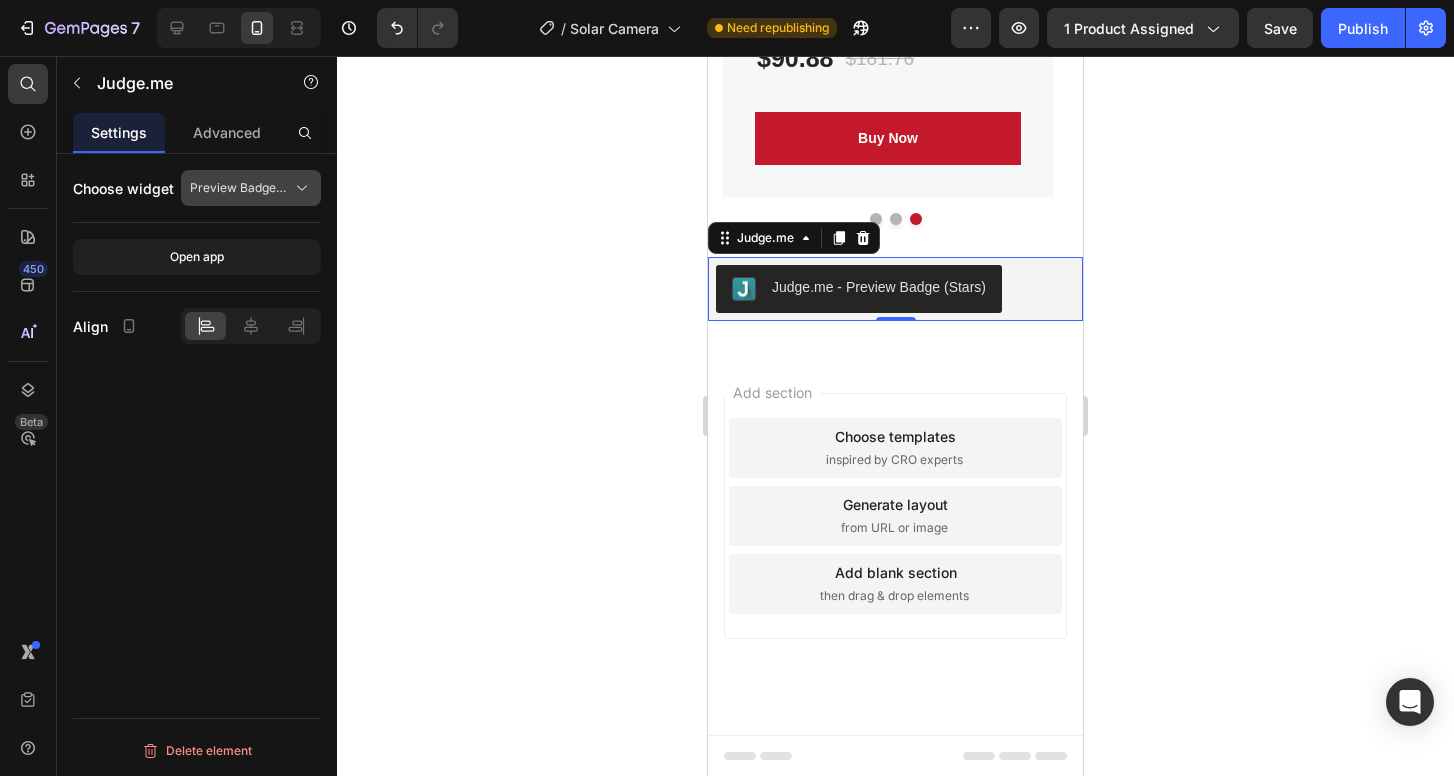 click on "Preview Badge (Stars)" at bounding box center [239, 188] 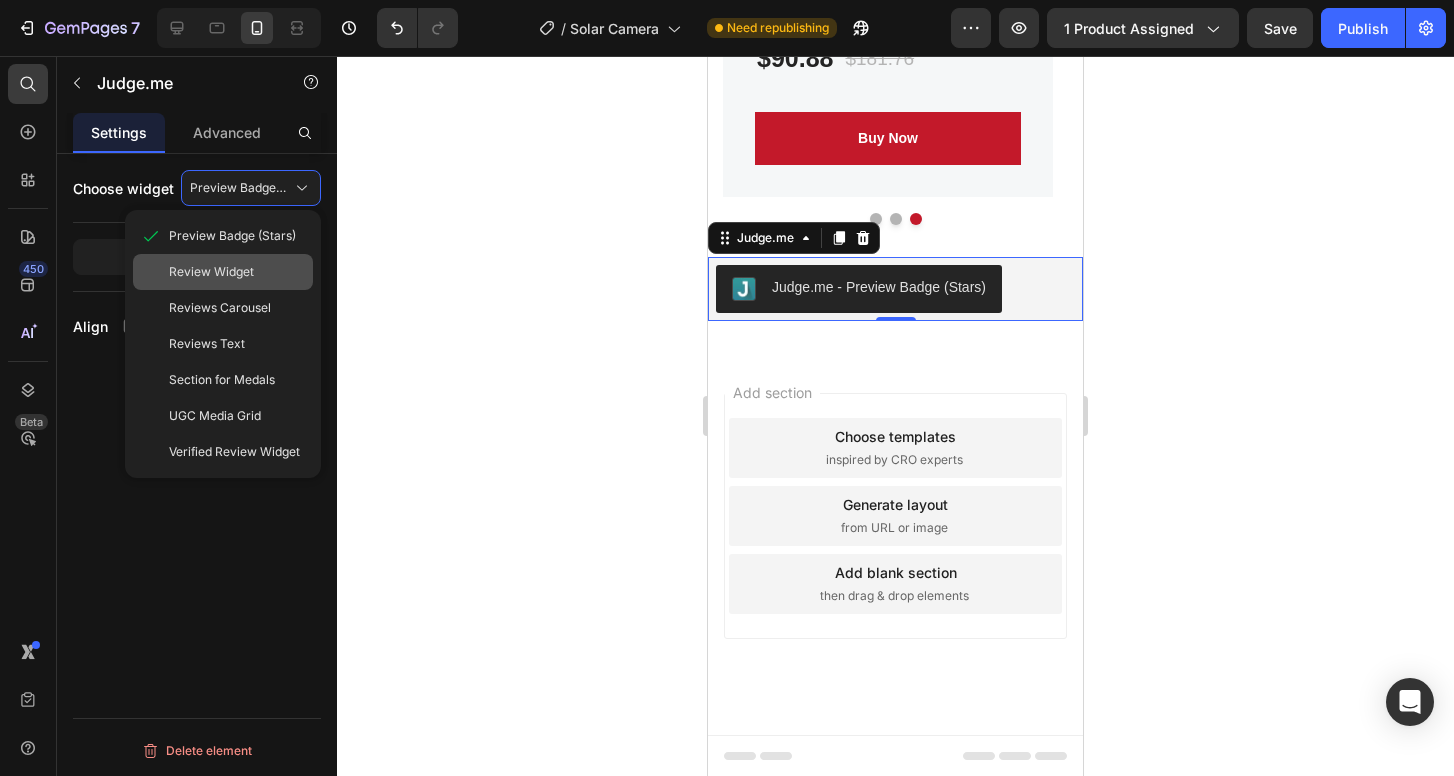 click on "Review Widget" at bounding box center [211, 272] 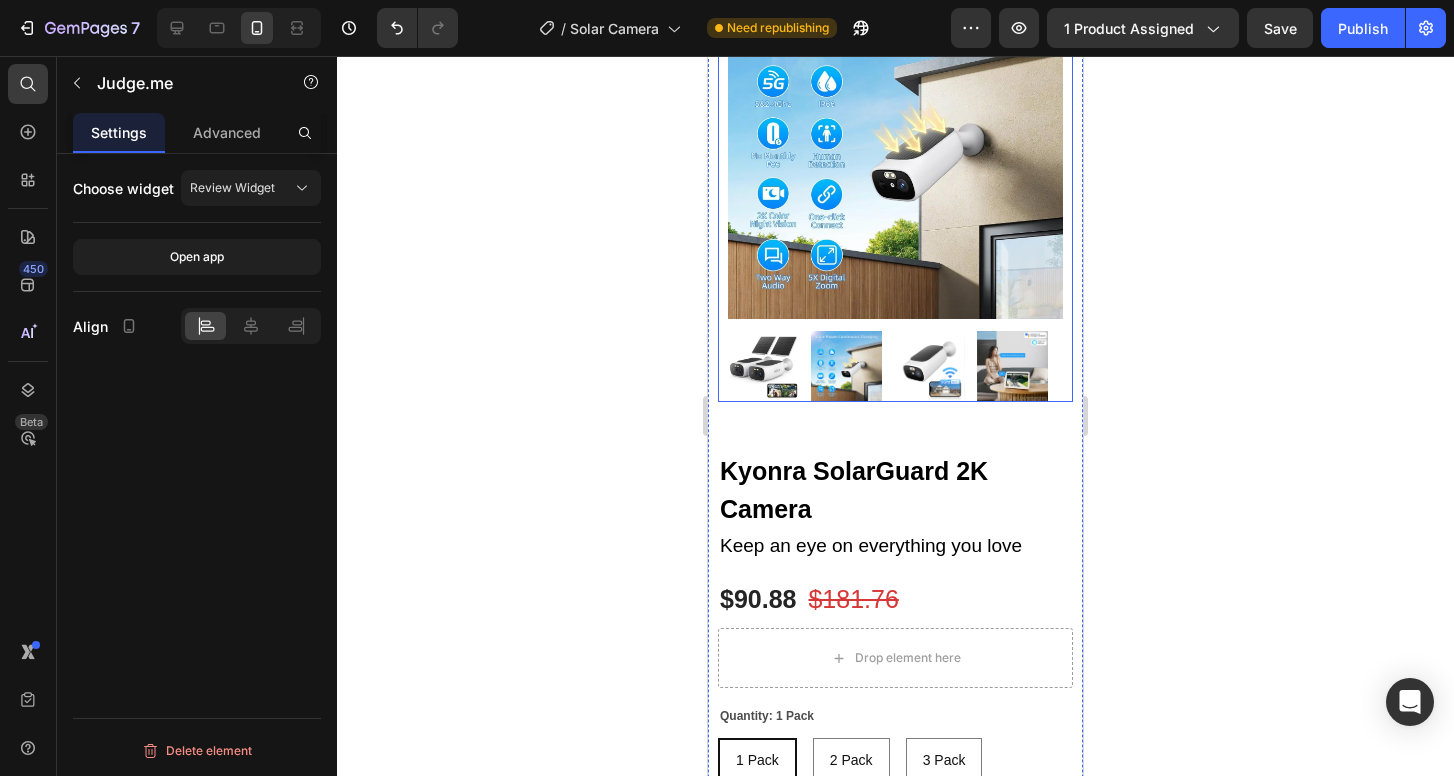 scroll, scrollTop: 196, scrollLeft: 0, axis: vertical 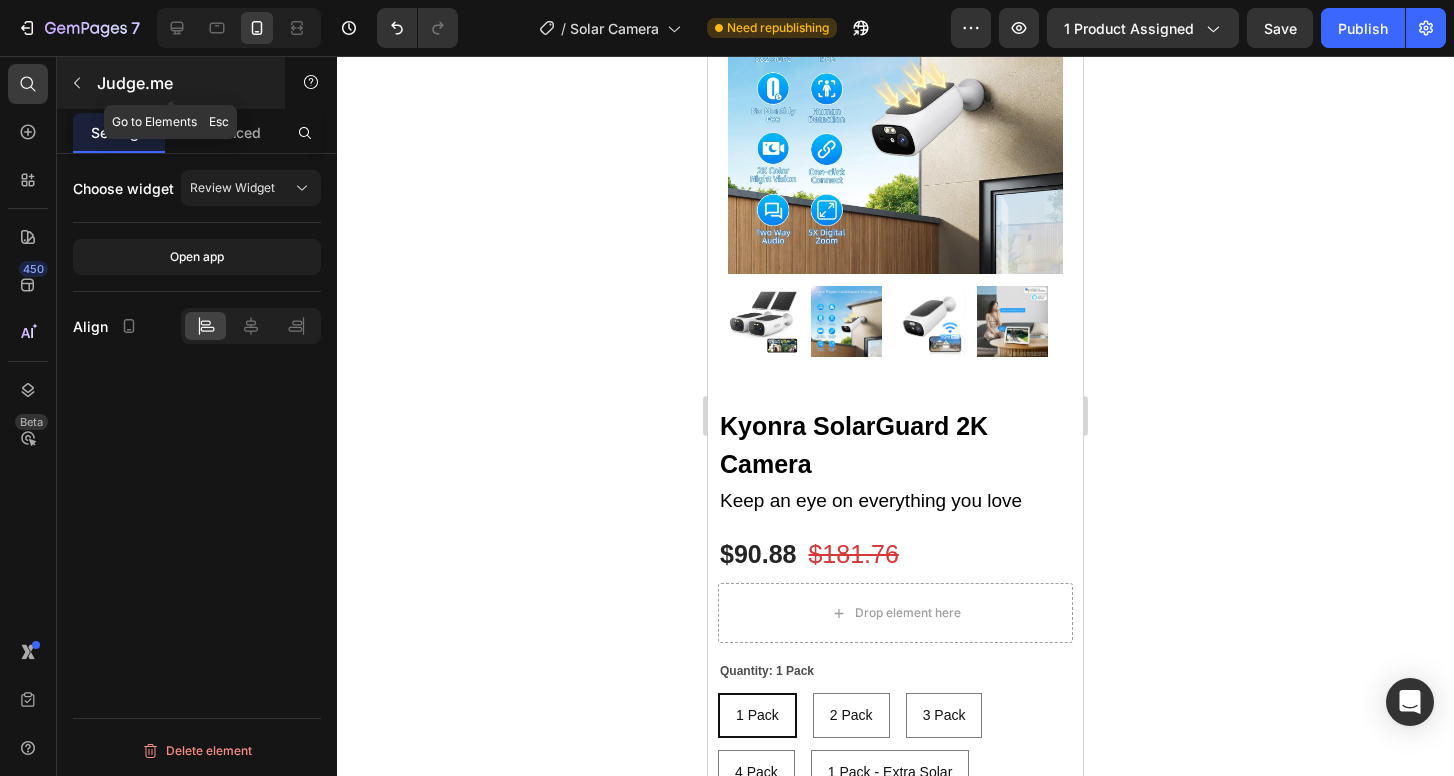 click 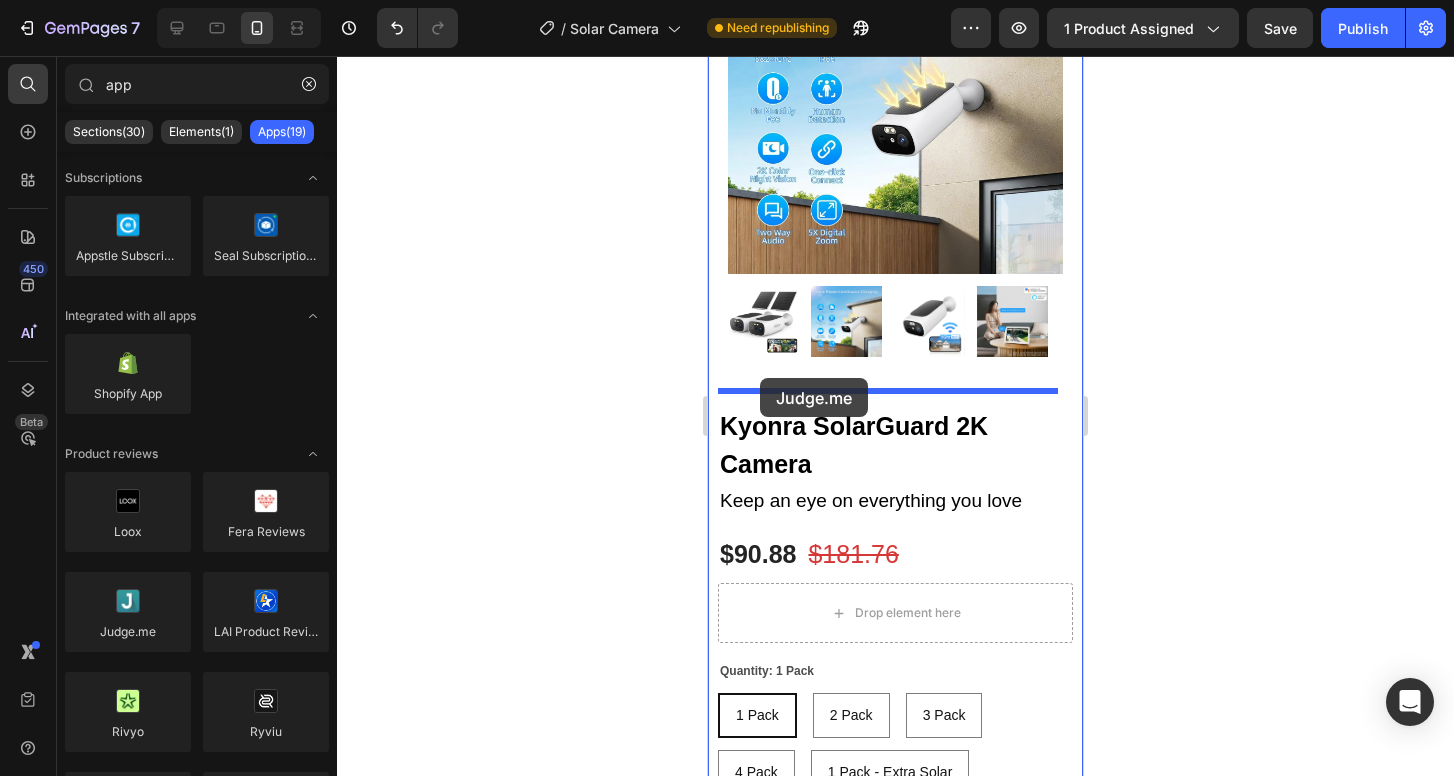 drag, startPoint x: 850, startPoint y: 653, endPoint x: 760, endPoint y: 378, distance: 289.35272 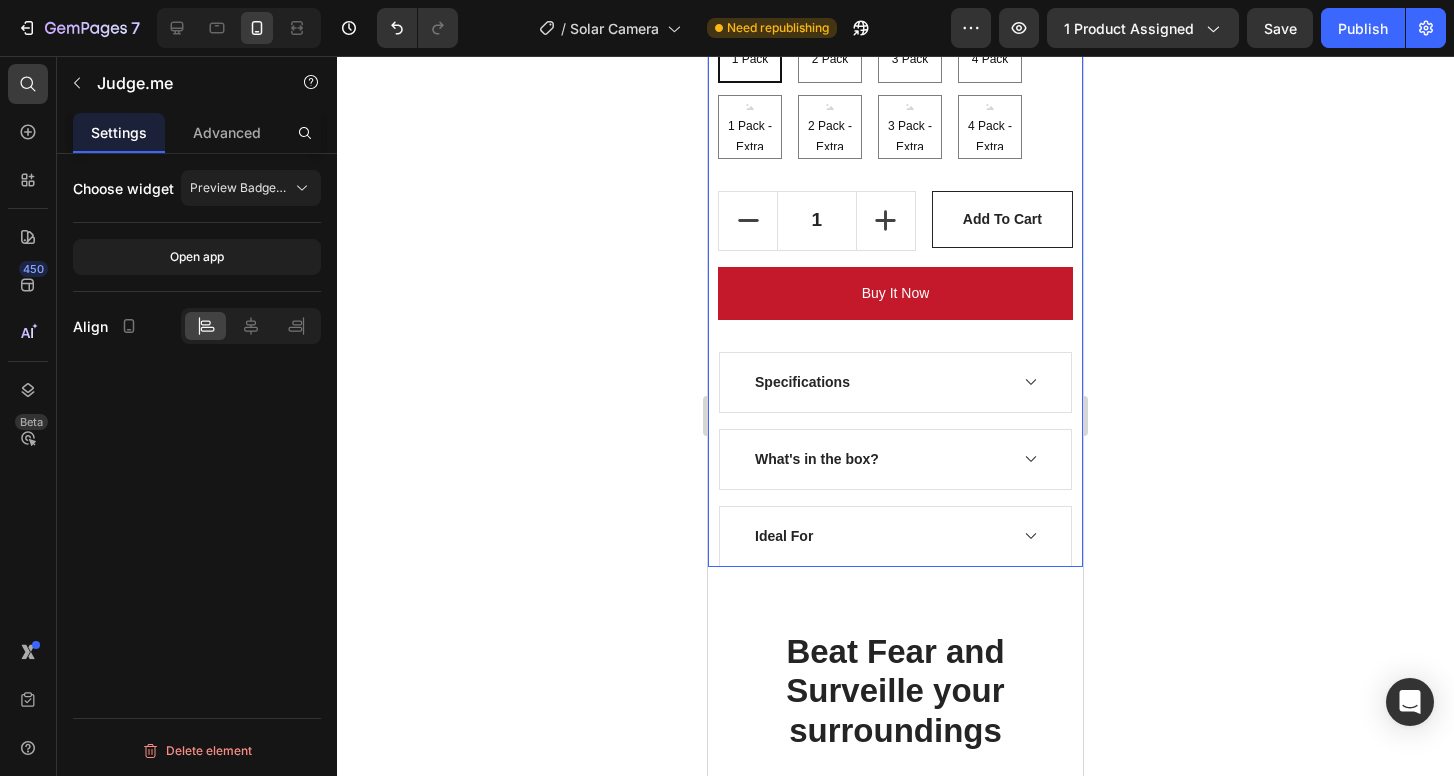 scroll, scrollTop: 1455, scrollLeft: 0, axis: vertical 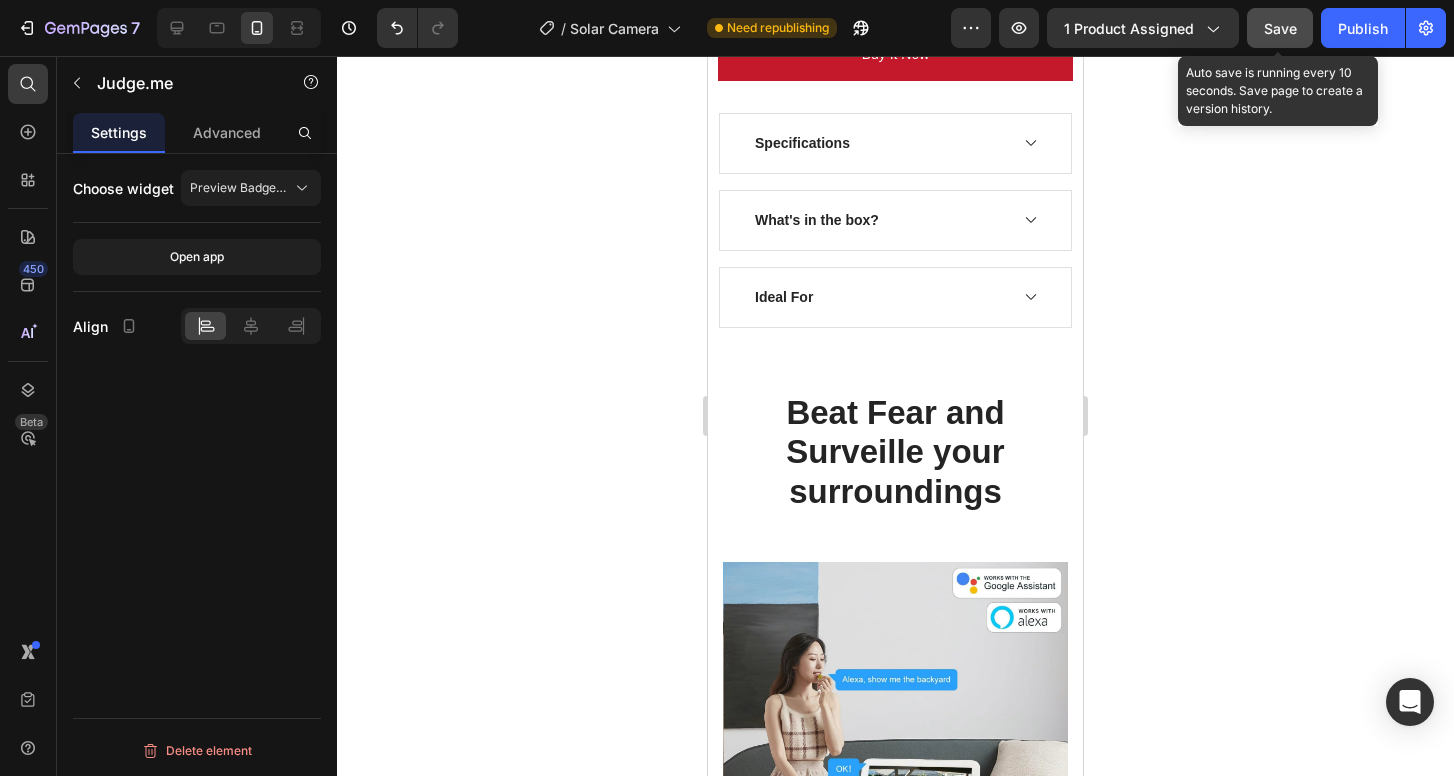 click on "Save" at bounding box center (1280, 28) 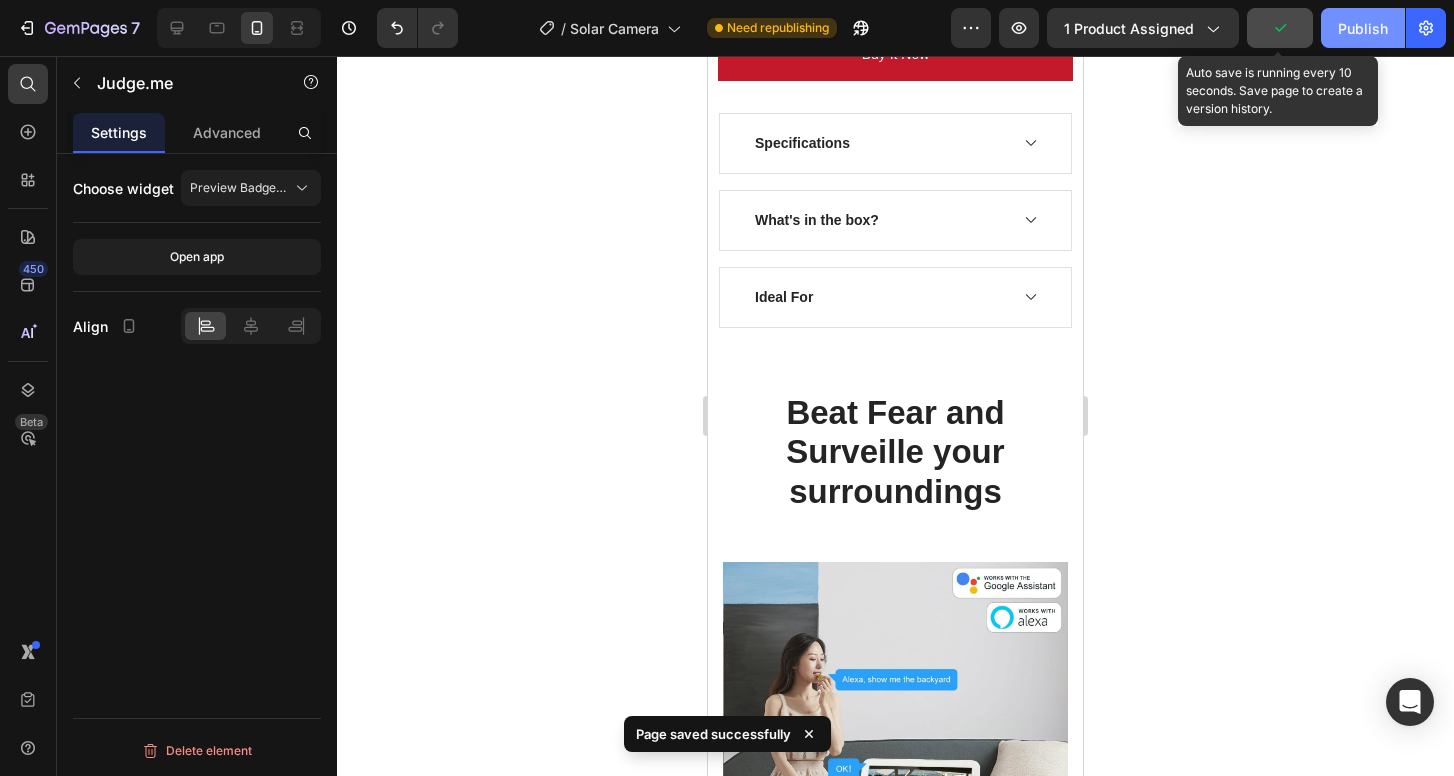 click on "Publish" at bounding box center (1363, 28) 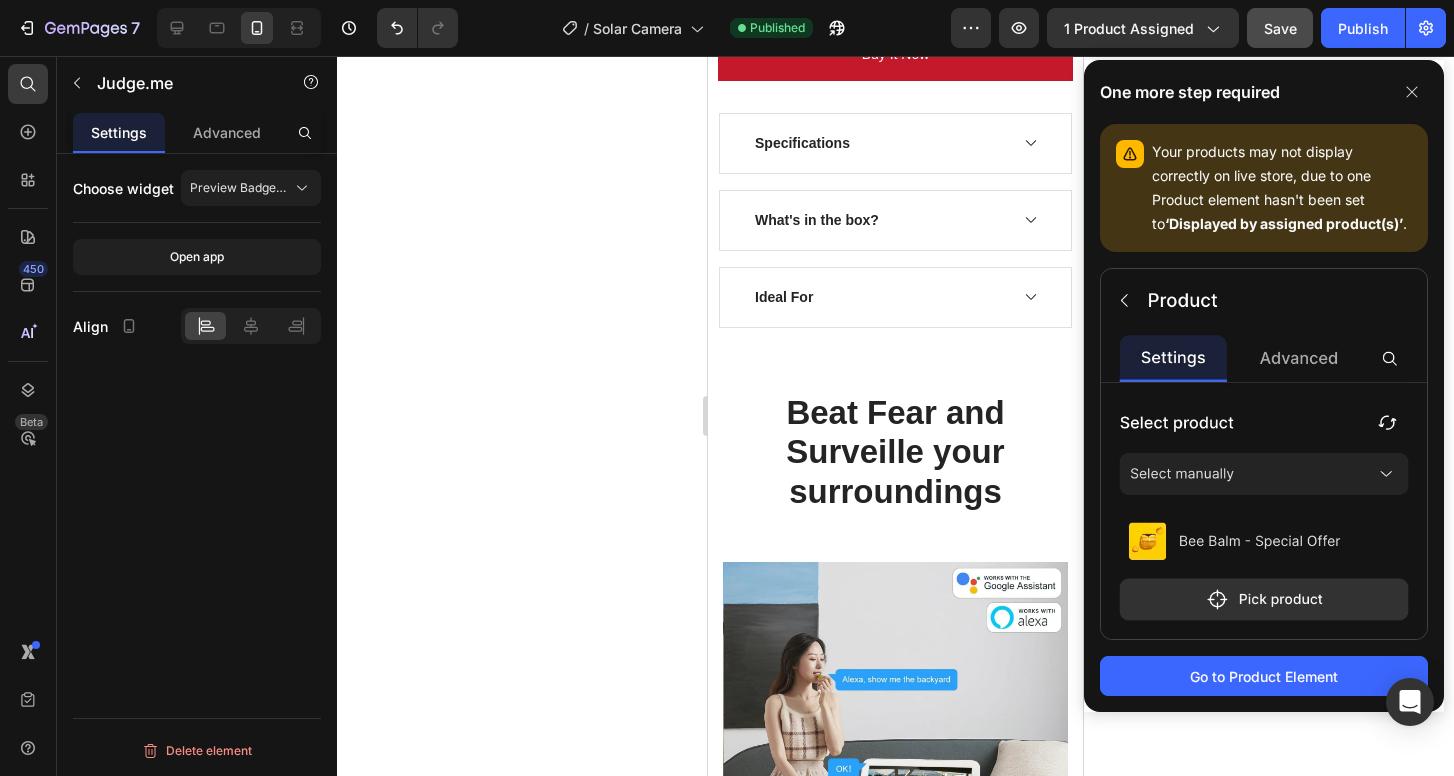 click 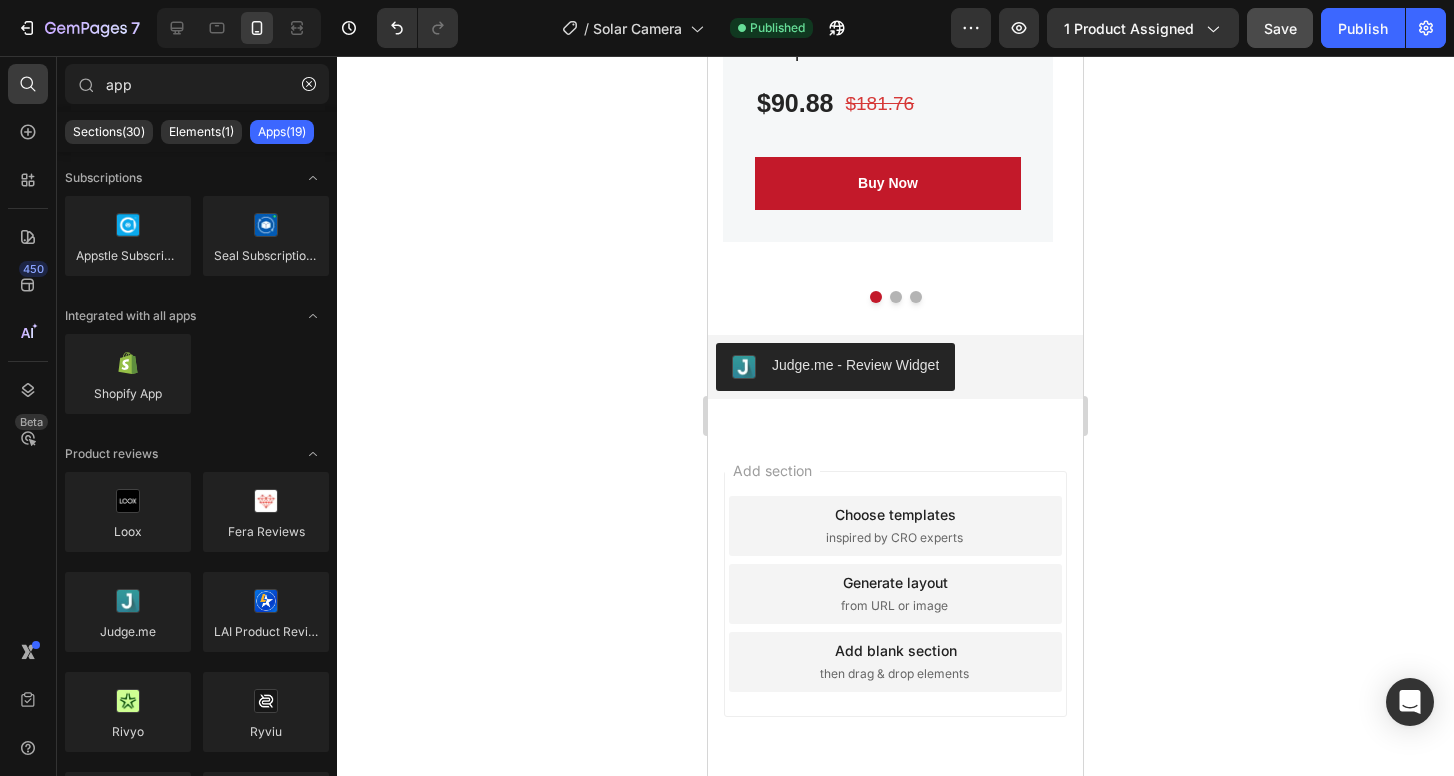 scroll, scrollTop: 6485, scrollLeft: 0, axis: vertical 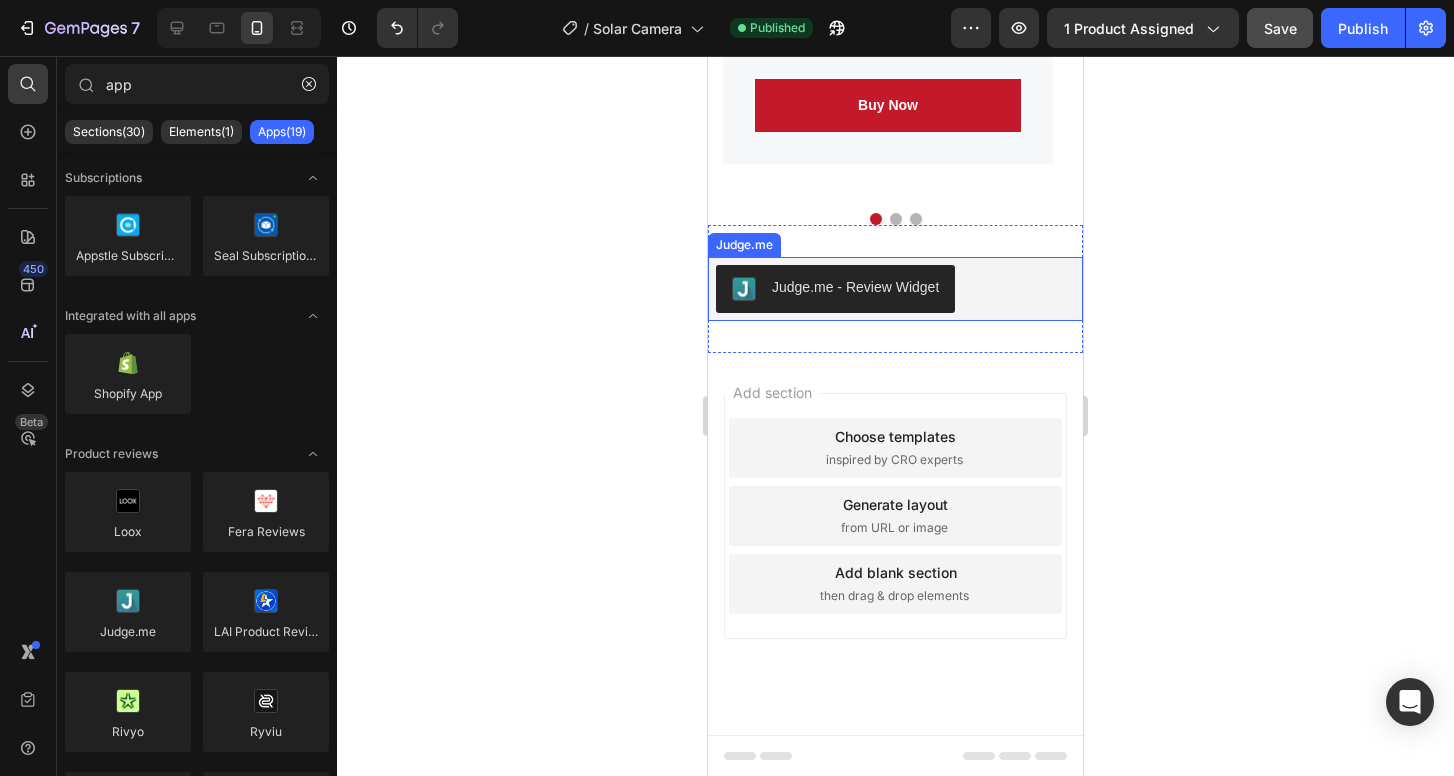 click on "Judge.me - Review Widget" at bounding box center (835, 289) 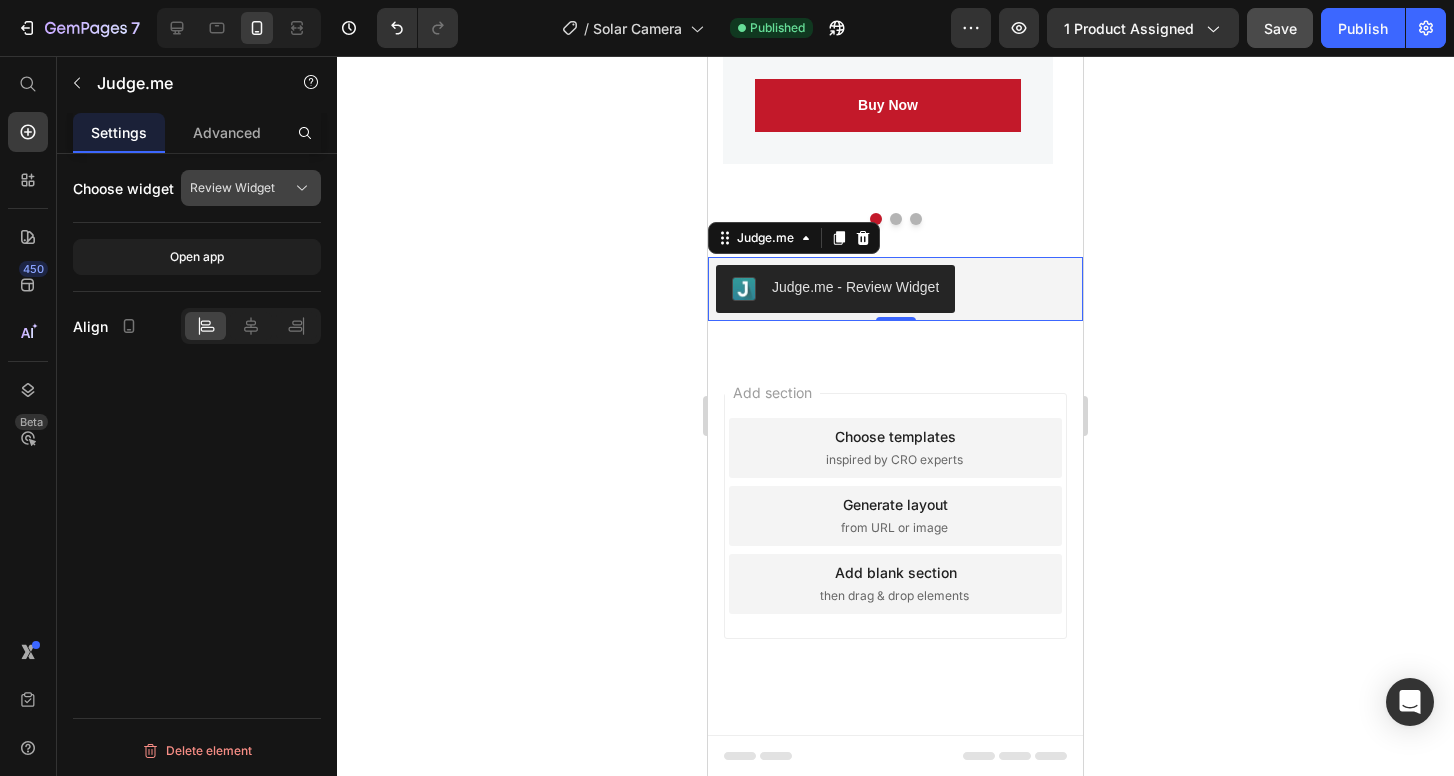 click on "Review Widget" at bounding box center [232, 188] 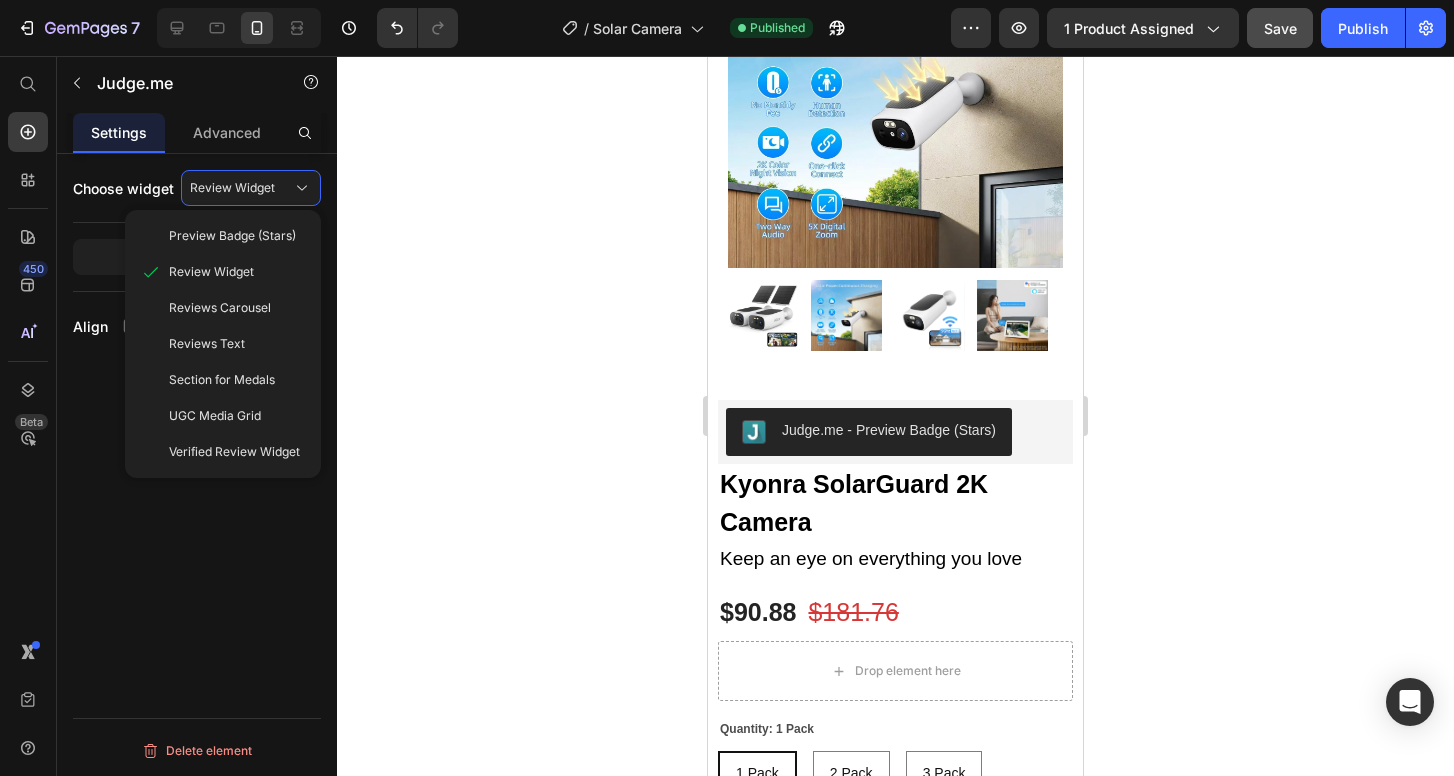scroll, scrollTop: 207, scrollLeft: 0, axis: vertical 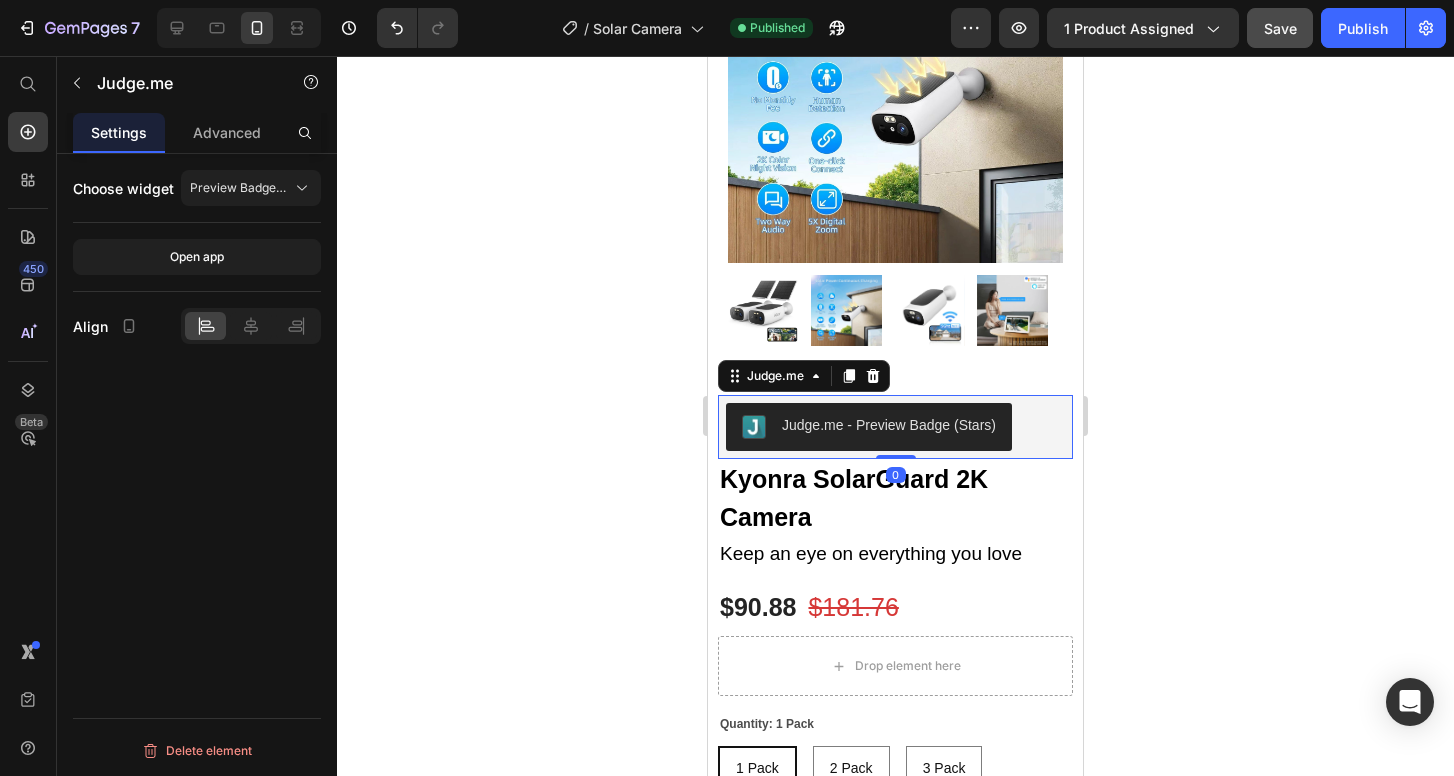click on "Judge.me - Preview Badge (Stars)" at bounding box center [889, 425] 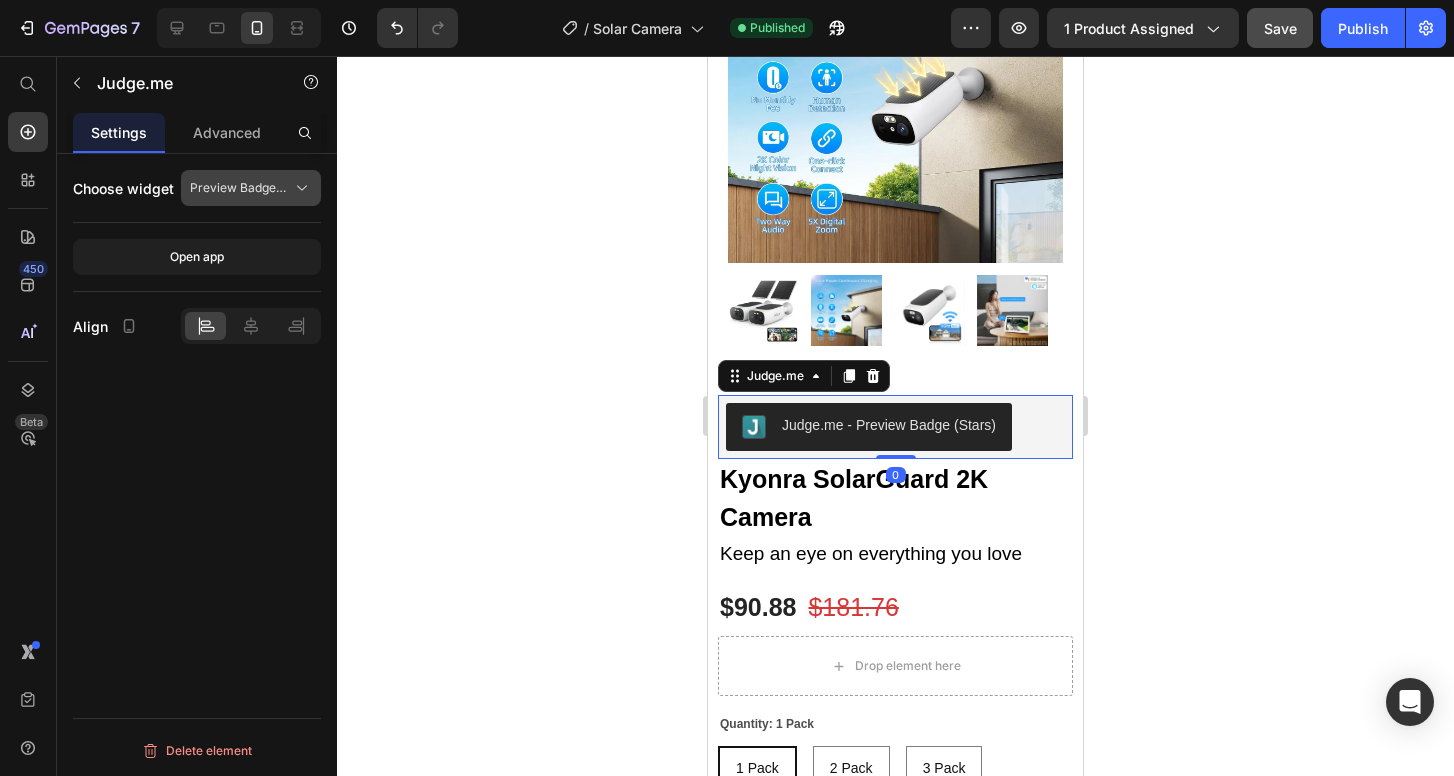 click on "Preview Badge (Stars)" at bounding box center [239, 188] 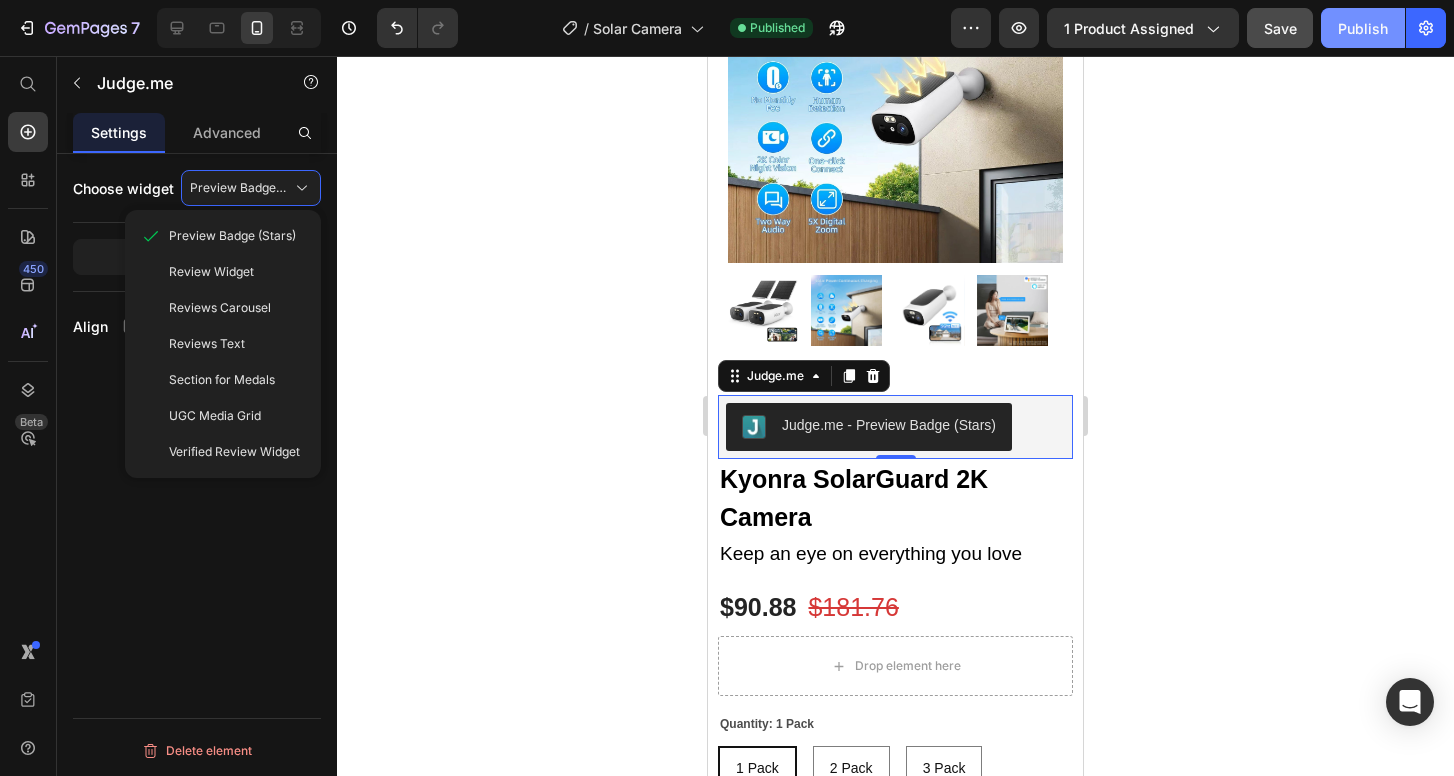click on "Publish" 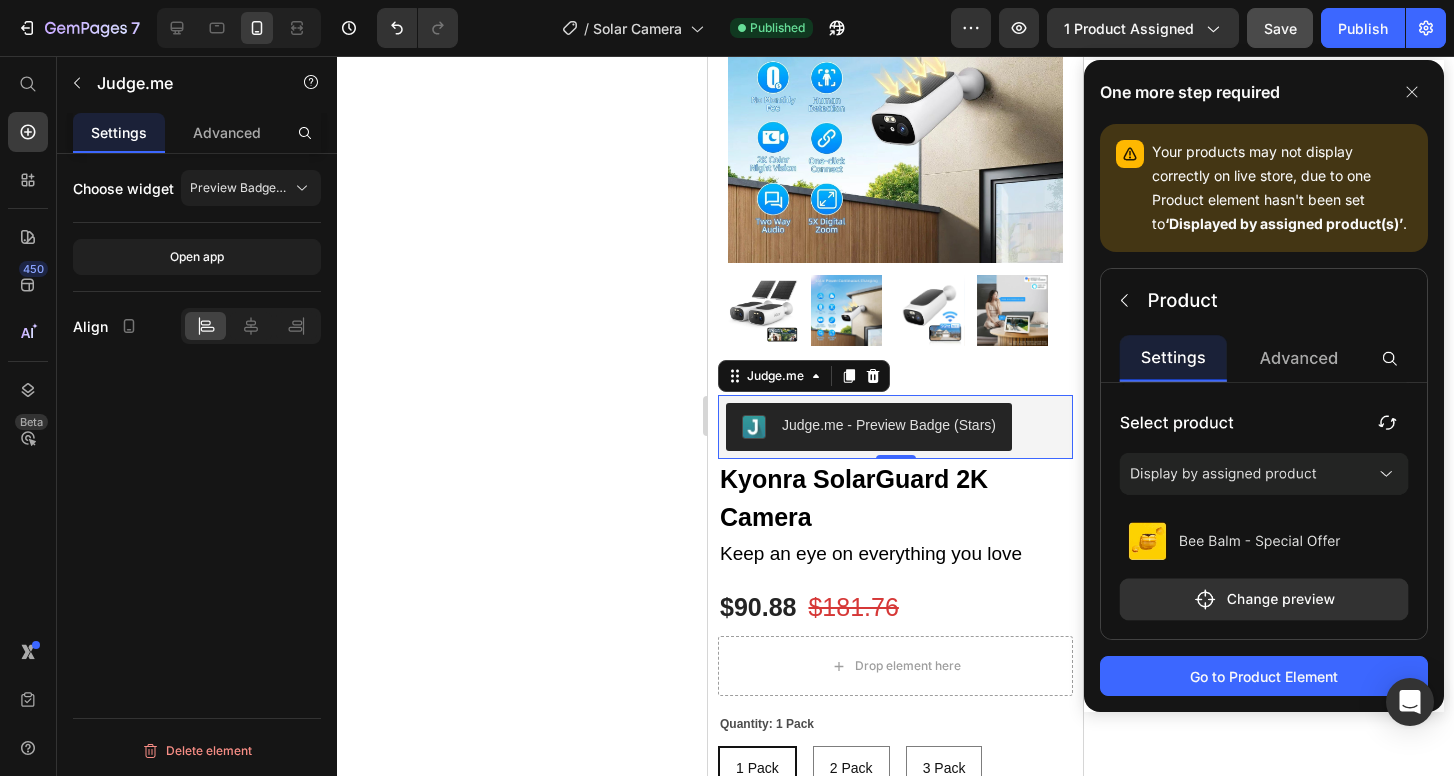 click 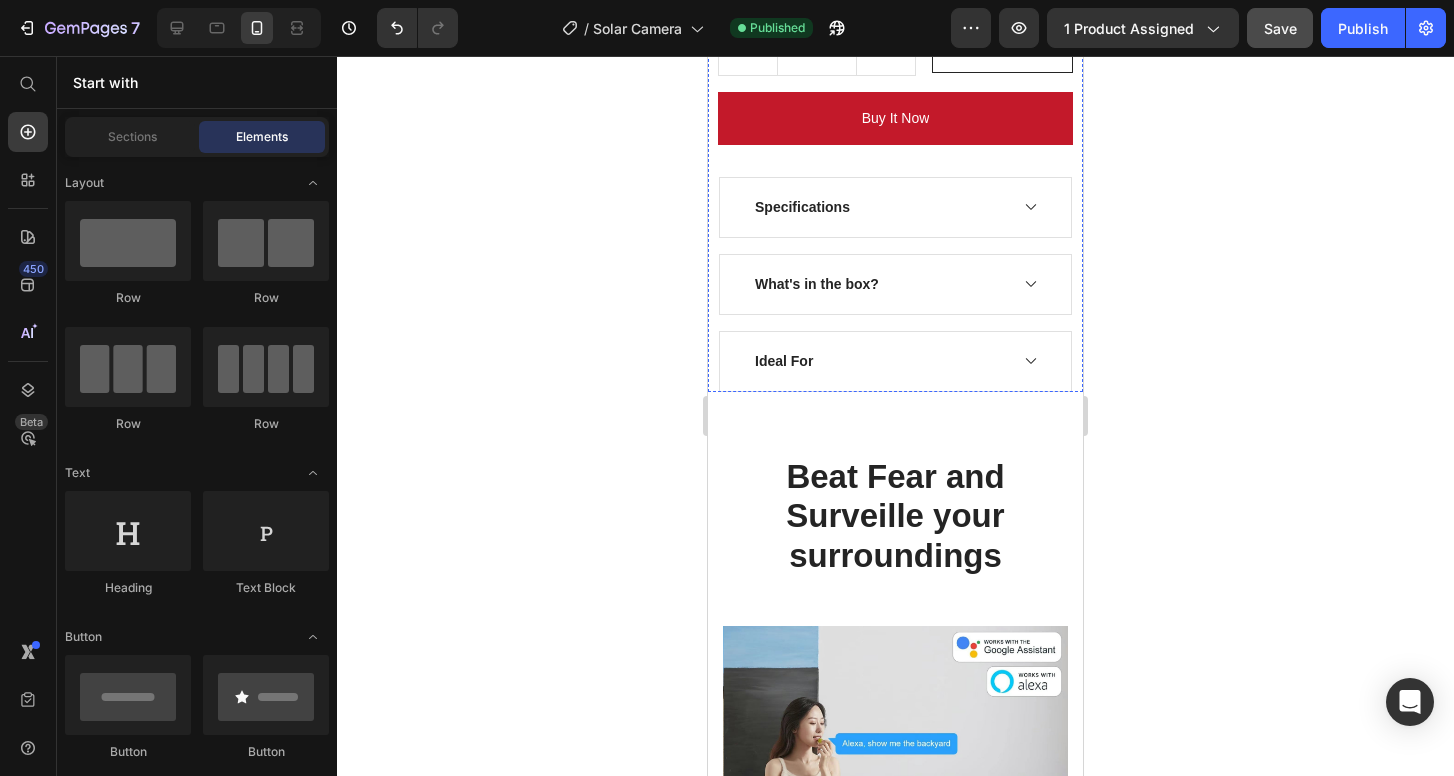 scroll, scrollTop: 1421, scrollLeft: 0, axis: vertical 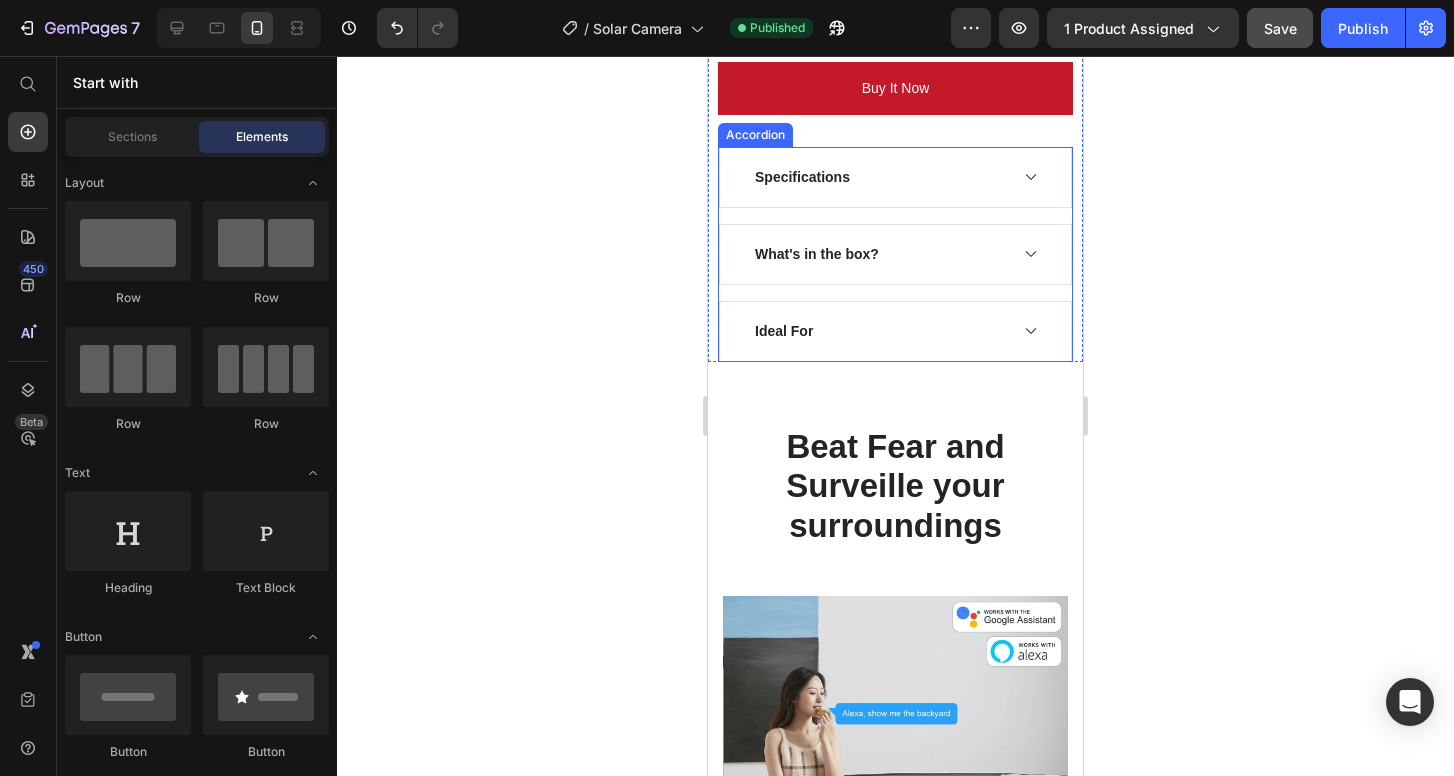 click 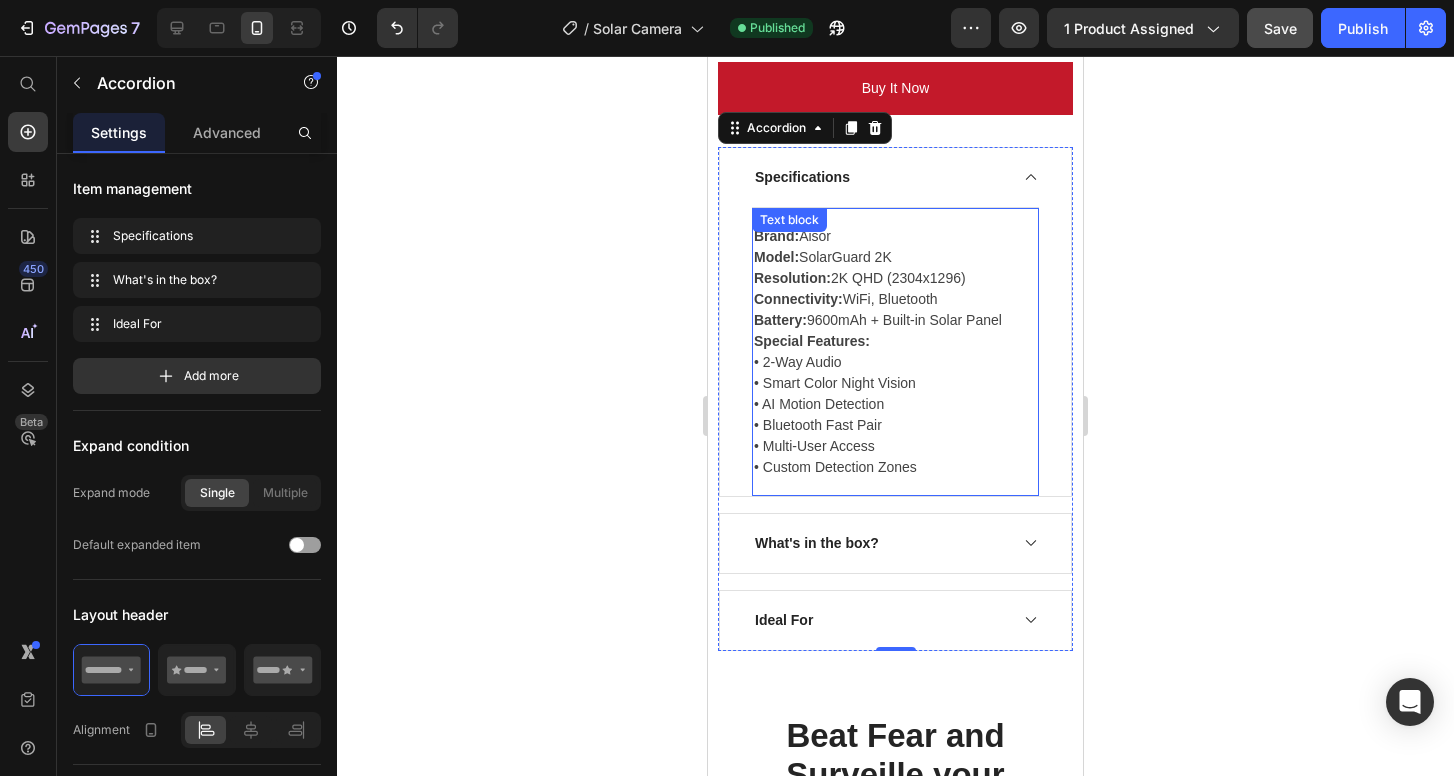 click on "Brand:  Aisor Model:  SolarGuard 2K Resolution:  2K QHD (2304x1296) Connectivity:  WiFi, Bluetooth Battery:  9600mAh + Built-in Solar Panel Special Features: • 2-Way Audio • Smart Color Night Vision • AI Motion Detection • Bluetooth Fast Pair • Multi-User Access • Custom Detection Zones Text block" at bounding box center (895, 351) 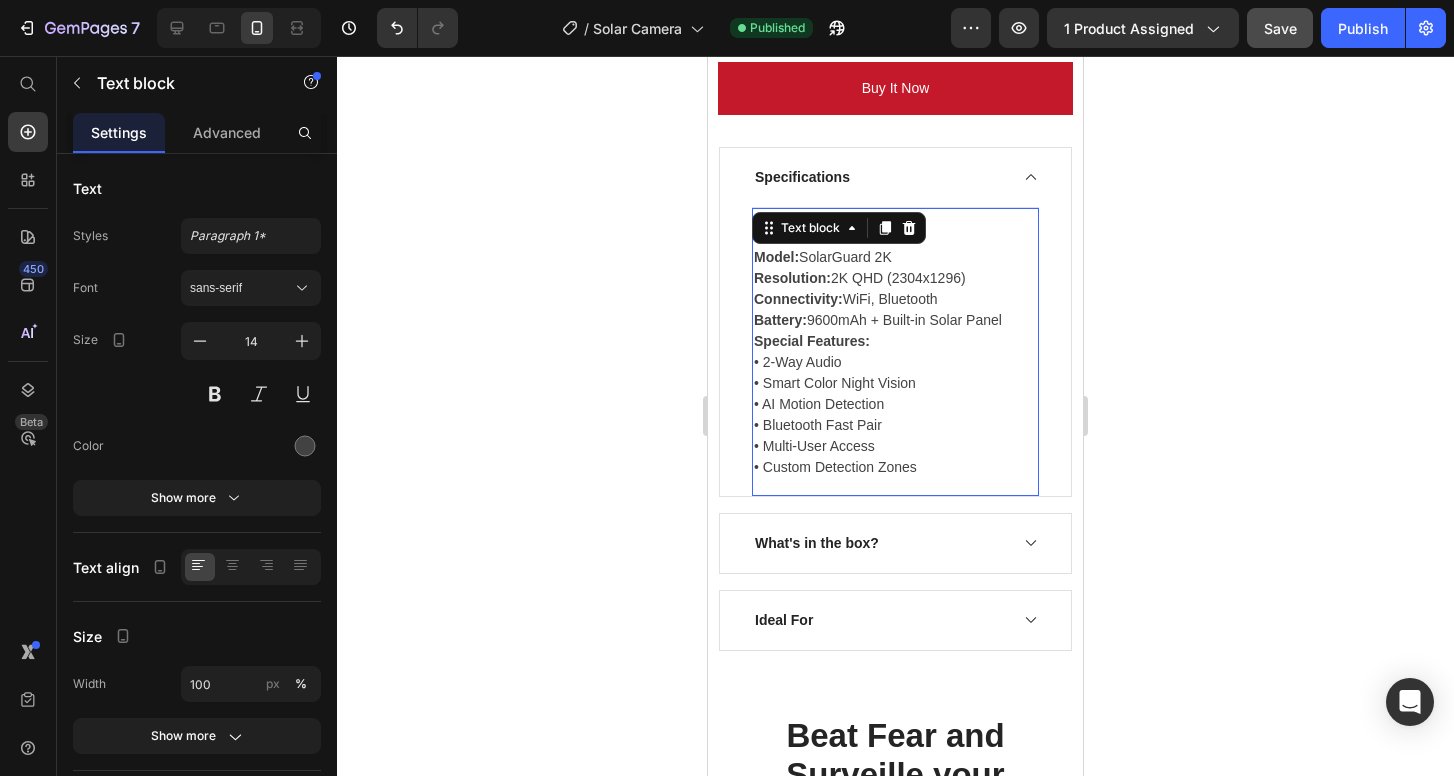 click on "Text block" at bounding box center [810, 228] 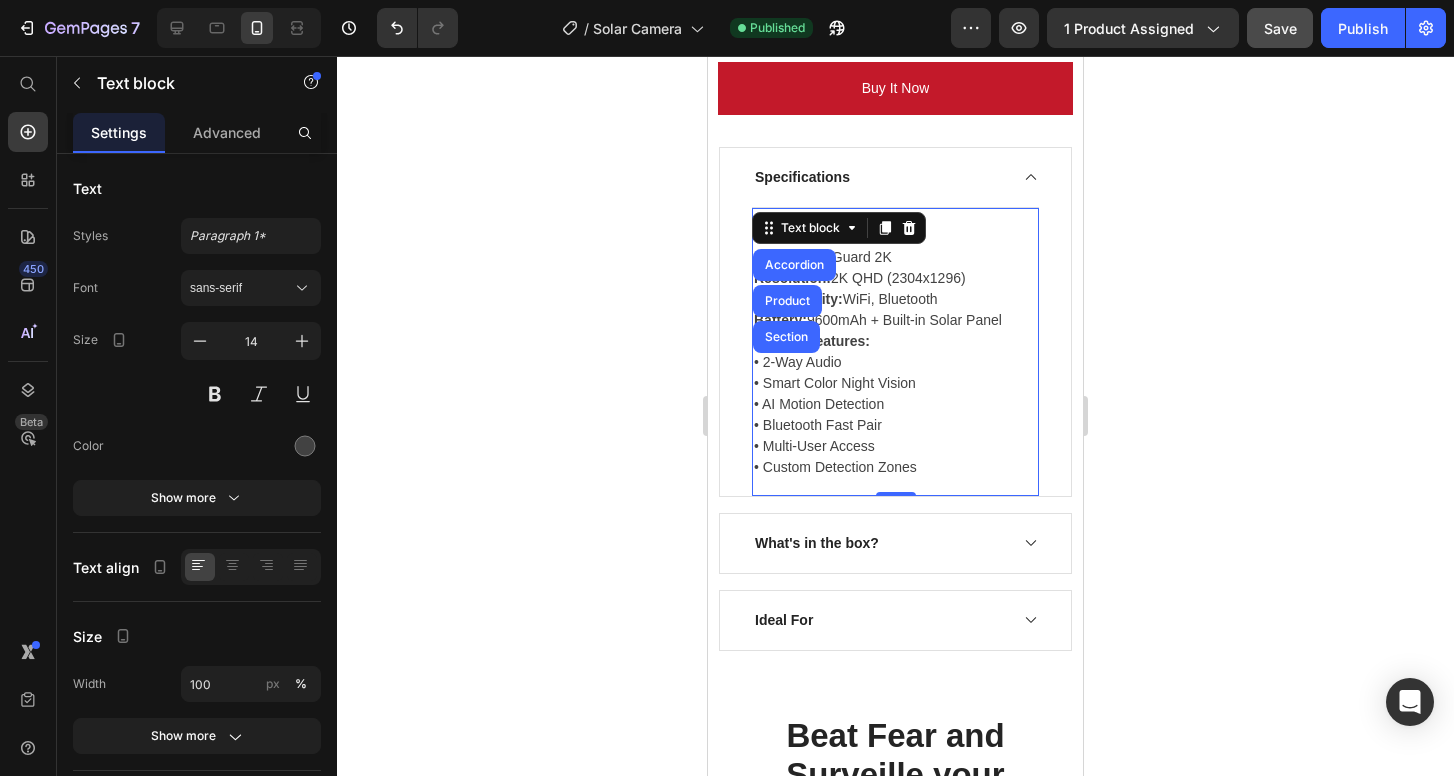 click on "Resolution:  2K QHD (2304x1296)" at bounding box center (895, 278) 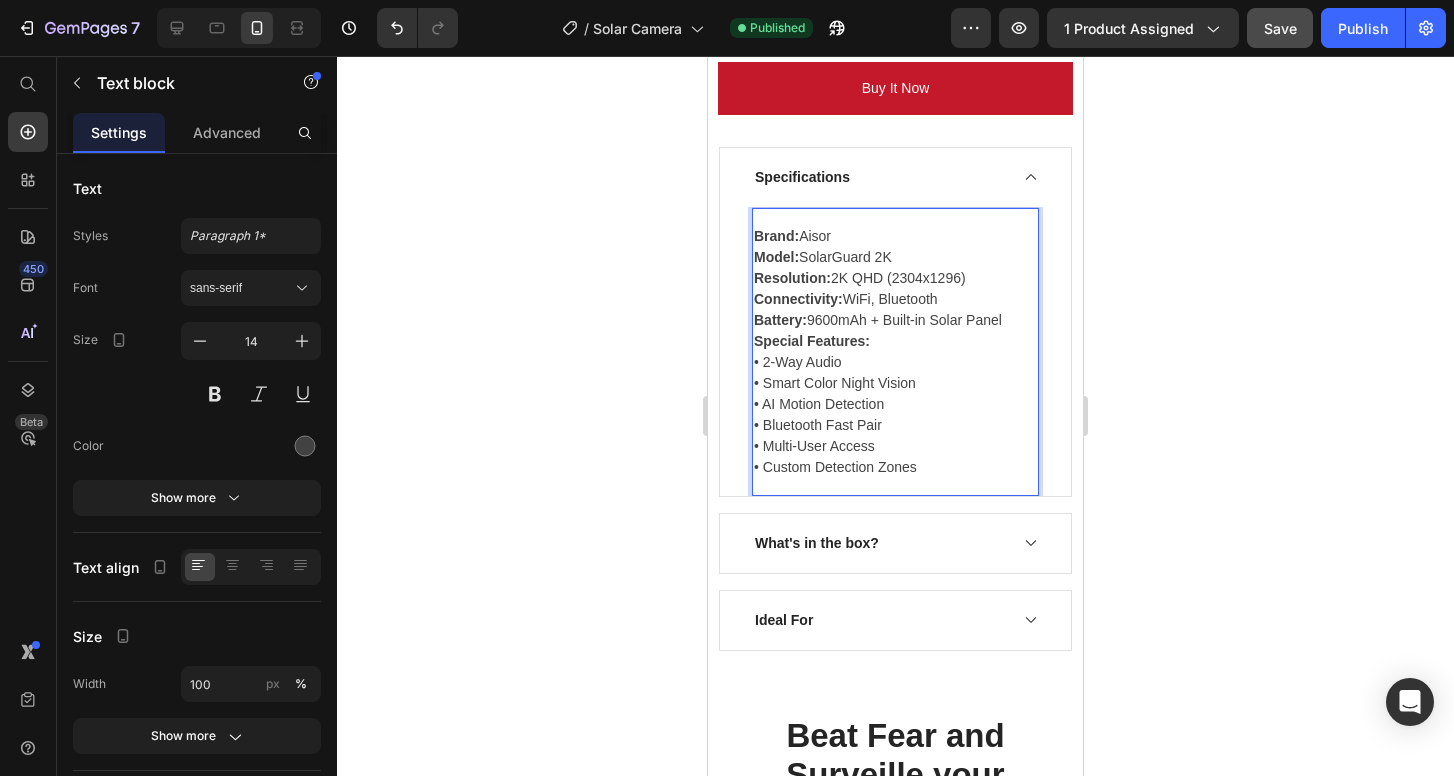 click on "Brand:  Aisor" at bounding box center (895, 236) 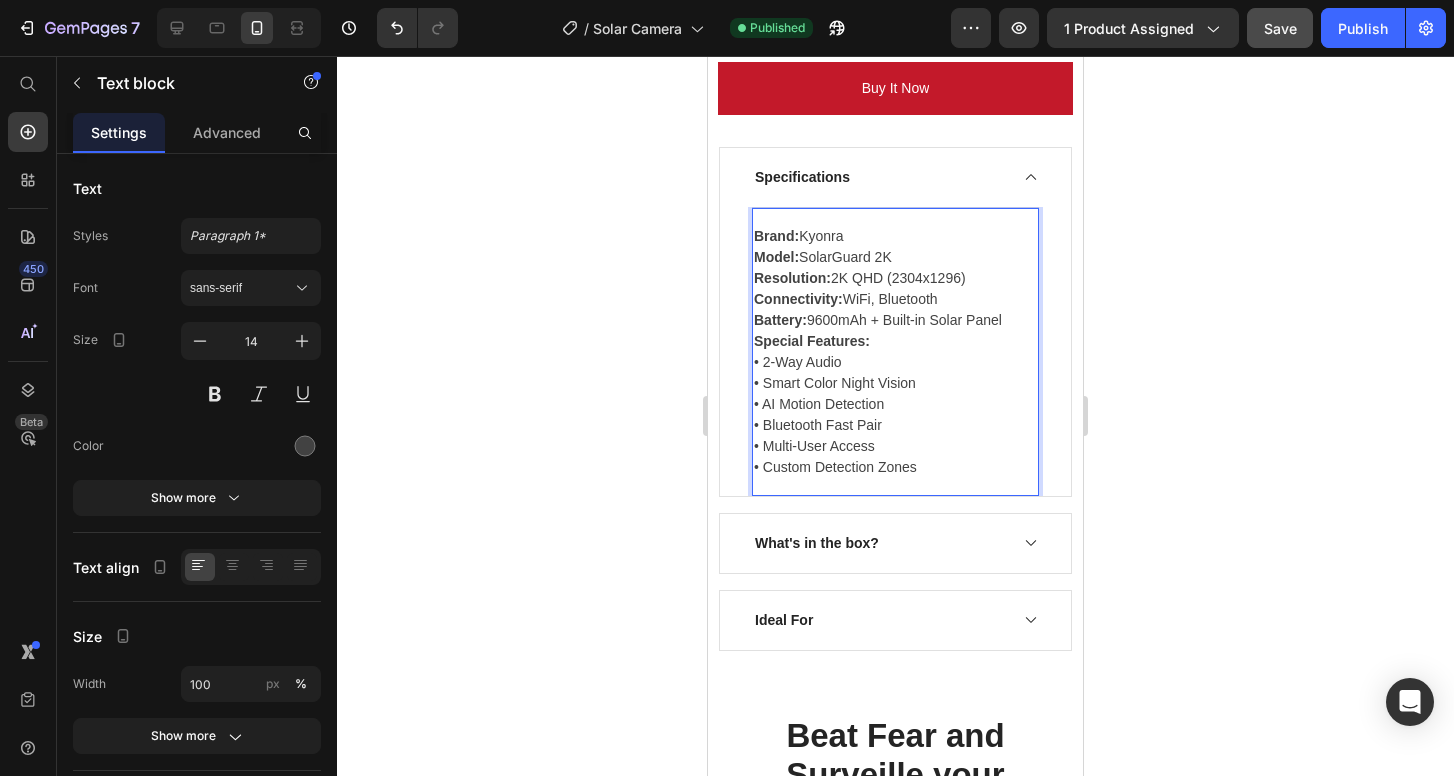 click 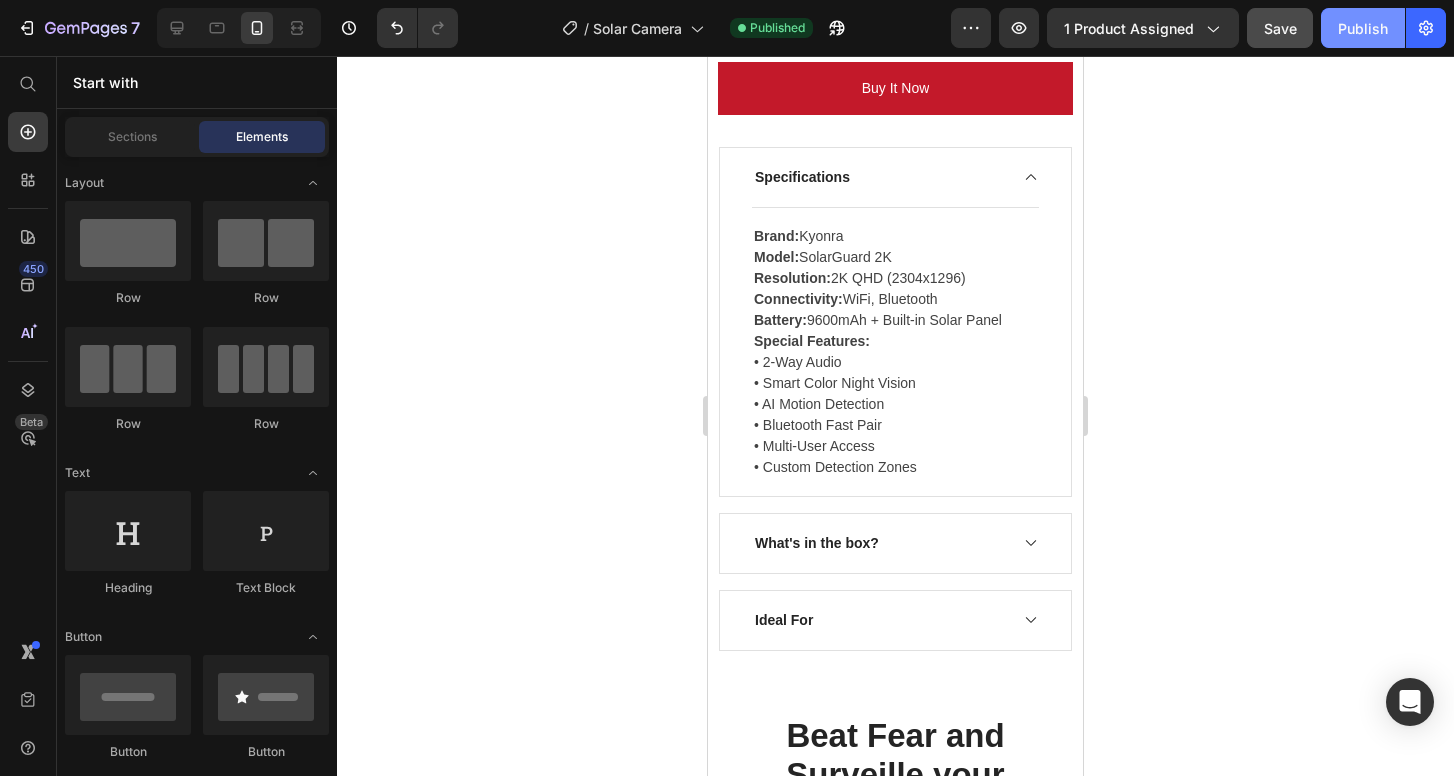 click on "Publish" at bounding box center [1363, 28] 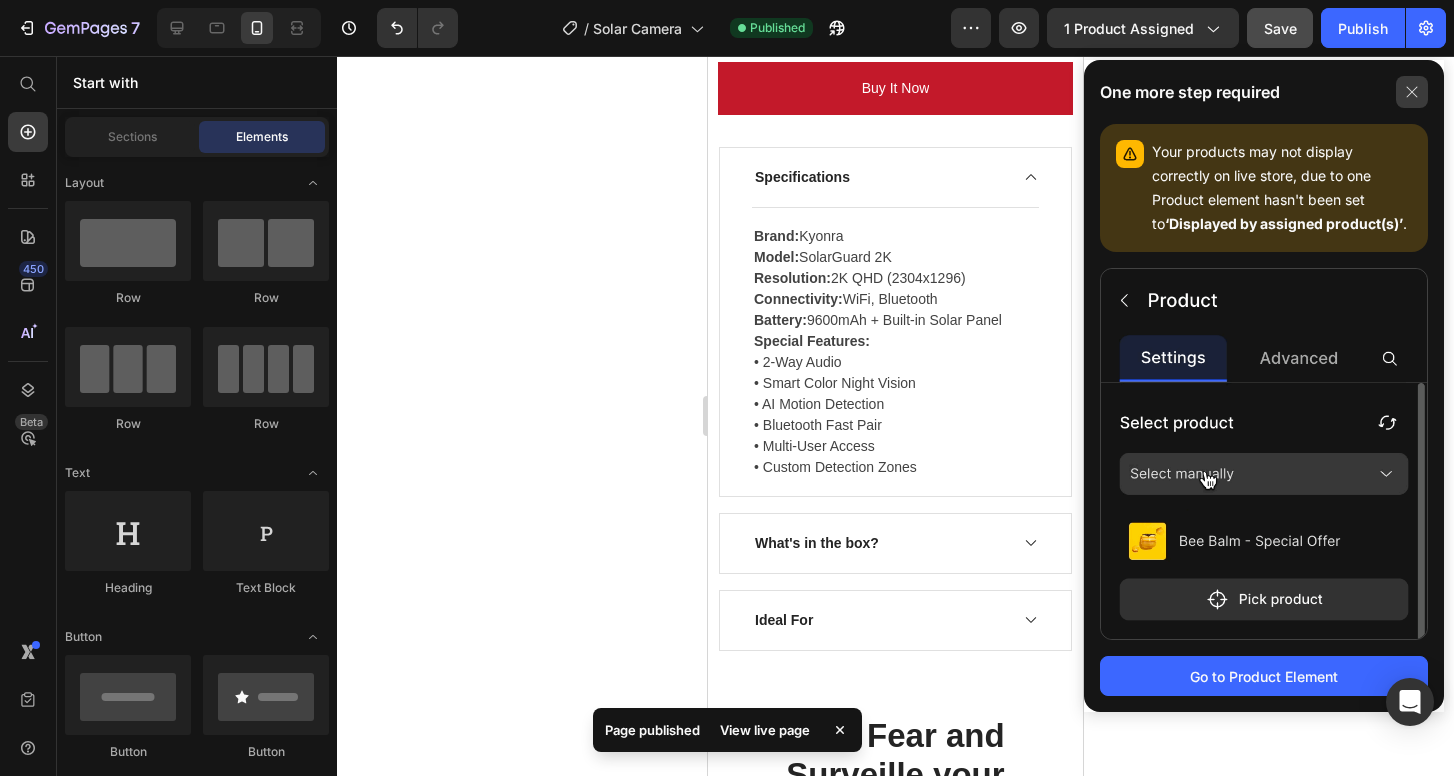 click 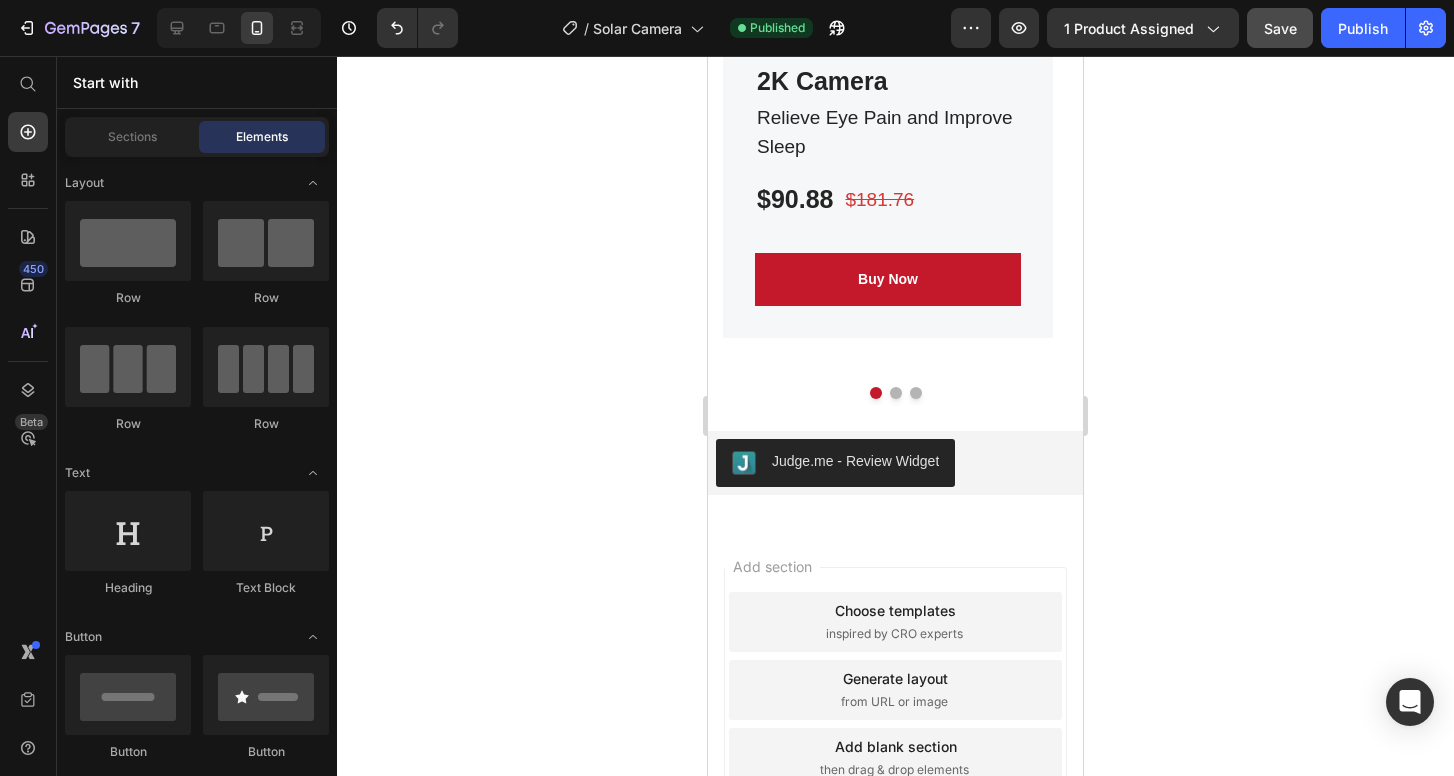 scroll, scrollTop: 6774, scrollLeft: 0, axis: vertical 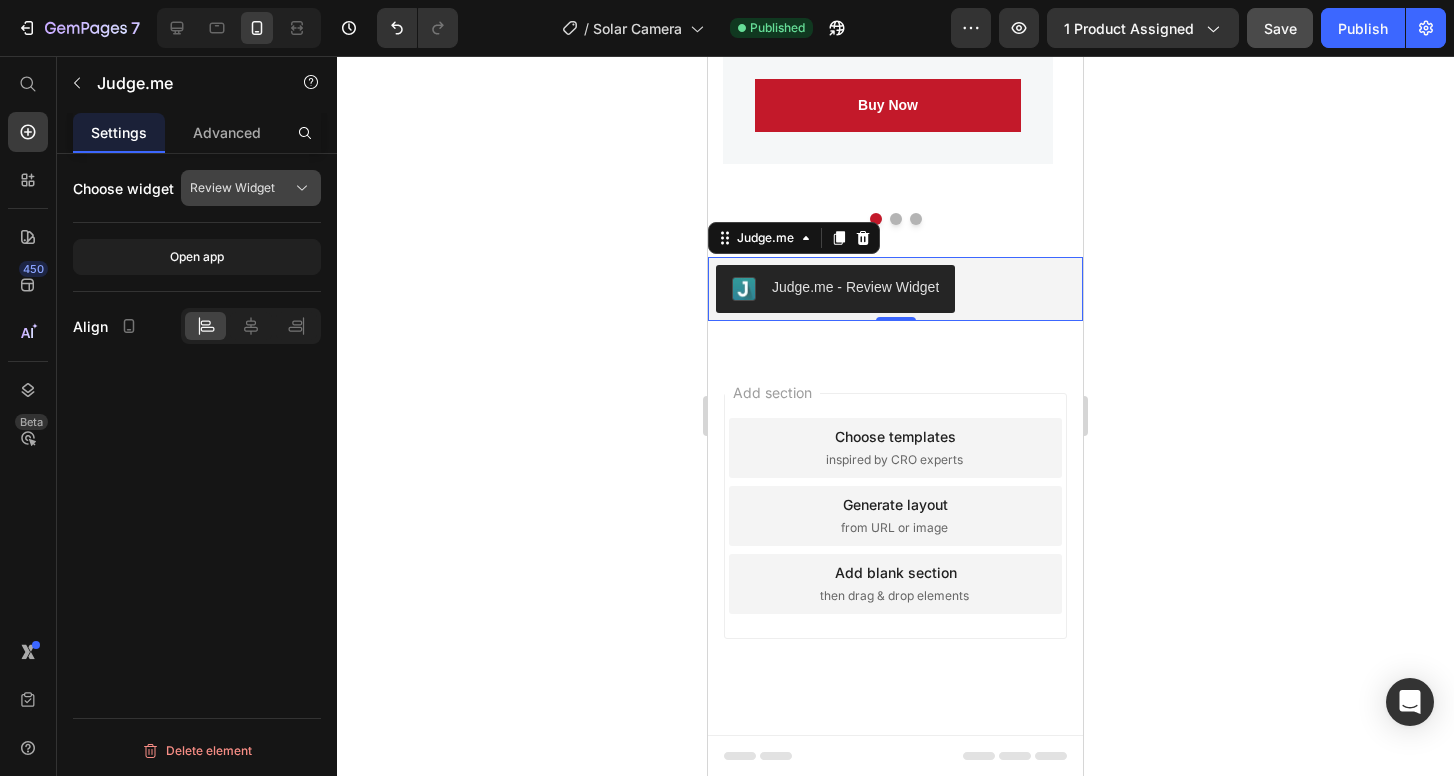 click on "Review Widget" at bounding box center [232, 188] 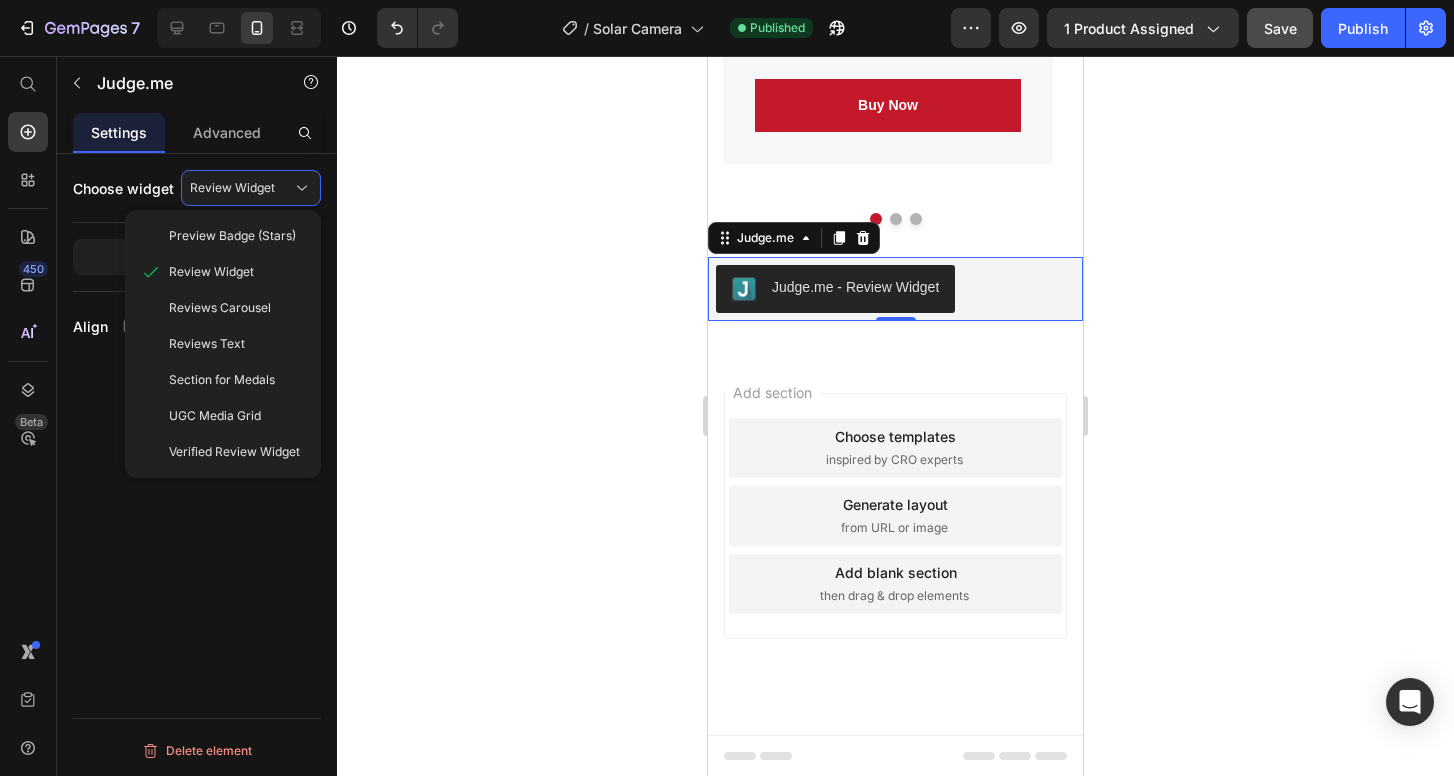 click on "Judge.me - Review Widget" at bounding box center (855, 287) 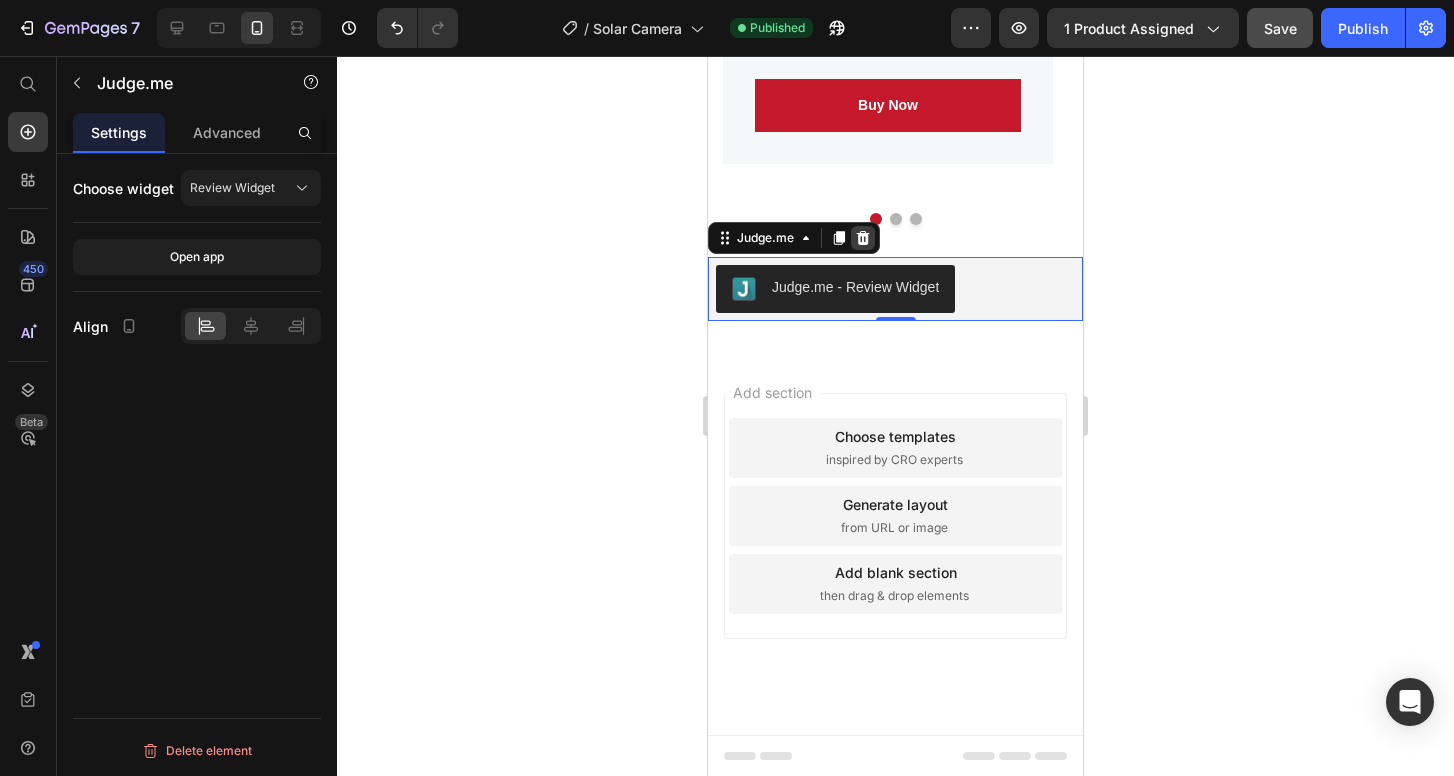 click 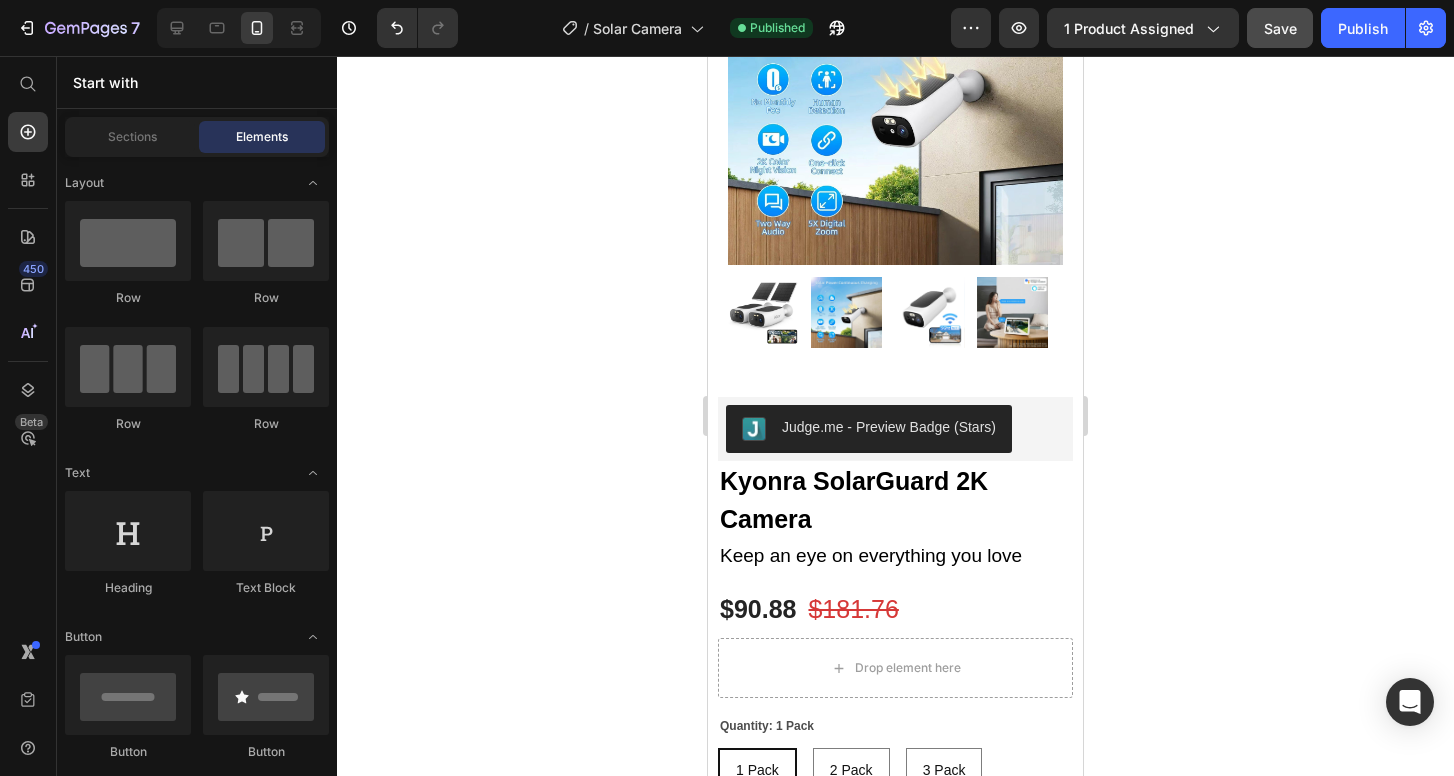 scroll, scrollTop: 261, scrollLeft: 0, axis: vertical 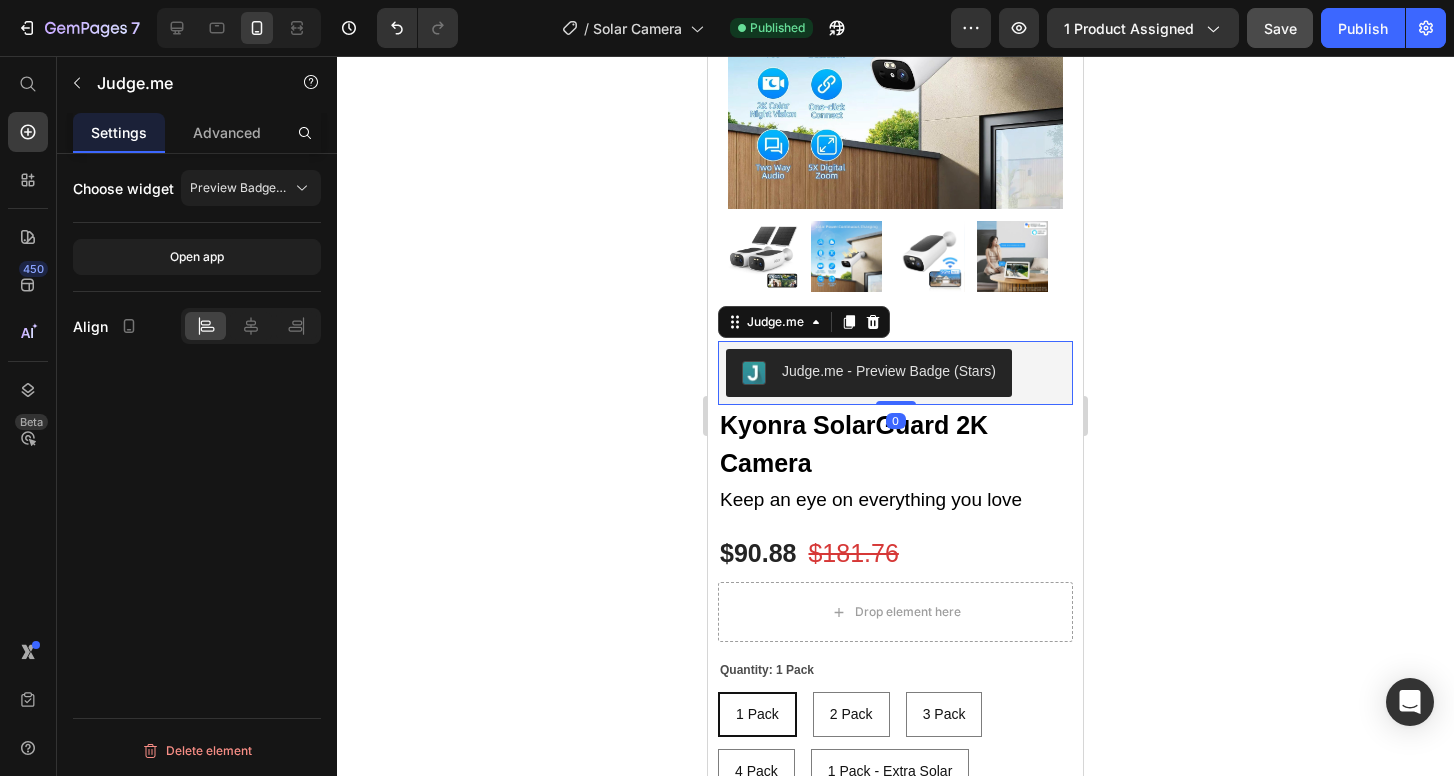 click on "Judge.me - Preview Badge (Stars)" at bounding box center [895, 373] 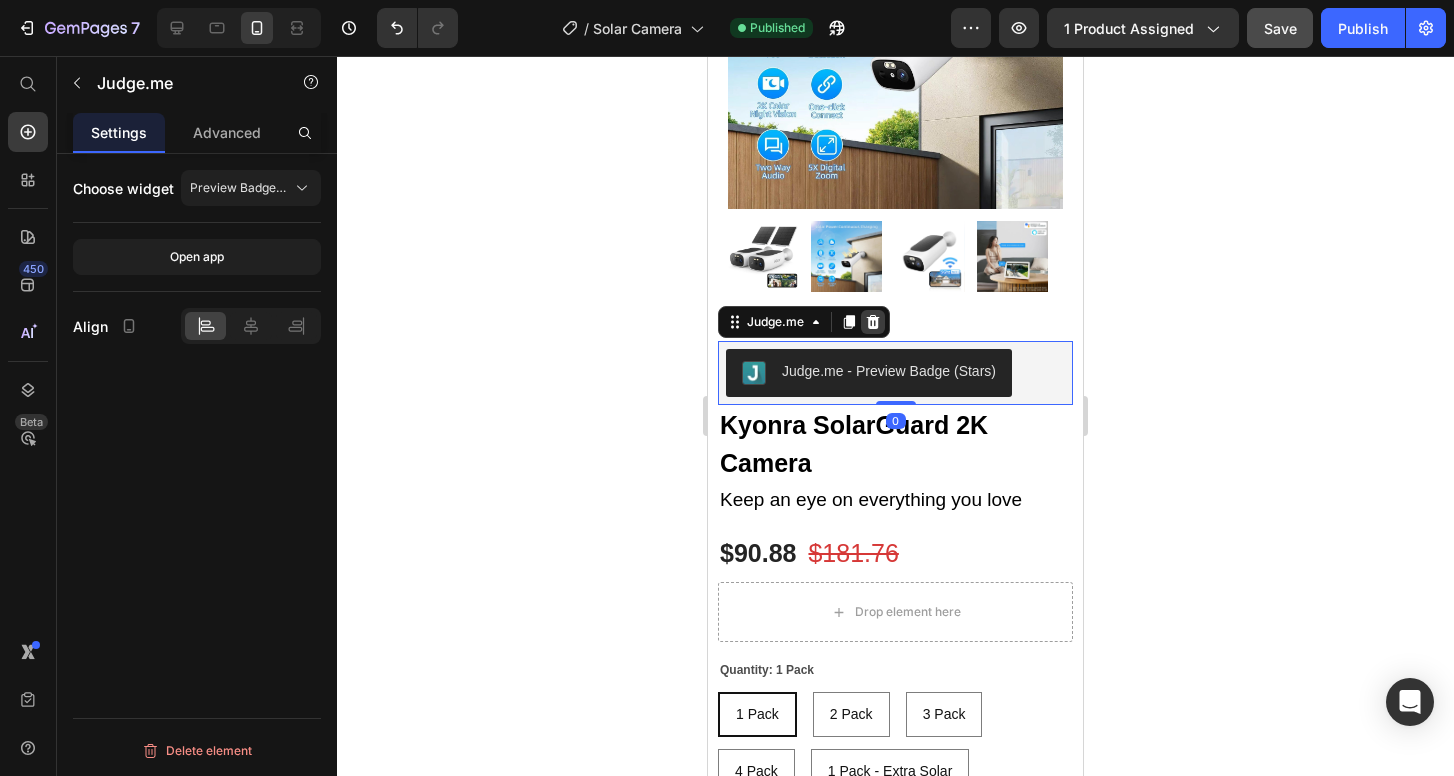 click 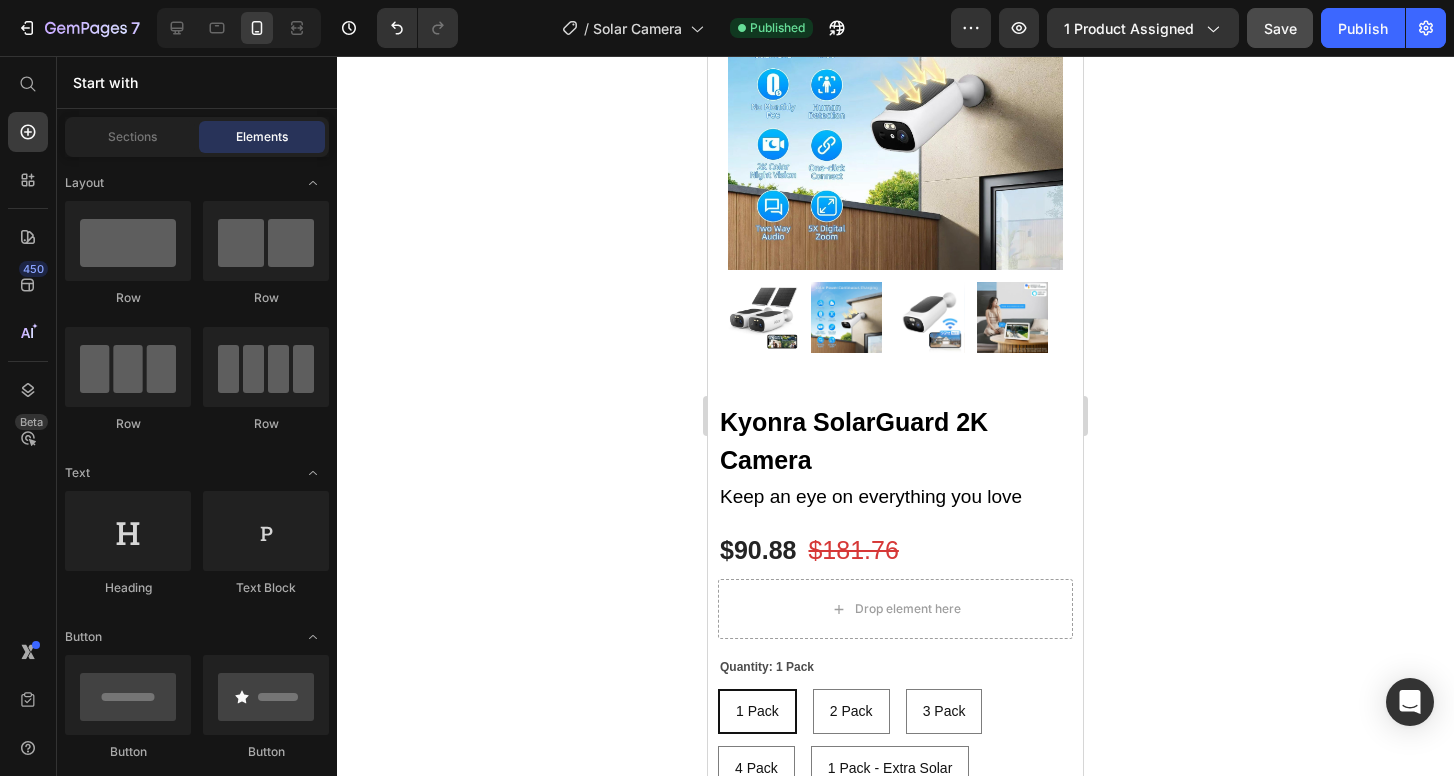 scroll, scrollTop: 0, scrollLeft: 0, axis: both 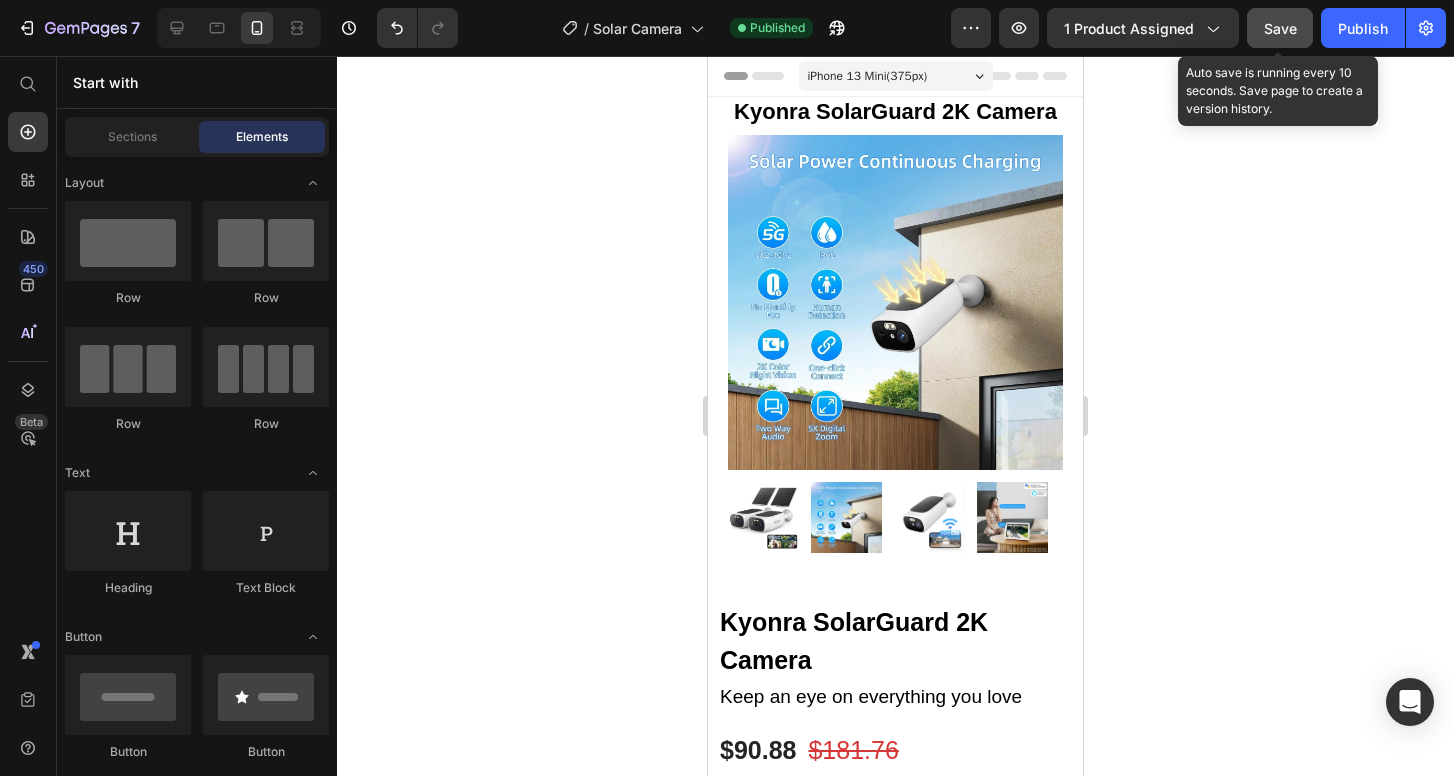 click on "Save" at bounding box center [1280, 28] 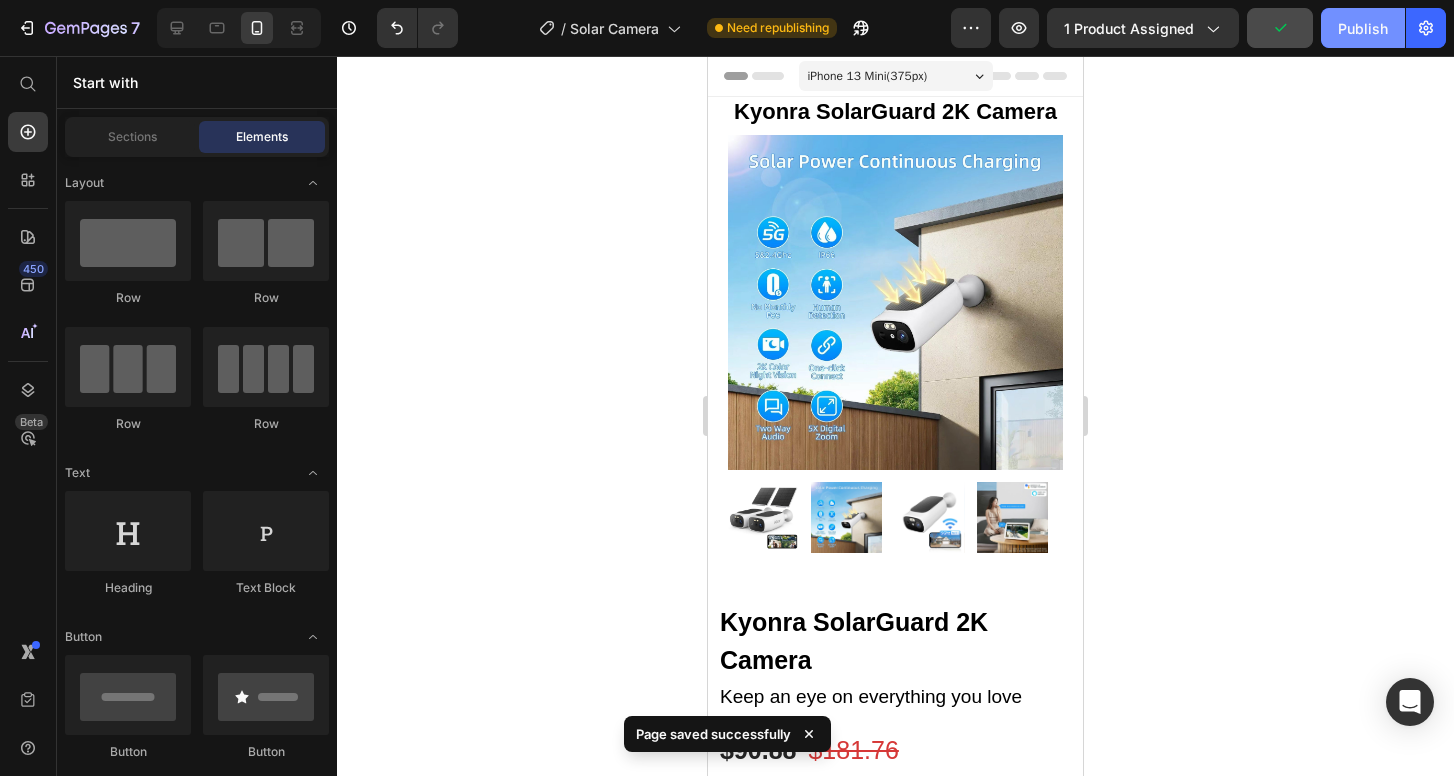 click on "Publish" at bounding box center [1363, 28] 